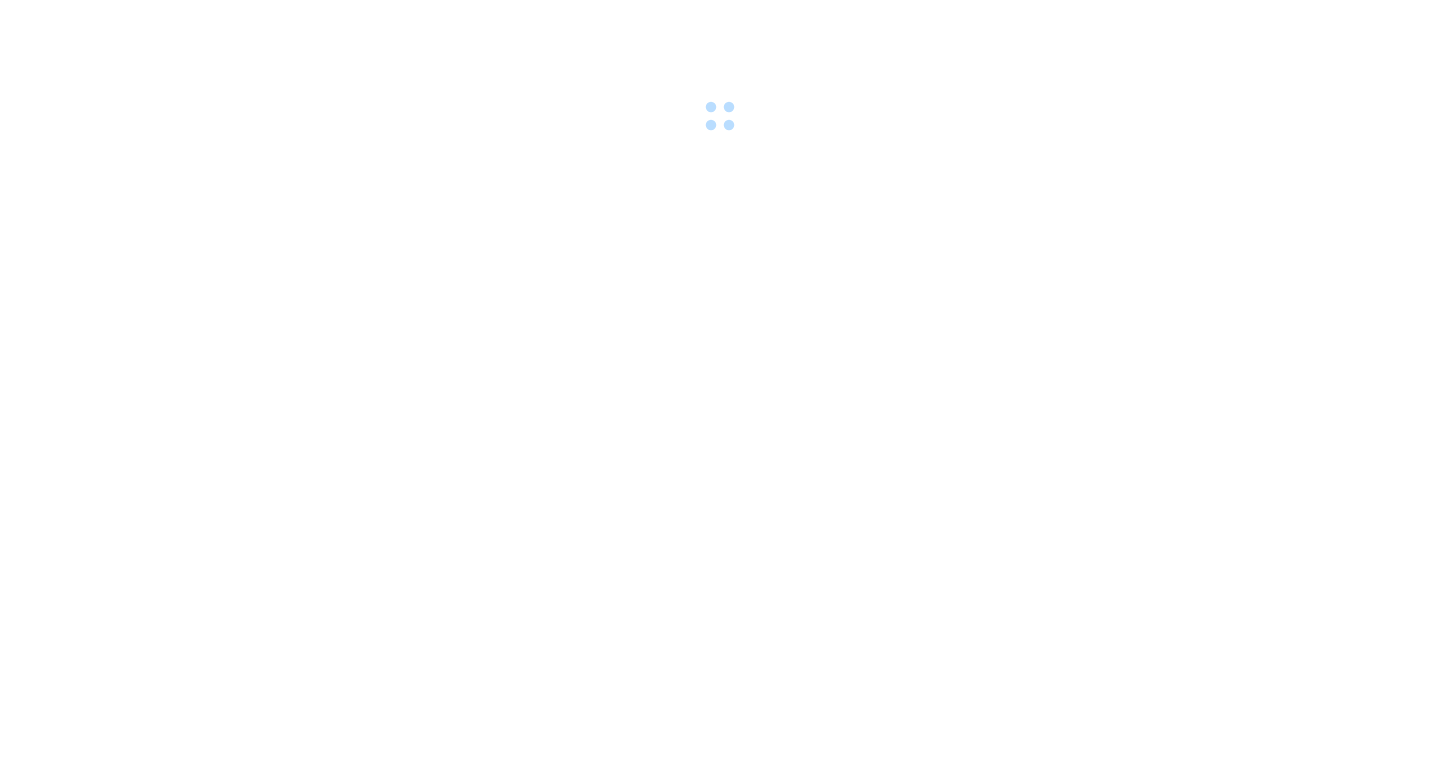 scroll, scrollTop: 0, scrollLeft: 0, axis: both 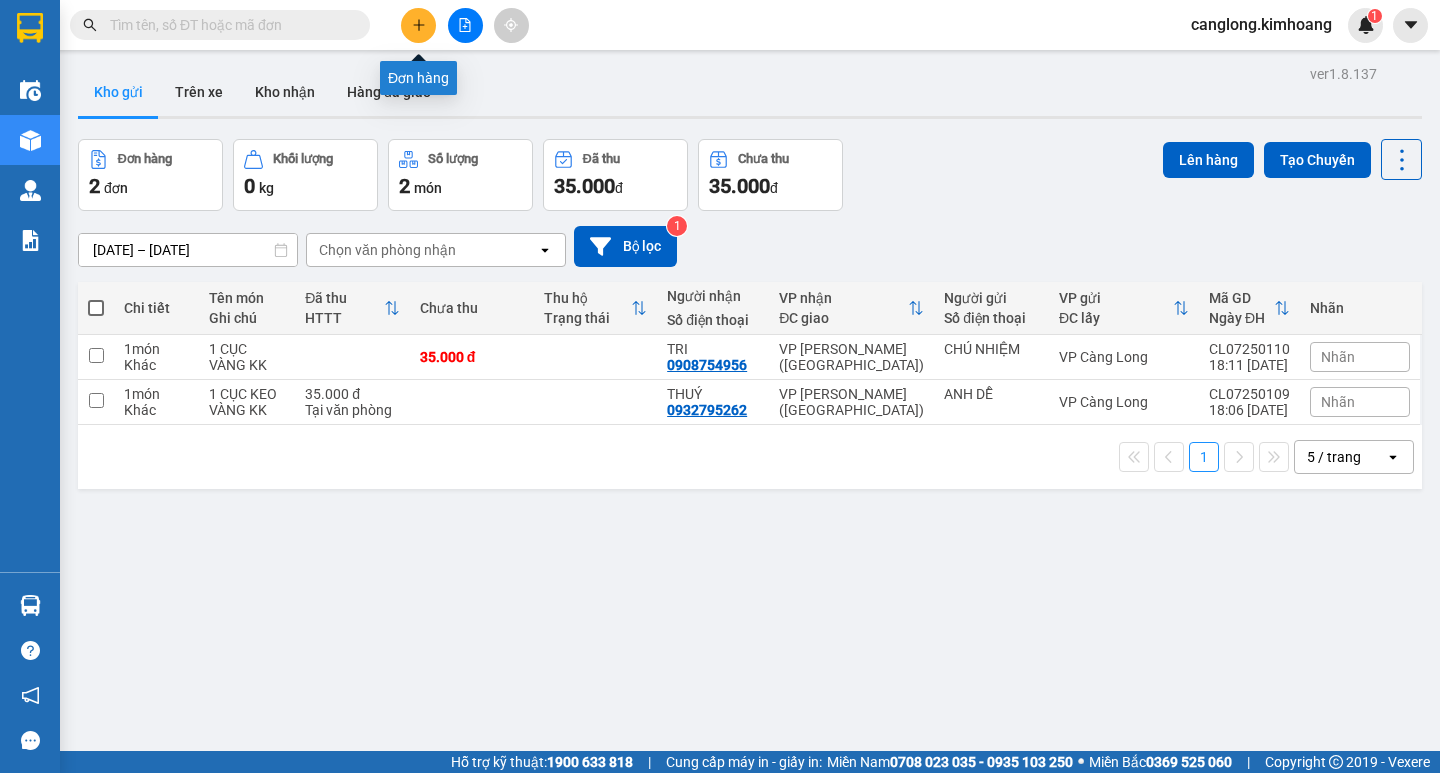 click 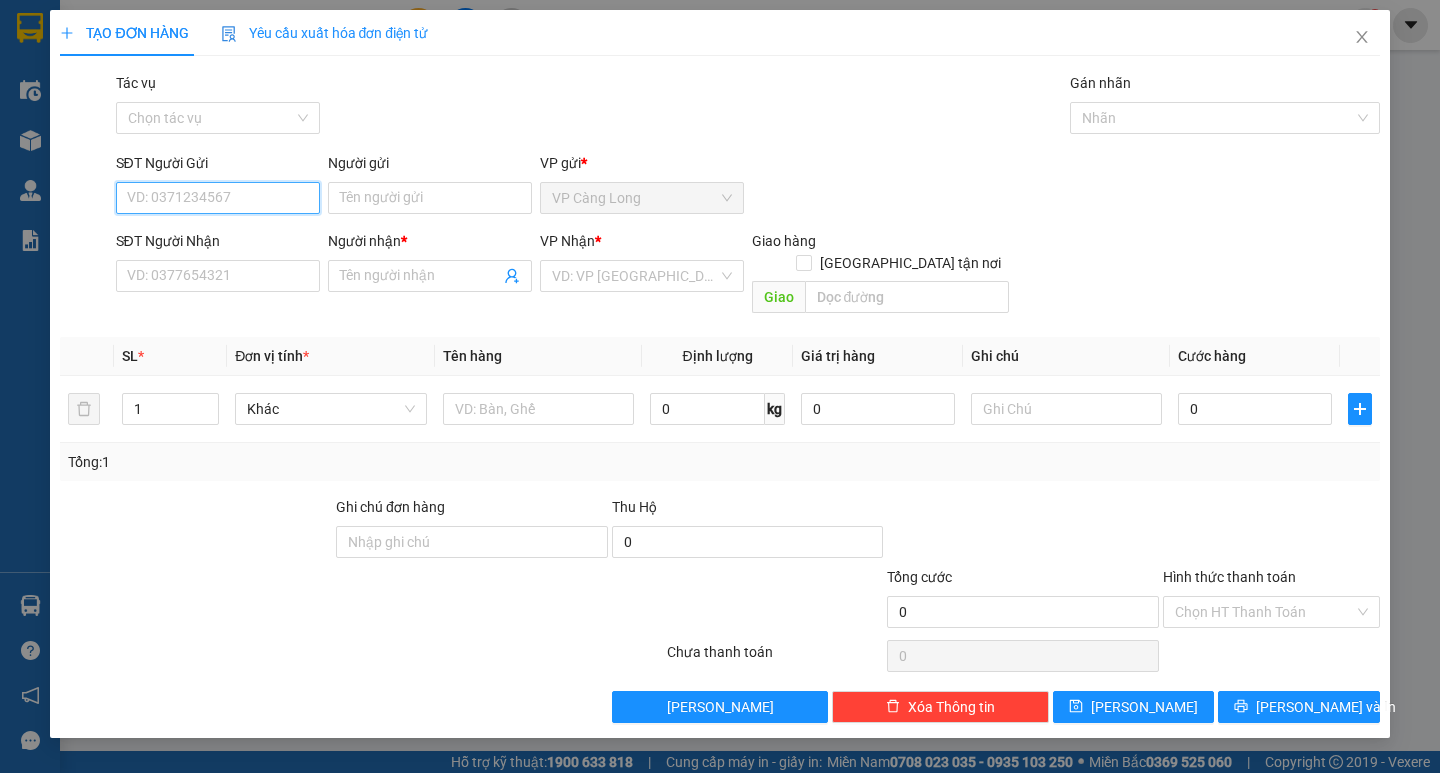 click on "SĐT Người Gửi" at bounding box center (218, 198) 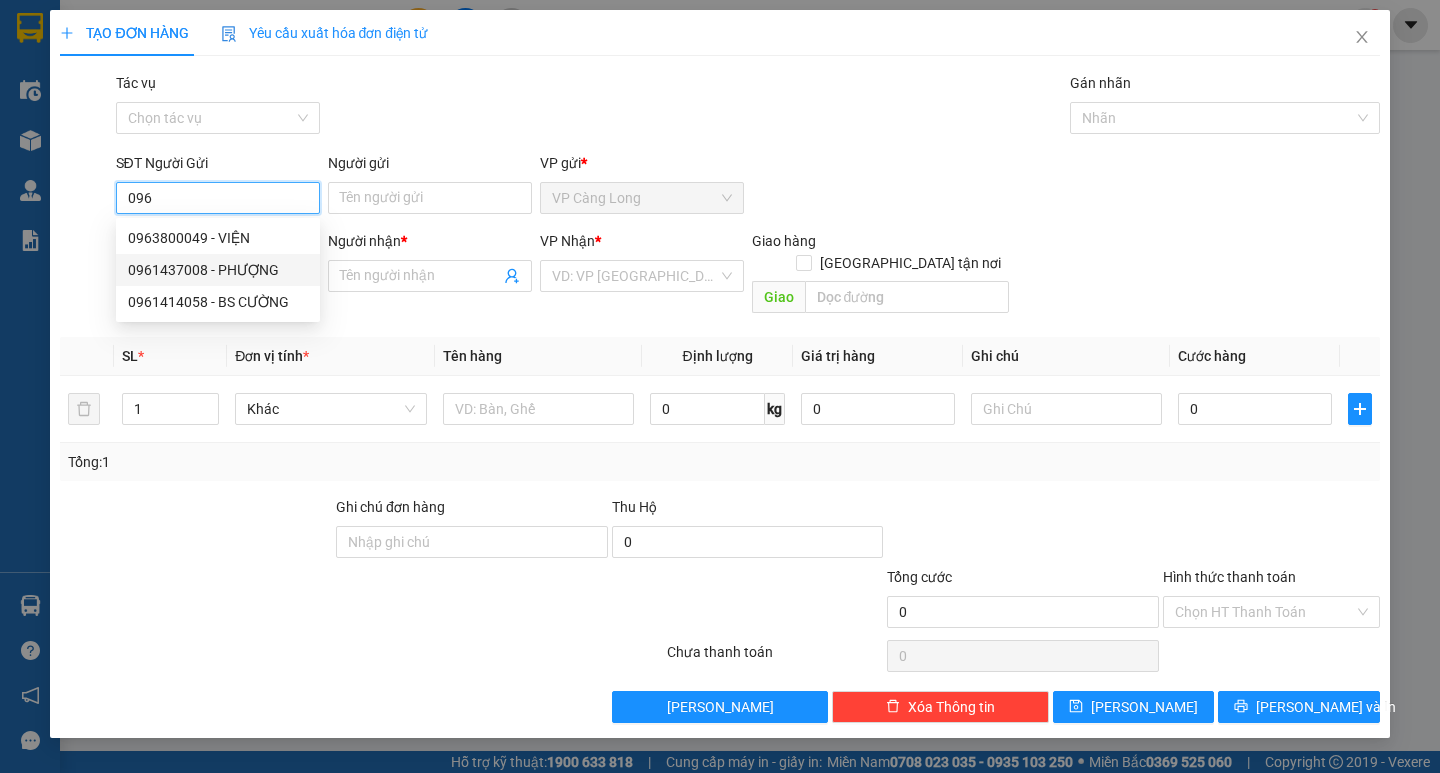 click on "0961437008 - PHƯỢNG" at bounding box center (218, 270) 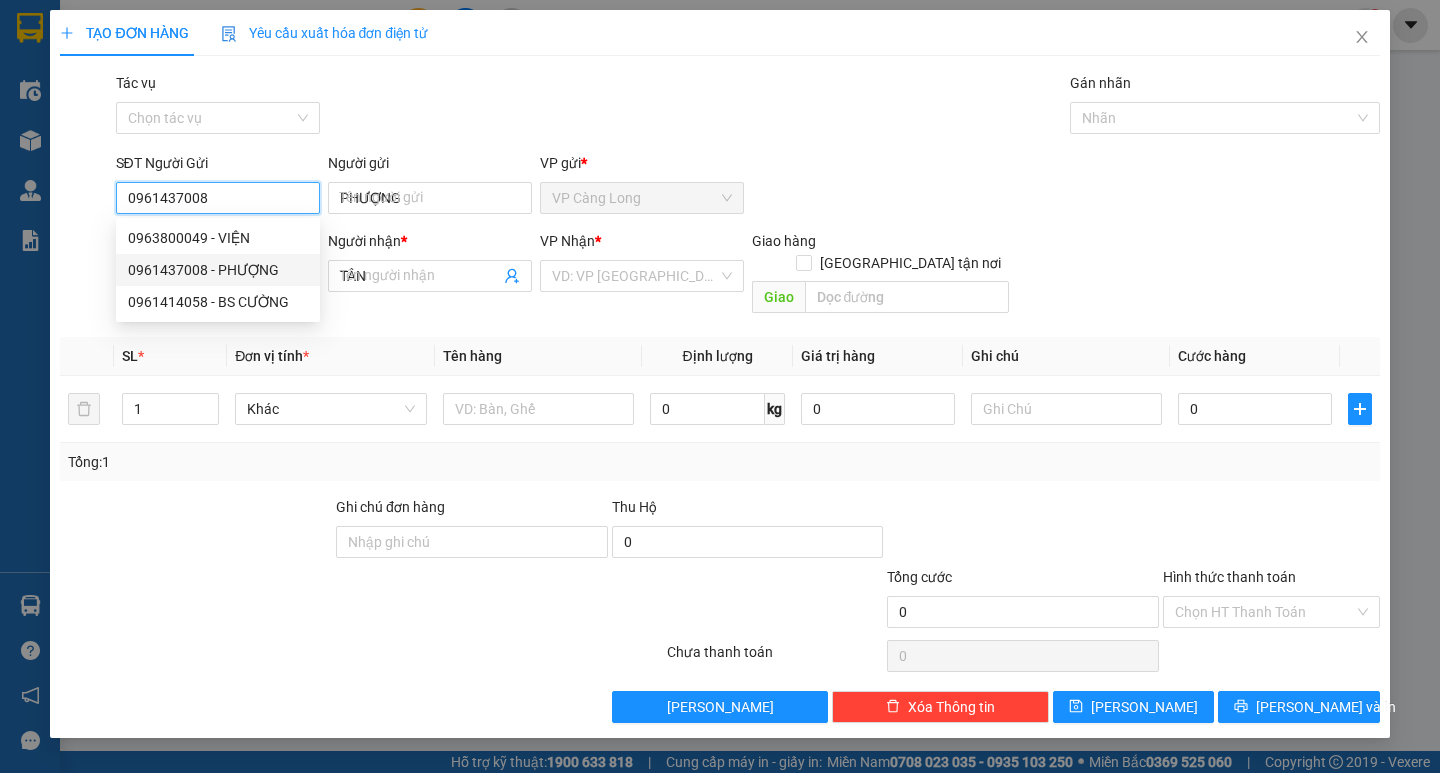 type on "35.000" 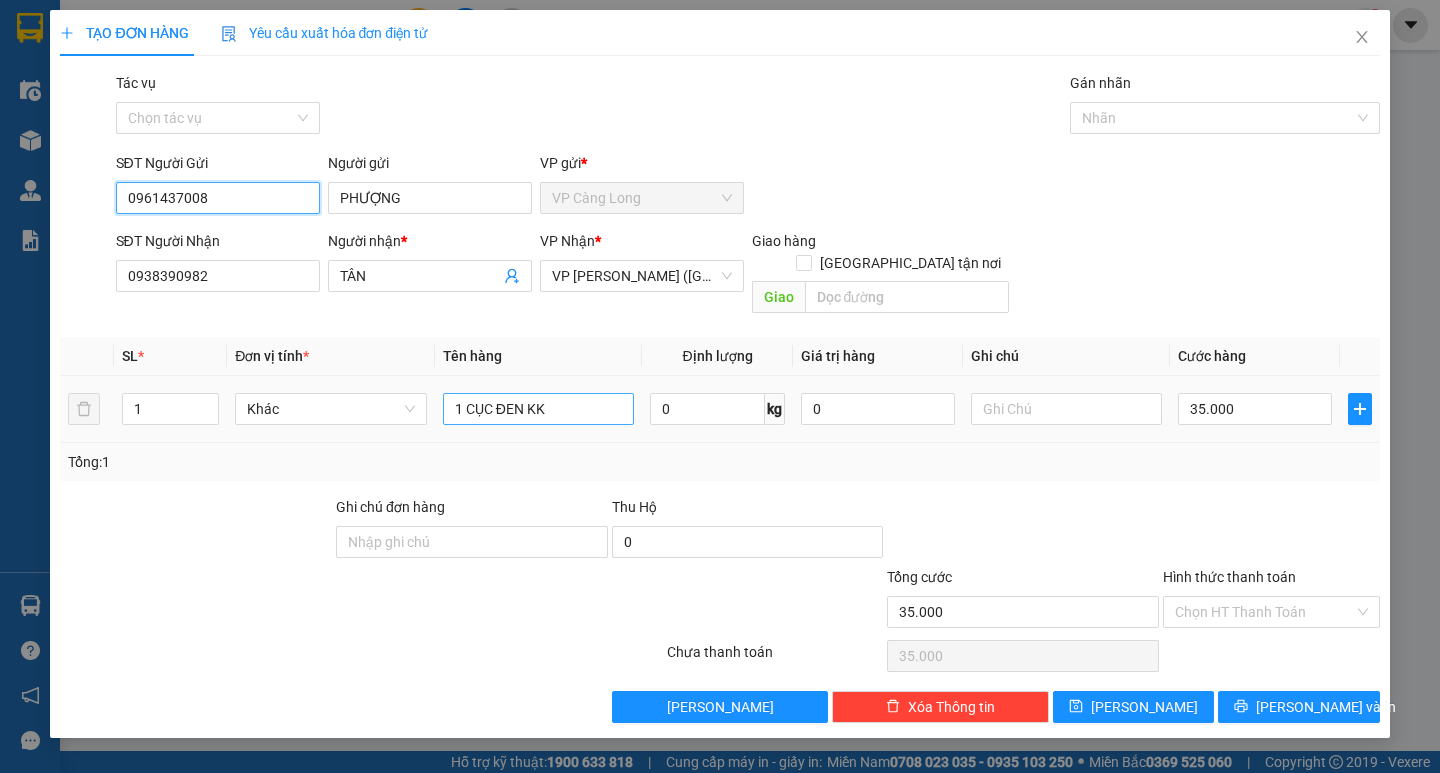 type on "0961437008" 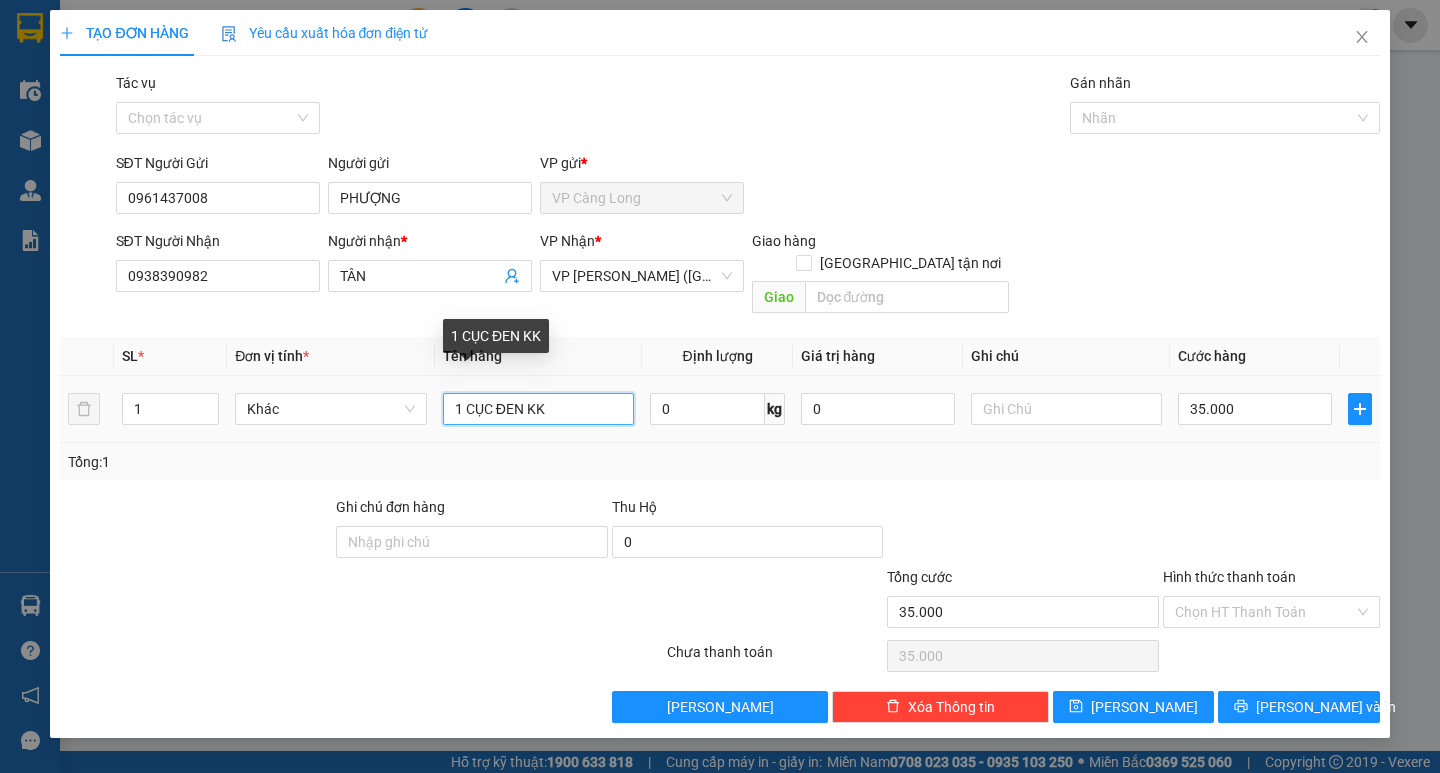 click on "1 CỤC ĐEN KK" at bounding box center [538, 409] 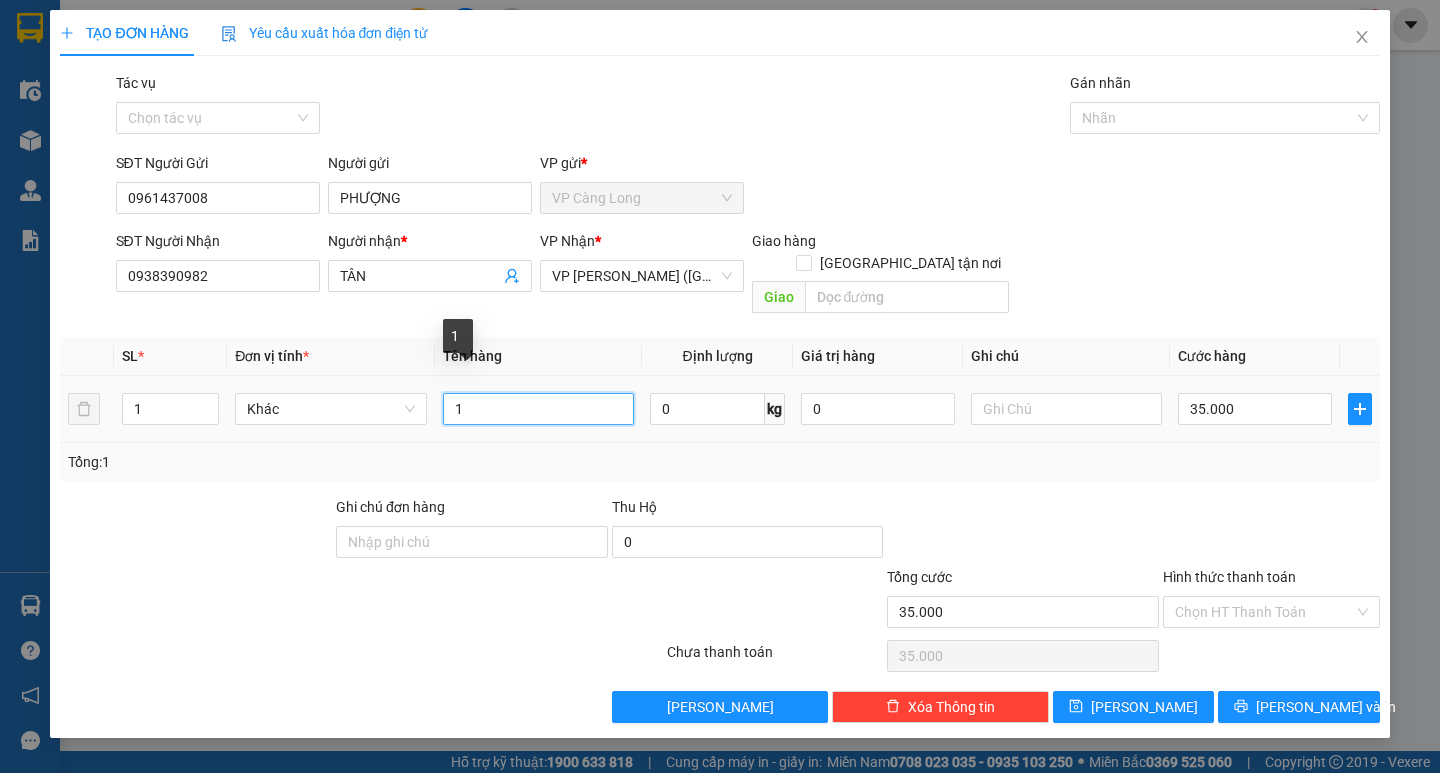type on "1" 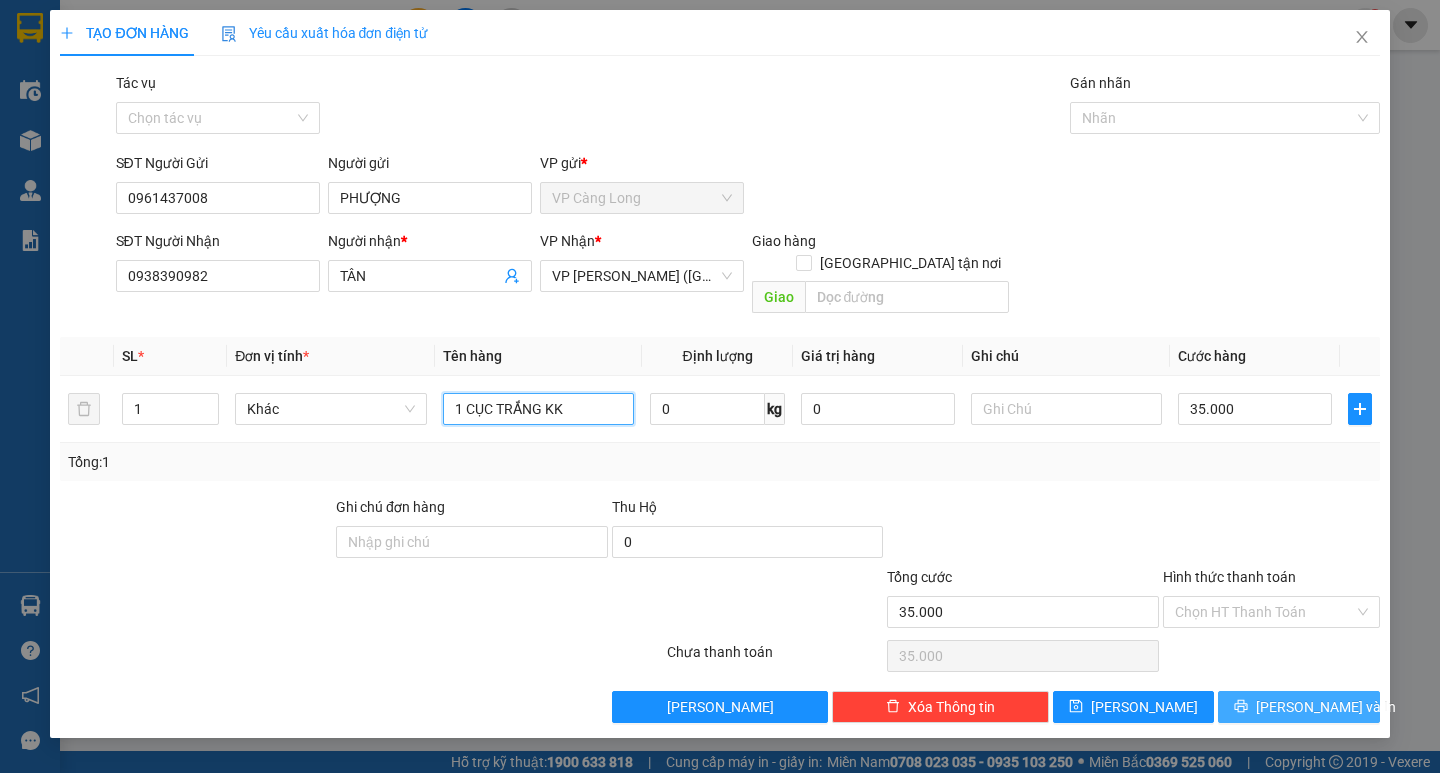 type on "1 CỤC TRẮNG KK" 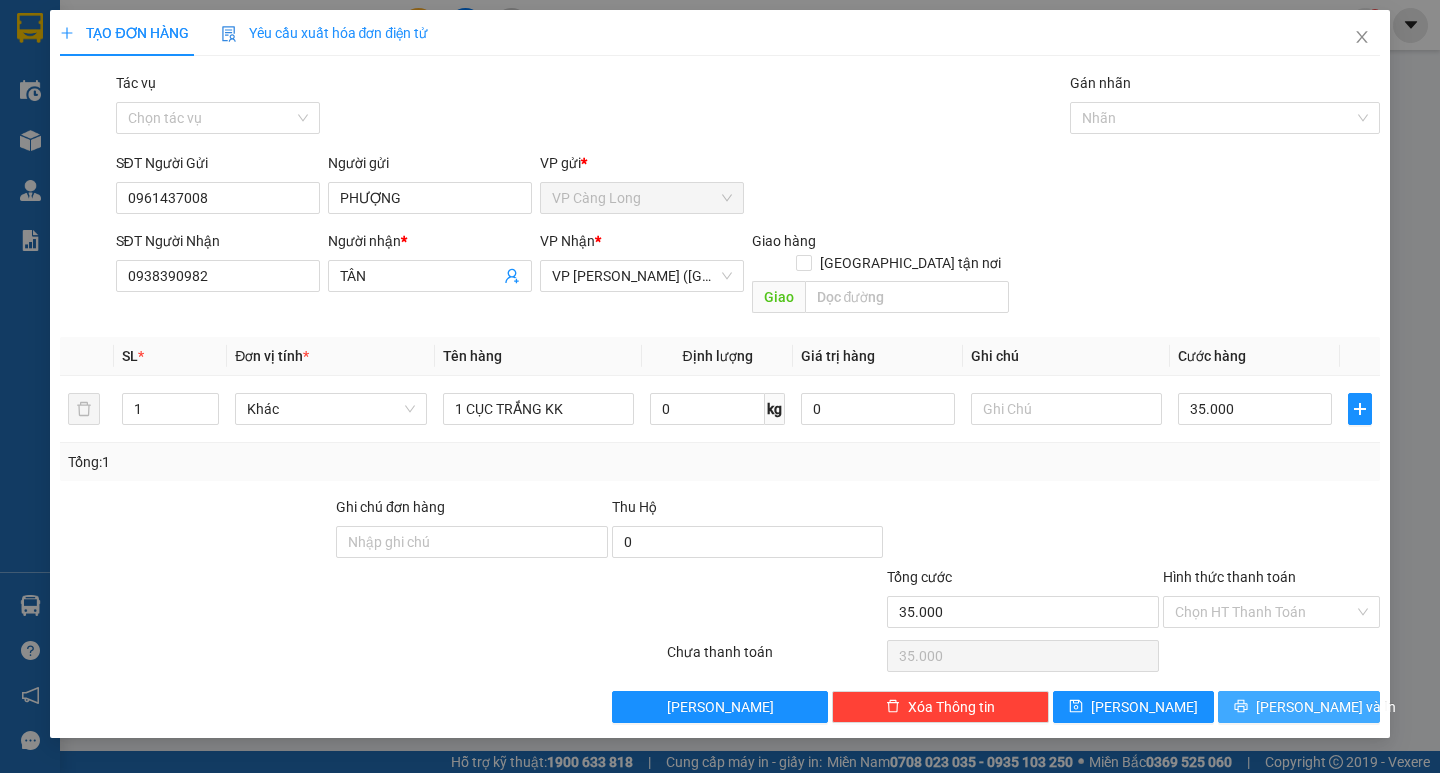 click on "[PERSON_NAME] và In" at bounding box center [1326, 707] 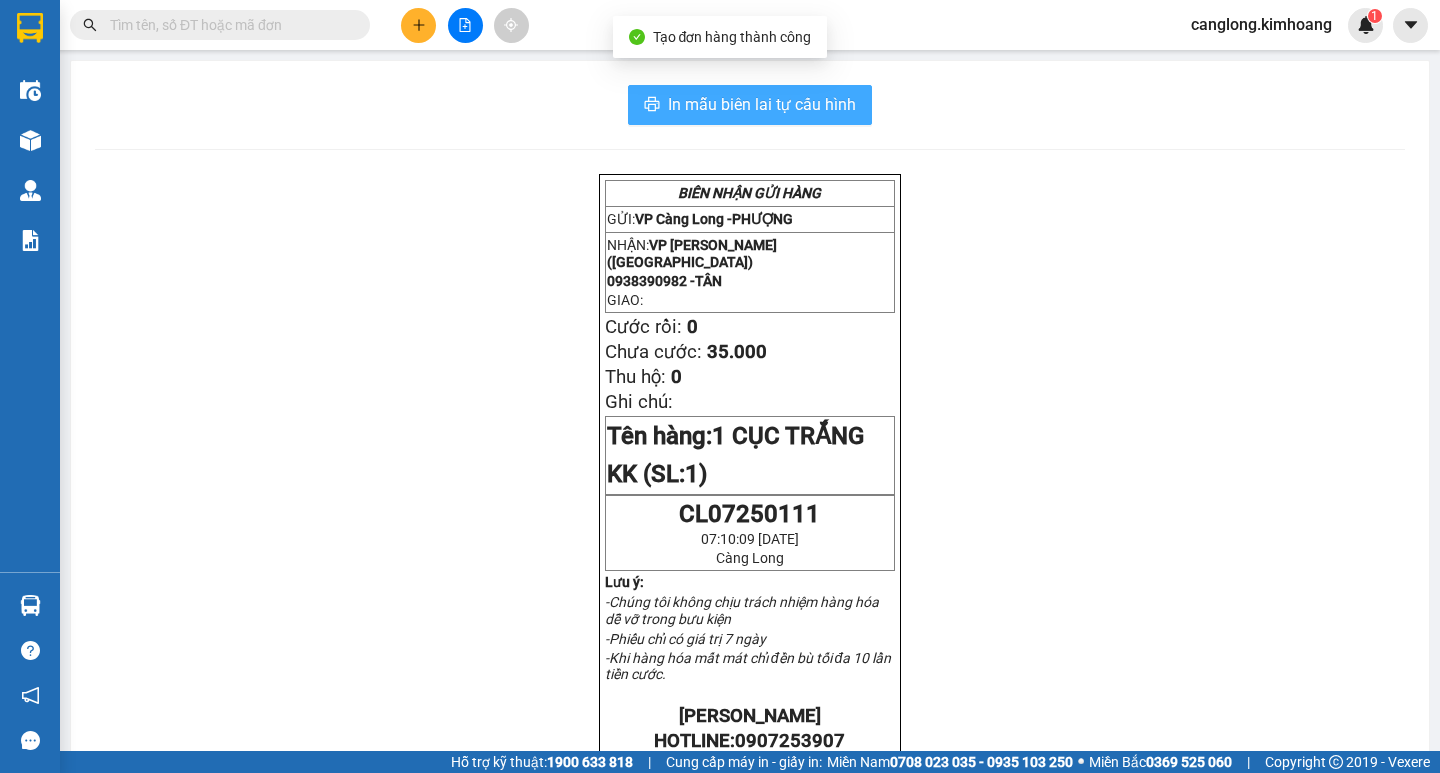 click on "In mẫu biên lai tự cấu hình" at bounding box center [762, 104] 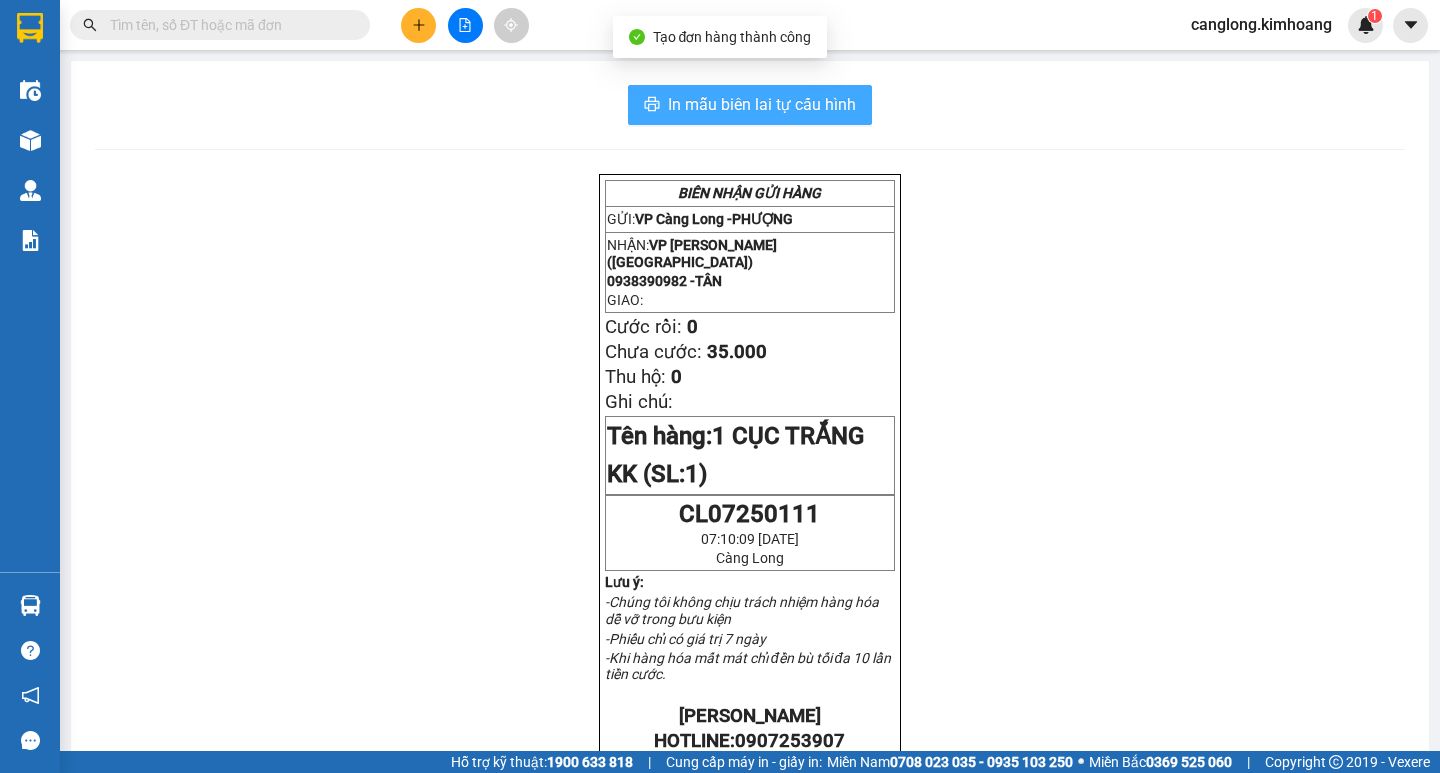 scroll, scrollTop: 0, scrollLeft: 0, axis: both 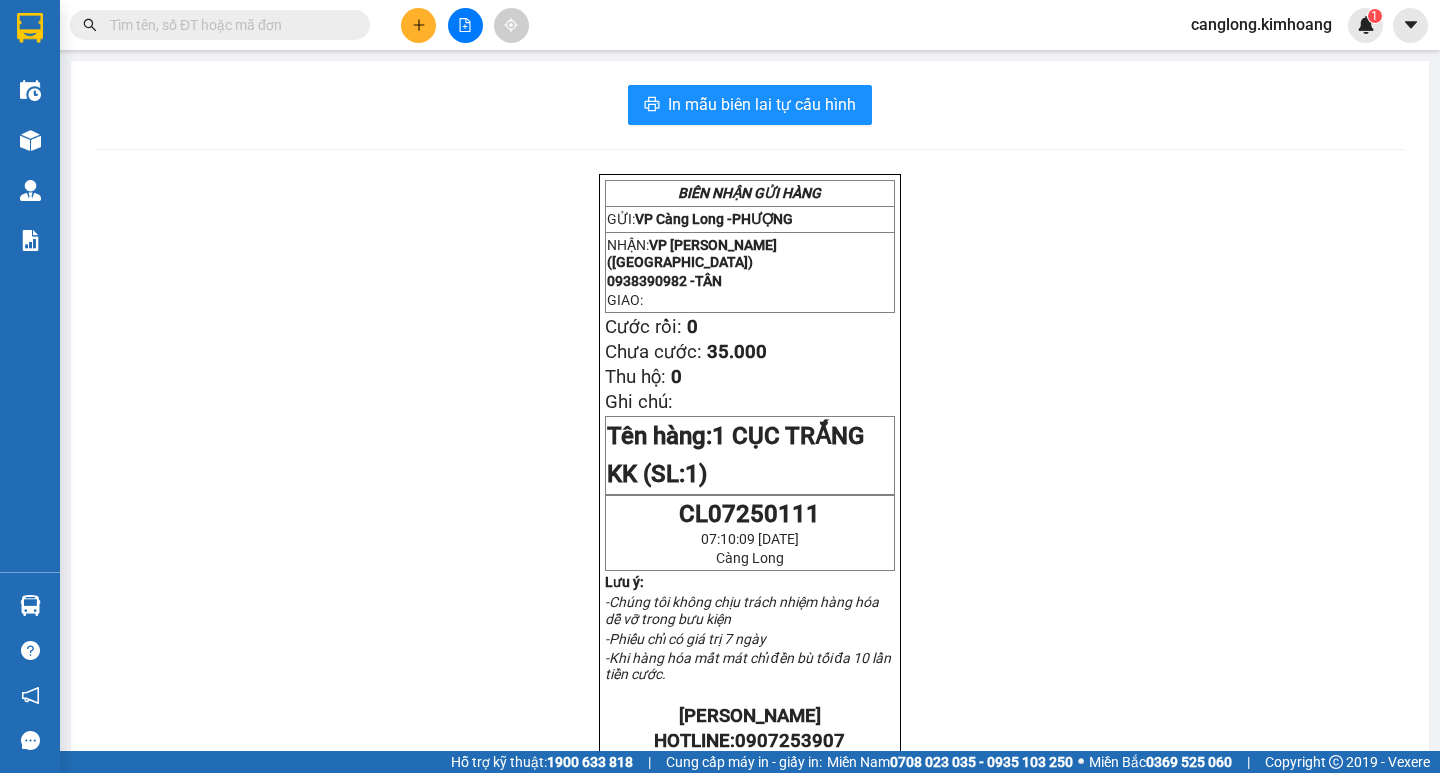 drag, startPoint x: 1072, startPoint y: 607, endPoint x: 1123, endPoint y: 601, distance: 51.351727 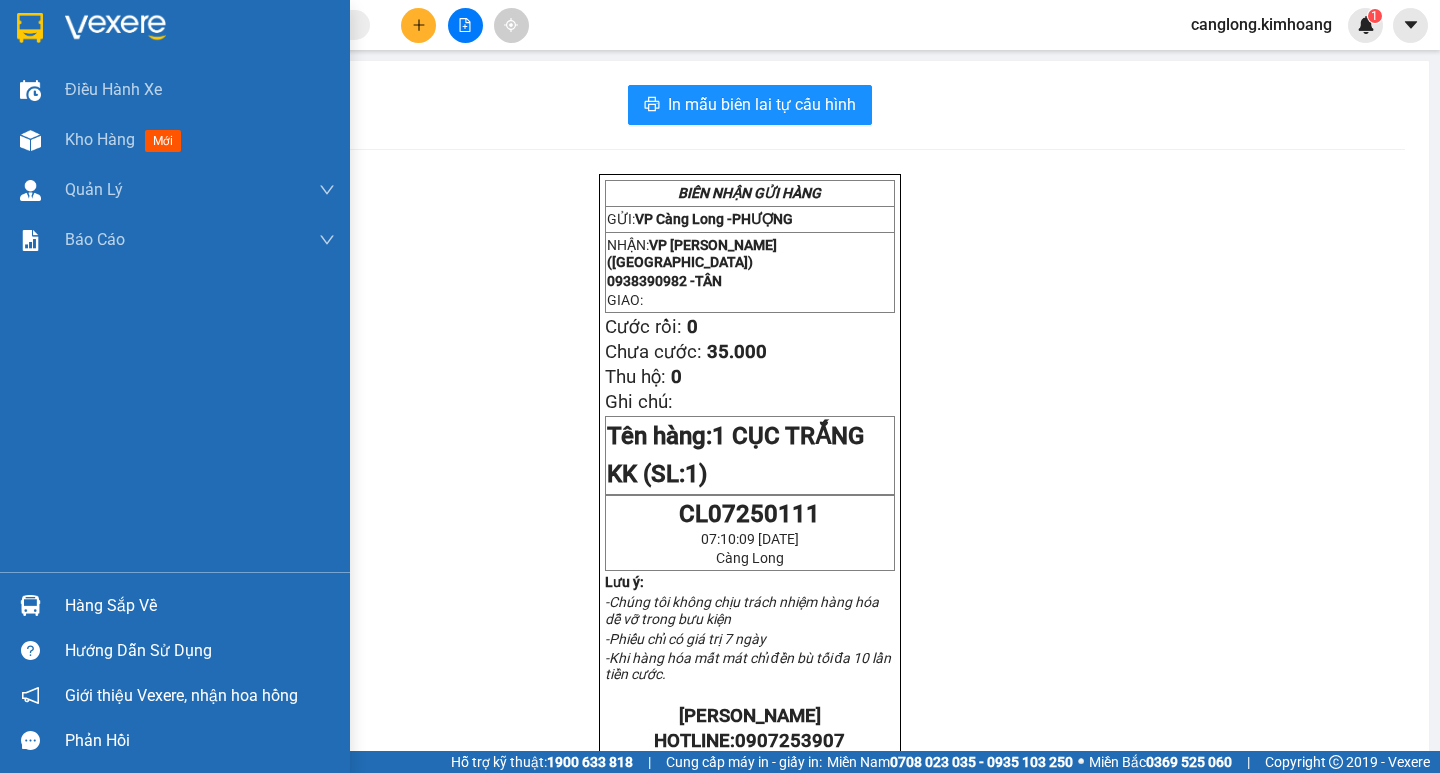 drag, startPoint x: 1123, startPoint y: 601, endPoint x: 0, endPoint y: 329, distance: 1155.471 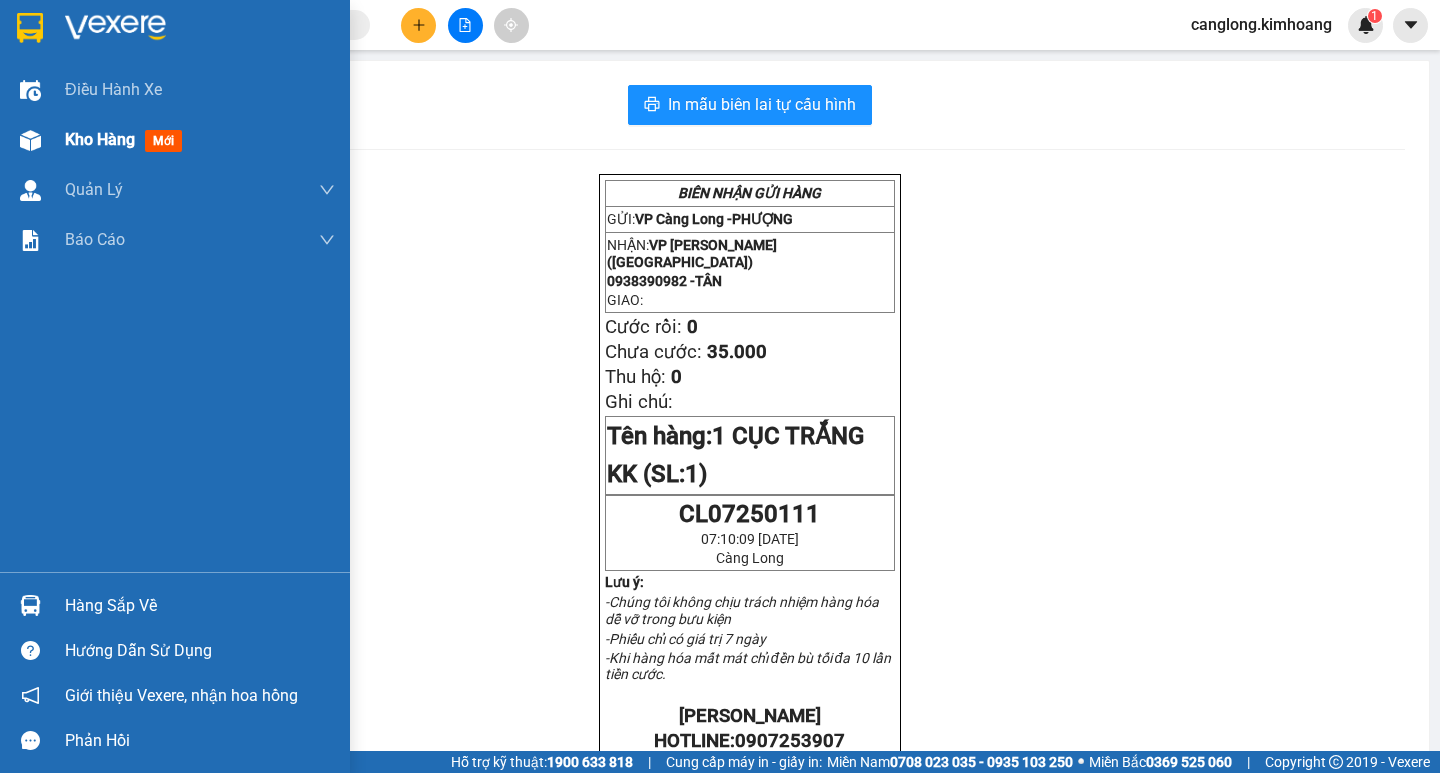 click on "Kho hàng mới" at bounding box center (175, 140) 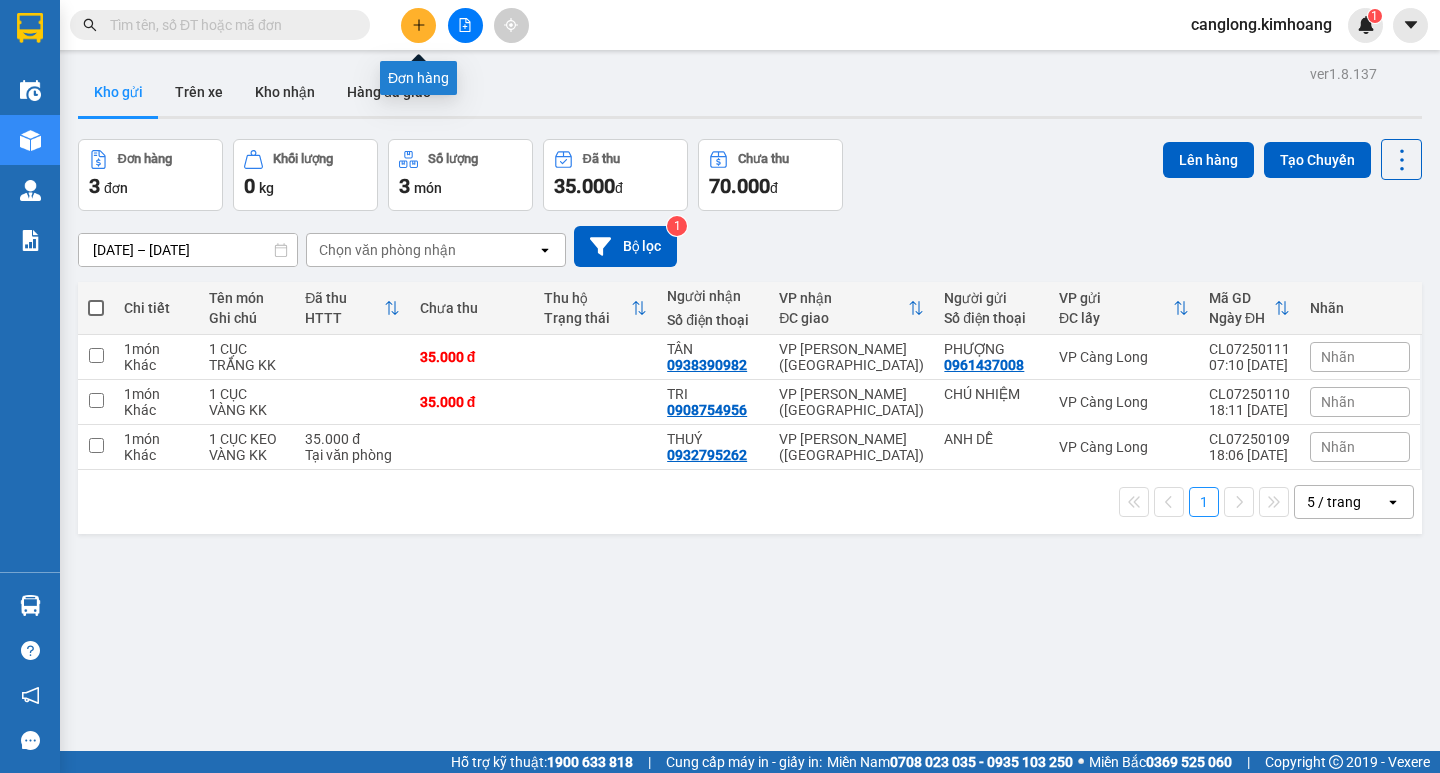 click 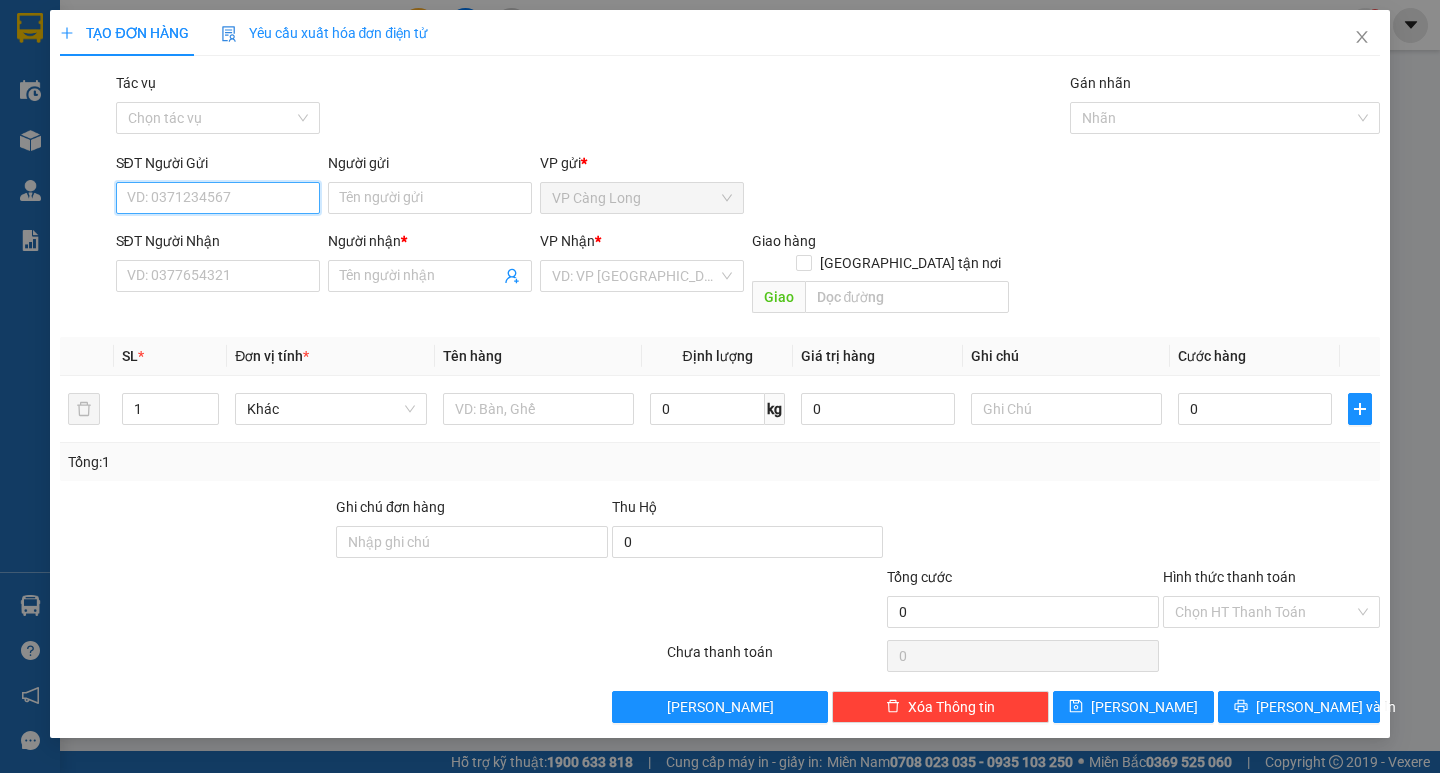 click on "SĐT Người Gửi" at bounding box center (218, 198) 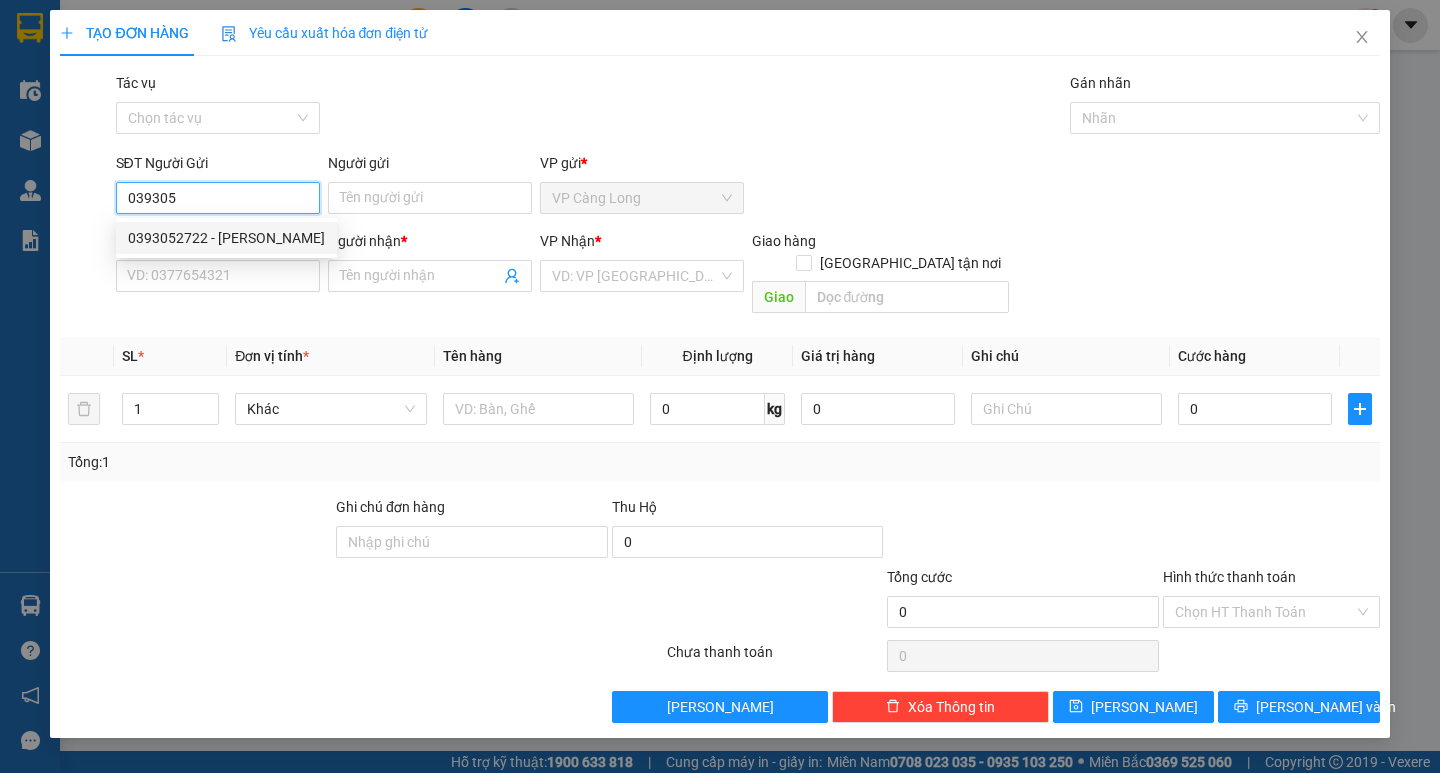 click on "0393052722 - MINH TIẾN" at bounding box center [226, 238] 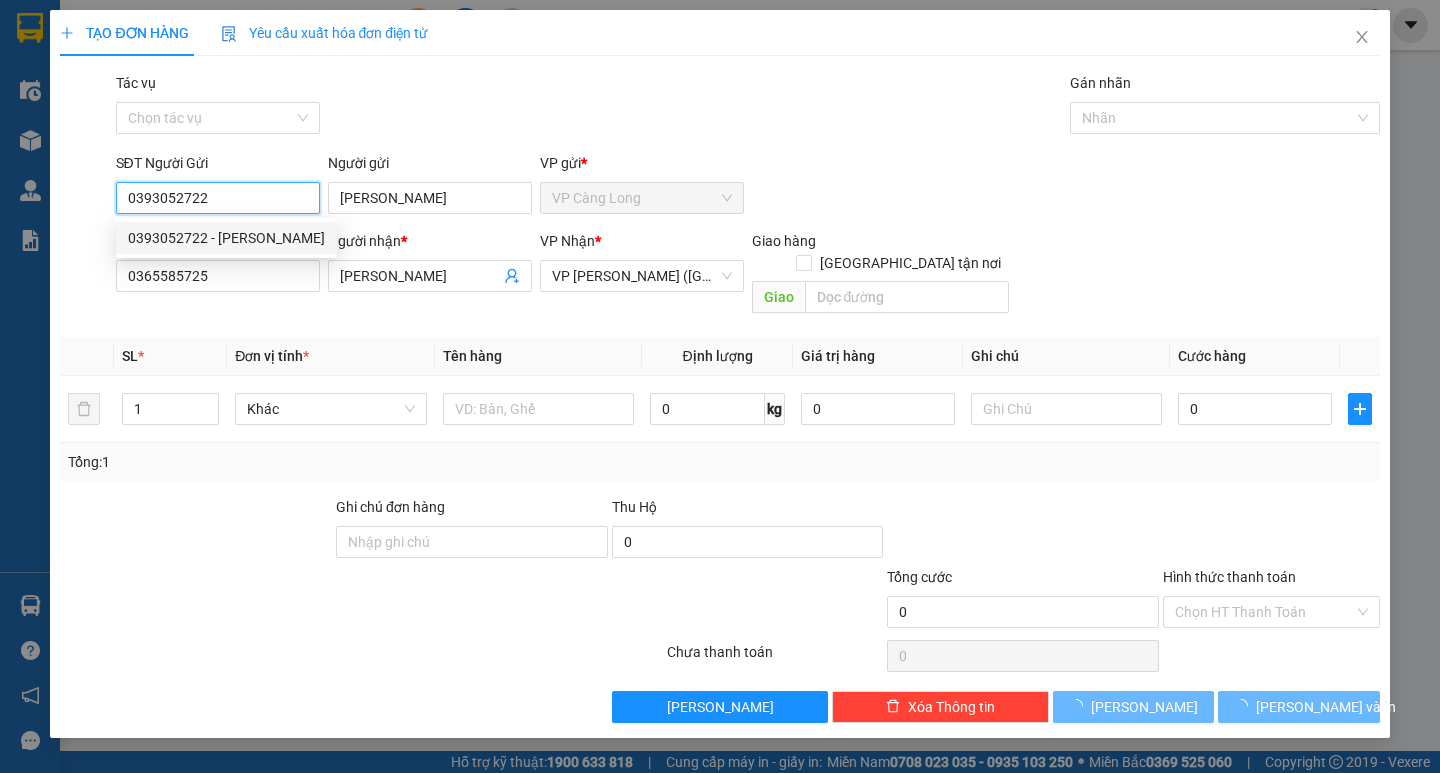 type on "40.000" 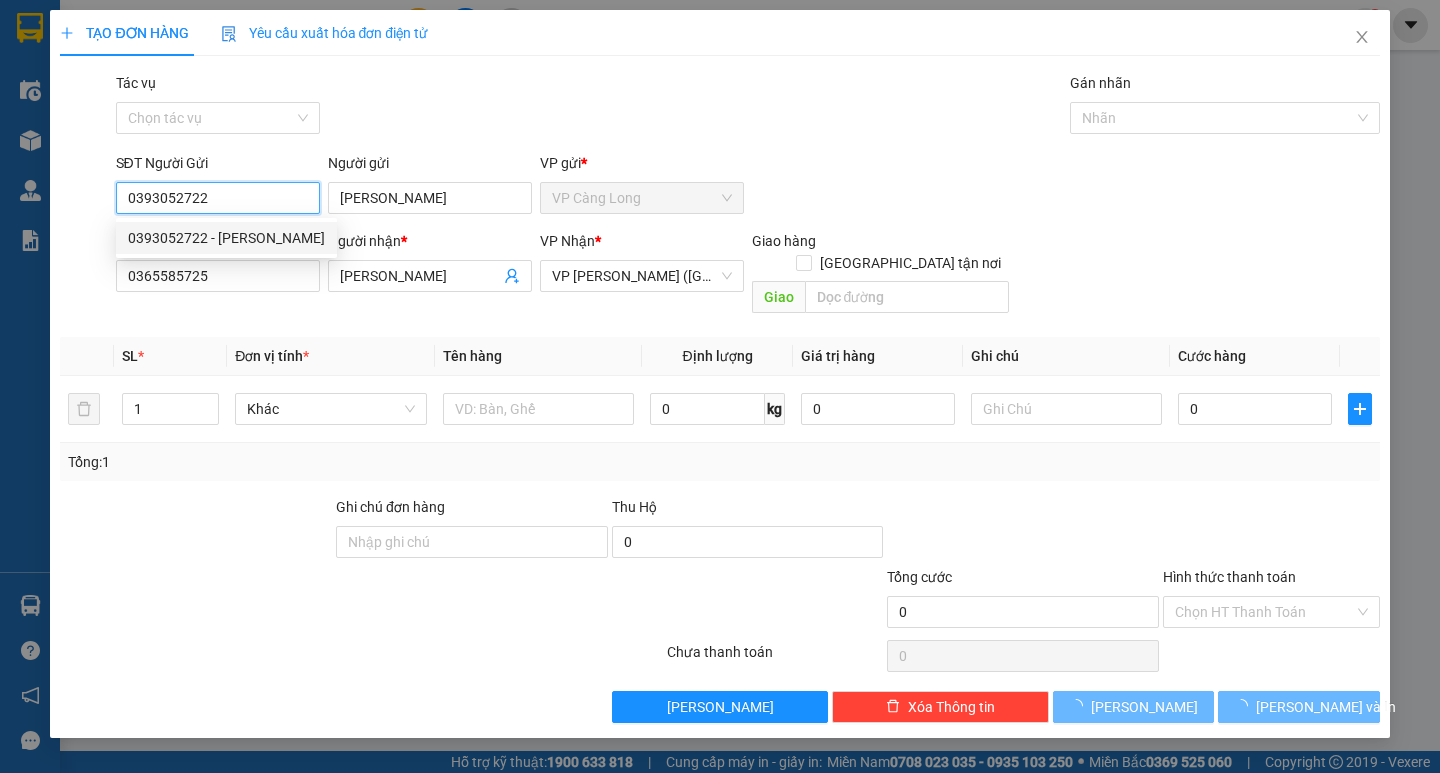 type on "40.000" 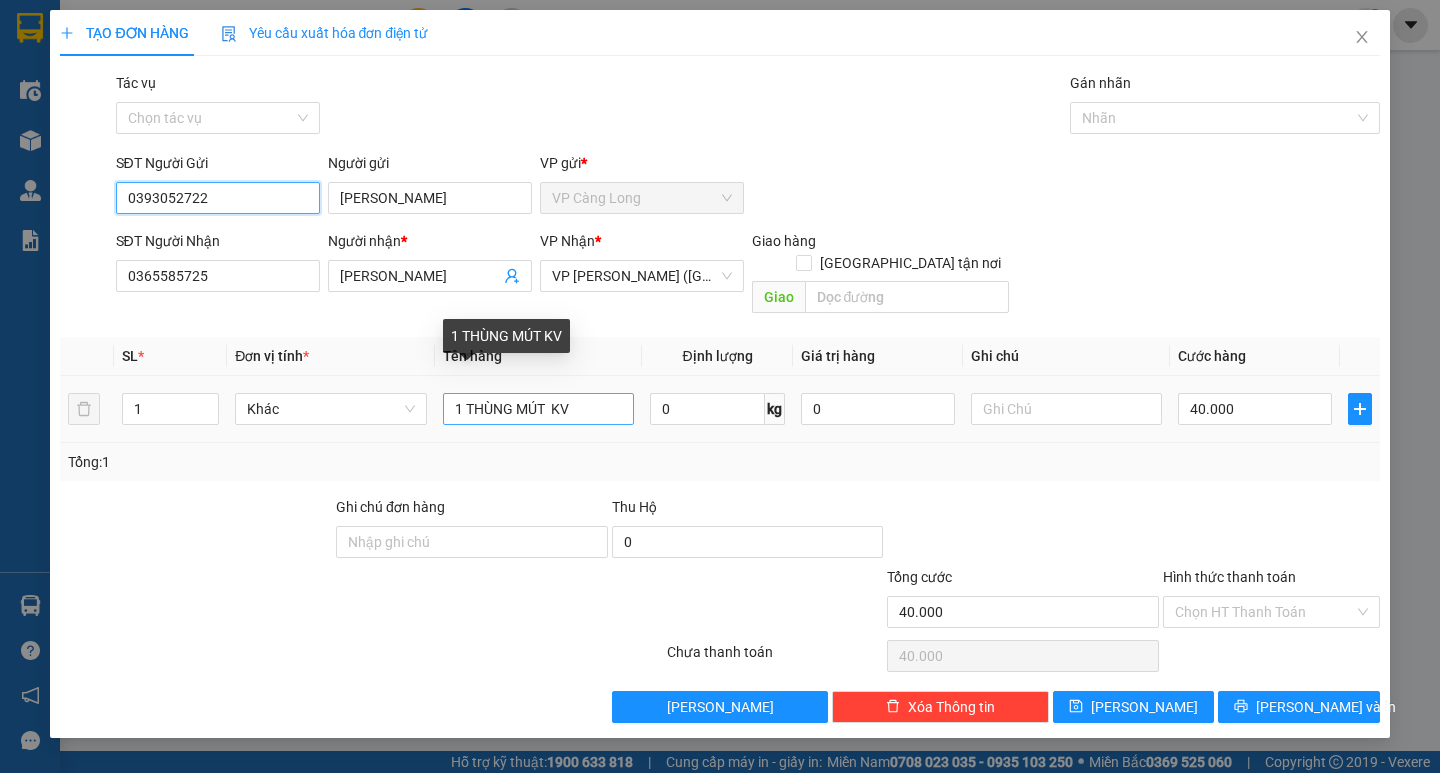 type on "0393052722" 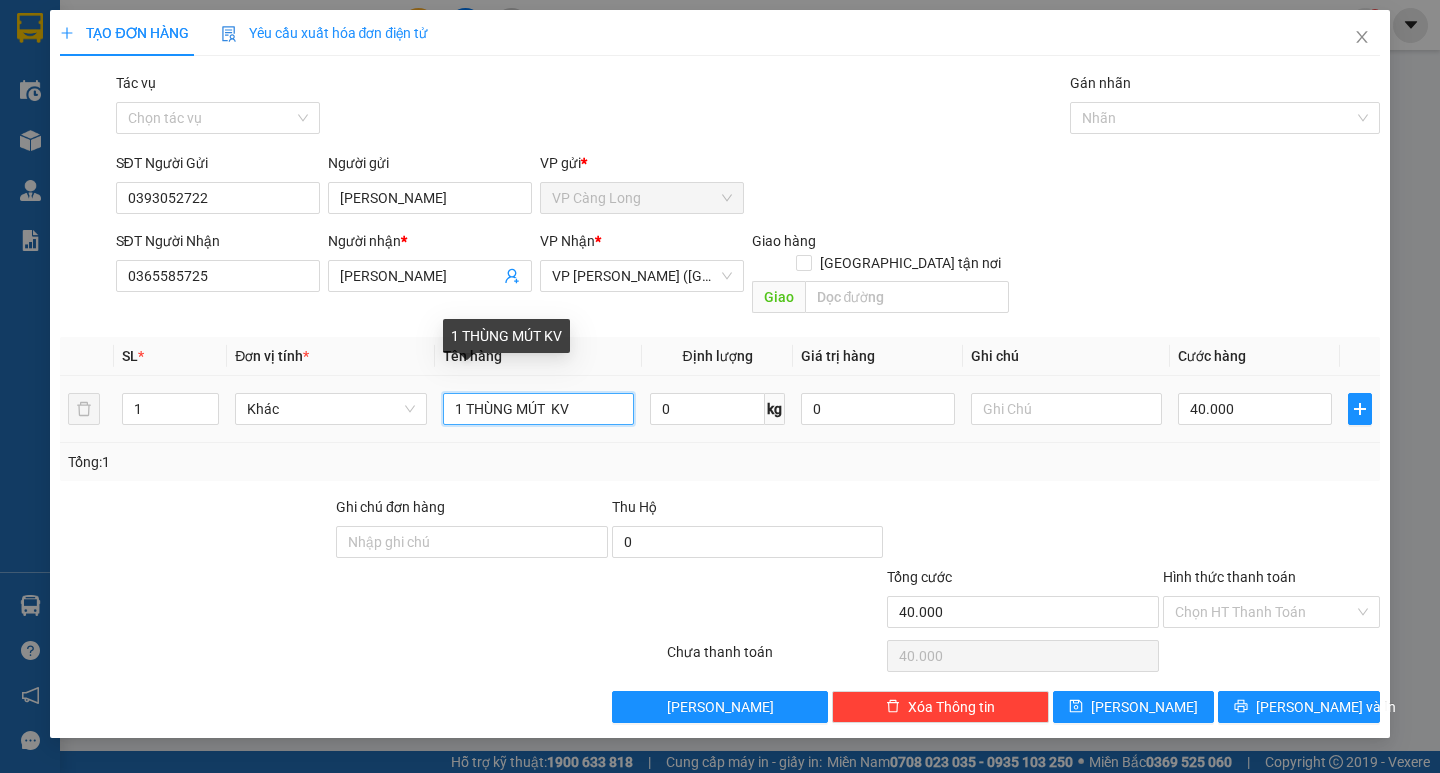 click on "1 THÙNG MÚT  KV" at bounding box center (538, 409) 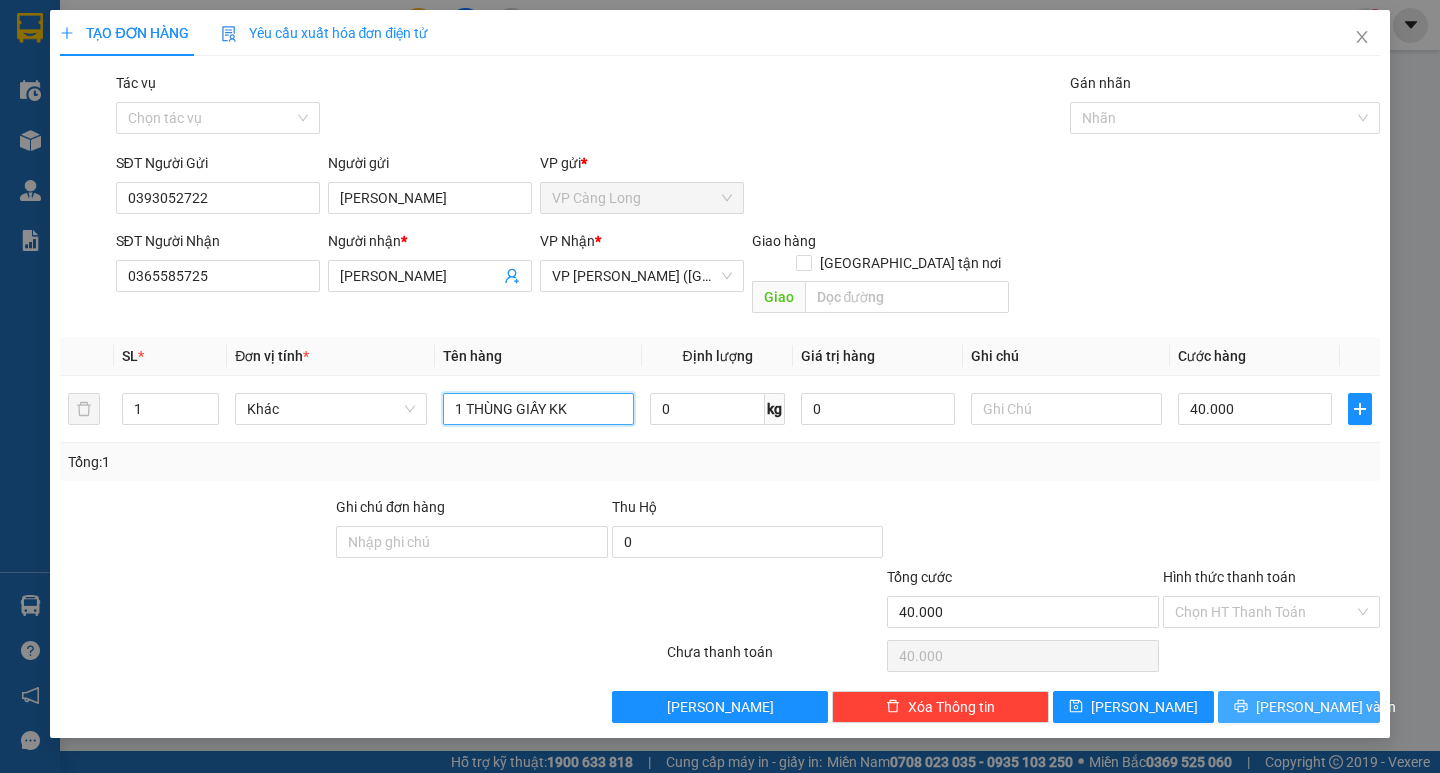 type on "1 THÙNG GIẤY KK" 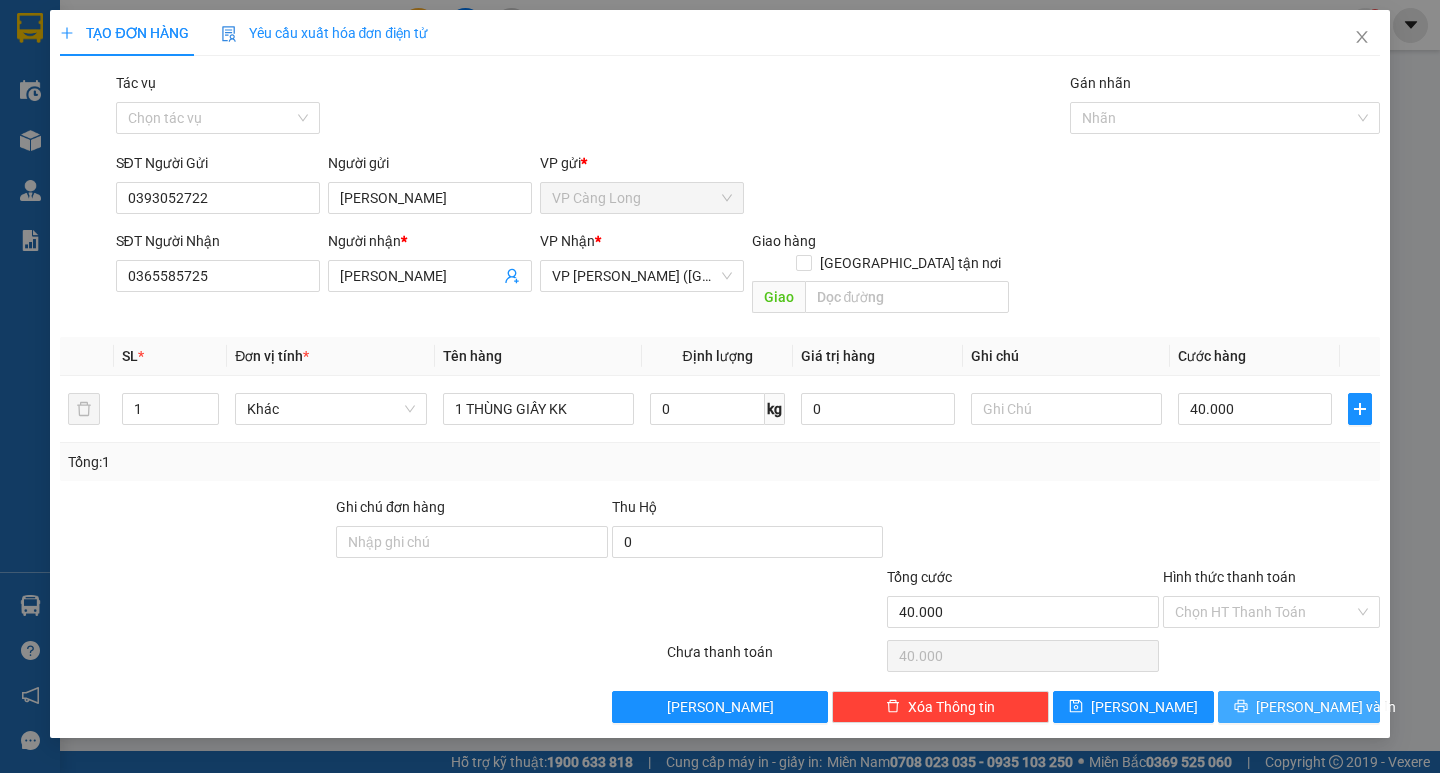 click on "[PERSON_NAME] và In" at bounding box center (1326, 707) 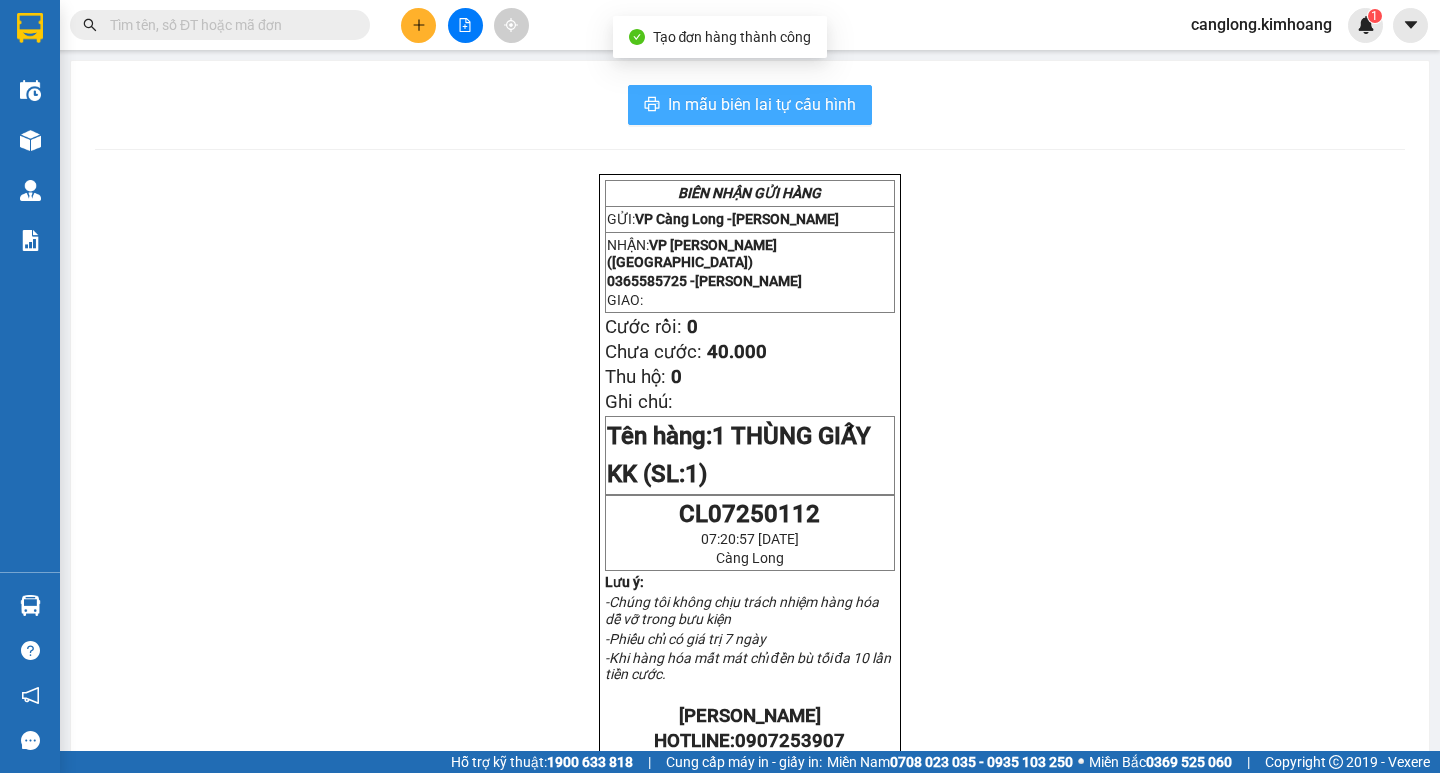 click on "In mẫu biên lai tự cấu hình" at bounding box center [762, 104] 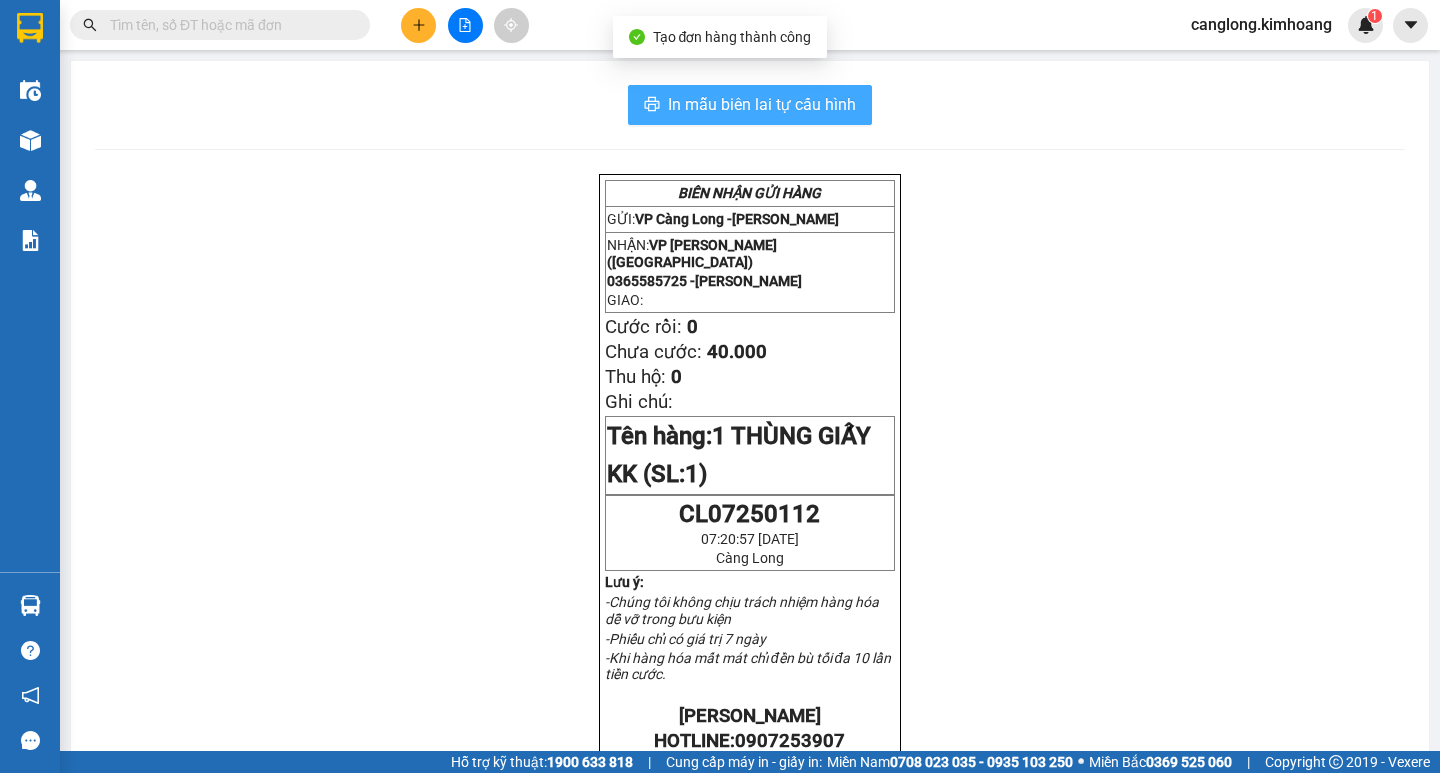 scroll, scrollTop: 0, scrollLeft: 0, axis: both 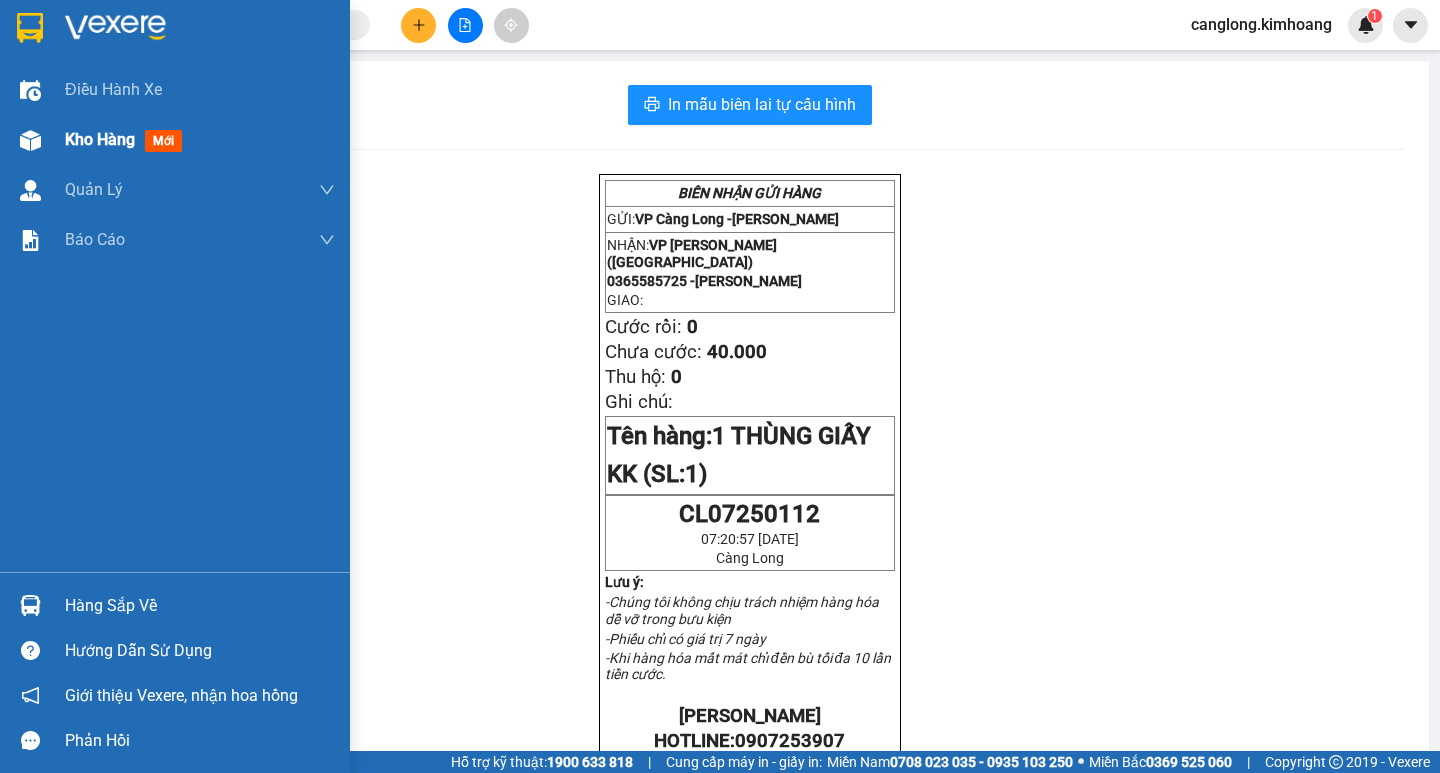 click on "Kho hàng mới" at bounding box center [175, 140] 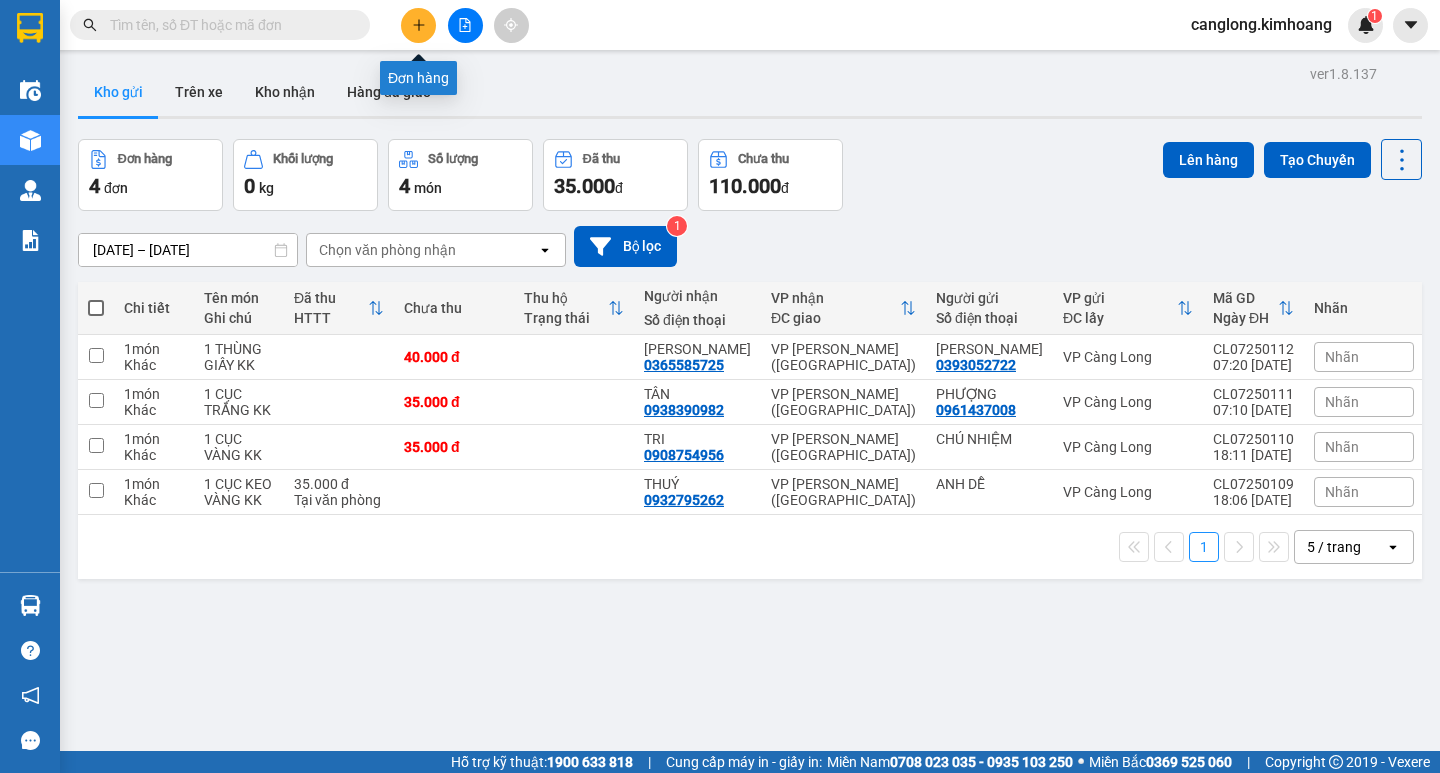 click at bounding box center [418, 25] 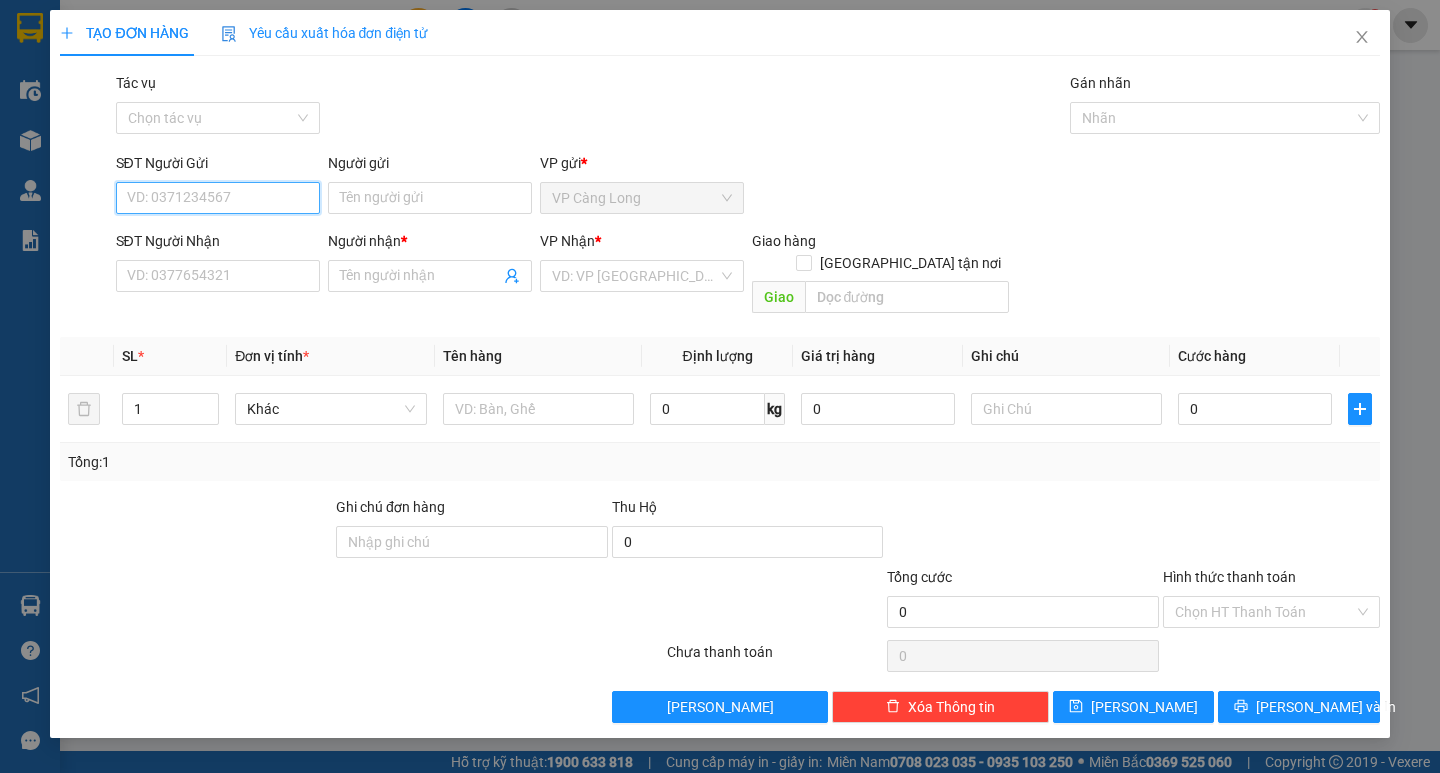 click on "SĐT Người Gửi" at bounding box center [218, 198] 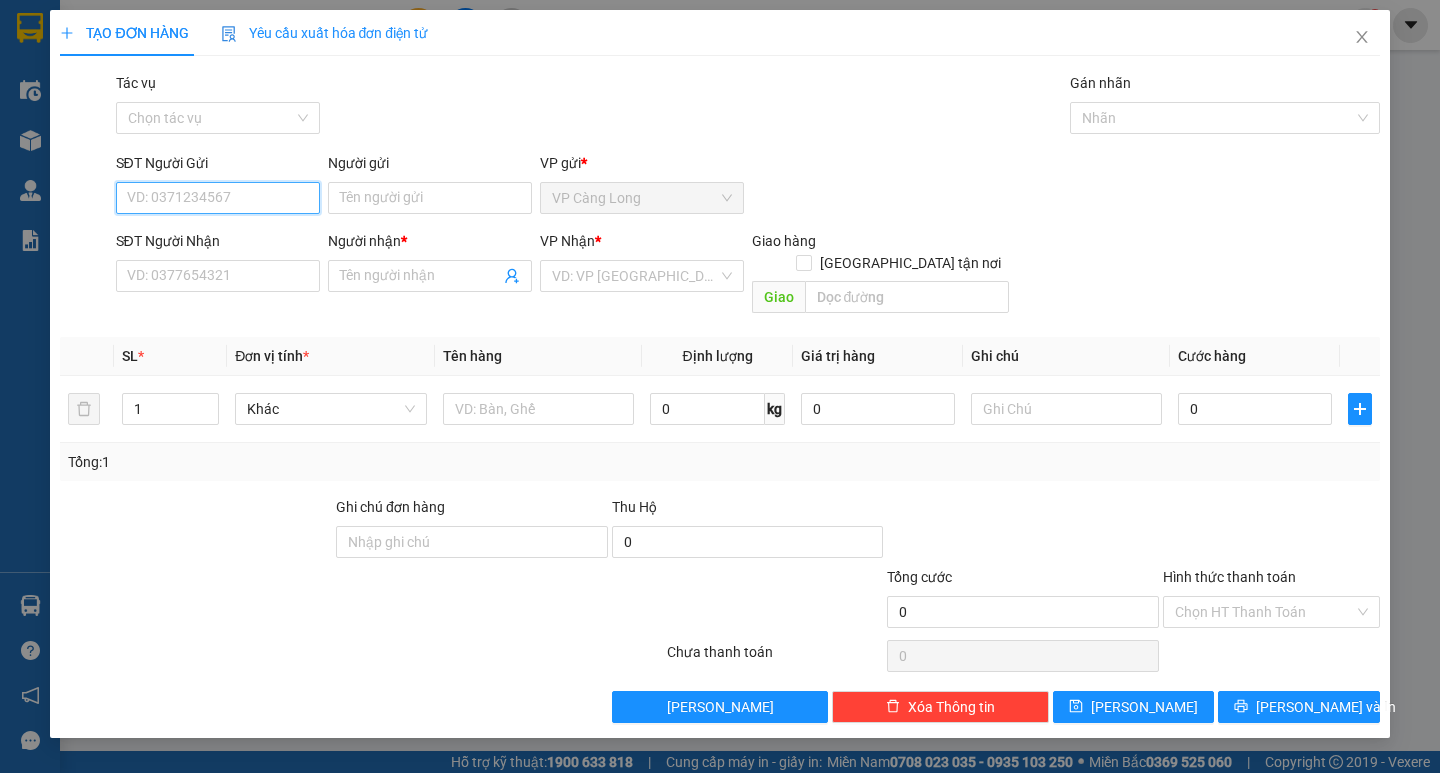 click on "SĐT Người Gửi" at bounding box center [218, 198] 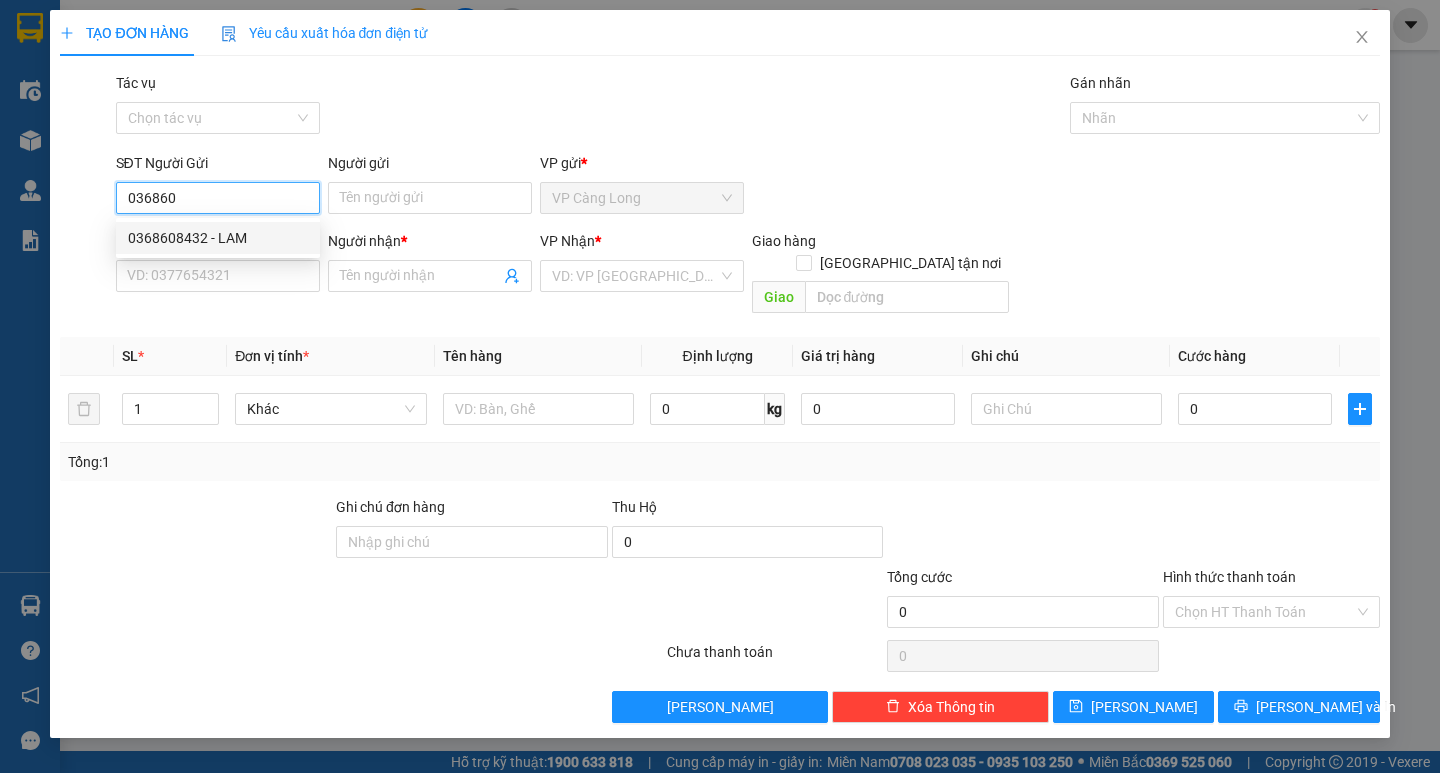 click on "0368608432 - LAM" at bounding box center (218, 238) 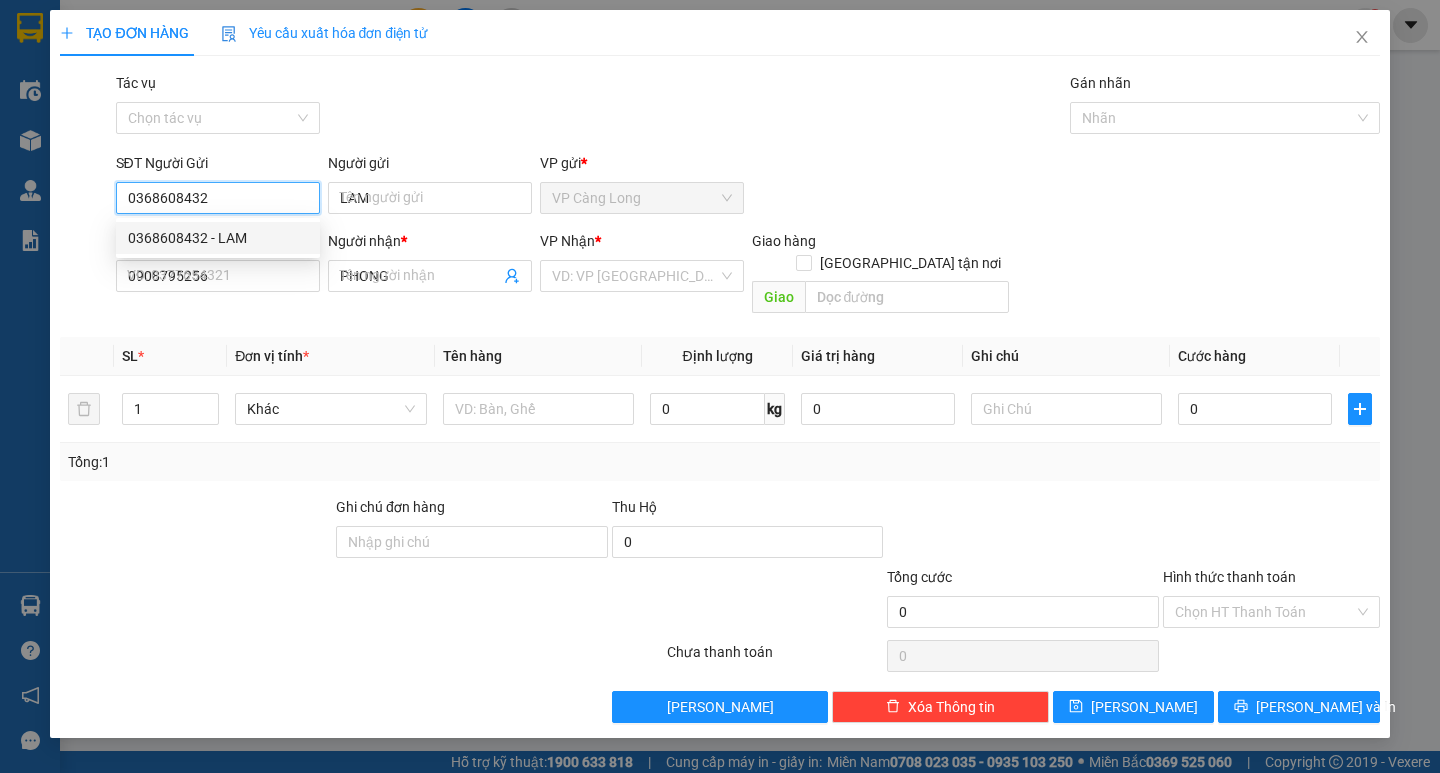 type on "40.000" 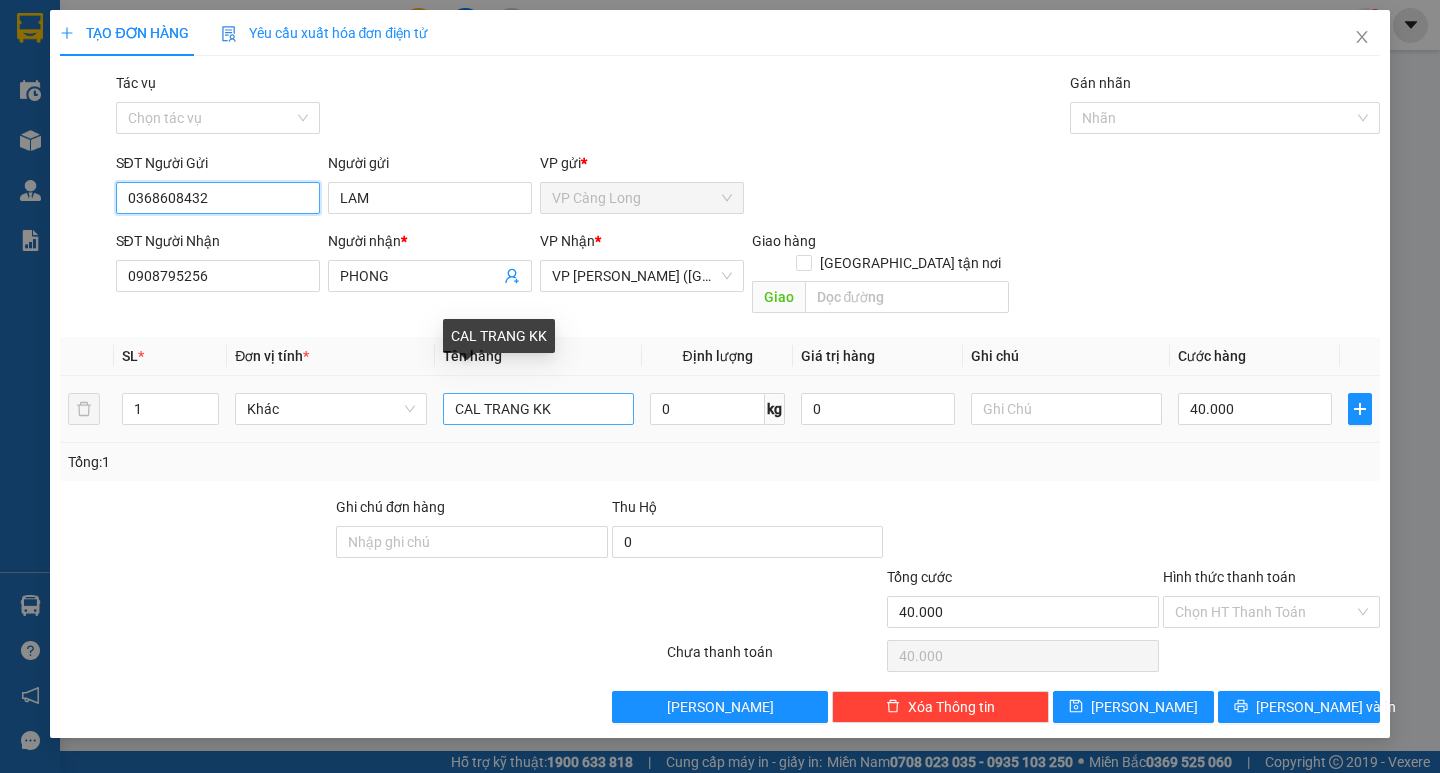type on "0368608432" 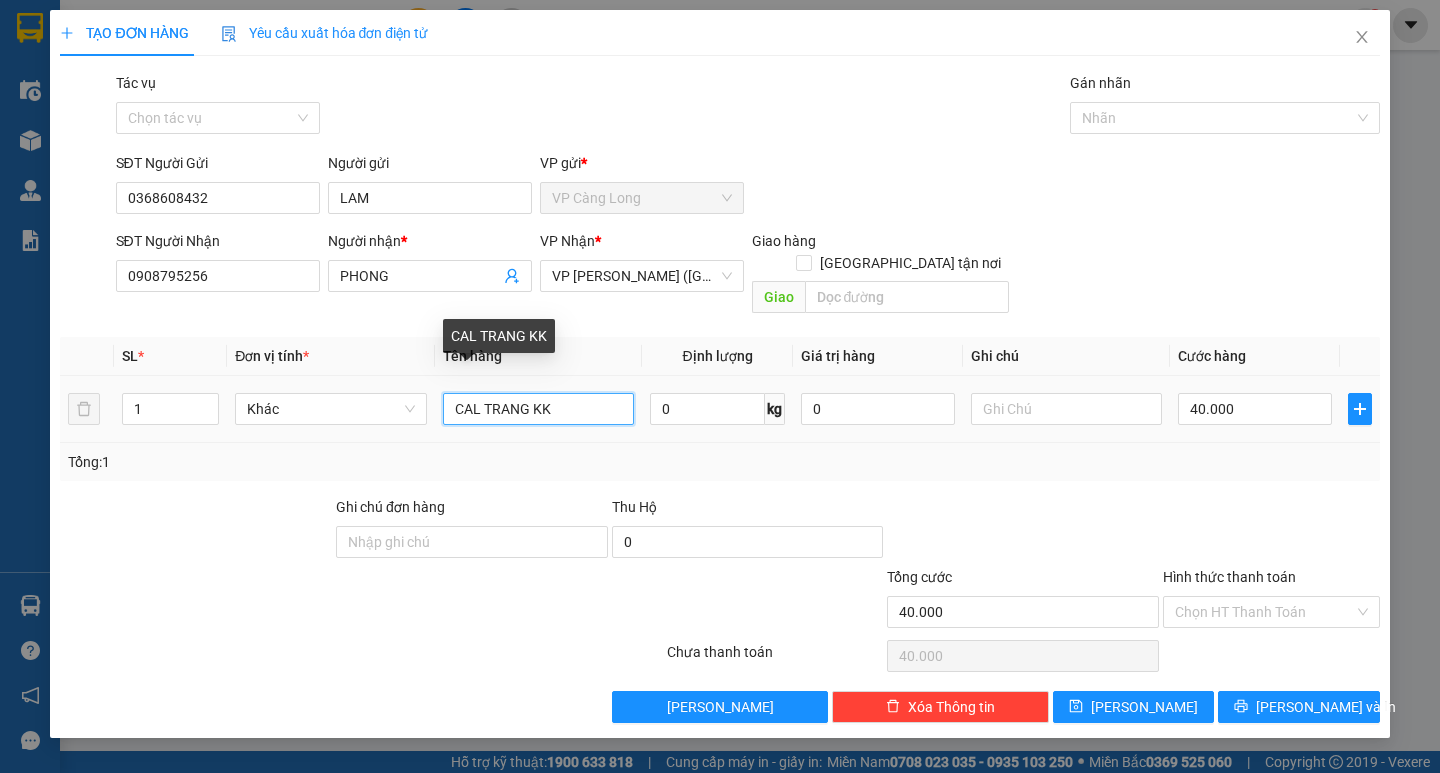 click on "CAL TRANG KK" at bounding box center (538, 409) 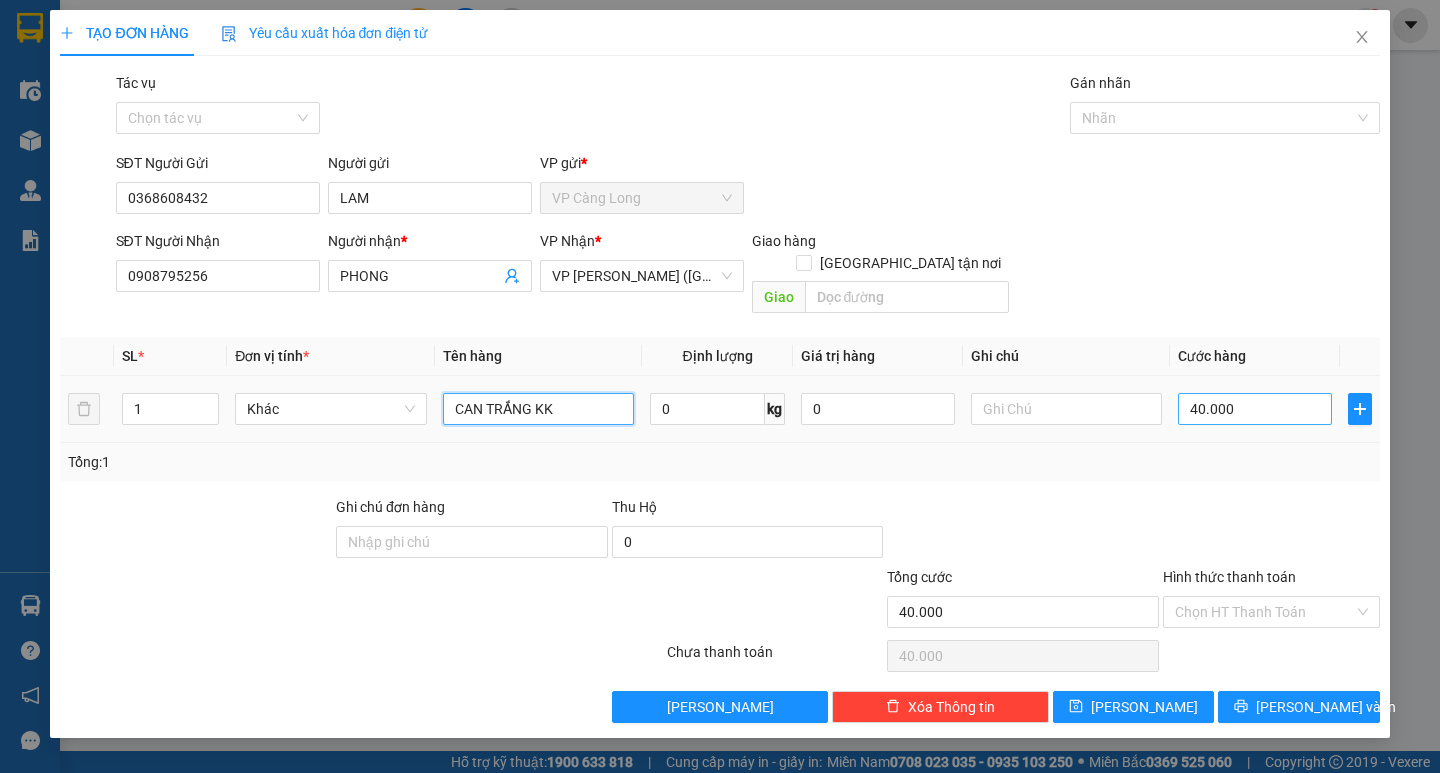 type on "CAN TRẮNG KK" 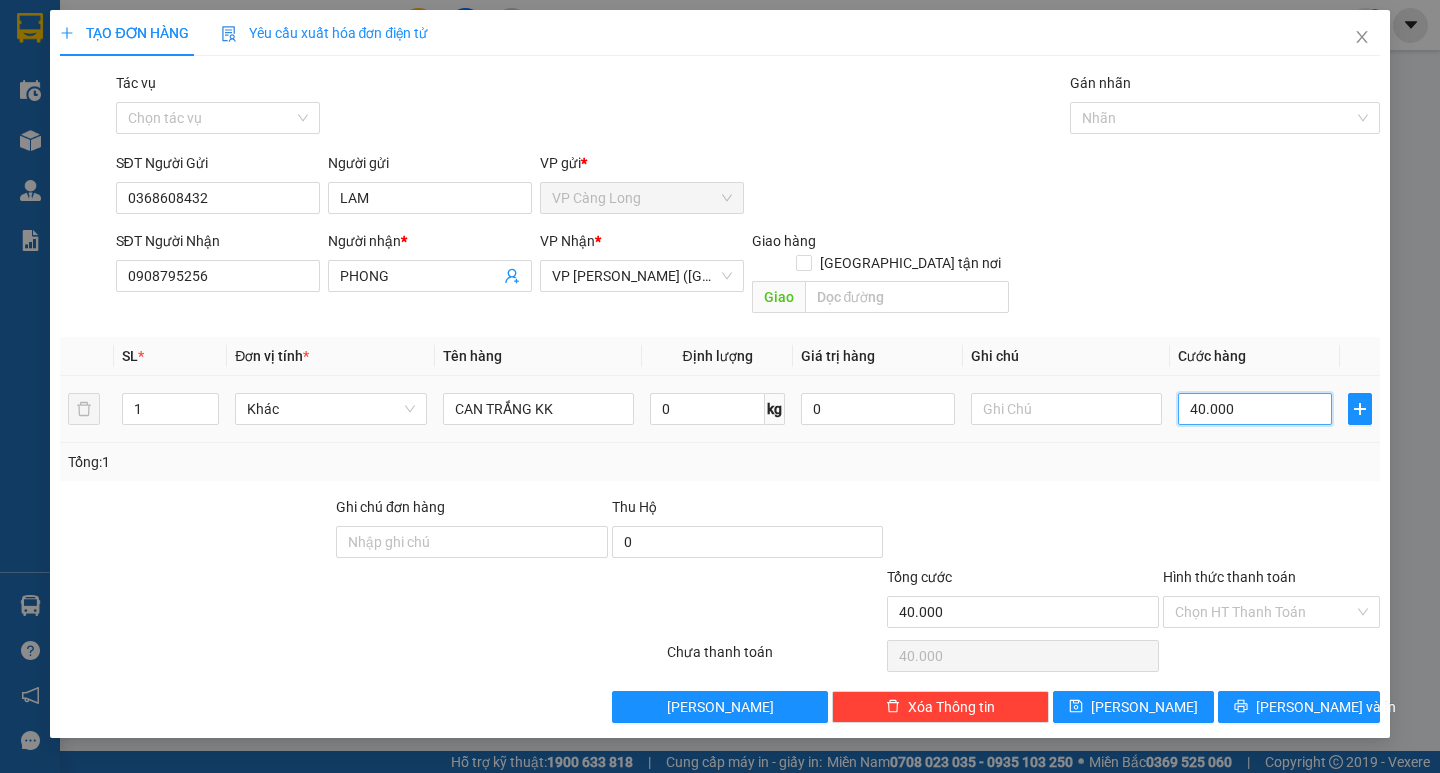 click on "40.000" at bounding box center [1255, 409] 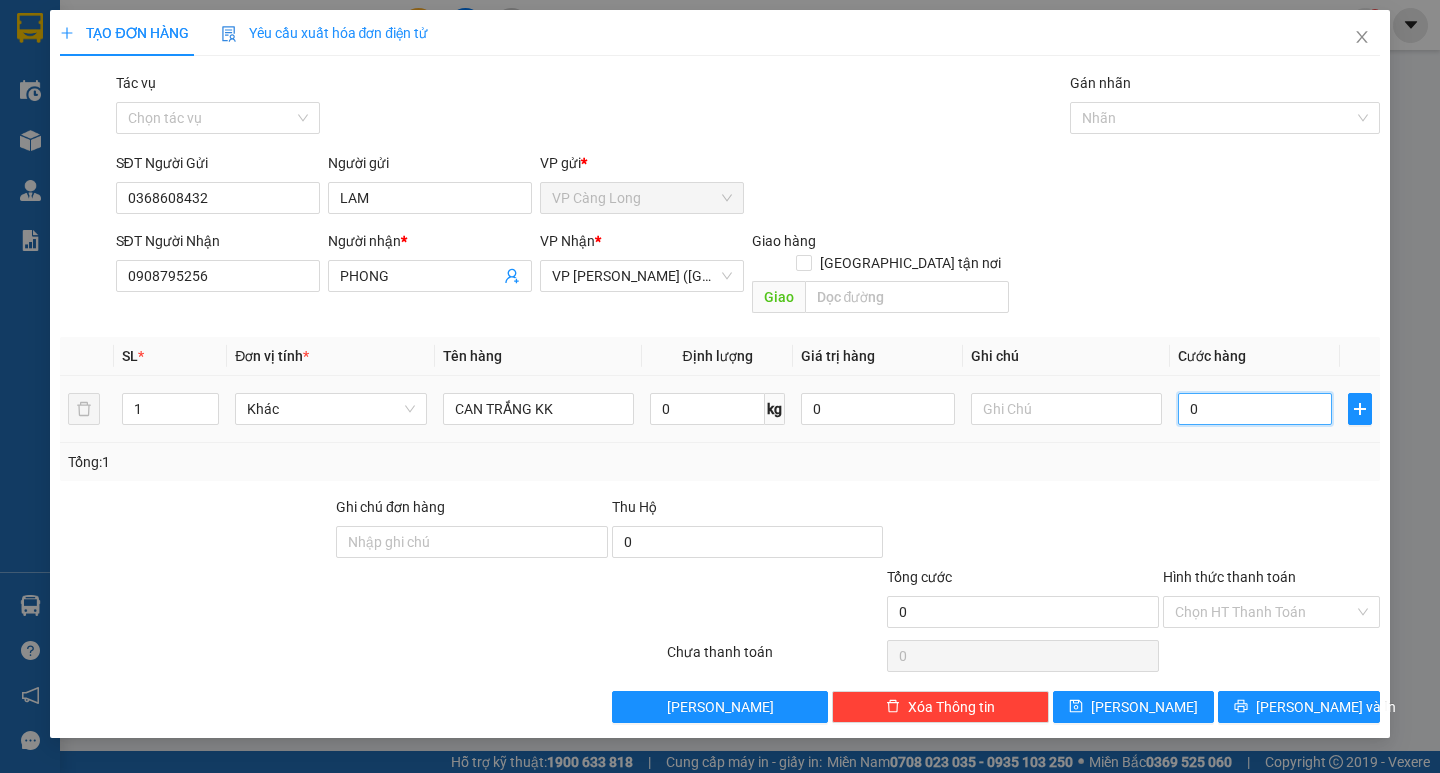 click on "0" at bounding box center [1255, 409] 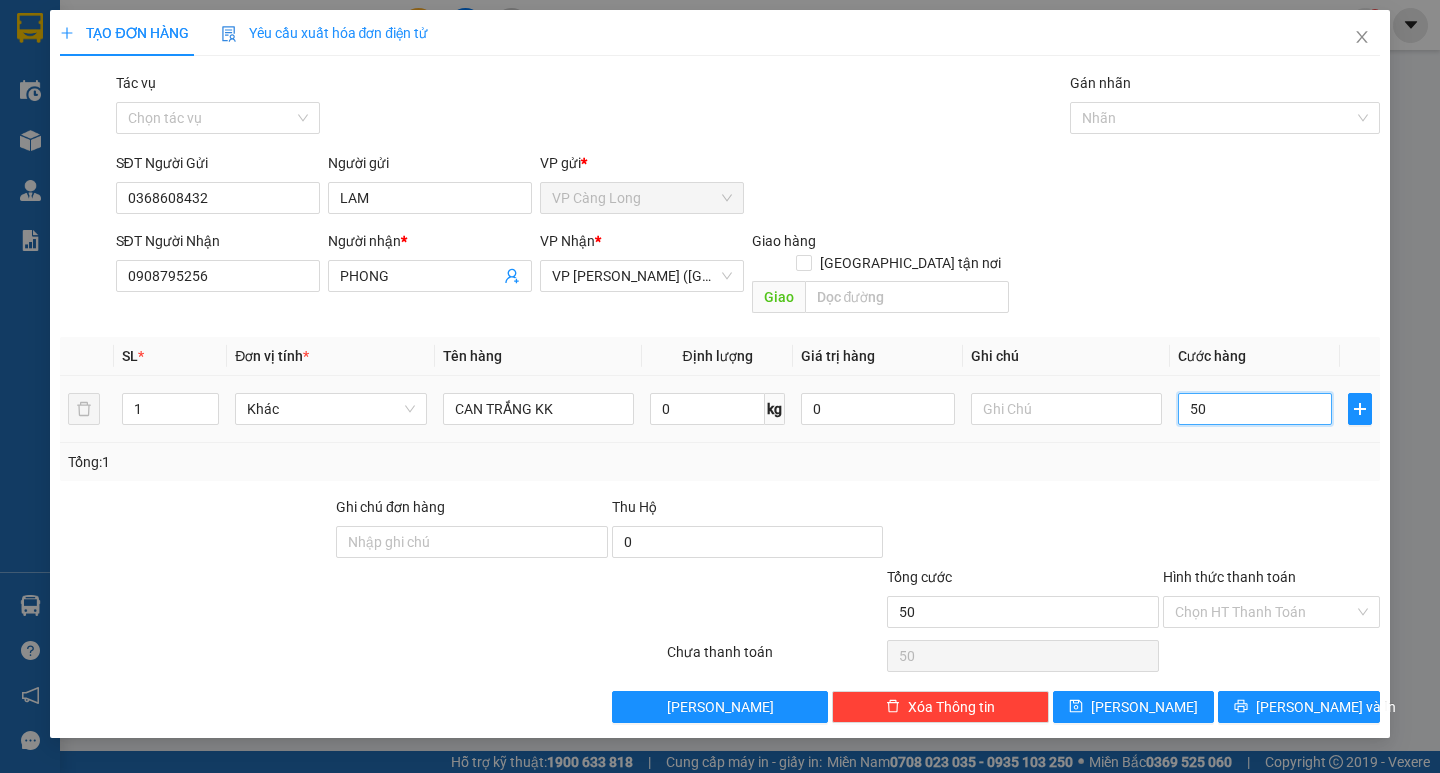 type on "520" 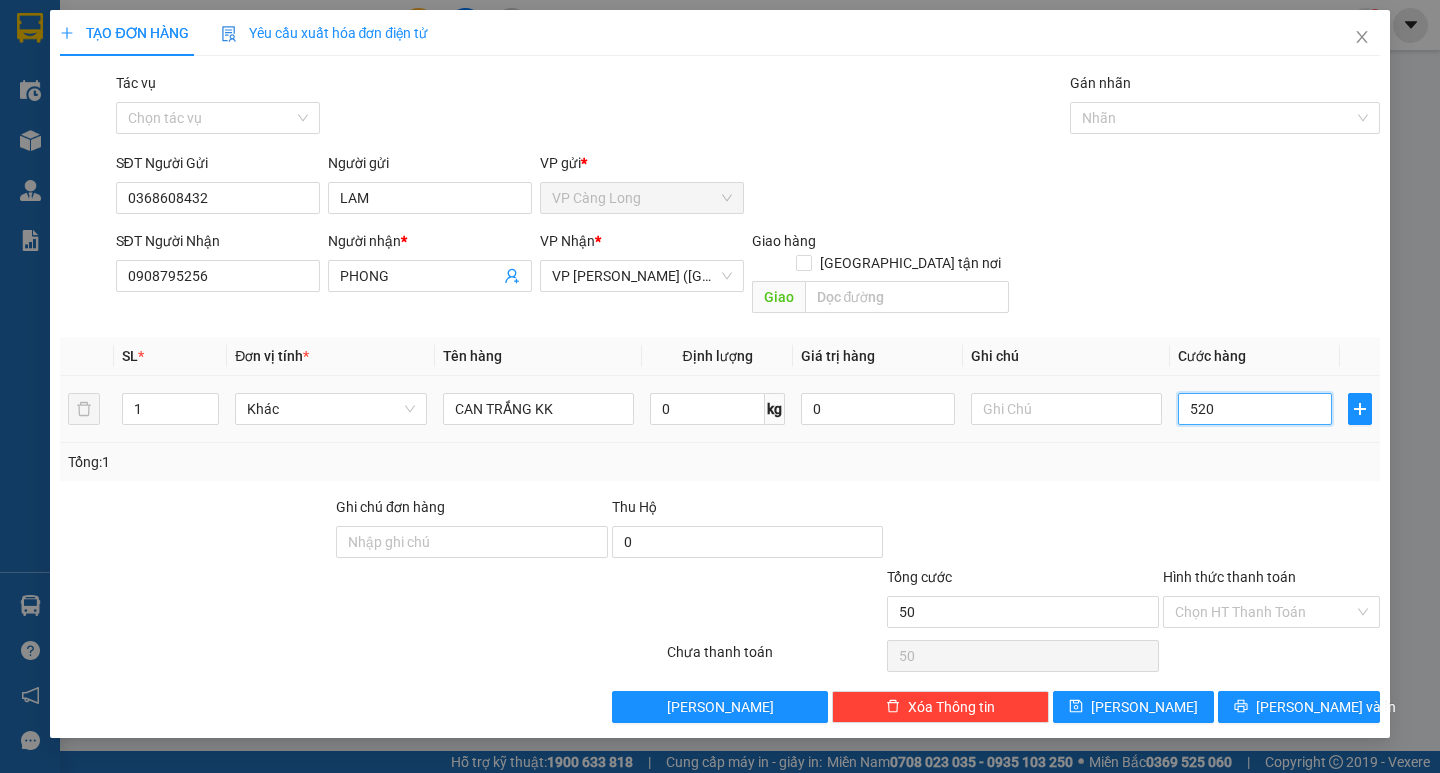 type on "5.200" 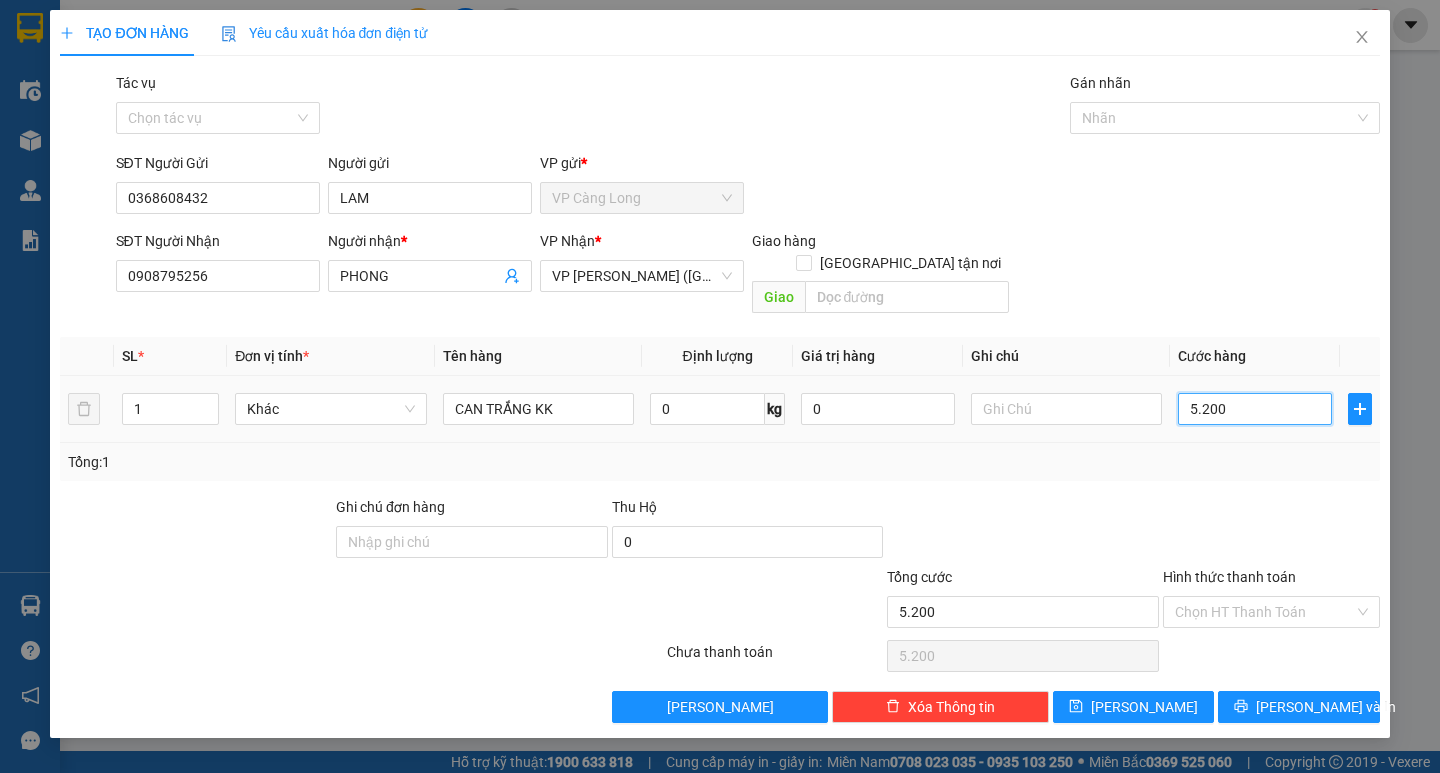 type on "52.000" 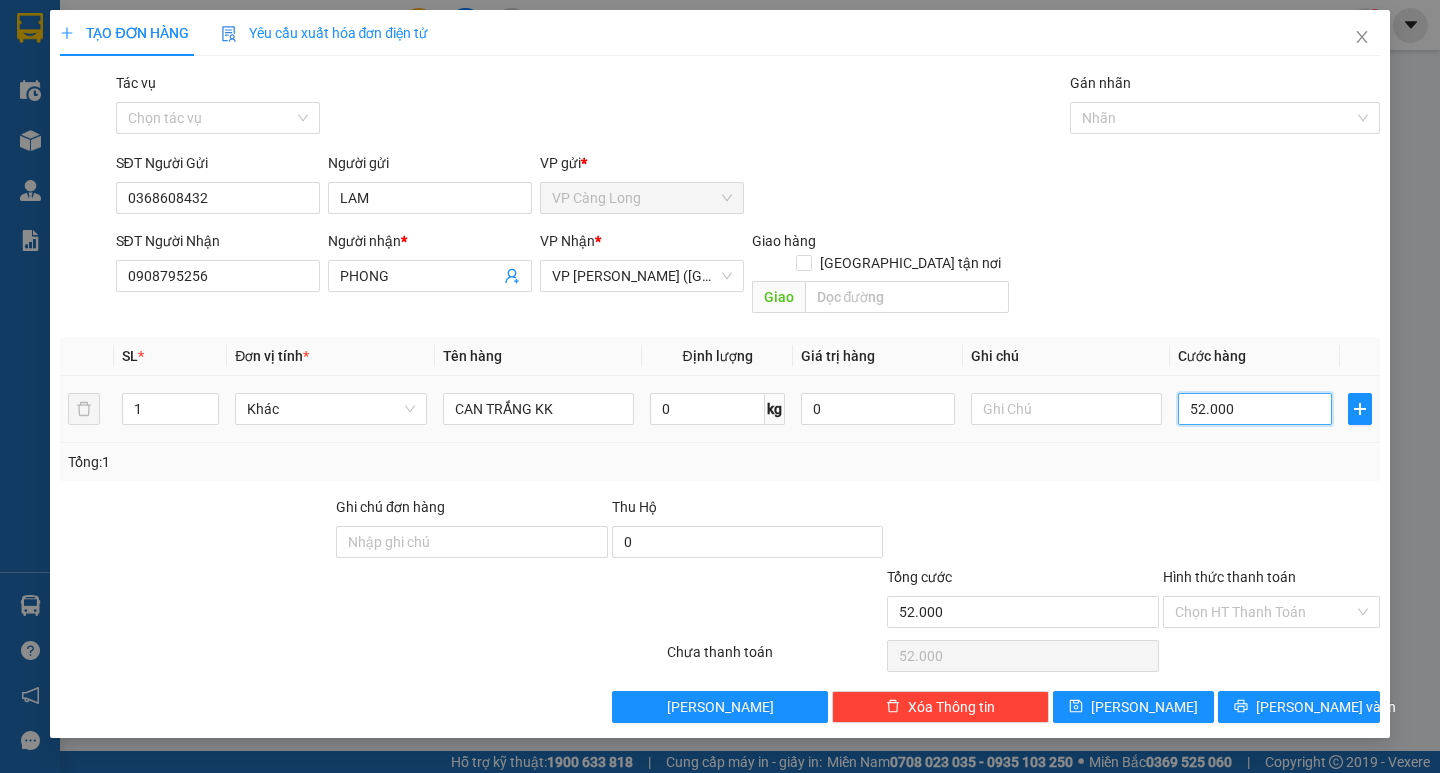 type on "5.200" 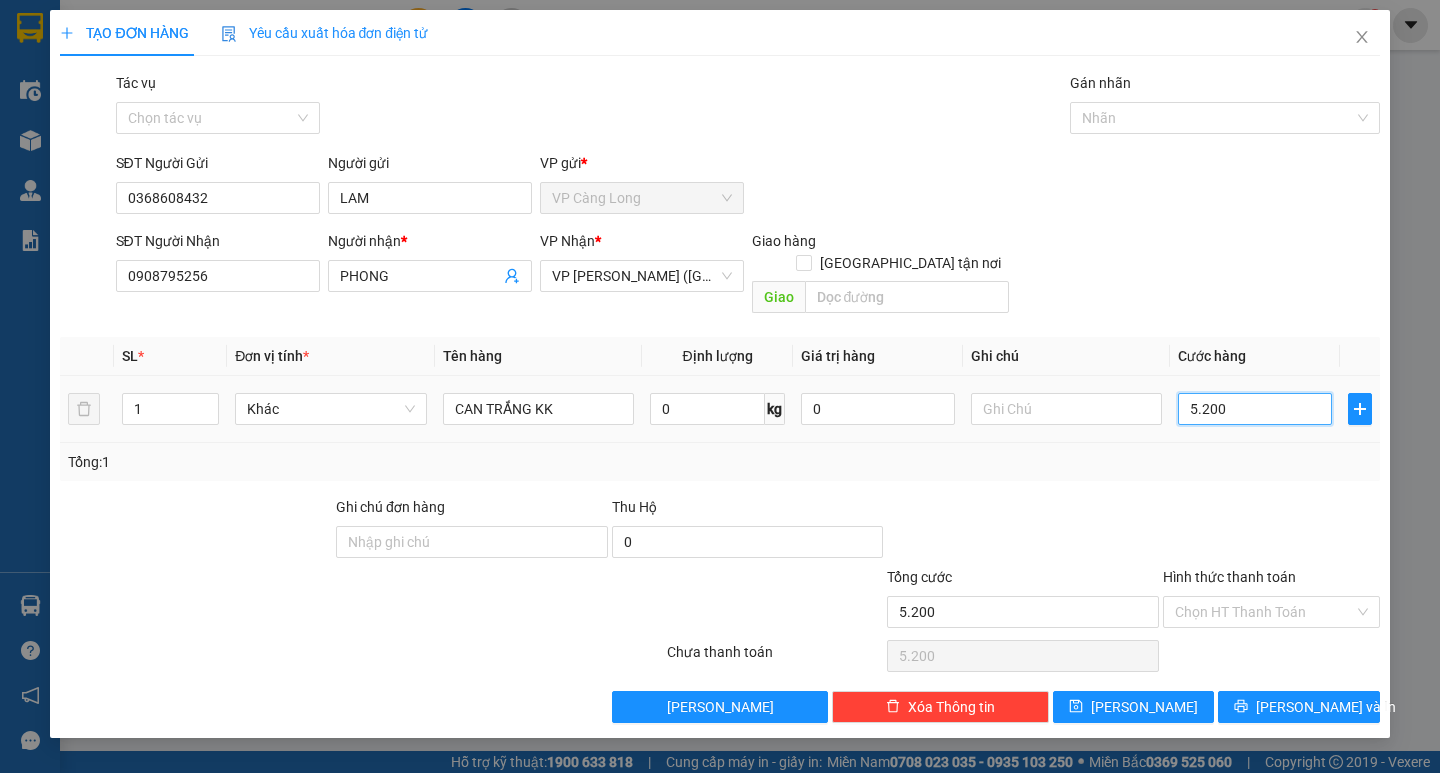 type on "520" 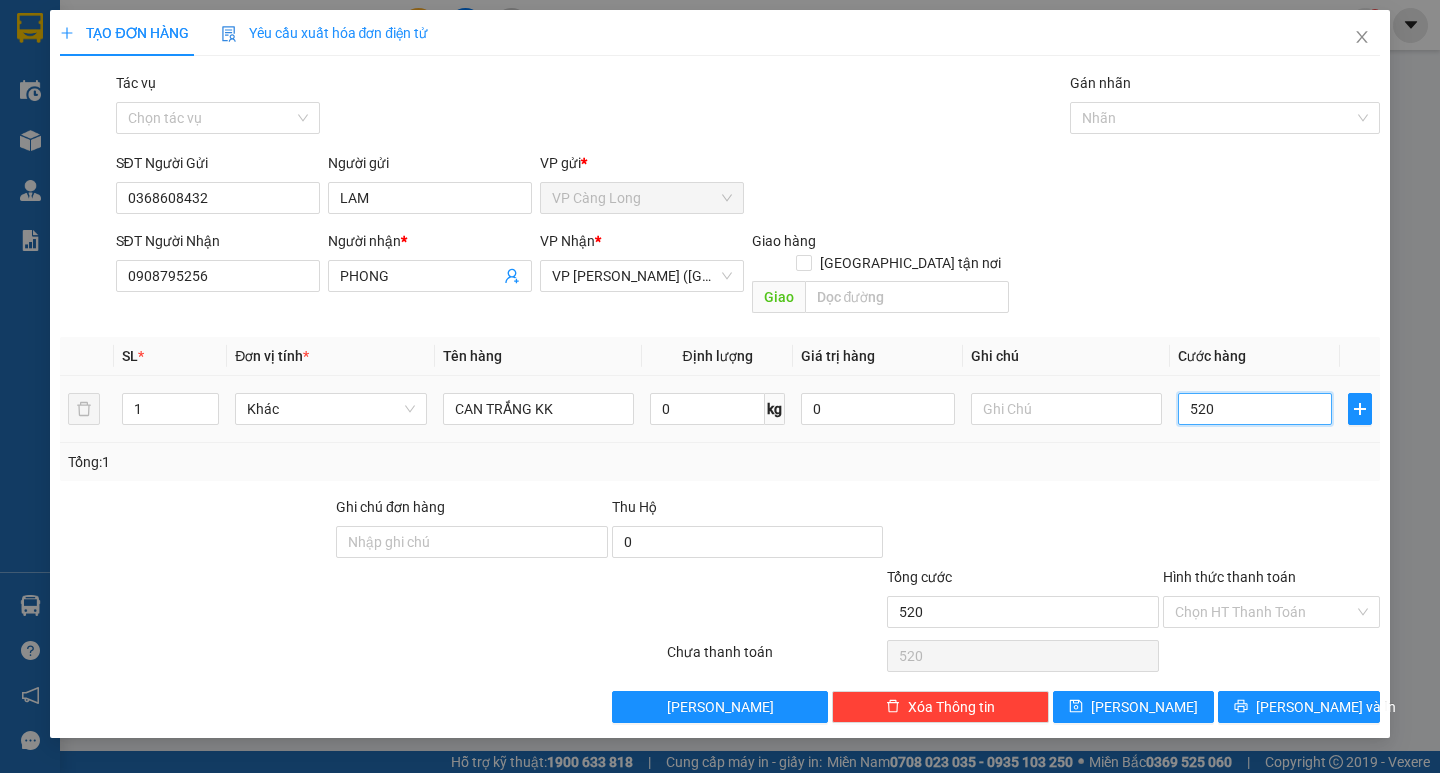 type on "52" 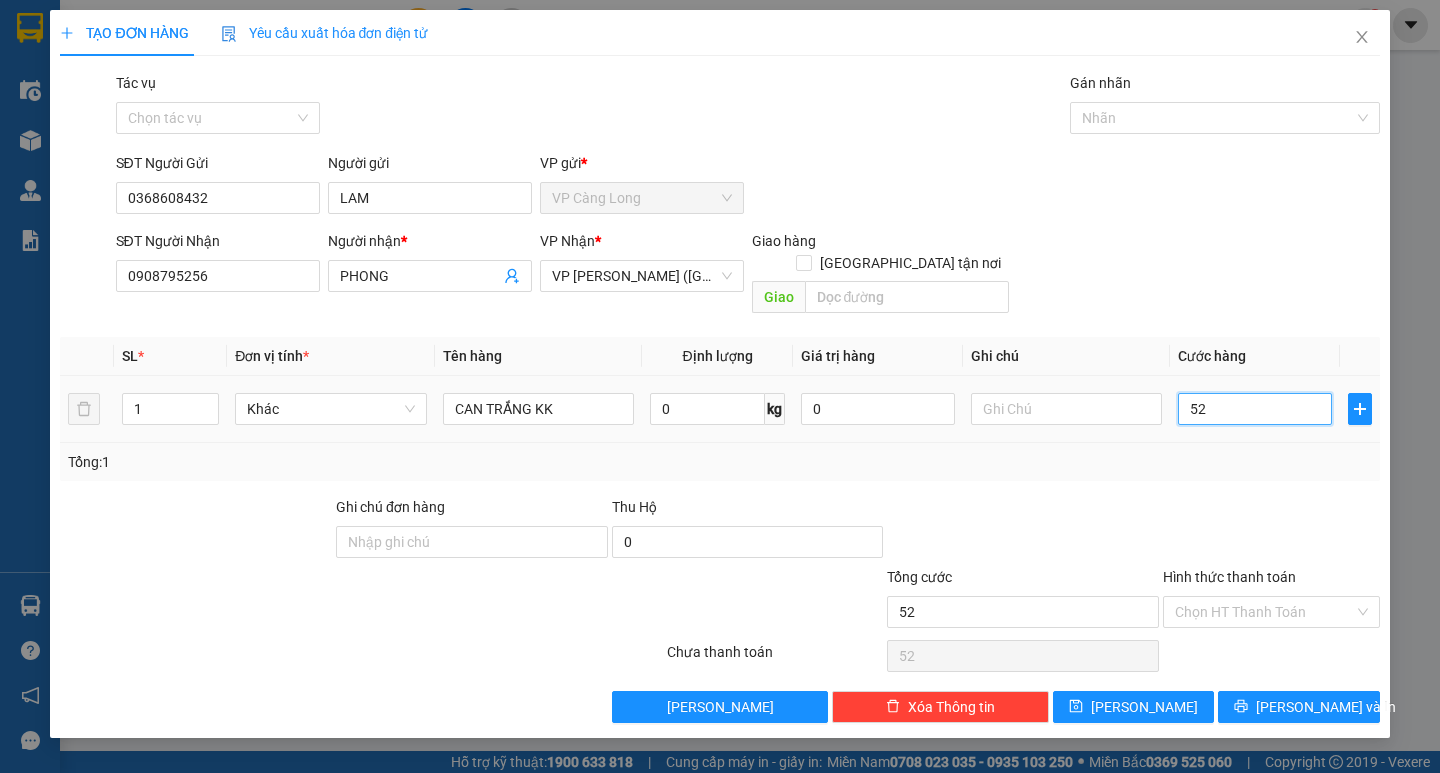 type on "5" 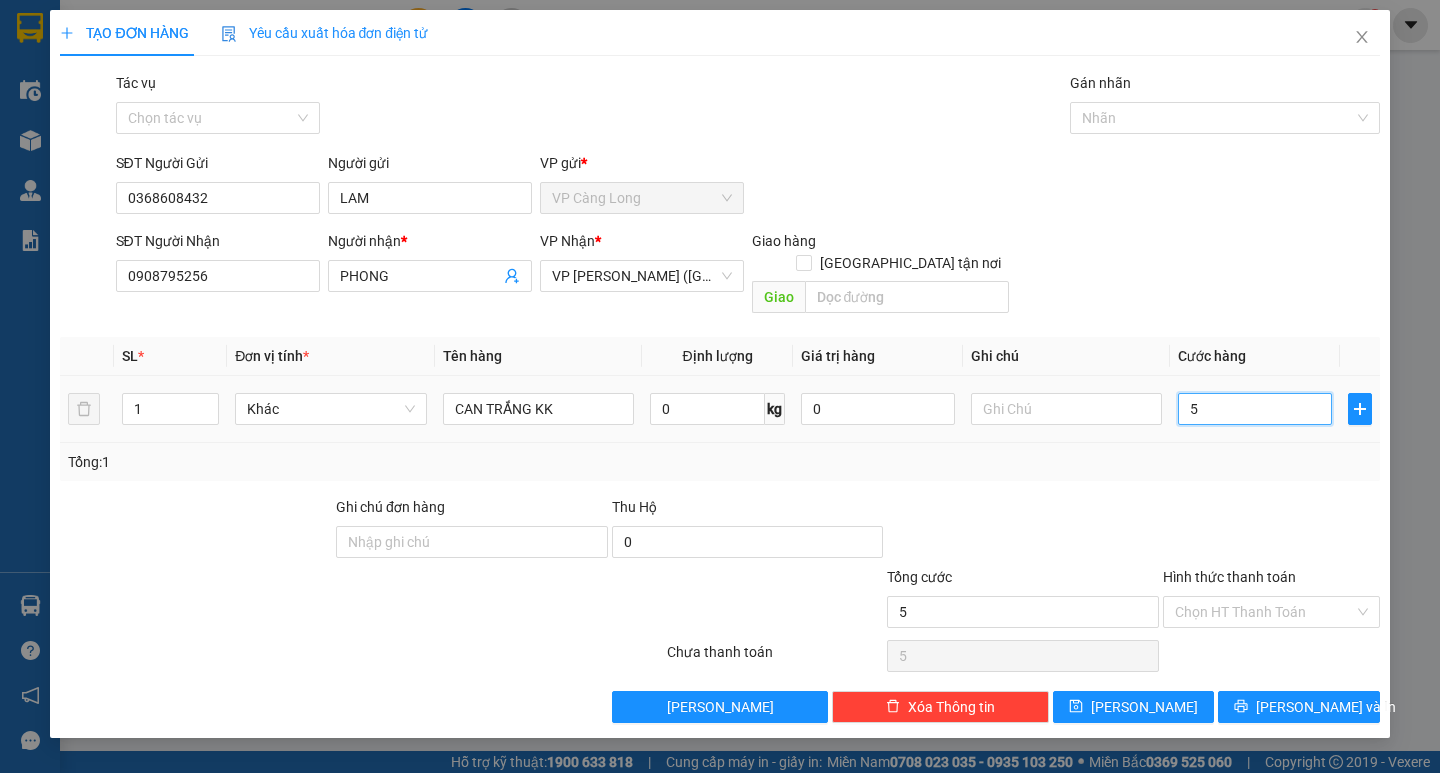 type on "0" 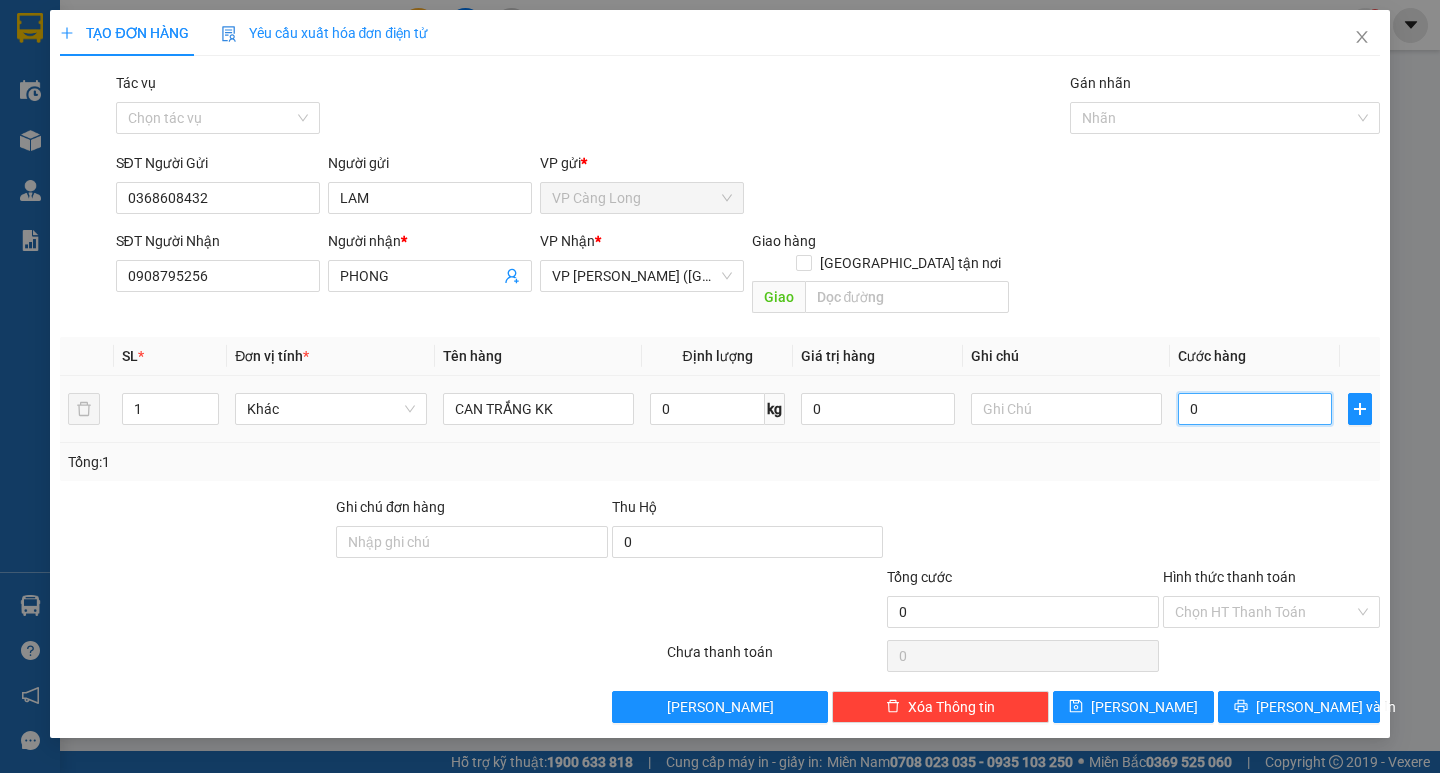 type on "4" 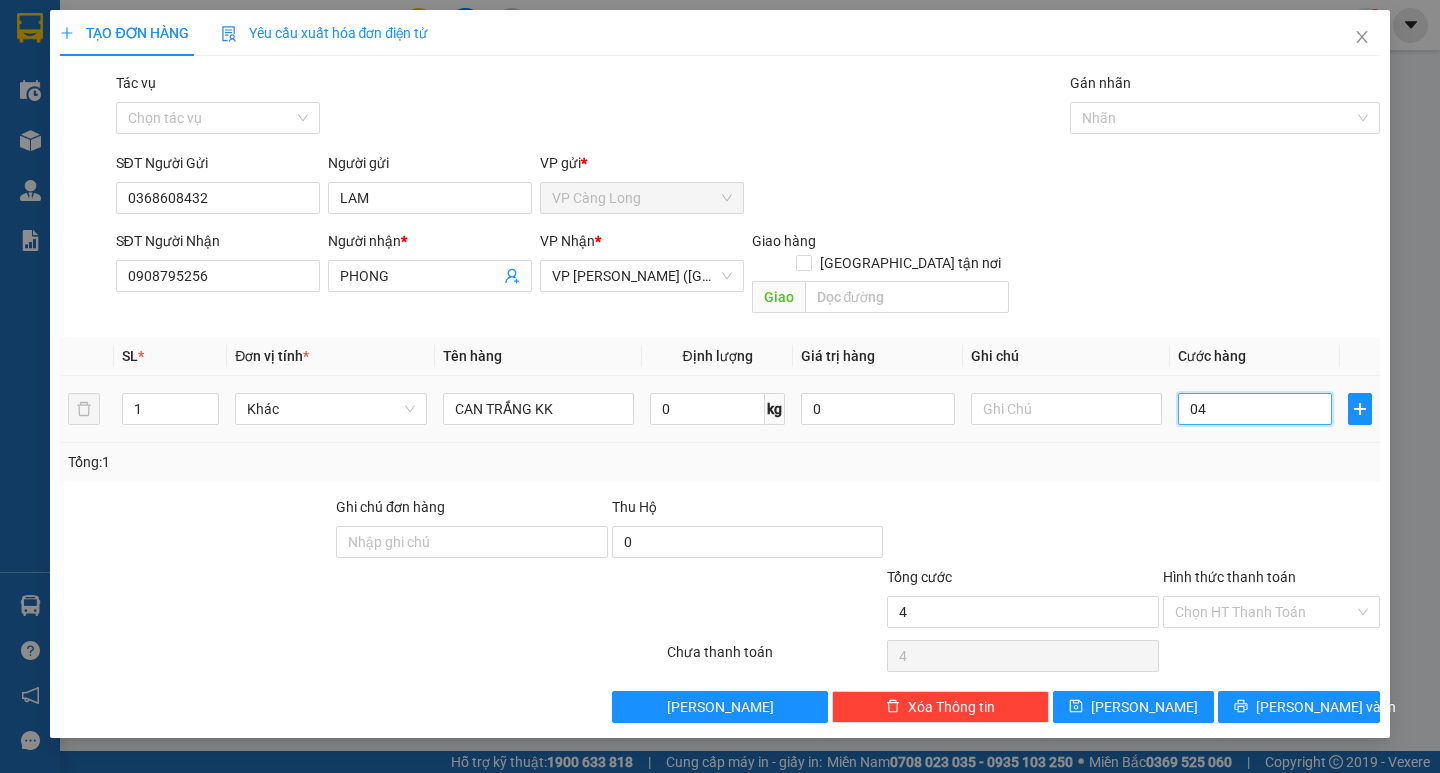 type on "0" 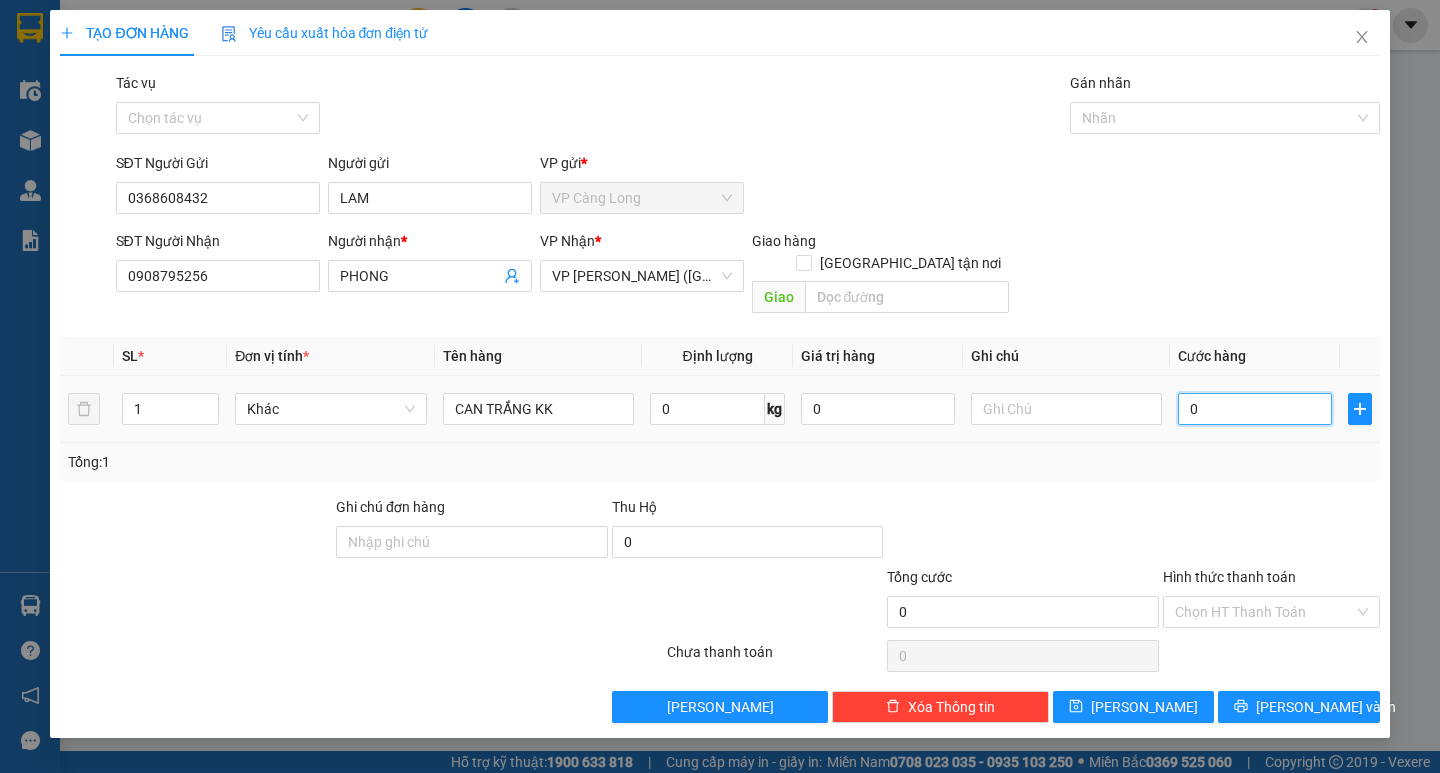click on "0" at bounding box center [1255, 409] 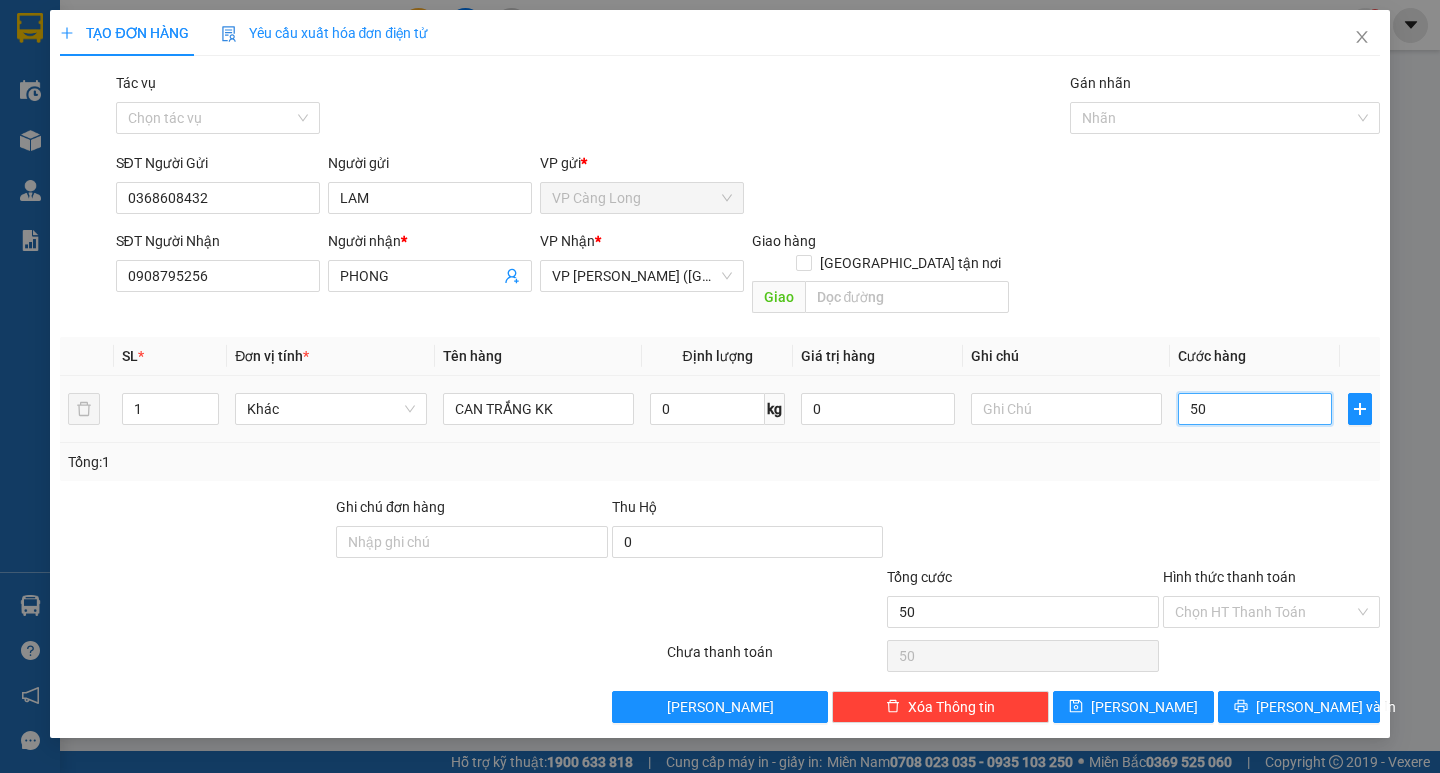 type on "500" 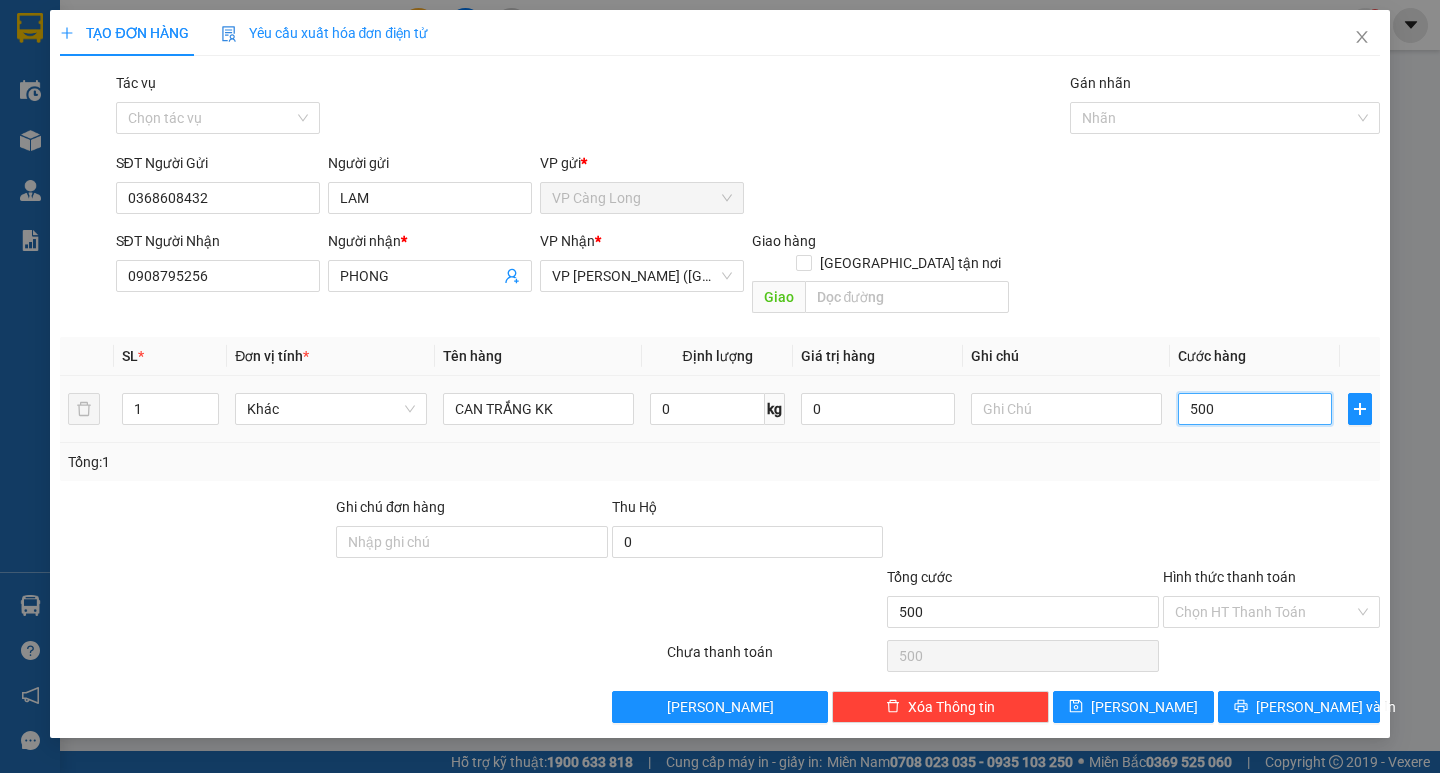 type on "5.000" 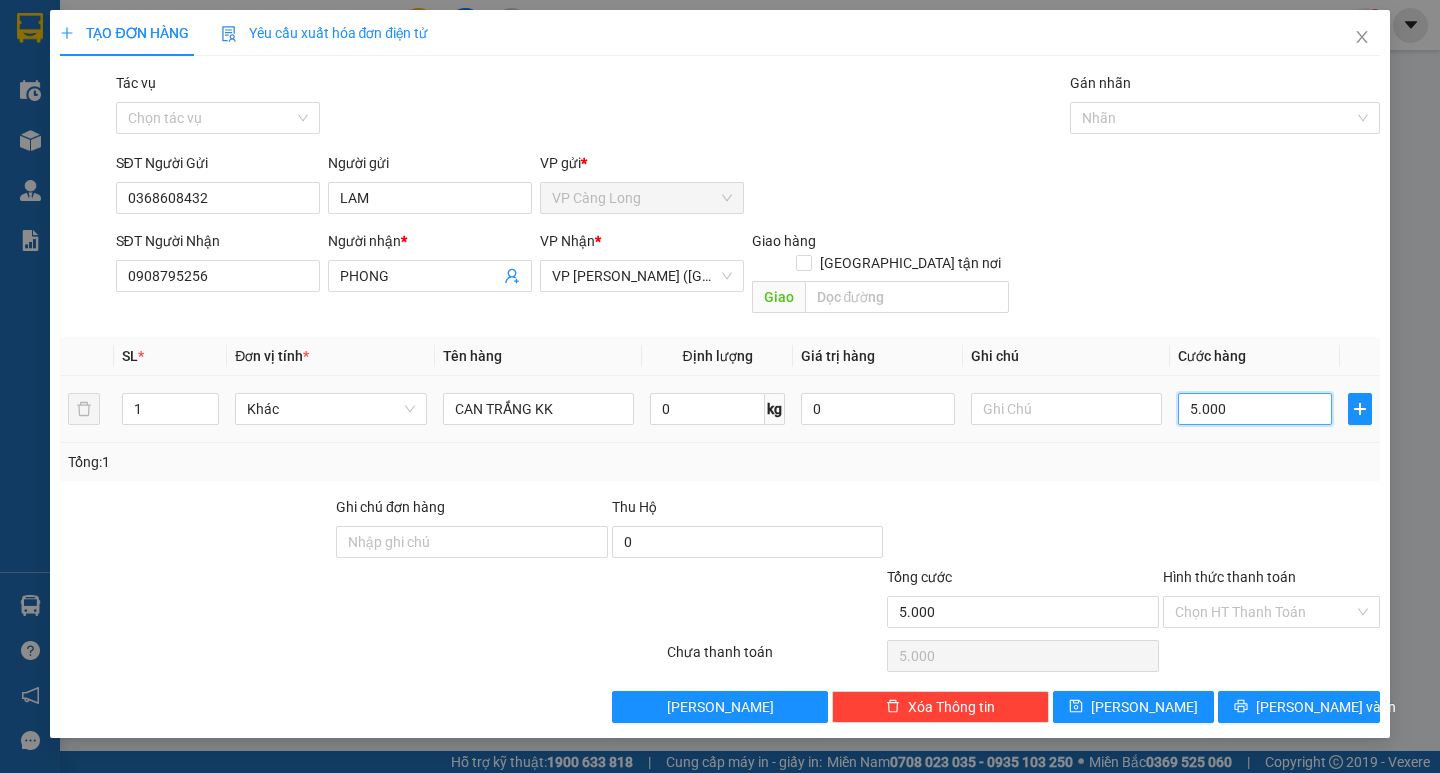 type on "50.000" 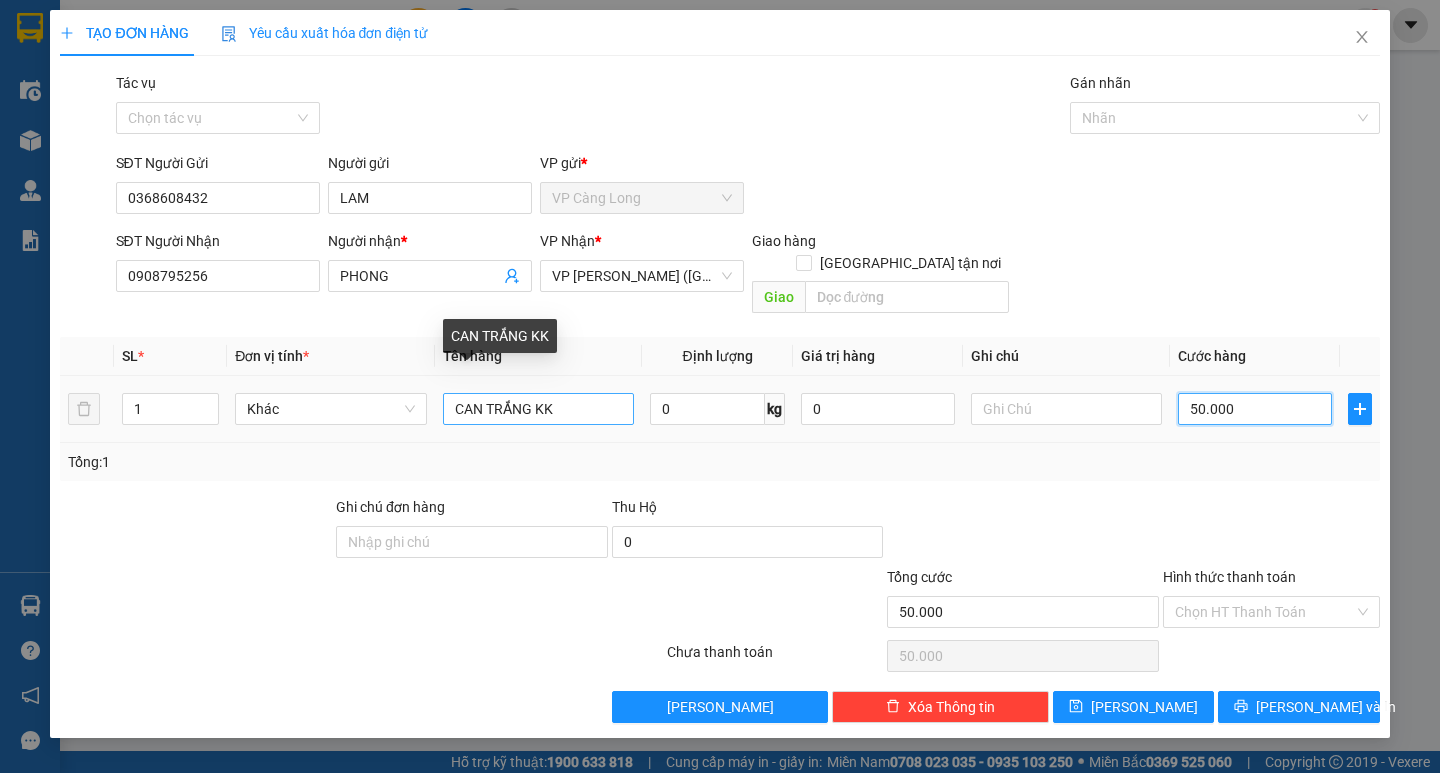 type on "50.000" 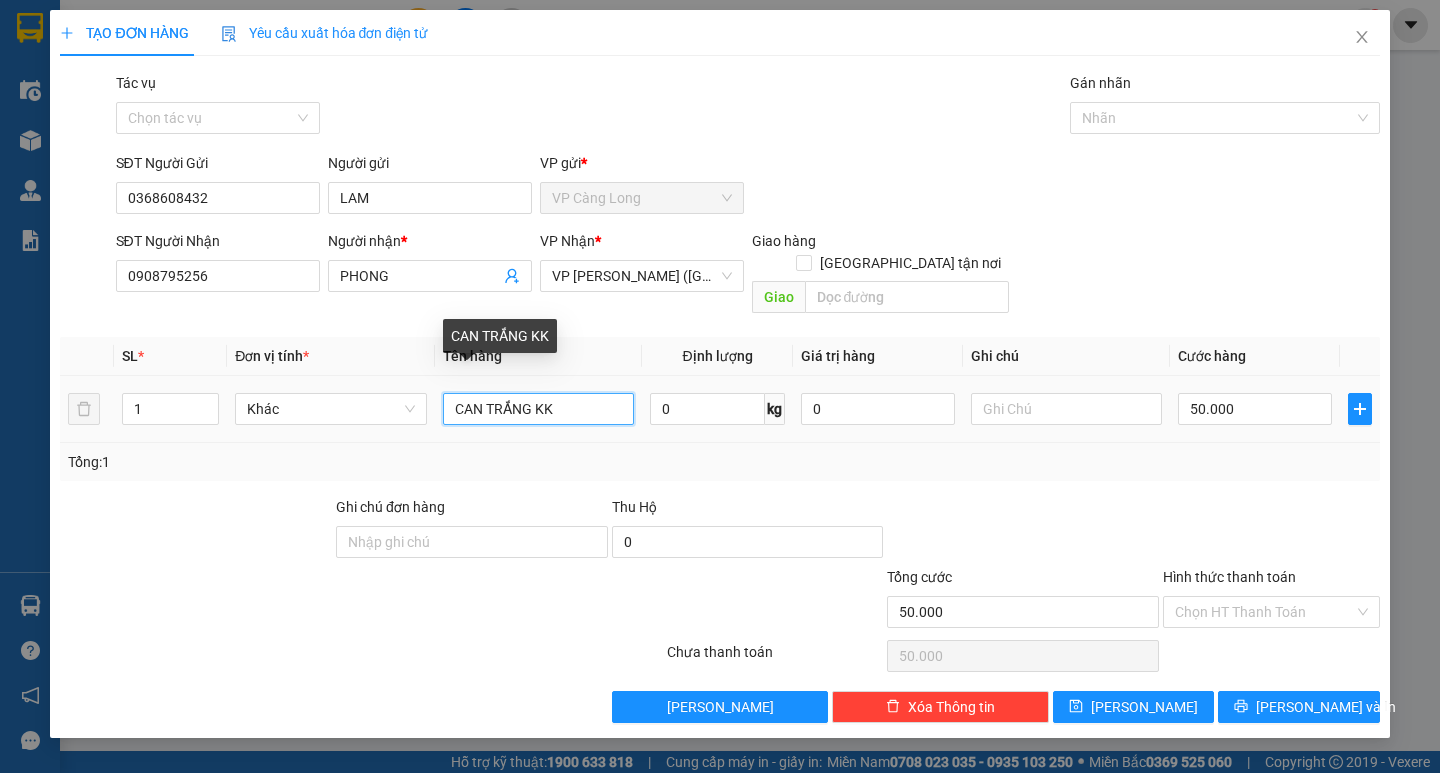 click on "CAN TRẮNG KK" at bounding box center [538, 409] 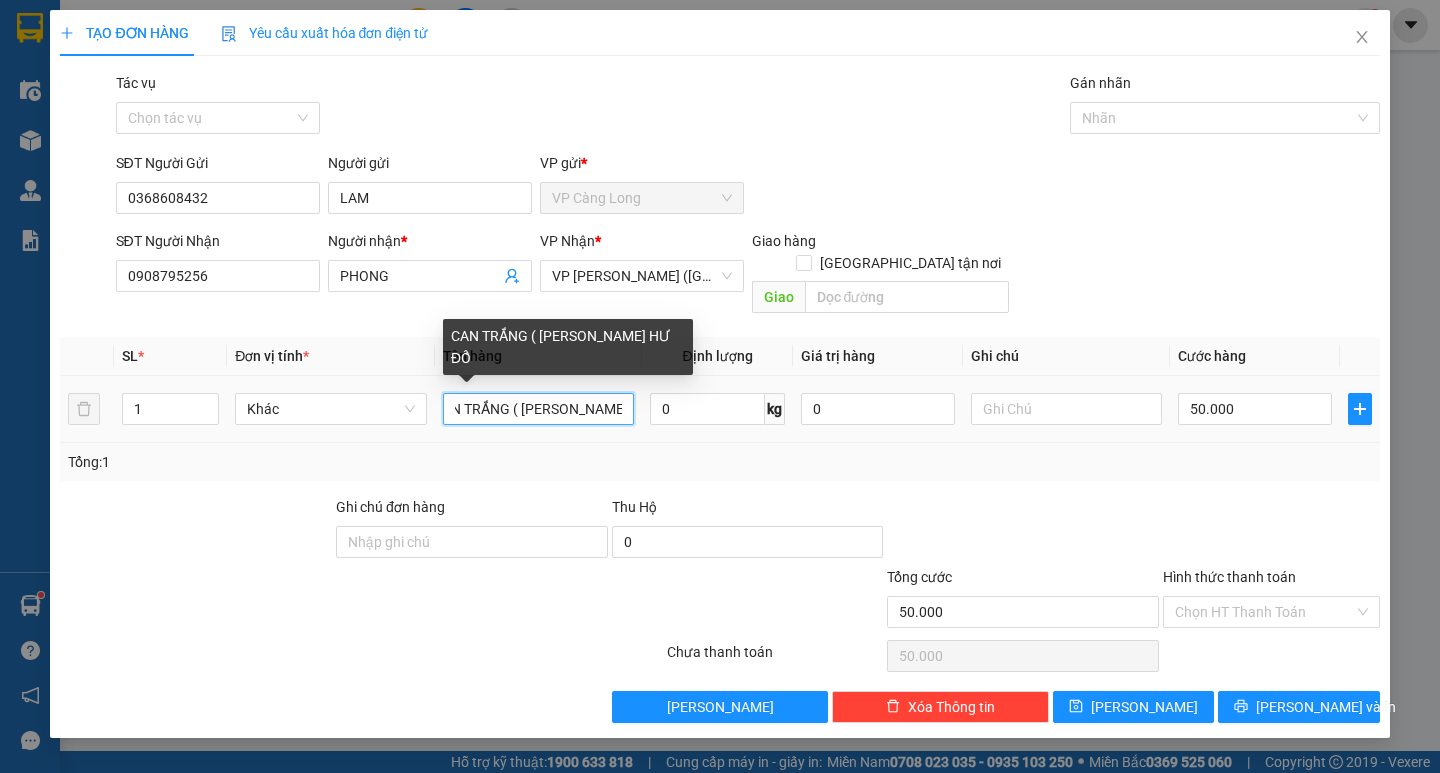 scroll, scrollTop: 0, scrollLeft: 26, axis: horizontal 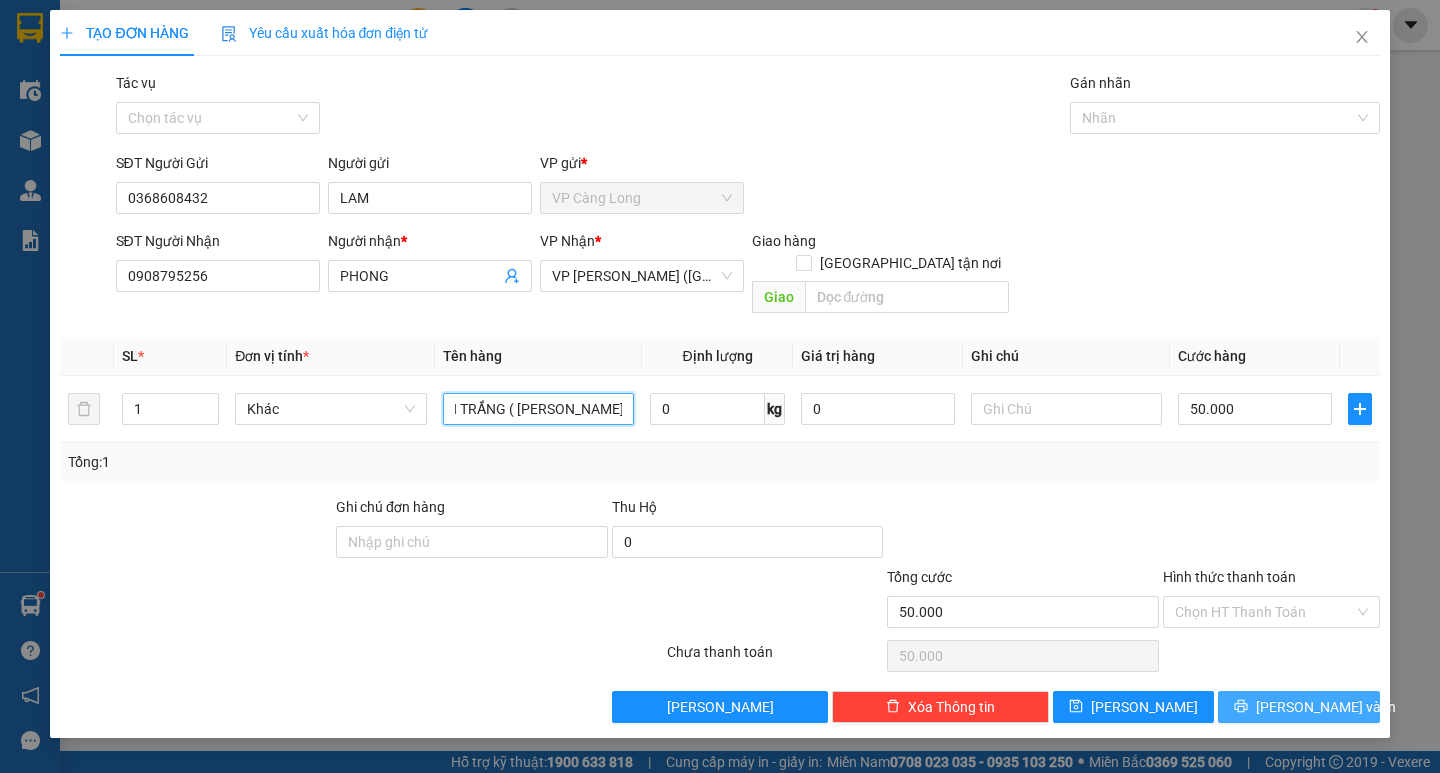type on "CAN TRẮNG ( [PERSON_NAME] HƯ ĐỔ )" 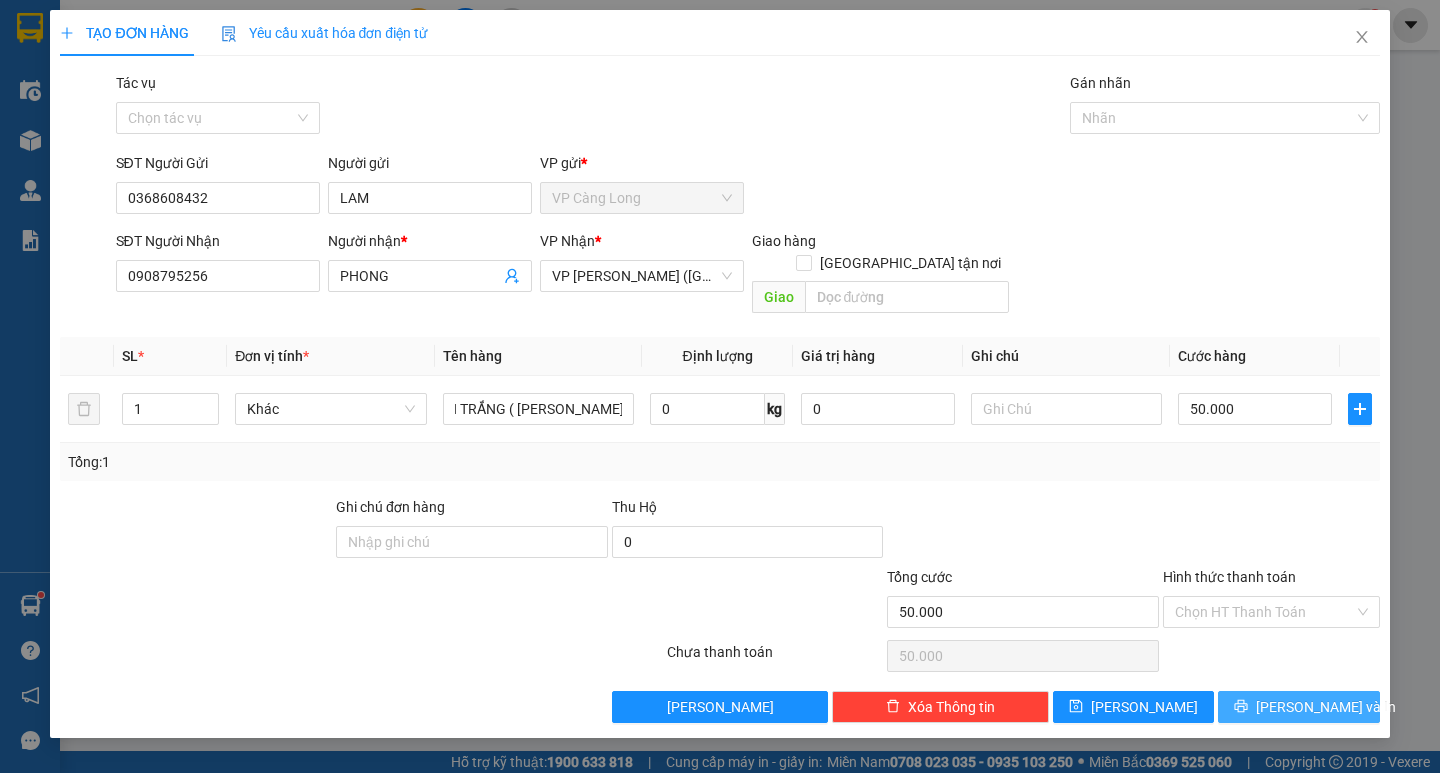 scroll, scrollTop: 0, scrollLeft: 0, axis: both 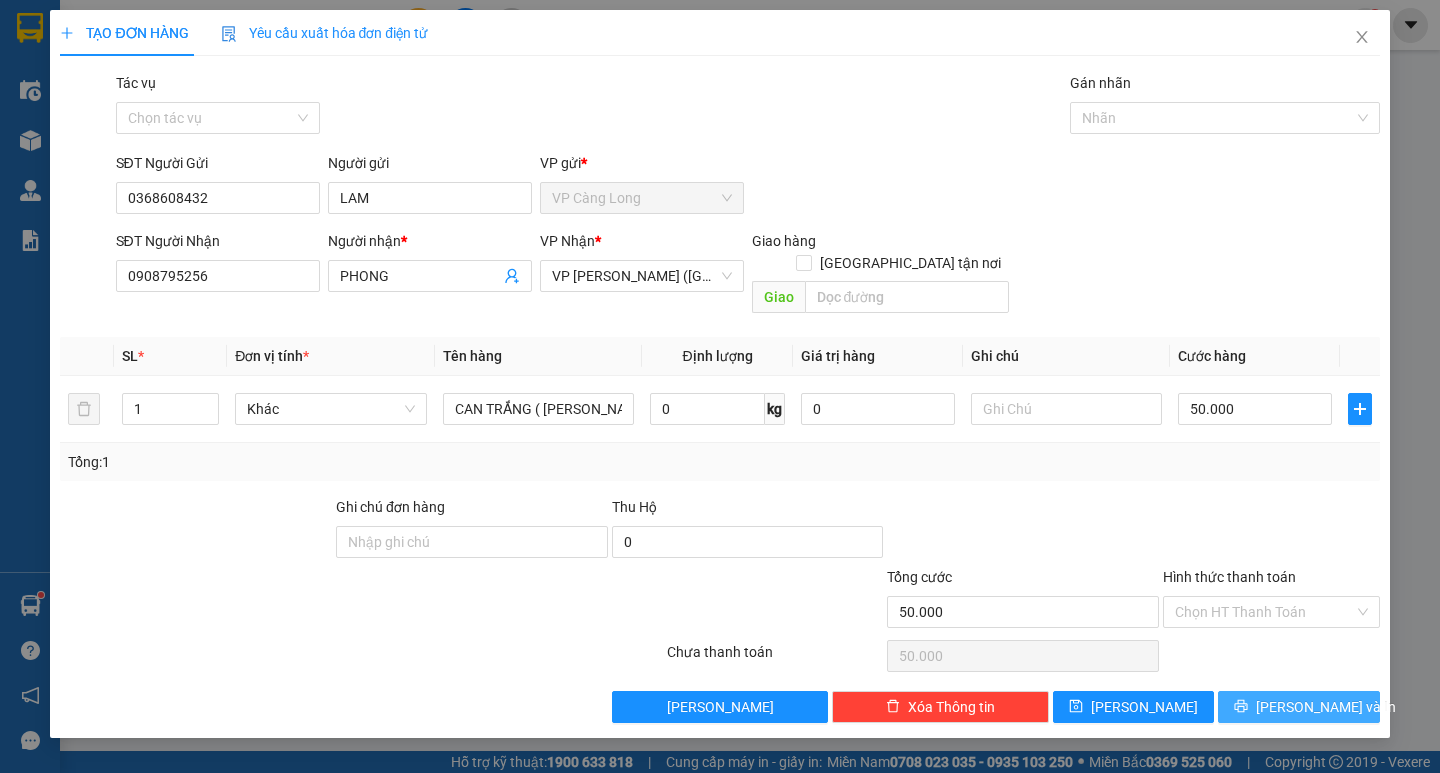 click on "[PERSON_NAME] và In" at bounding box center (1326, 707) 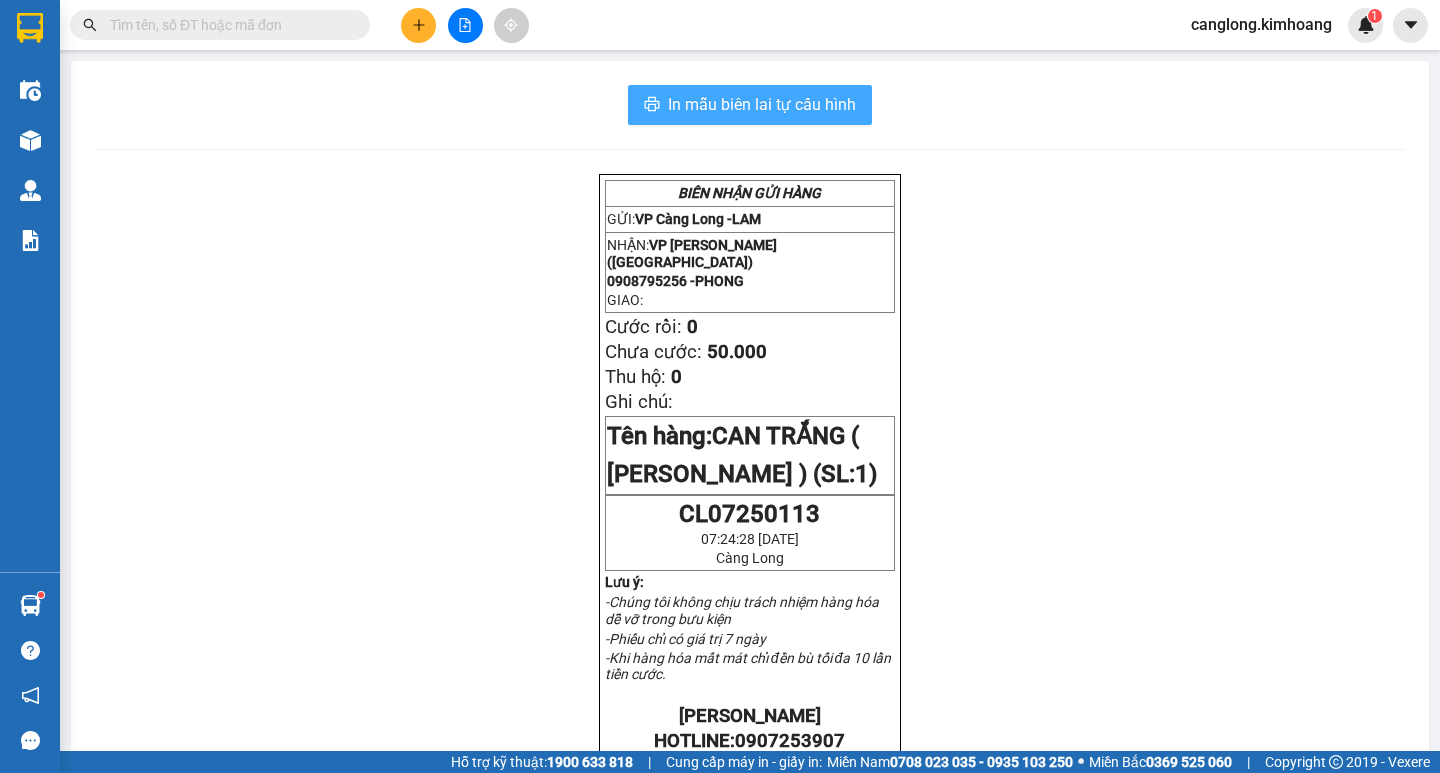 click on "In mẫu biên lai tự cấu hình" at bounding box center (762, 104) 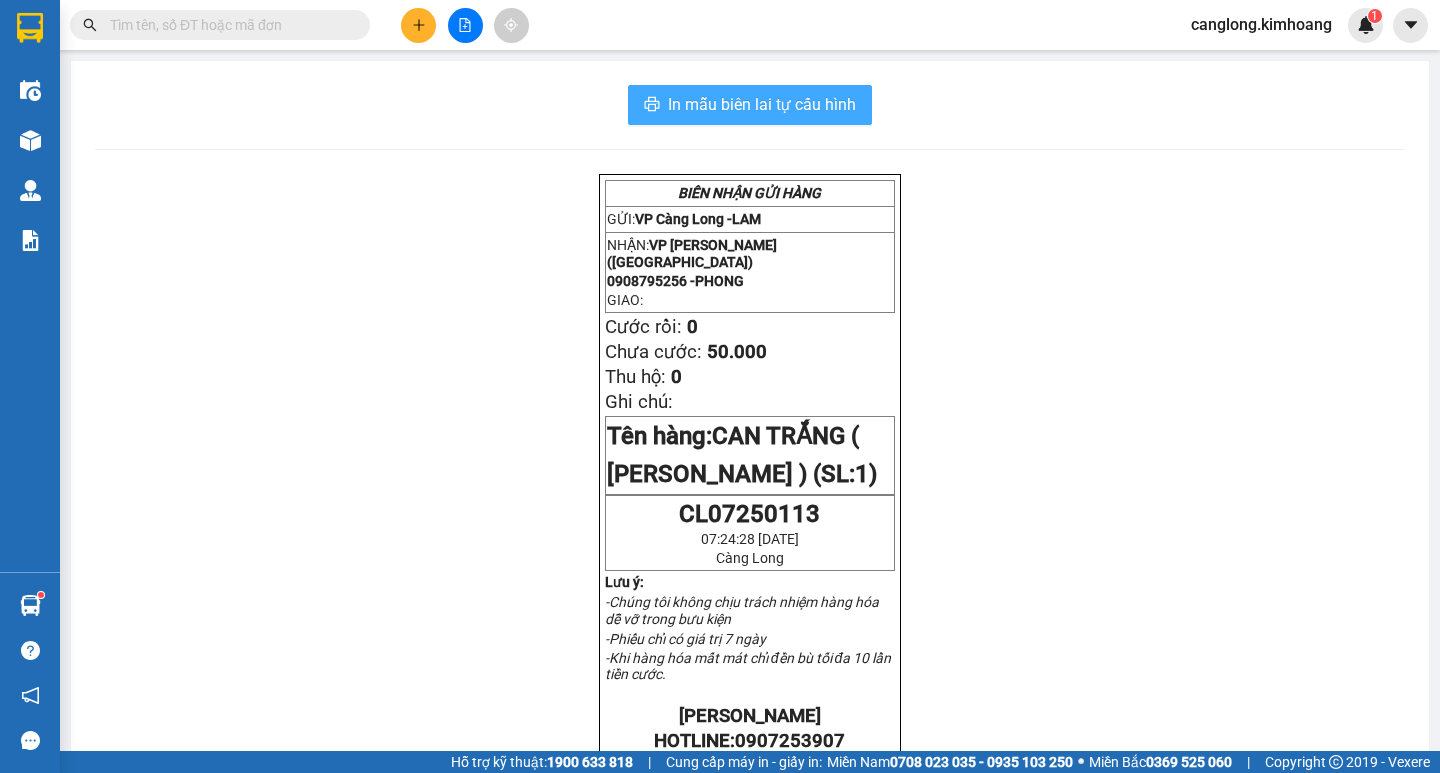 scroll, scrollTop: 0, scrollLeft: 0, axis: both 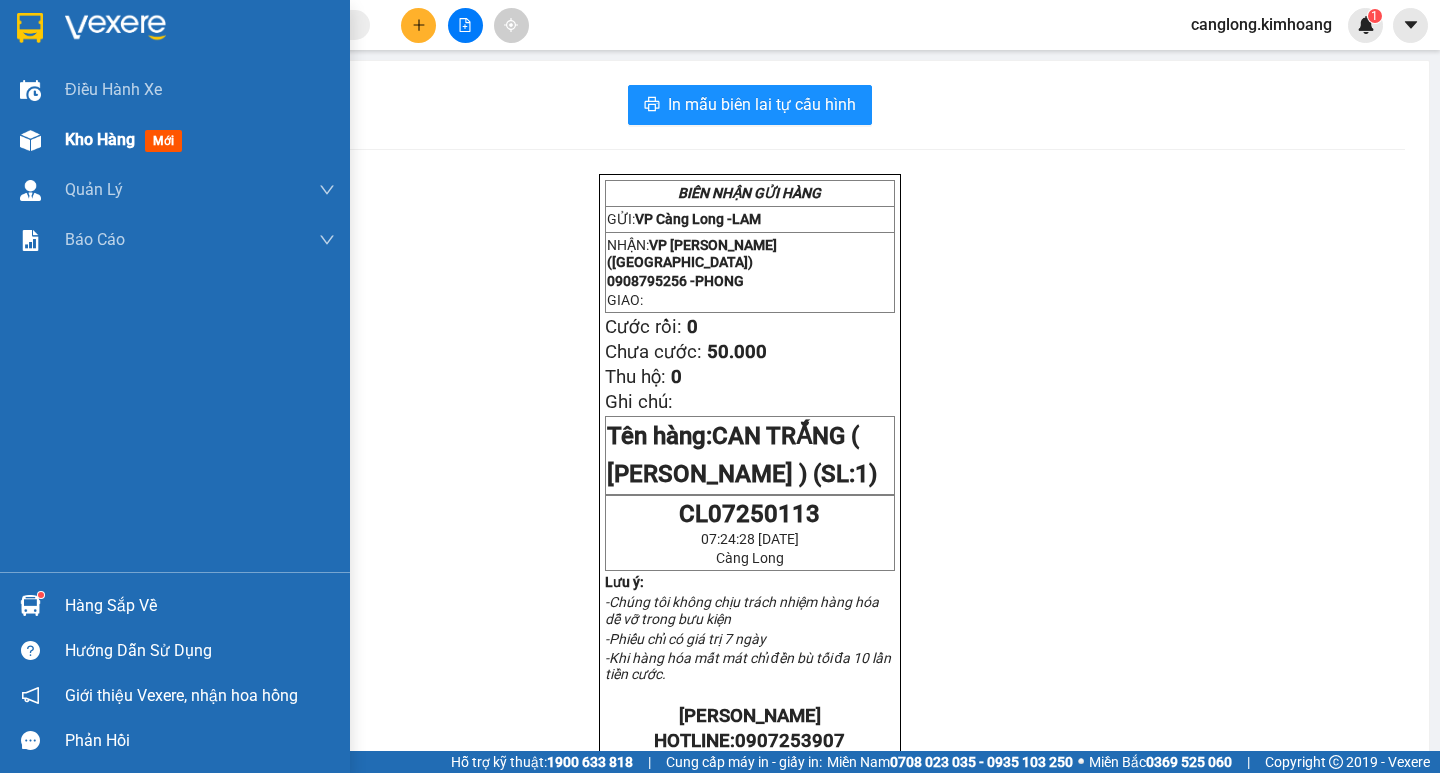 click on "Kho hàng mới" at bounding box center (175, 140) 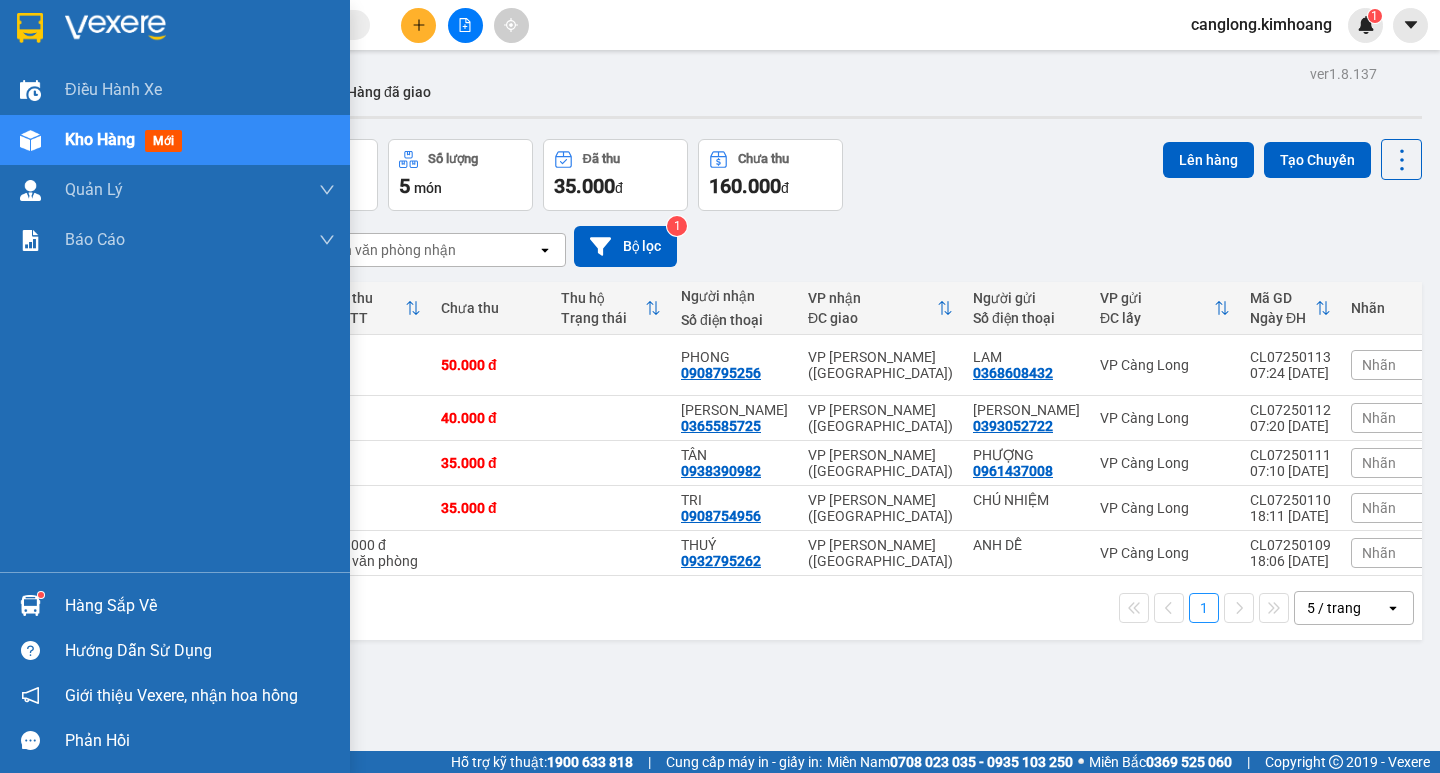 click on "Hàng sắp về" at bounding box center [200, 606] 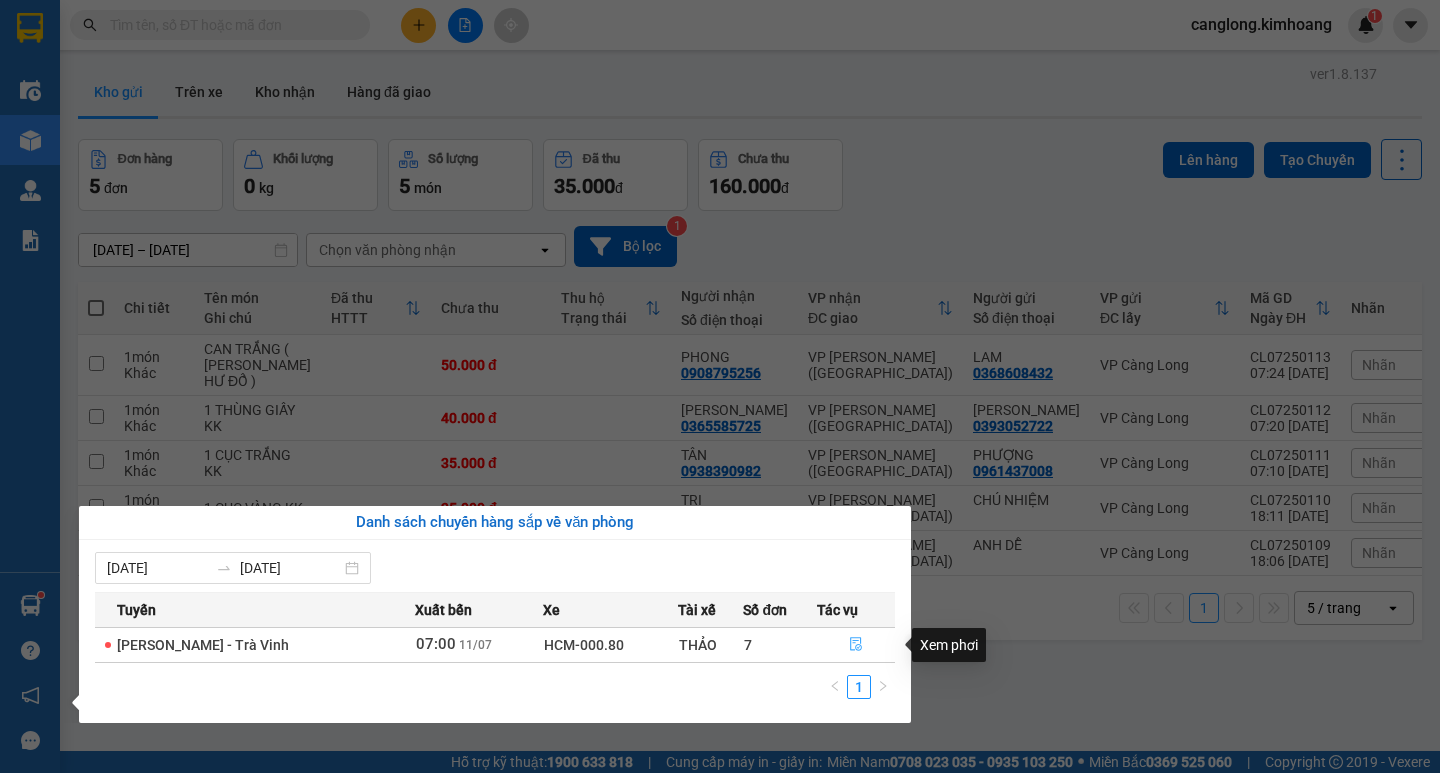 click 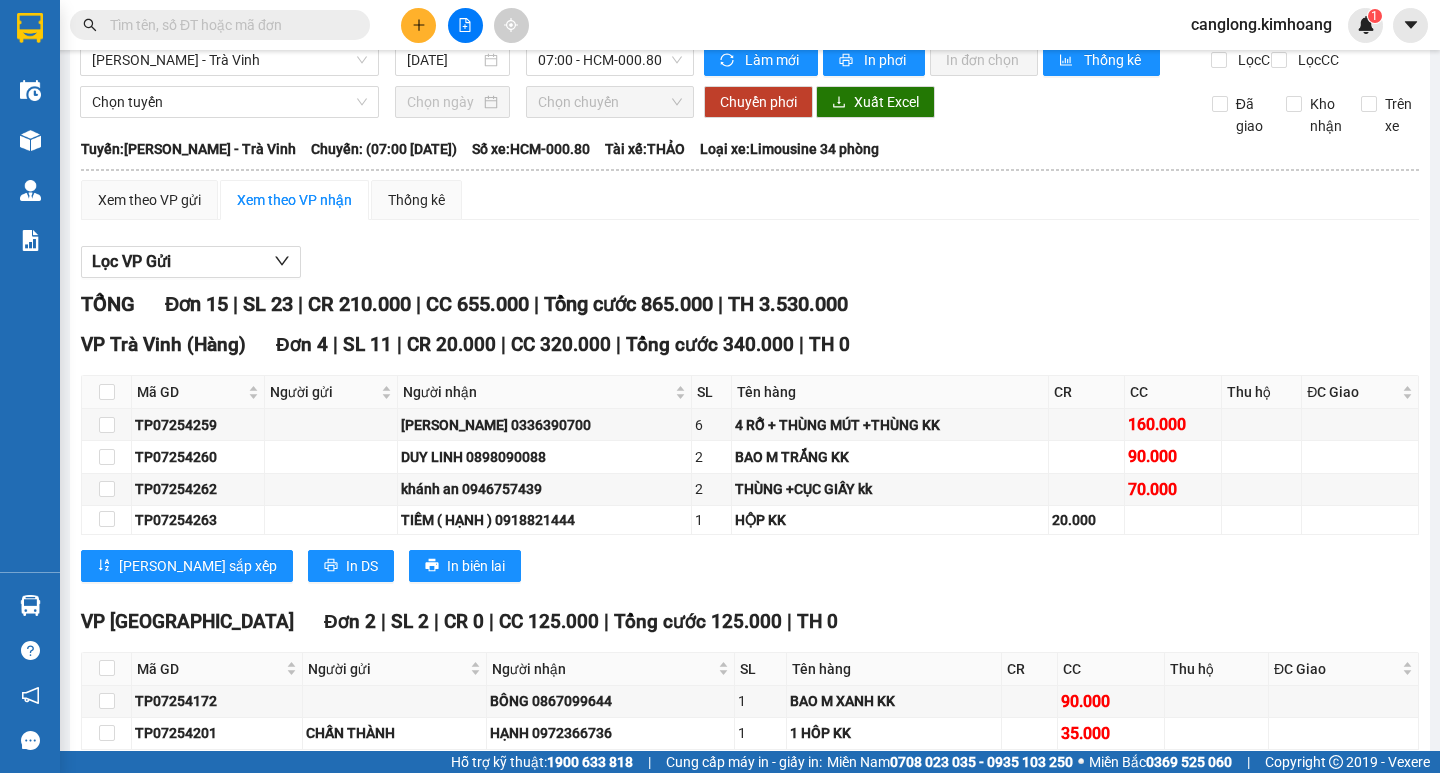 scroll, scrollTop: 0, scrollLeft: 0, axis: both 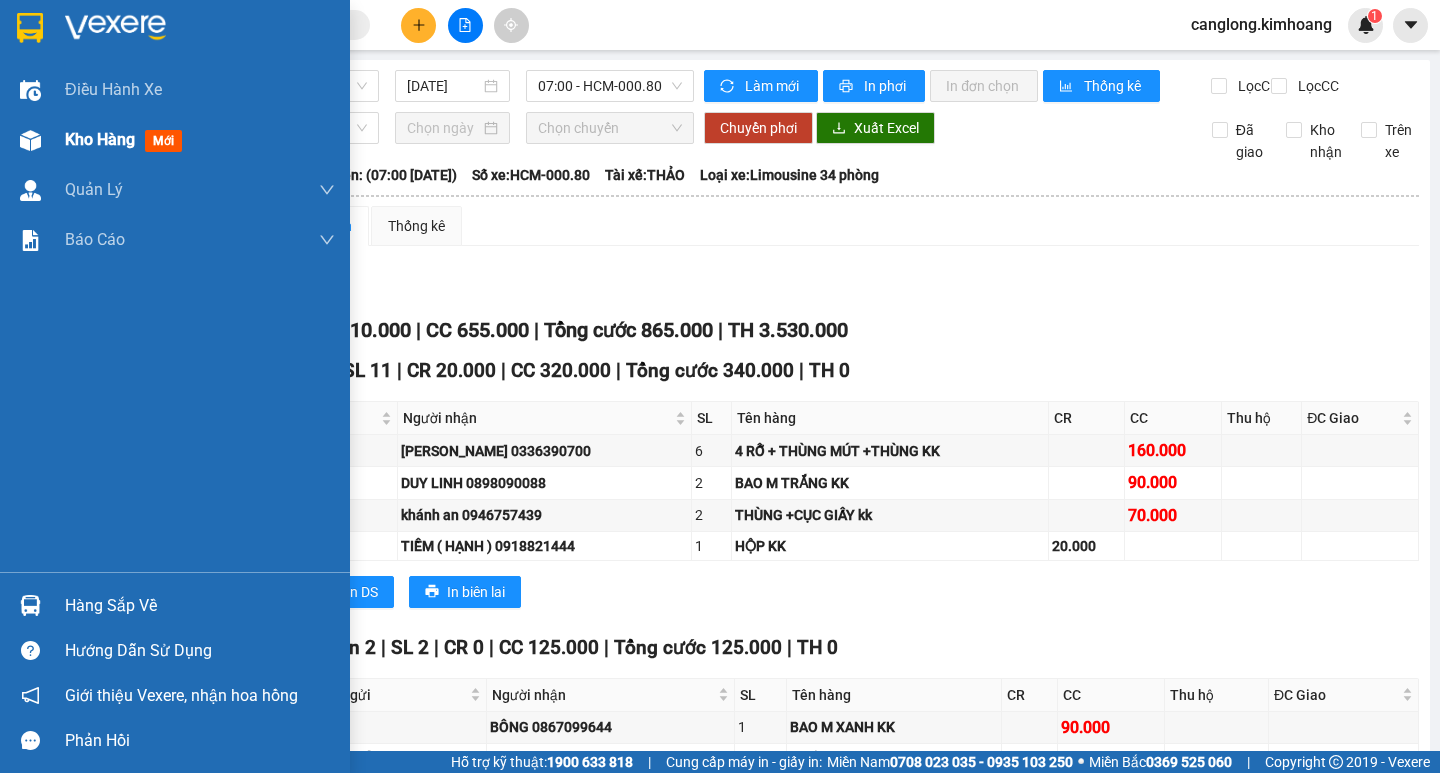 click on "Kho hàng" at bounding box center [100, 139] 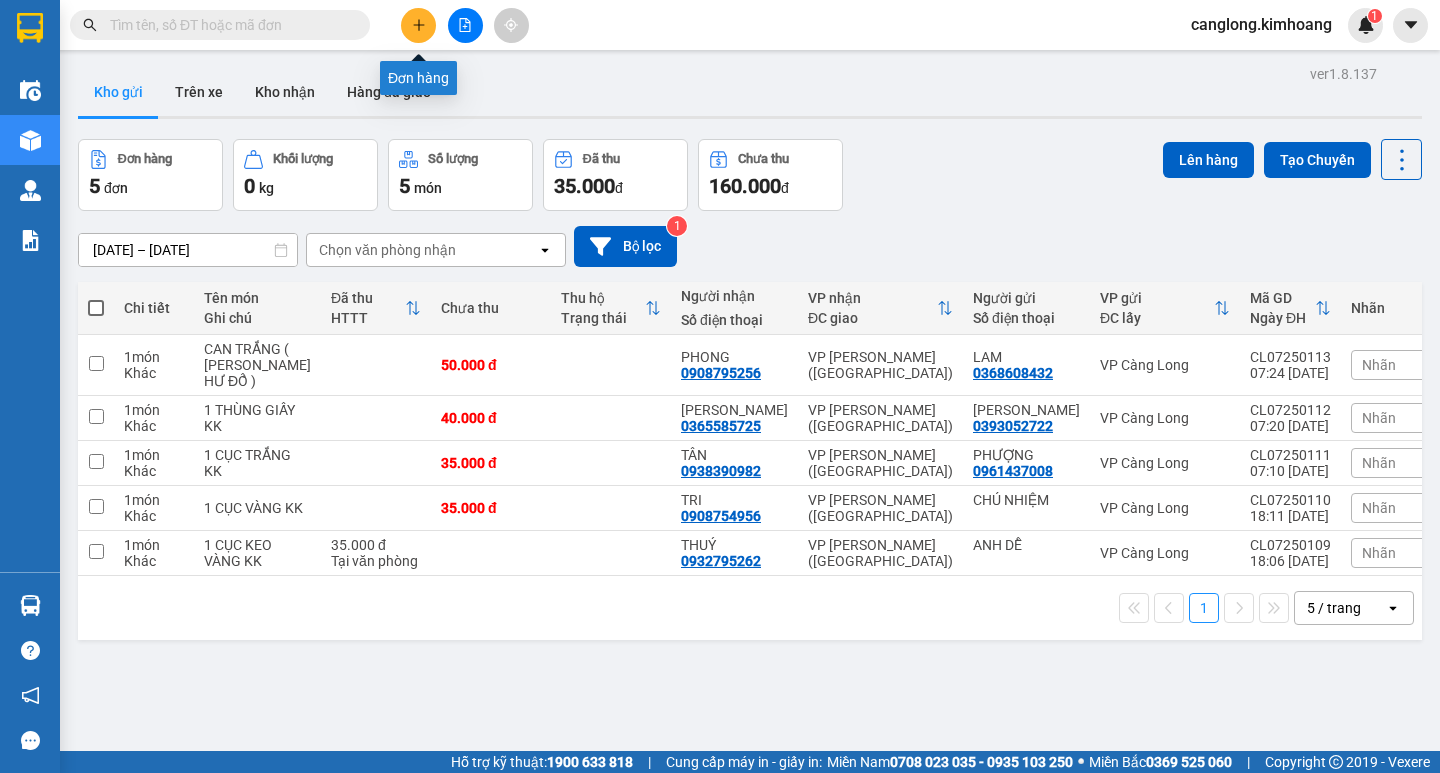 click 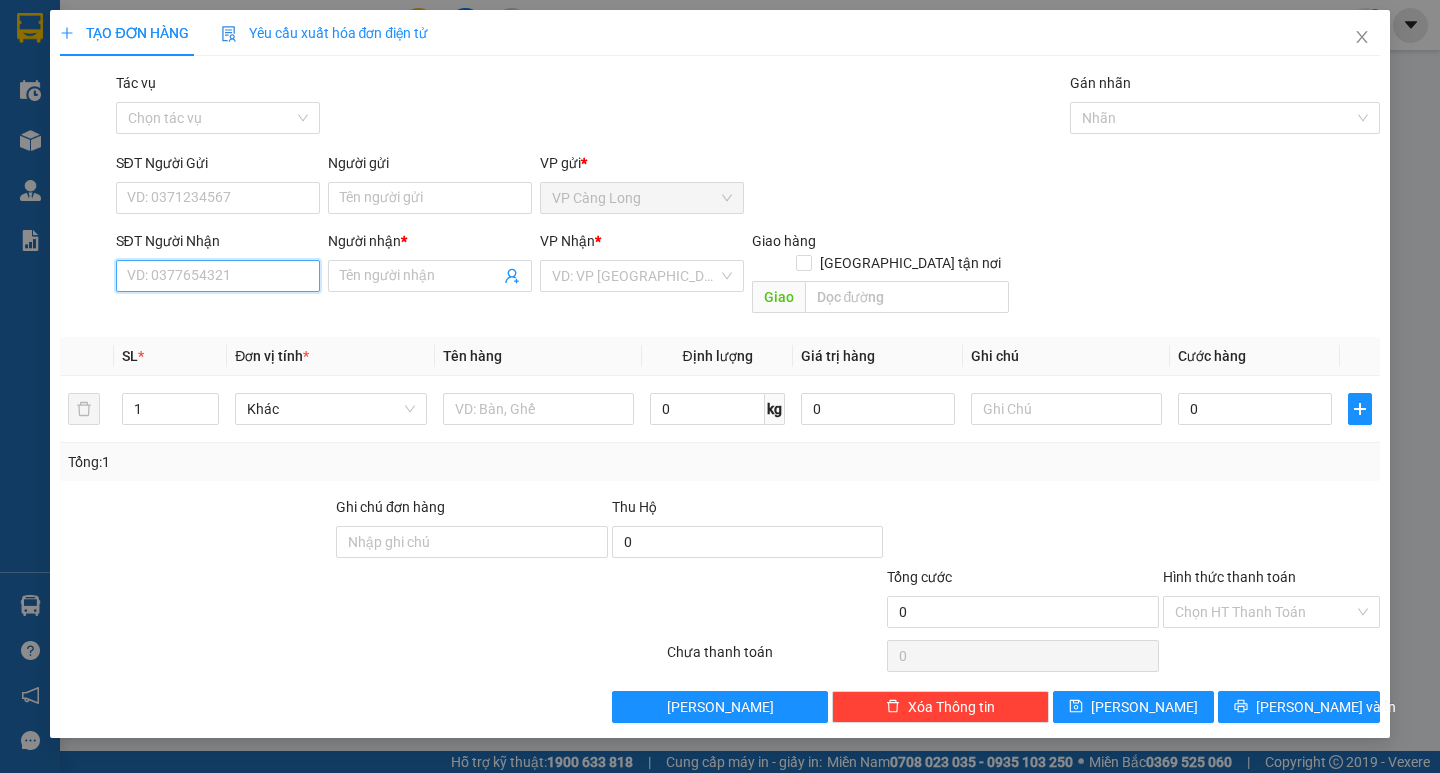 click on "SĐT Người Nhận" at bounding box center (218, 276) 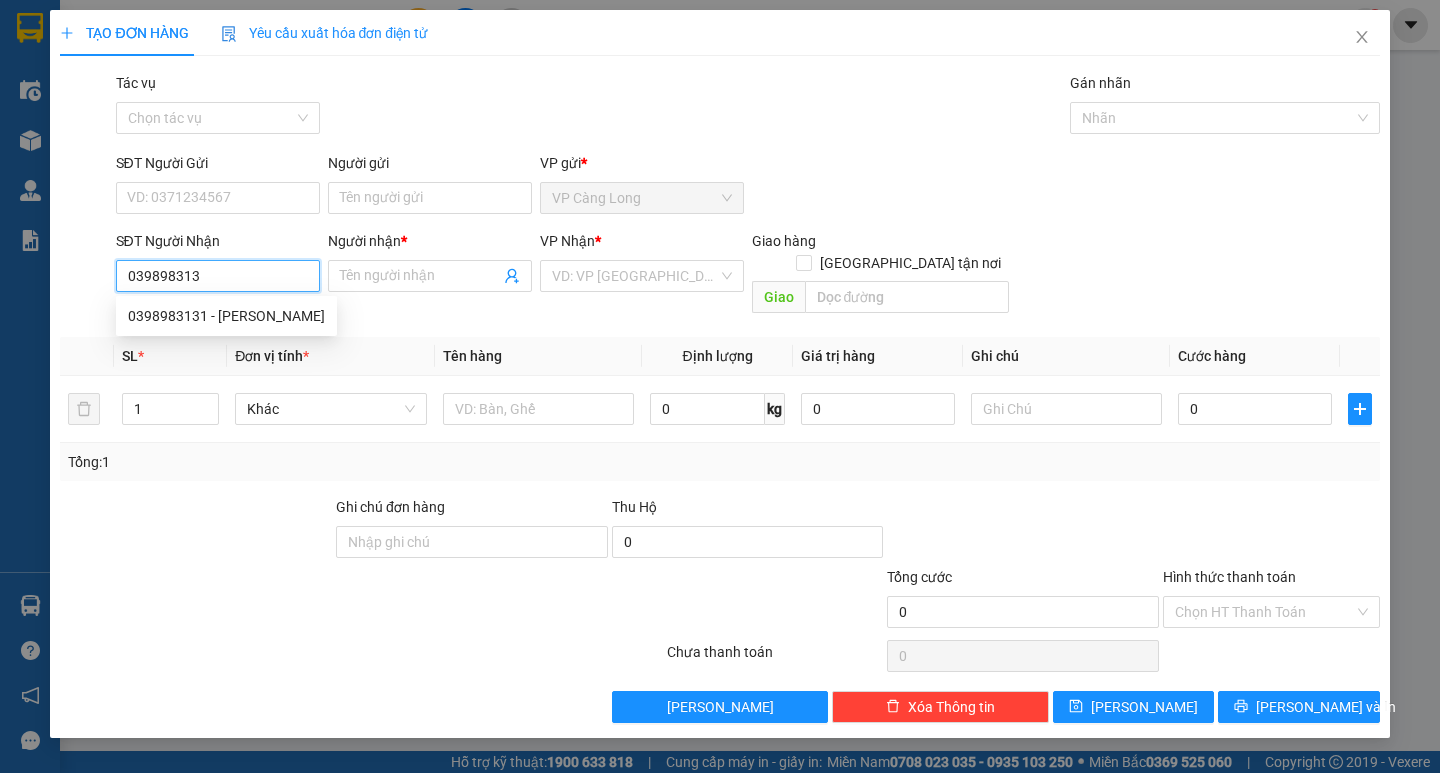 type on "0398983131" 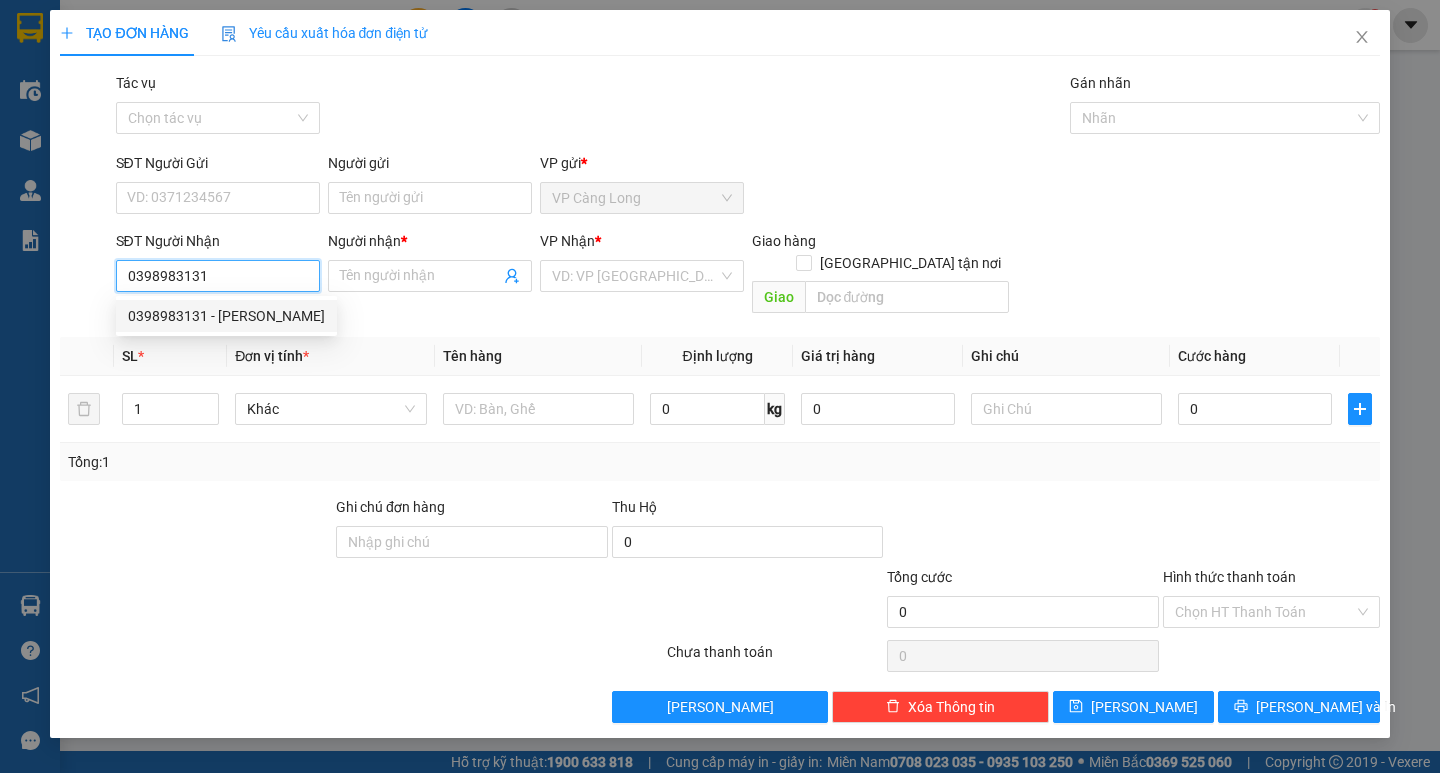 click on "0398983131 - KHAI DUY" at bounding box center [226, 316] 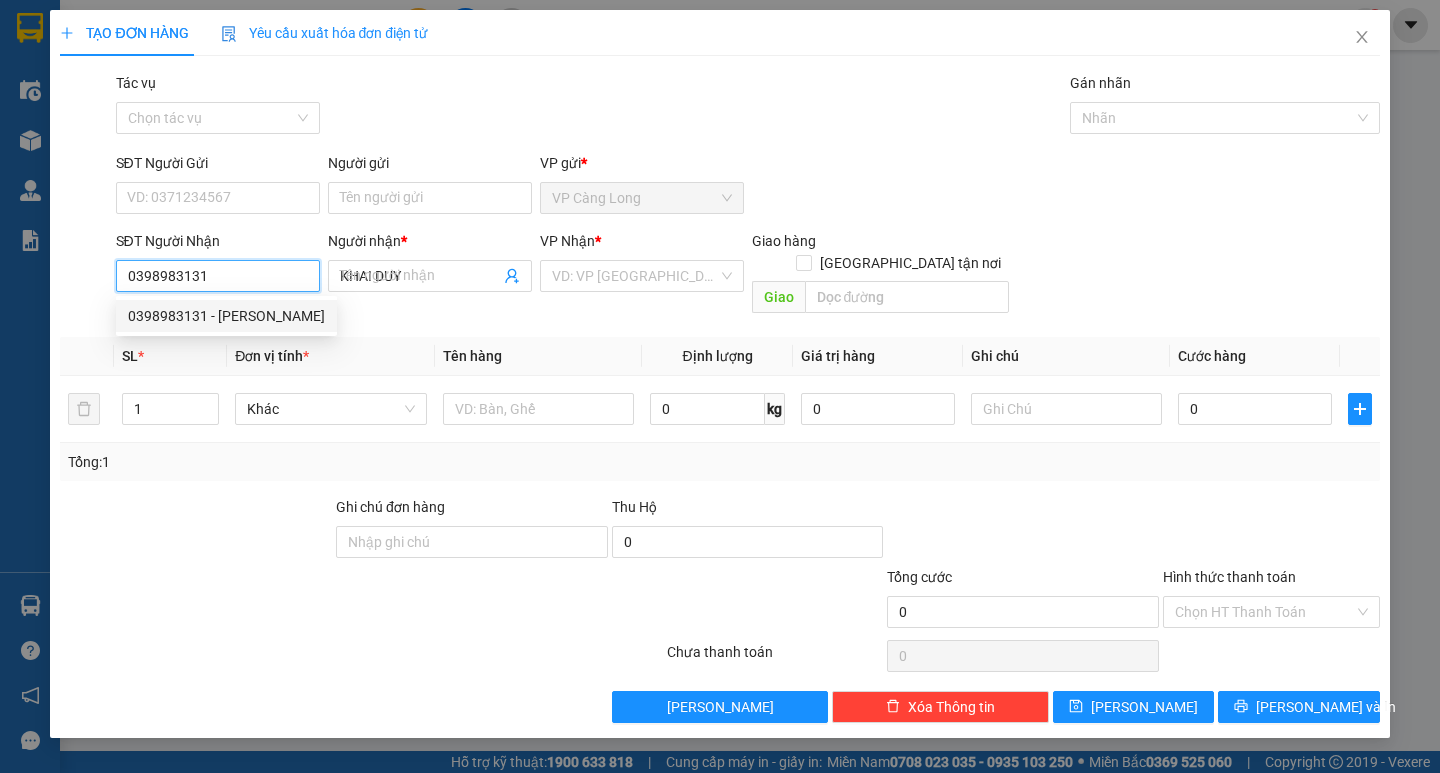 type on "40.000" 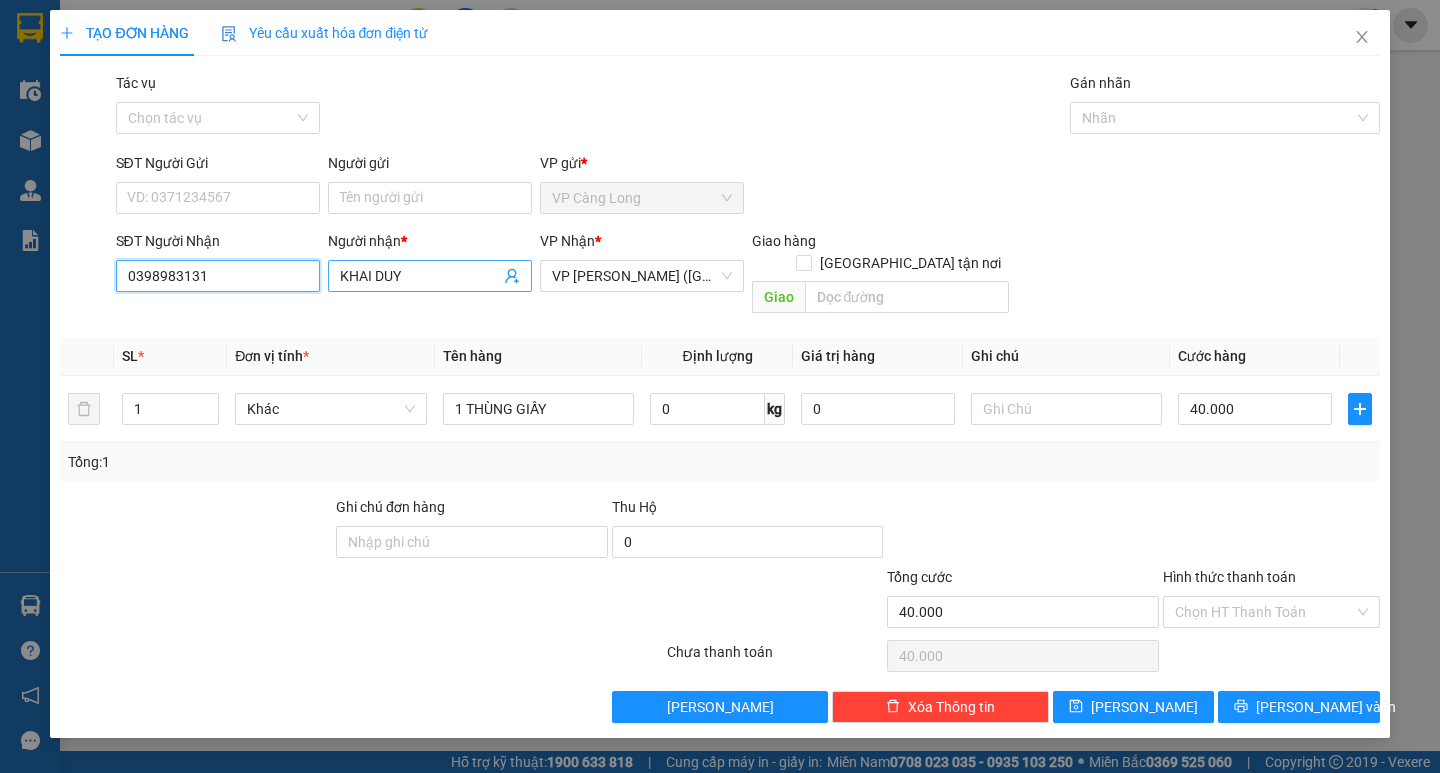 type on "0398983131" 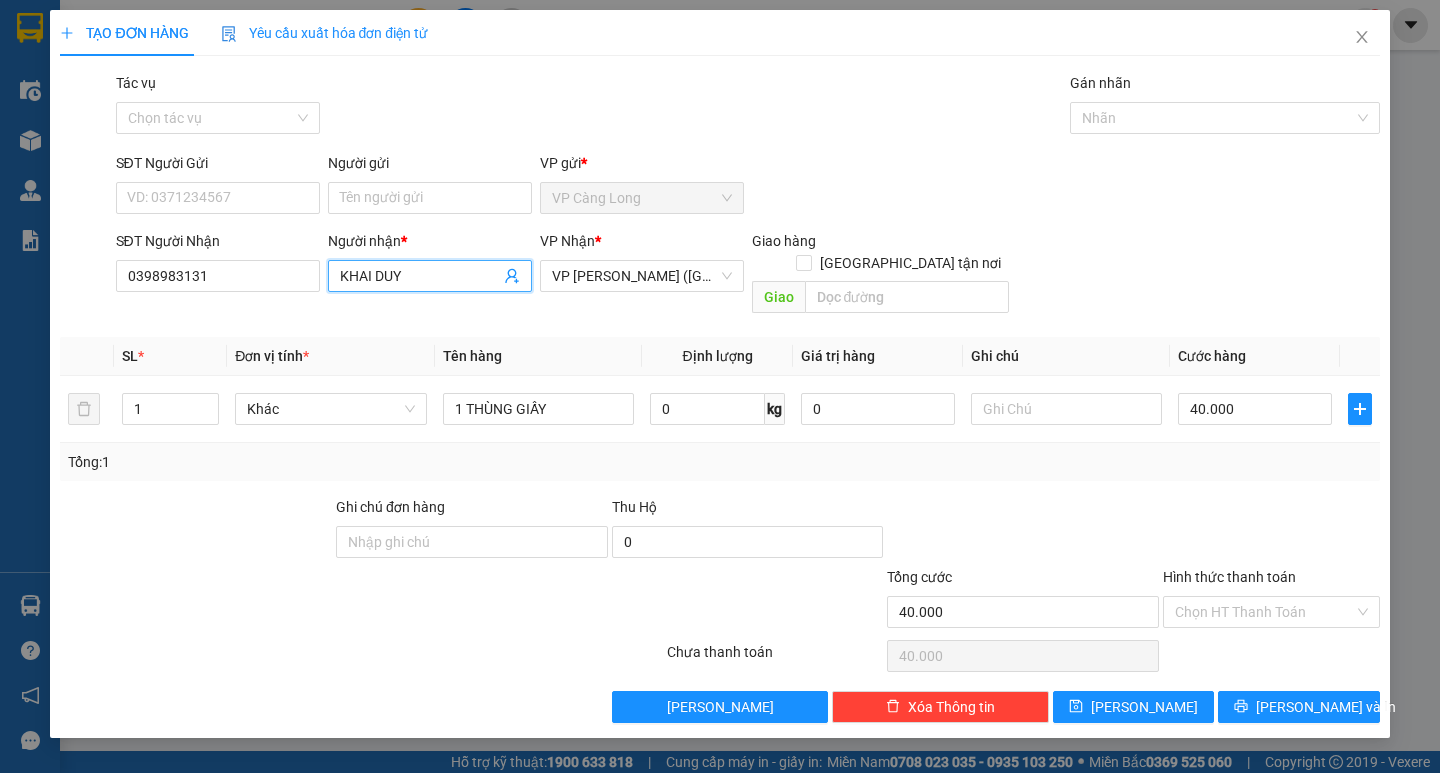 click on "KHAI DUY" at bounding box center [420, 276] 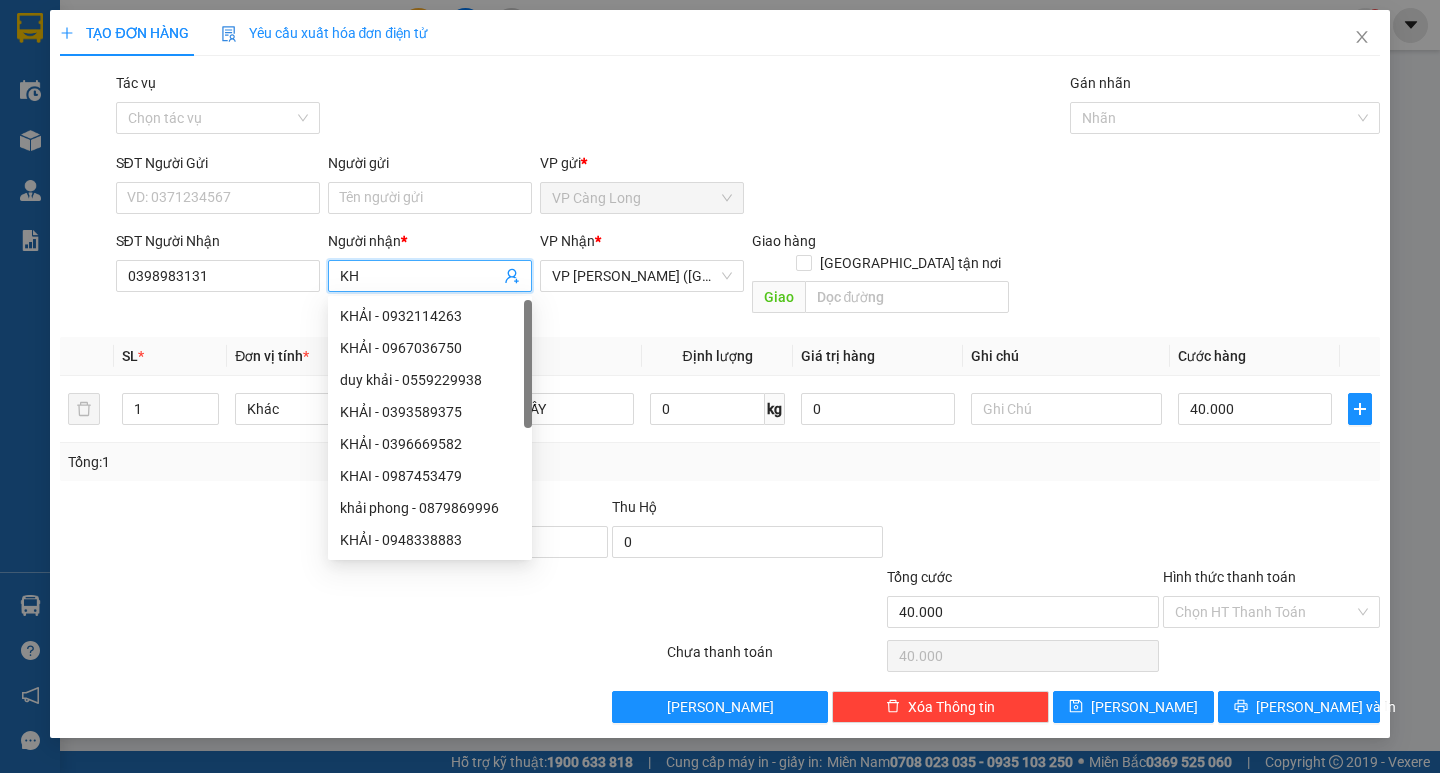 type on "K" 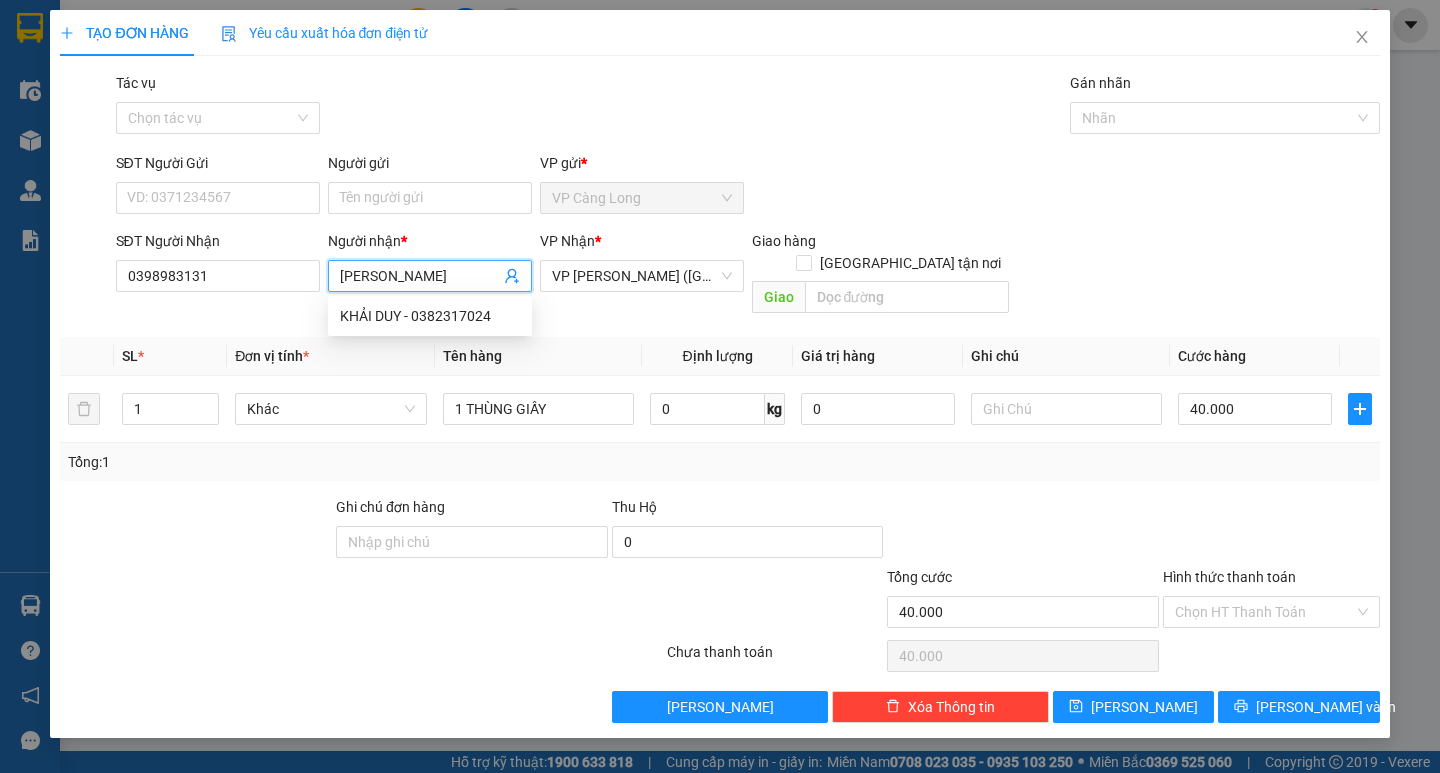 type on "[PERSON_NAME]" 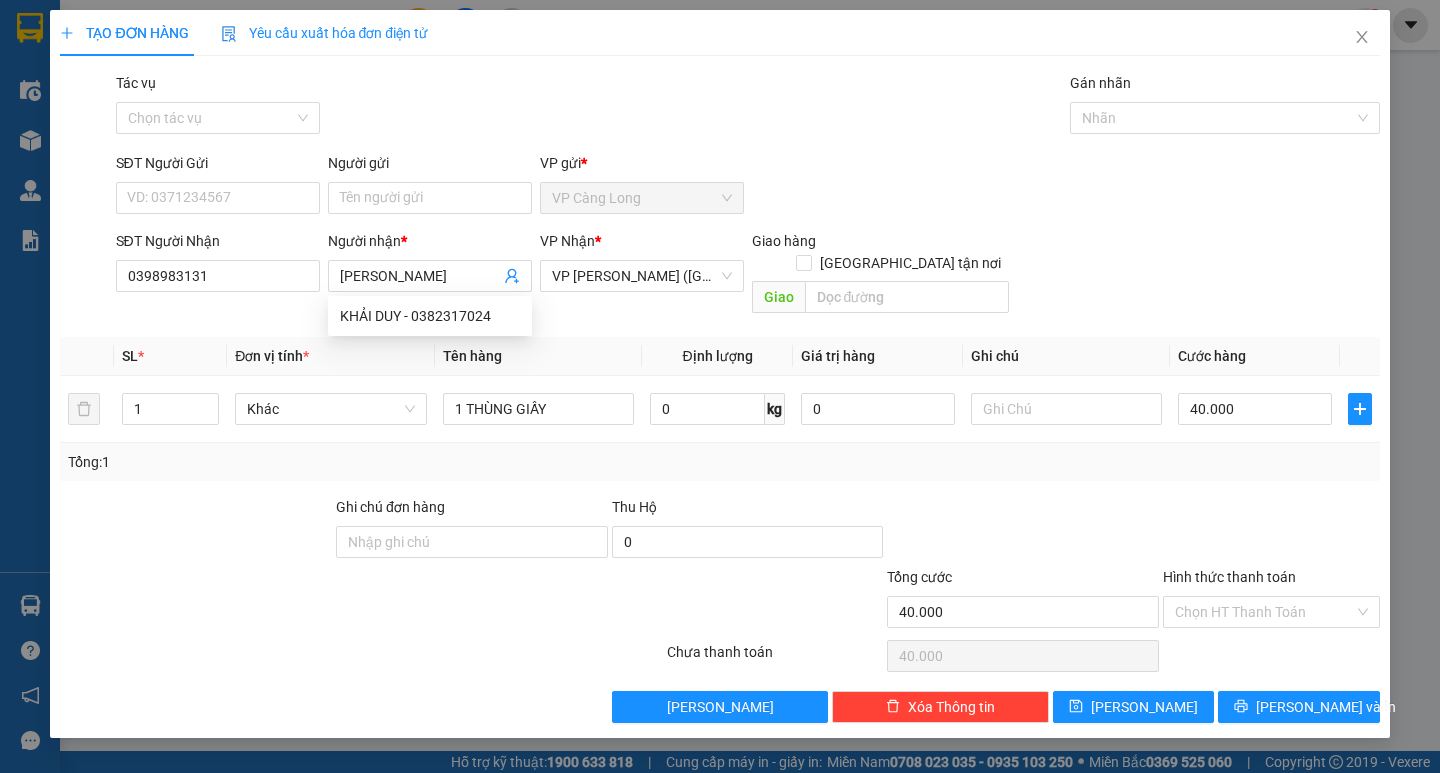 click on "Transit Pickup Surcharge Ids Transit Deliver Surcharge Ids Transit Deliver Surcharge Transit Deliver Surcharge Tác vụ Chọn tác vụ Gán nhãn   Nhãn SĐT Người Gửi VD: 0371234567 Người gửi Tên người gửi VP gửi  * VP Càng Long SĐT Người Nhận 0398983131 Người nhận  * KHẢI DUY VP Nhận  * VP Trần Phú (Hàng) Giao hàng Giao tận nơi Giao SL  * Đơn vị tính  * Tên hàng  Định lượng Giá trị hàng Ghi chú Cước hàng                   1 Khác 1 THÙNG GIẤY 0 kg 0 40.000 Tổng:  1 Ghi chú đơn hàng Thu Hộ 0 Tổng cước 40.000 Hình thức thanh toán Chọn HT Thanh Toán Số tiền thu trước 0 Chưa thanh toán 40.000 Chọn HT Thanh Toán Lưu nháp Xóa Thông tin Lưu Lưu và In" at bounding box center (719, 397) 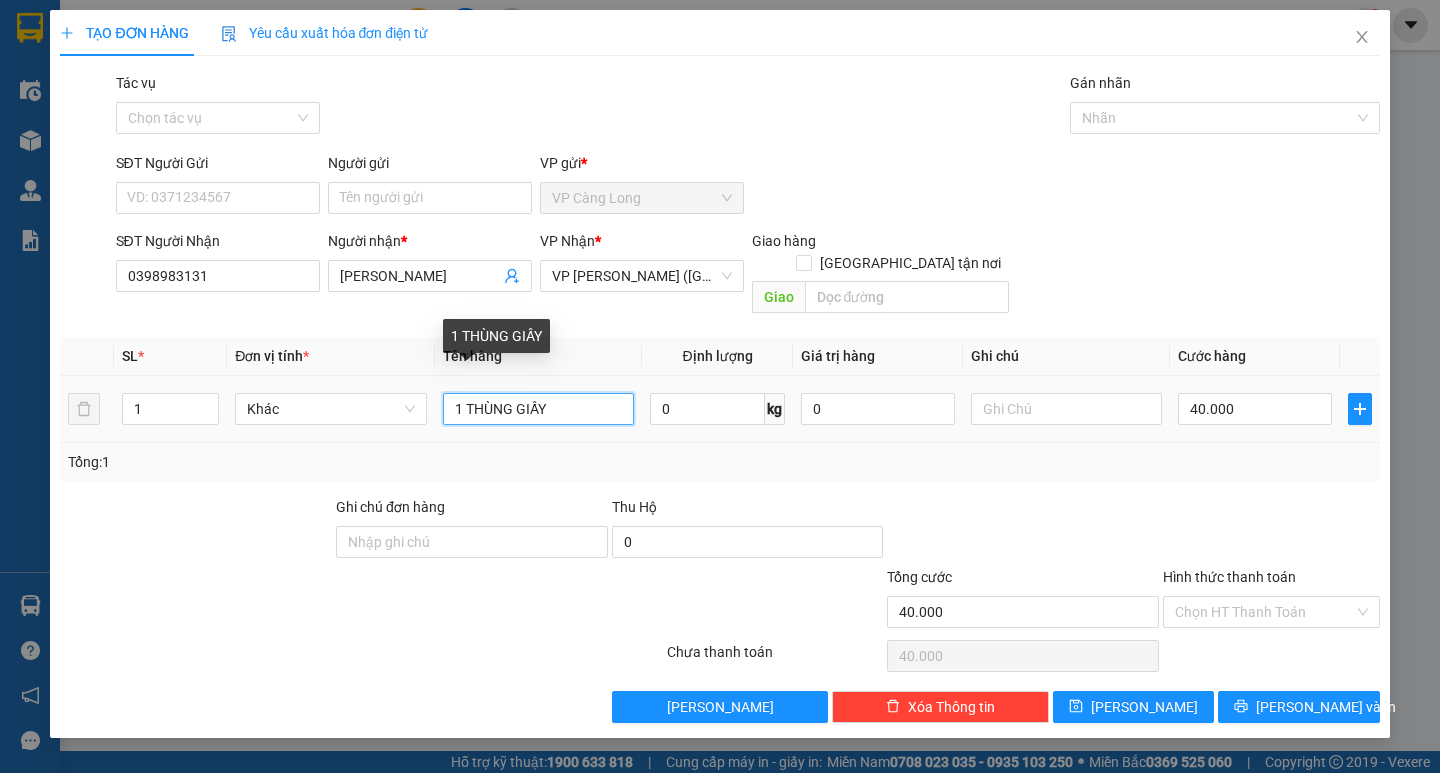 click on "1 THÙNG GIẤY" at bounding box center [538, 409] 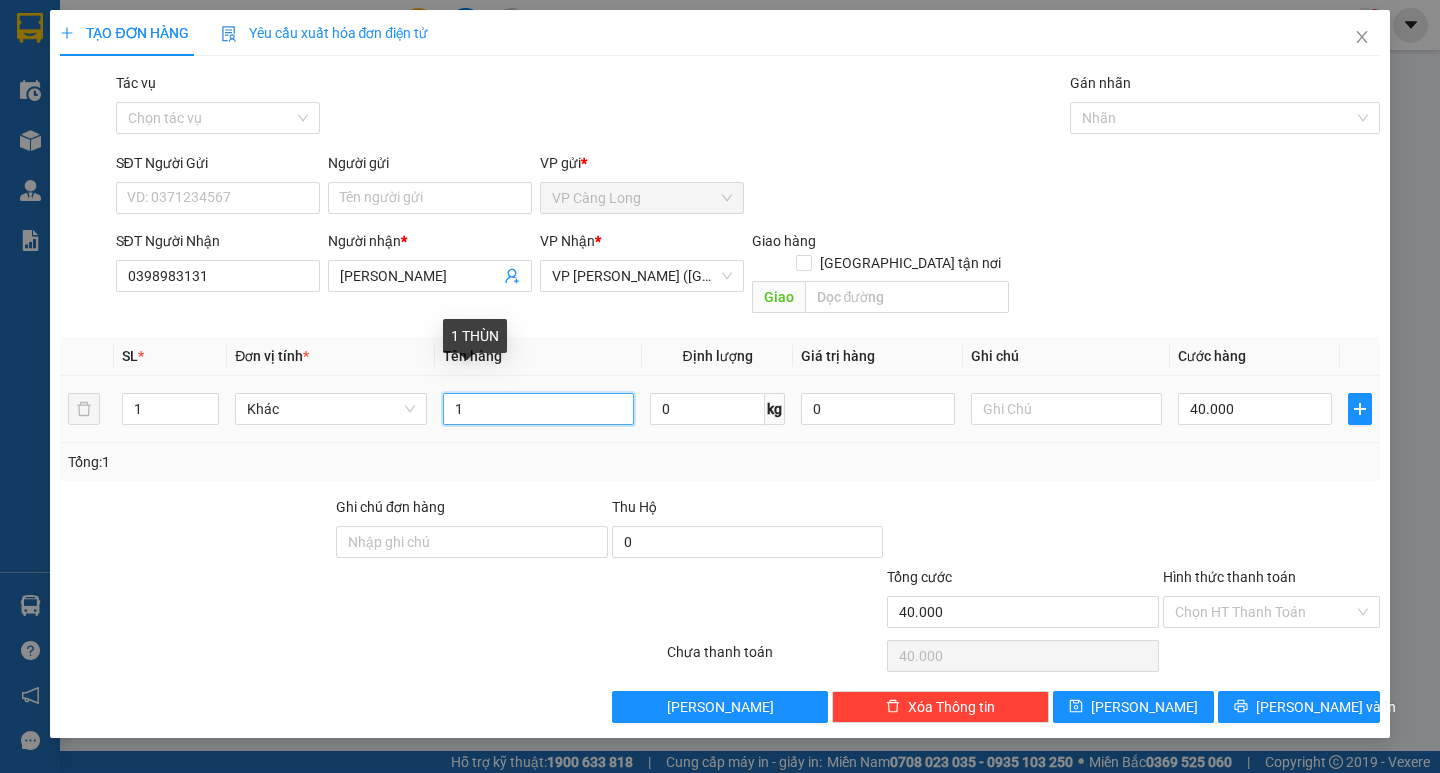 type on "1" 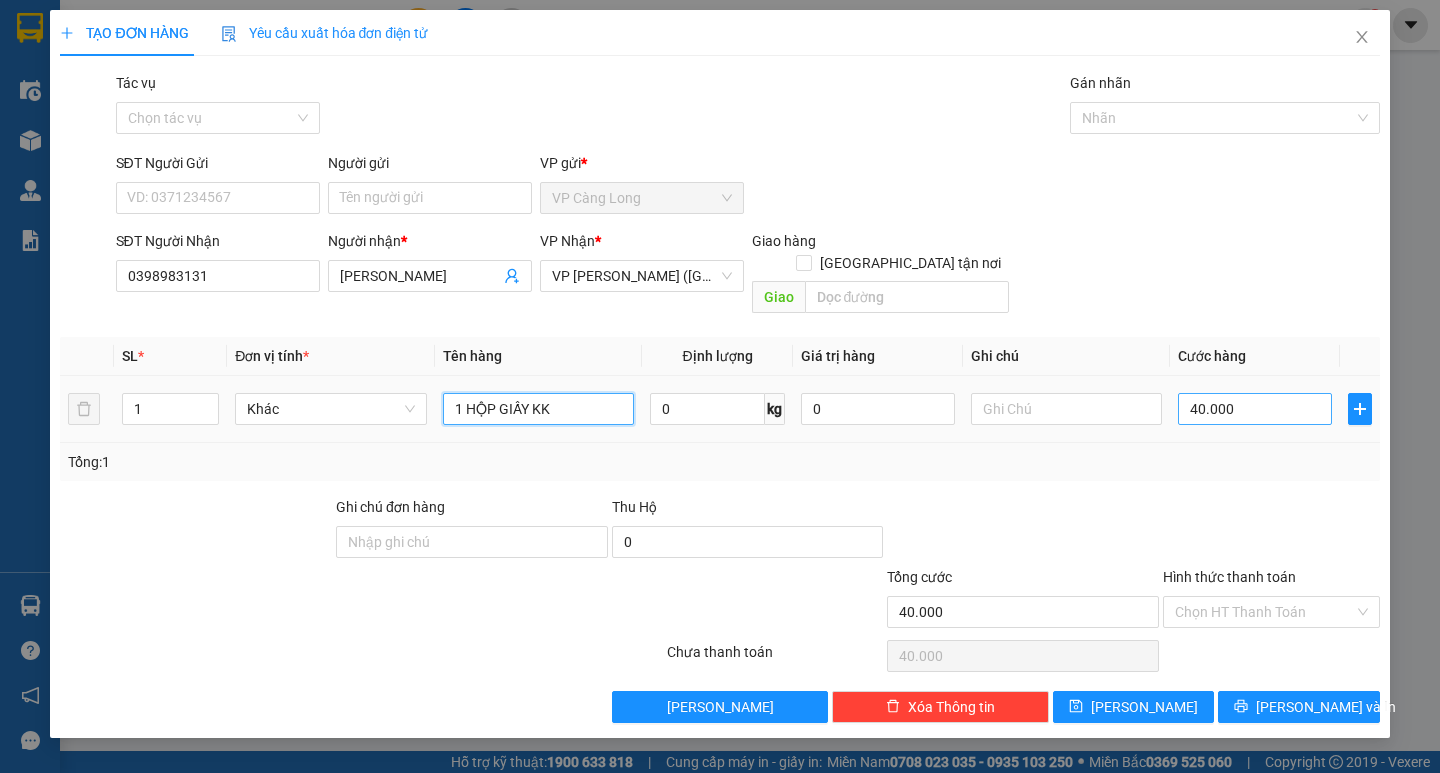 type on "1 HỘP GIẤY KK" 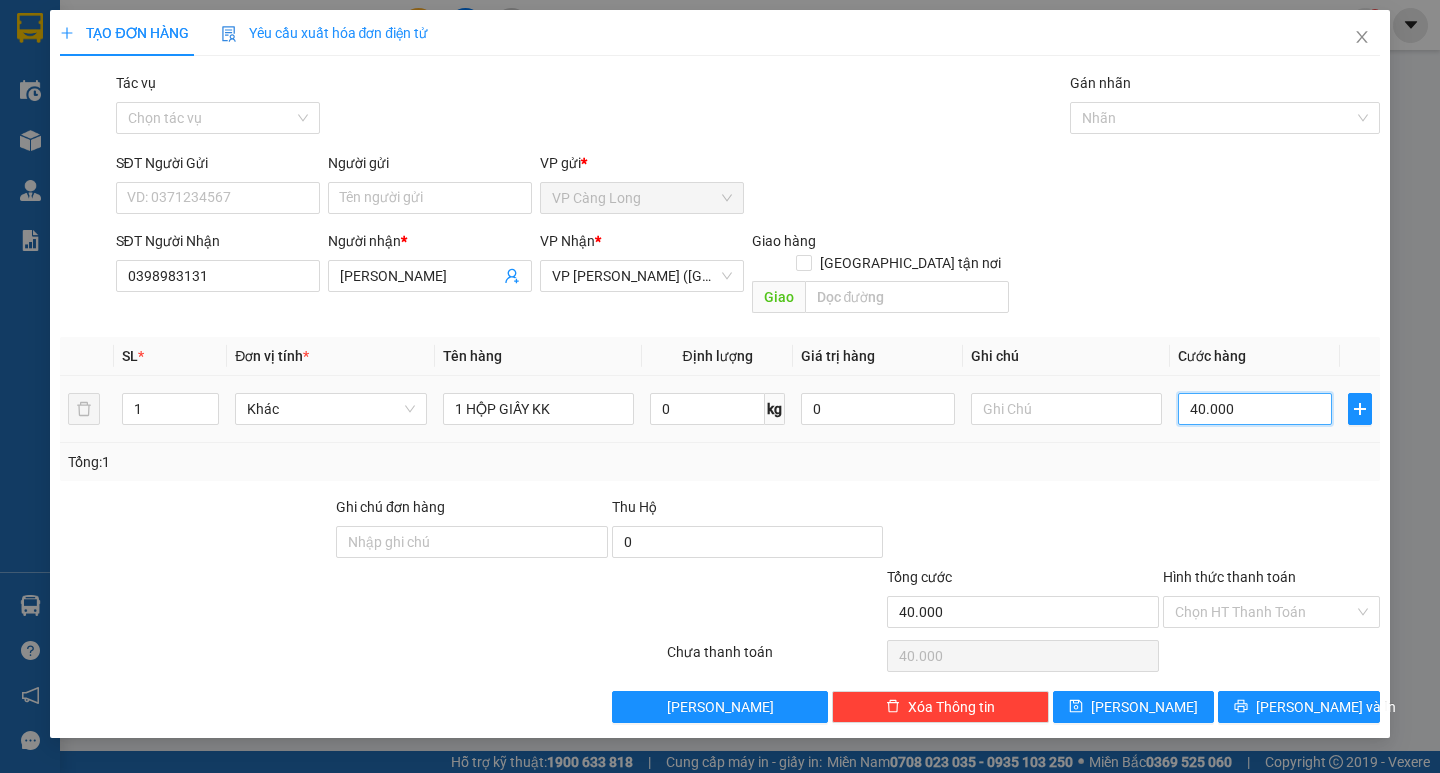 click on "40.000" at bounding box center (1255, 409) 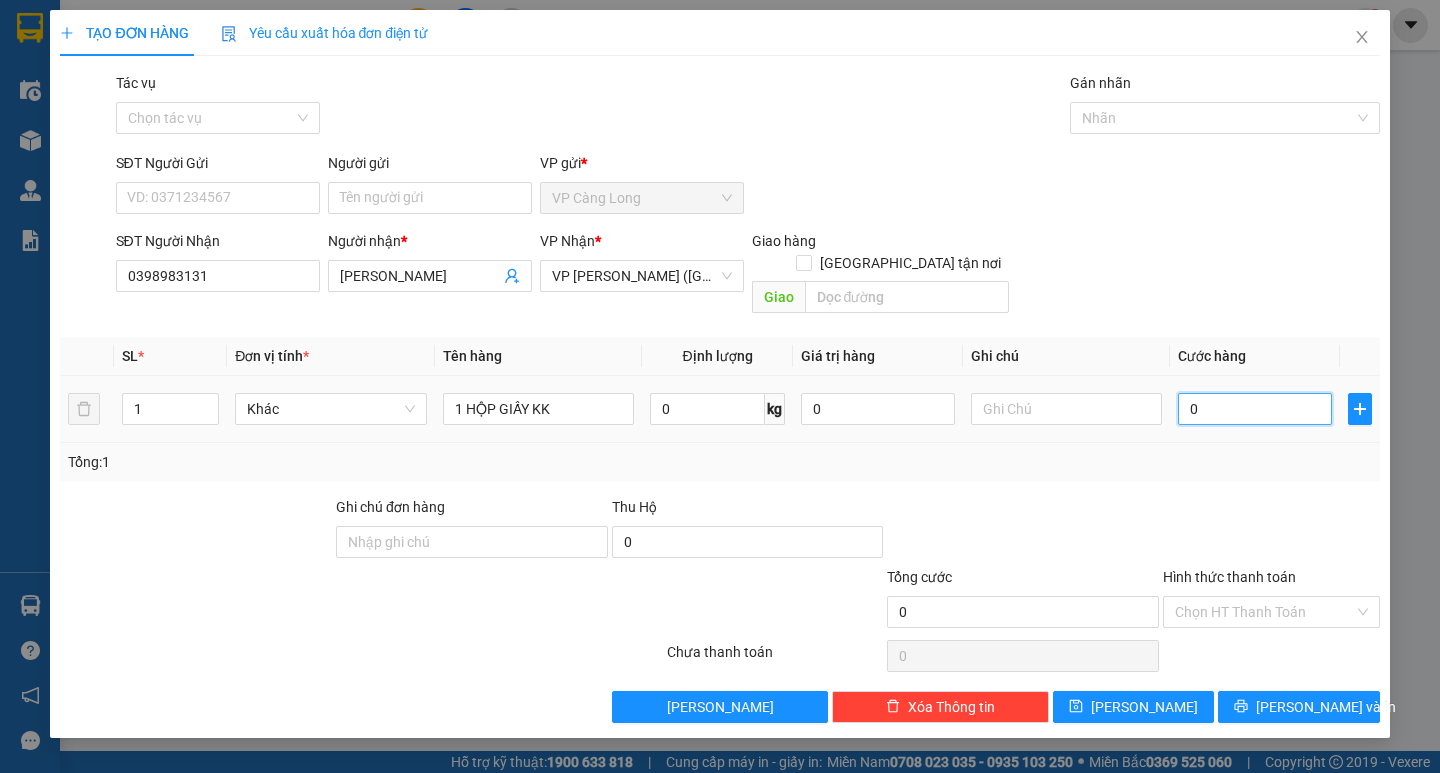 click on "0" at bounding box center (1255, 409) 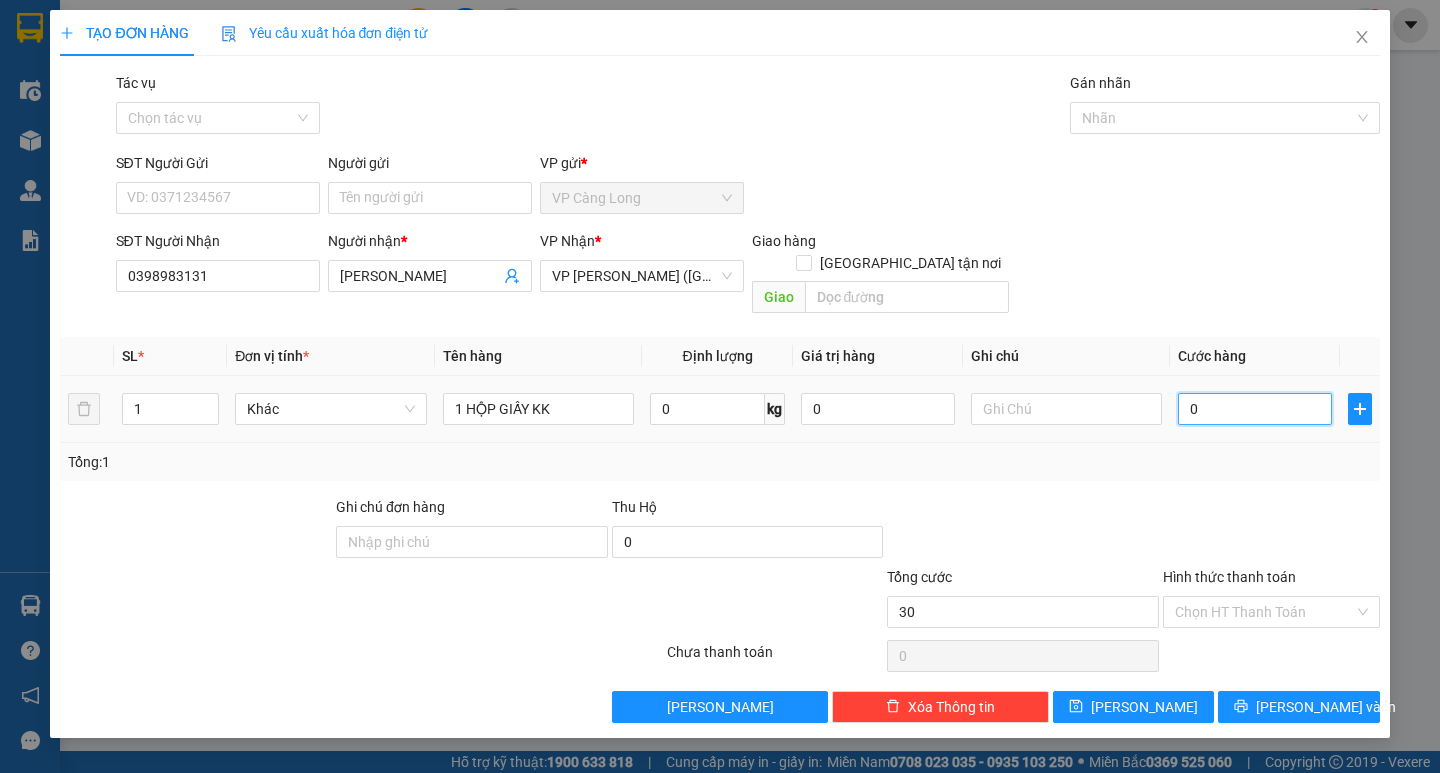 type on "30" 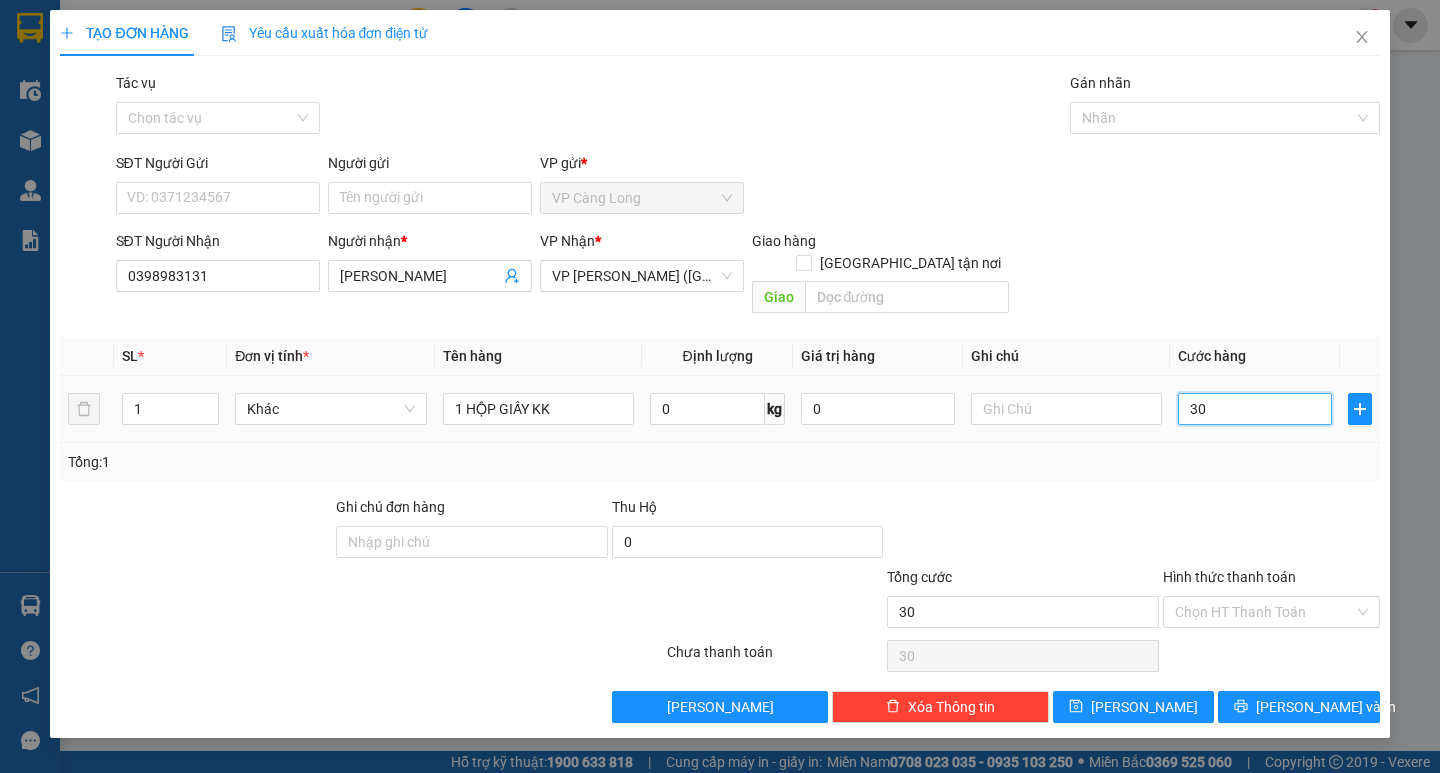 type on "350" 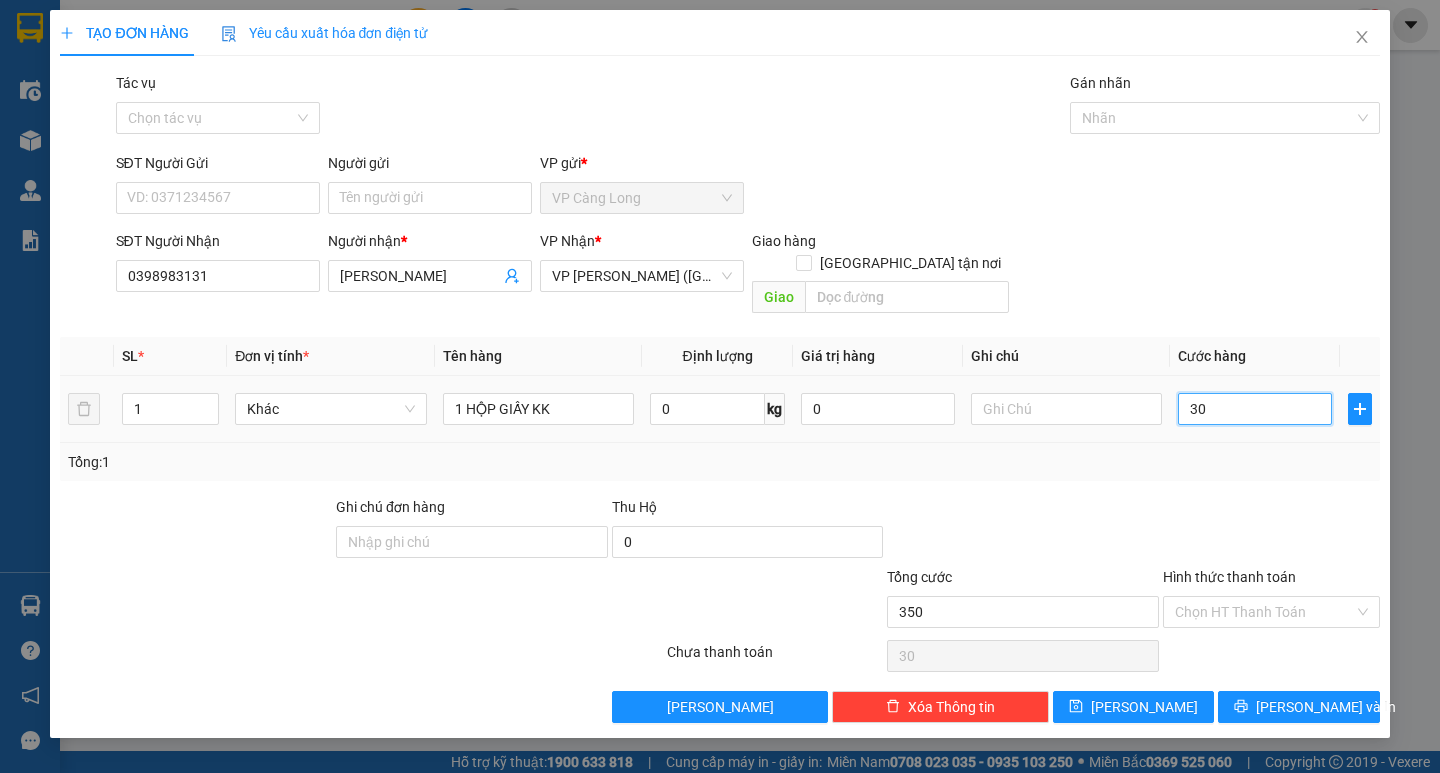 type on "350" 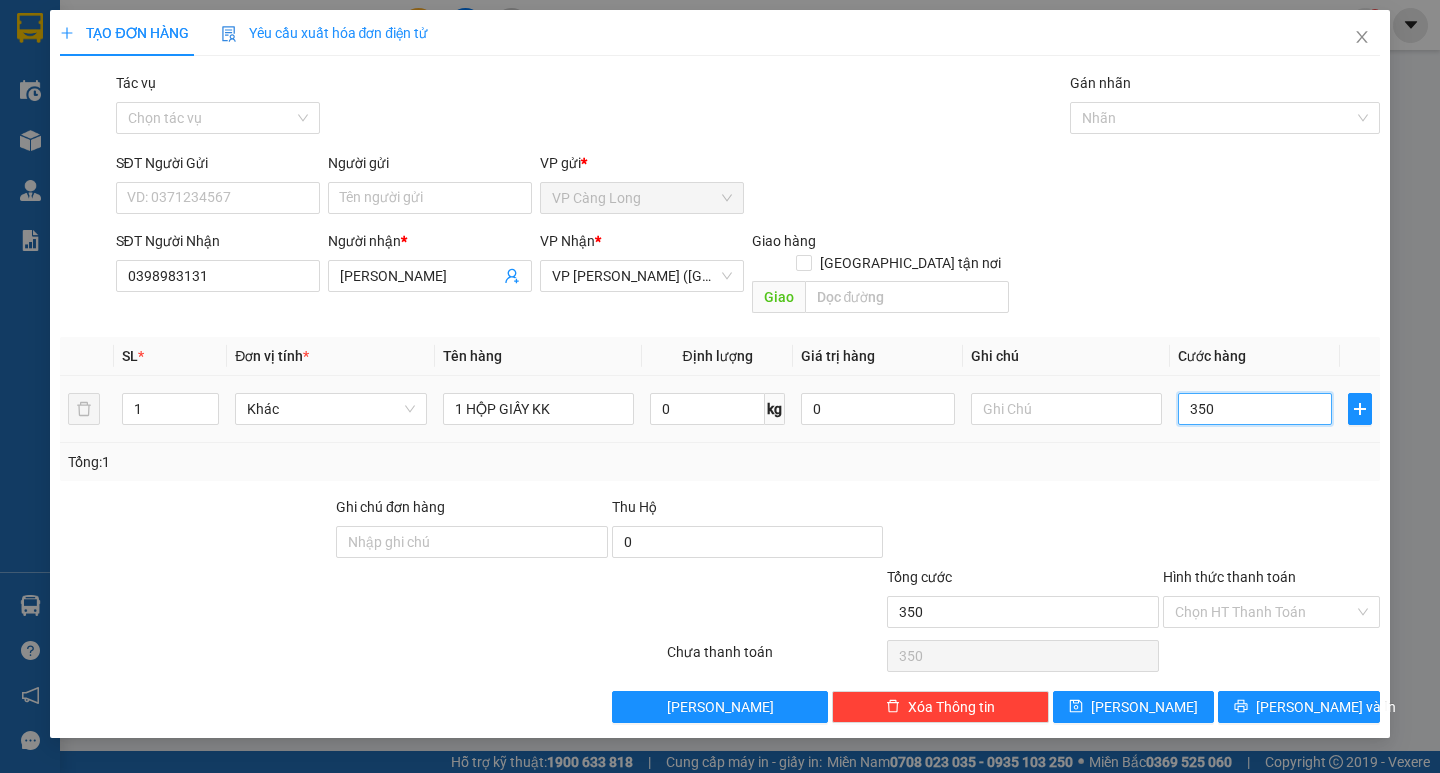 type on "3.500" 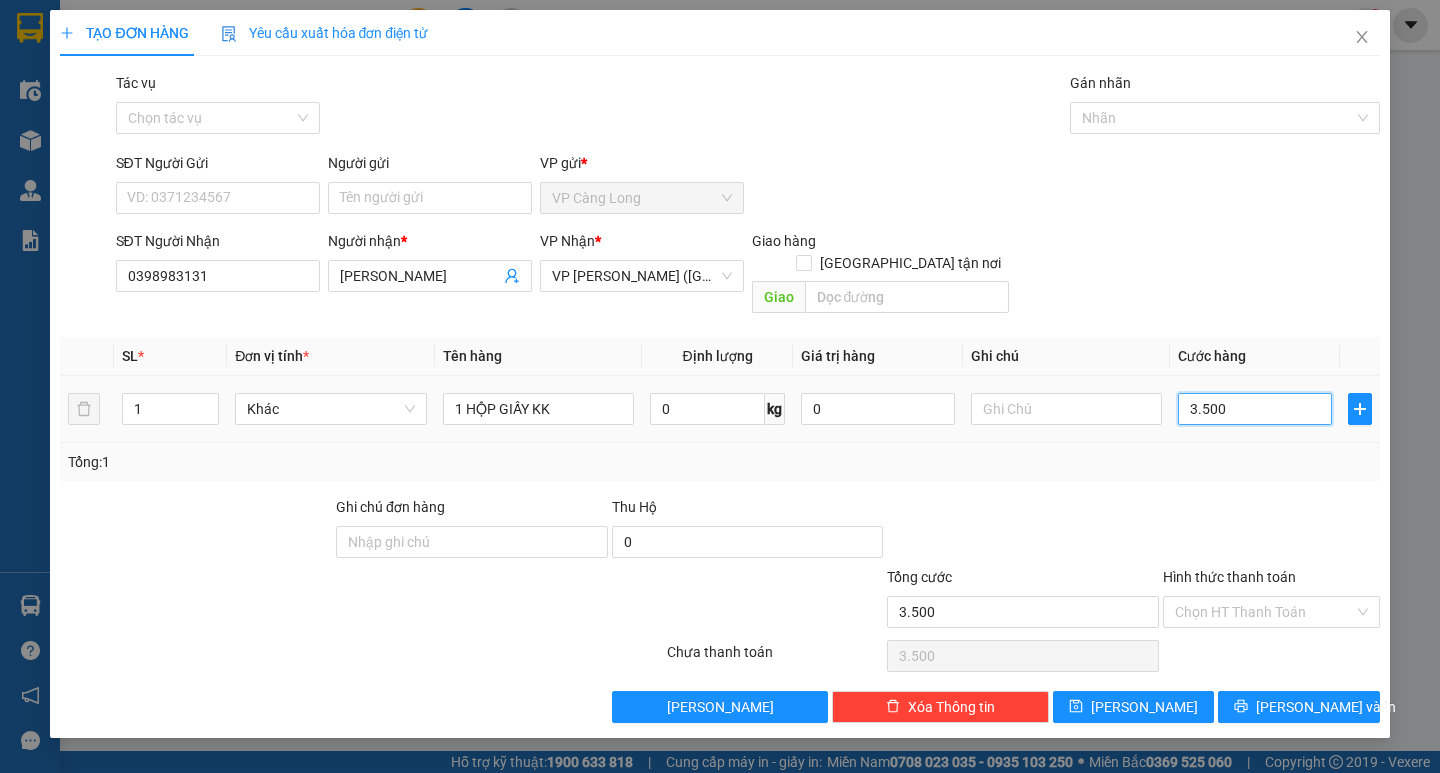 type on "35.000" 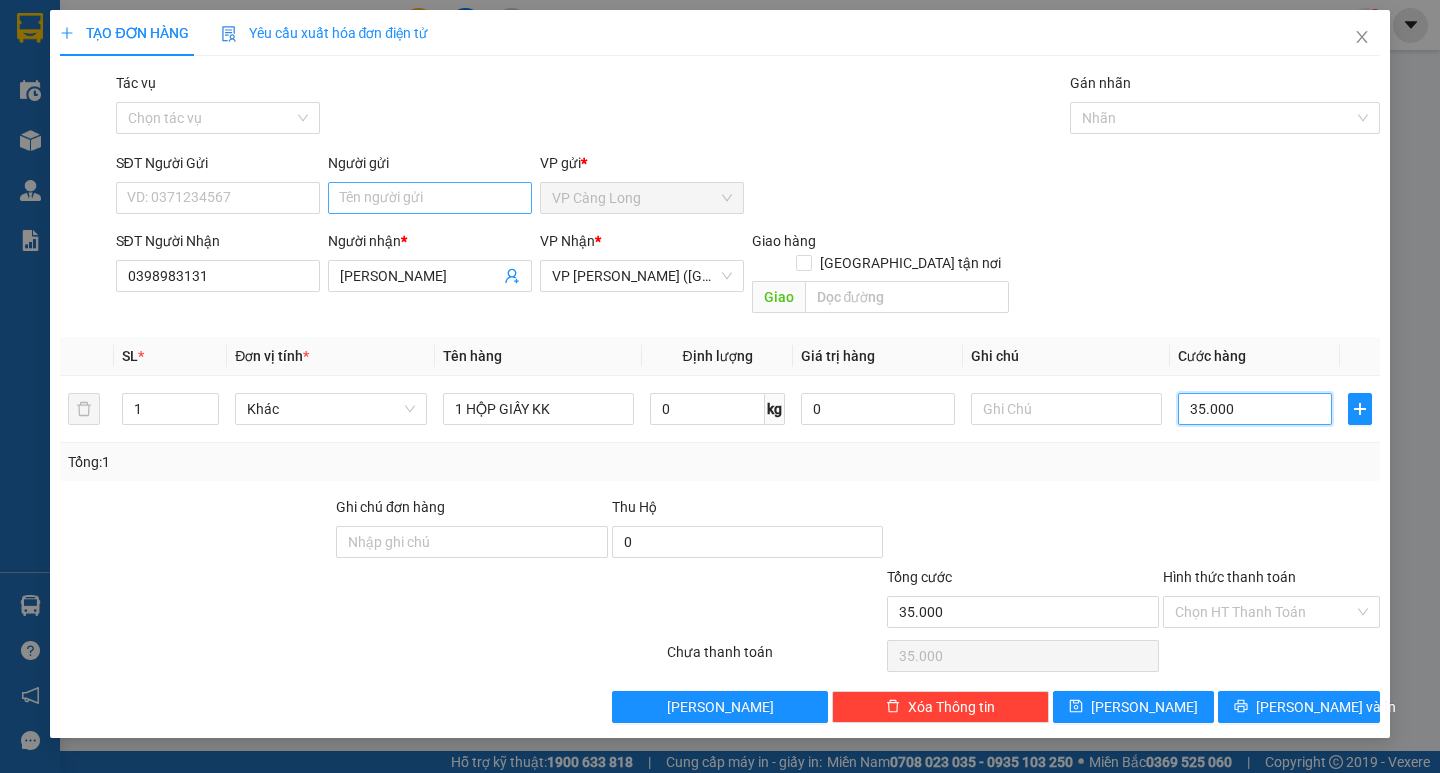 type on "35.000" 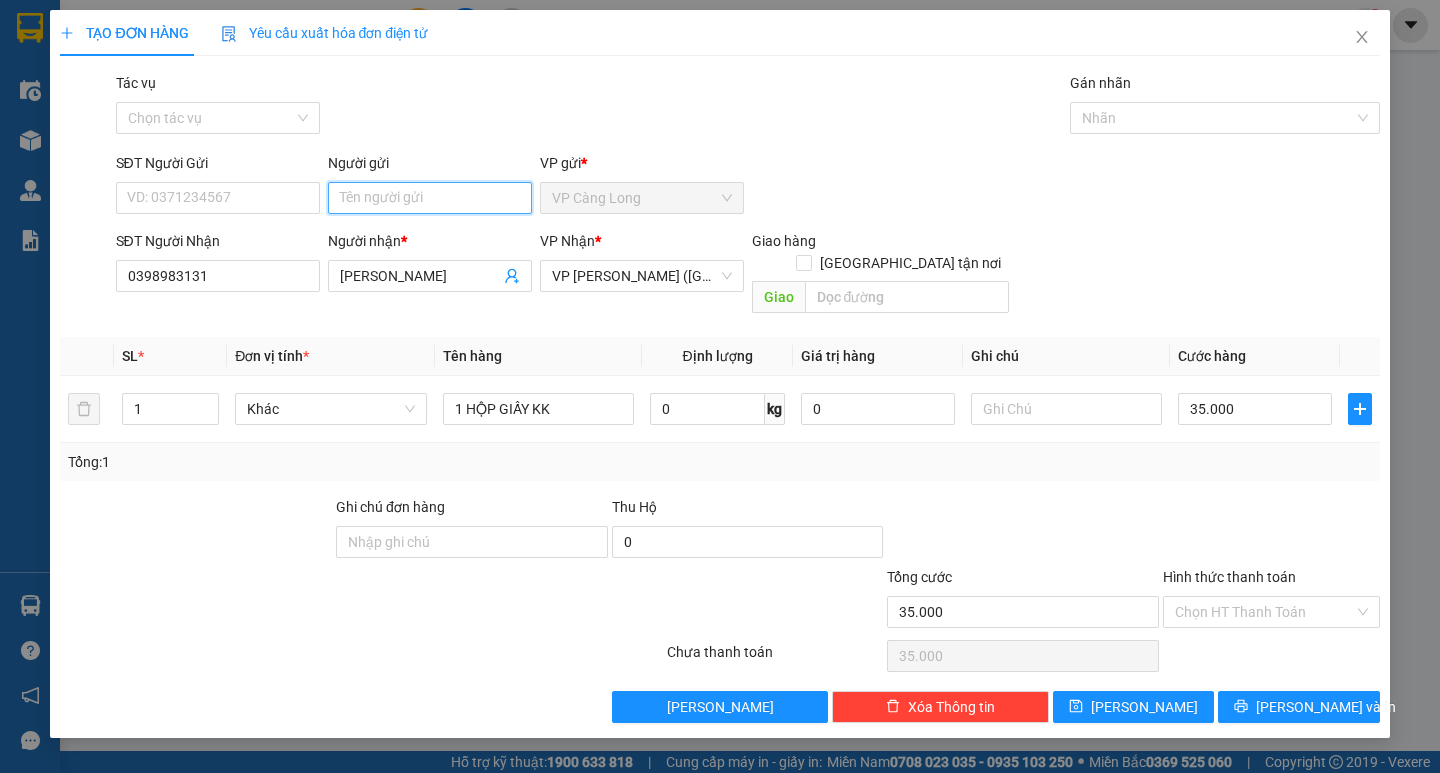 click on "Người gửi" at bounding box center [430, 198] 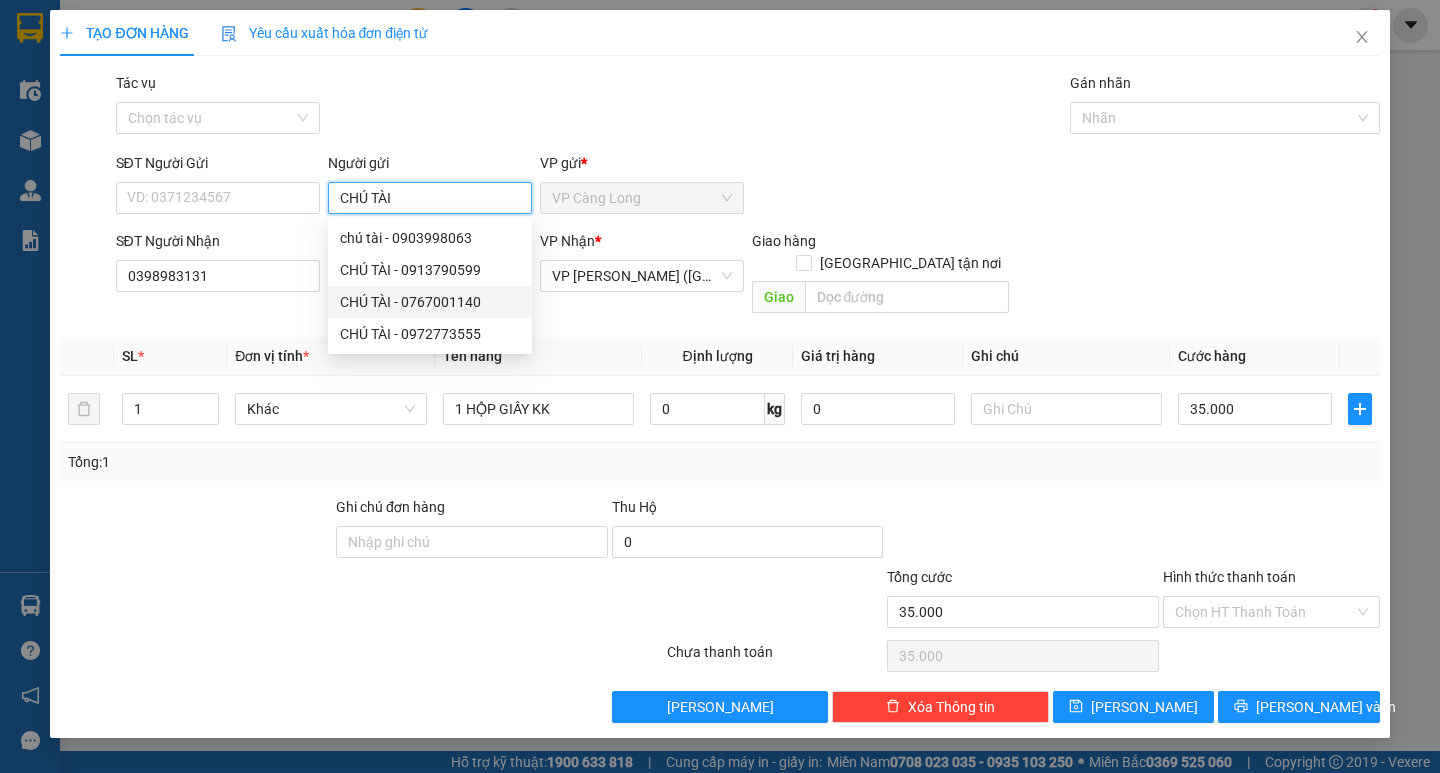 type on "CHÚ TÀI" 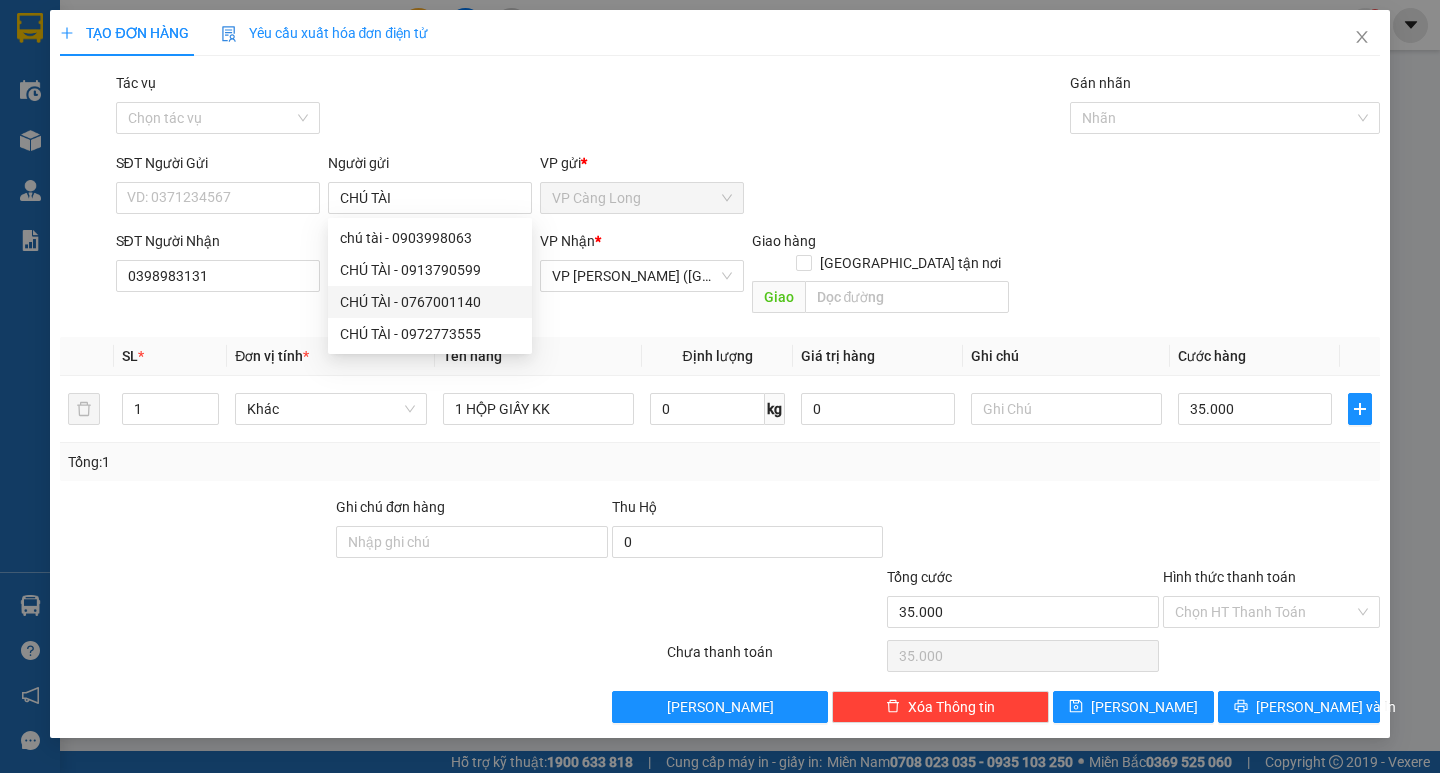 click at bounding box center [251, 601] 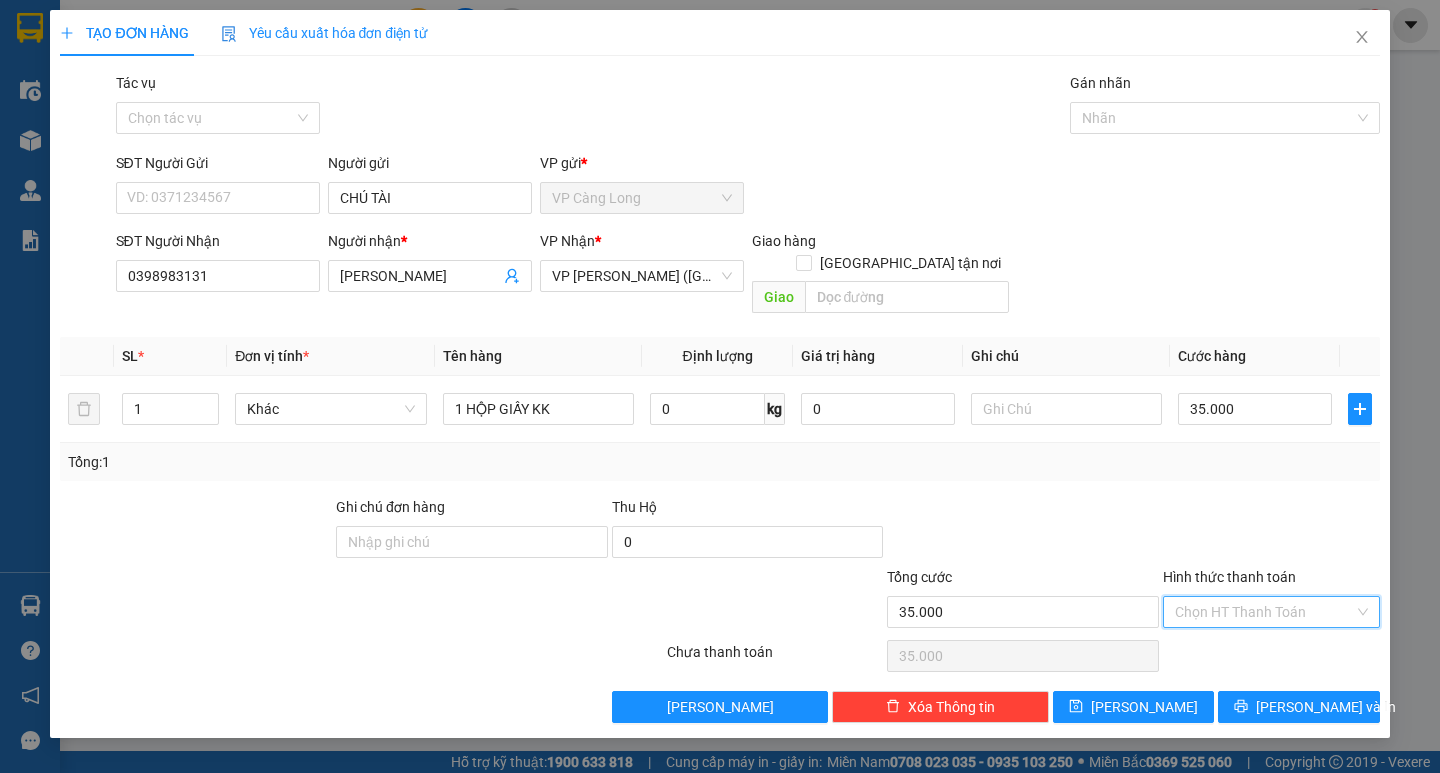 click on "Hình thức thanh toán" at bounding box center [1264, 612] 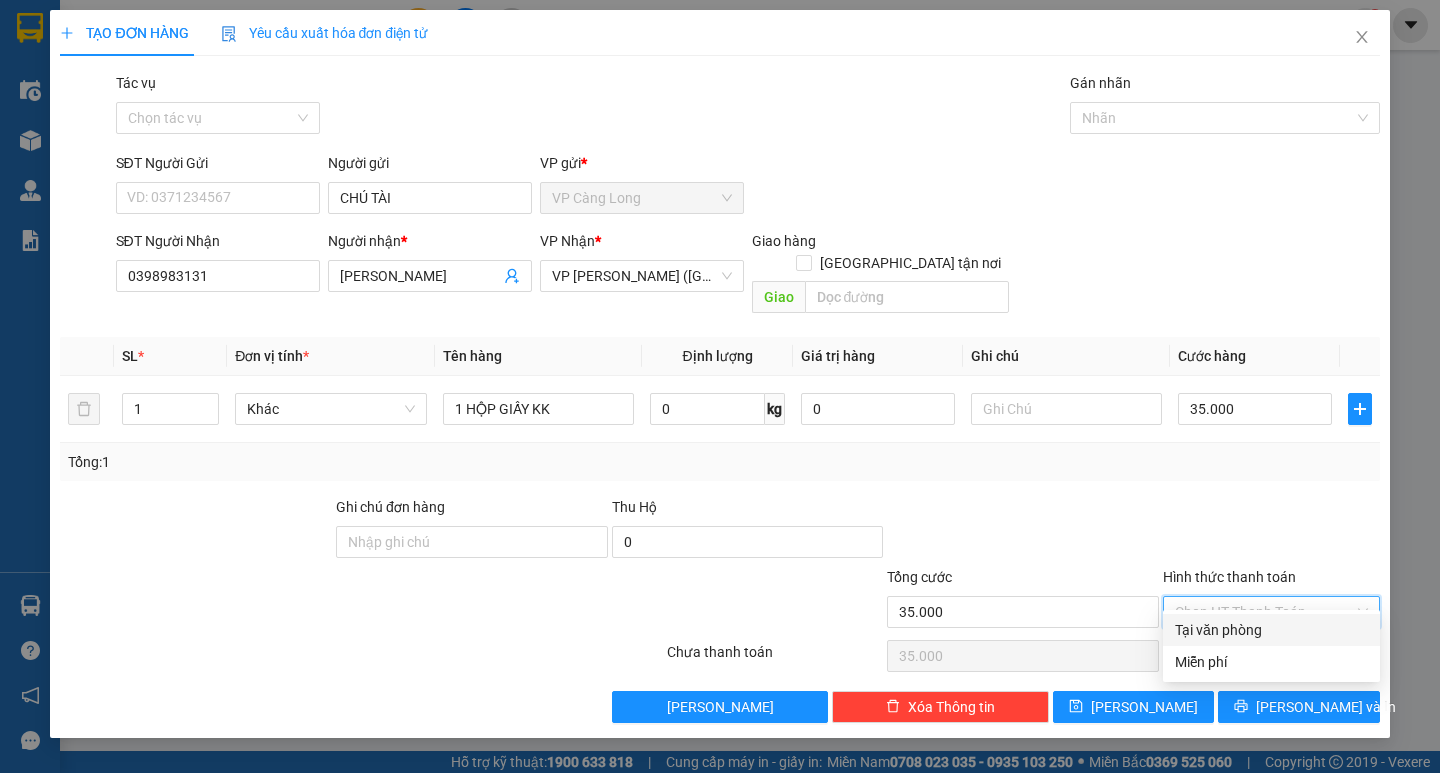 click on "Tại văn phòng" at bounding box center [1271, 630] 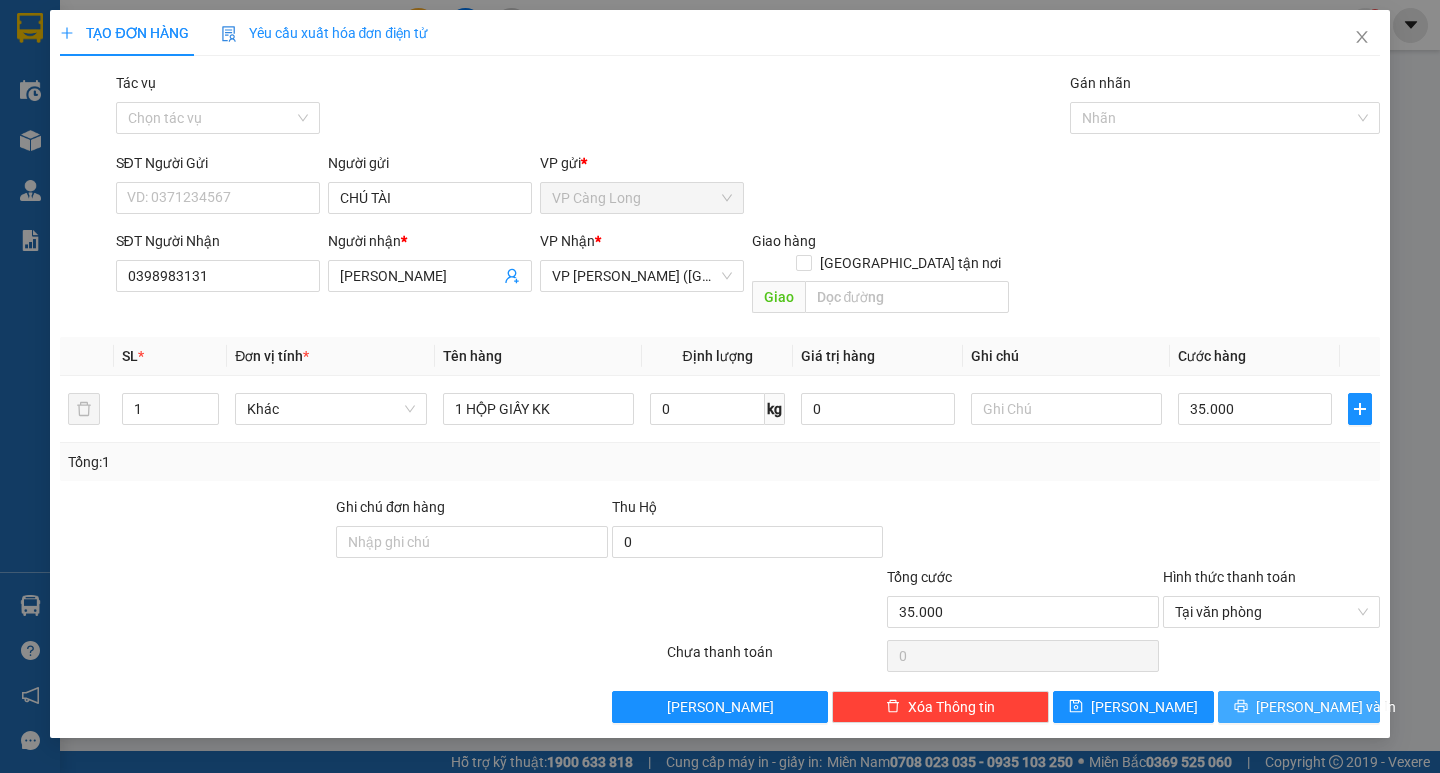 click on "[PERSON_NAME] và In" at bounding box center [1298, 707] 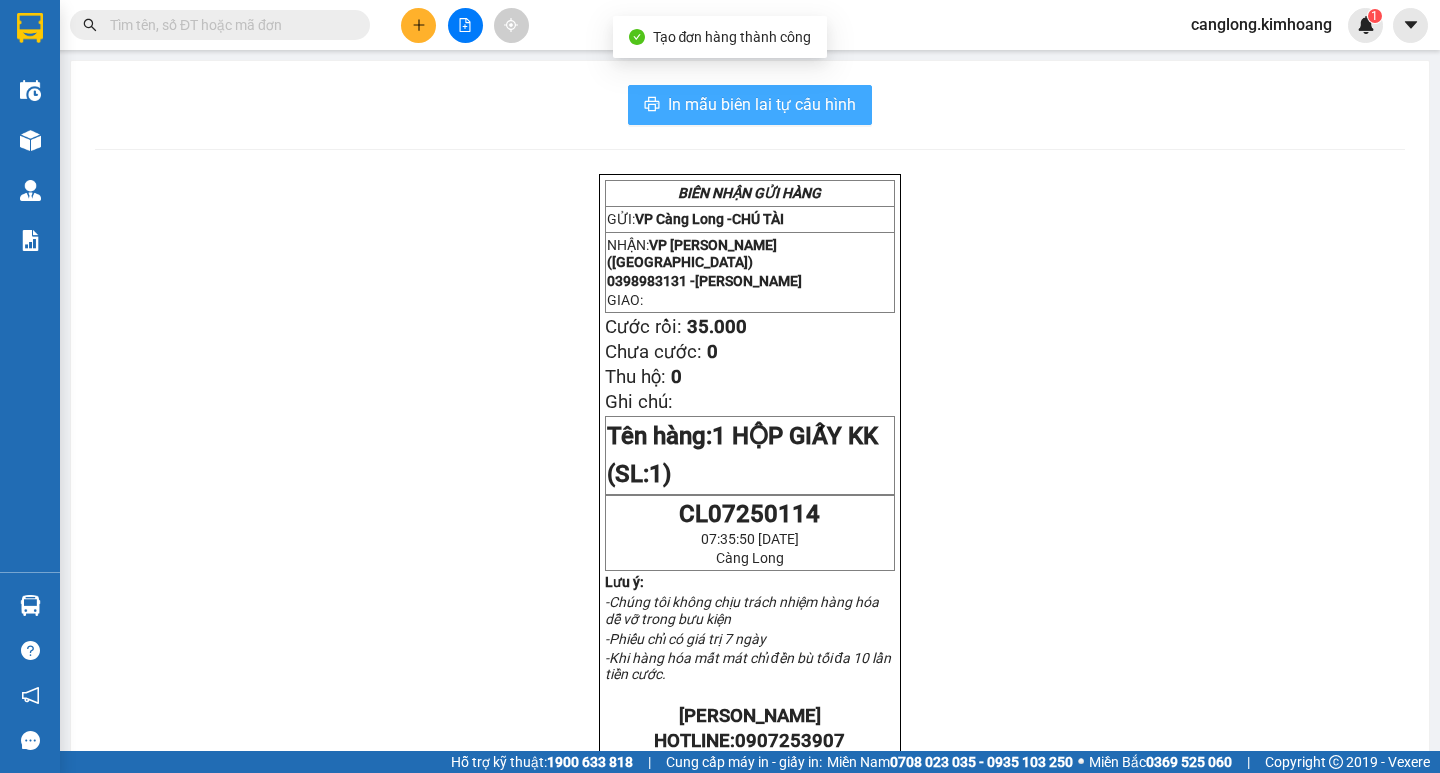 click on "In mẫu biên lai tự cấu hình" at bounding box center [762, 104] 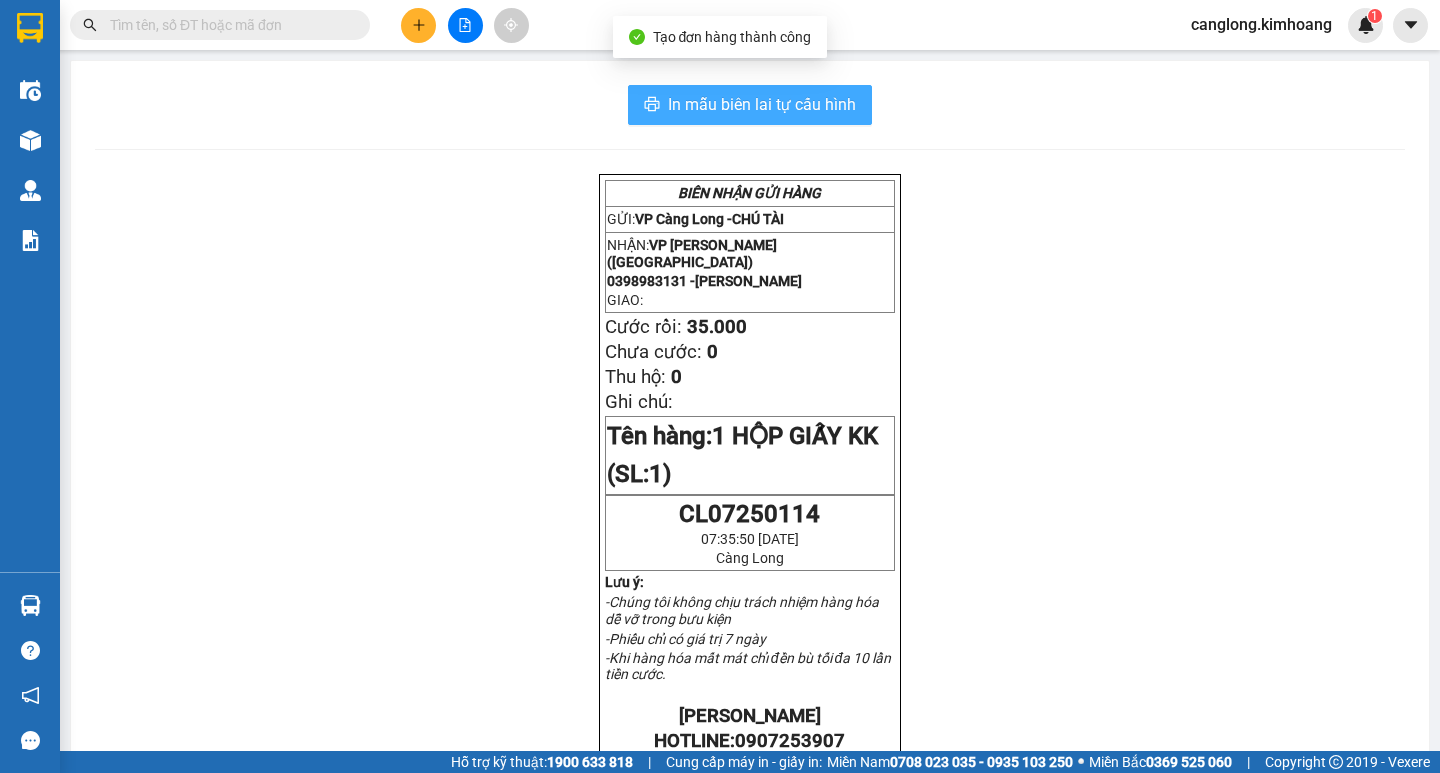 scroll, scrollTop: 0, scrollLeft: 0, axis: both 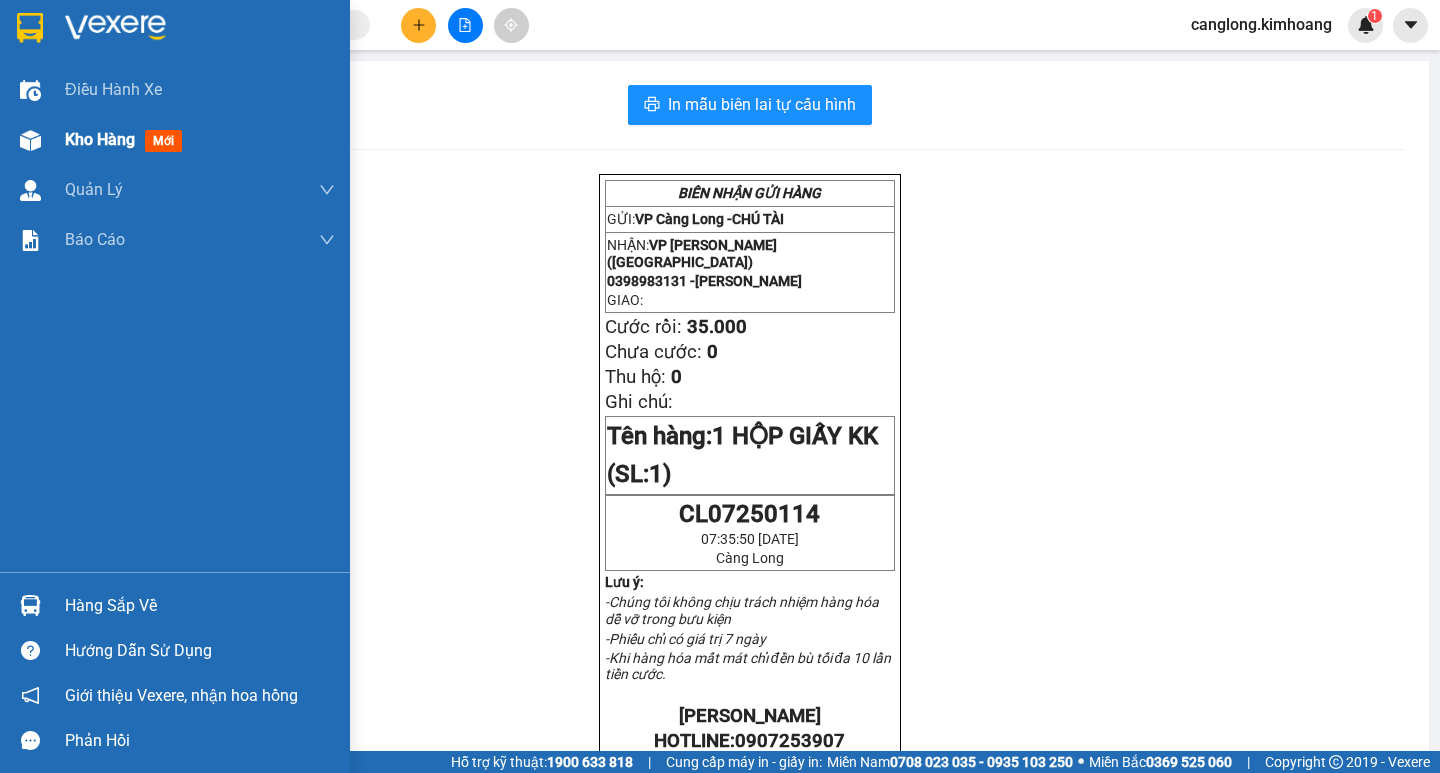 click on "Kho hàng" at bounding box center [100, 139] 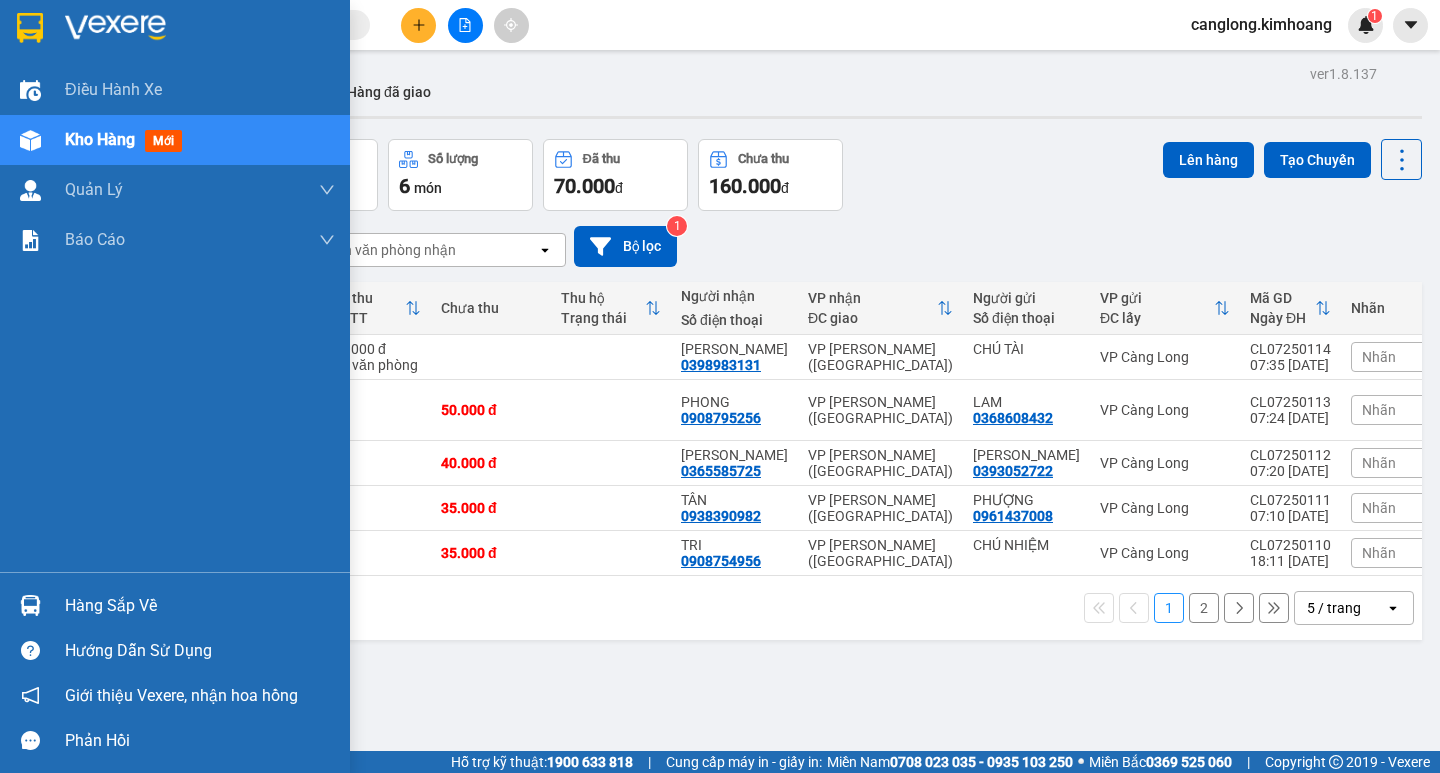 click on "Hàng sắp về" at bounding box center (200, 606) 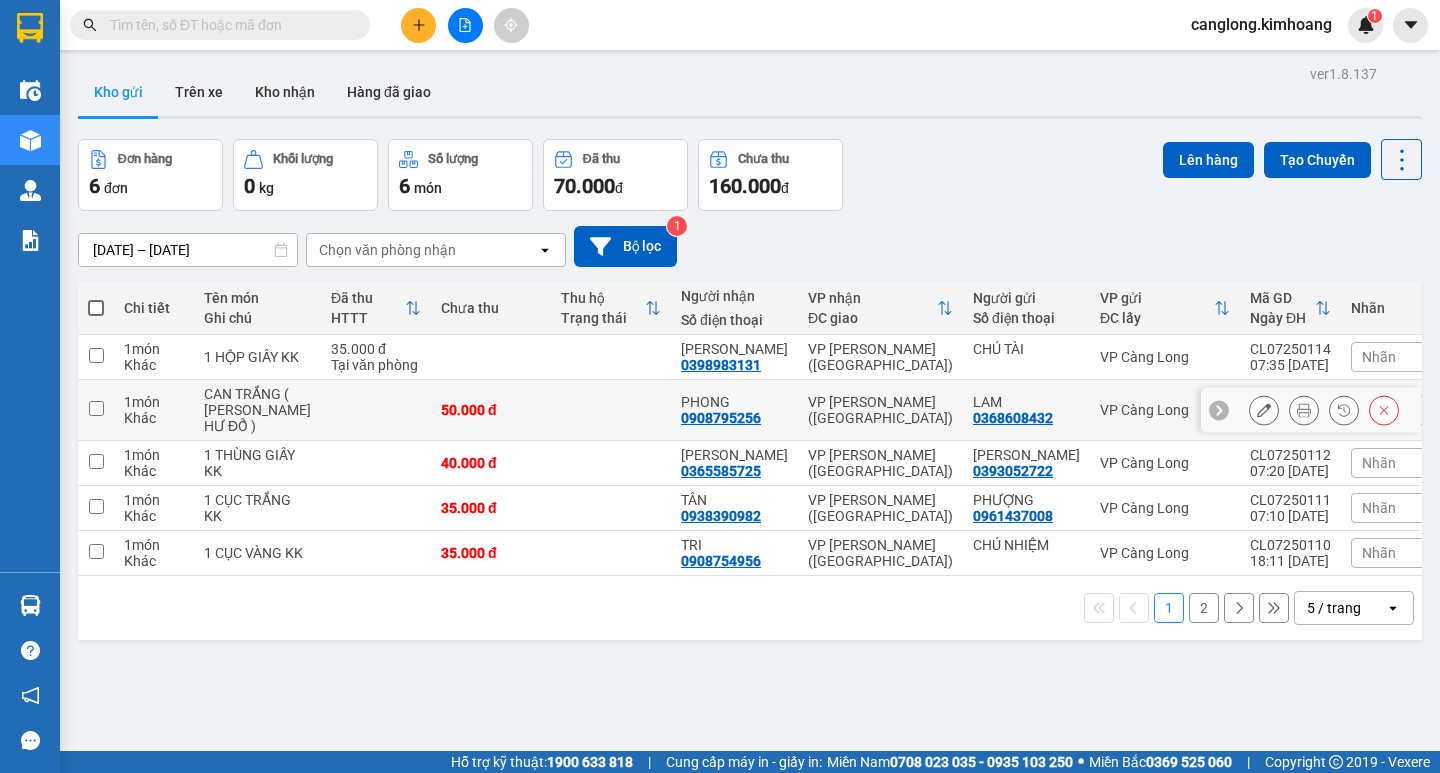 click on "Kết quả tìm kiếm ( 0 )  Bộ lọc  No Data canglong.kimhoang 1     Điều hành xe     Kho hàng mới     Quản [PERSON_NAME] lý chuyến Quản lý khách hàng mới     Báo cáo Báo cáo dòng tiền (nhân viên) Báo cáo hoa hồng Hàng sắp về Hướng dẫn sử dụng Giới thiệu Vexere, nhận hoa hồng Phản hồi Phần mềm hỗ trợ bạn tốt chứ? ver  1.8.137 Kho gửi Trên xe Kho nhận Hàng đã giao Đơn hàng 6 đơn Khối lượng 0 kg Số lượng 6 món Đã thu 70.000  đ Chưa thu 160.000  đ Lên hàng Tạo Chuyến [DATE] – [DATE] Press the down arrow key to interact with the calendar and select a date. Press the escape button to close the calendar. Selected date range is from [DATE] to [DATE]. Chọn văn phòng nhận open Bộ lọc 1 Chi tiết Tên món Ghi chú Đã thu HTTT Chưa thu Thu hộ Trạng thái Người nhận Số điện thoại VP nhận ĐC giao Người gửi Số điện thoại VP gửi ĐC lấy Mã GD Nhãn" at bounding box center (720, 386) 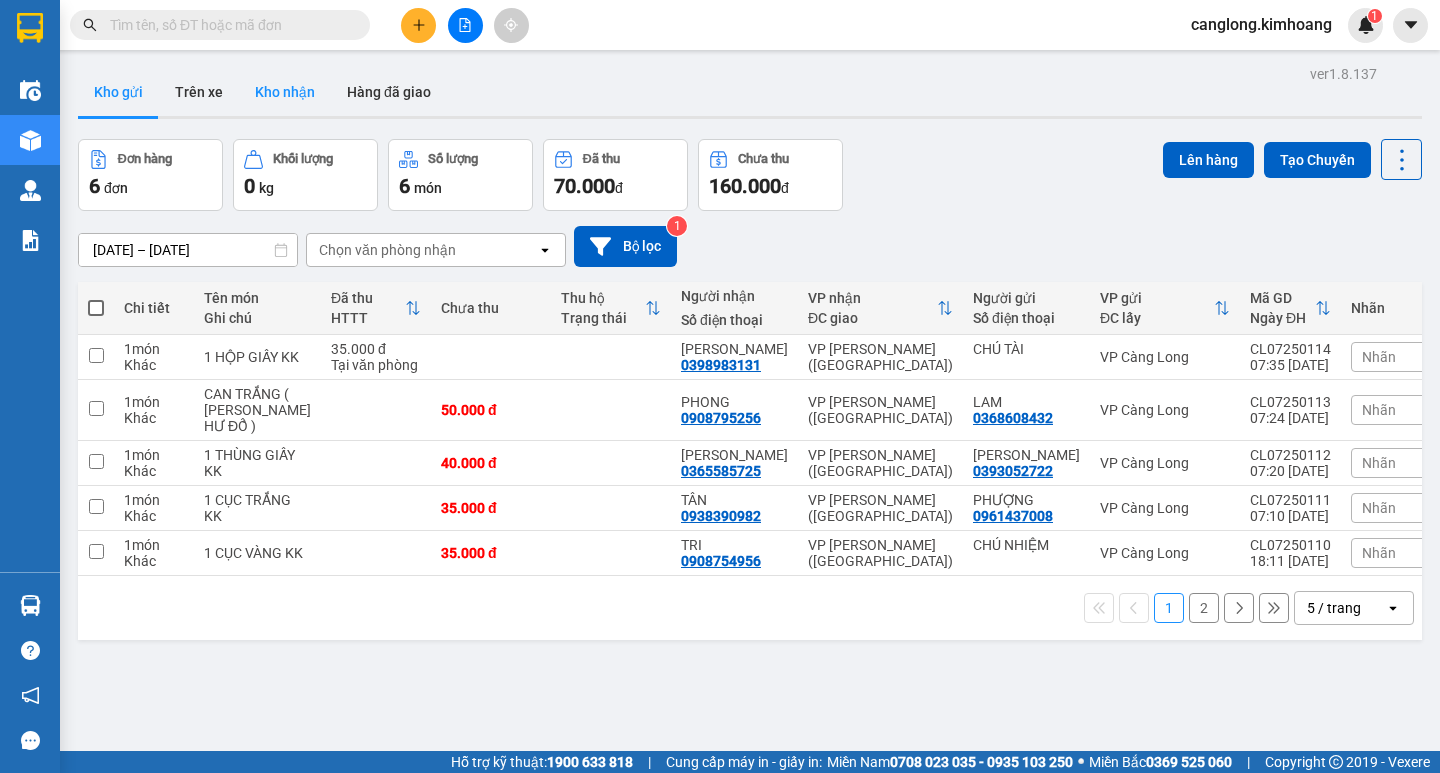 click on "Kho nhận" at bounding box center (285, 92) 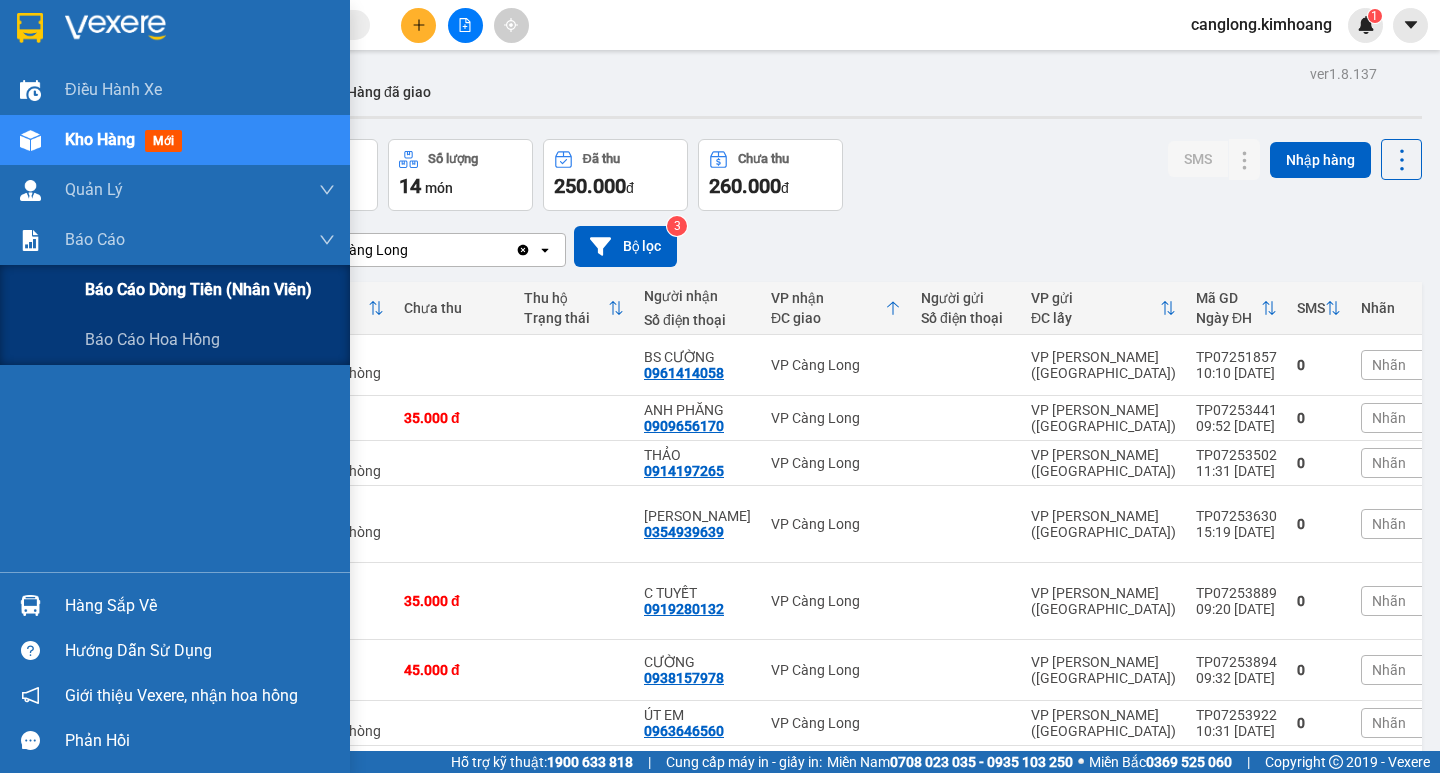 click on "Báo cáo dòng tiền (nhân viên)" at bounding box center [198, 289] 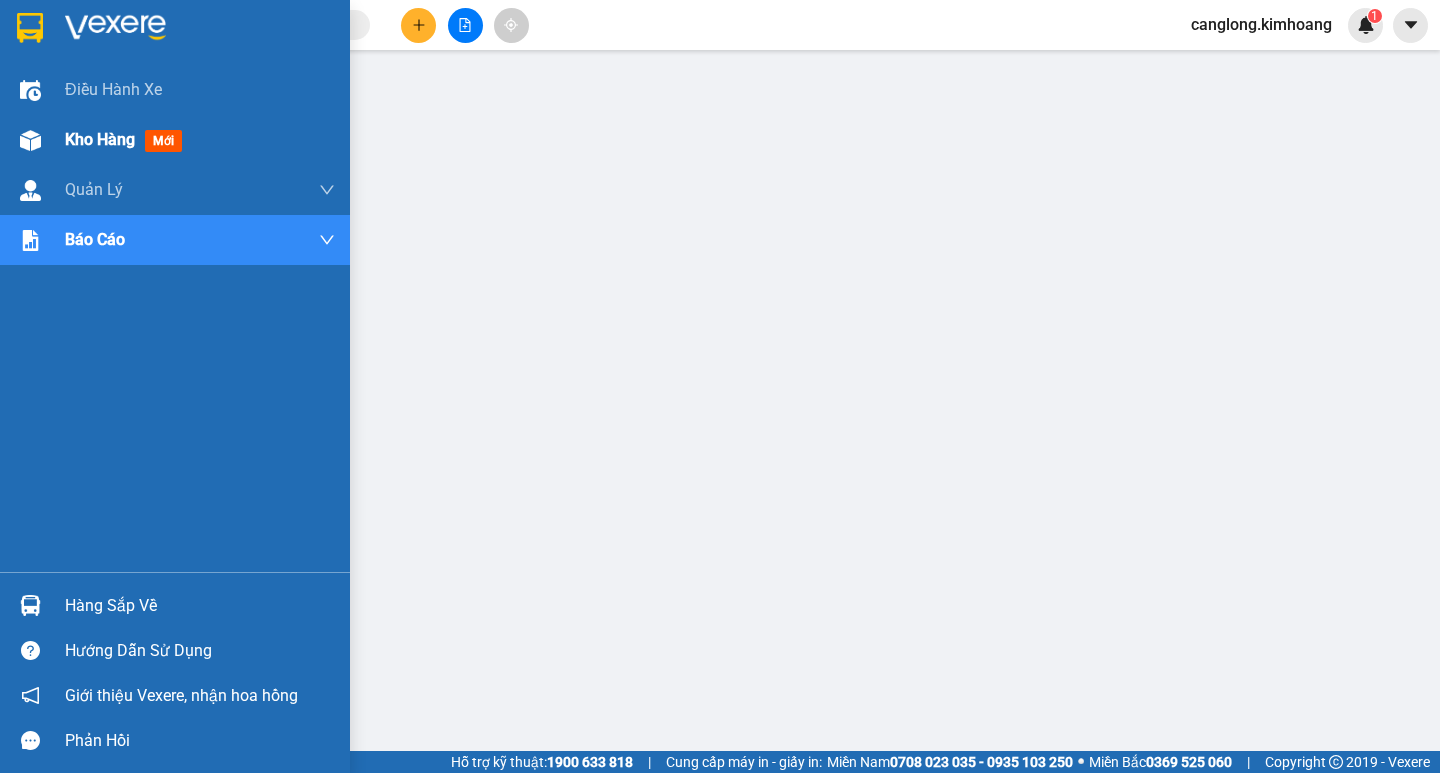 click on "Kho hàng mới" at bounding box center (175, 140) 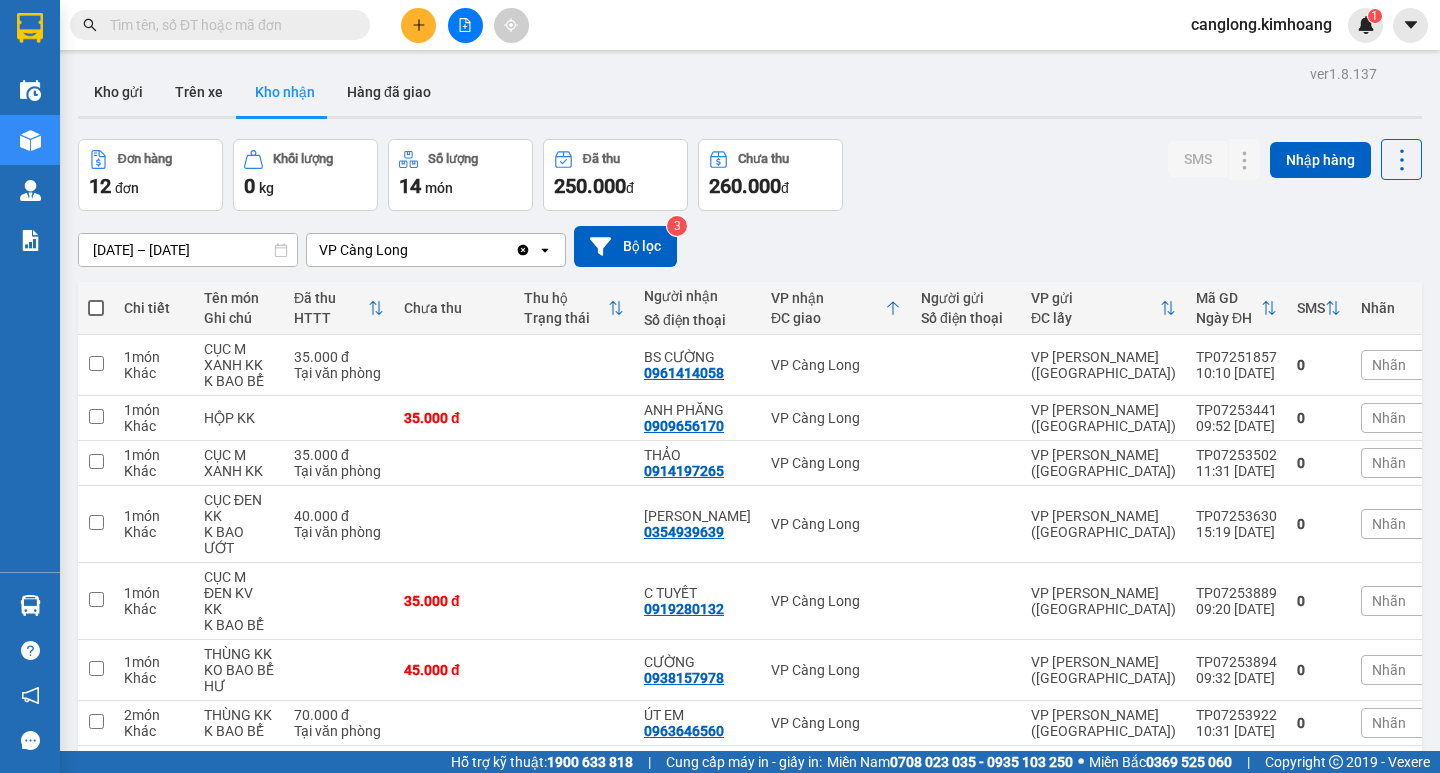 click on "Kết quả tìm kiếm ( 0 )  Bộ lọc  No Data canglong.kimhoang 1     Điều hành xe     Kho hàng mới     Quản [PERSON_NAME] lý chuyến Quản lý khách hàng mới     Báo cáo Báo cáo dòng tiền (nhân viên) Báo cáo hoa hồng Hàng sắp về Hướng dẫn sử dụng Giới thiệu Vexere, nhận hoa hồng Phản hồi Phần mềm hỗ trợ bạn tốt chứ? ver  1.8.137 Kho gửi Trên xe Kho nhận Hàng đã giao Đơn hàng 12 đơn Khối lượng 0 kg Số lượng 14 món Đã thu 250.000  đ Chưa thu 260.000  đ SMS Nhập hàng [DATE] – [DATE] Press the down arrow key to interact with the calendar and select a date. Press the escape button to close the calendar. Selected date range is from [DATE] to [DATE]. VP Càng Long Clear value open Bộ lọc 3 Chi tiết Tên món Ghi chú Đã thu HTTT Chưa thu Thu hộ Trạng thái Người nhận Số điện thoại VP nhận ĐC giao Người gửi Số điện thoại VP gửi ĐC lấy Mã GD Ngày ĐH 1" at bounding box center [720, 386] 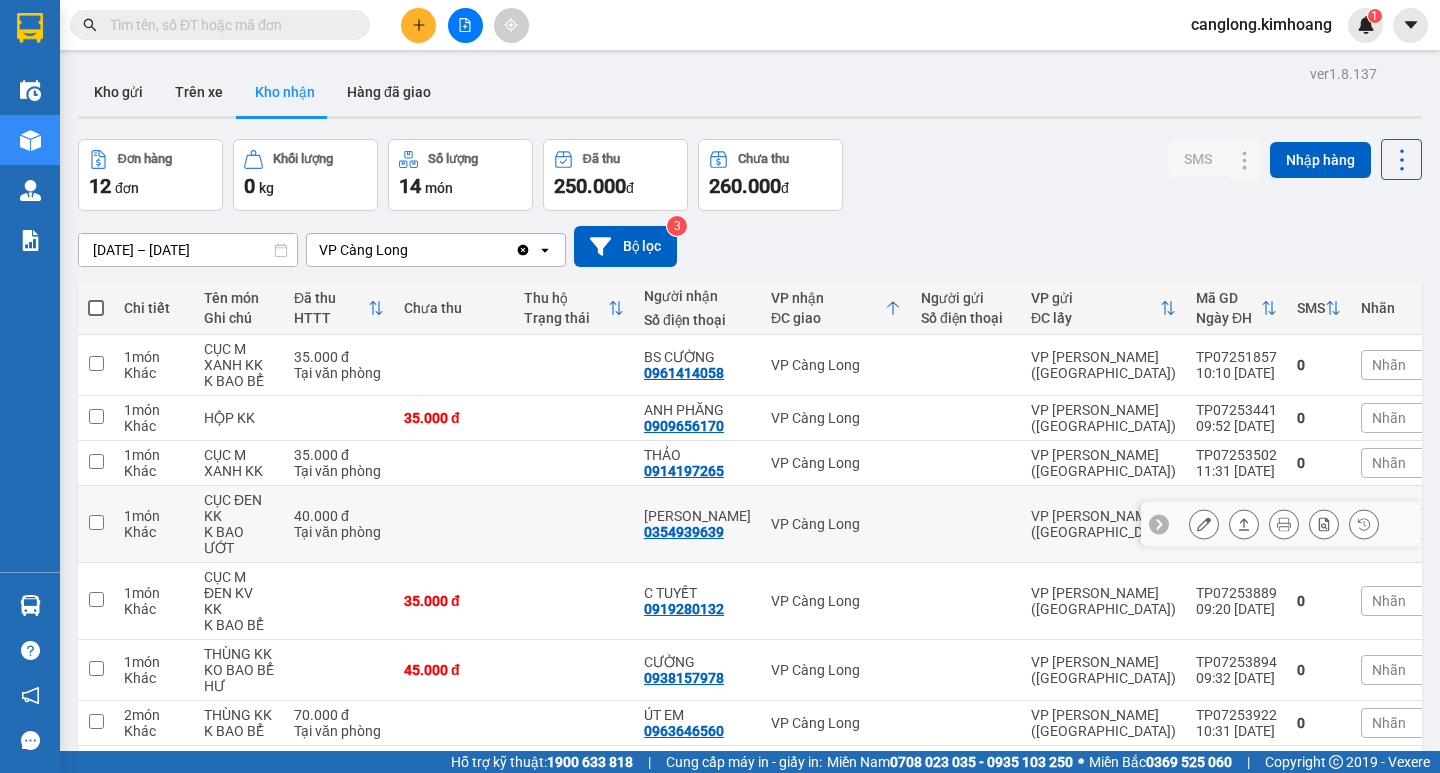 click on "35.000 đ" at bounding box center (339, 455) 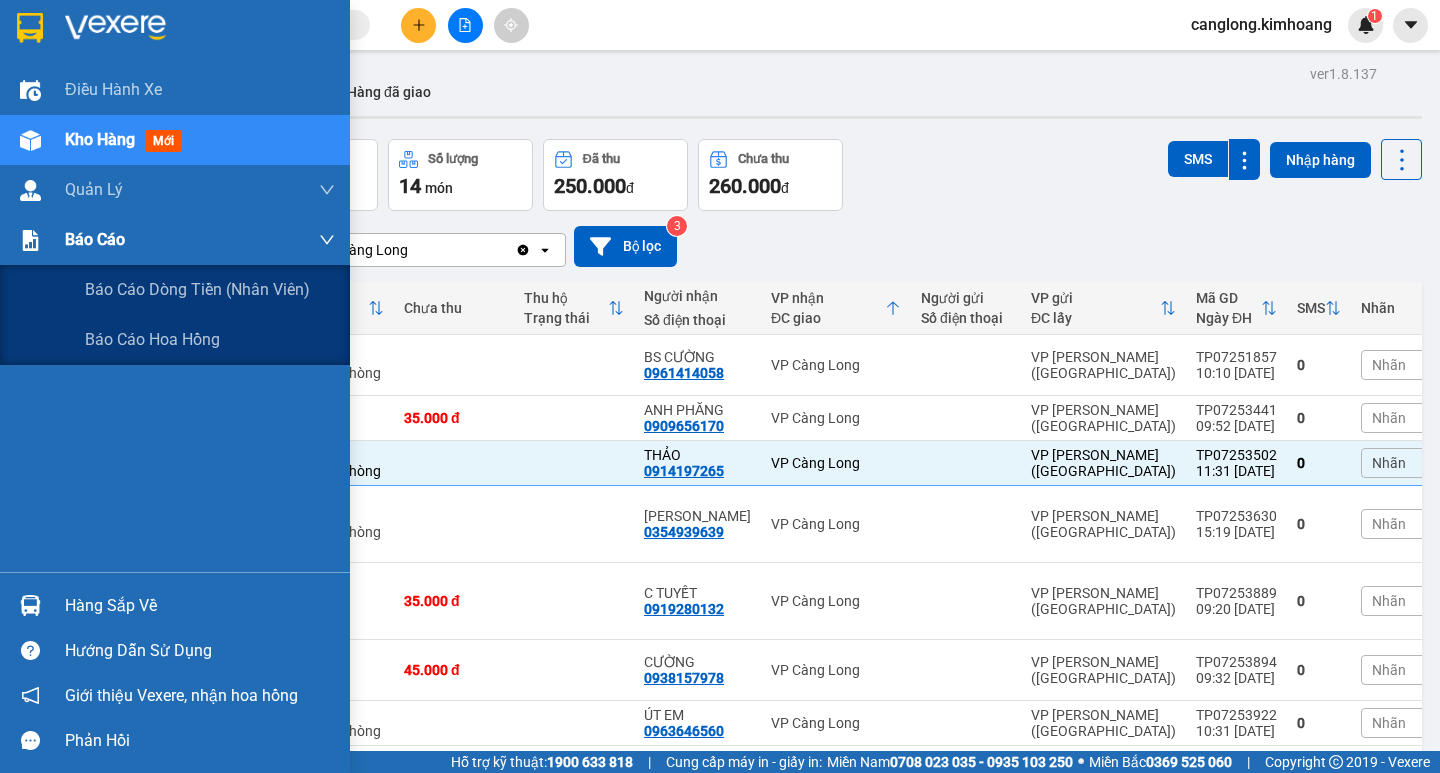 checkbox on "true" 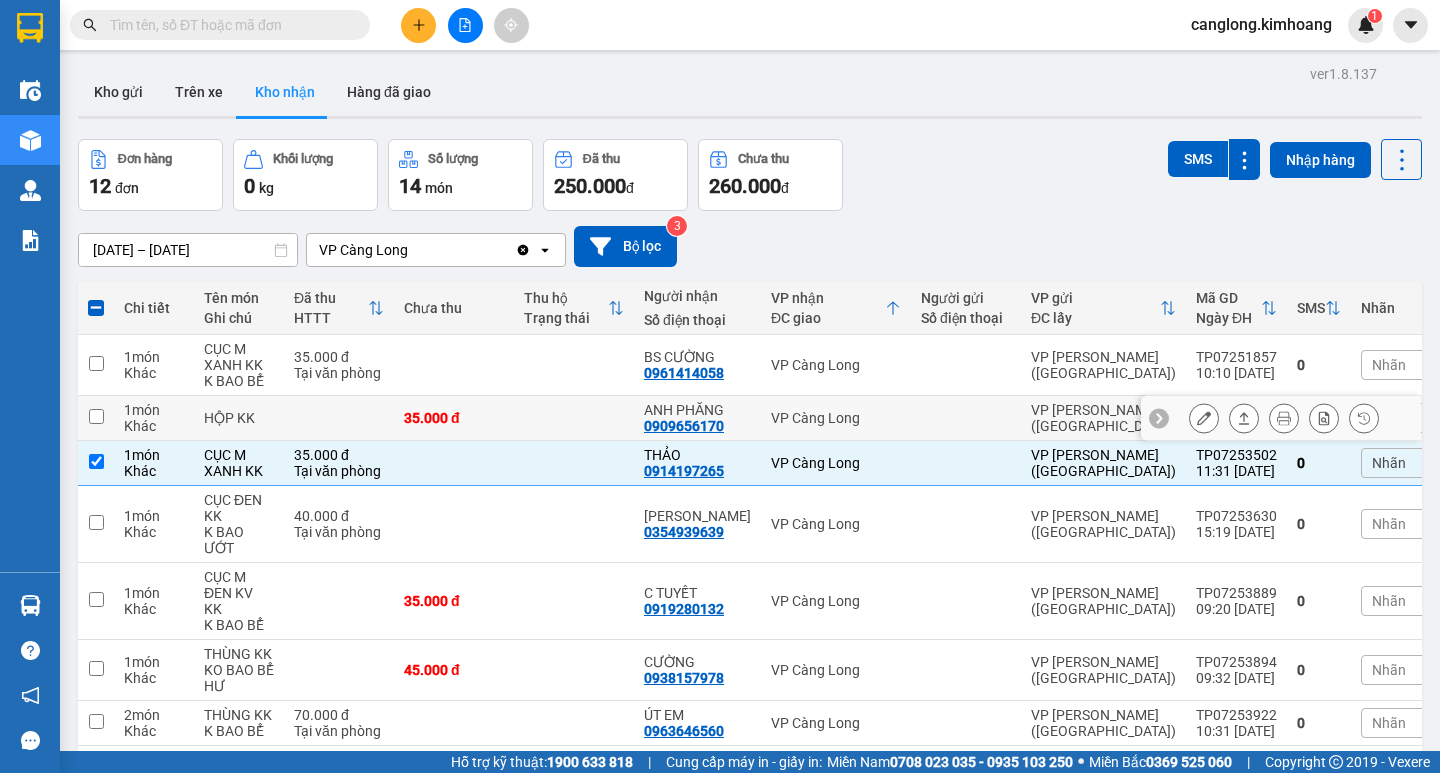 drag, startPoint x: 0, startPoint y: 245, endPoint x: 718, endPoint y: 428, distance: 740.9541 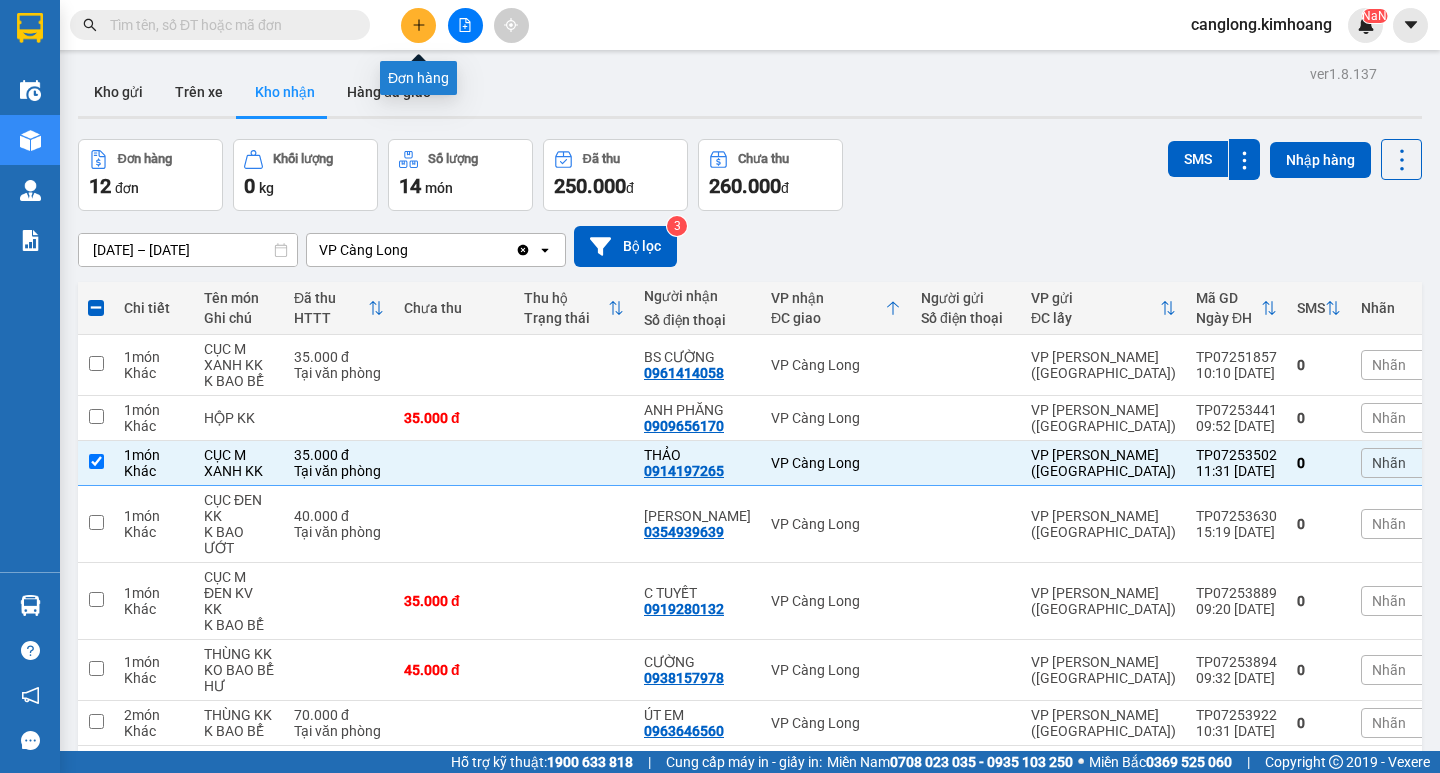click 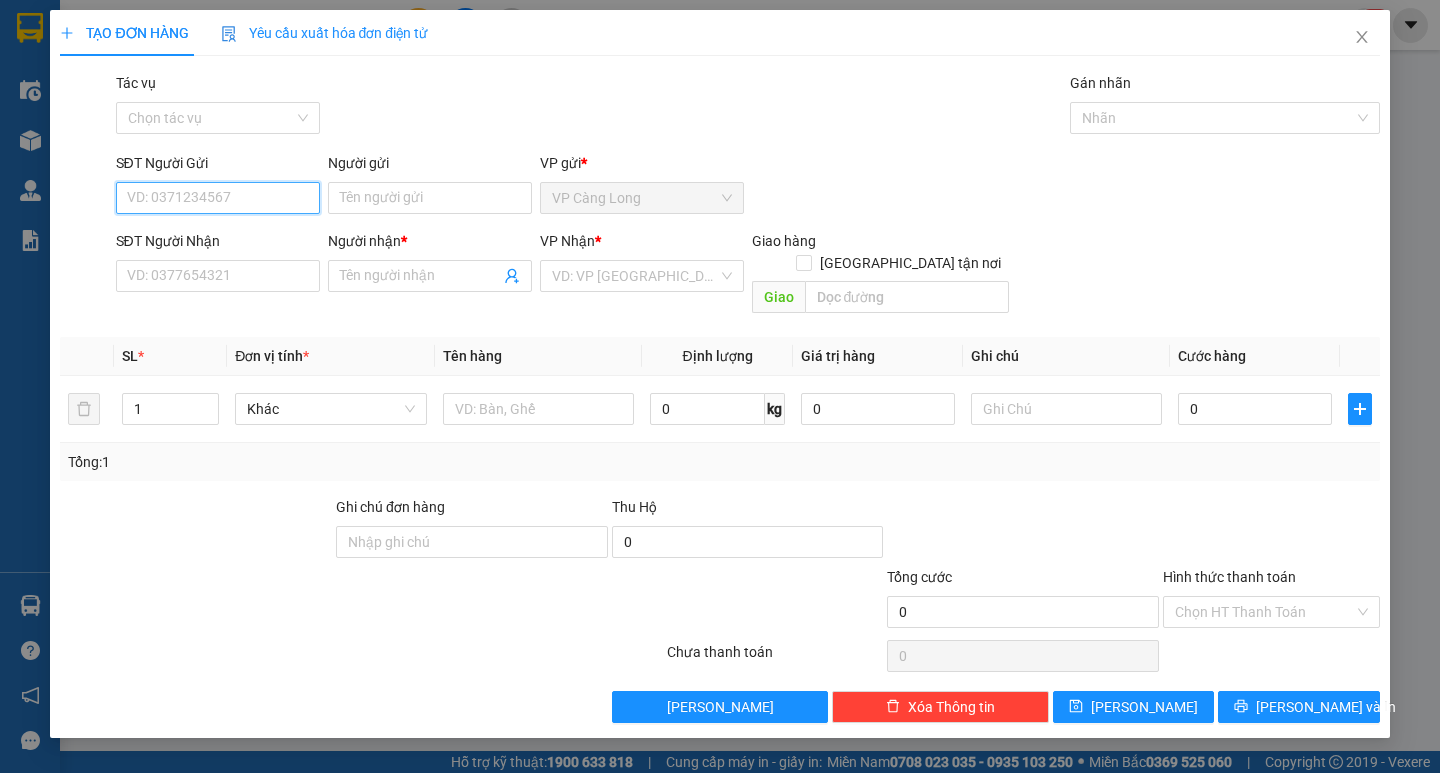 click on "SĐT Người Gửi" at bounding box center (218, 198) 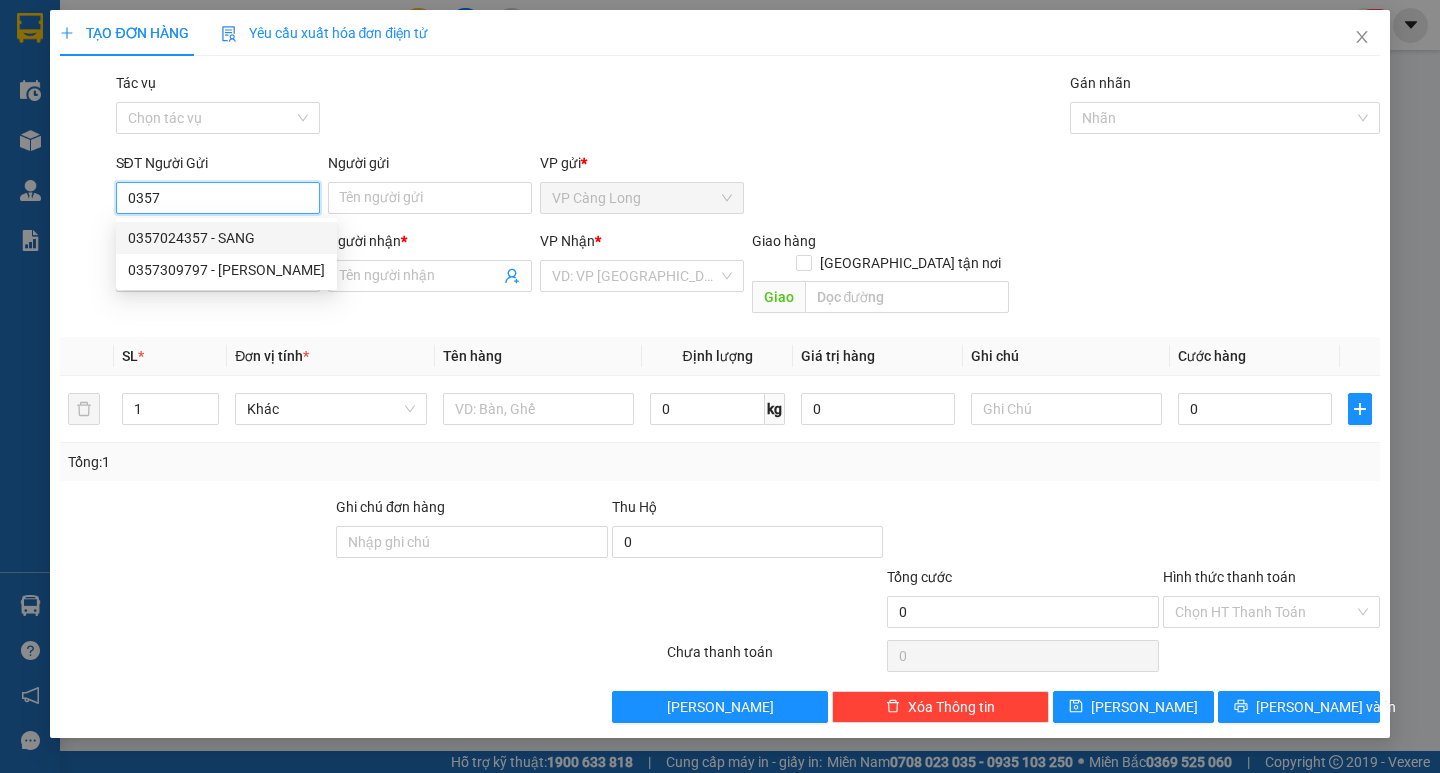 click on "0357024357 - SANG" at bounding box center [226, 238] 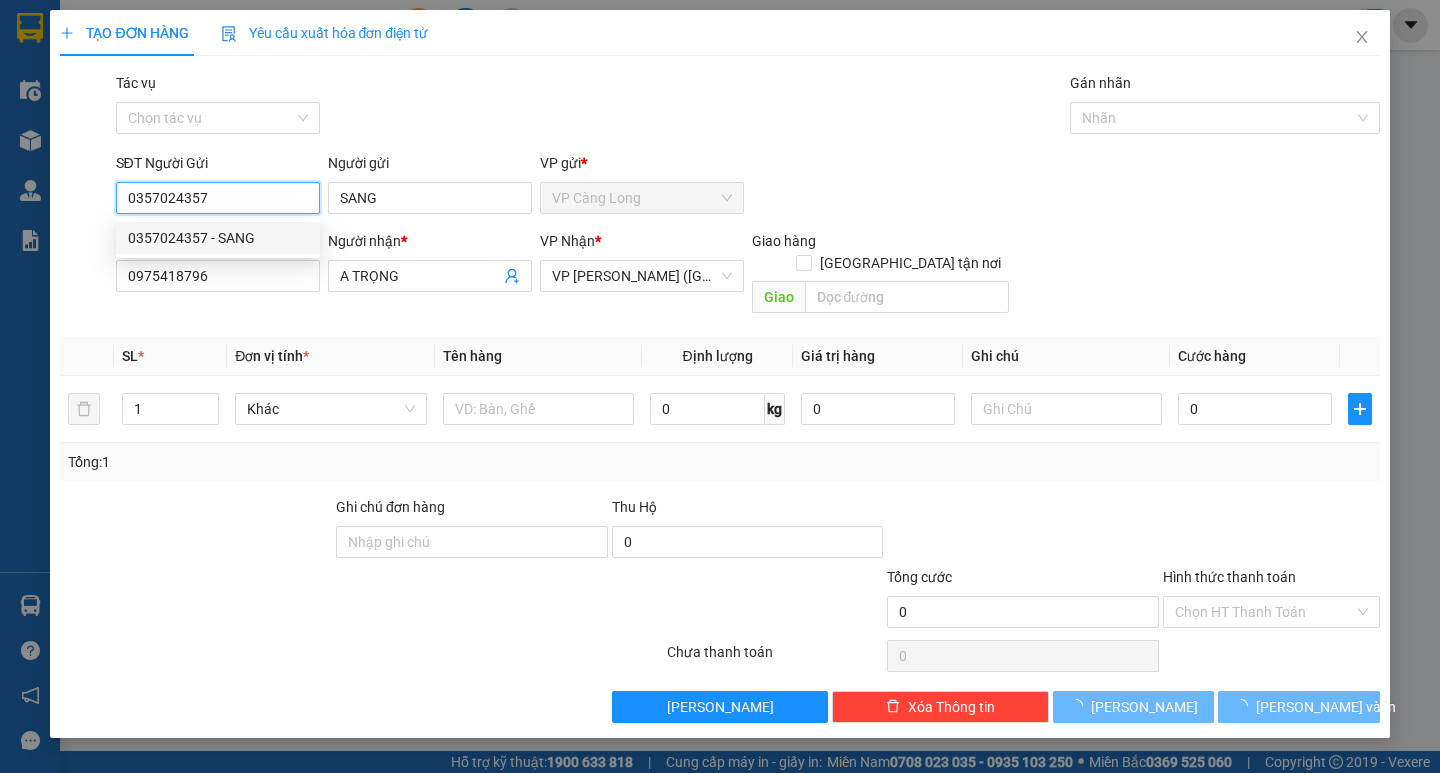 type on "35.000" 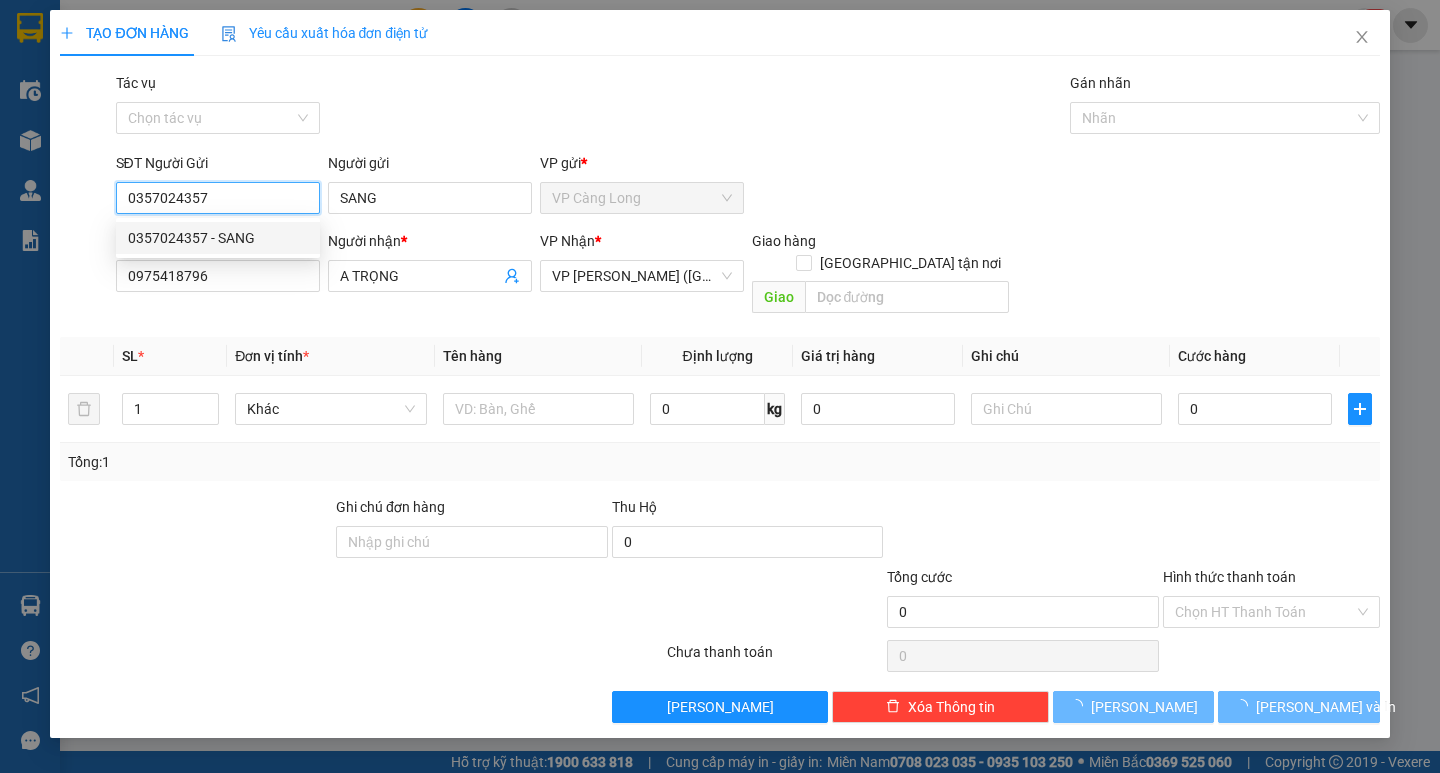 type on "35.000" 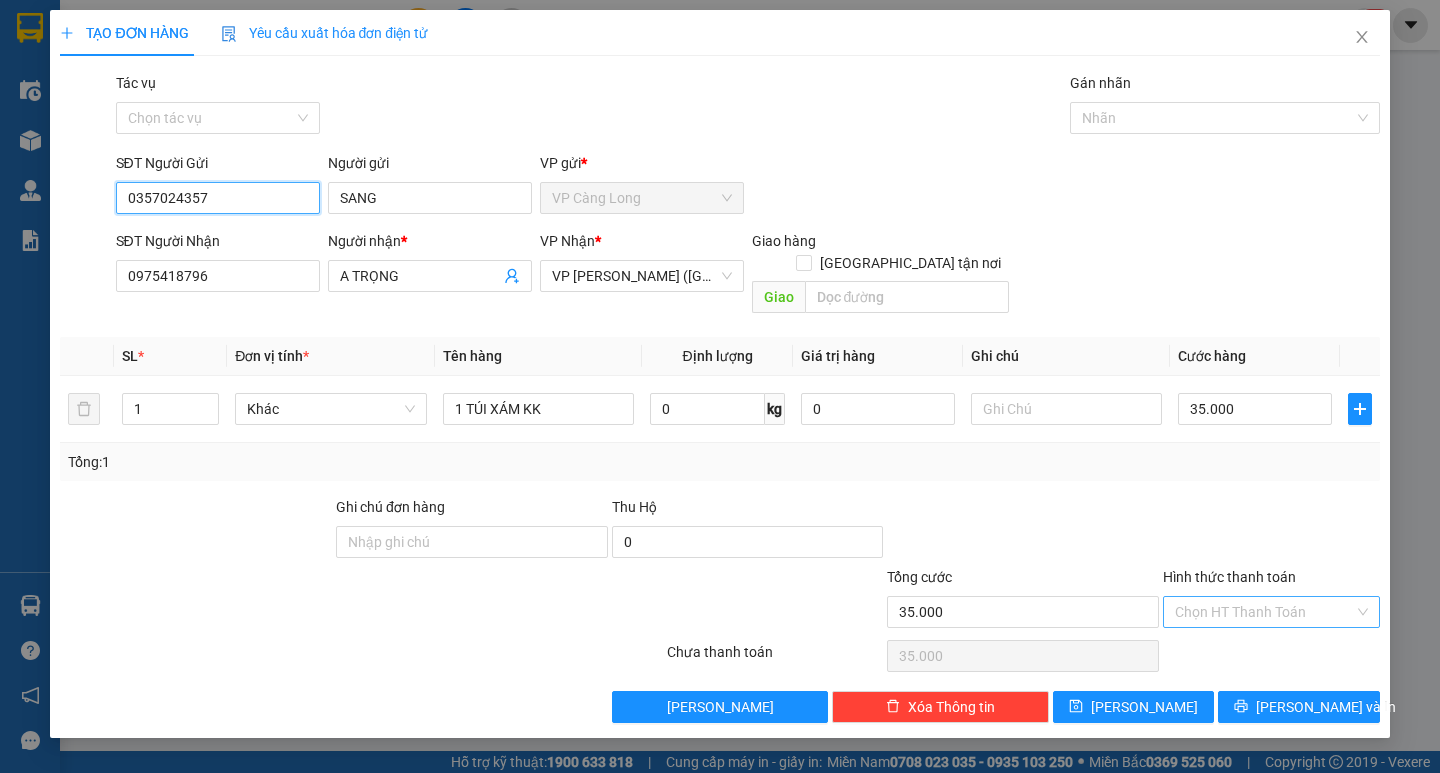 type on "0357024357" 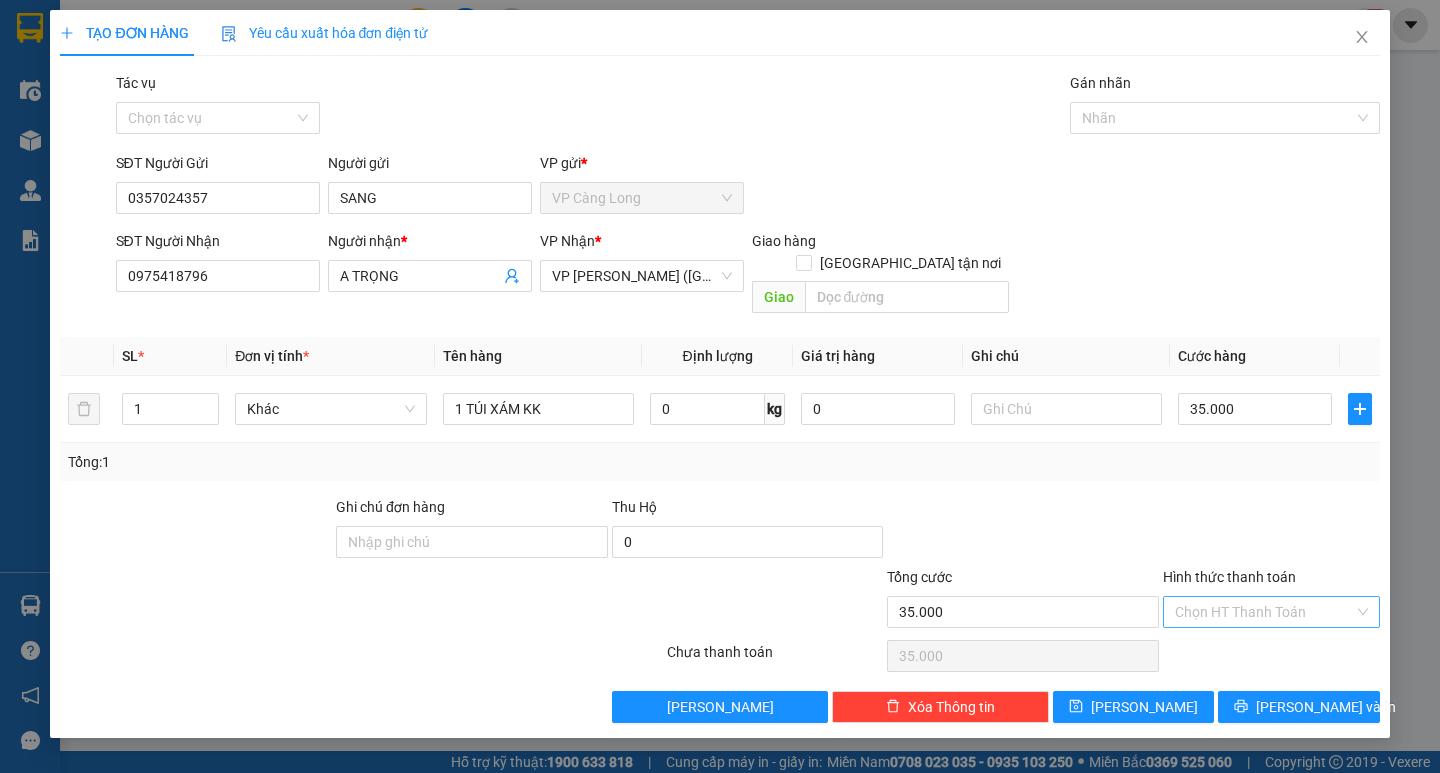 click on "Hình thức thanh toán" at bounding box center (1264, 612) 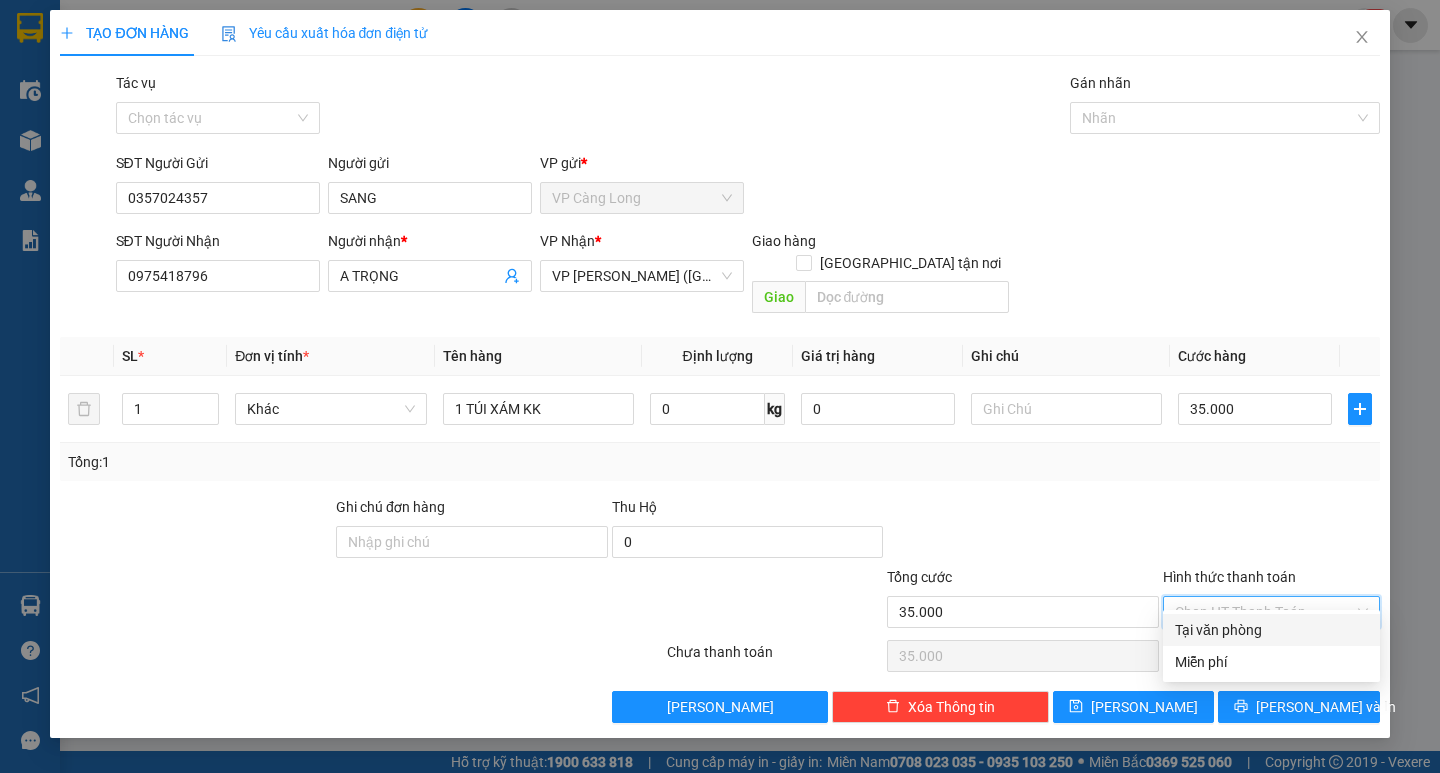click on "Tại văn phòng" at bounding box center (1271, 630) 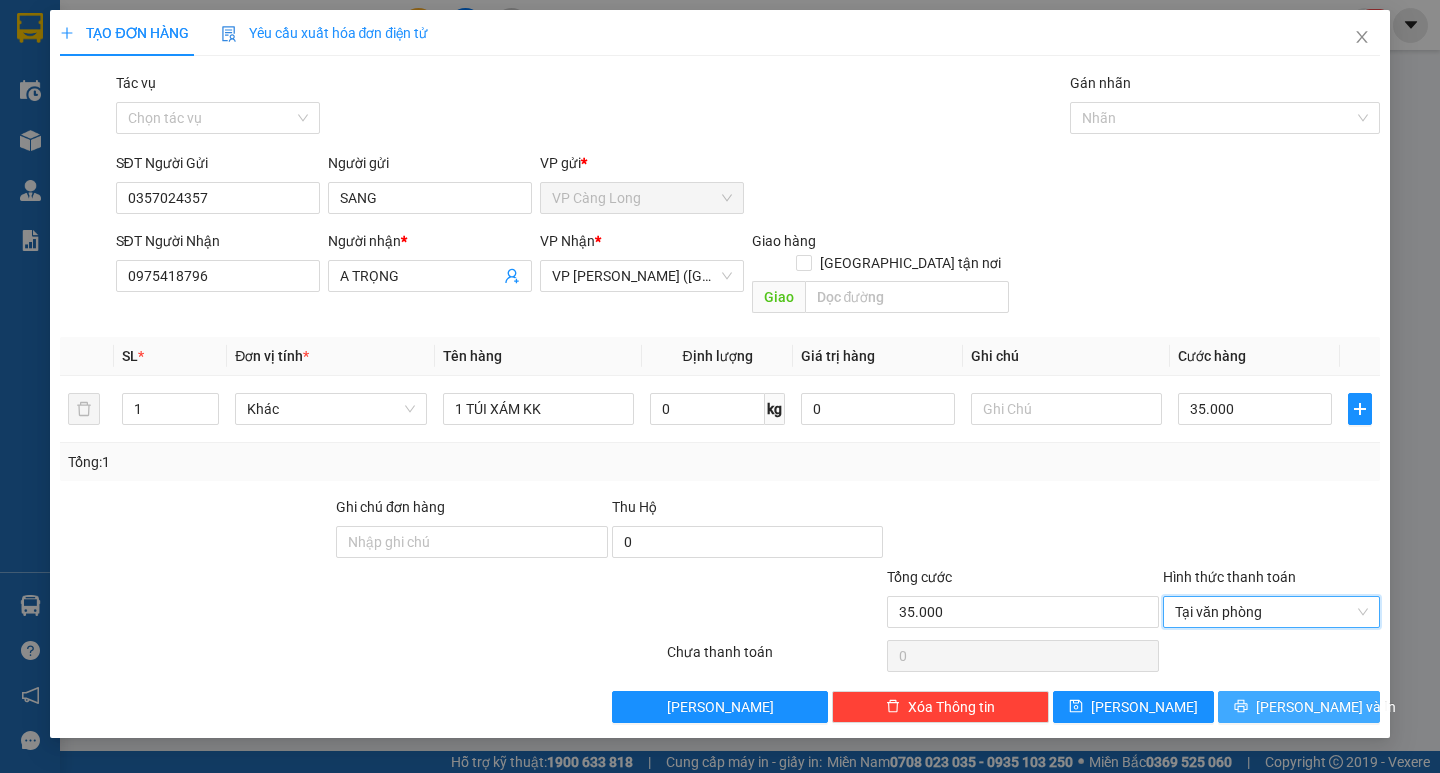 click on "[PERSON_NAME] và In" at bounding box center [1326, 707] 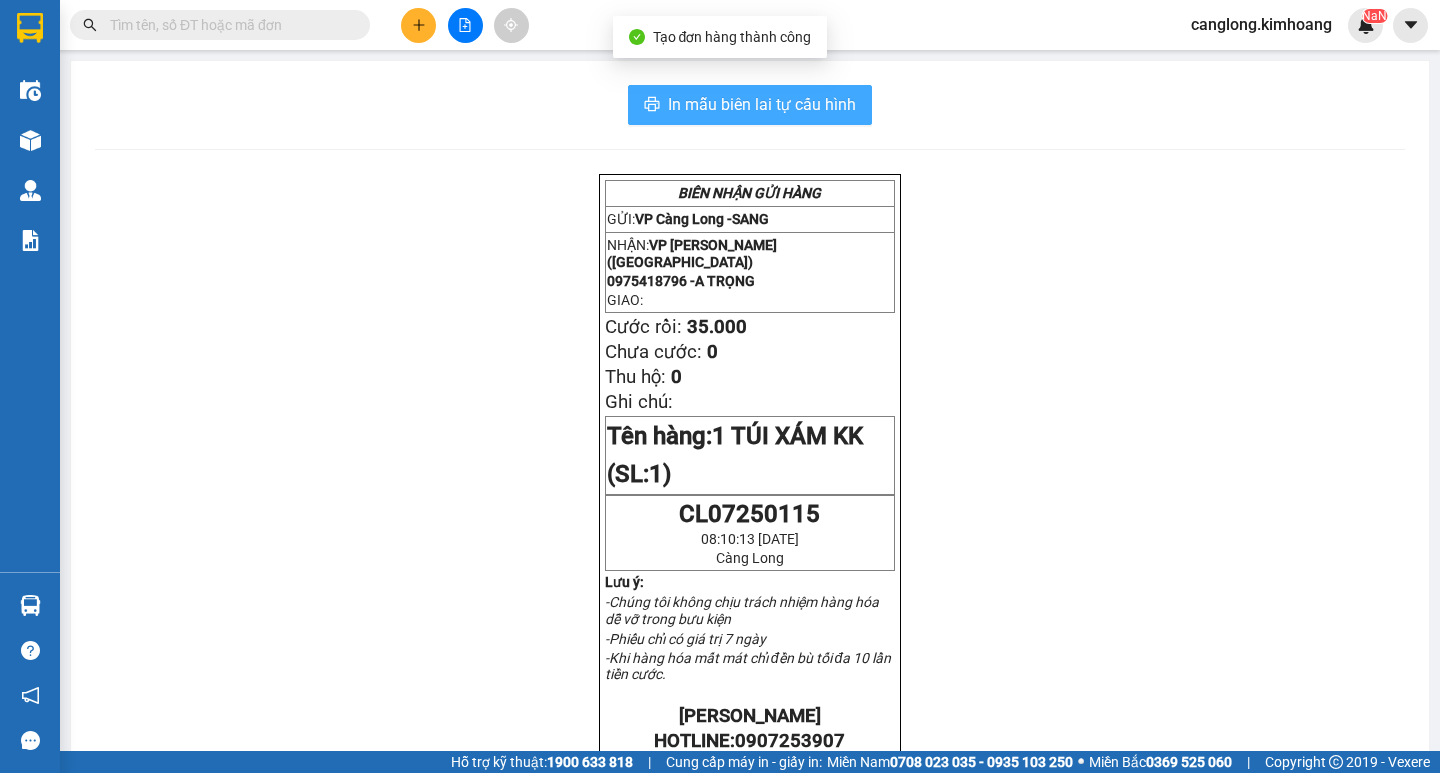 click on "In mẫu biên lai tự cấu hình" at bounding box center (762, 104) 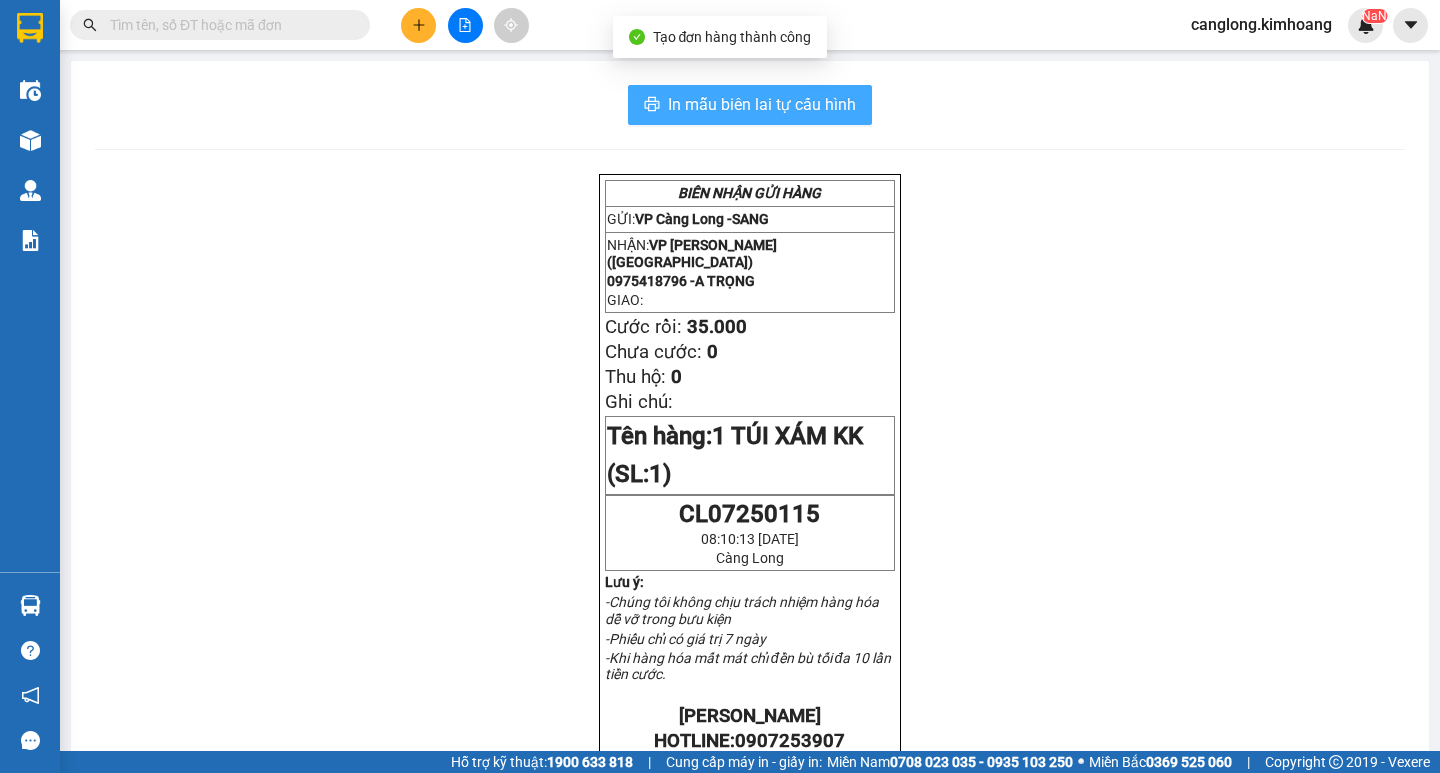 scroll, scrollTop: 0, scrollLeft: 0, axis: both 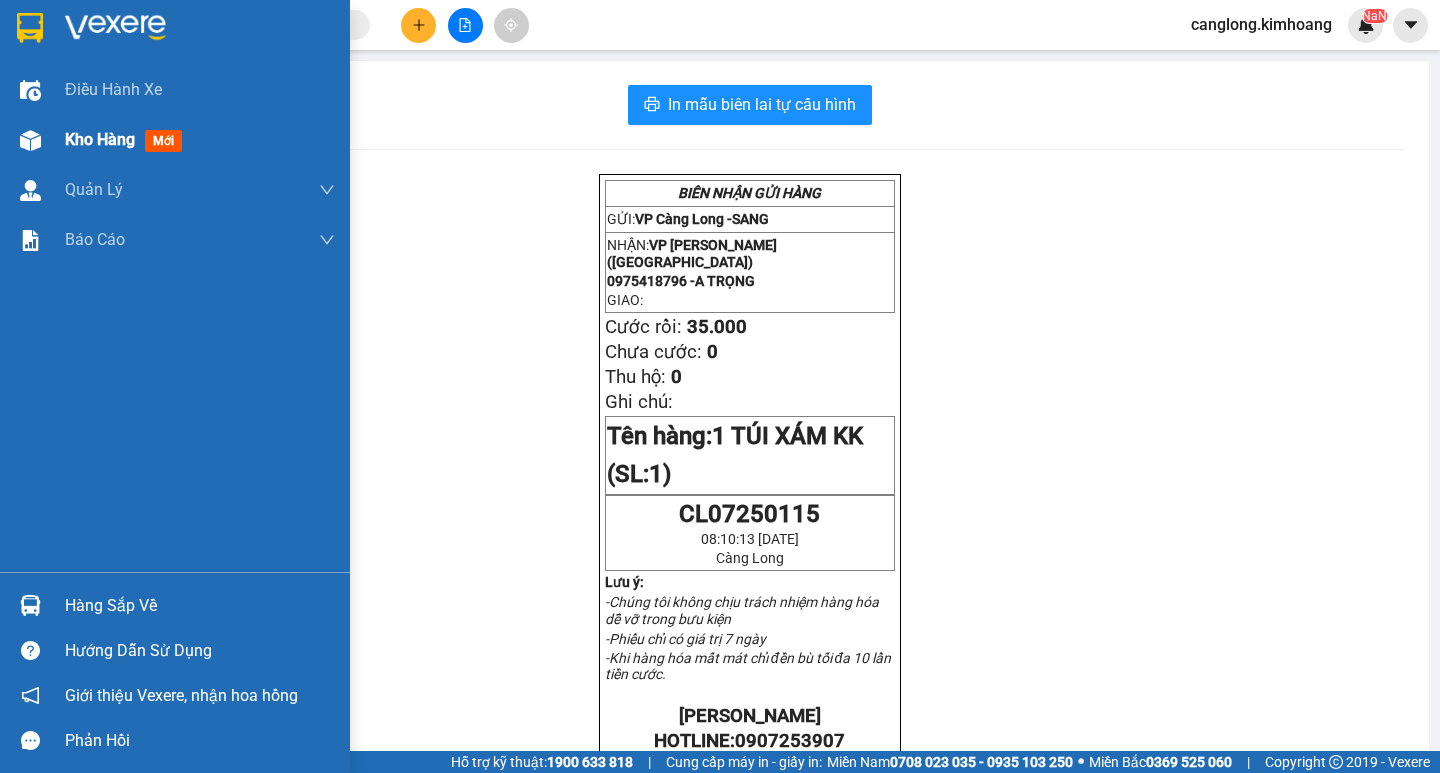 click at bounding box center (30, 140) 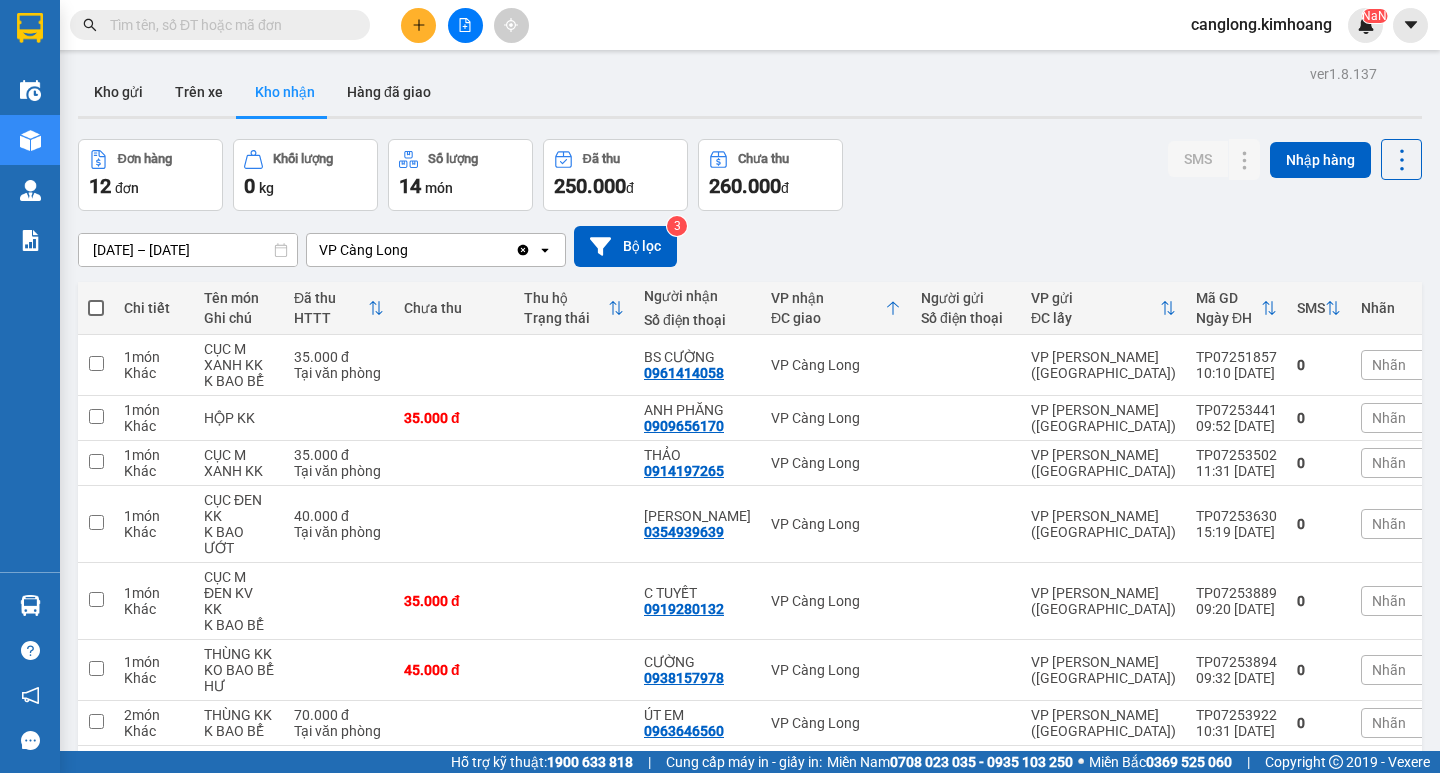 click at bounding box center (228, 25) 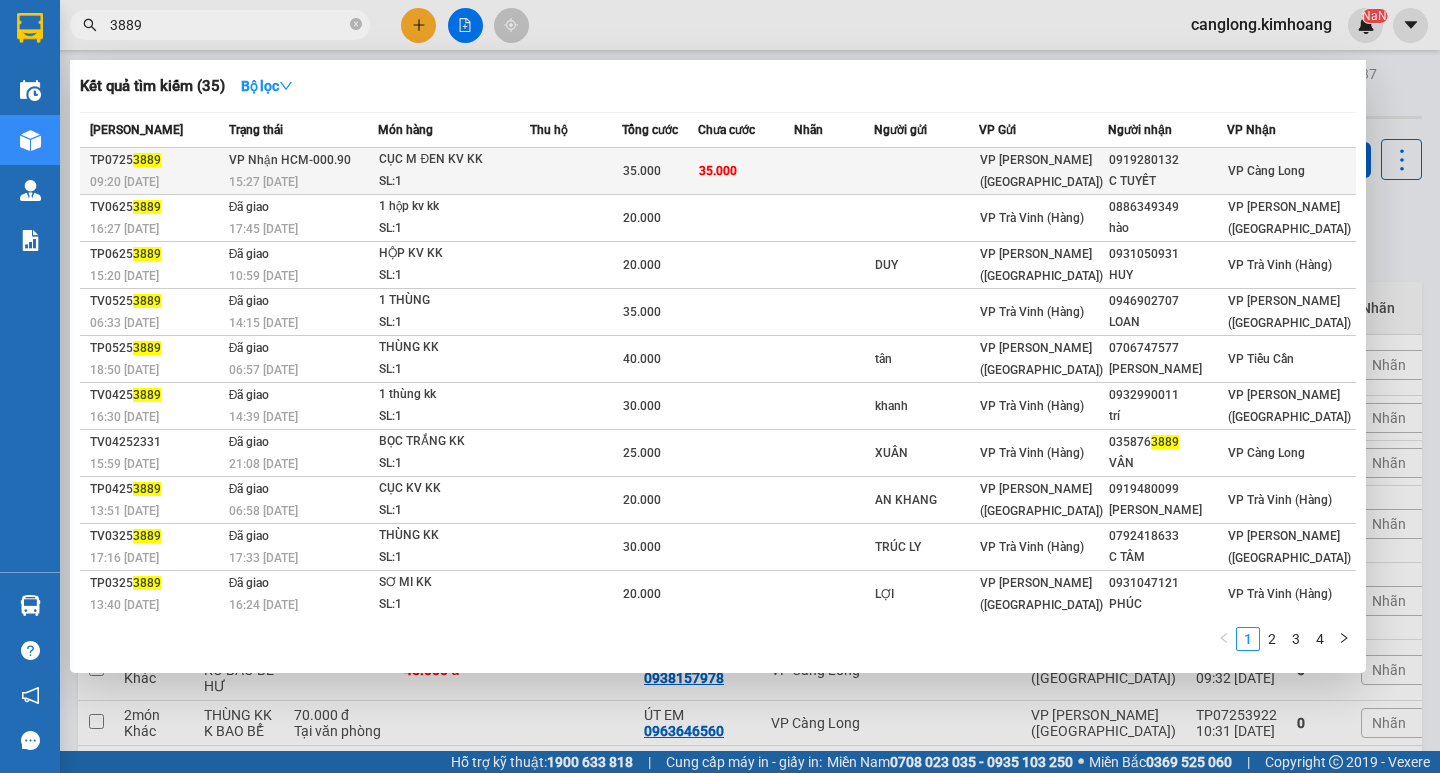 type on "3889" 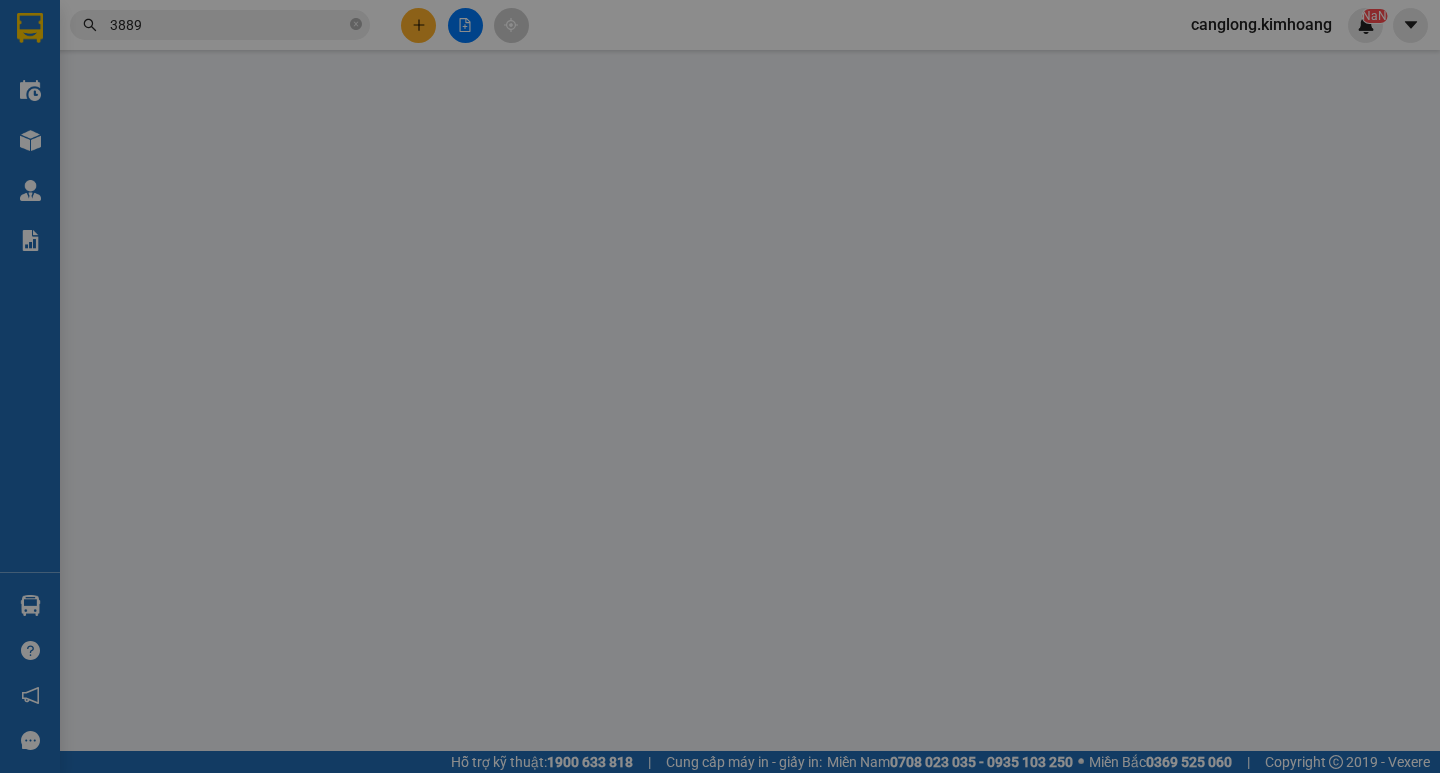 type on "0919280132" 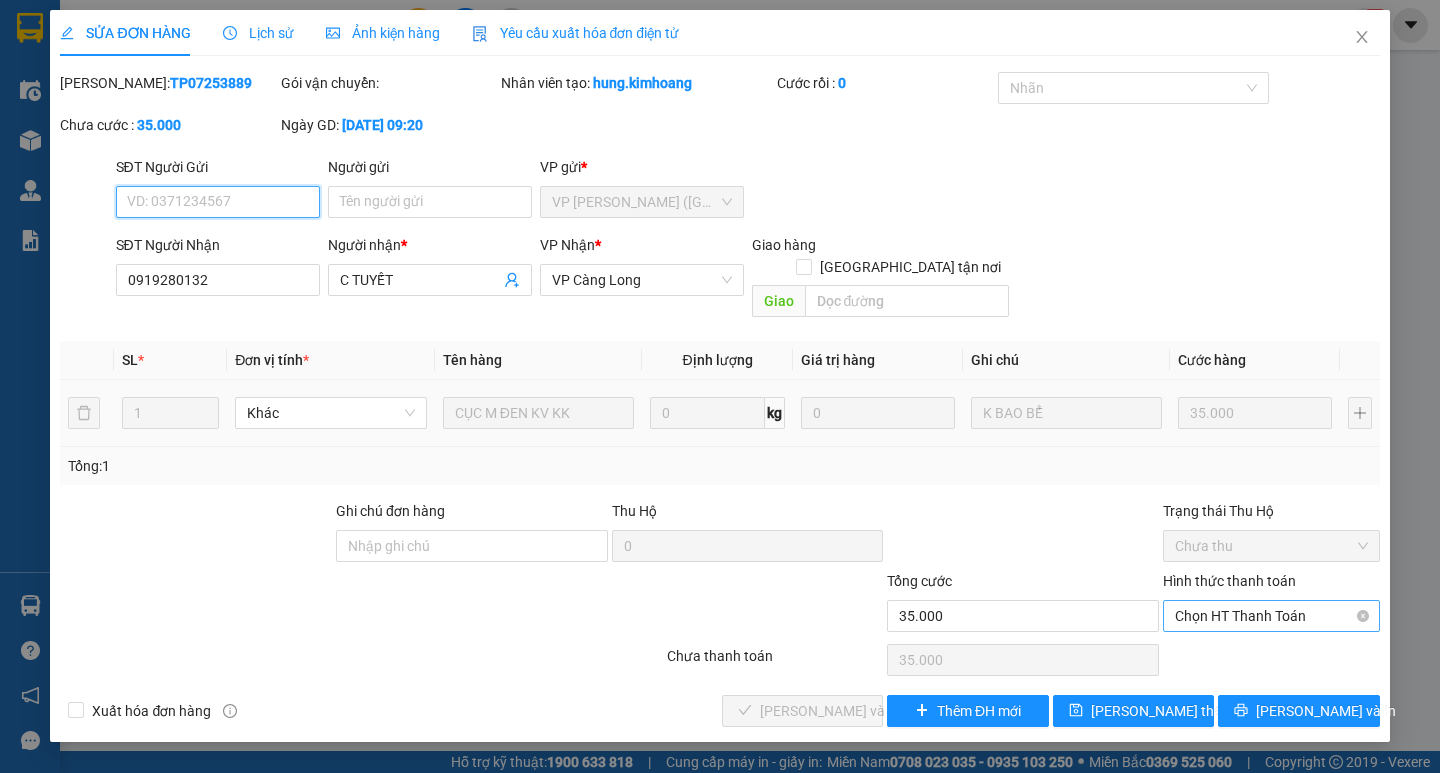 click on "Chọn HT Thanh Toán" at bounding box center [1271, 616] 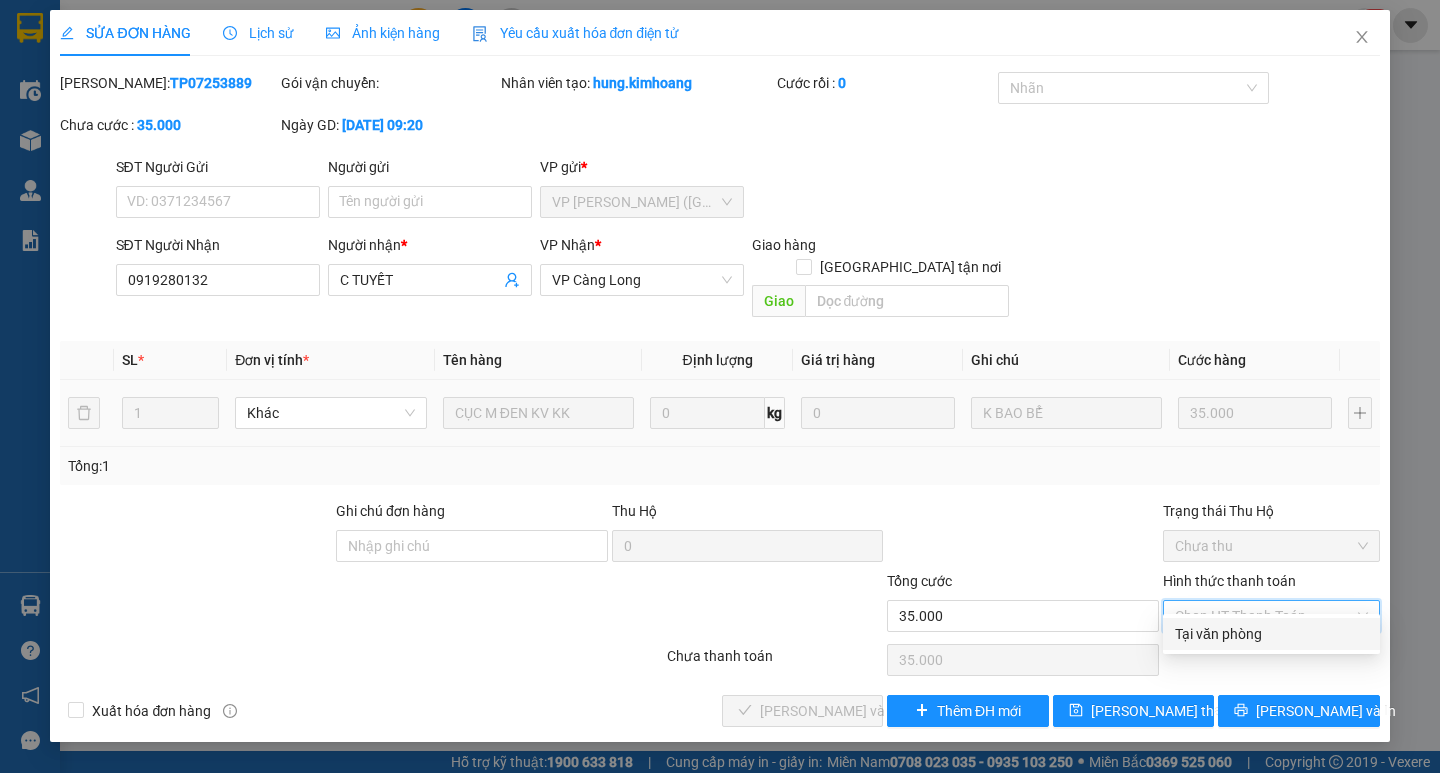 click on "Tại văn phòng" at bounding box center (1271, 634) 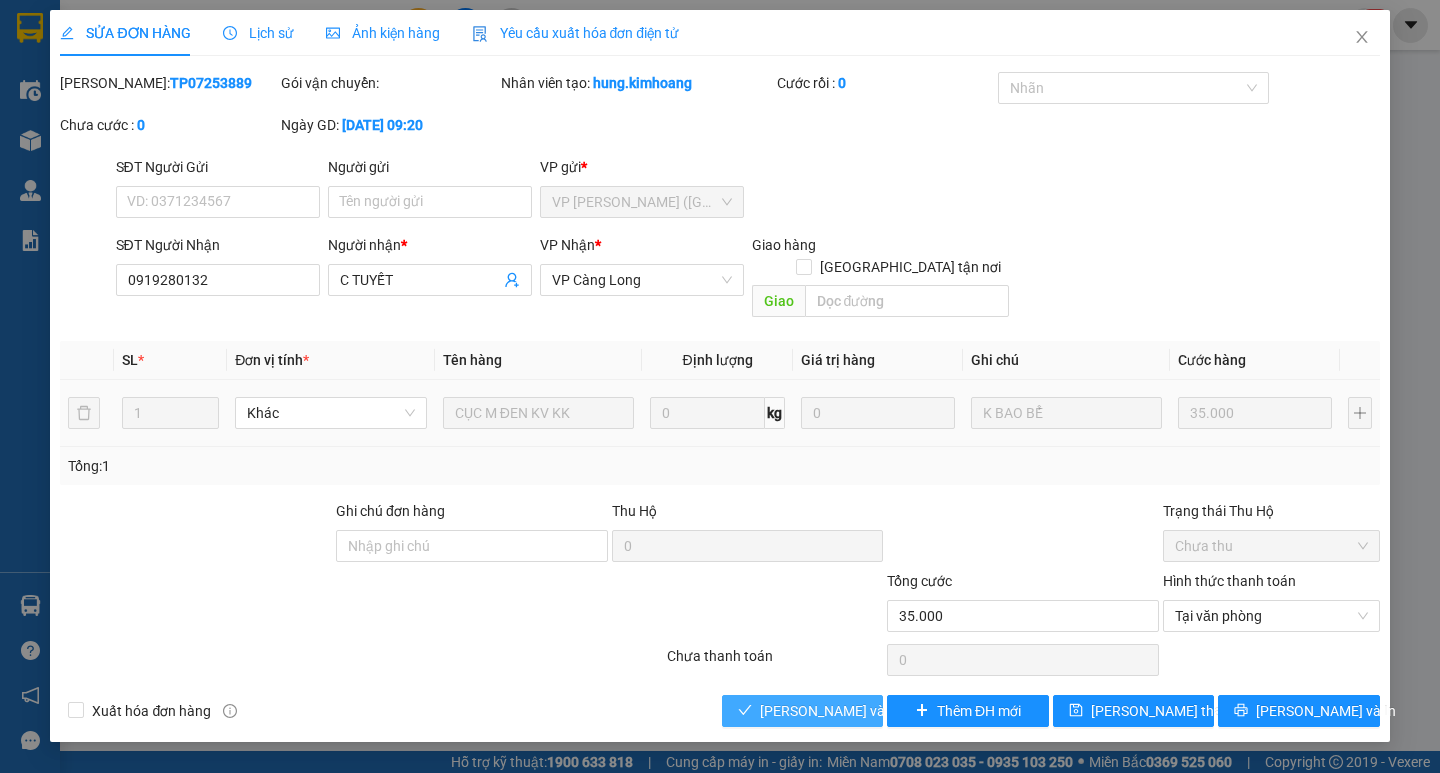 click on "[PERSON_NAME] và Giao hàng" at bounding box center [856, 711] 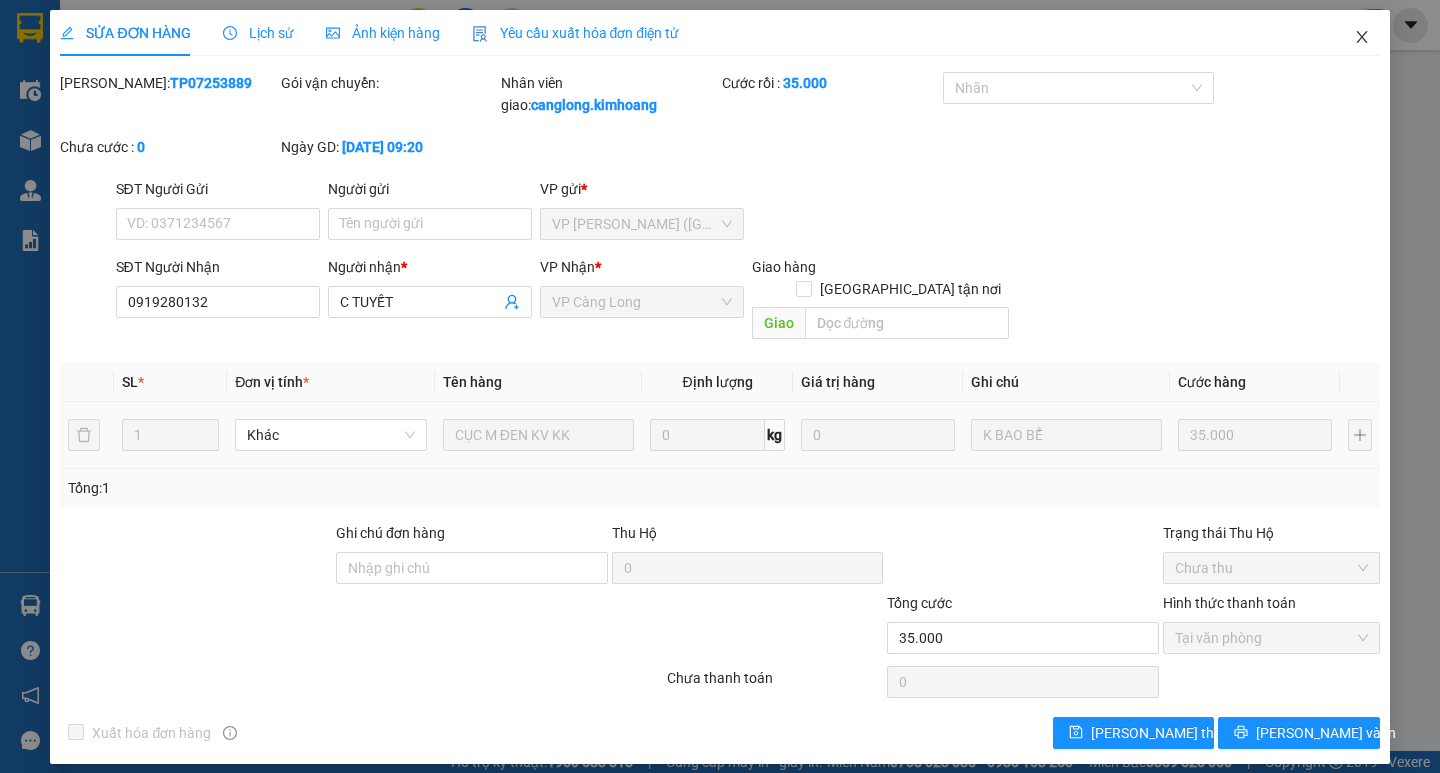 click 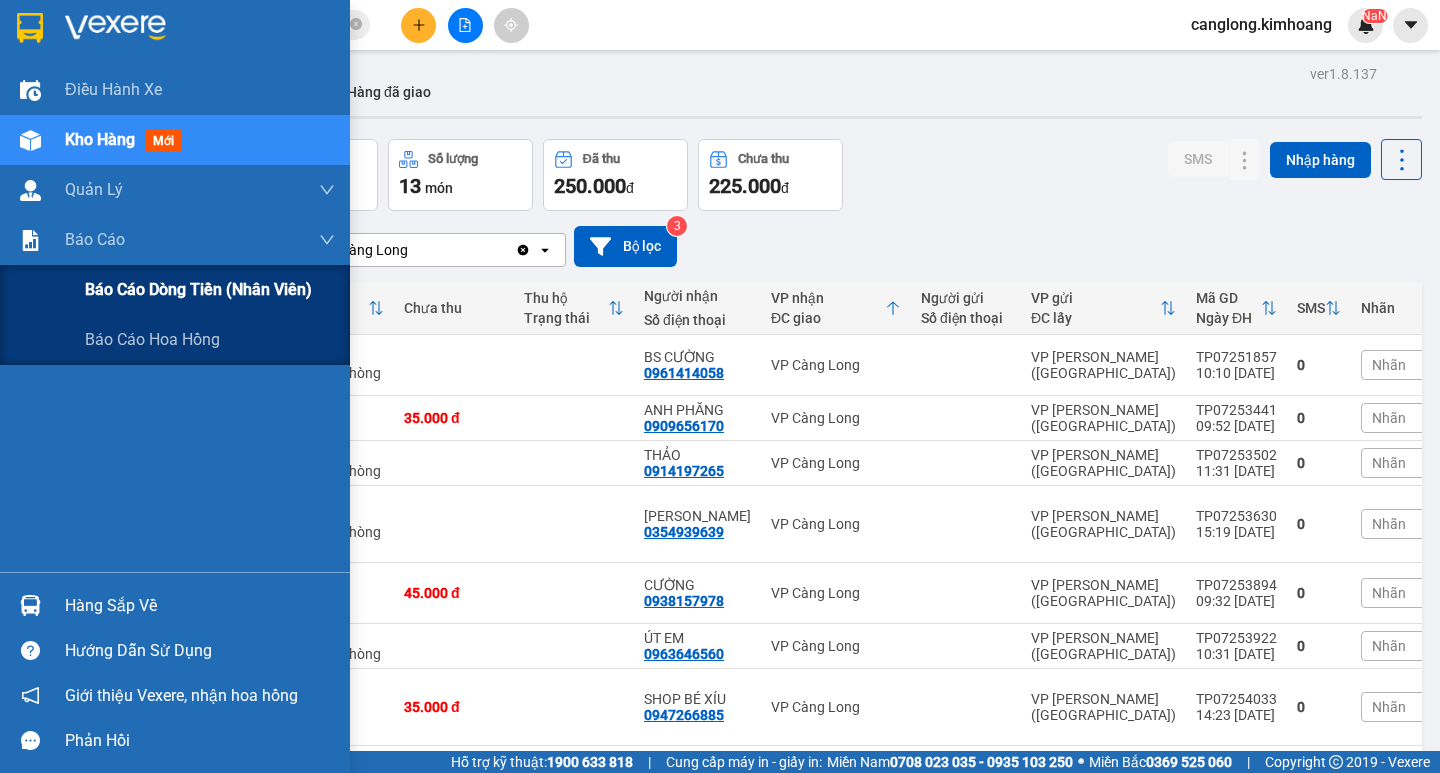 click on "Báo cáo dòng tiền (nhân viên)" at bounding box center (198, 289) 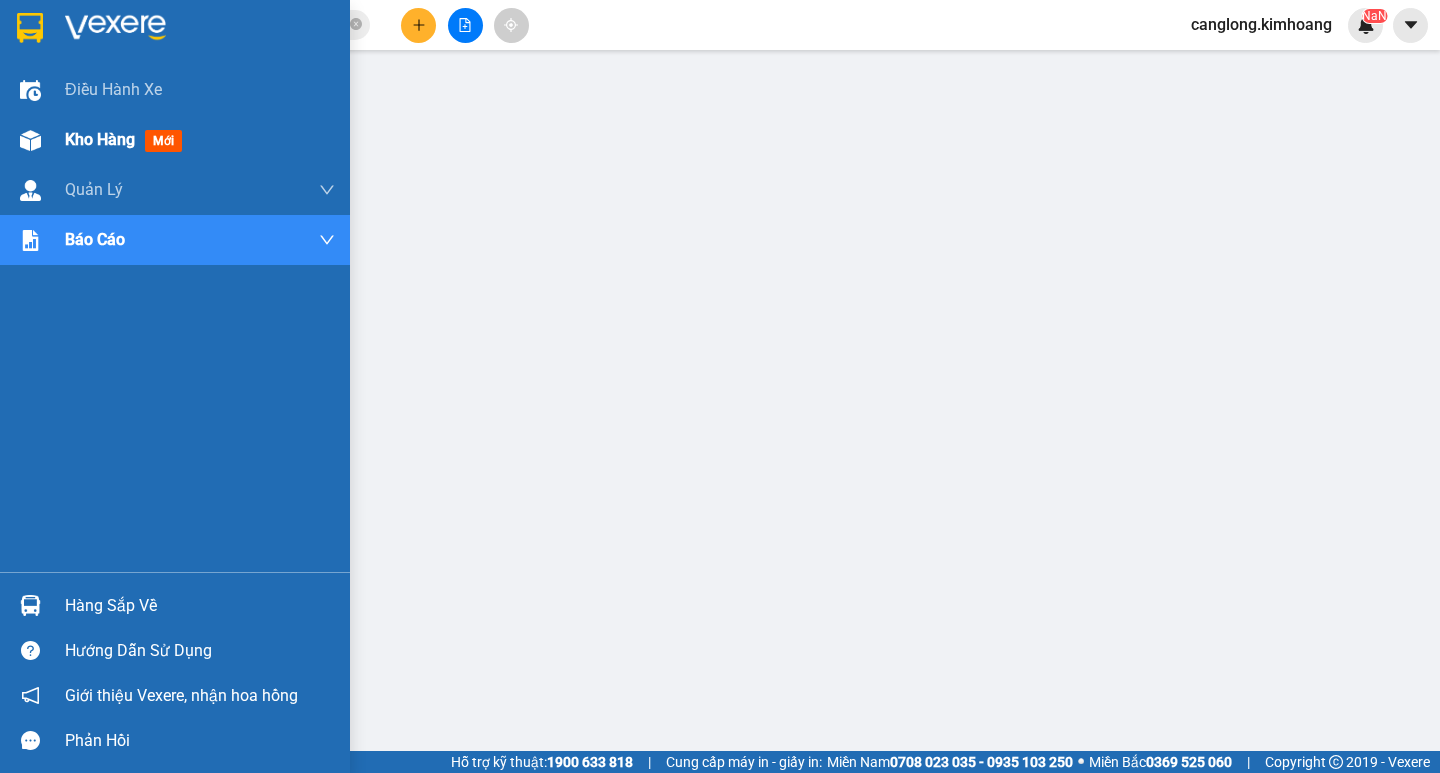 click on "Kho hàng mới" at bounding box center (175, 140) 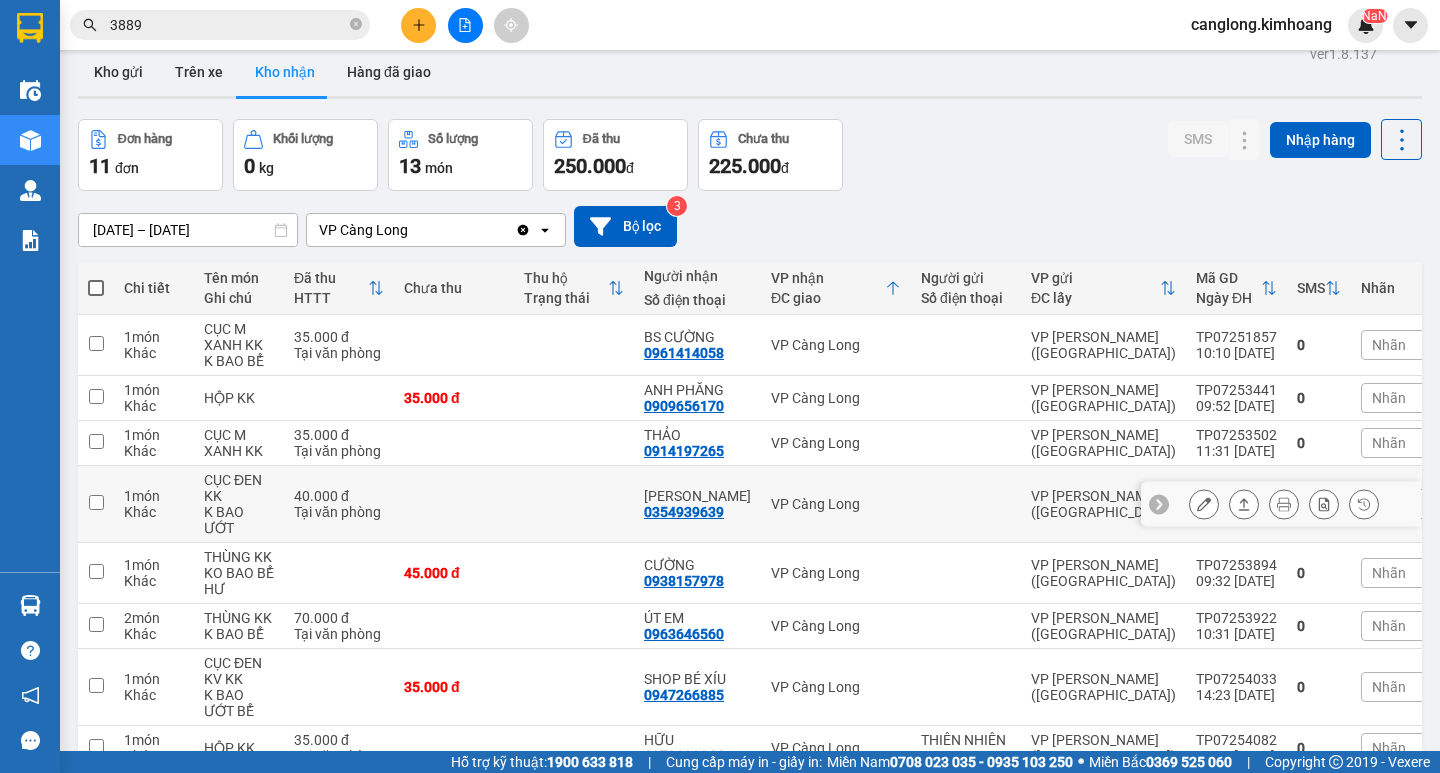 scroll, scrollTop: 0, scrollLeft: 0, axis: both 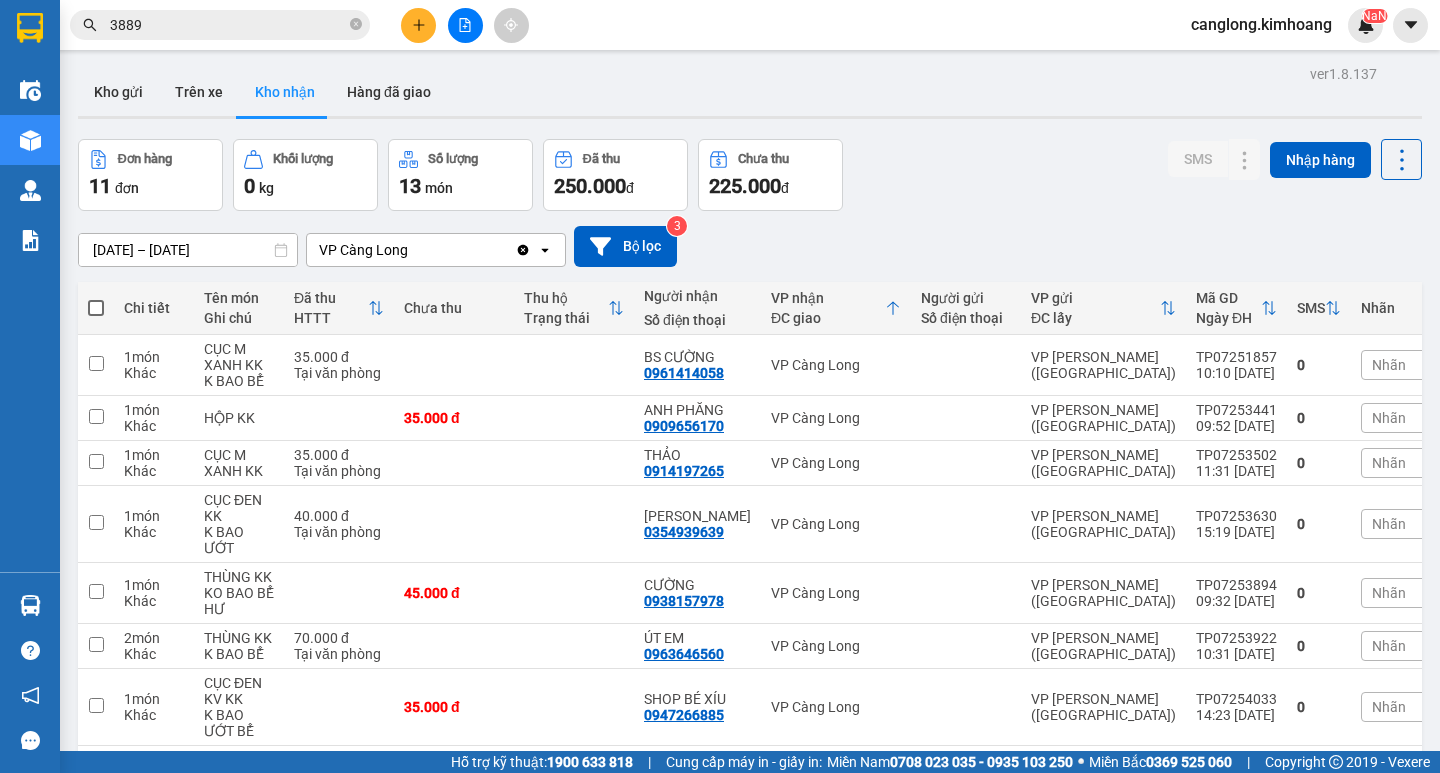 click at bounding box center [465, 25] 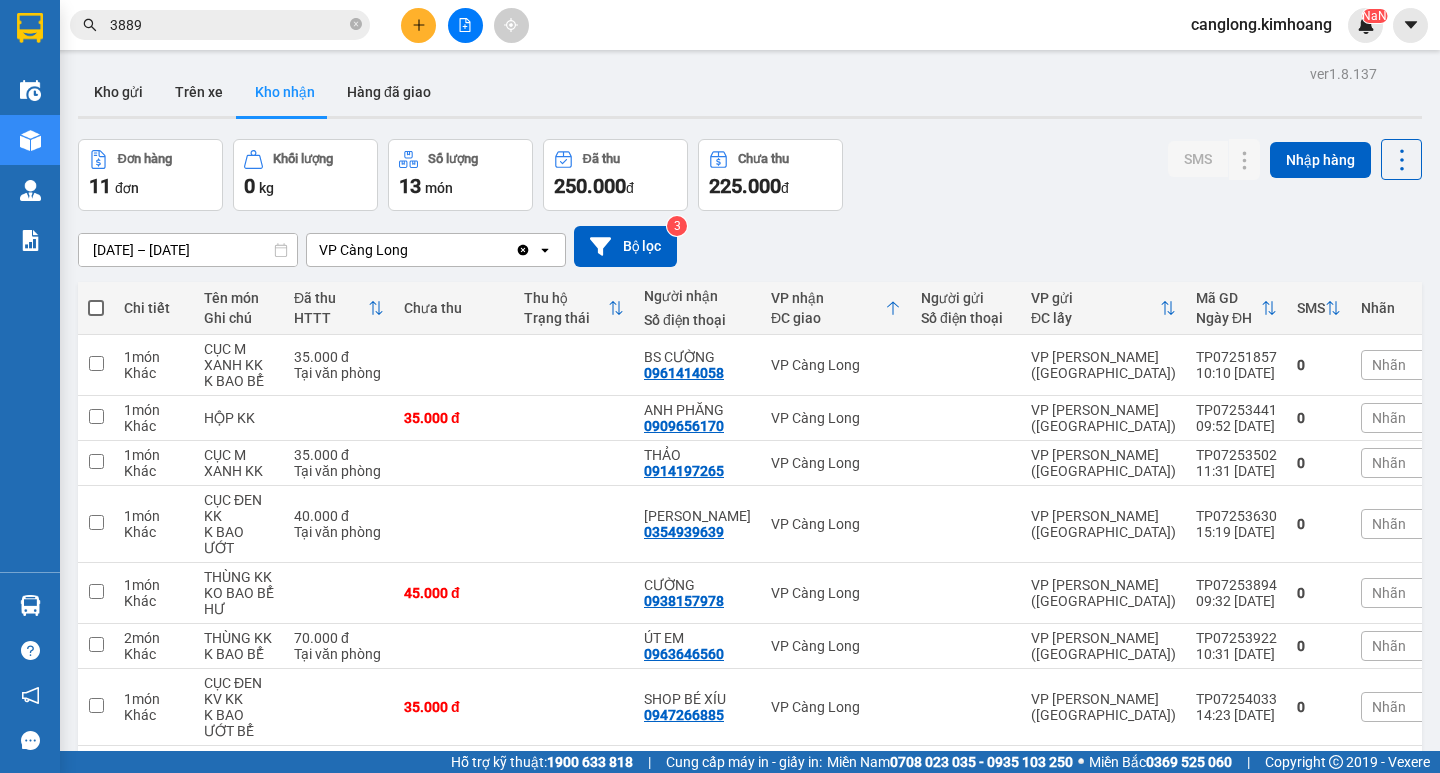drag, startPoint x: 531, startPoint y: -16, endPoint x: 1096, endPoint y: 187, distance: 600.3616 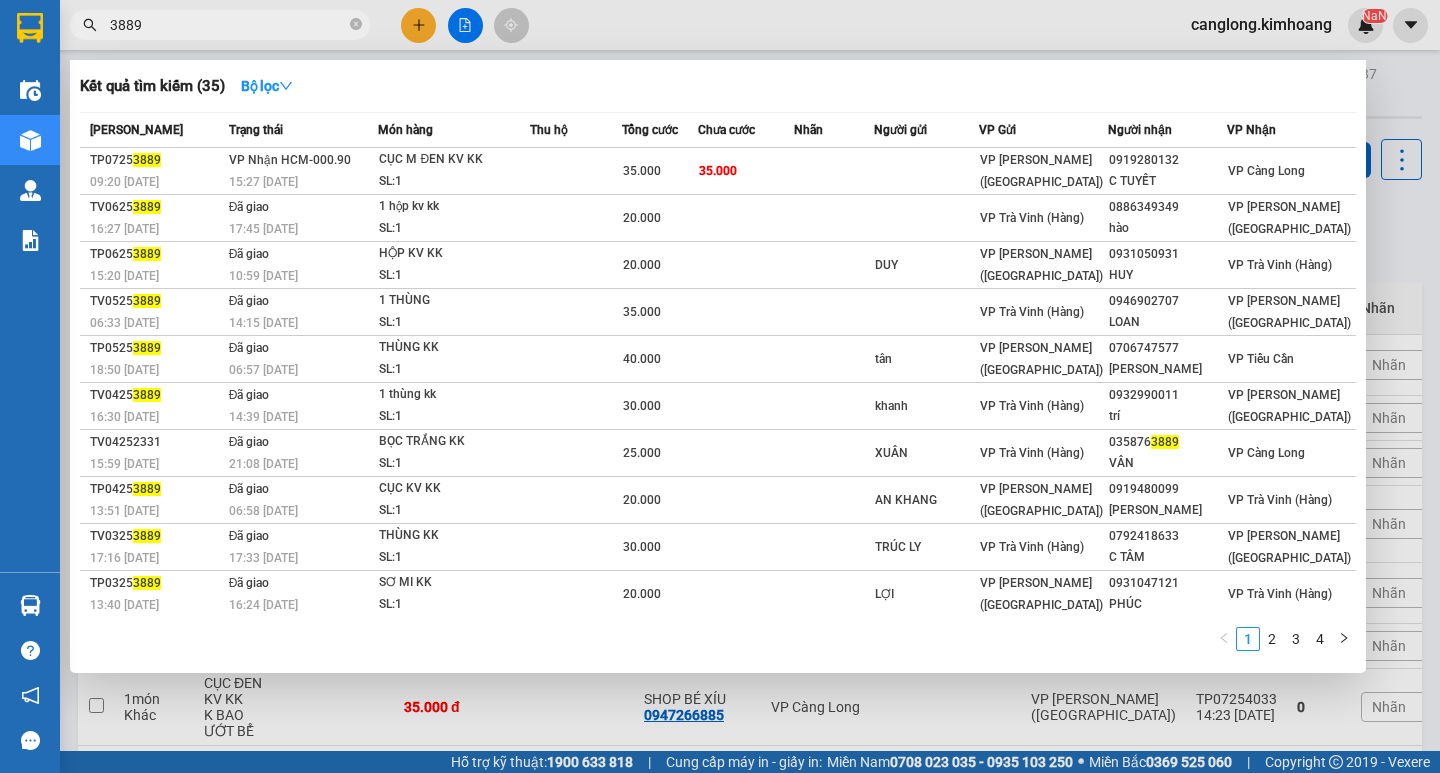 click on "3889" at bounding box center (228, 25) 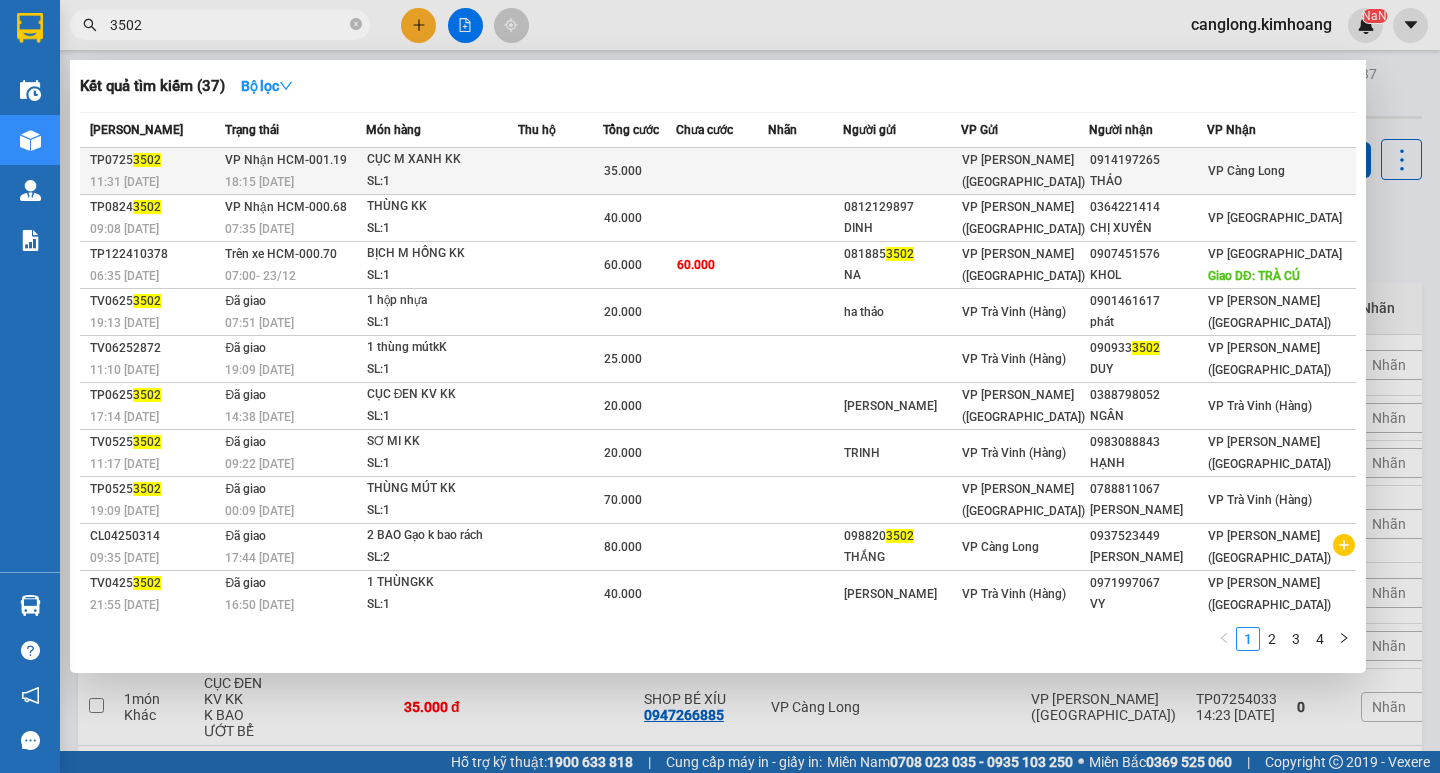 type on "3502" 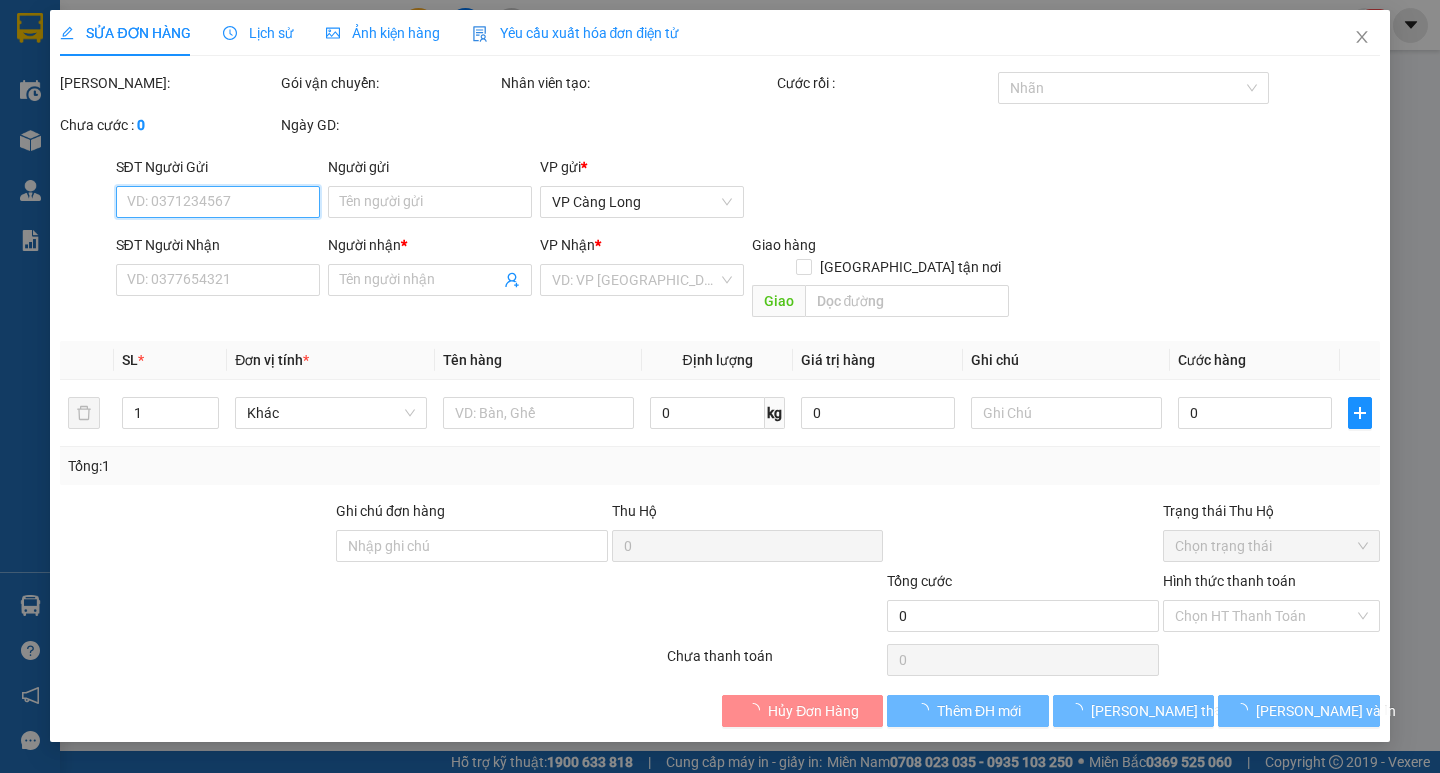 type on "0914197265" 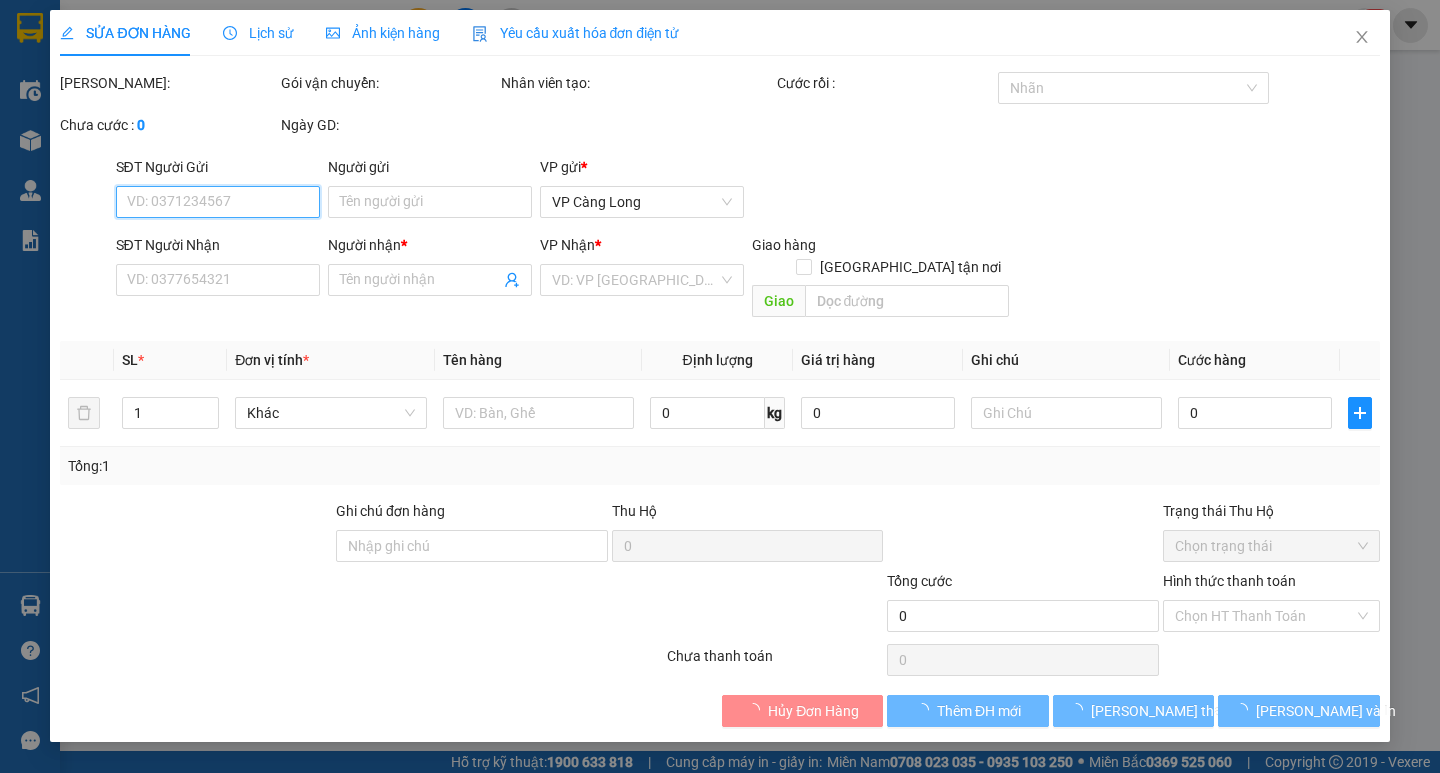 type on "THẢO" 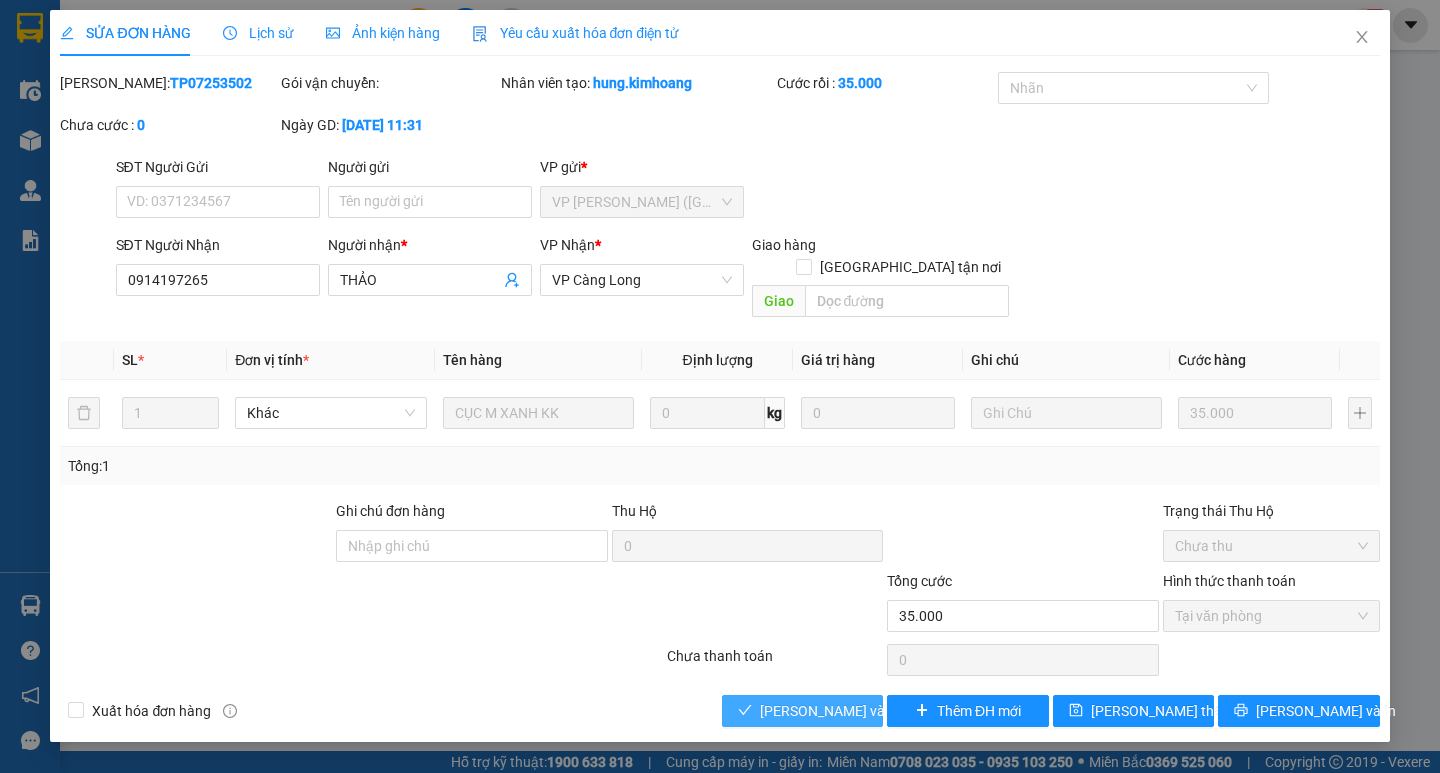 click on "[PERSON_NAME] và Giao hàng" at bounding box center [856, 711] 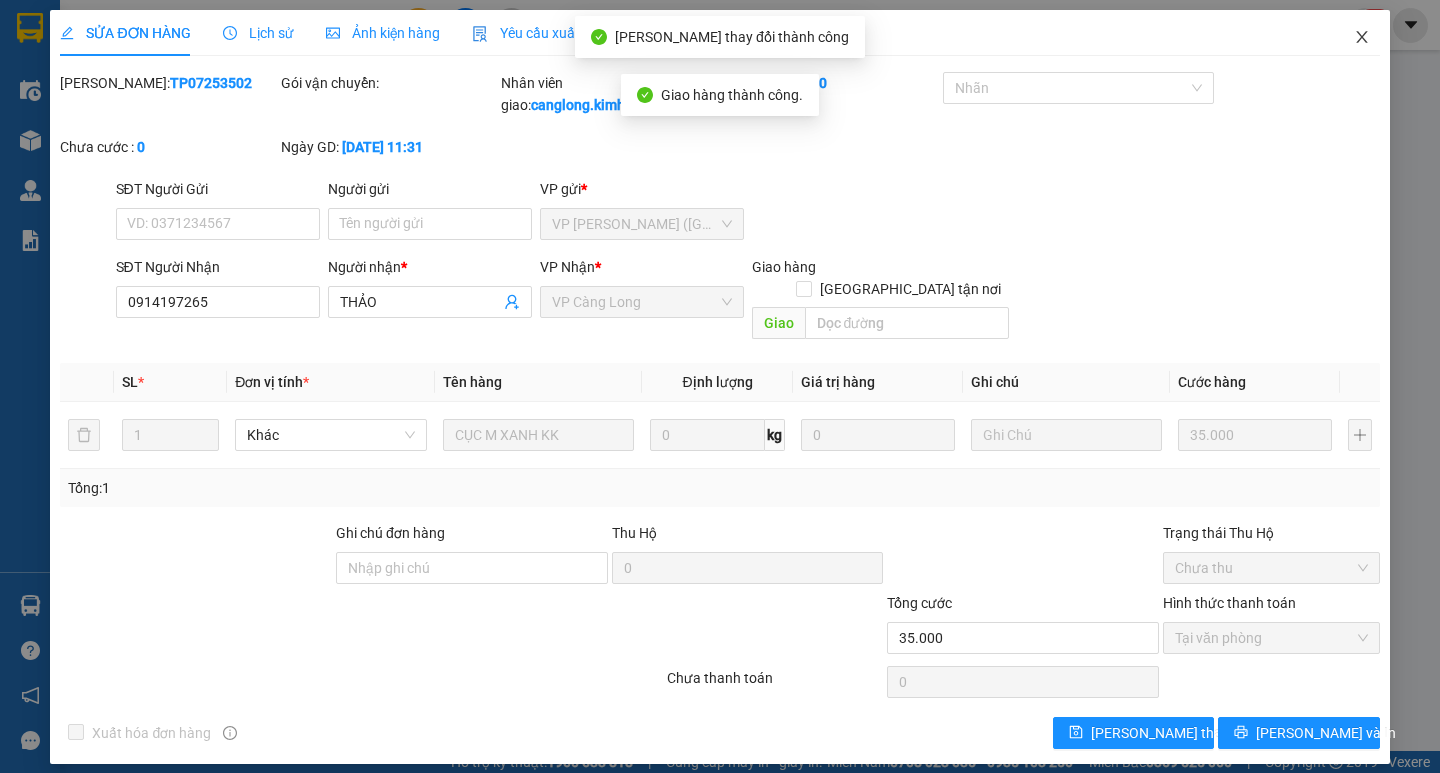 click 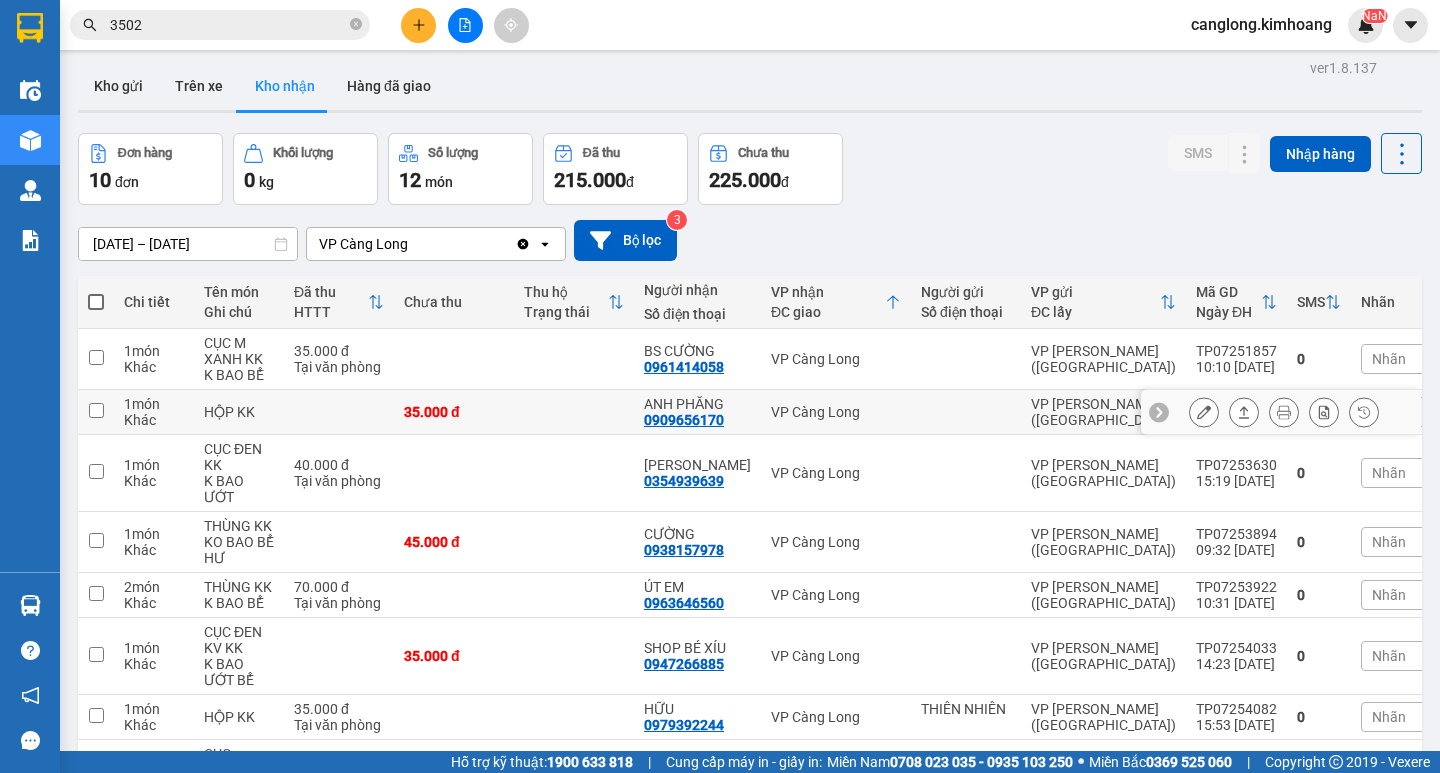 scroll, scrollTop: 0, scrollLeft: 0, axis: both 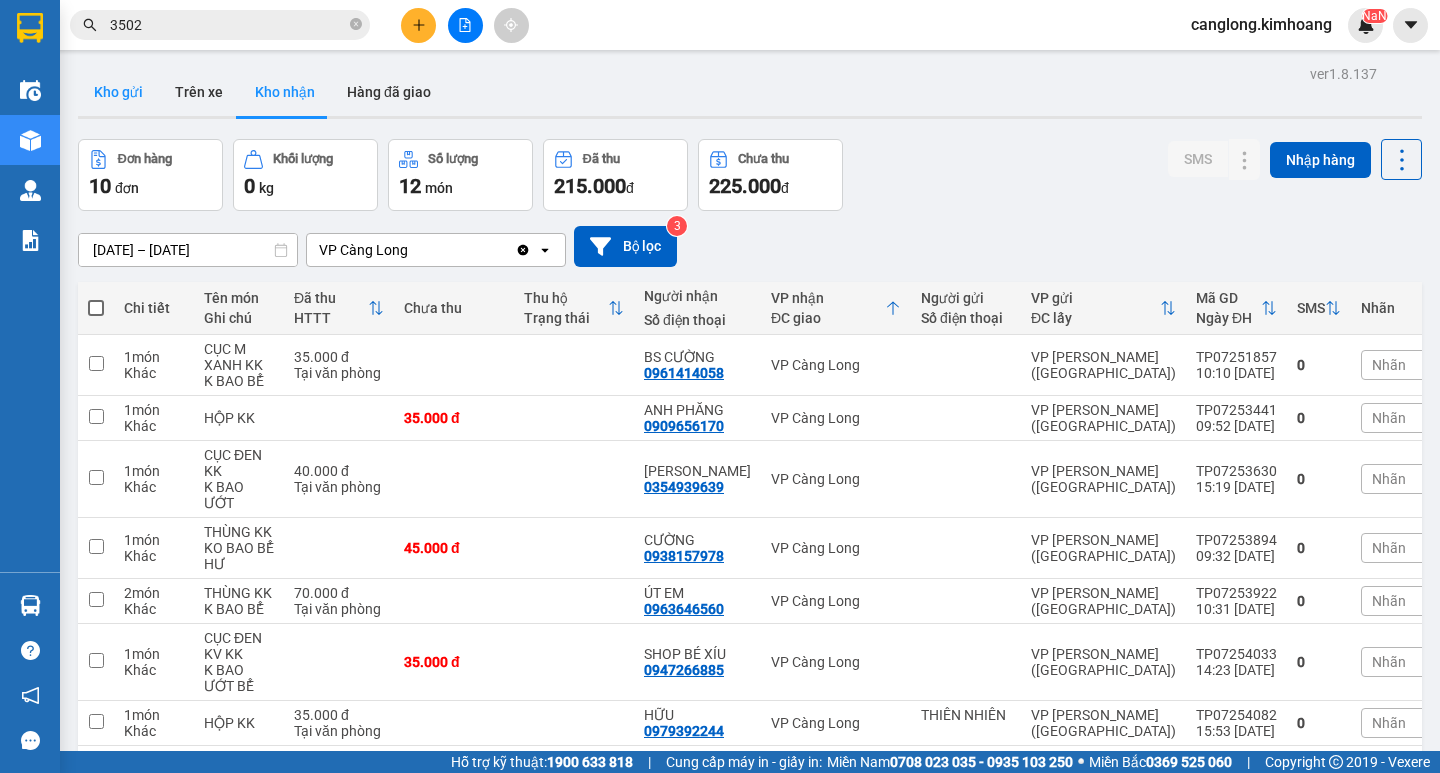 click on "Kho gửi" at bounding box center [118, 92] 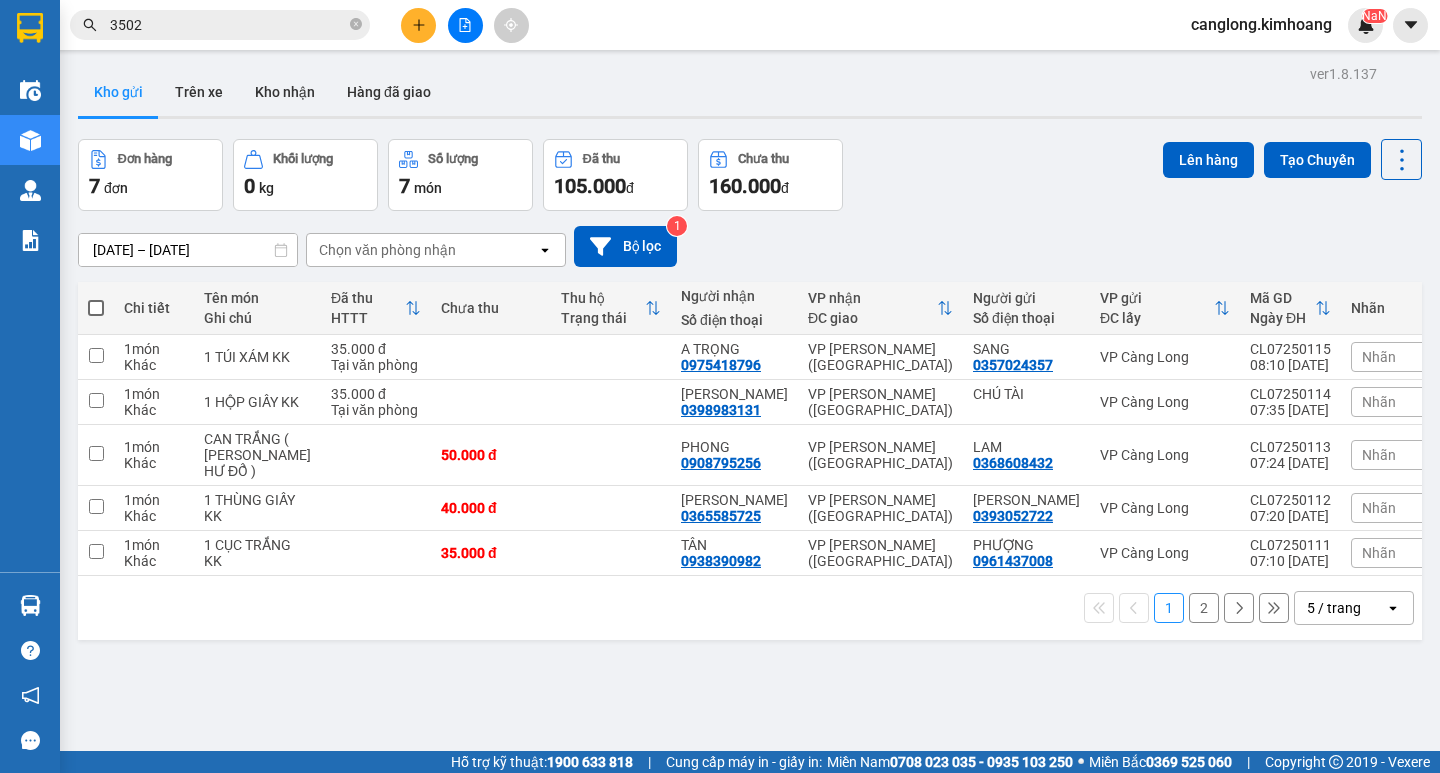 click at bounding box center [96, 308] 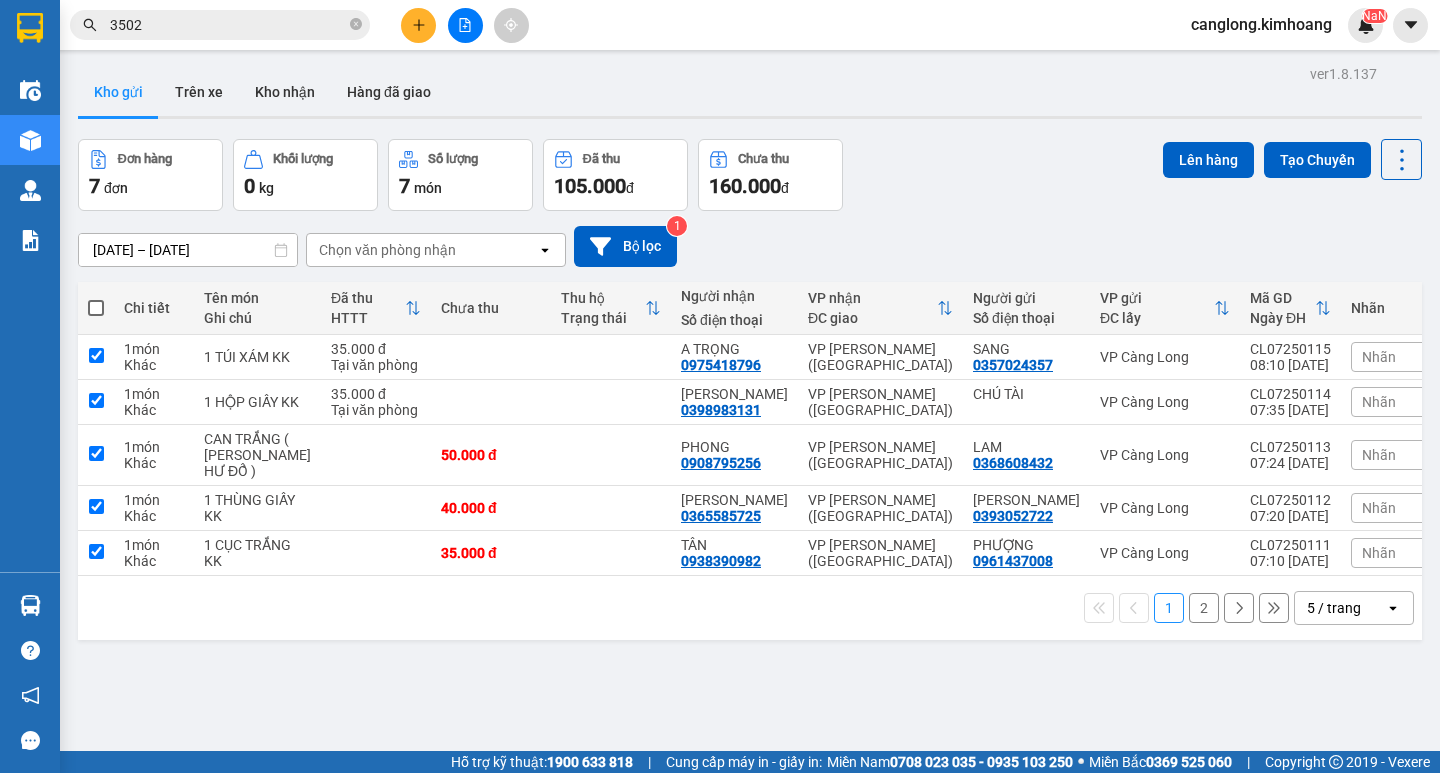 checkbox on "true" 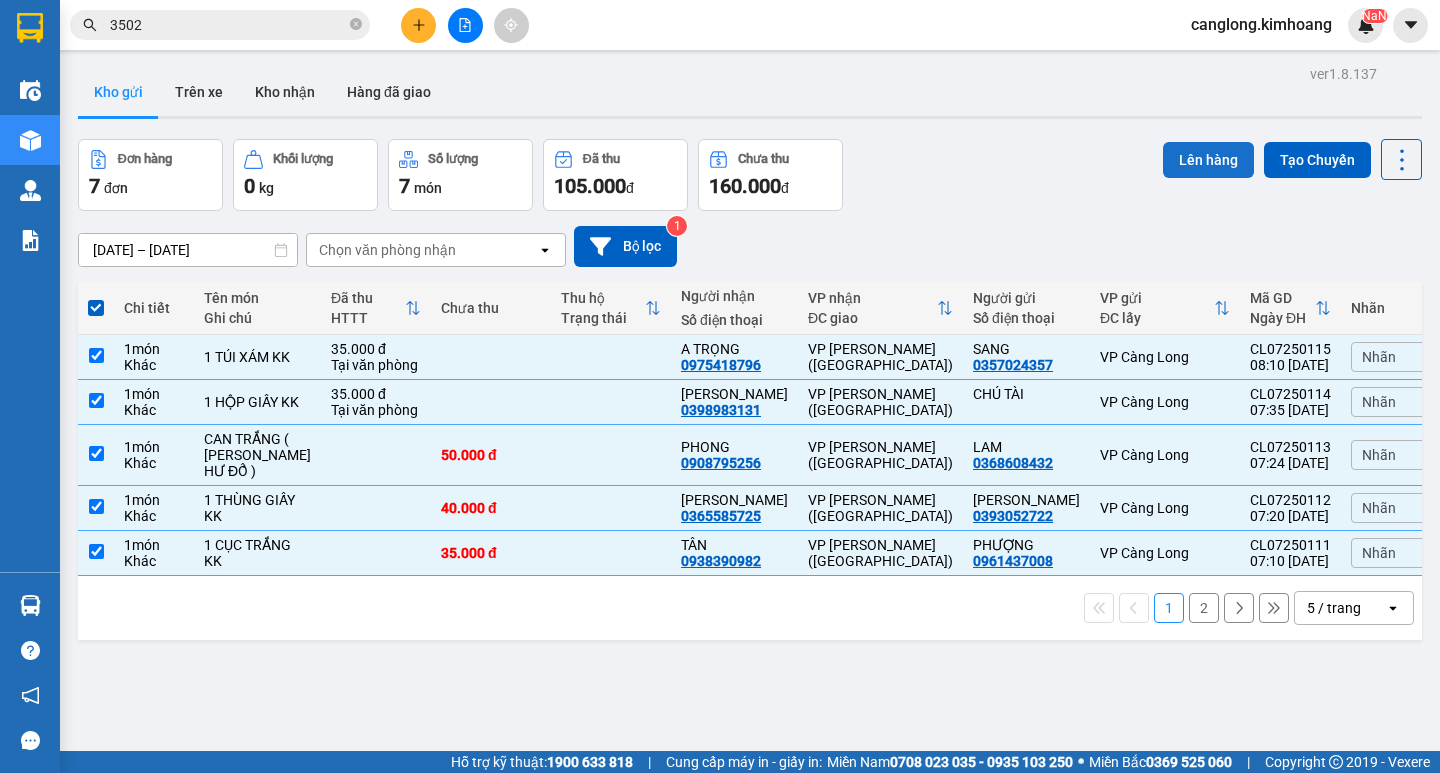 click on "Lên hàng" at bounding box center (1208, 160) 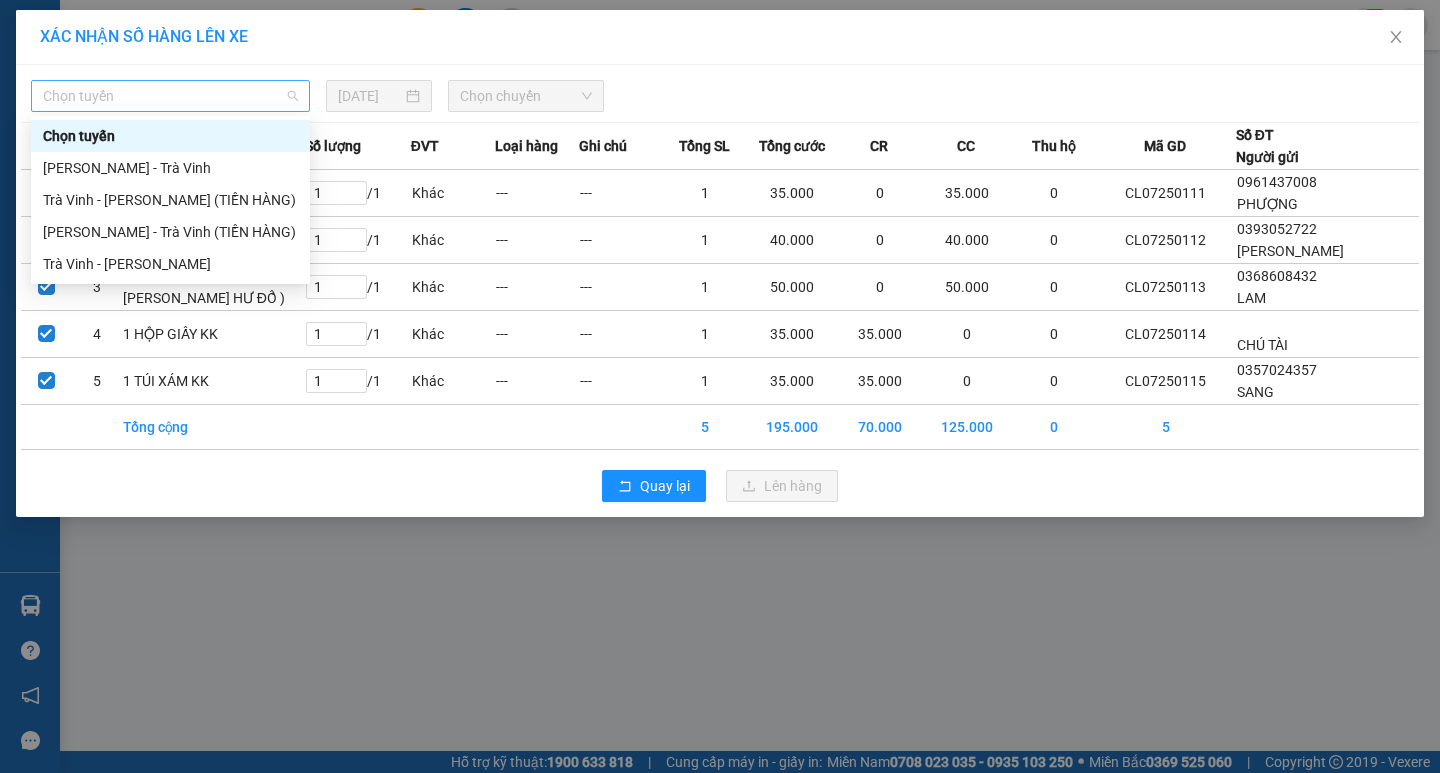 click on "Chọn tuyến" at bounding box center (170, 96) 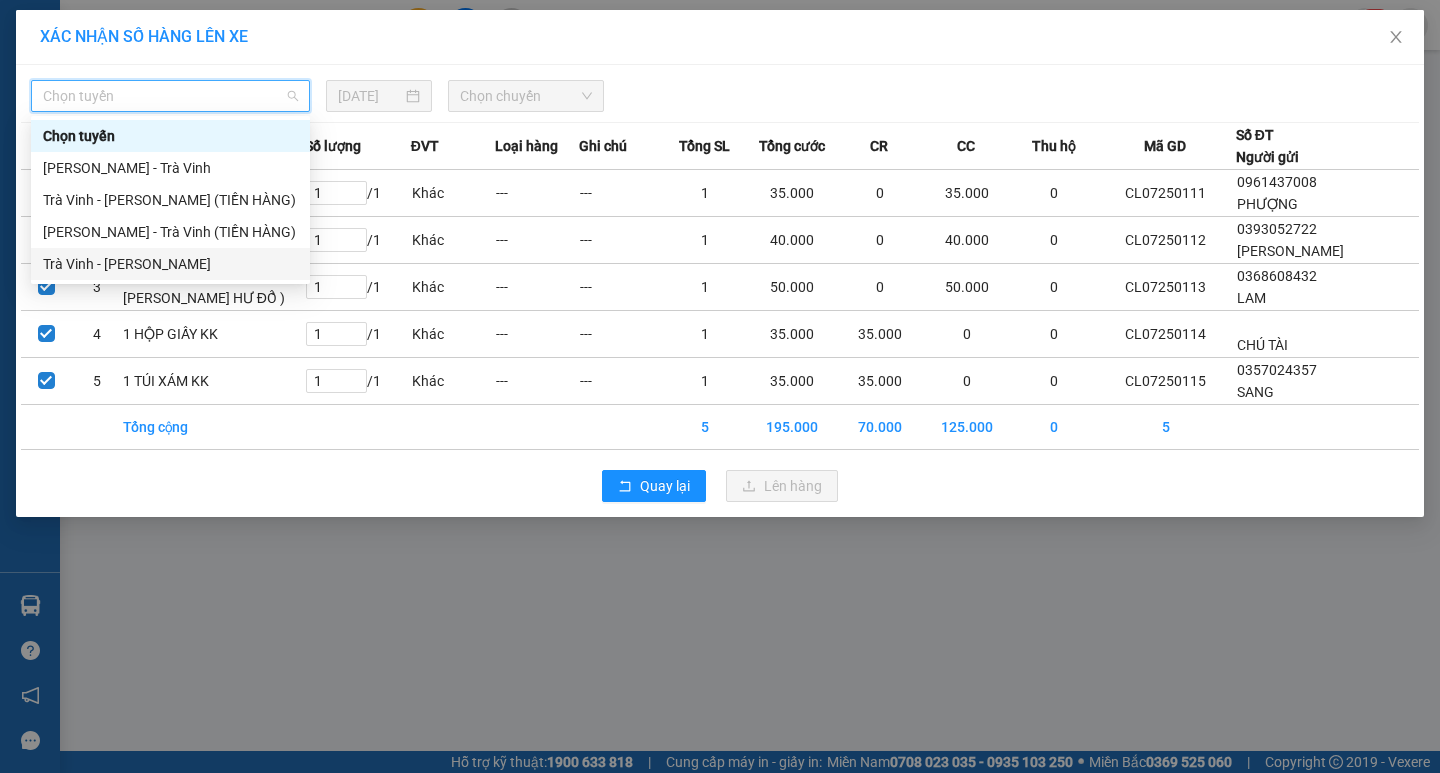 click on "Trà Vinh - [PERSON_NAME]" at bounding box center [170, 264] 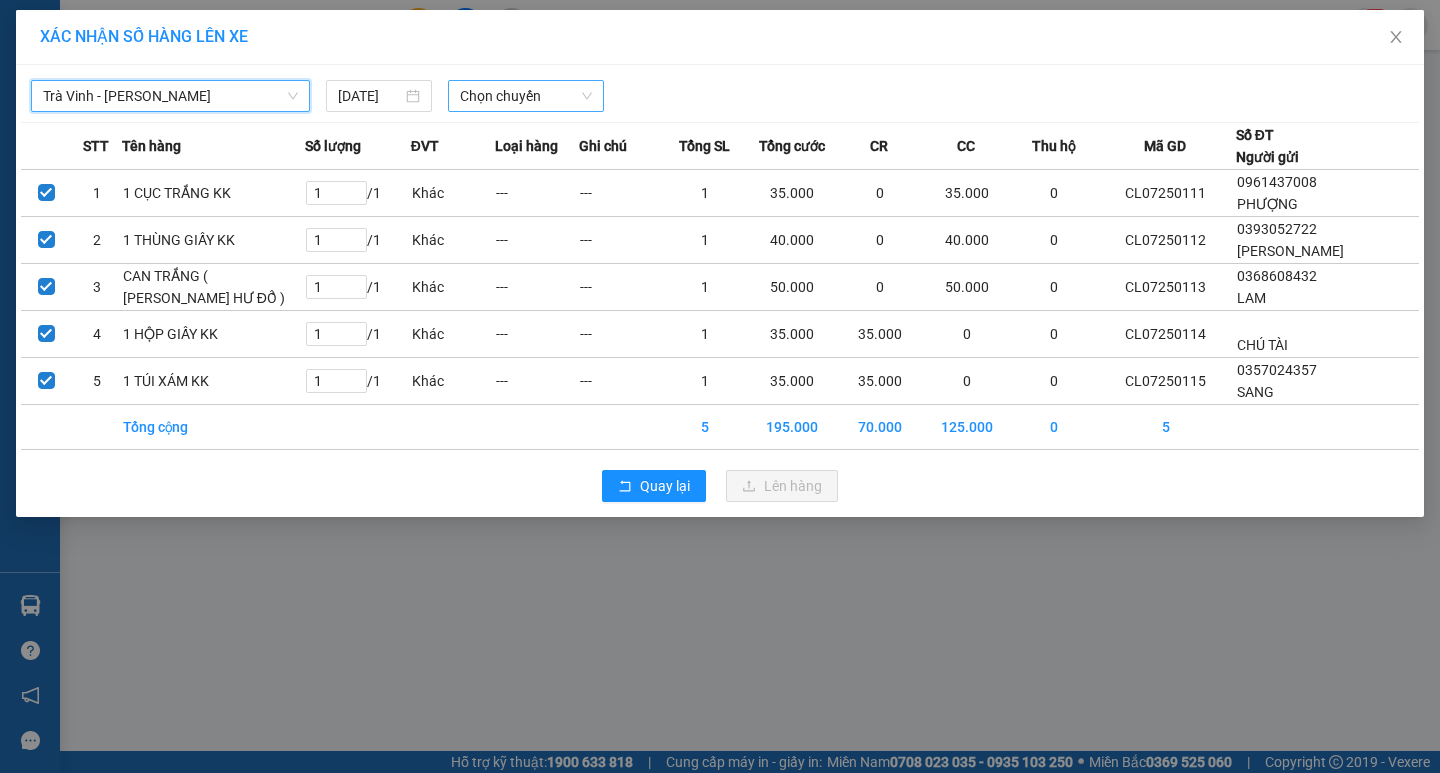 click on "Chọn chuyến" at bounding box center [526, 96] 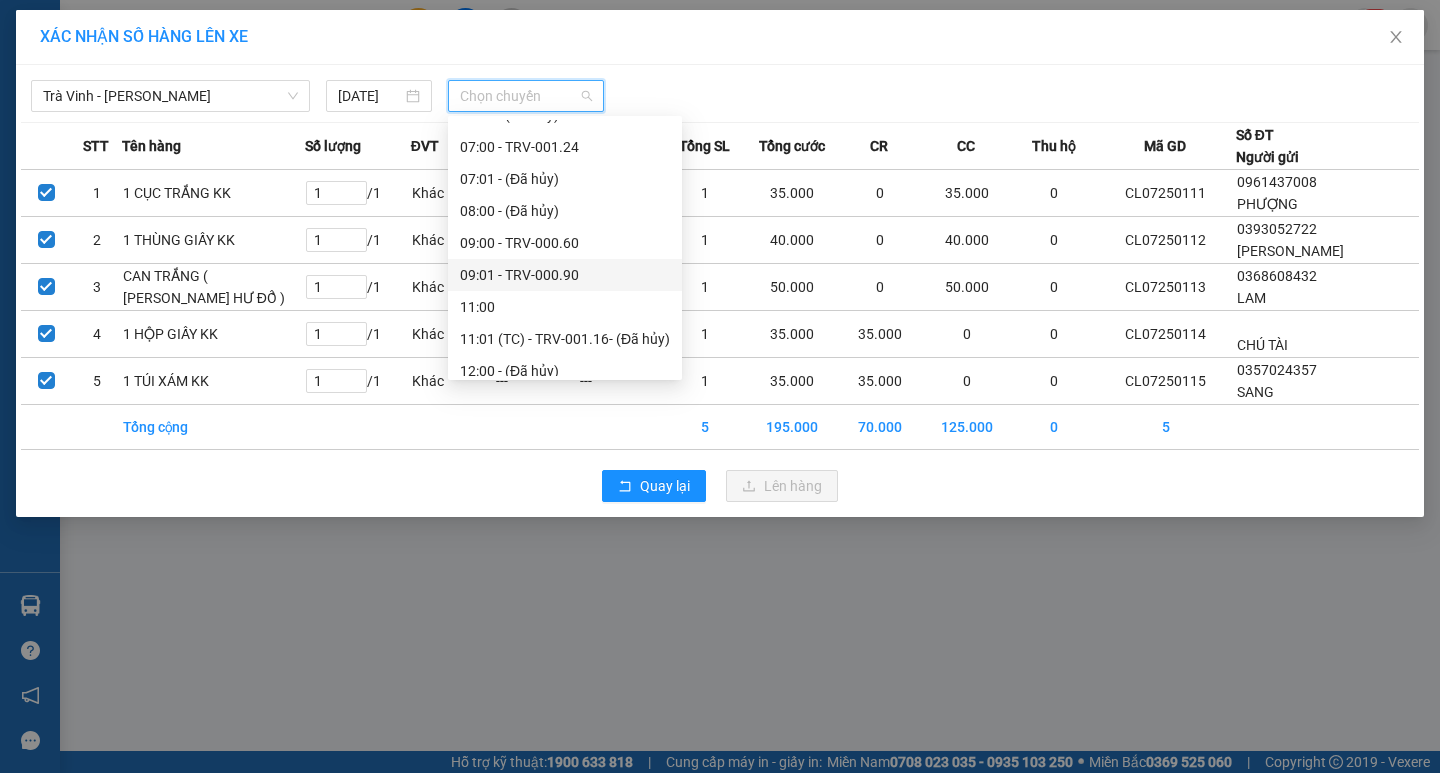 scroll, scrollTop: 400, scrollLeft: 0, axis: vertical 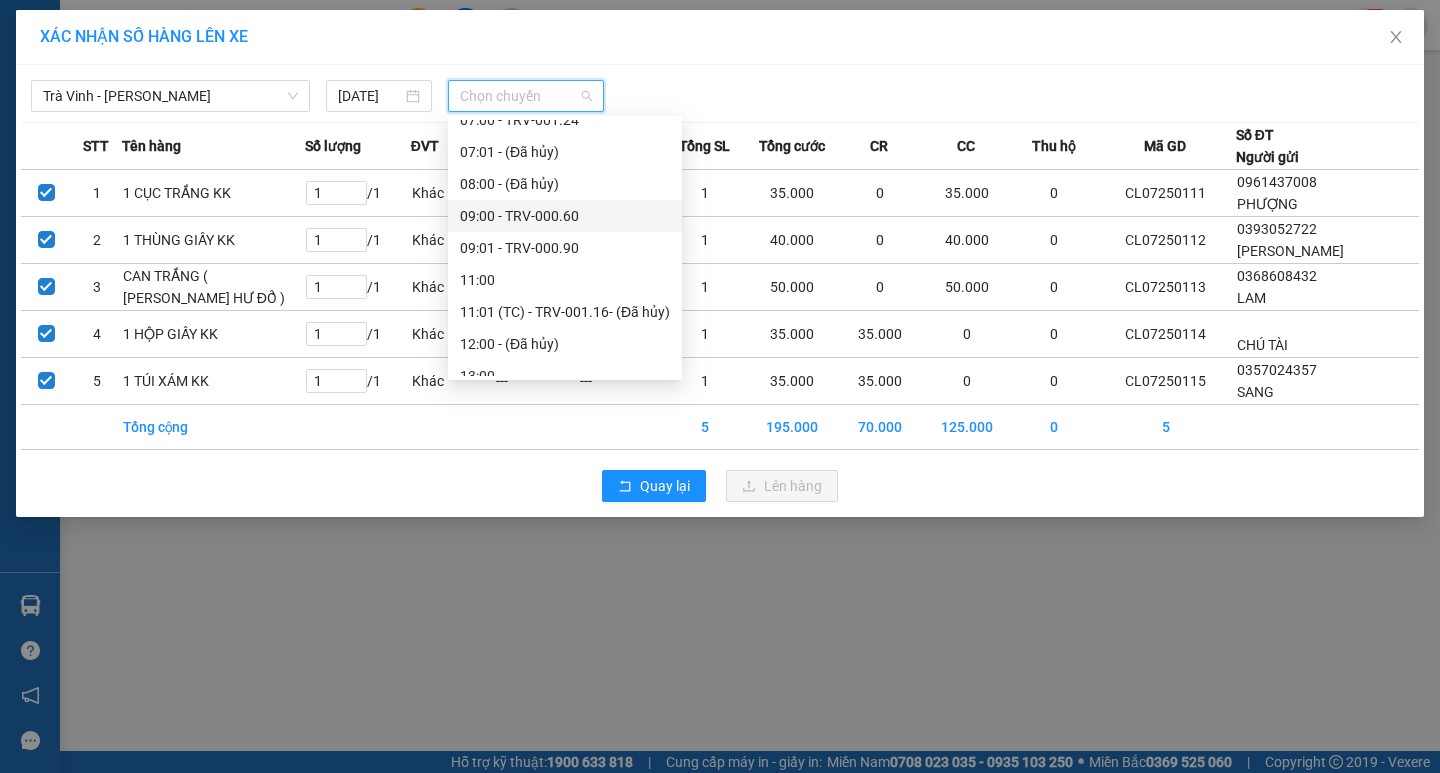 click on "09:00     - TRV-000.60" at bounding box center [565, 216] 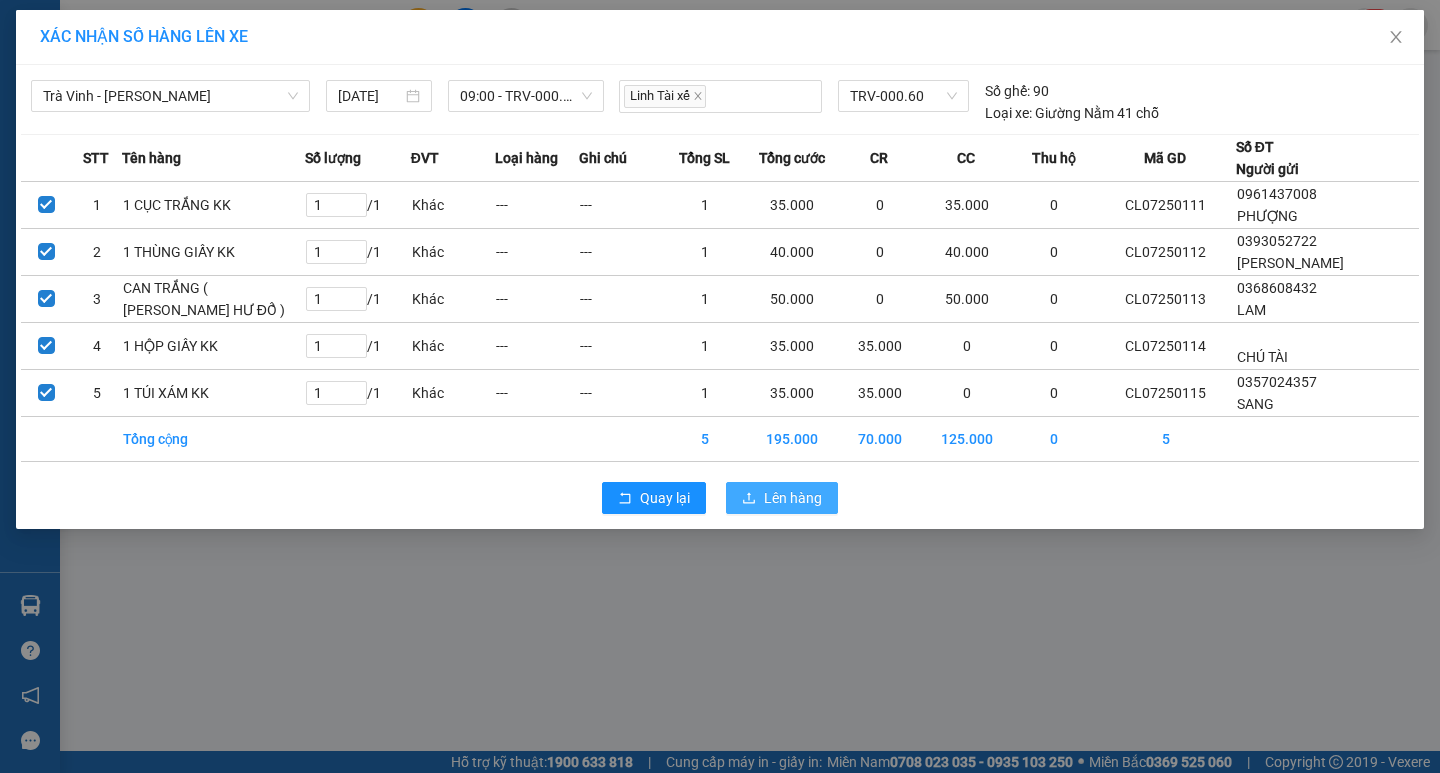 click on "Lên hàng" at bounding box center (793, 498) 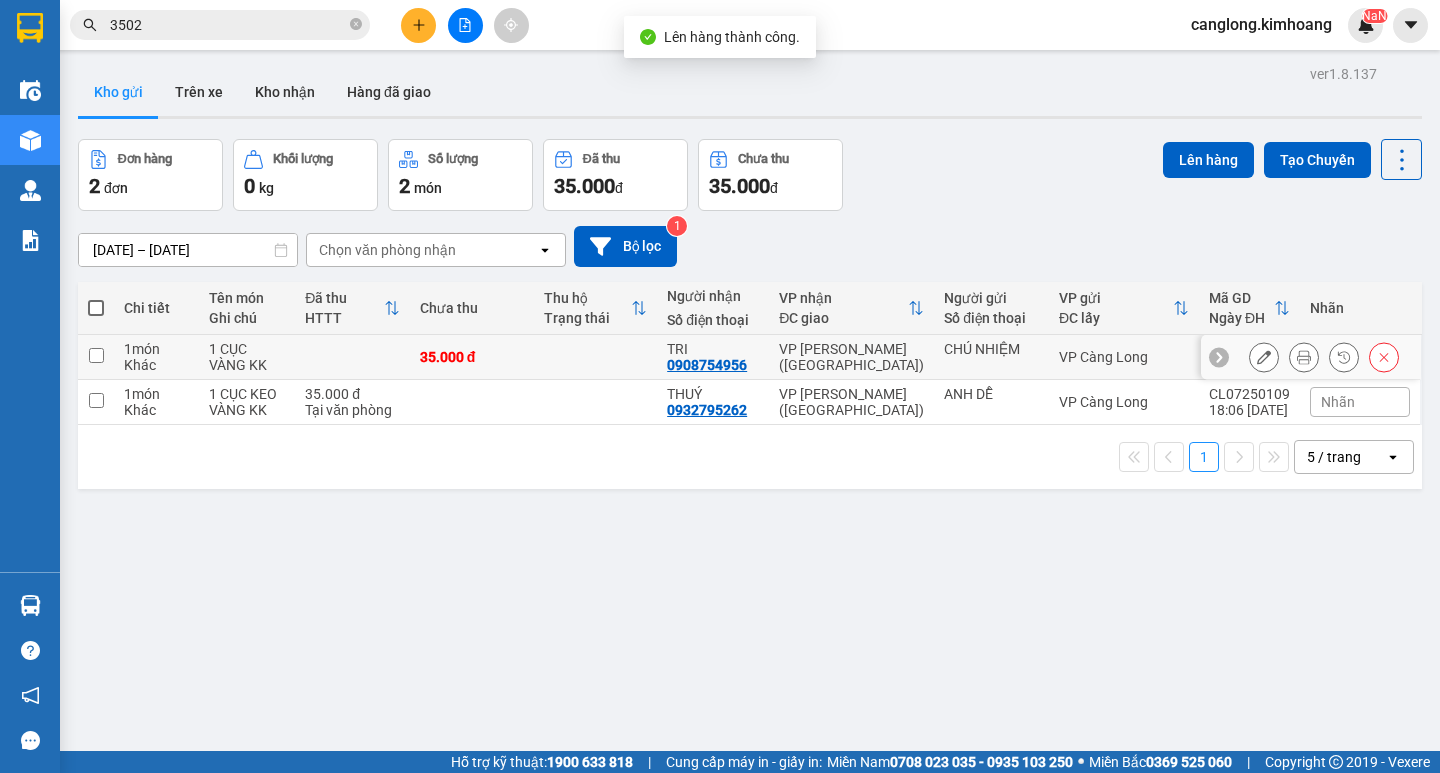click at bounding box center [596, 357] 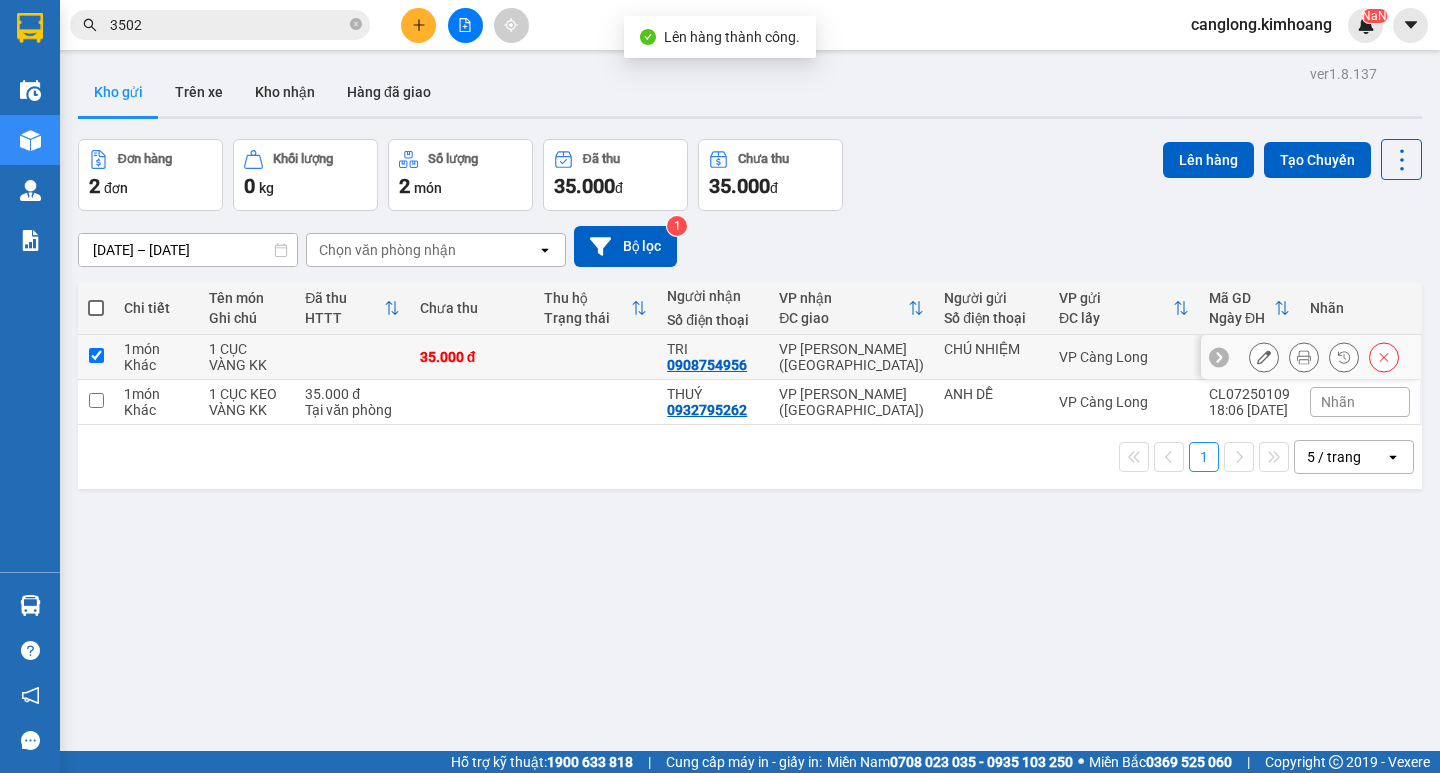 checkbox on "true" 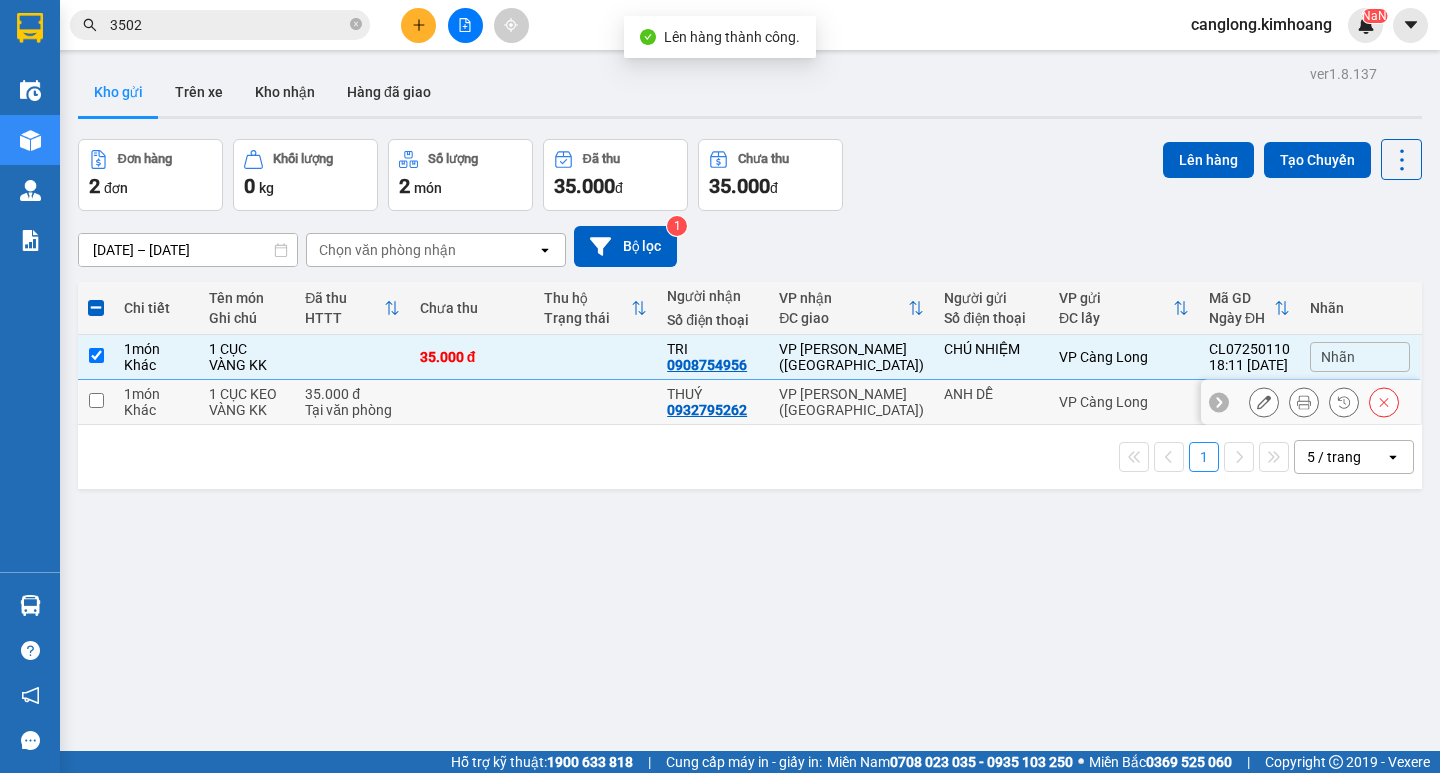 click at bounding box center (596, 402) 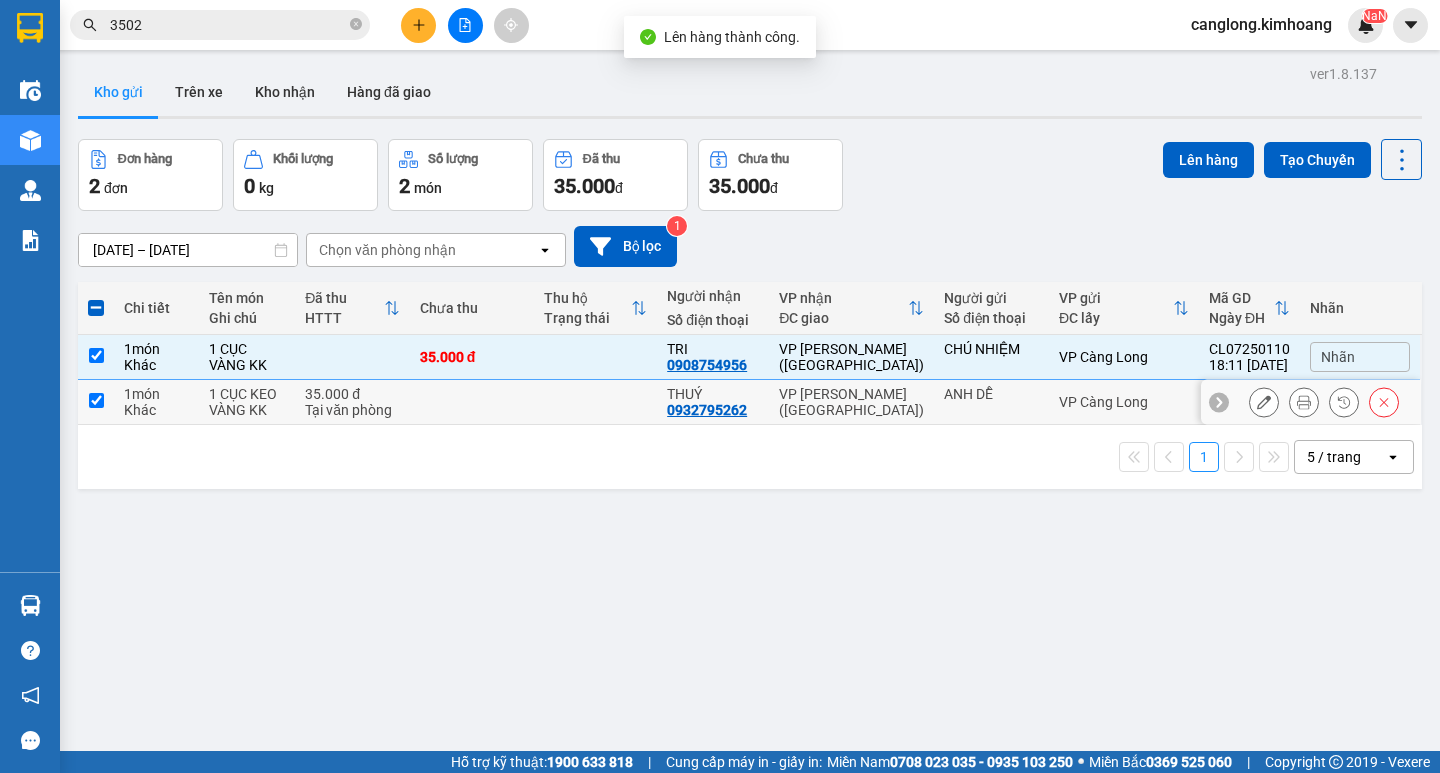 checkbox on "true" 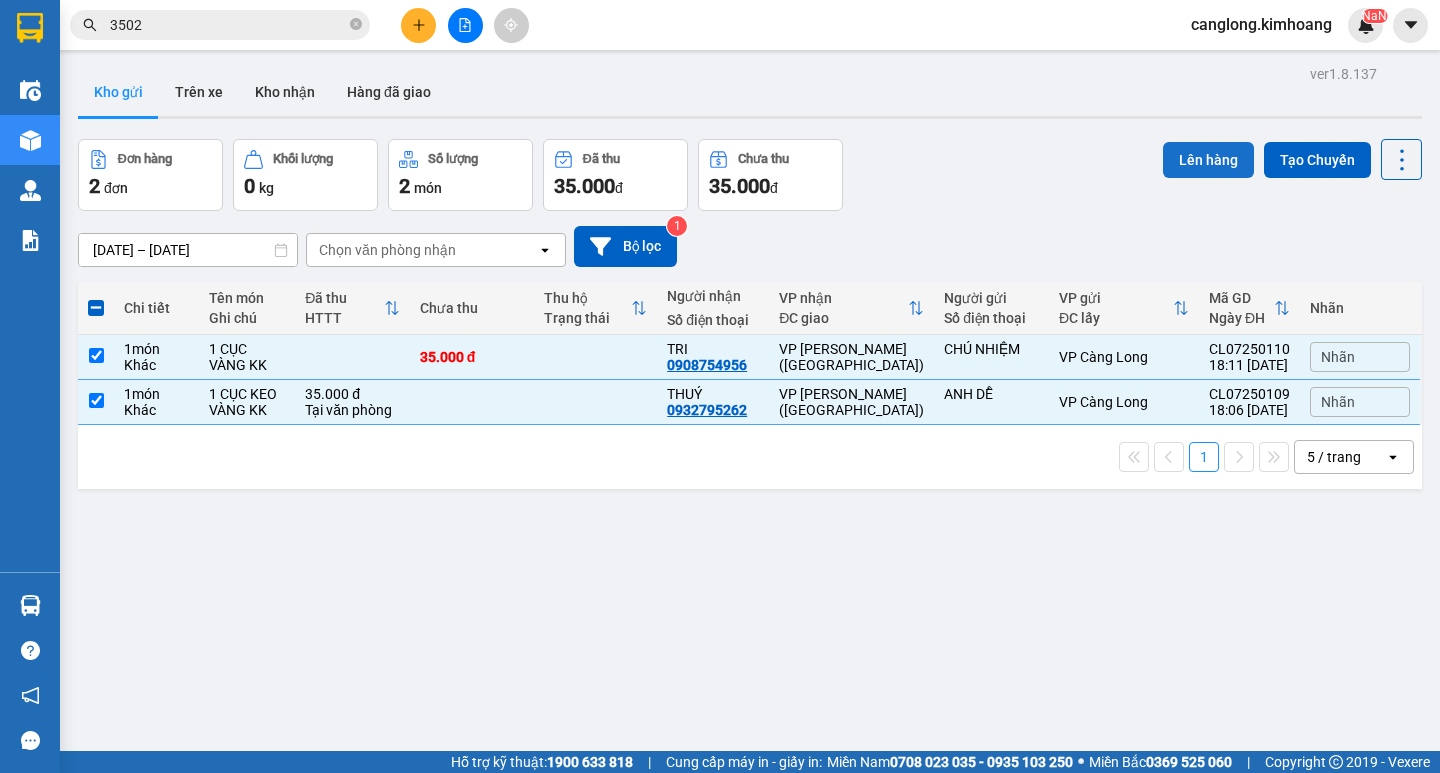 click on "Lên hàng" at bounding box center [1208, 160] 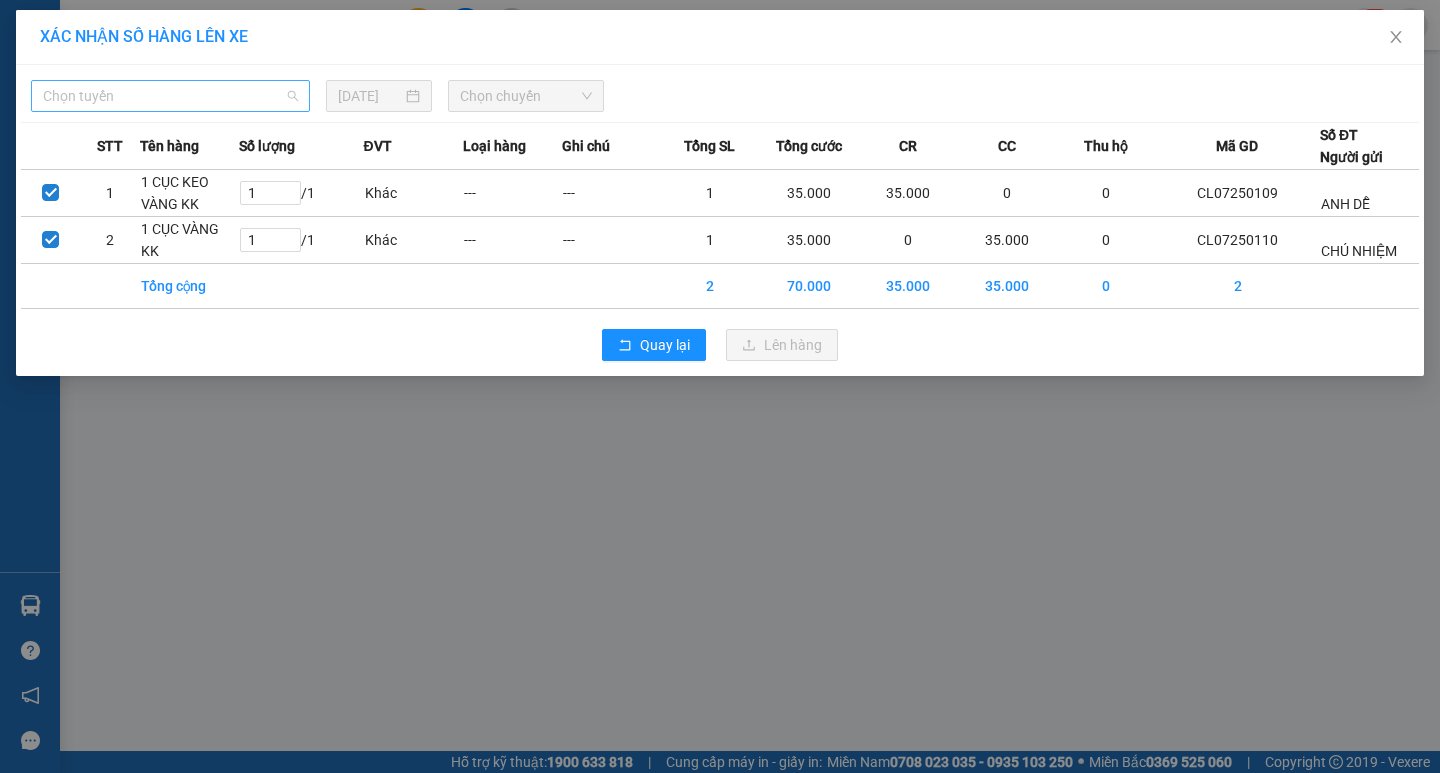 click on "Chọn tuyến" at bounding box center [170, 96] 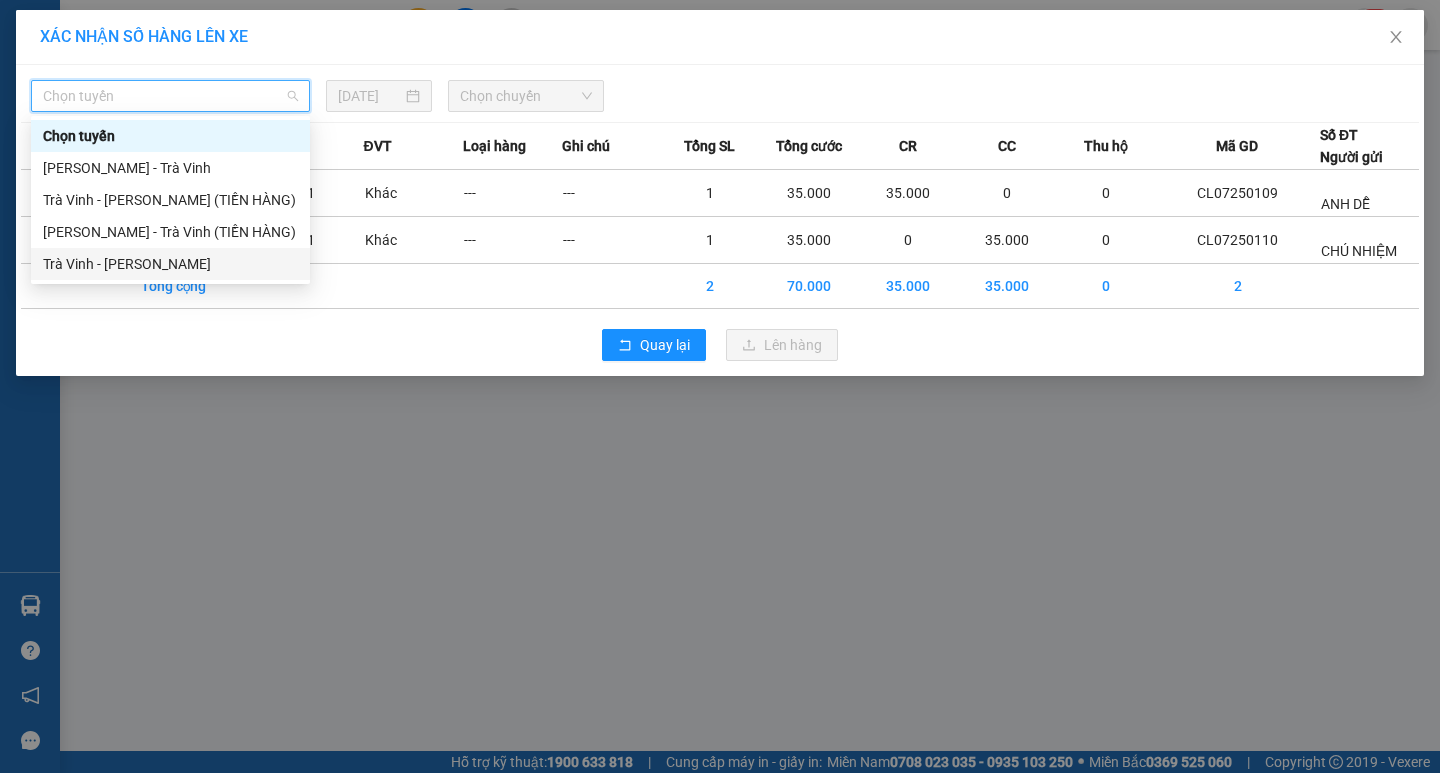 click on "Trà Vinh - [PERSON_NAME]" at bounding box center (170, 264) 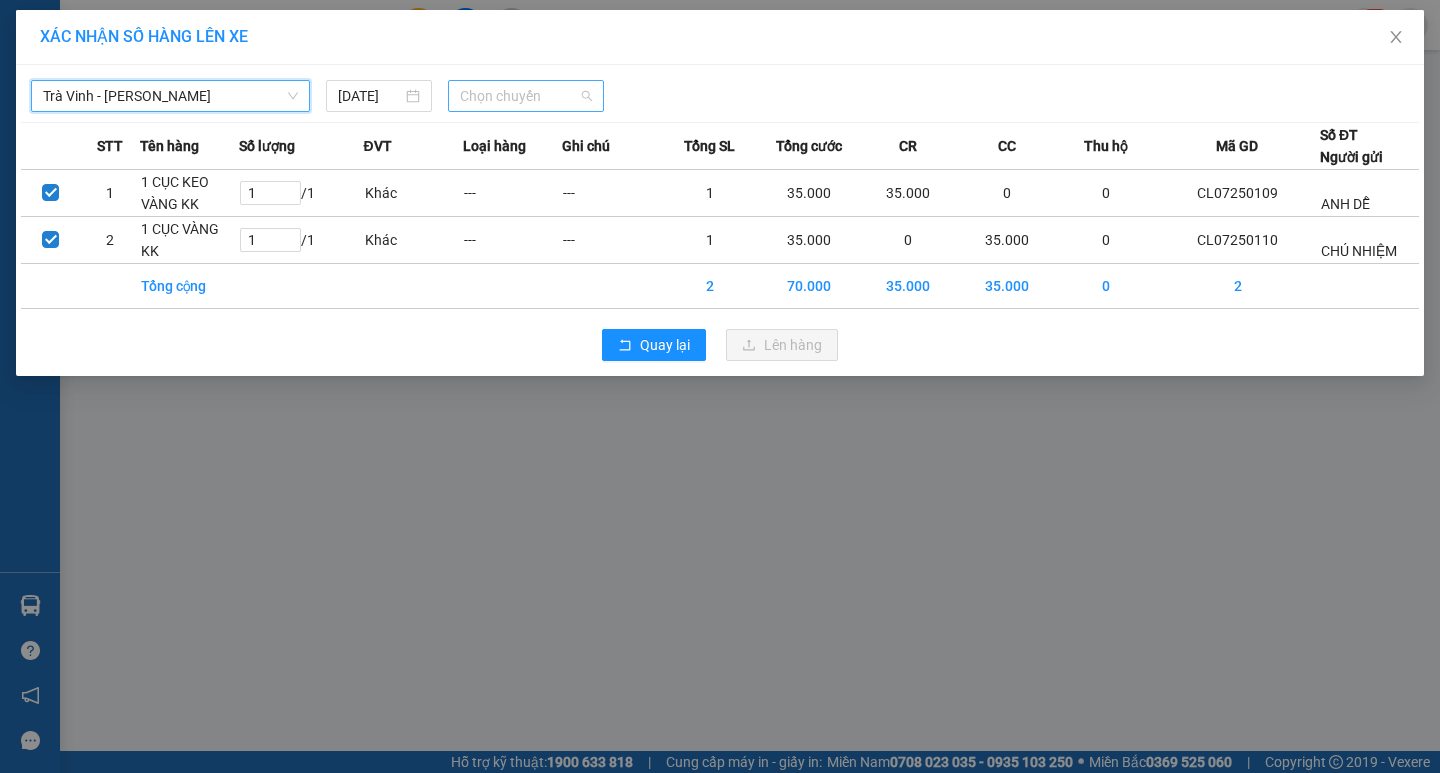 click on "Chọn chuyến" at bounding box center (526, 96) 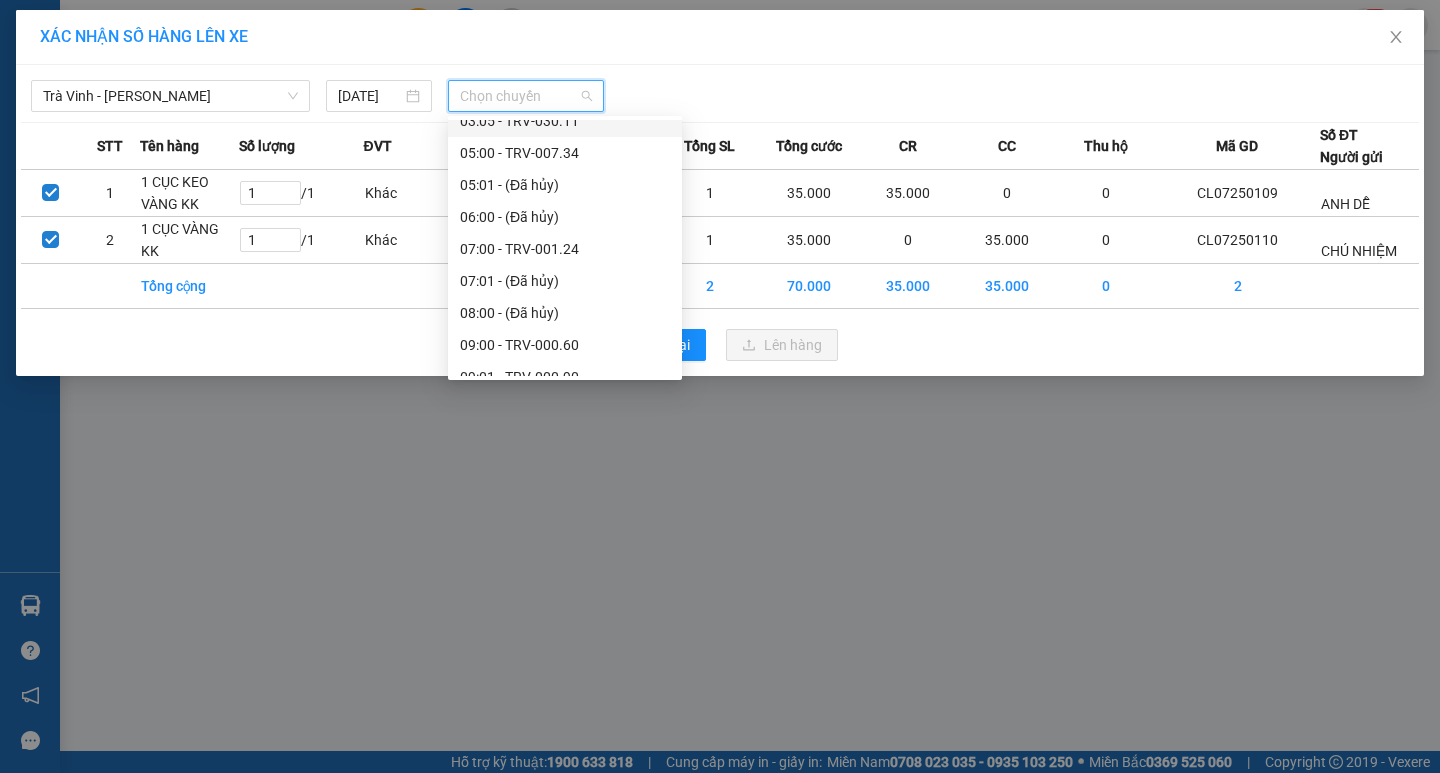 scroll, scrollTop: 300, scrollLeft: 0, axis: vertical 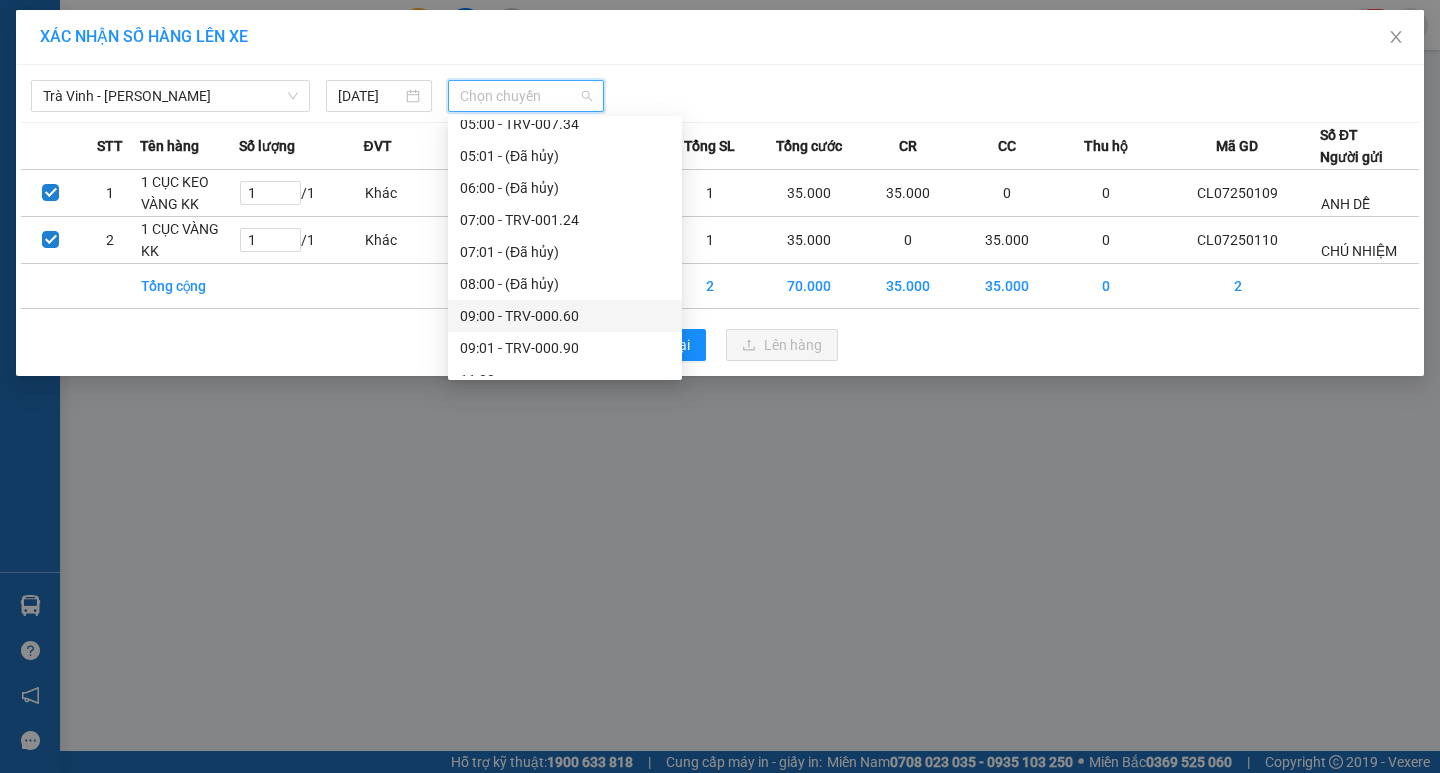 click on "09:00     - TRV-000.60" at bounding box center [565, 316] 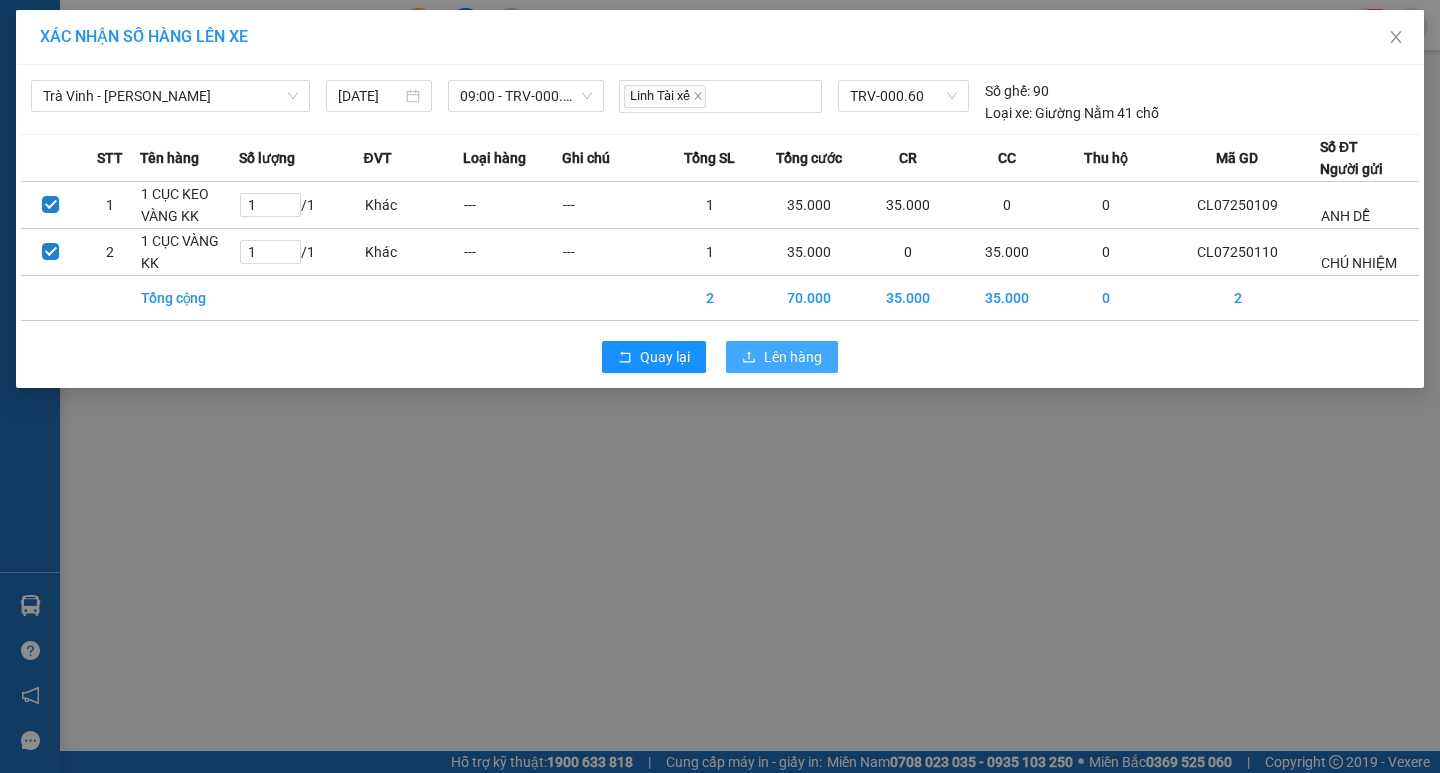 click on "Lên hàng" at bounding box center (793, 357) 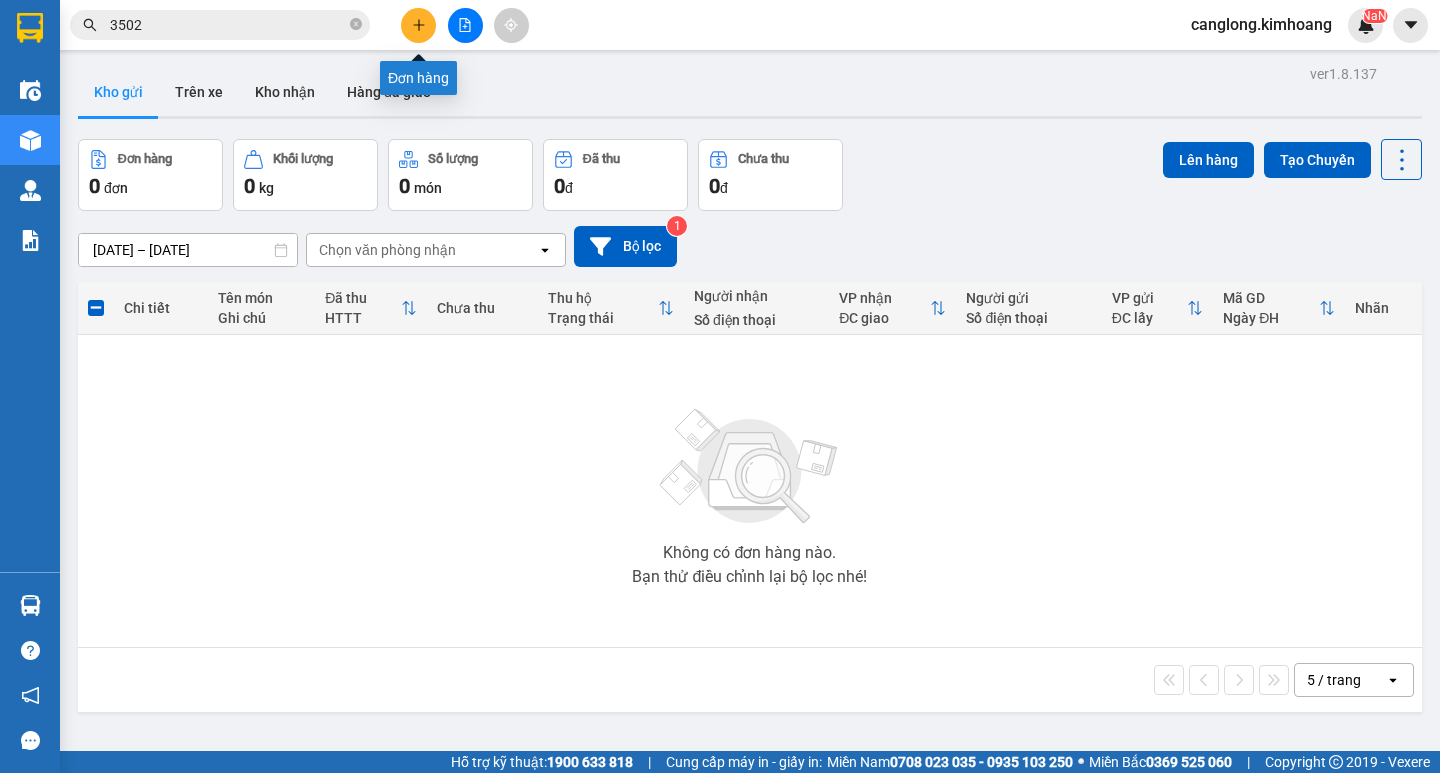 click 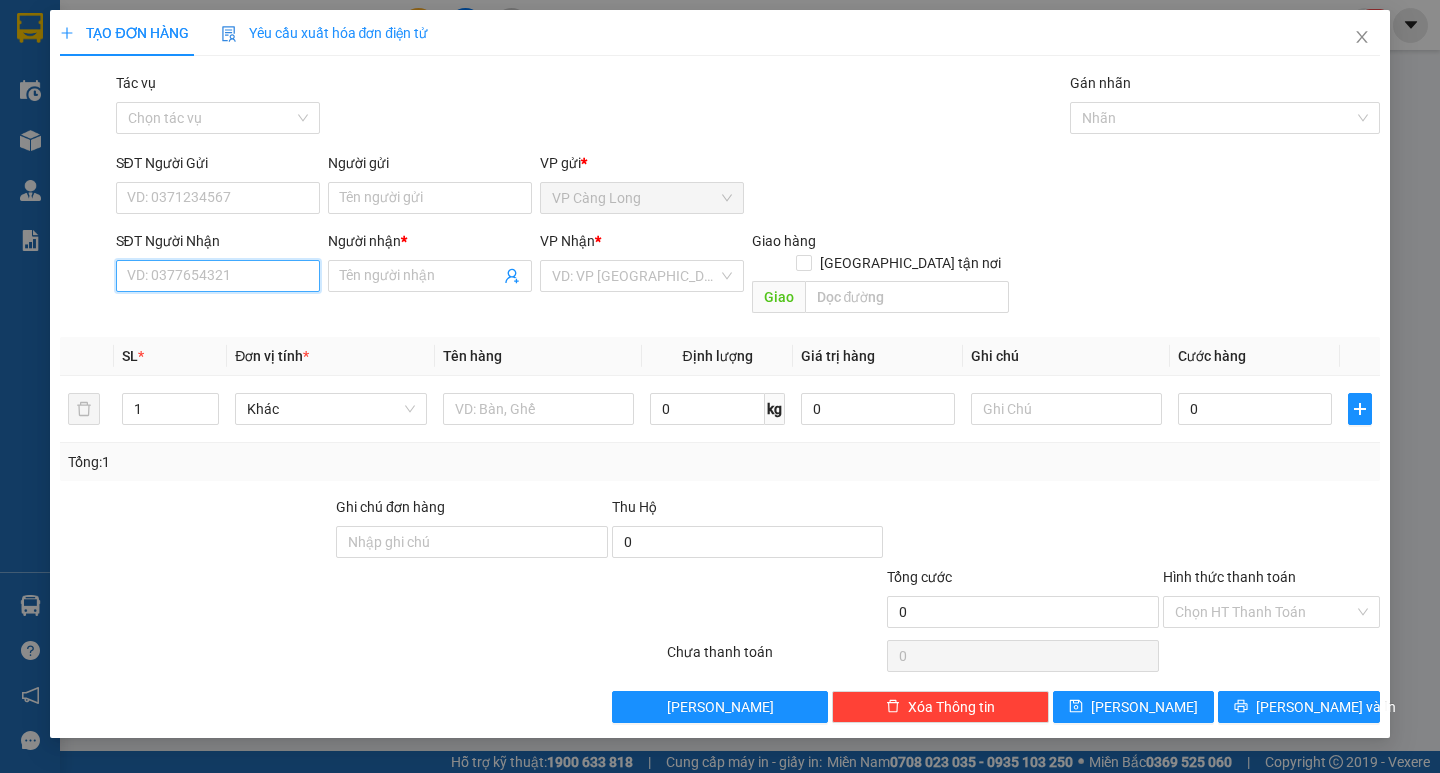 click on "SĐT Người Nhận" at bounding box center [218, 276] 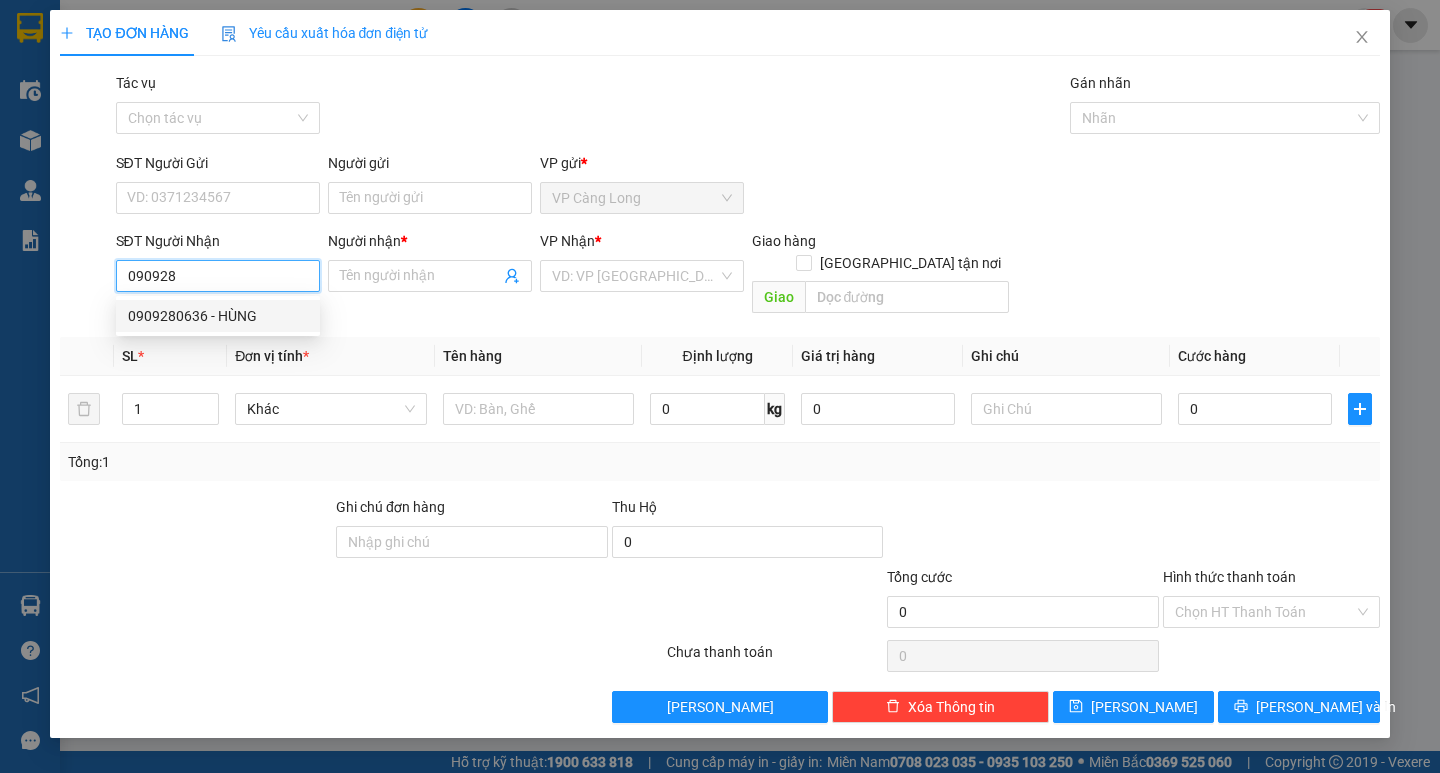 click on "0909280636 - HÙNG" at bounding box center (218, 316) 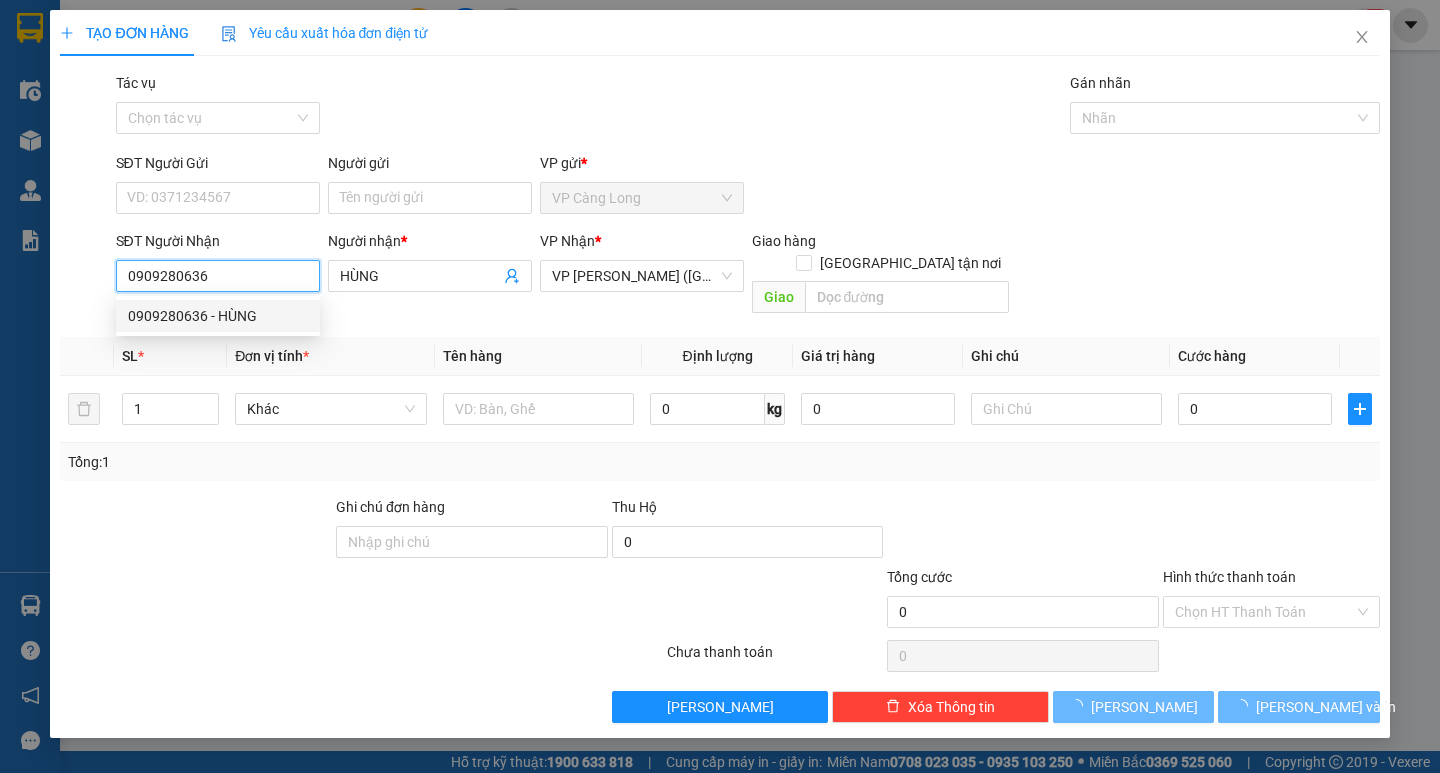 type on "40.000" 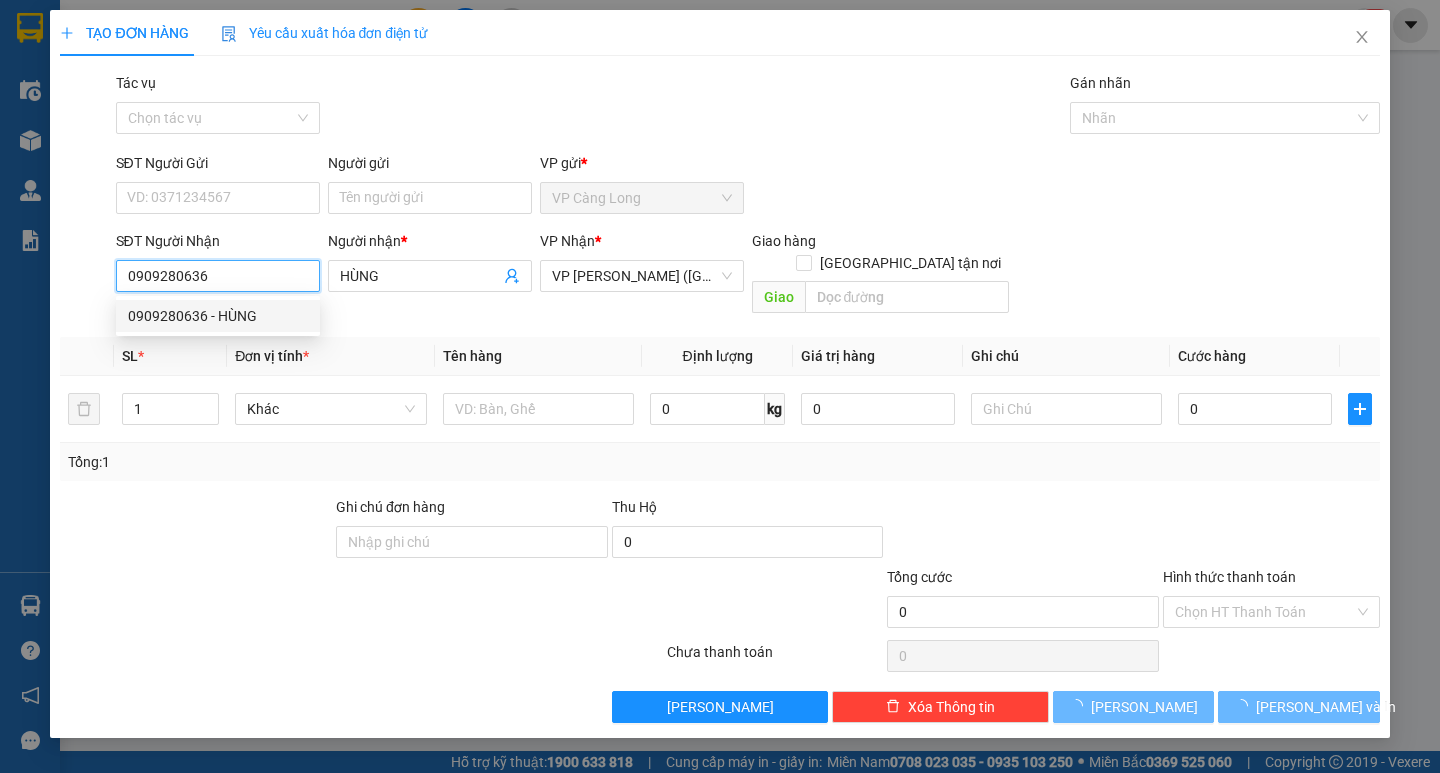 type on "40.000" 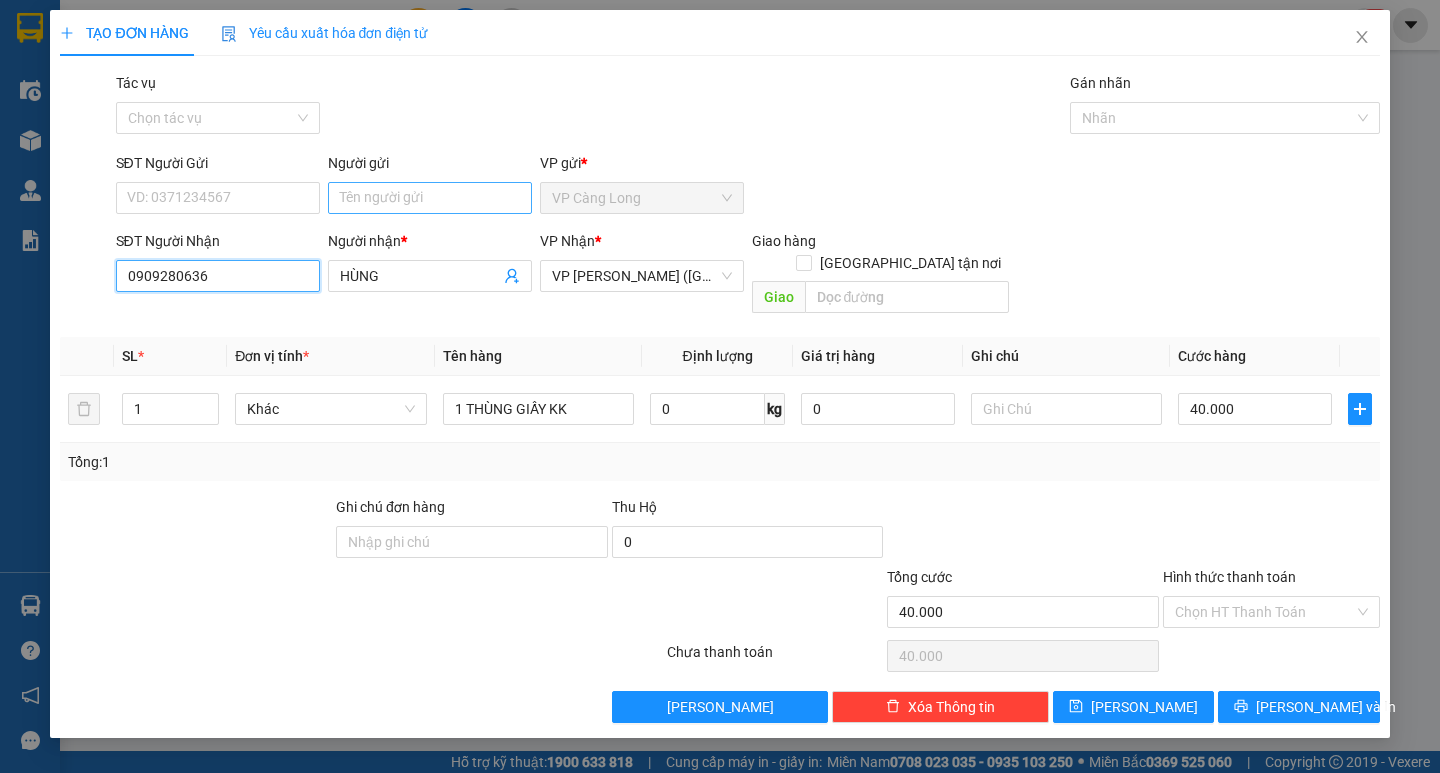 type on "0909280636" 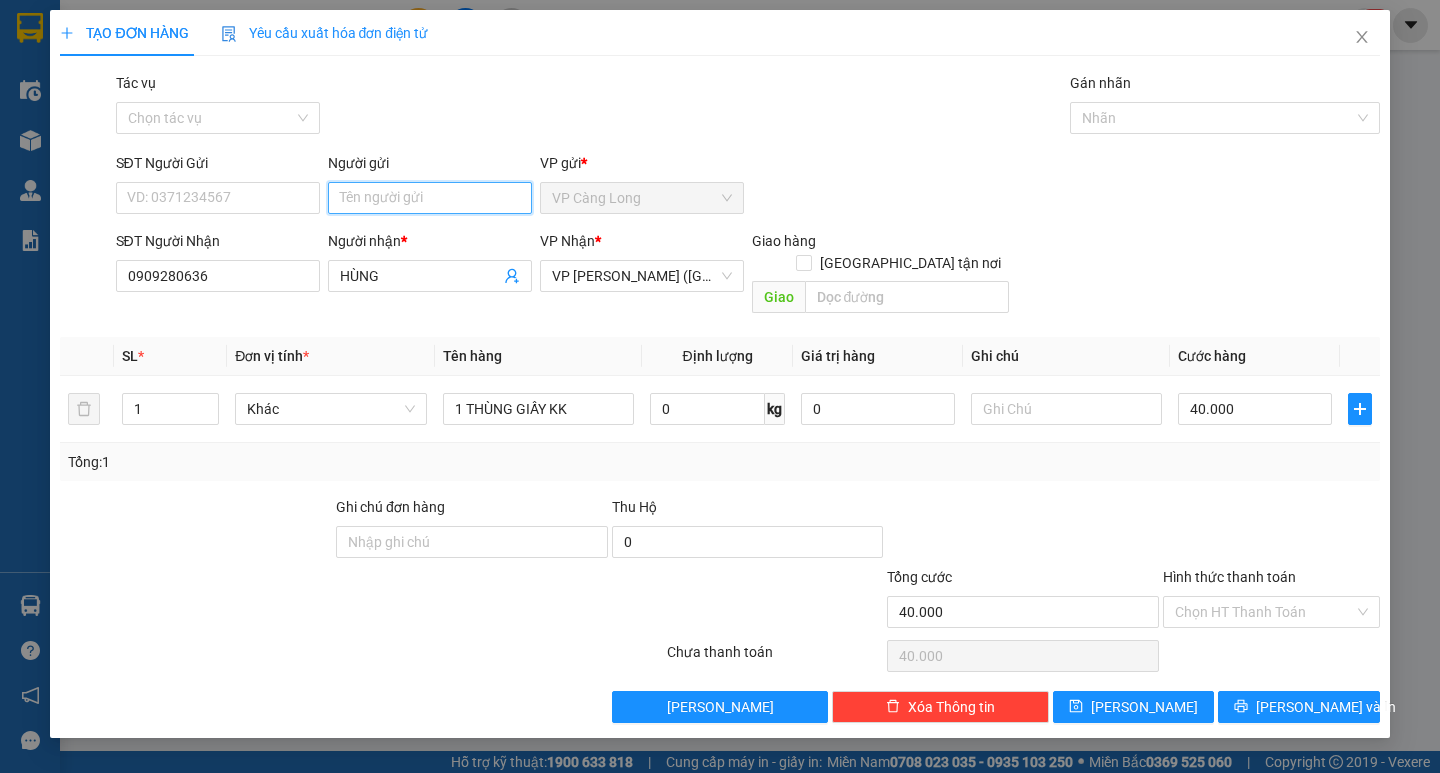 click on "Người gửi" at bounding box center (430, 198) 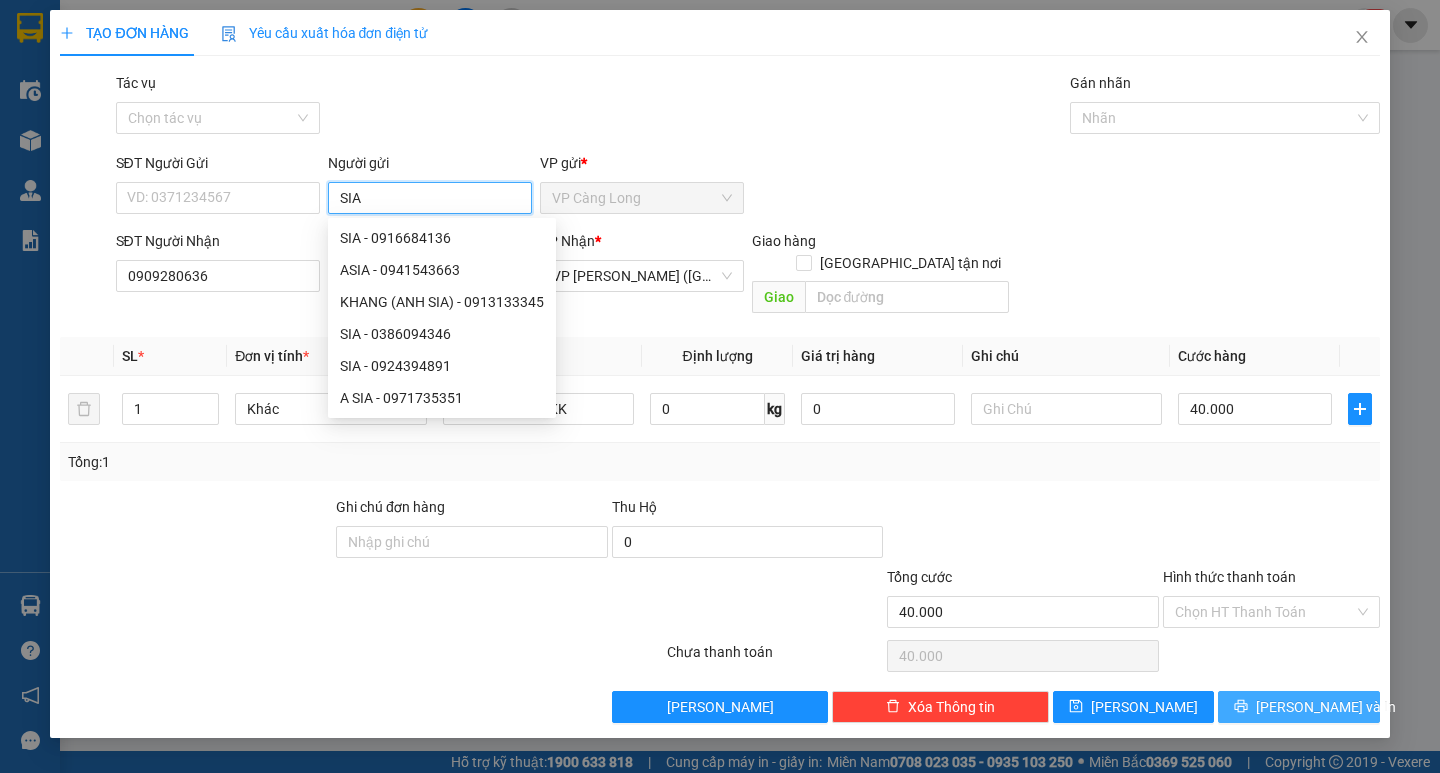 type on "SIA" 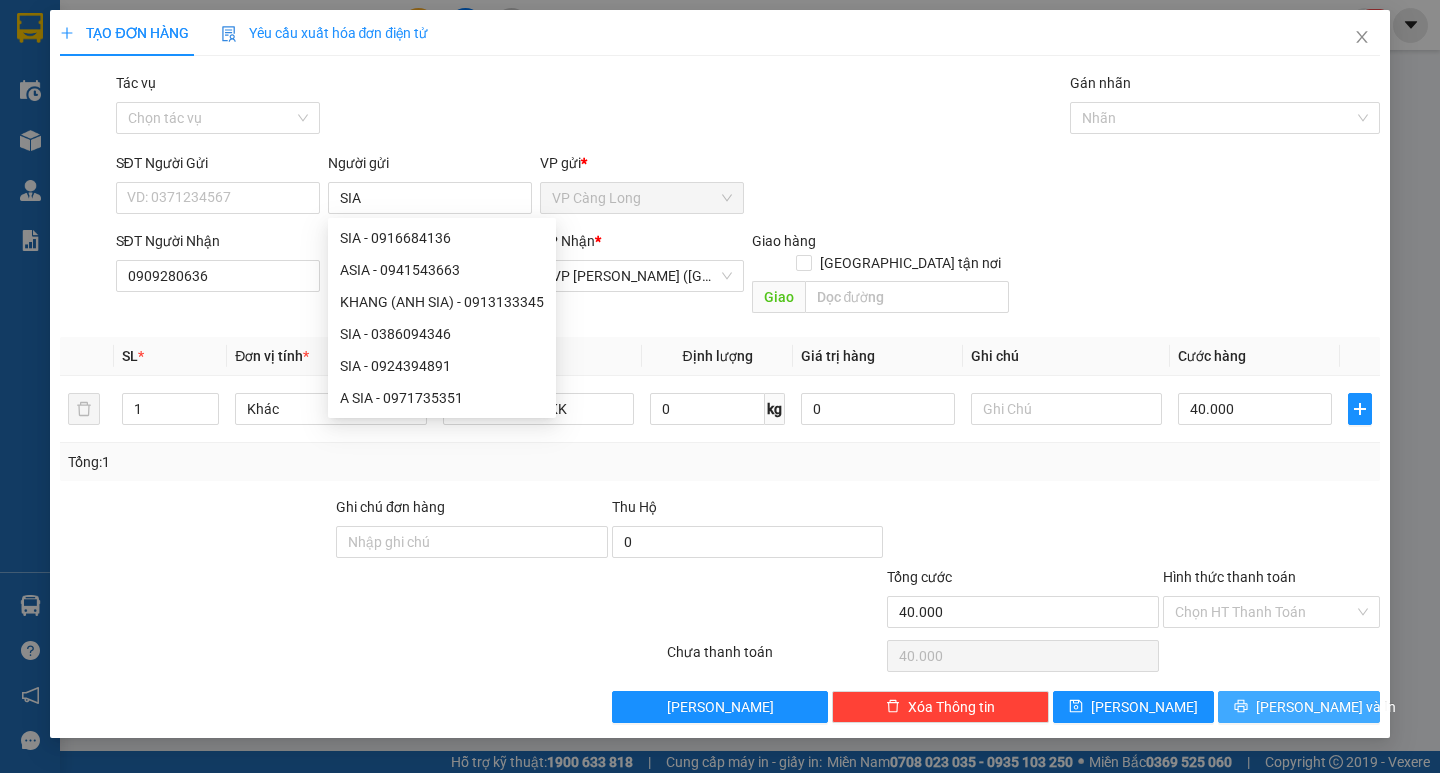 click on "[PERSON_NAME] và In" at bounding box center (1326, 707) 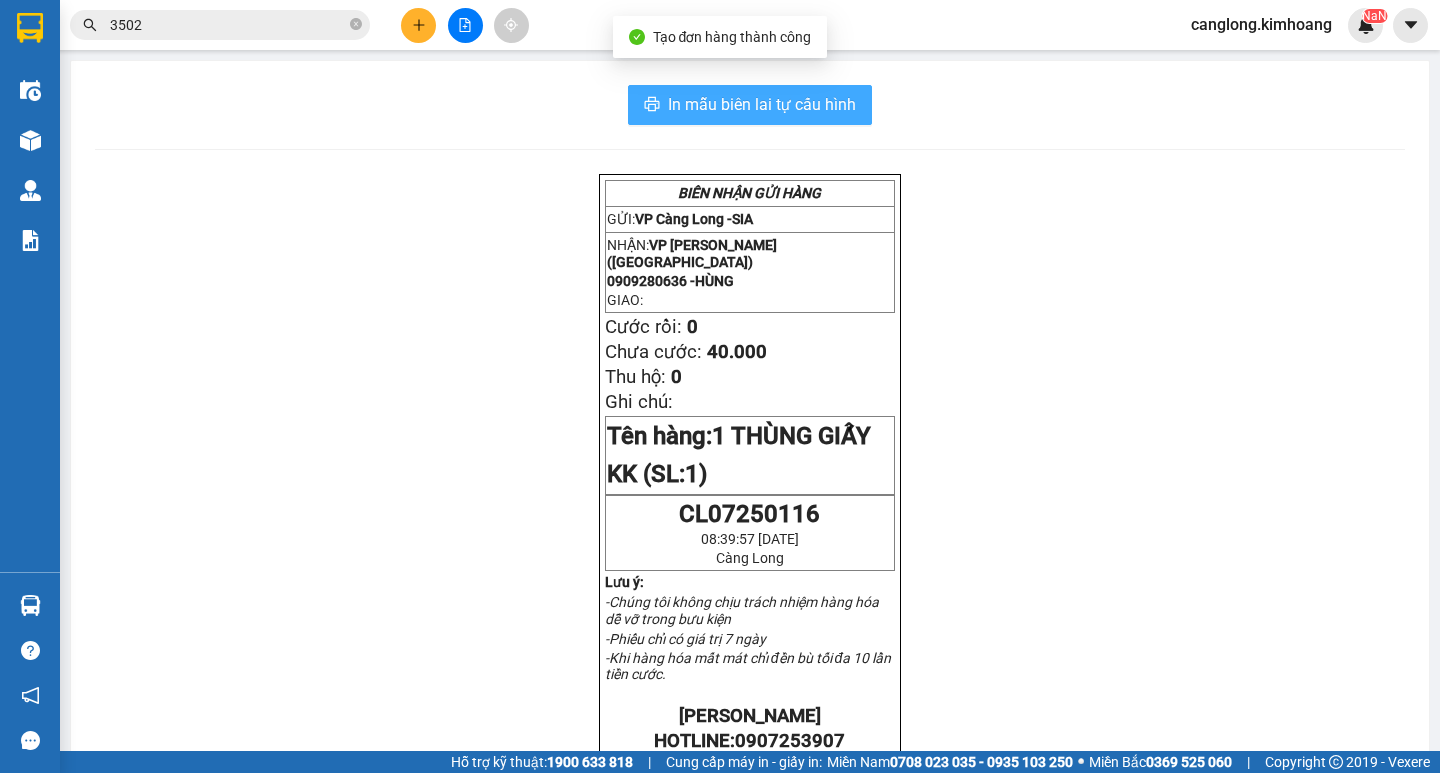 click on "In mẫu biên lai tự cấu hình" at bounding box center [762, 104] 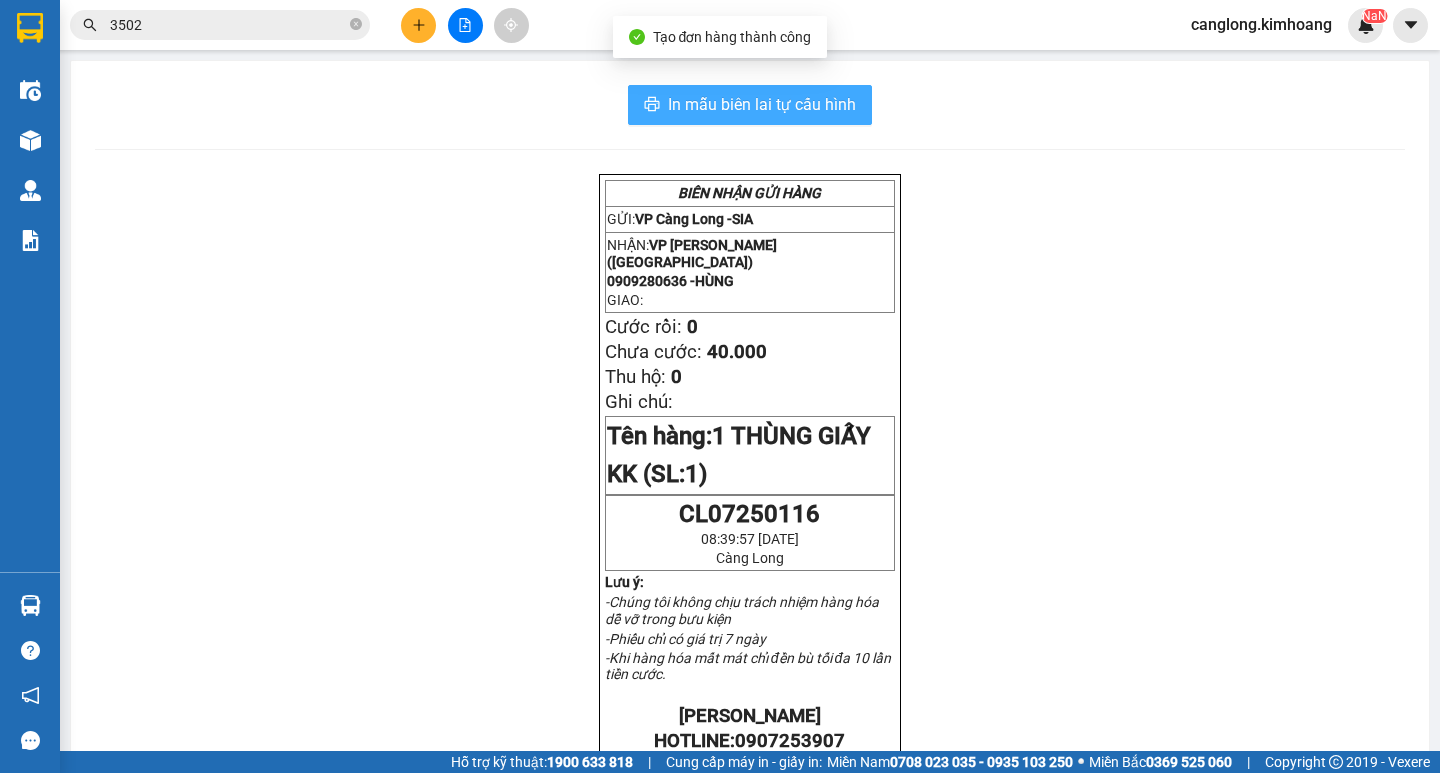 scroll, scrollTop: 0, scrollLeft: 0, axis: both 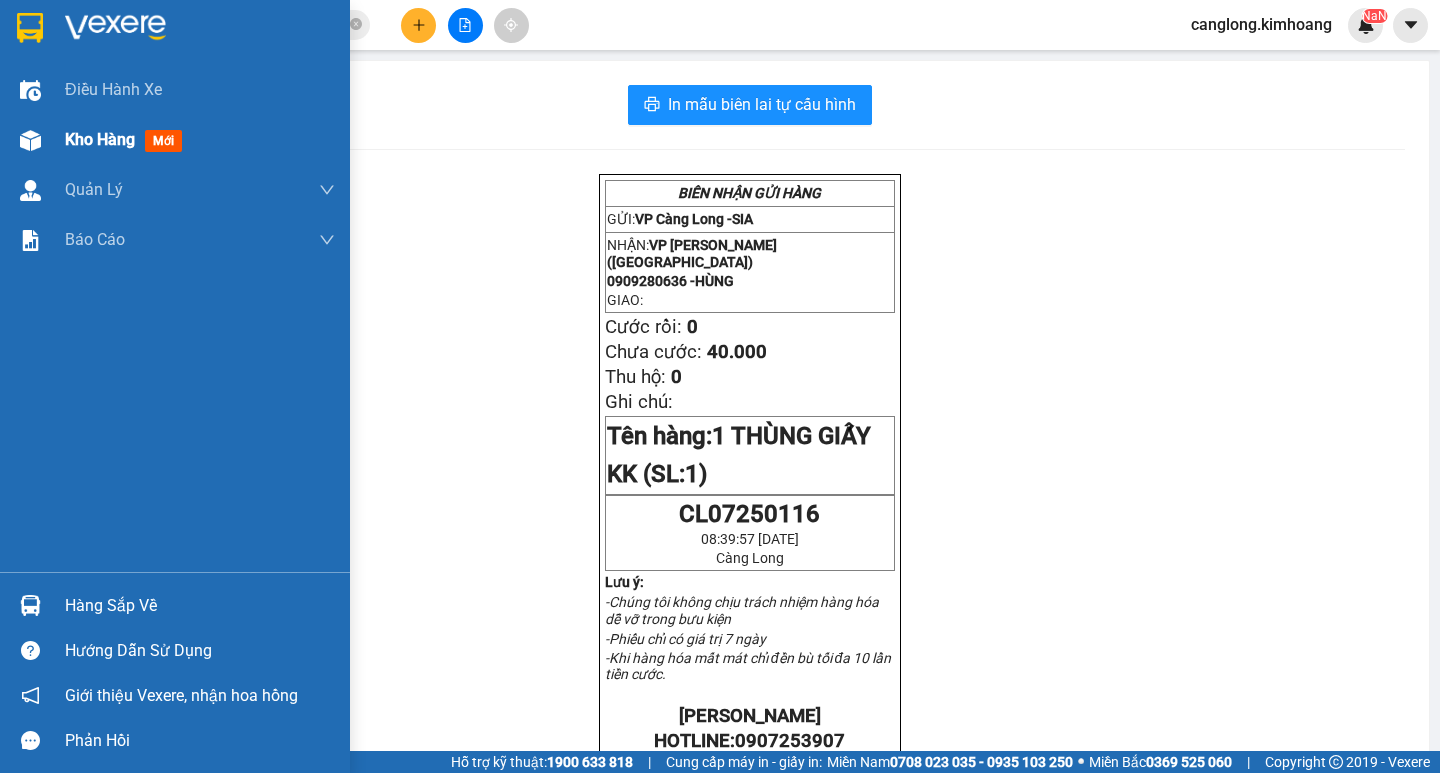 click on "Kho hàng" at bounding box center (100, 139) 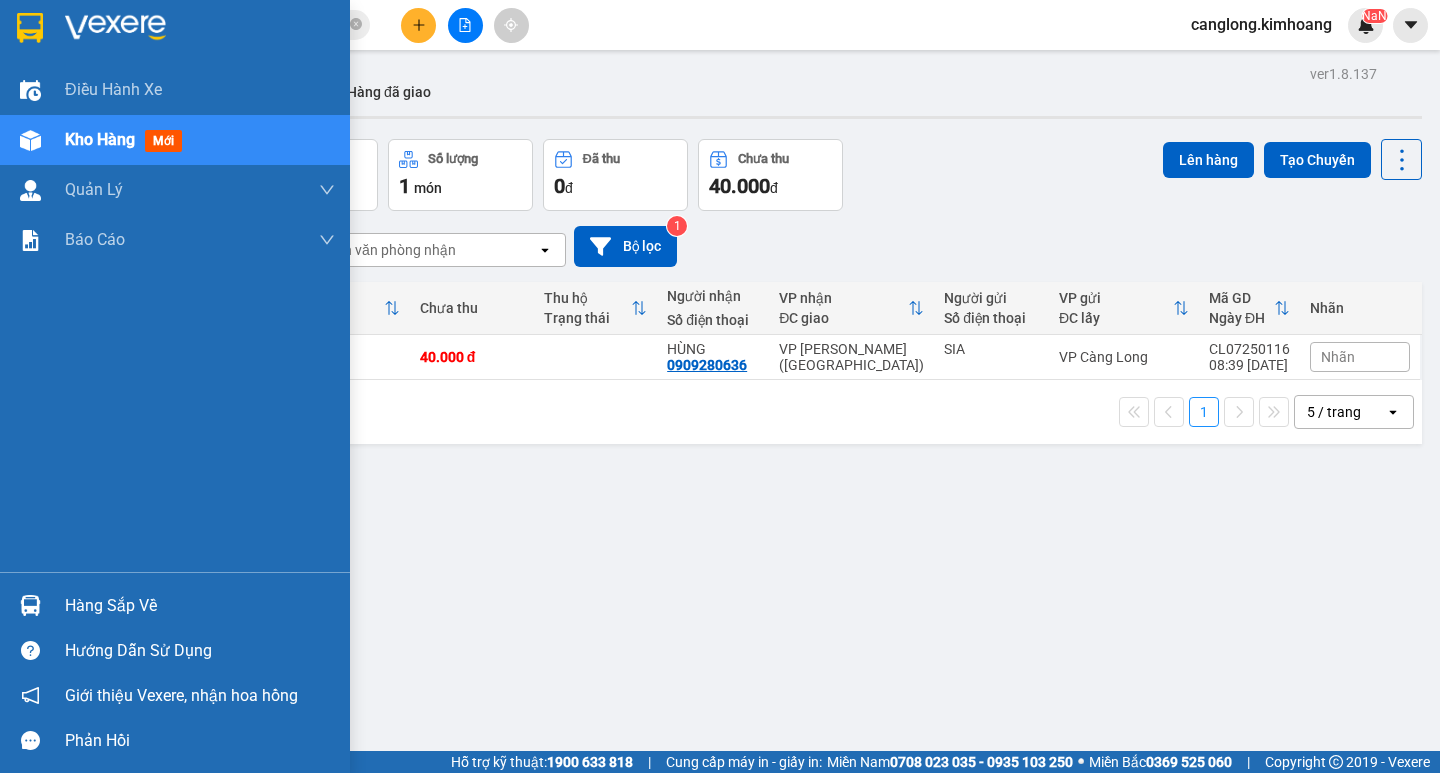 click on "Hàng sắp về" at bounding box center [200, 606] 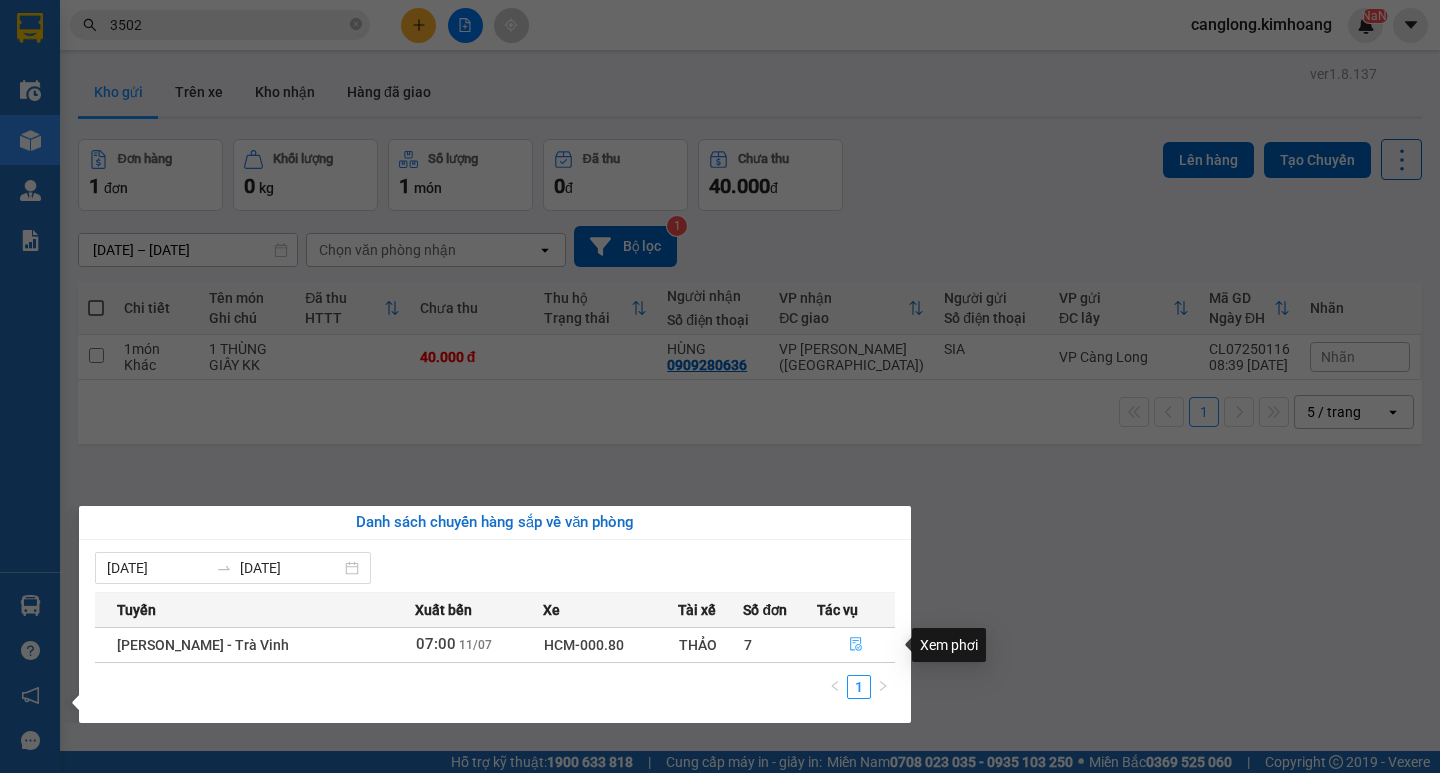 click 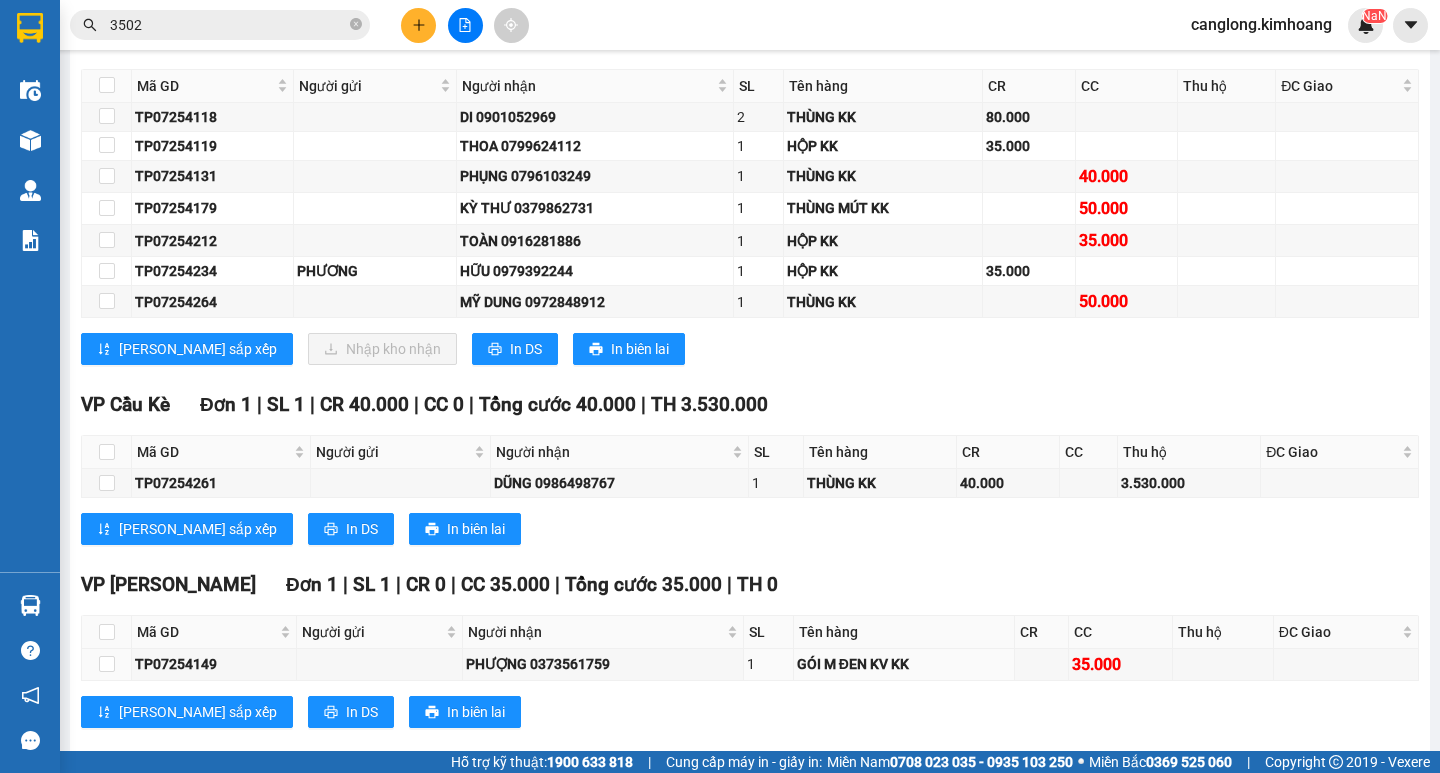 scroll, scrollTop: 774, scrollLeft: 0, axis: vertical 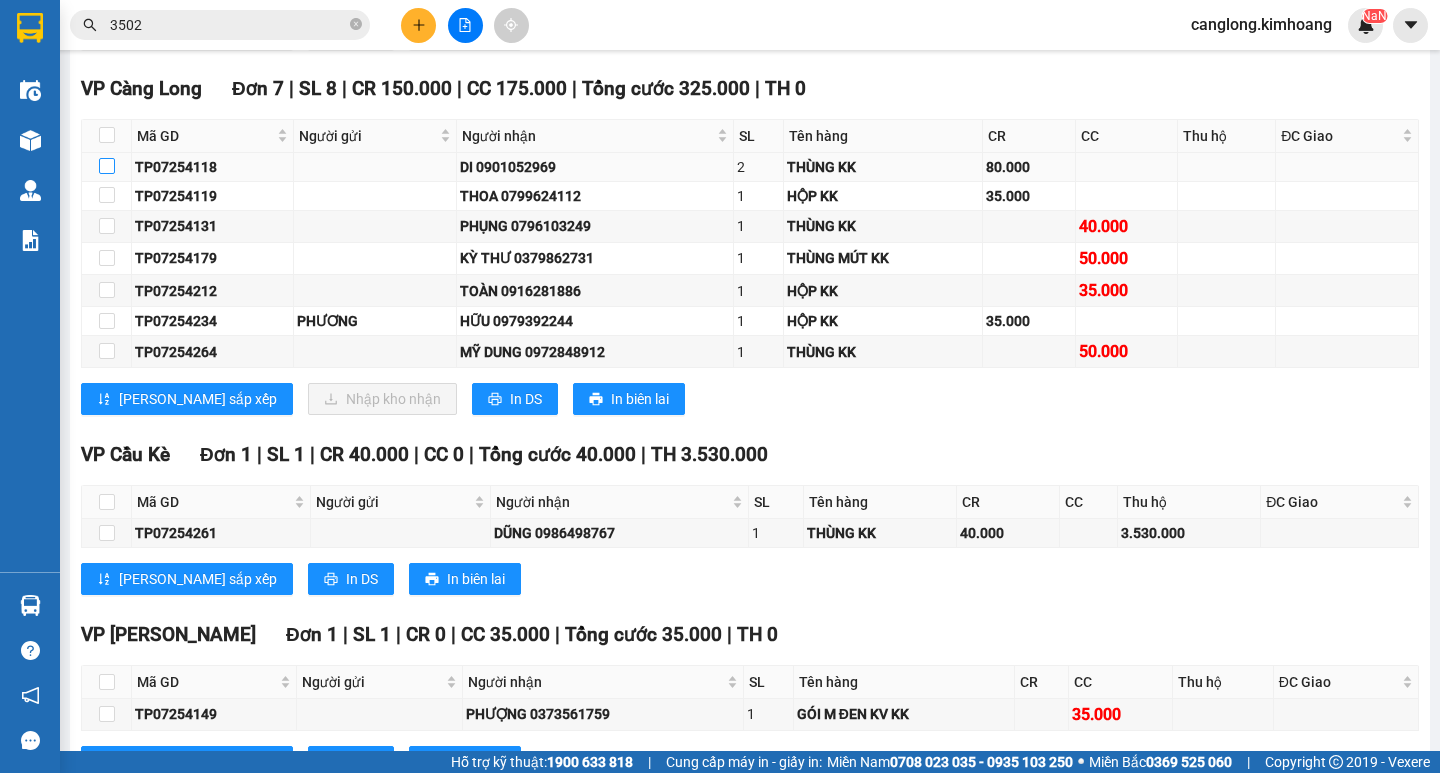 click at bounding box center [107, 166] 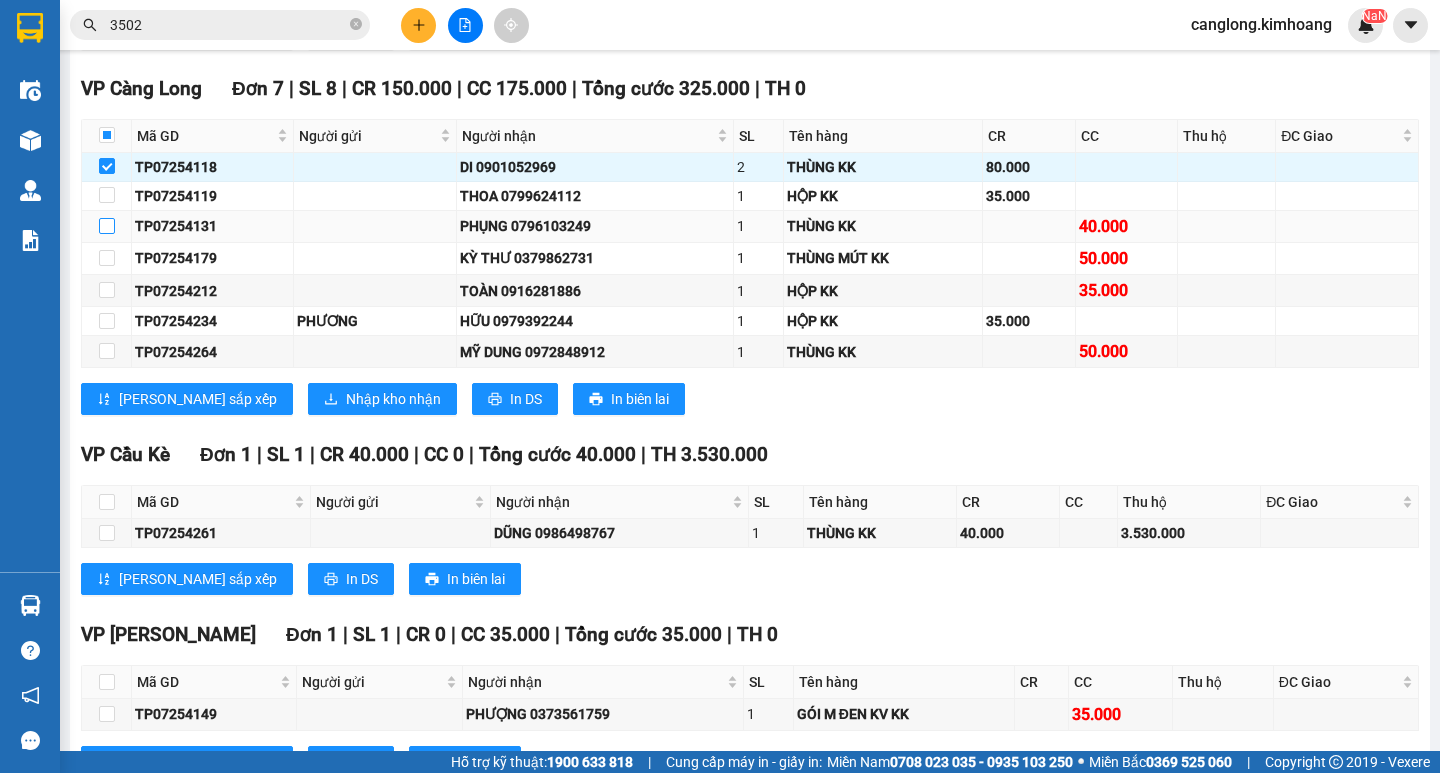 click at bounding box center [107, 226] 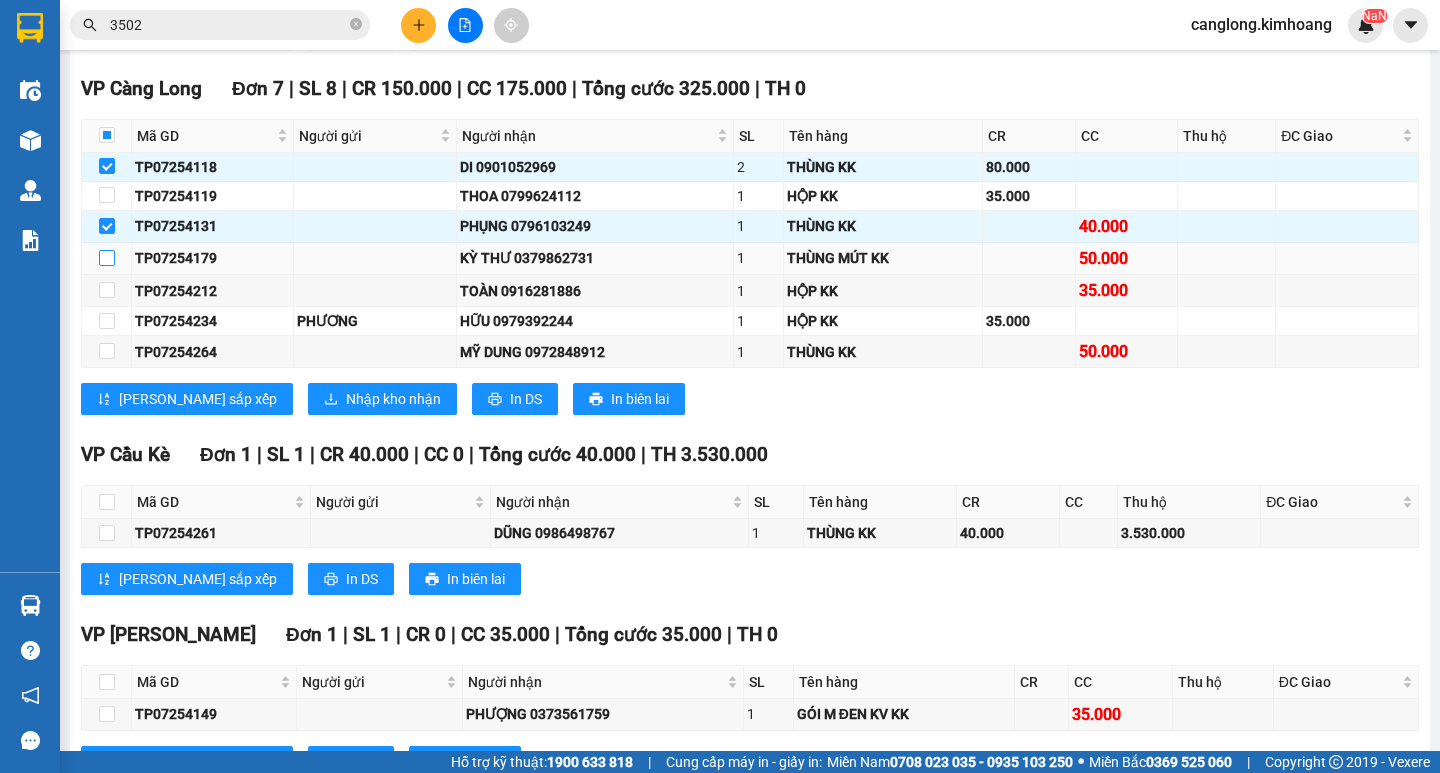 click at bounding box center (107, 258) 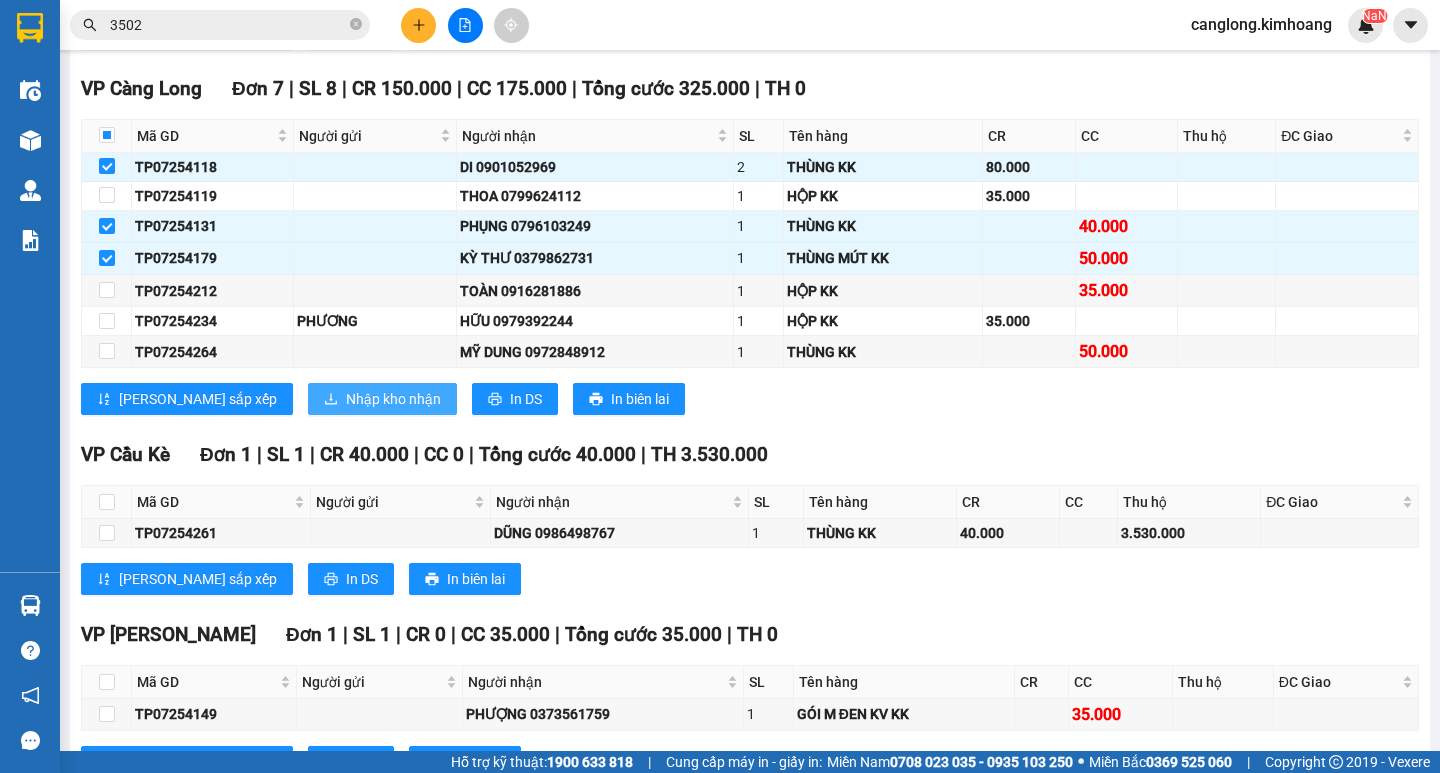 click on "Nhập kho nhận" at bounding box center (382, 399) 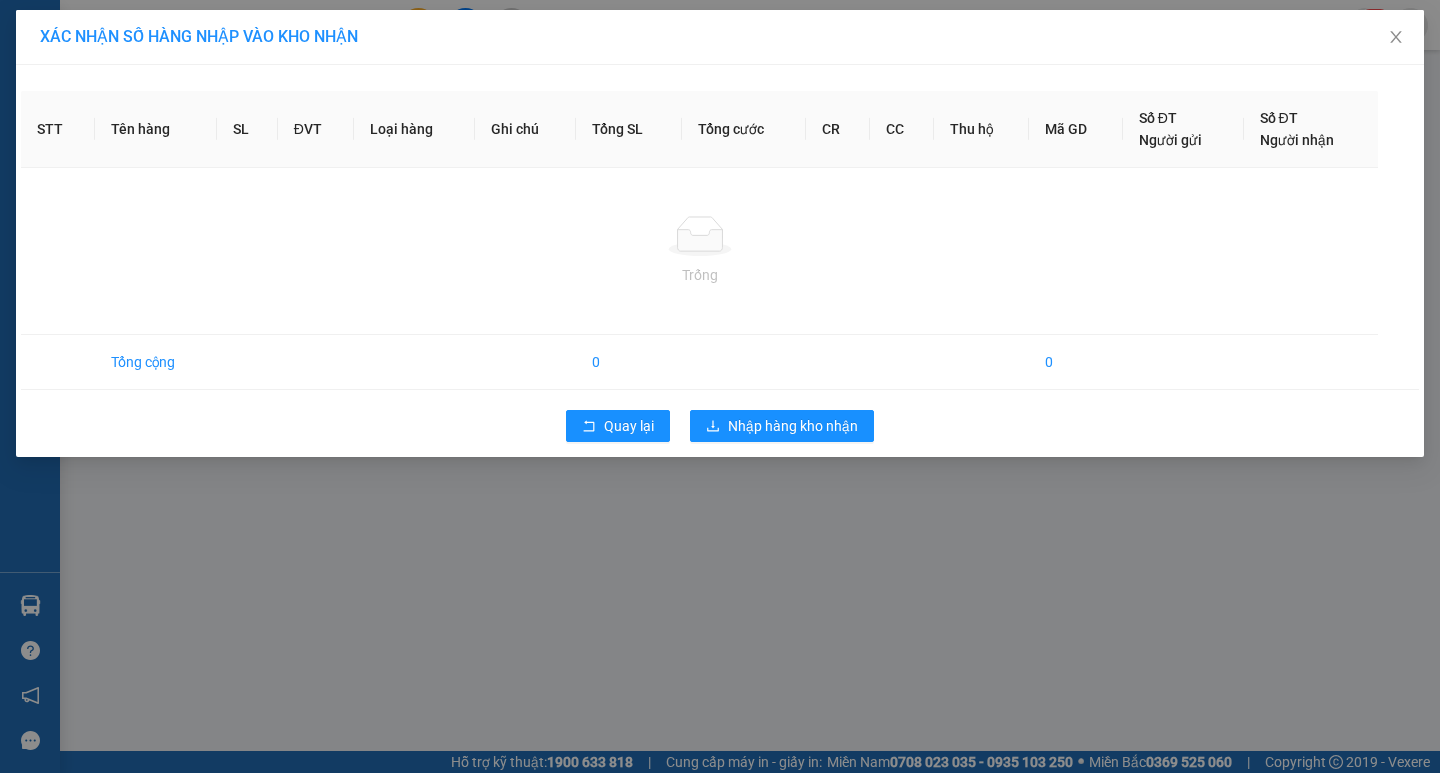 scroll, scrollTop: 0, scrollLeft: 0, axis: both 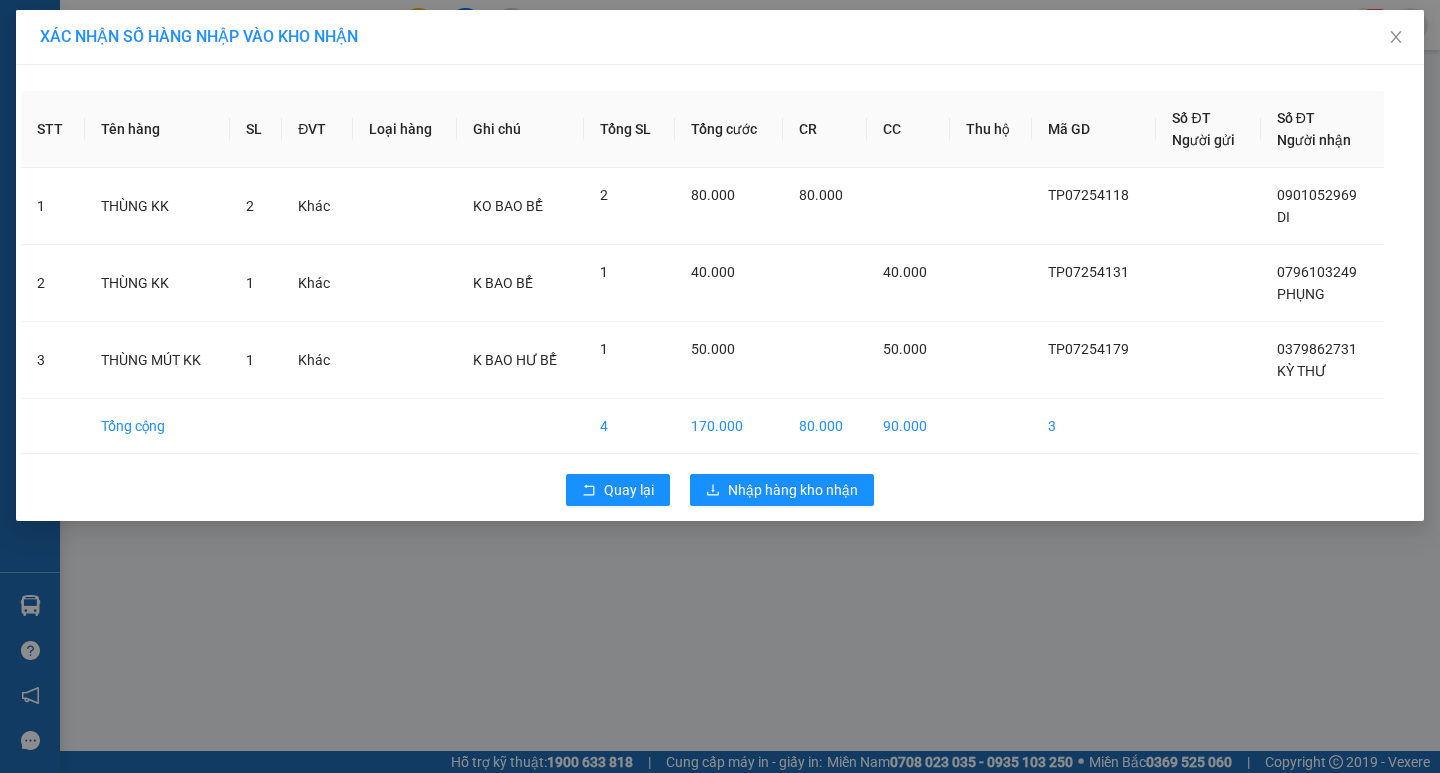 click on "Quay lại Nhập hàng kho nhận" at bounding box center (720, 490) 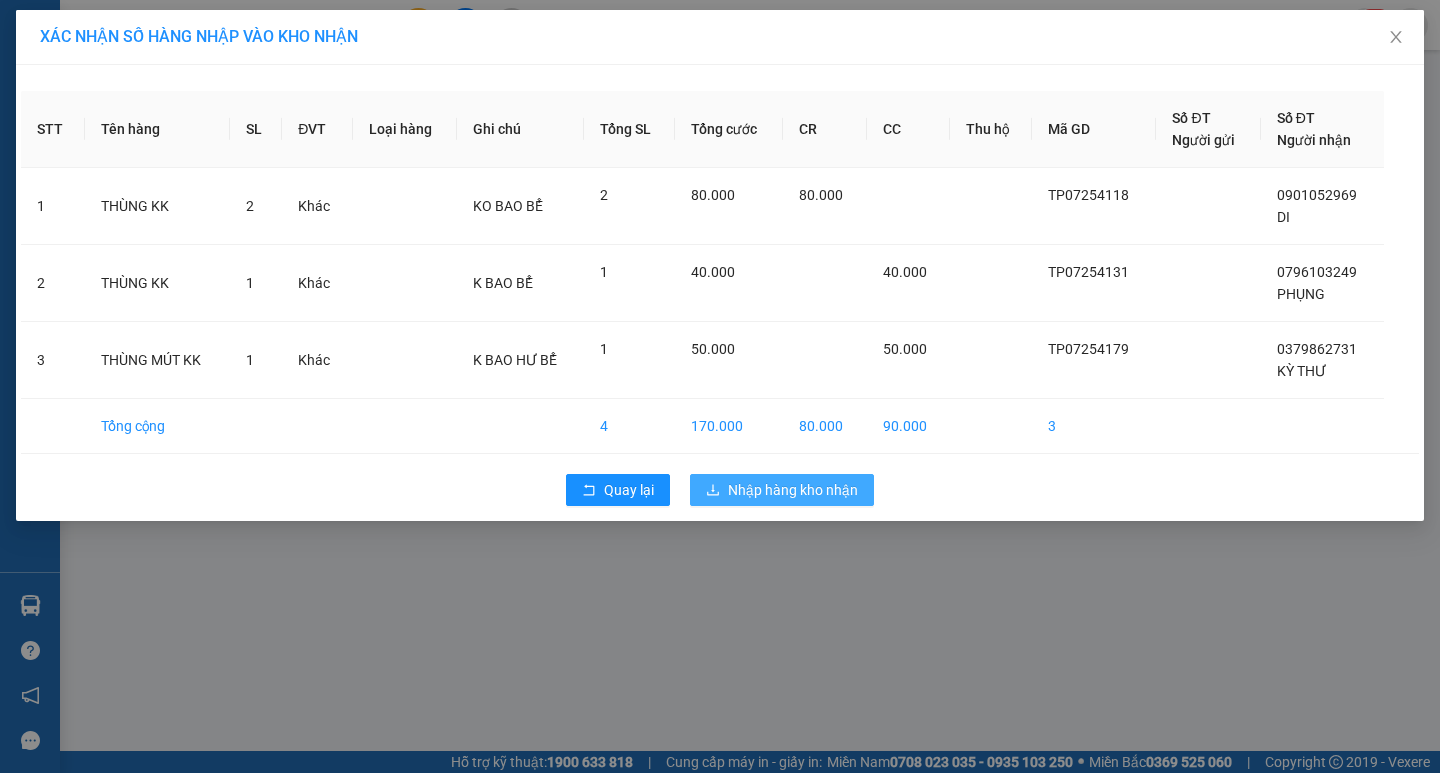 click on "Nhập hàng kho nhận" at bounding box center [793, 490] 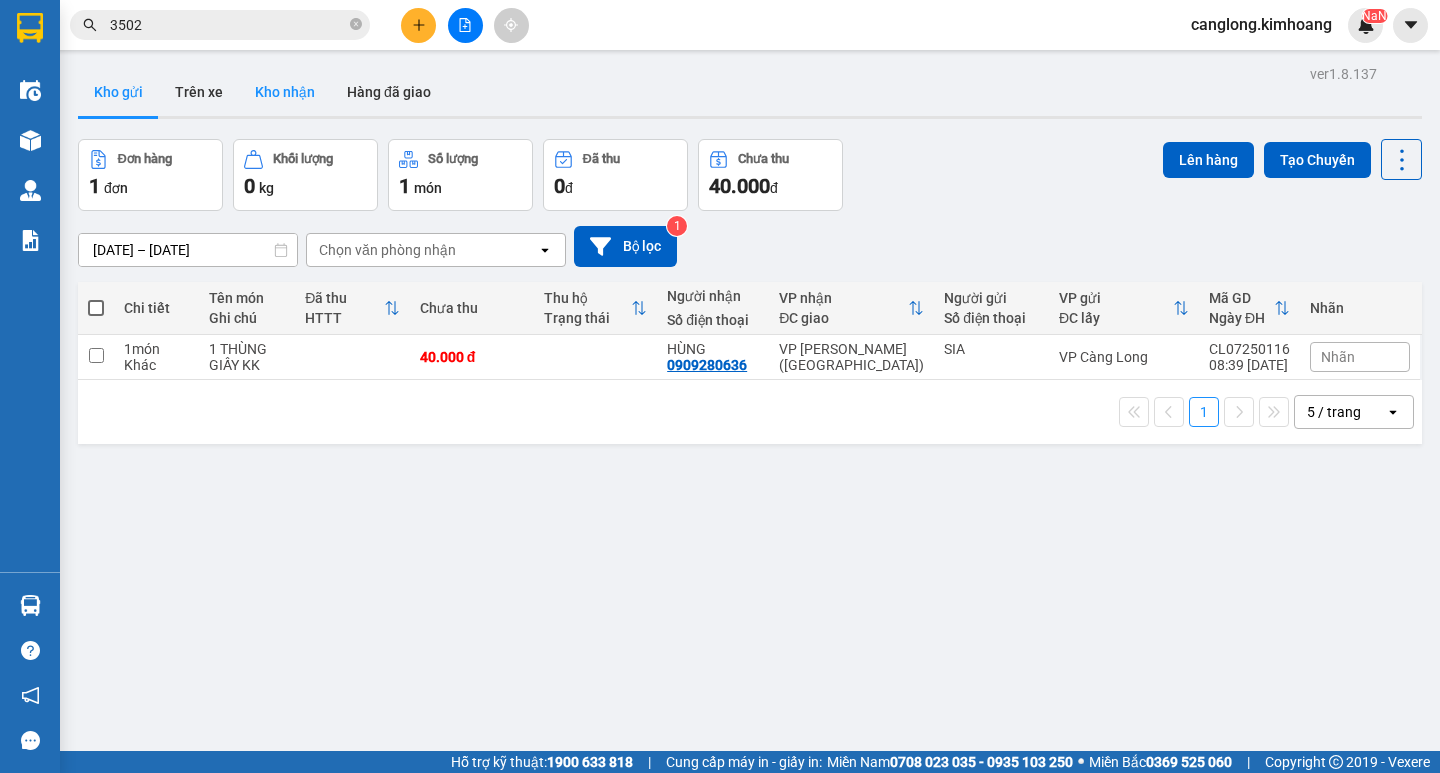 click on "Kho nhận" at bounding box center (285, 92) 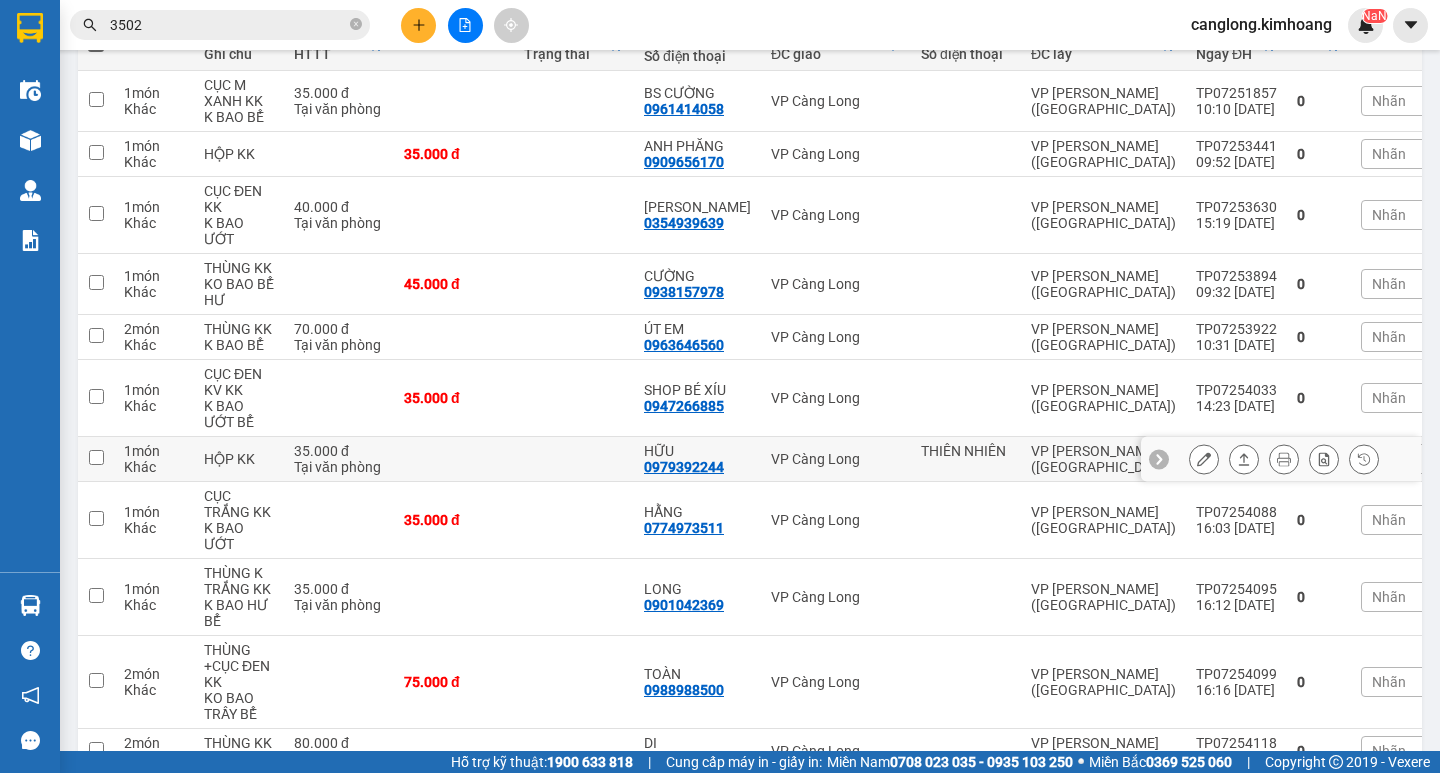 scroll, scrollTop: 499, scrollLeft: 0, axis: vertical 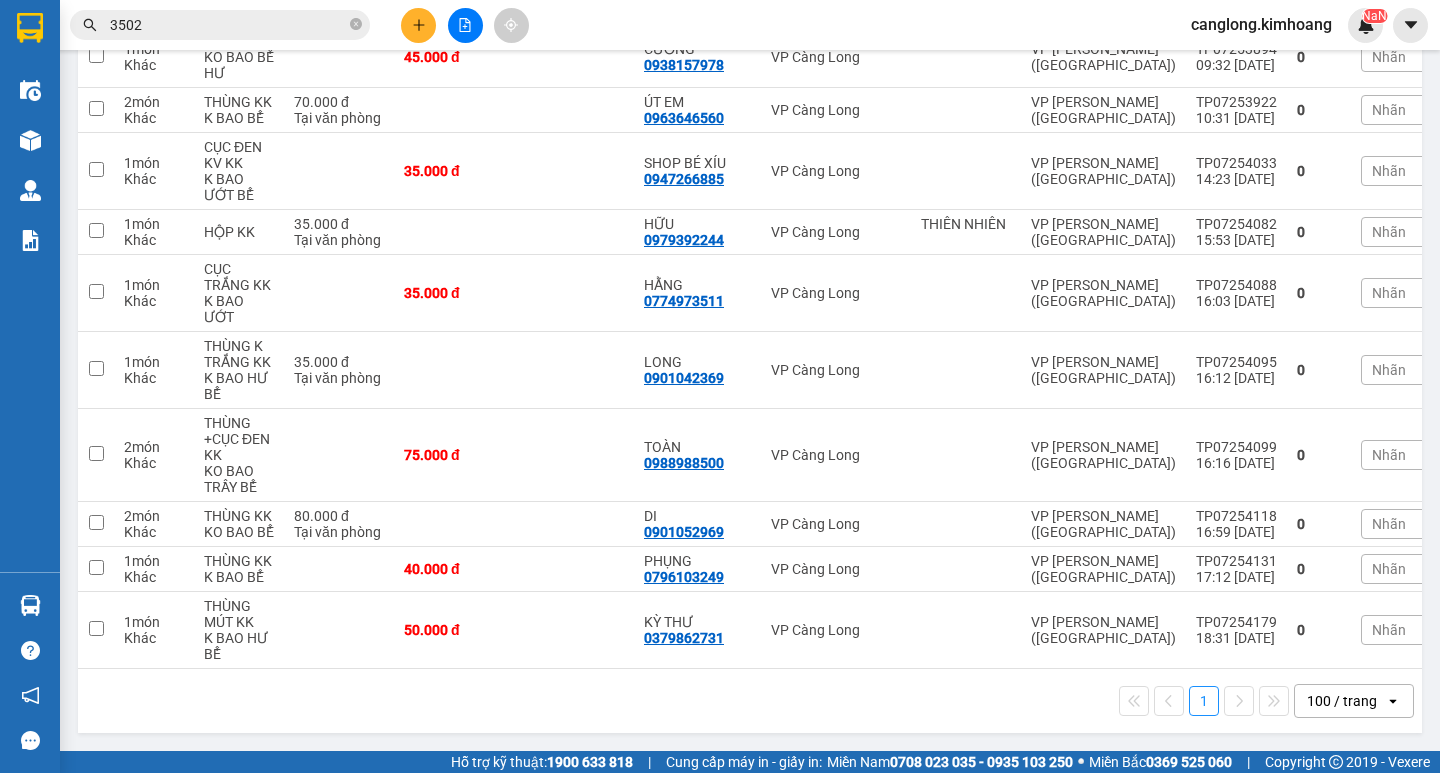 click on "3502" at bounding box center [228, 25] 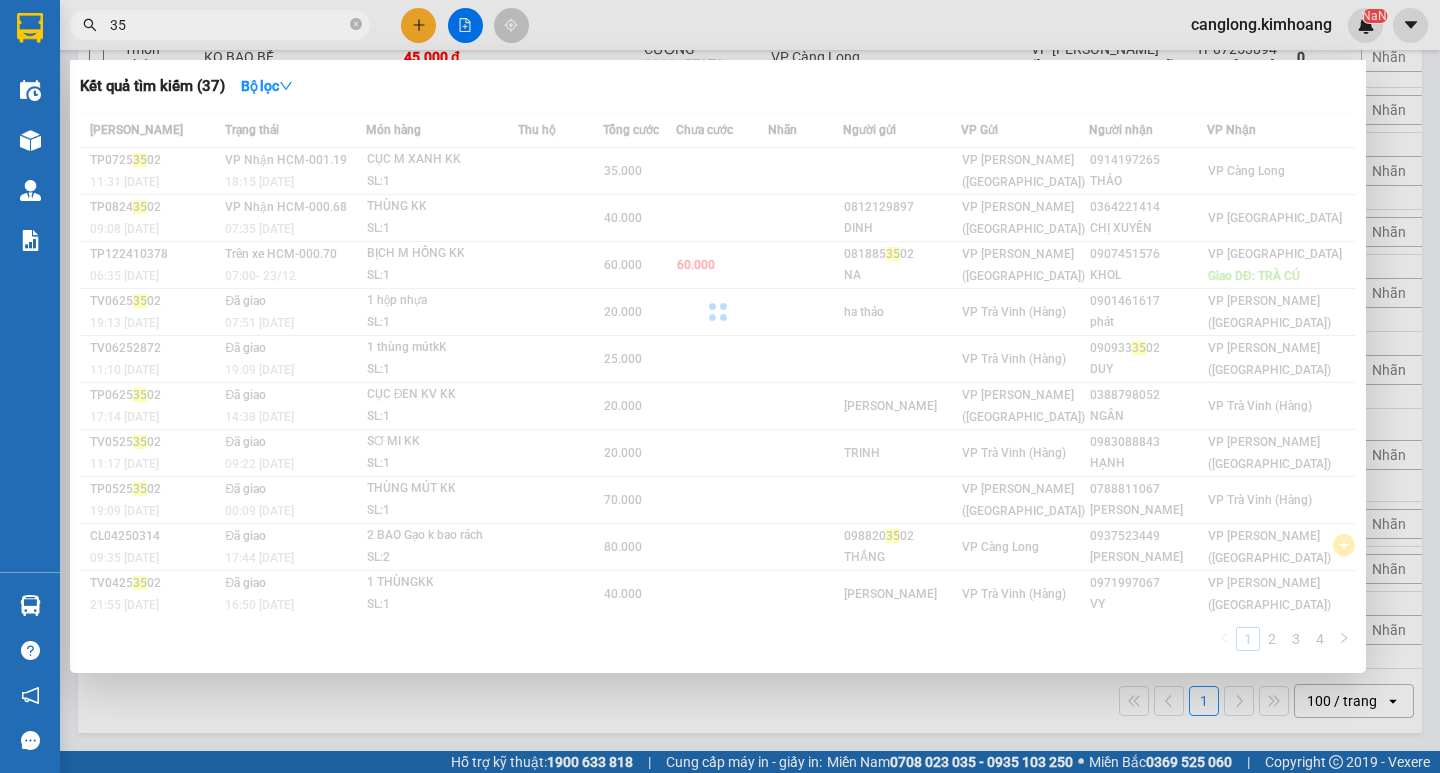 type on "3" 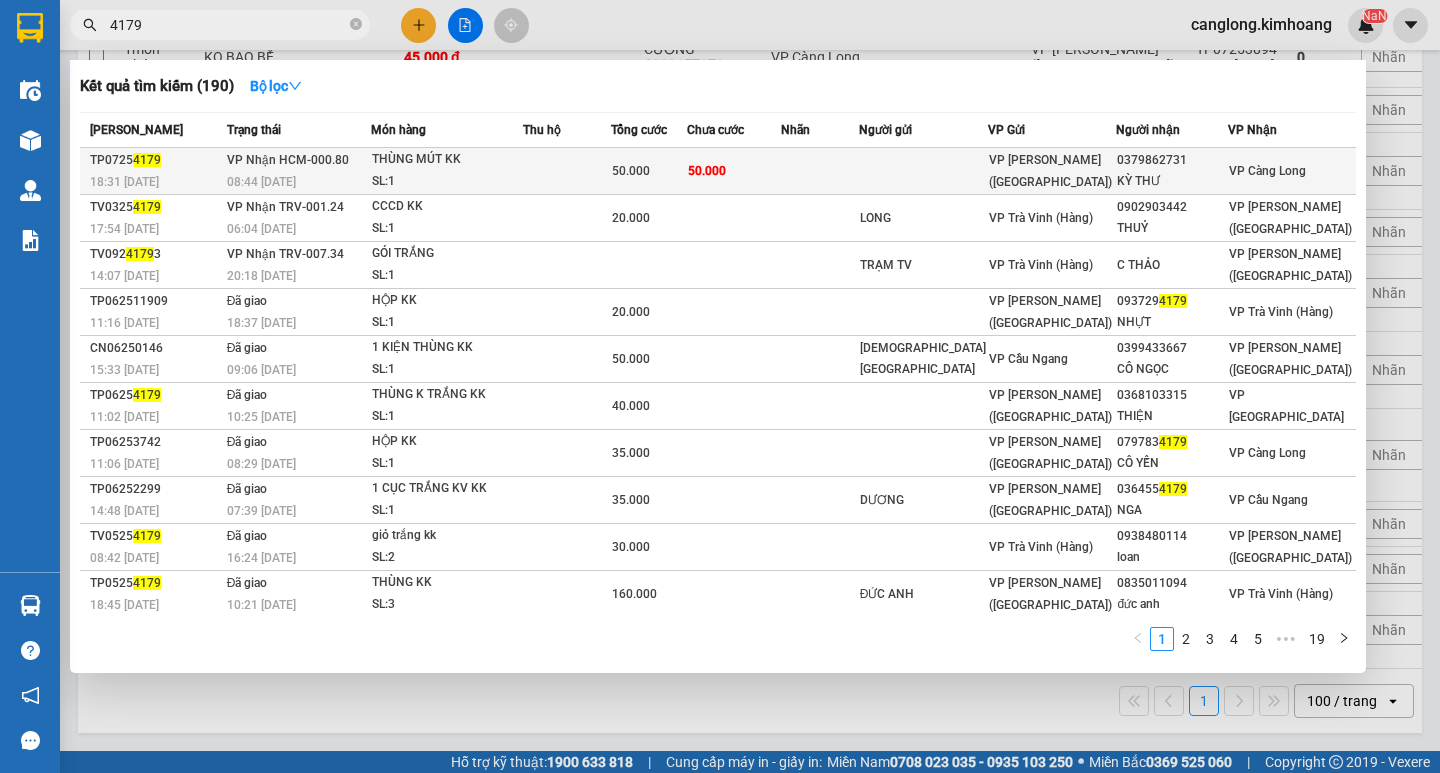 type on "4179" 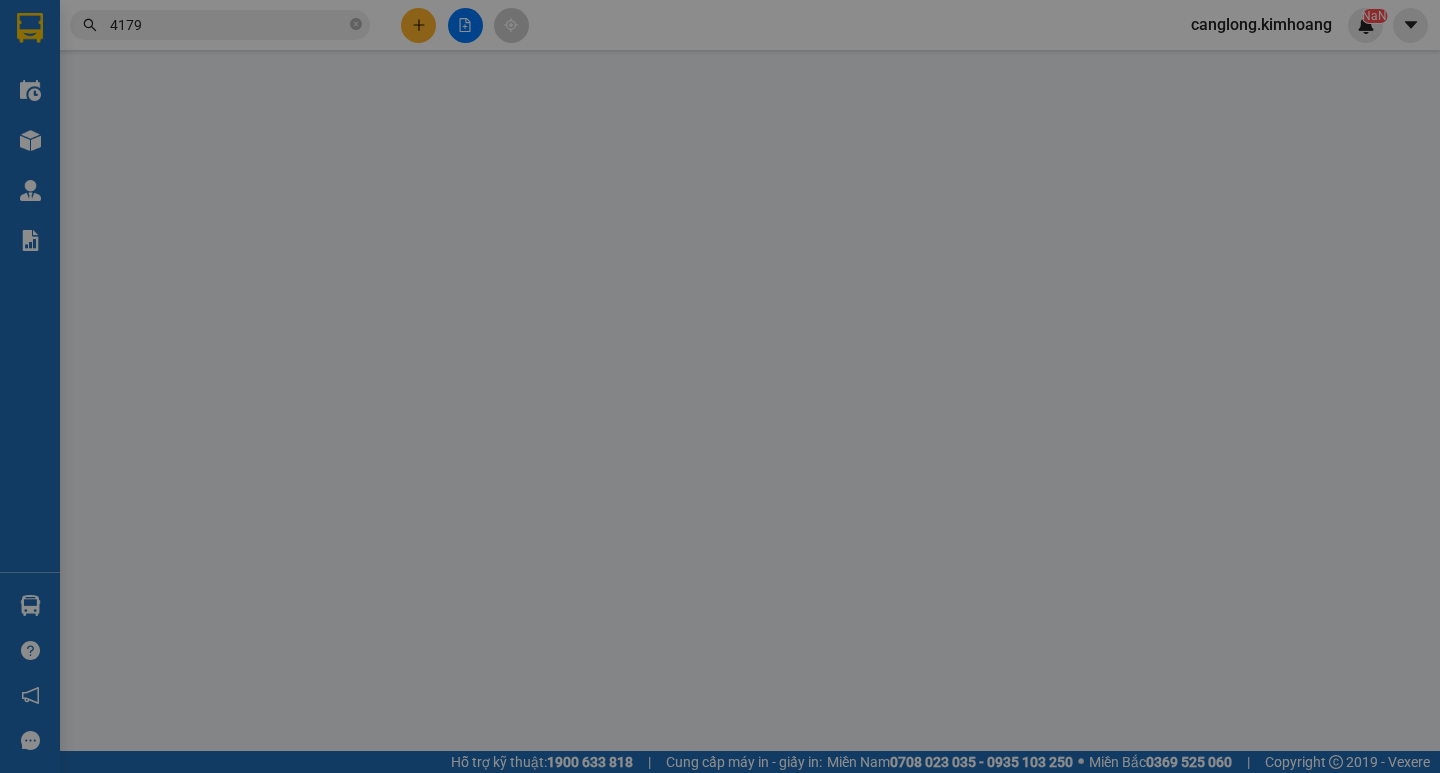 scroll, scrollTop: 0, scrollLeft: 0, axis: both 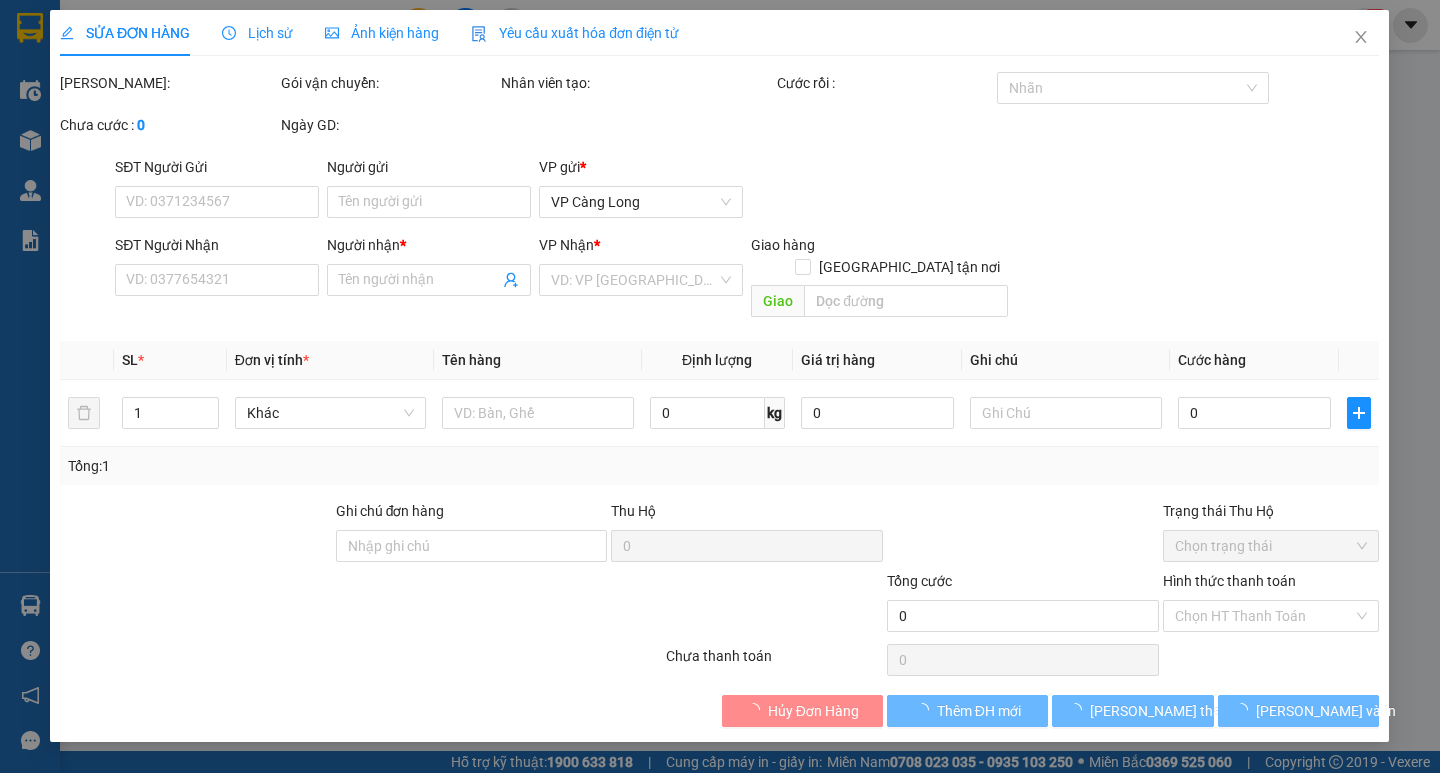 type on "0379862731" 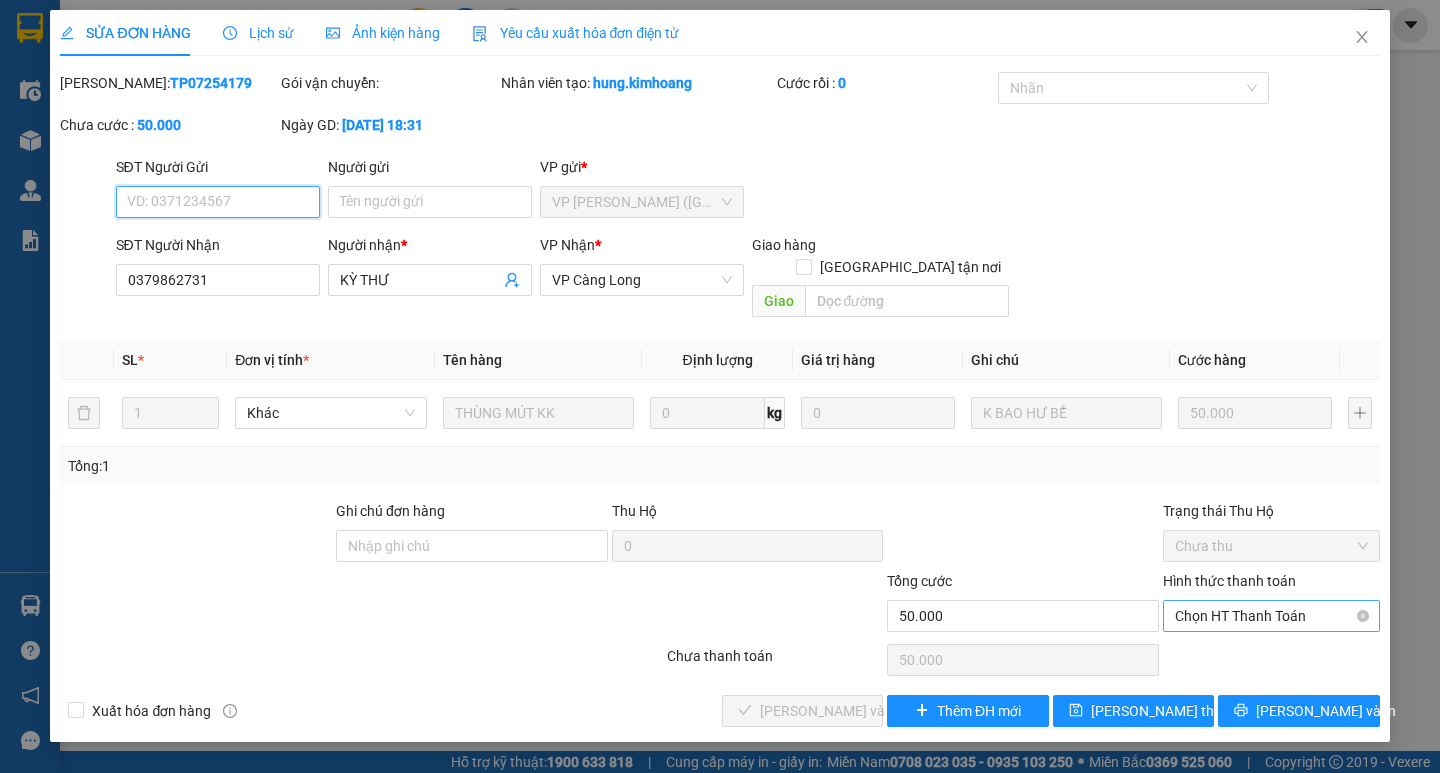 click on "Chọn HT Thanh Toán" at bounding box center [1271, 616] 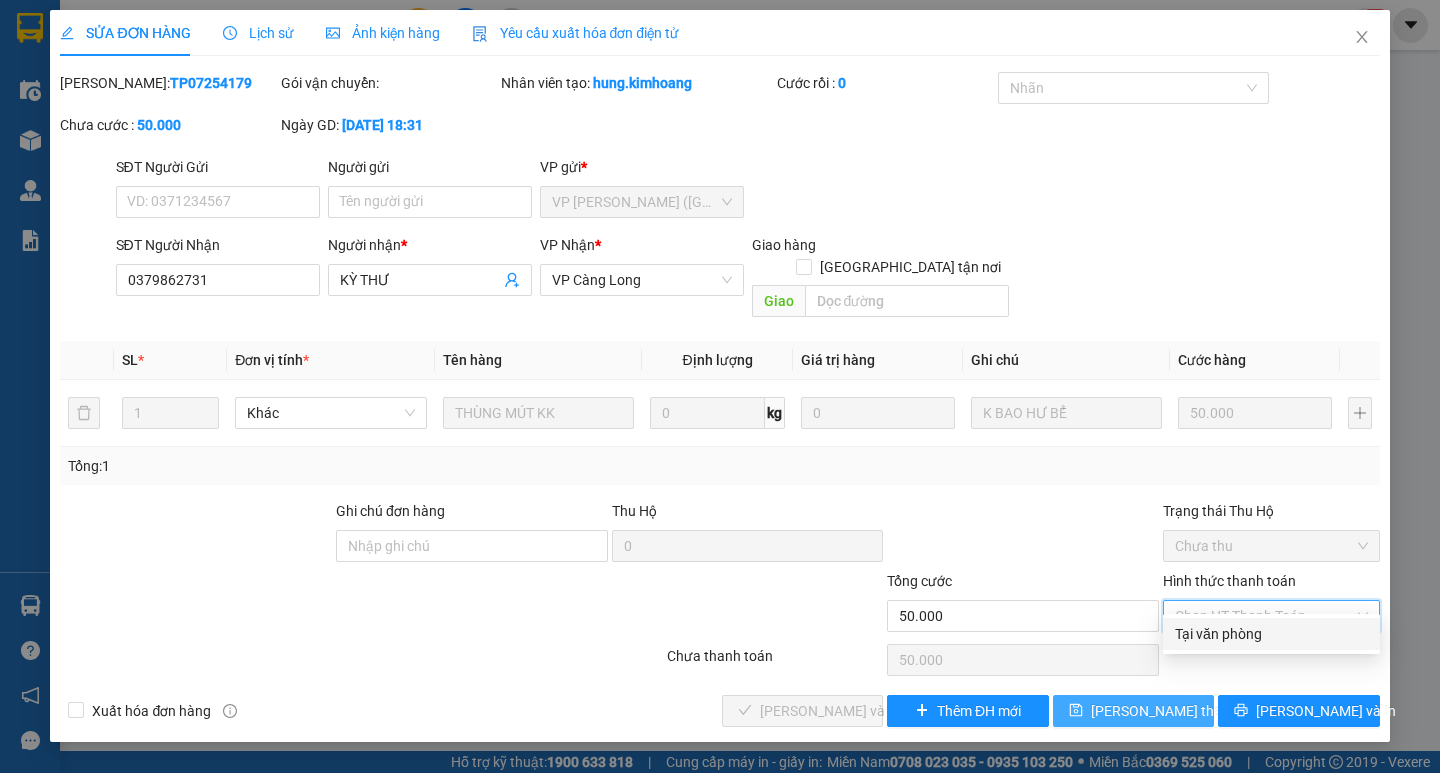 drag, startPoint x: 1210, startPoint y: 638, endPoint x: 1122, endPoint y: 685, distance: 99.764725 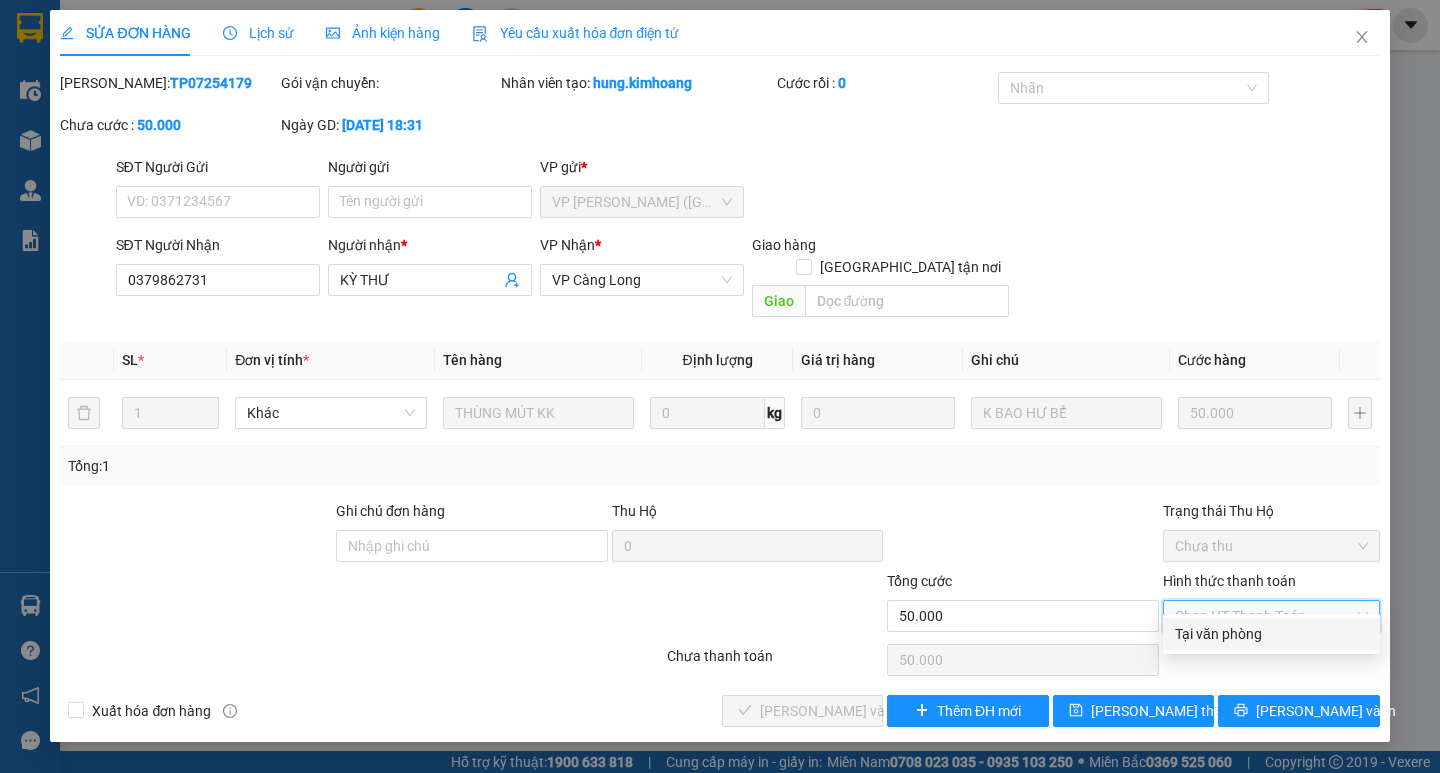 click on "Tại văn phòng" at bounding box center (1271, 634) 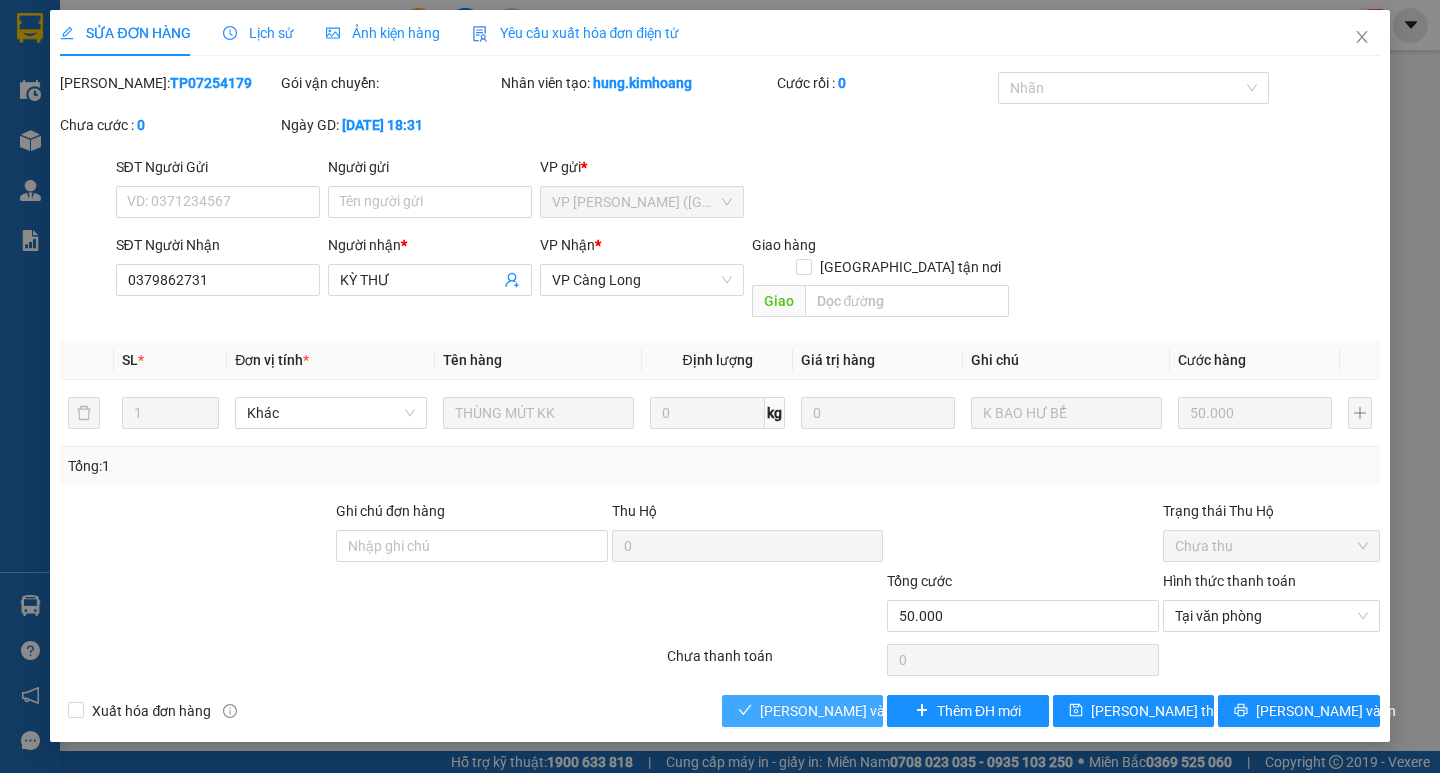click on "[PERSON_NAME] và Giao hàng" at bounding box center (856, 711) 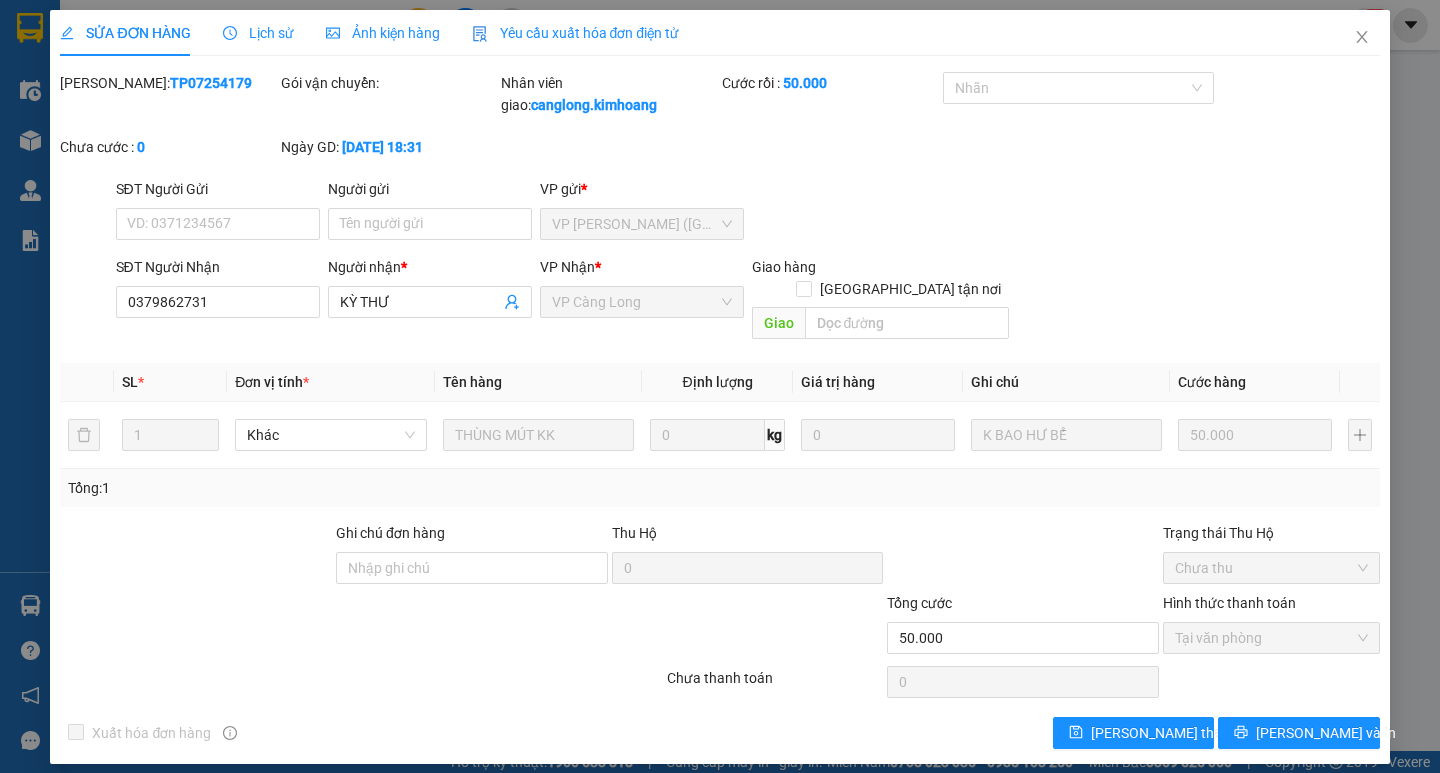 click on "Lịch sử" at bounding box center [258, 33] 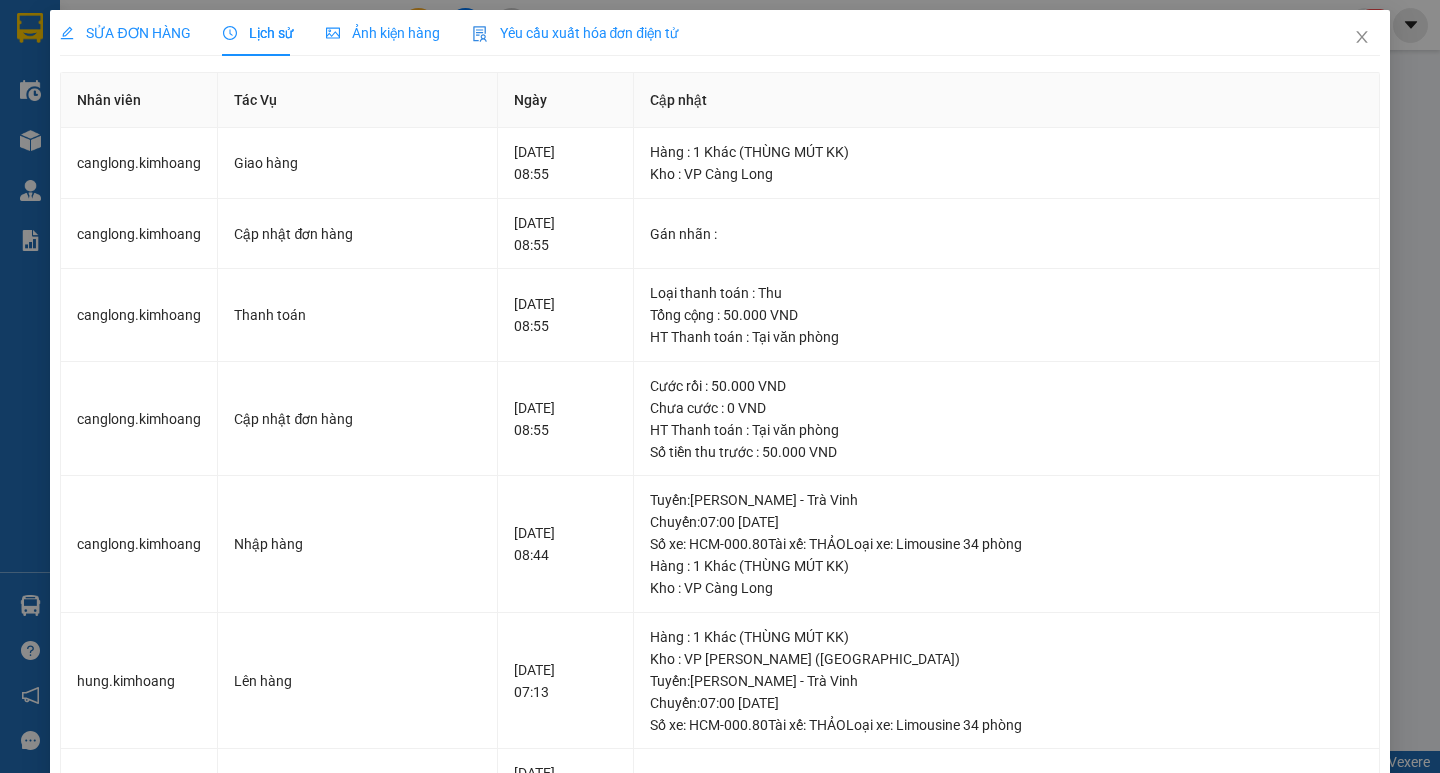 drag, startPoint x: 339, startPoint y: 73, endPoint x: 323, endPoint y: 42, distance: 34.88553 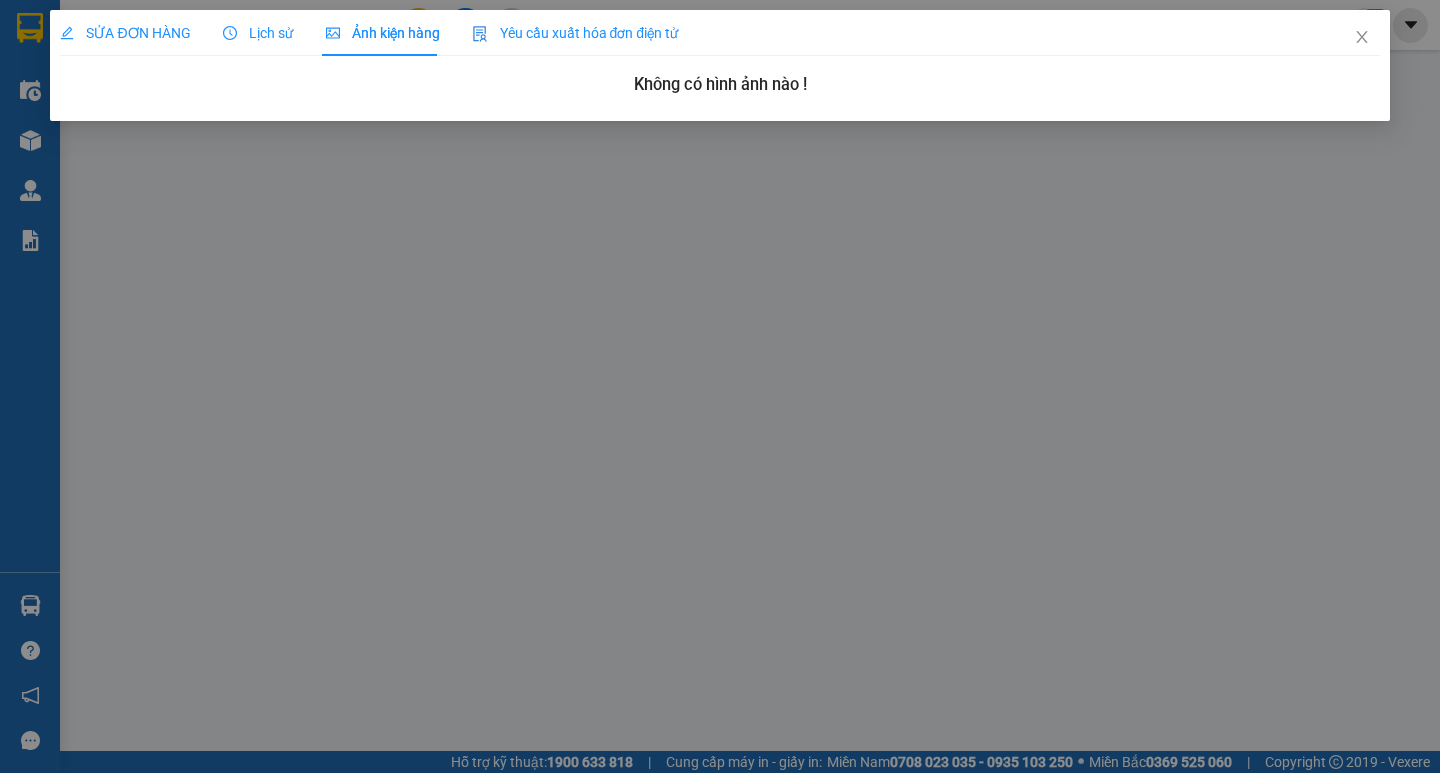 click on "SỬA ĐƠN HÀNG Lịch sử Ảnh kiện hàng Yêu cầu xuất hóa đơn điện tử" at bounding box center [369, 33] 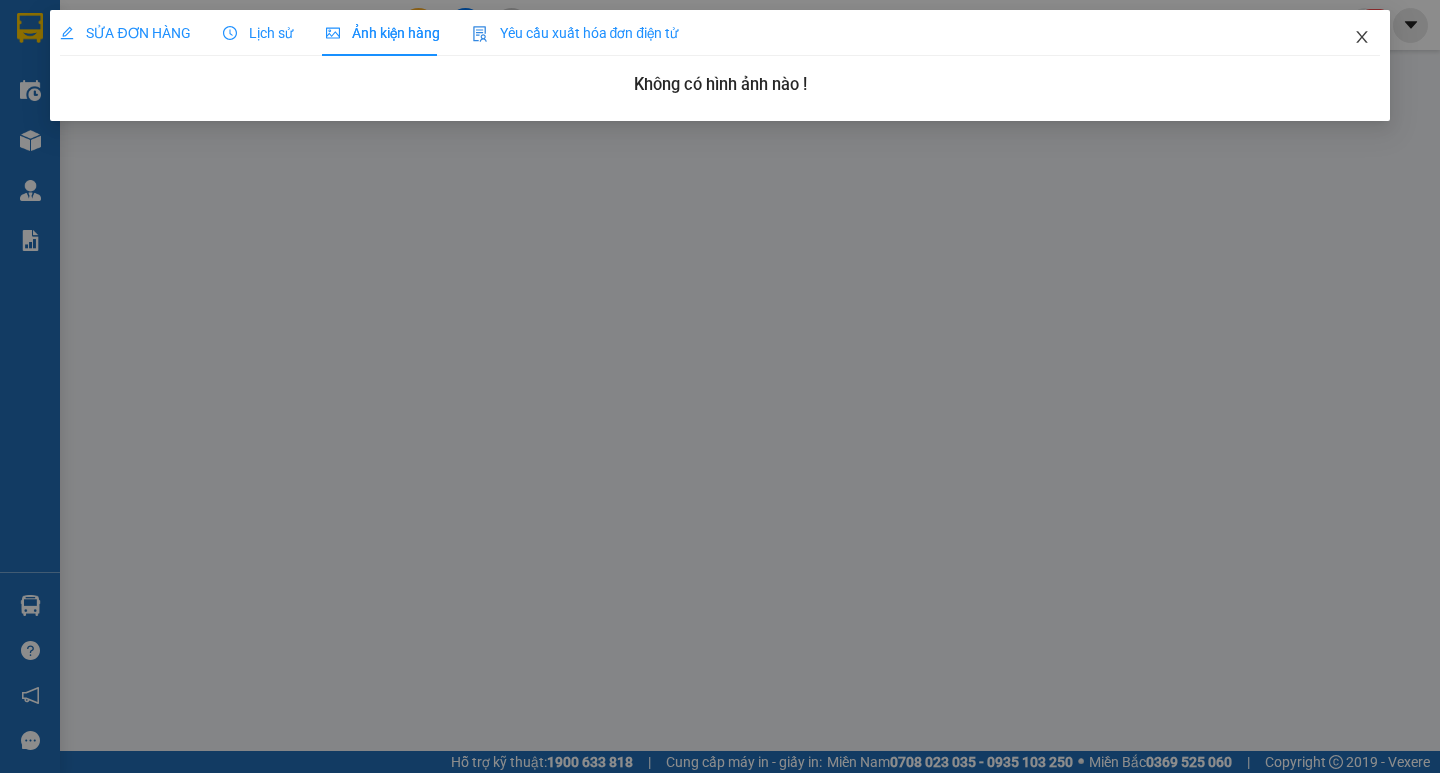 click 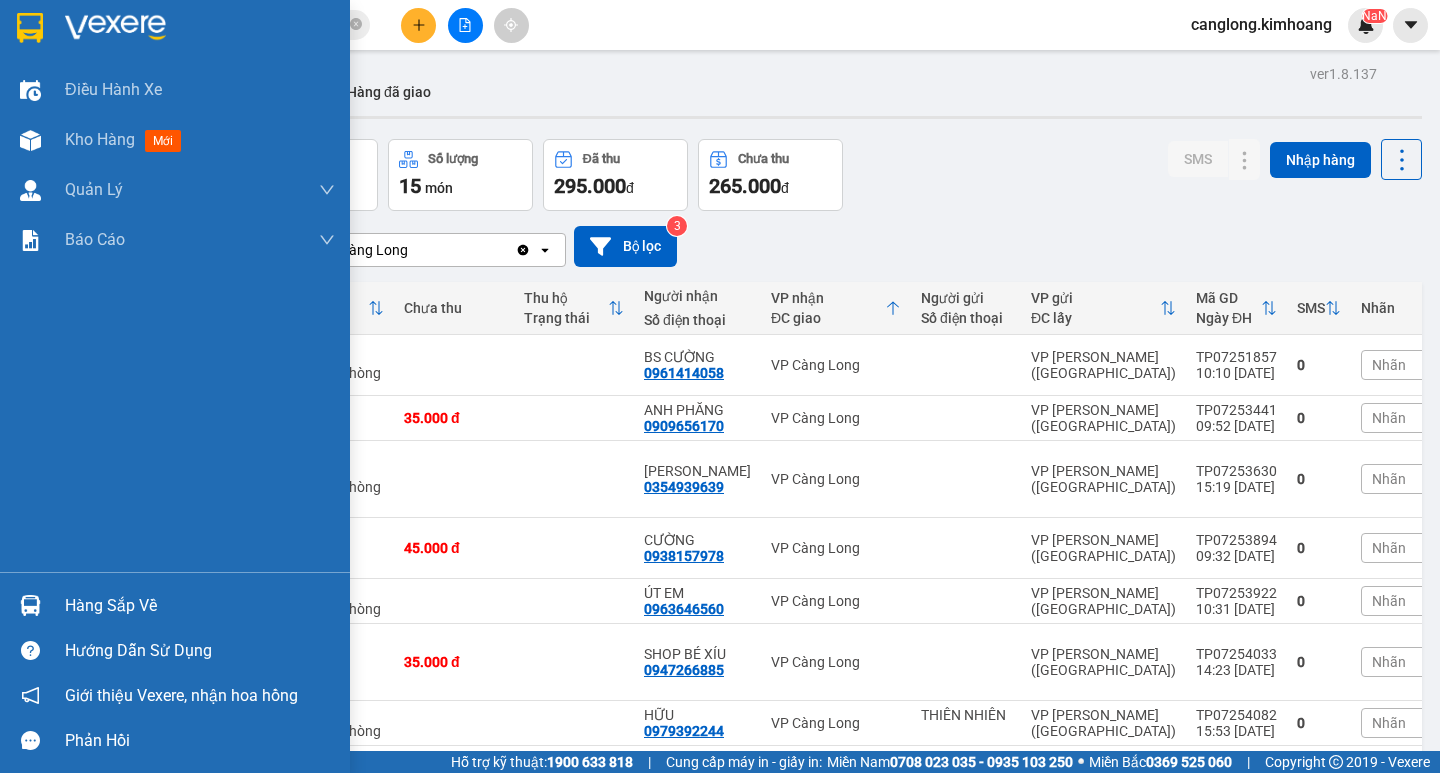 click at bounding box center [30, 605] 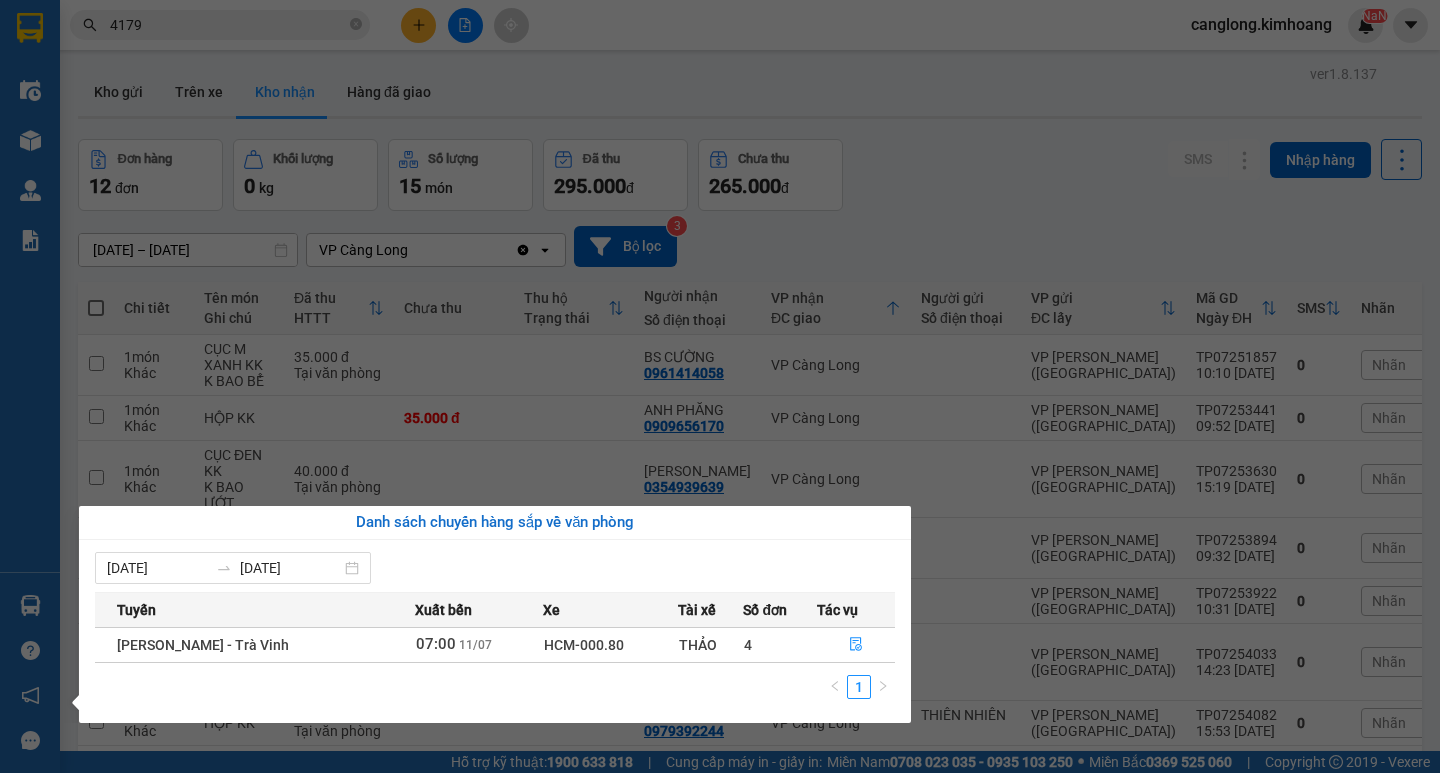 click on "Kết quả tìm kiếm ( 190 )  Bộ lọc  Mã ĐH Trạng thái Món hàng Thu hộ Tổng cước Chưa cước Nhãn Người gửi VP Gửi Người nhận VP Nhận TP0725 4179 18:31 [DATE] VP Nhận   HCM-000.80 08:44 [DATE] THÙNG MÚT KK SL:  1 50.000 50.000 VP [PERSON_NAME] ([GEOGRAPHIC_DATA]) 0379862731 KỲ THƯ  VP Càng Long TV0325 4179 17:54 [DATE] VP Nhận   TRV-001.24 06:04 [DATE] CCCD KK SL:  1 20.000 LONG VP Trà Vinh (Hàng) 0902903442 THUỶ VP [PERSON_NAME] (Hàng) TV092 4179 3 14:07 [DATE] VP Nhận   TRV-007.34 20:18 [DATE] GÓI TRẮNG SL:  1 TRẠM TV VP Trà Vinh (Hàng) C THẢO VP [PERSON_NAME] ([GEOGRAPHIC_DATA]) TP062511909 11:16 [DATE] Đã giao   18:37 [DATE] HỘP KK SL:  1 20.000 VP [PERSON_NAME] ([GEOGRAPHIC_DATA]) 093729 4179 NHỰT VP Trà Vinh ([GEOGRAPHIC_DATA]) CN06250146 15:33 [DATE] Đã giao   09:06 [DATE] 1 KIỆN THÙNG KK SL:  1 50.000 [GEOGRAPHIC_DATA] [GEOGRAPHIC_DATA] [GEOGRAPHIC_DATA] 0399433667 CÔ NGỌC VP [GEOGRAPHIC_DATA] ([GEOGRAPHIC_DATA]) TP0625 4179 11:02 [DATE] Đã giao   10:25 [DATE] THÙNG K TRẮNG KK SL:  1 40.000   1" at bounding box center [720, 386] 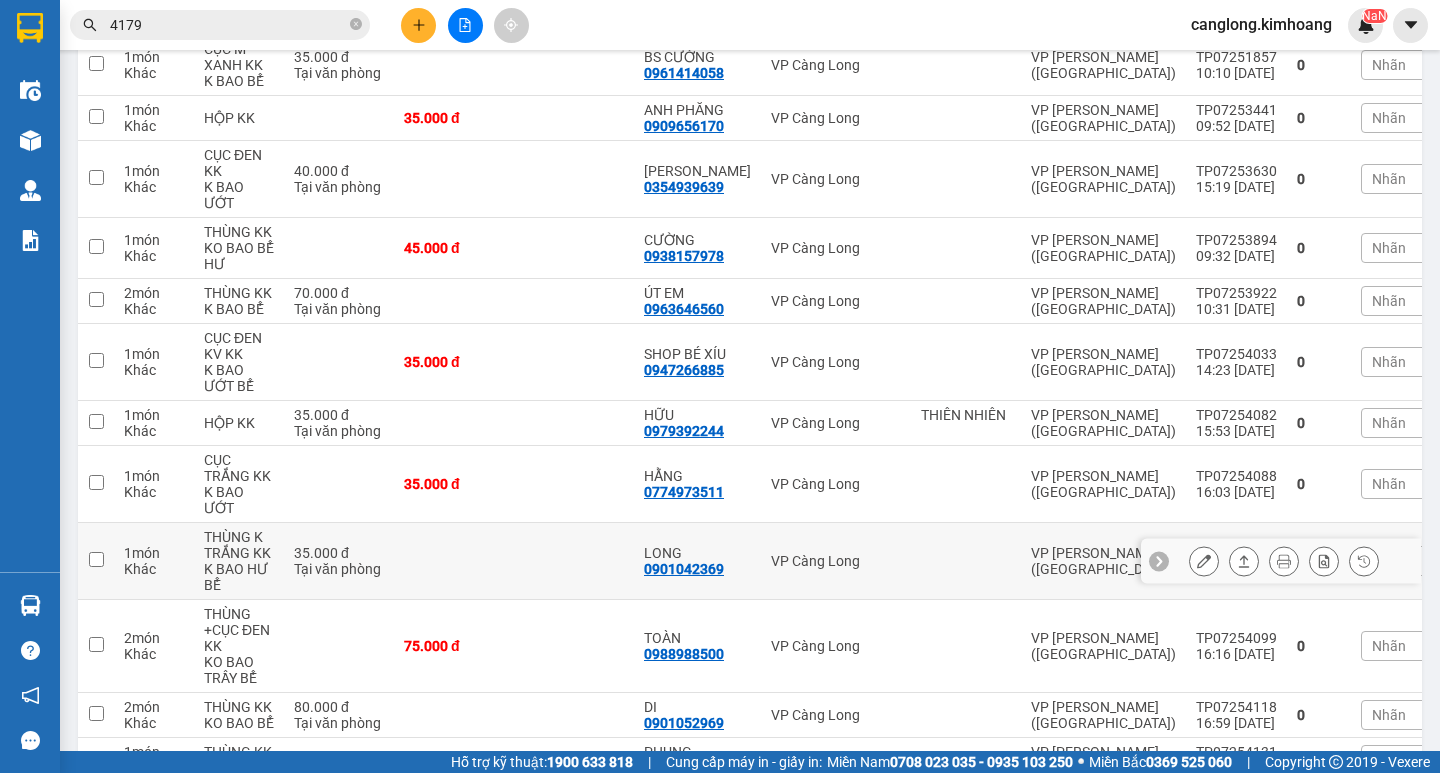 scroll, scrollTop: 422, scrollLeft: 0, axis: vertical 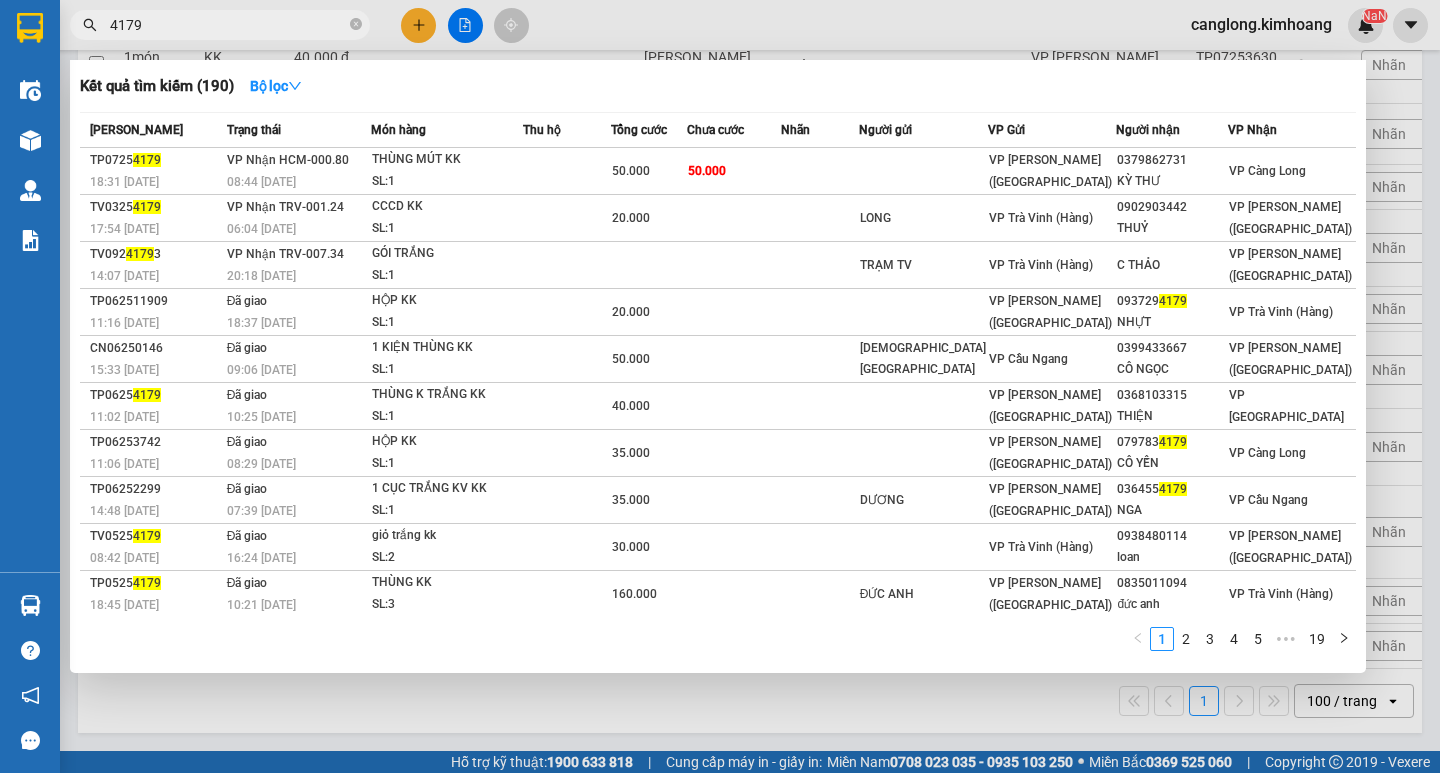 click on "4179" at bounding box center (228, 25) 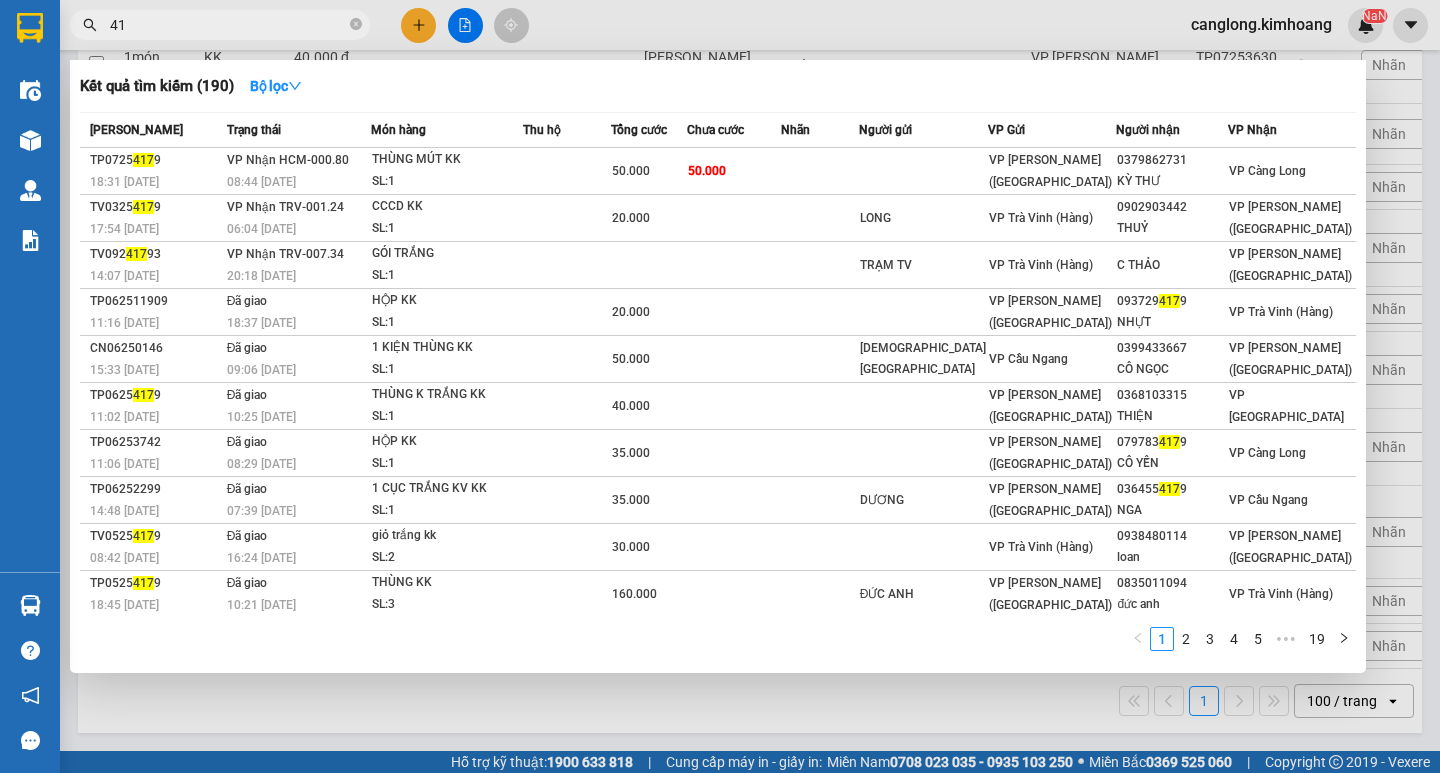 type on "4" 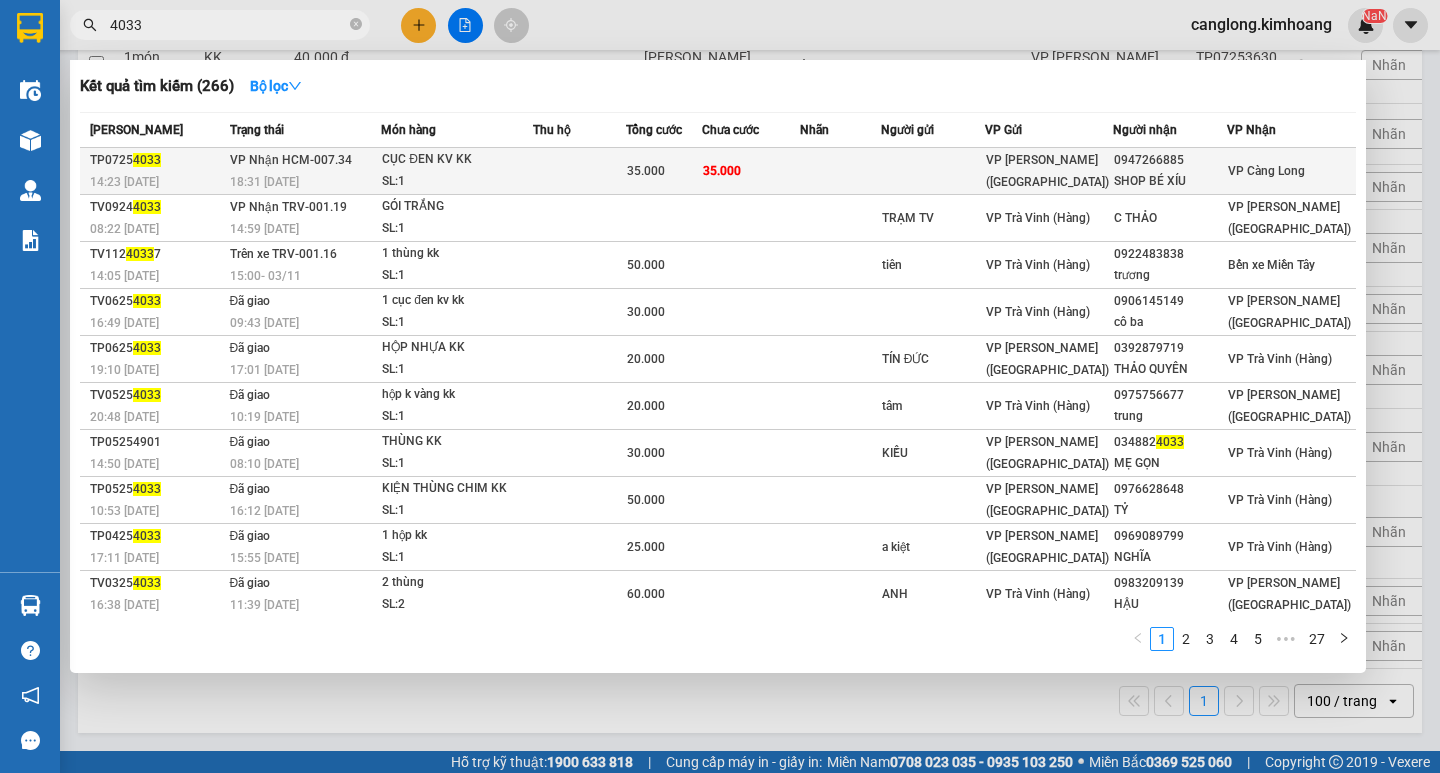 type on "4033" 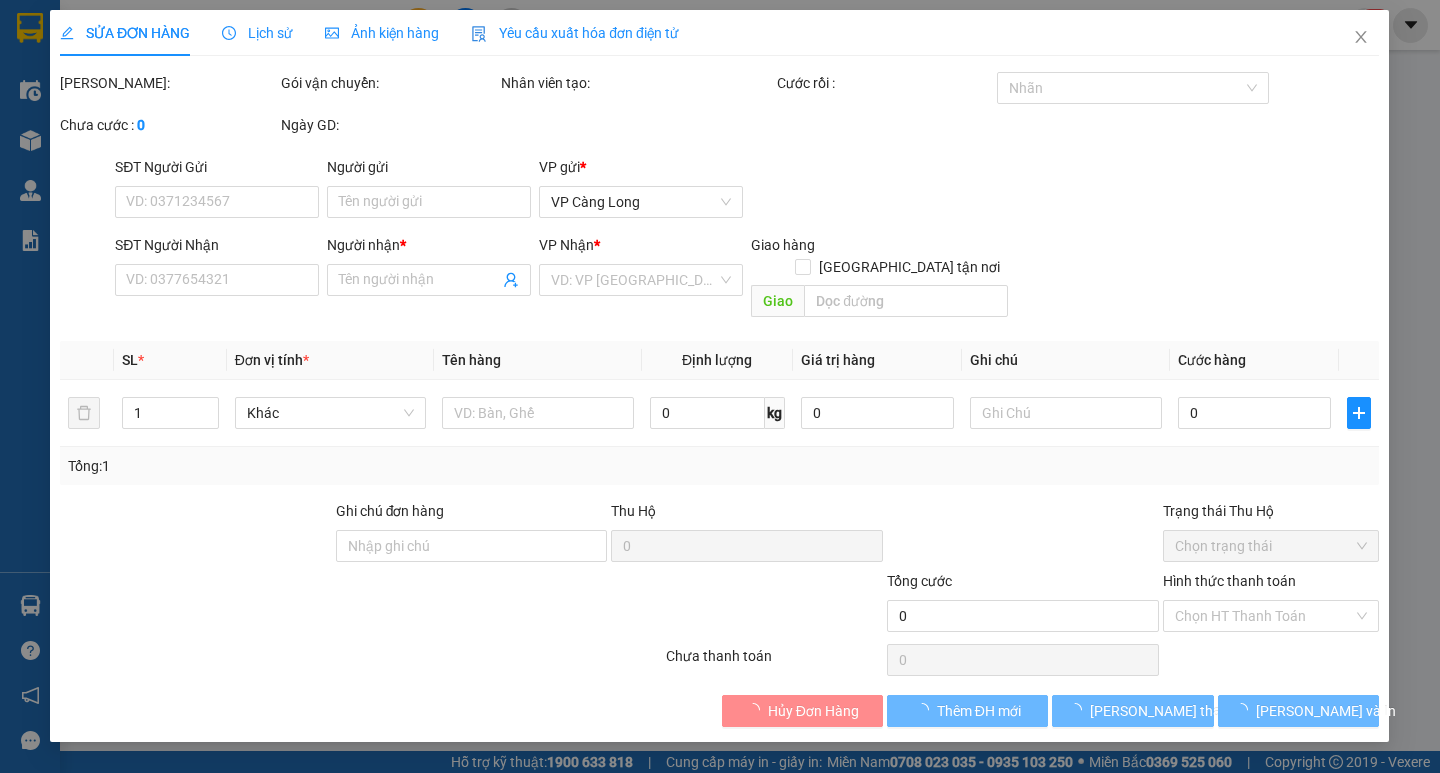 scroll, scrollTop: 0, scrollLeft: 0, axis: both 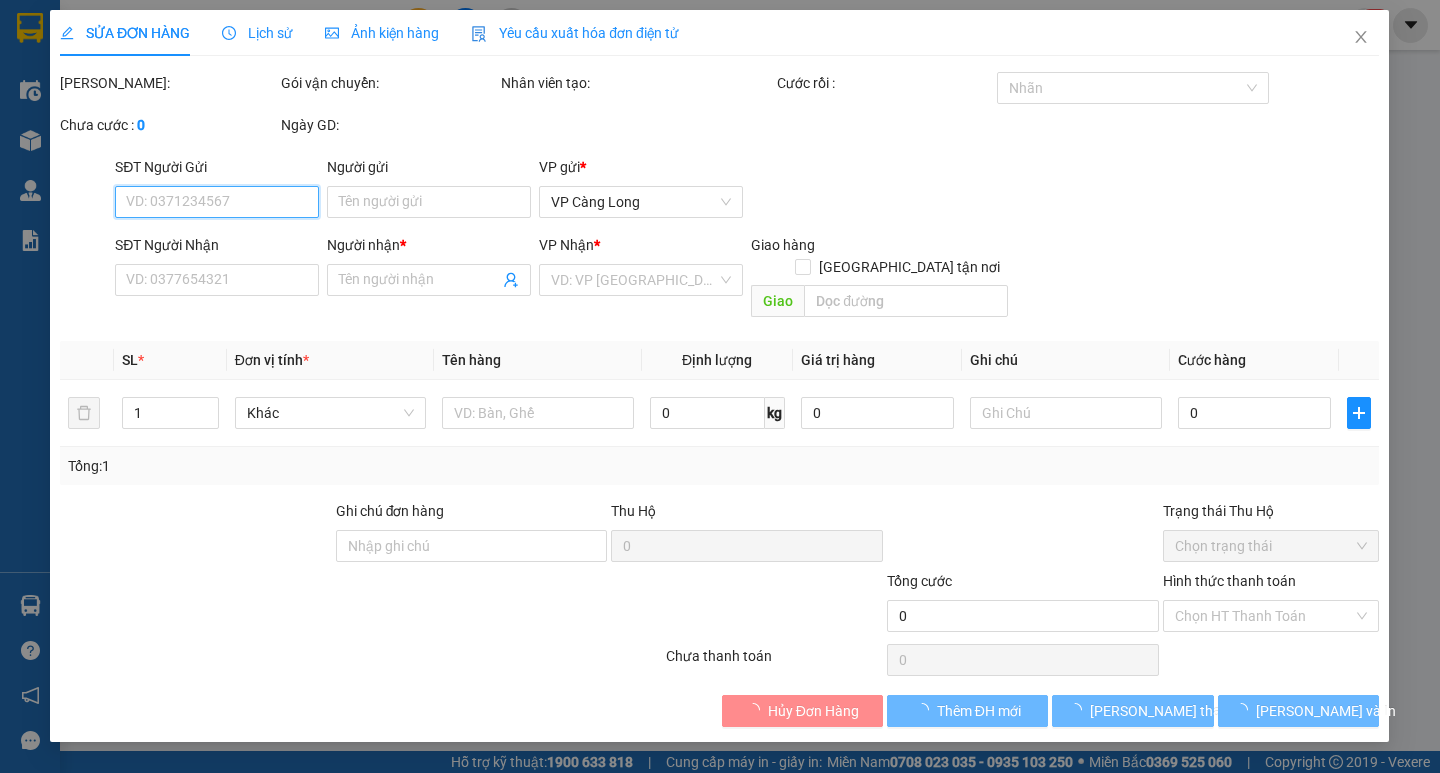 type on "0947266885" 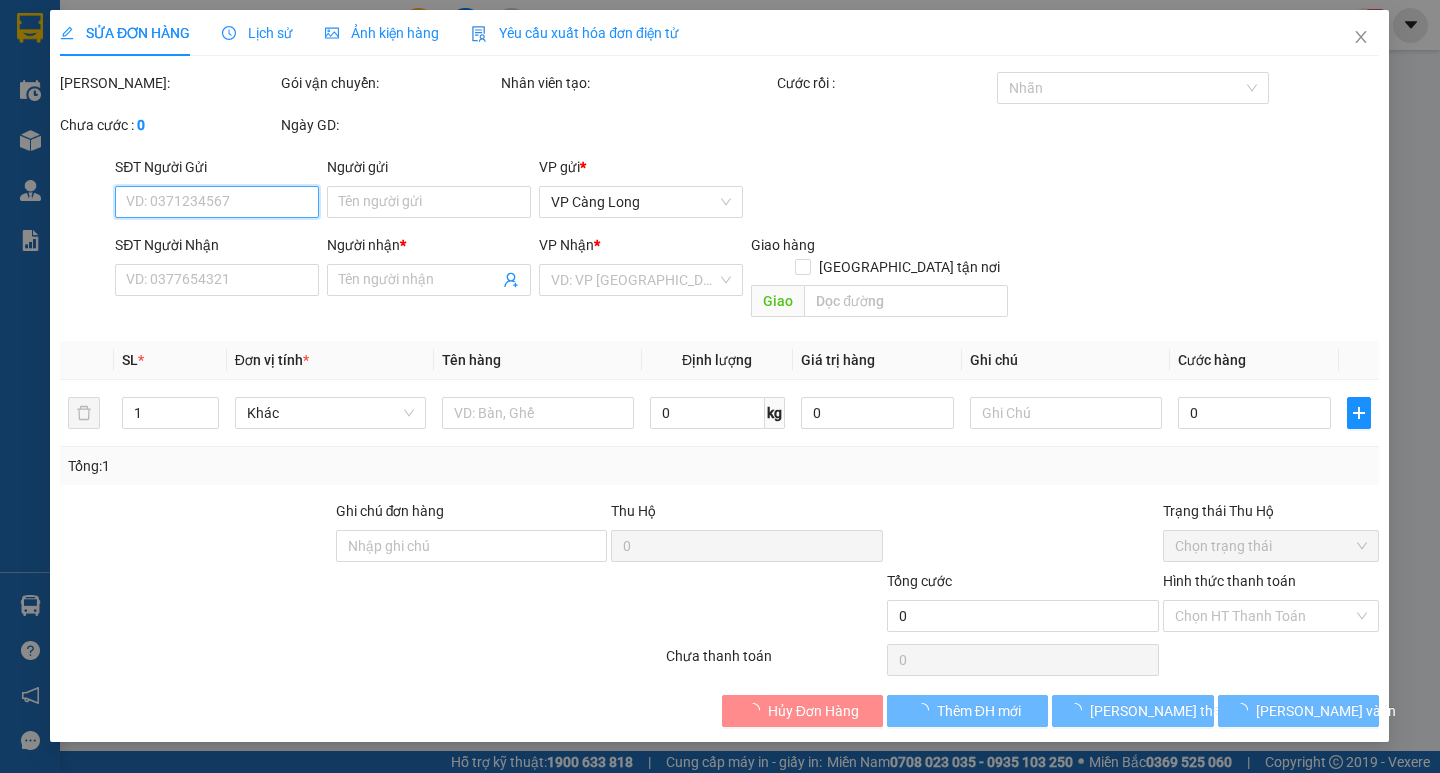 type on "SHOP BÉ XÍU" 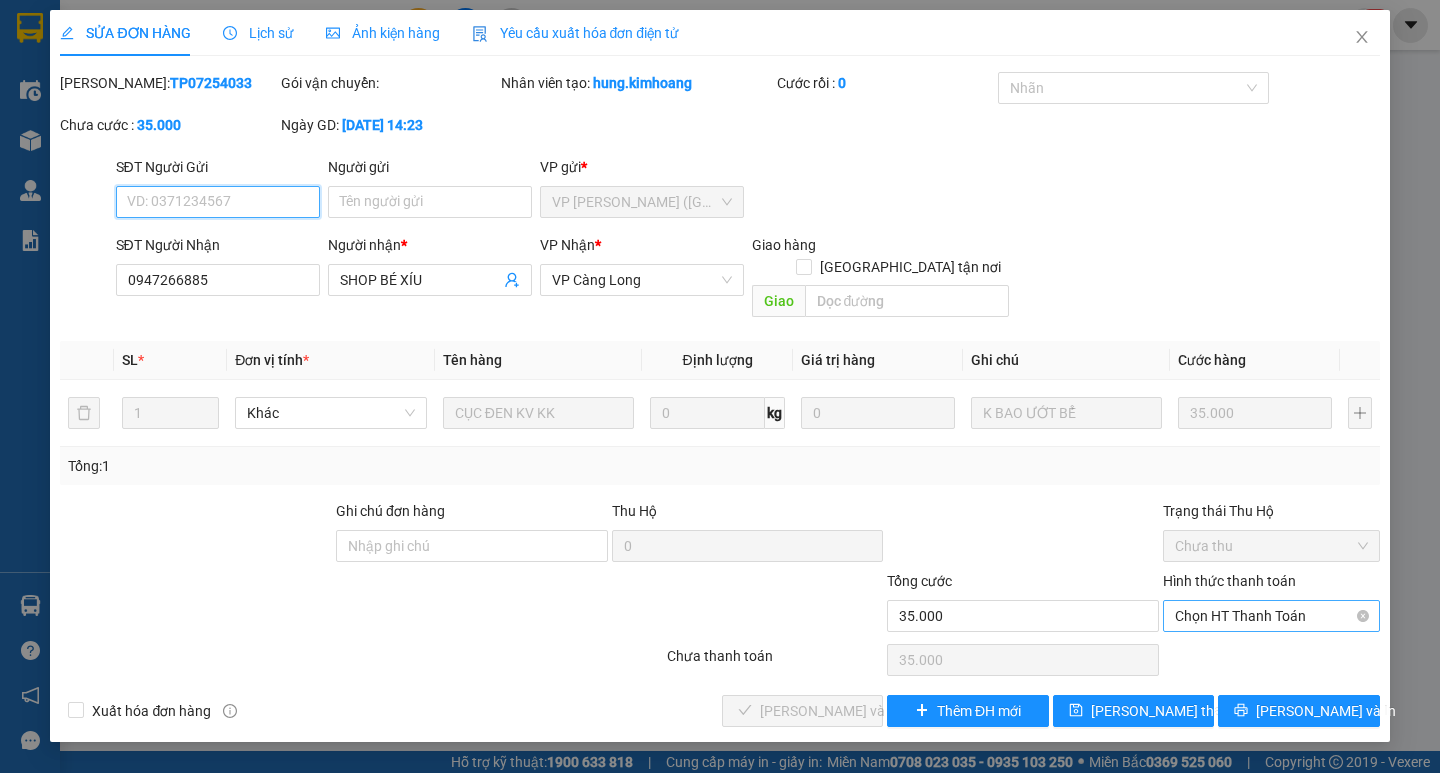click on "Chọn HT Thanh Toán" at bounding box center [1271, 616] 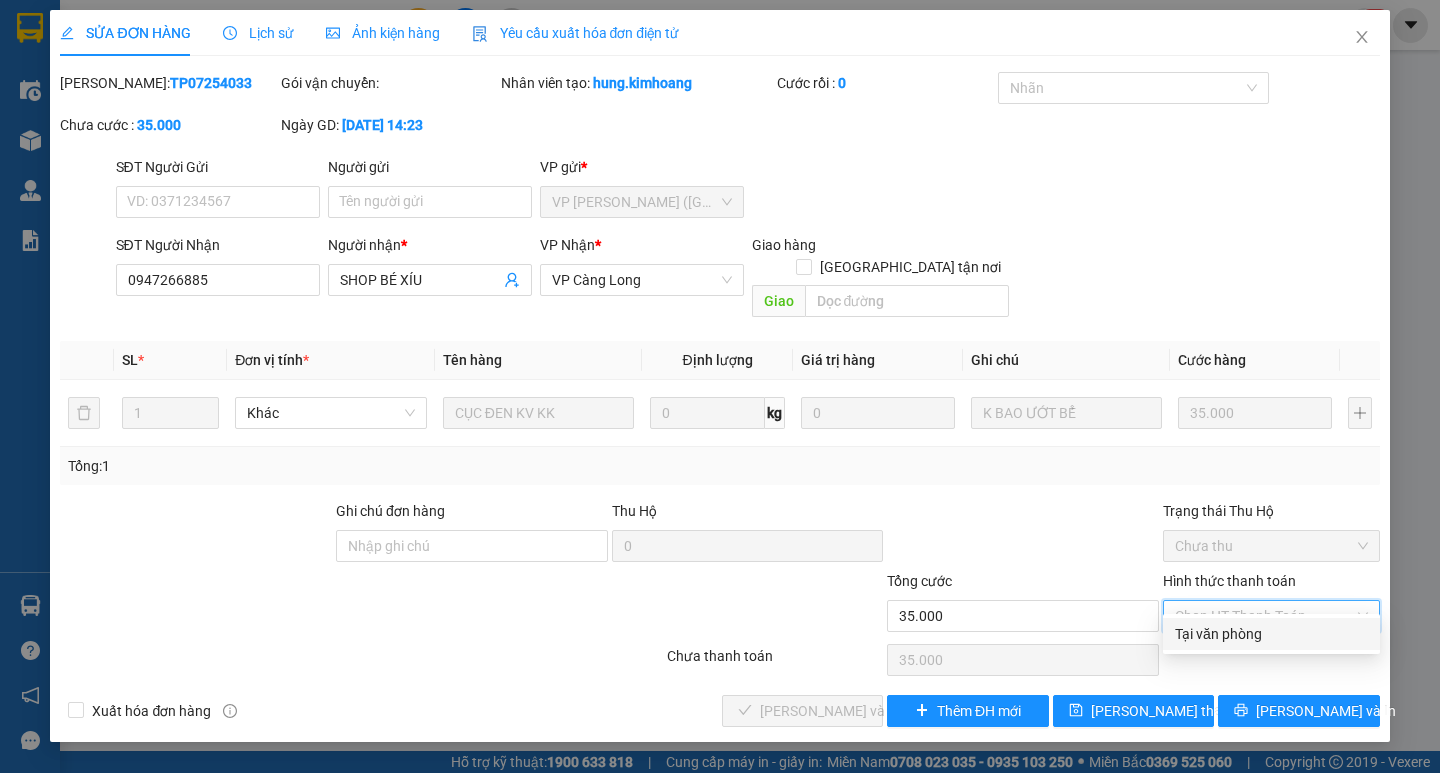 drag, startPoint x: 1233, startPoint y: 636, endPoint x: 1095, endPoint y: 638, distance: 138.0145 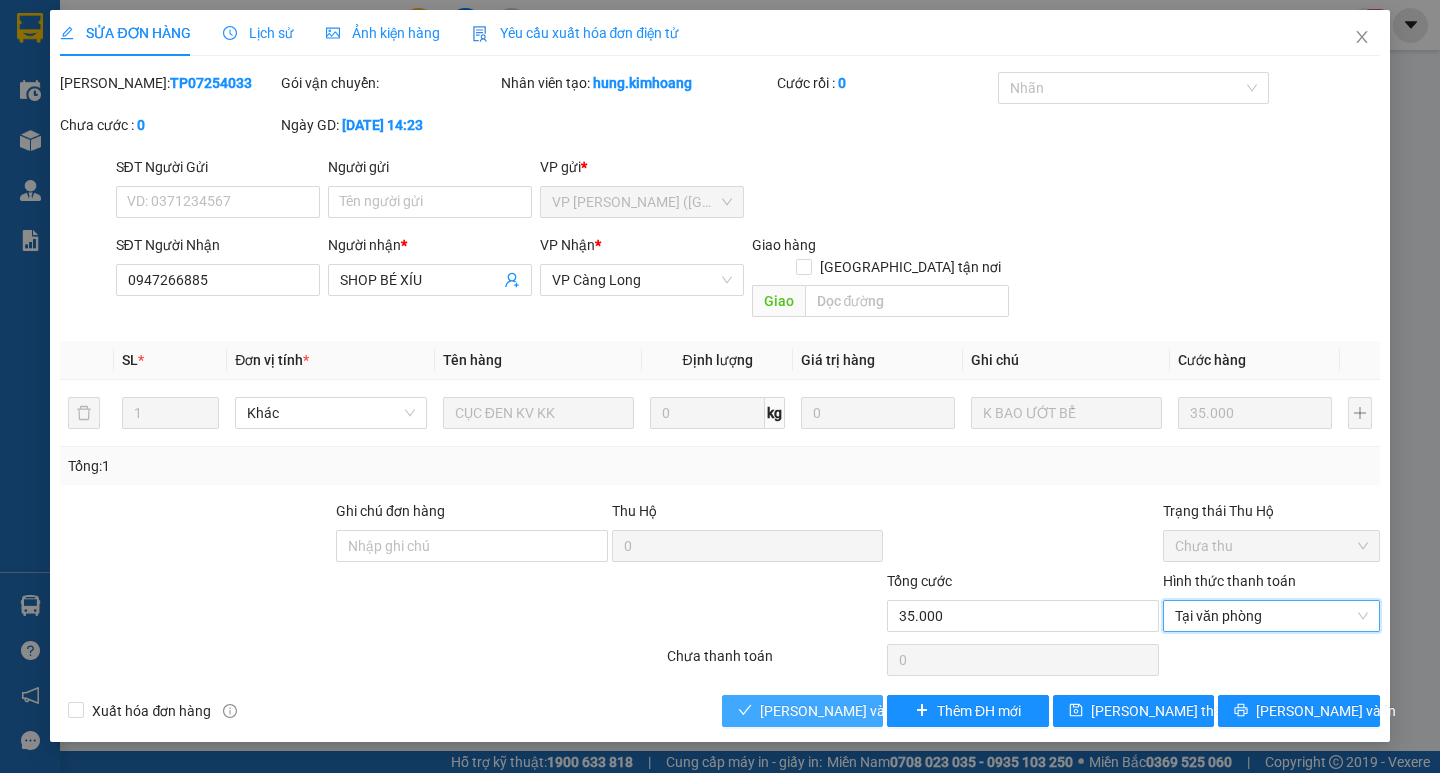 click on "[PERSON_NAME] và Giao hàng" at bounding box center (856, 711) 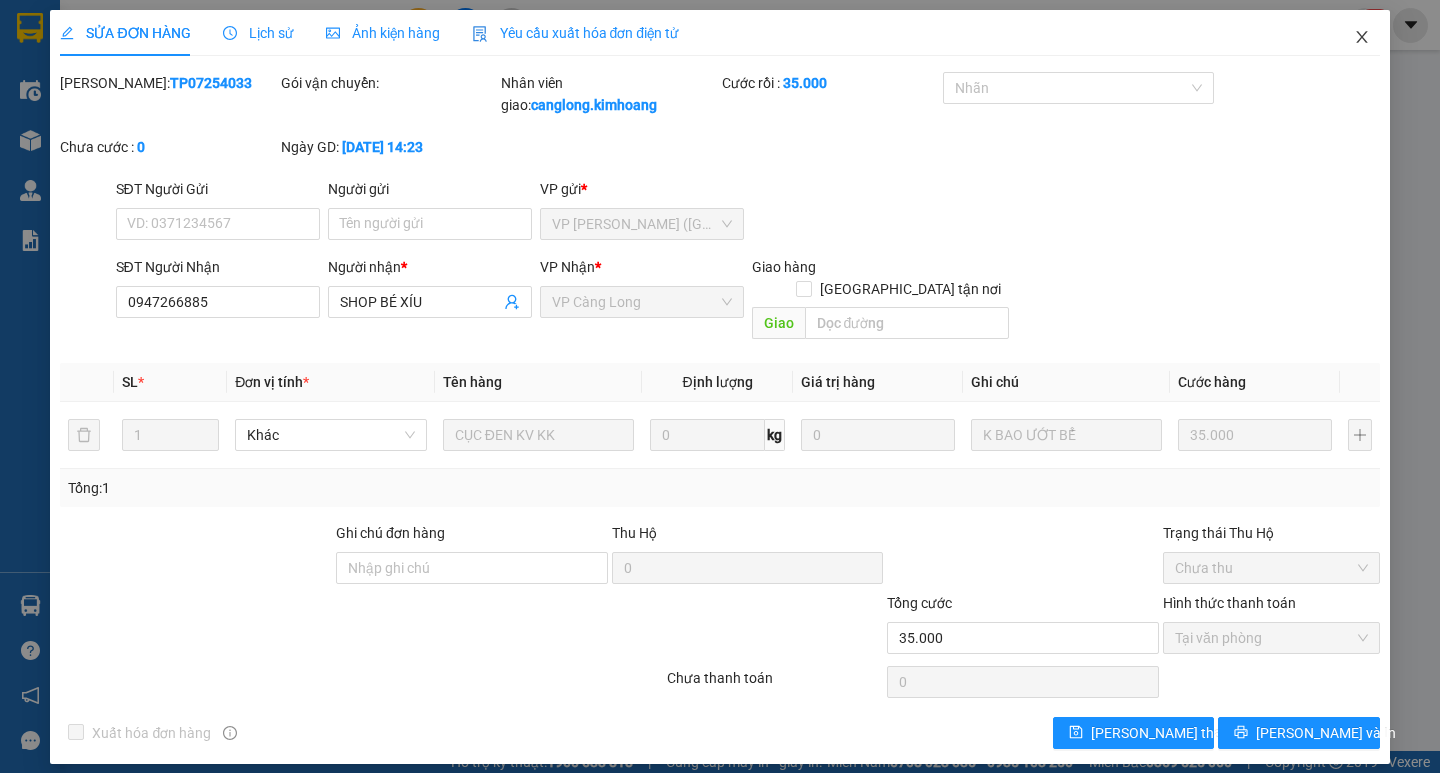 click 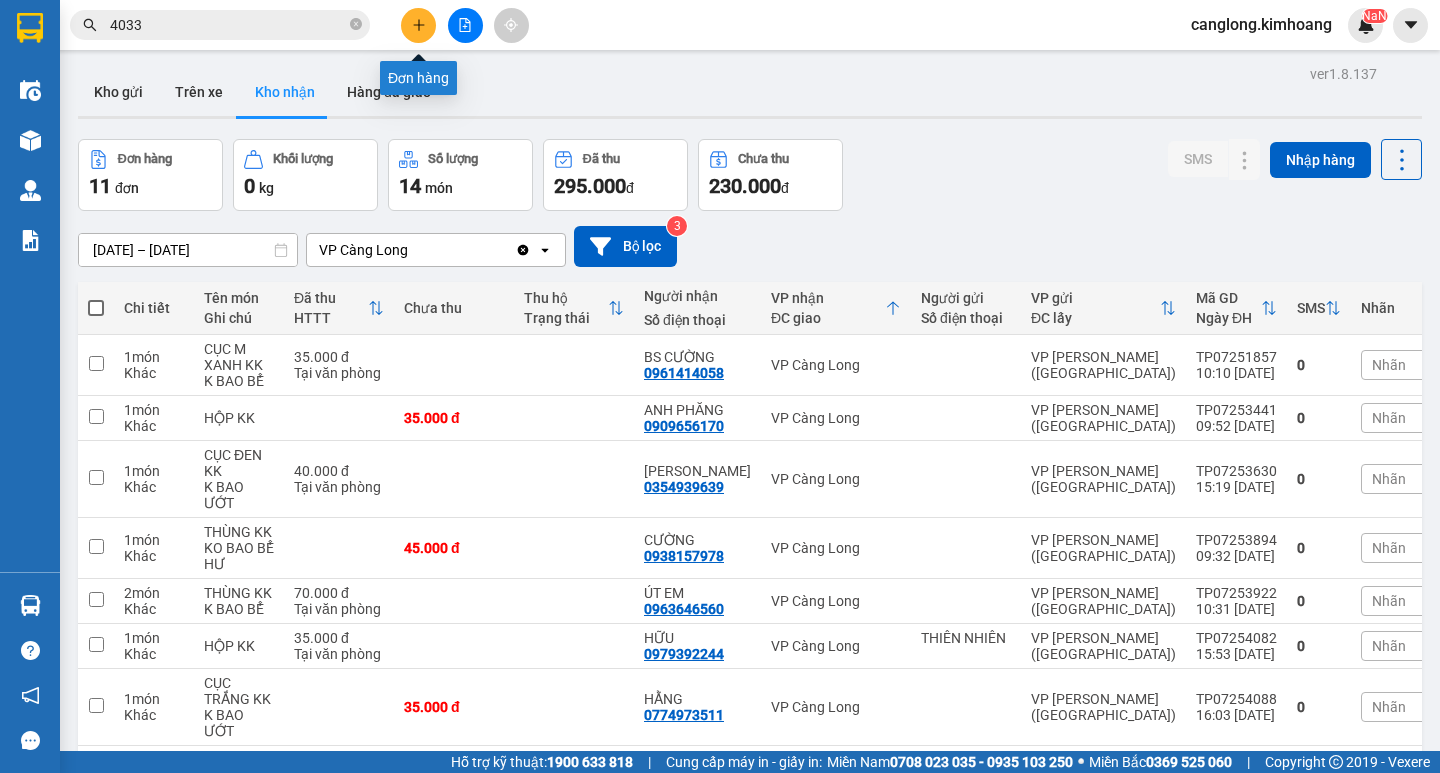click at bounding box center [418, 25] 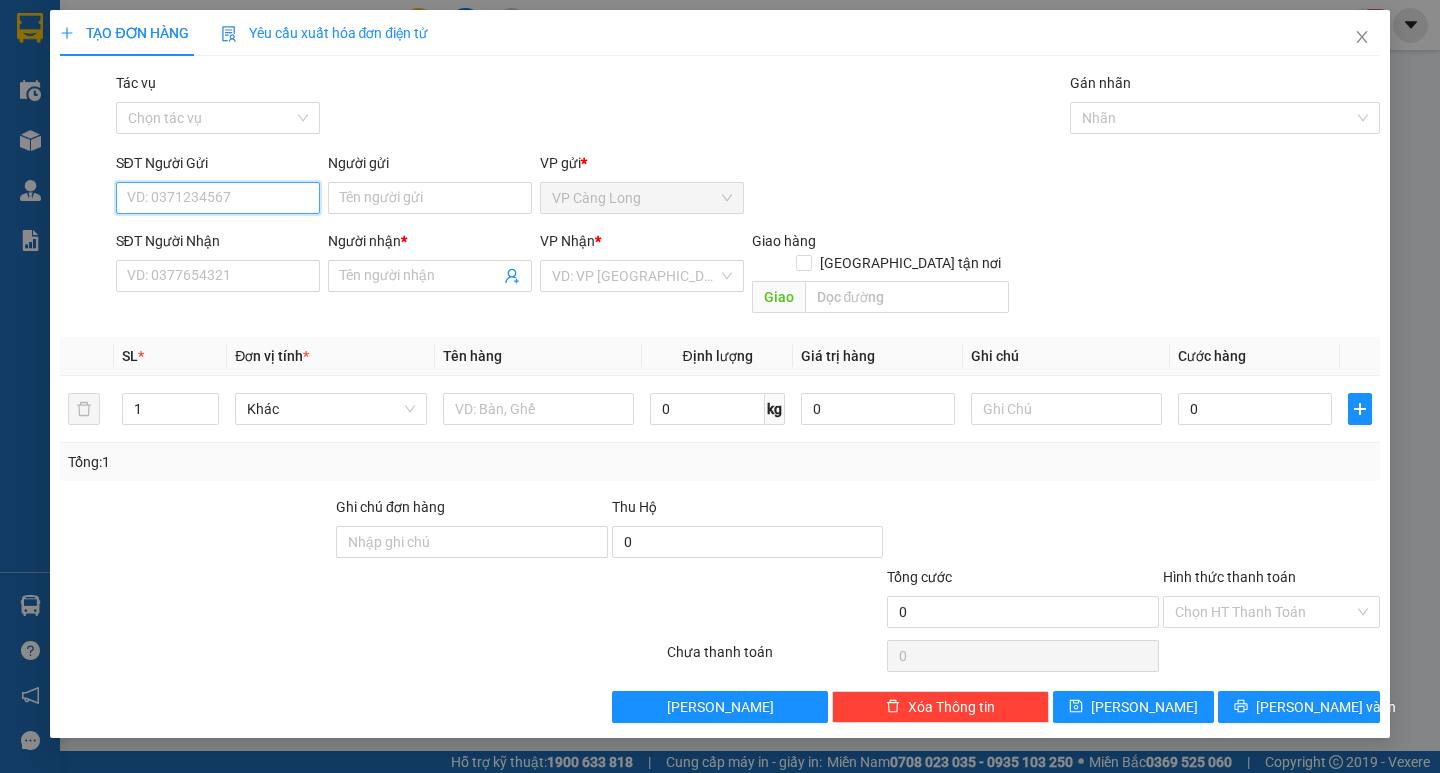 click on "SĐT Người Gửi" at bounding box center [218, 198] 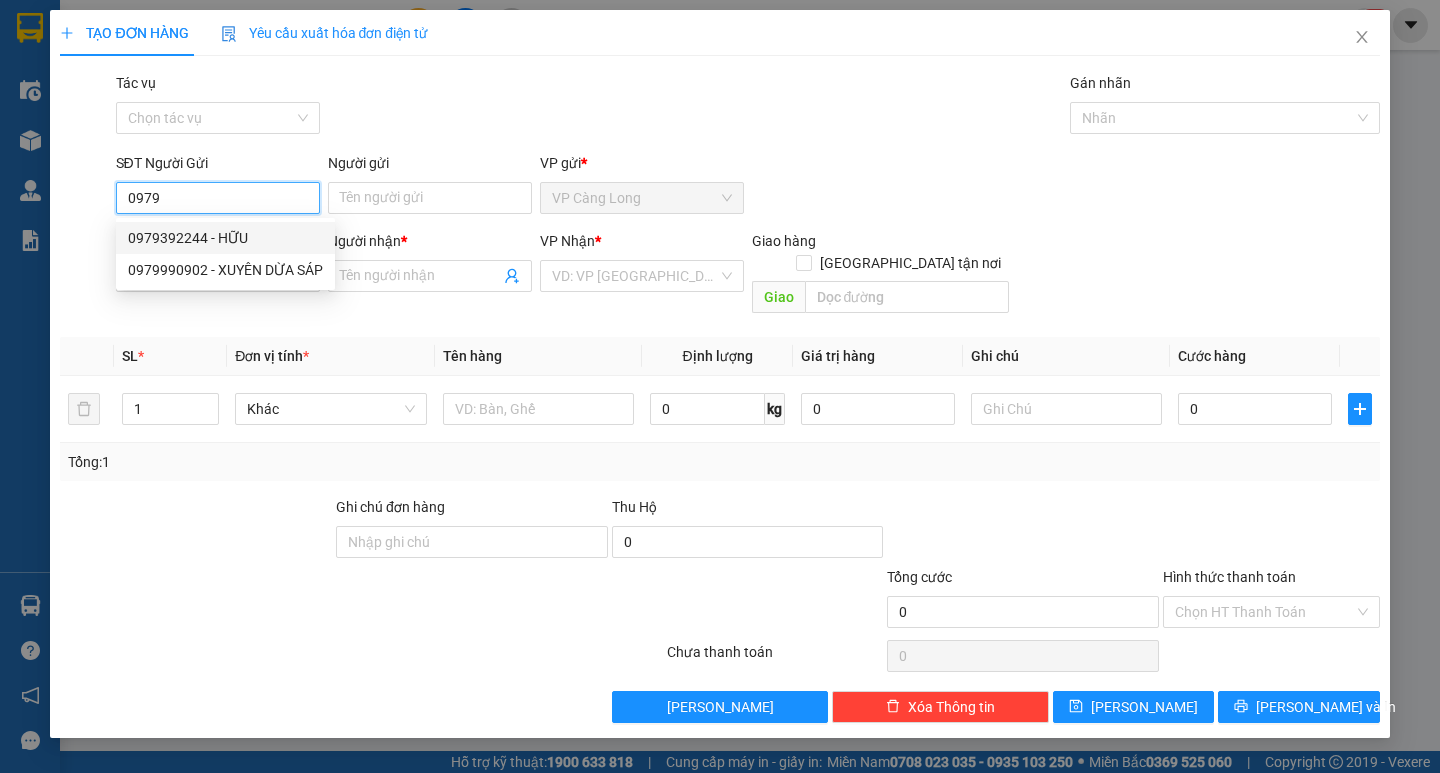 click on "0979392244 - HỮU" at bounding box center (225, 238) 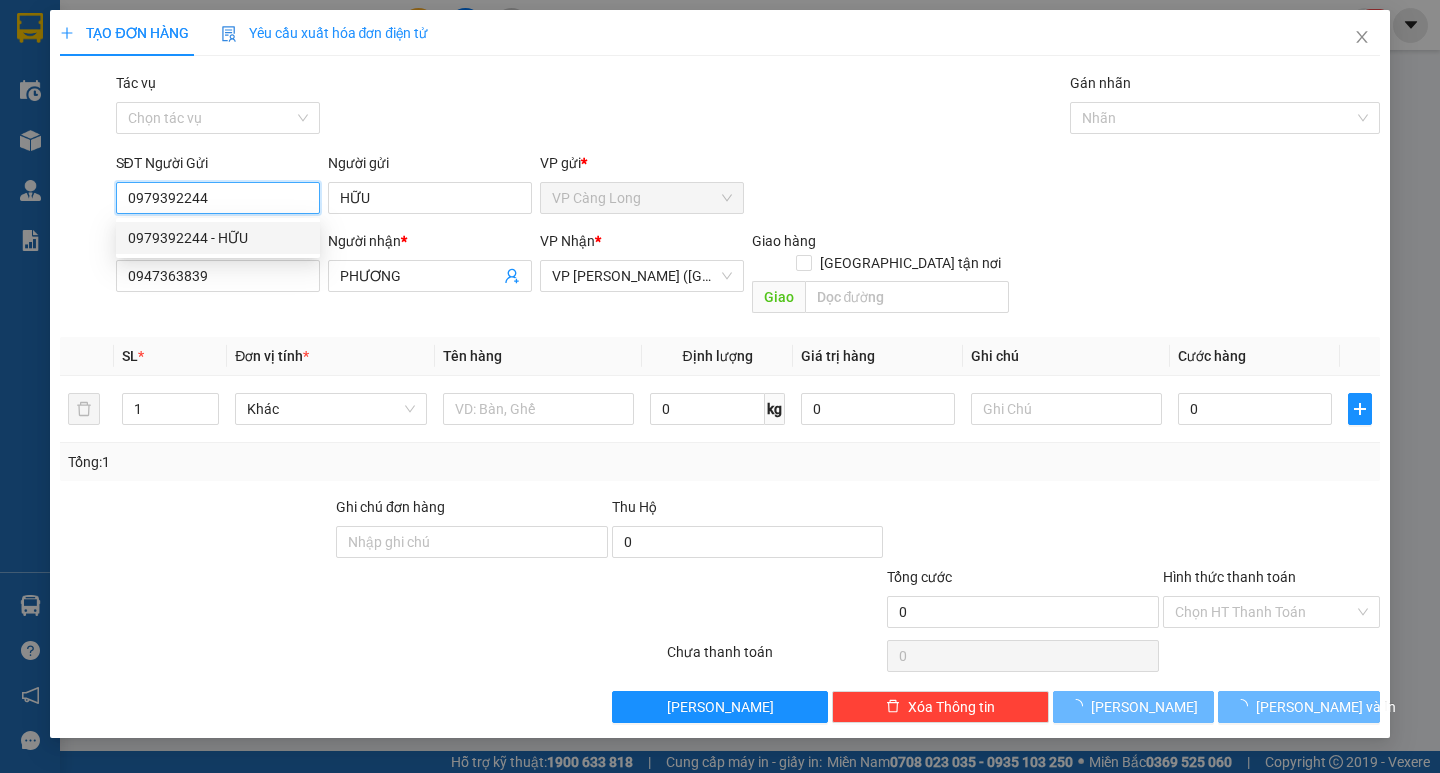 type on "35.000" 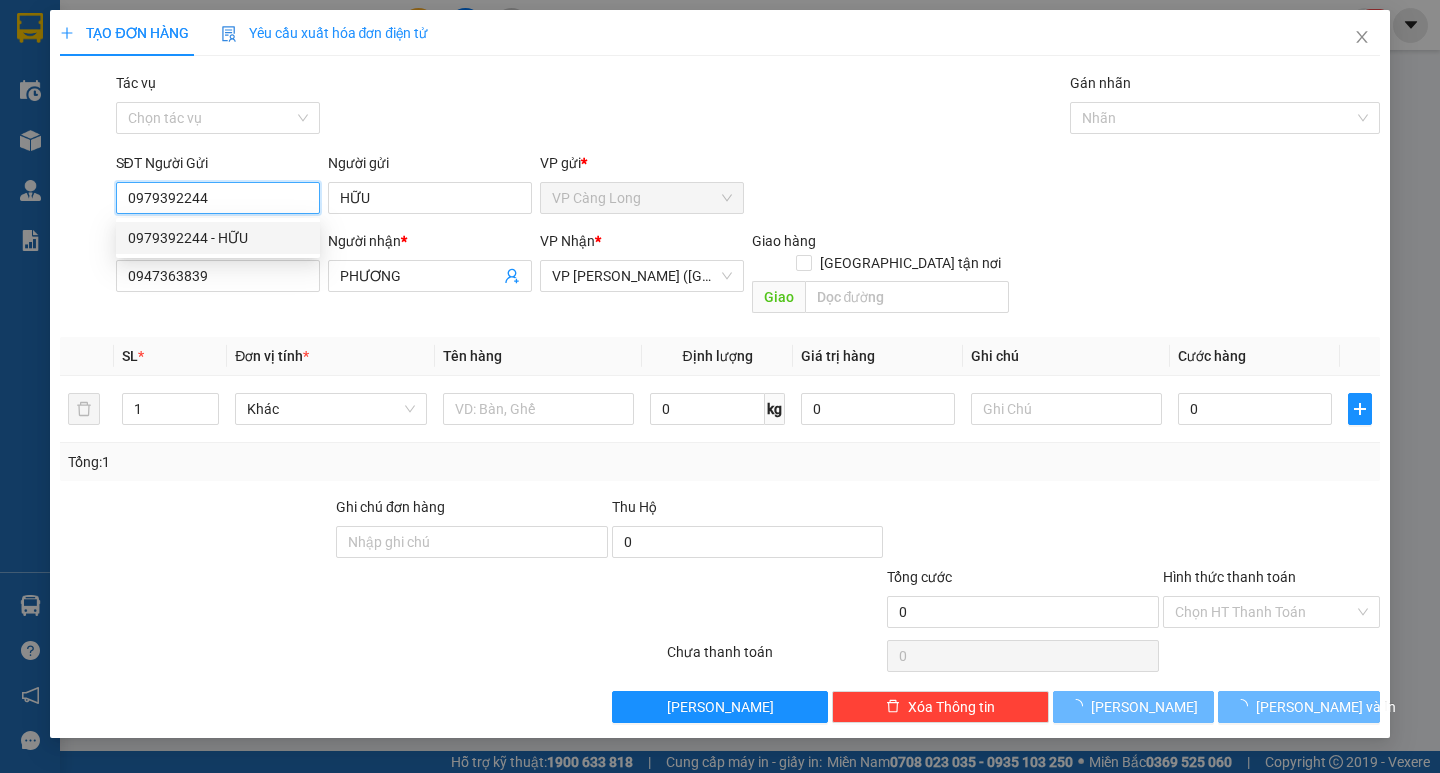 type on "35.000" 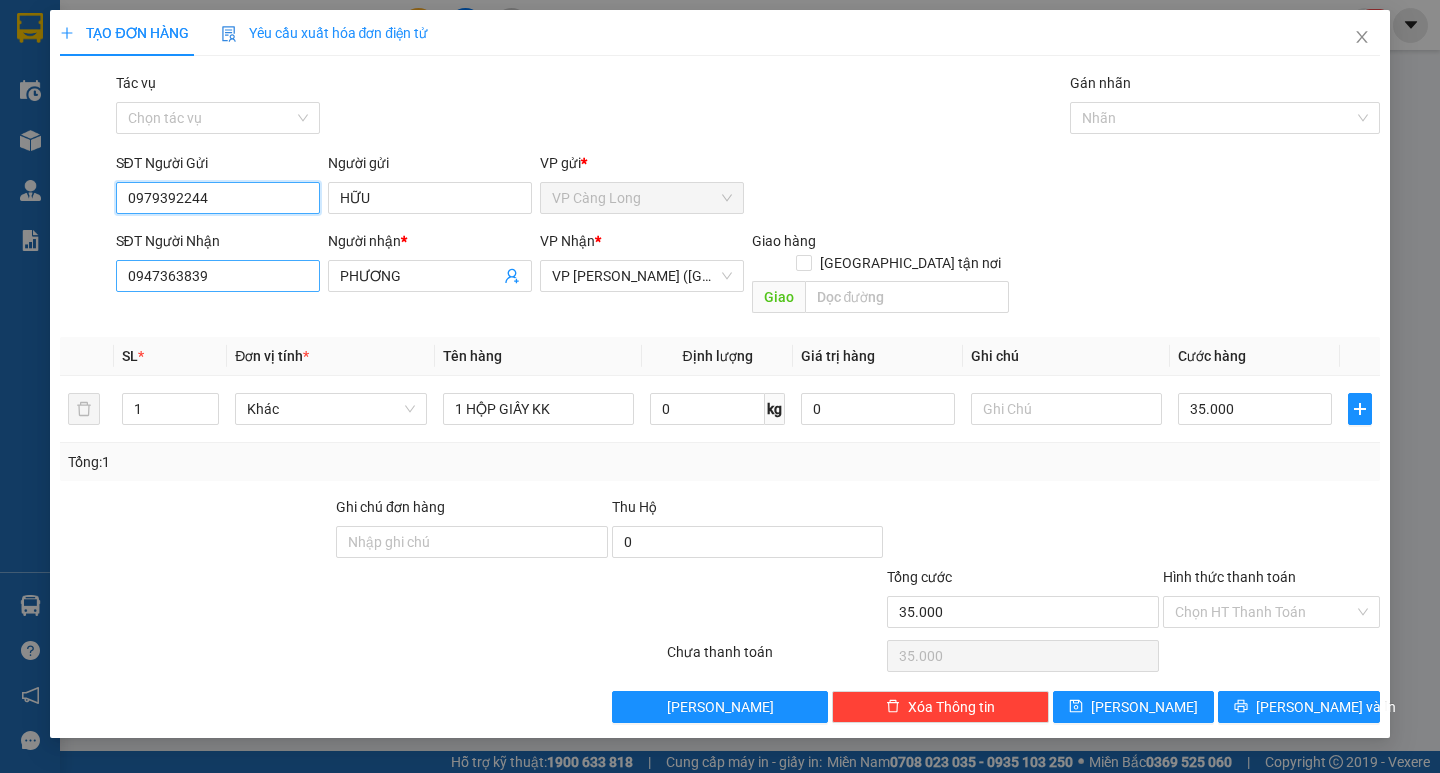 type on "0979392244" 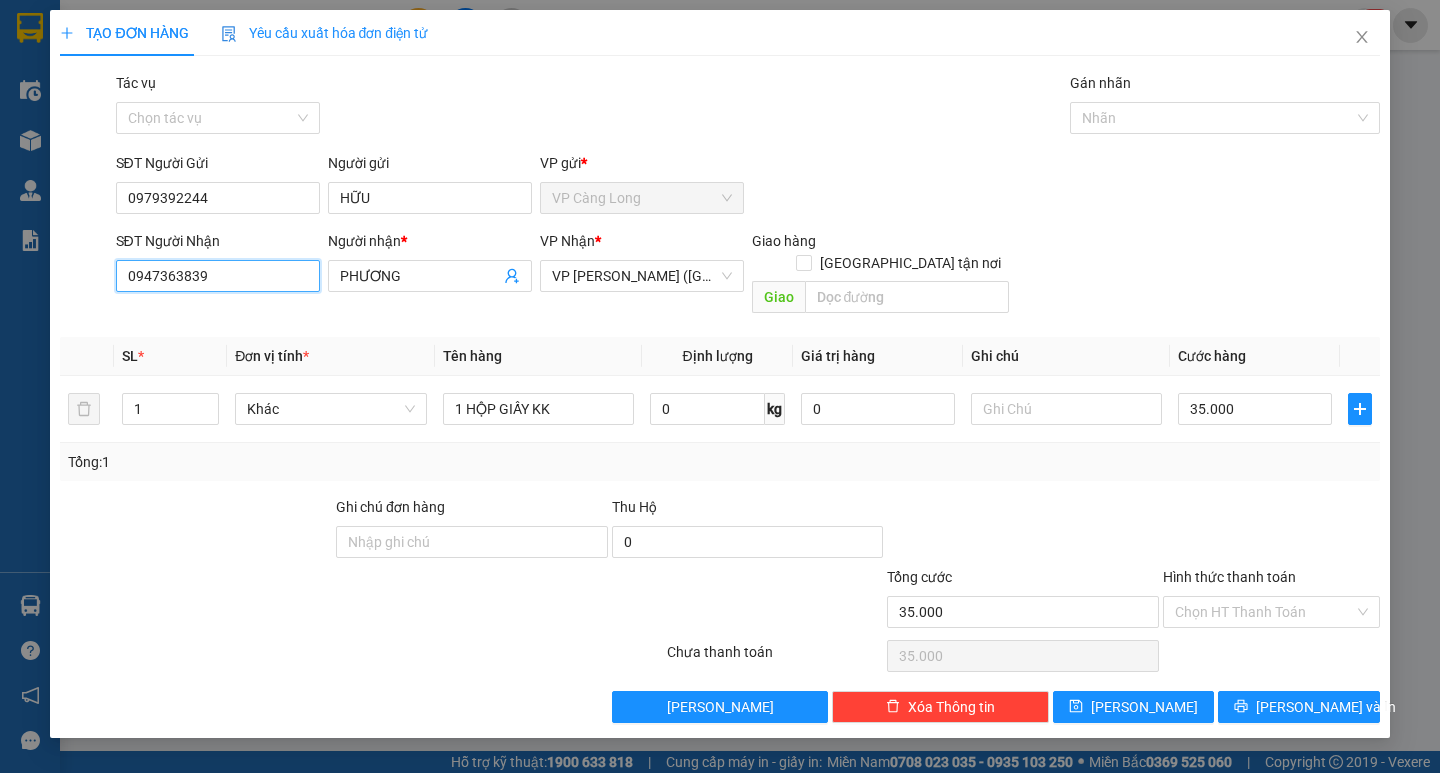 click on "0947363839" at bounding box center [218, 276] 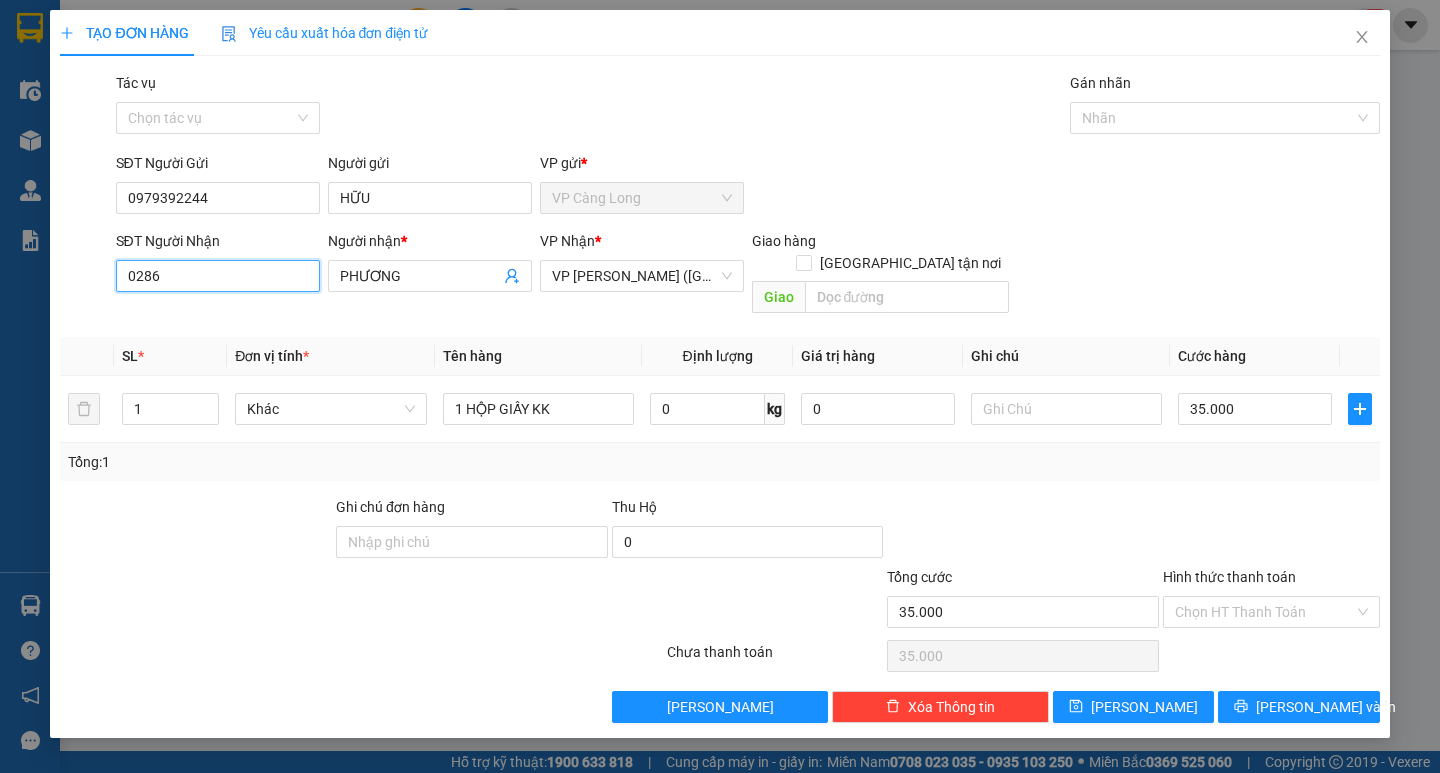 click on "0286" at bounding box center (218, 276) 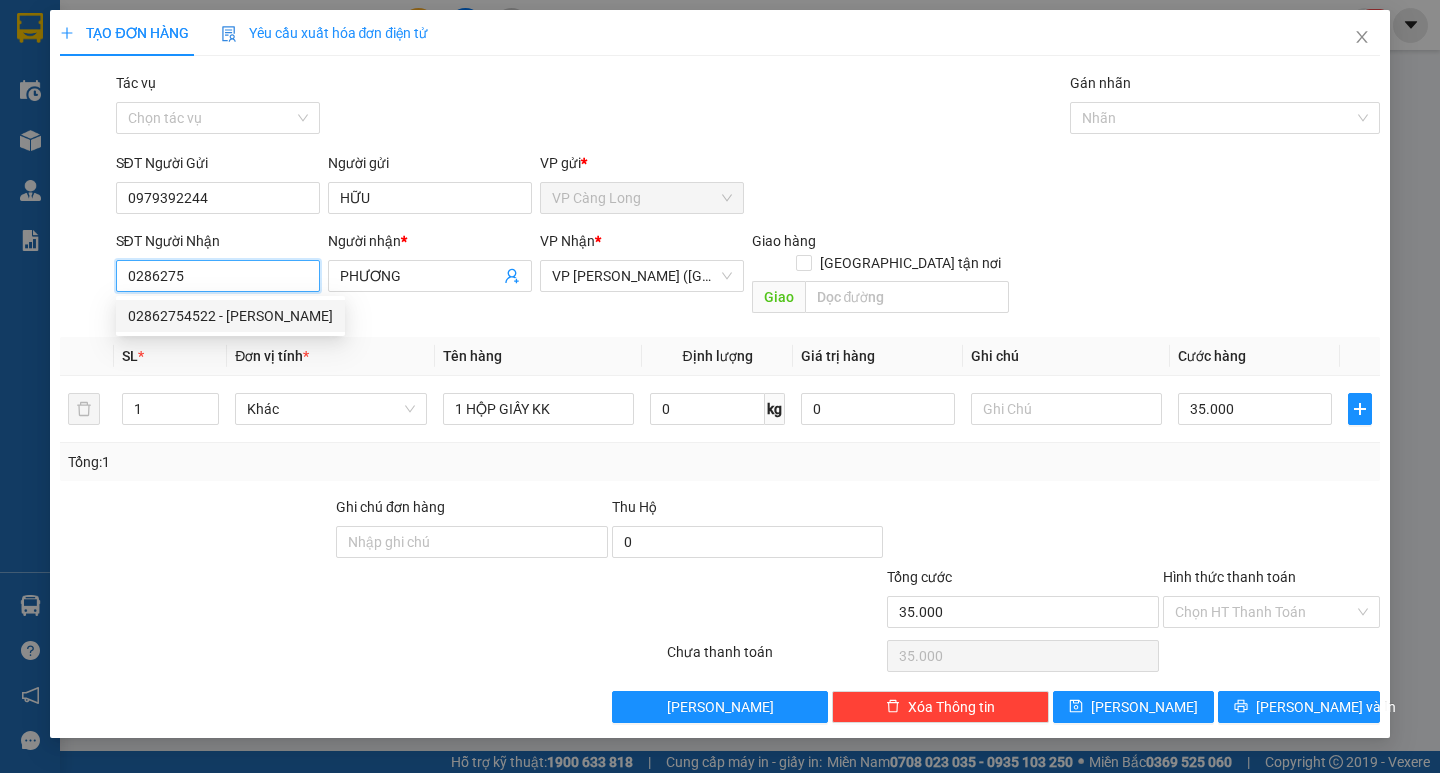 click on "02862754522 - [PERSON_NAME]" at bounding box center [230, 316] 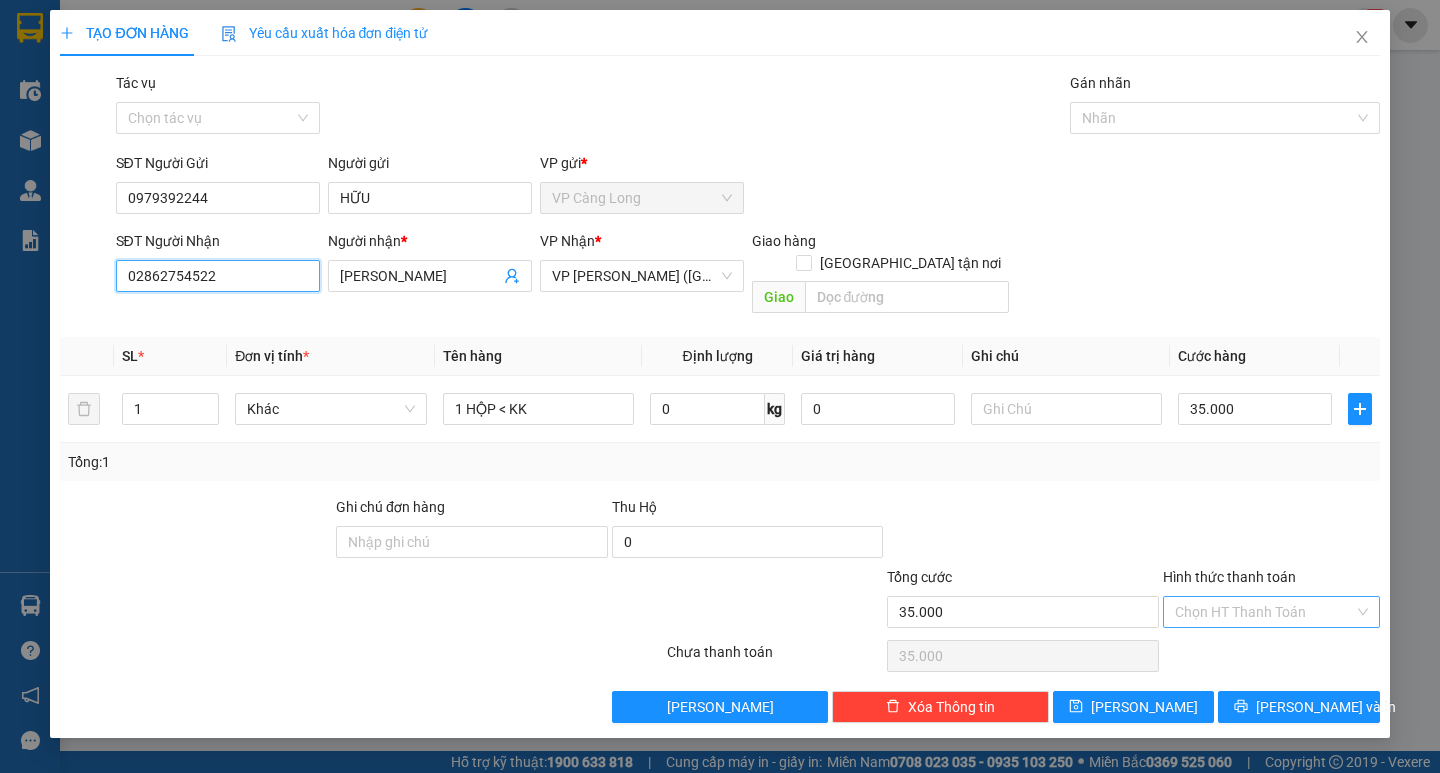 type on "02862754522" 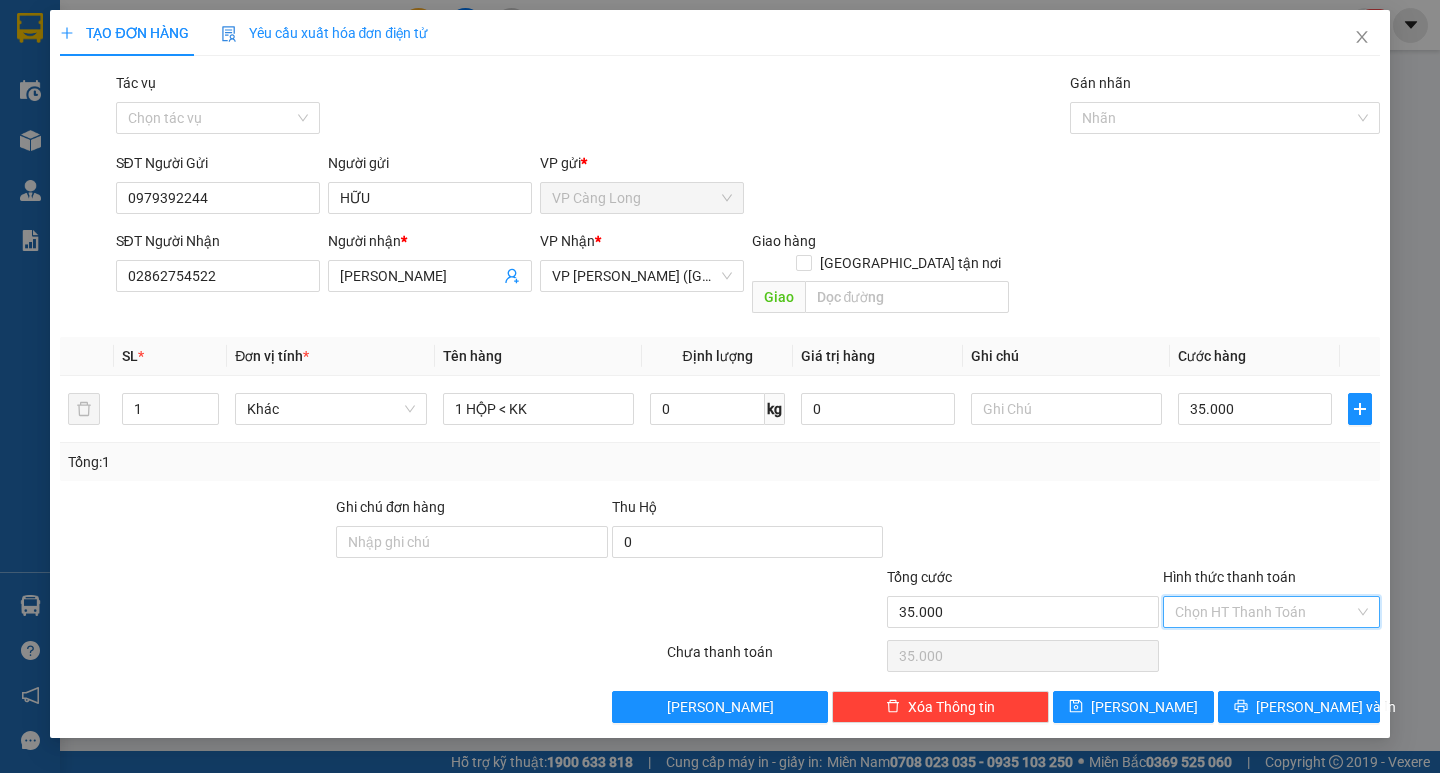 click on "Hình thức thanh toán" at bounding box center (1264, 612) 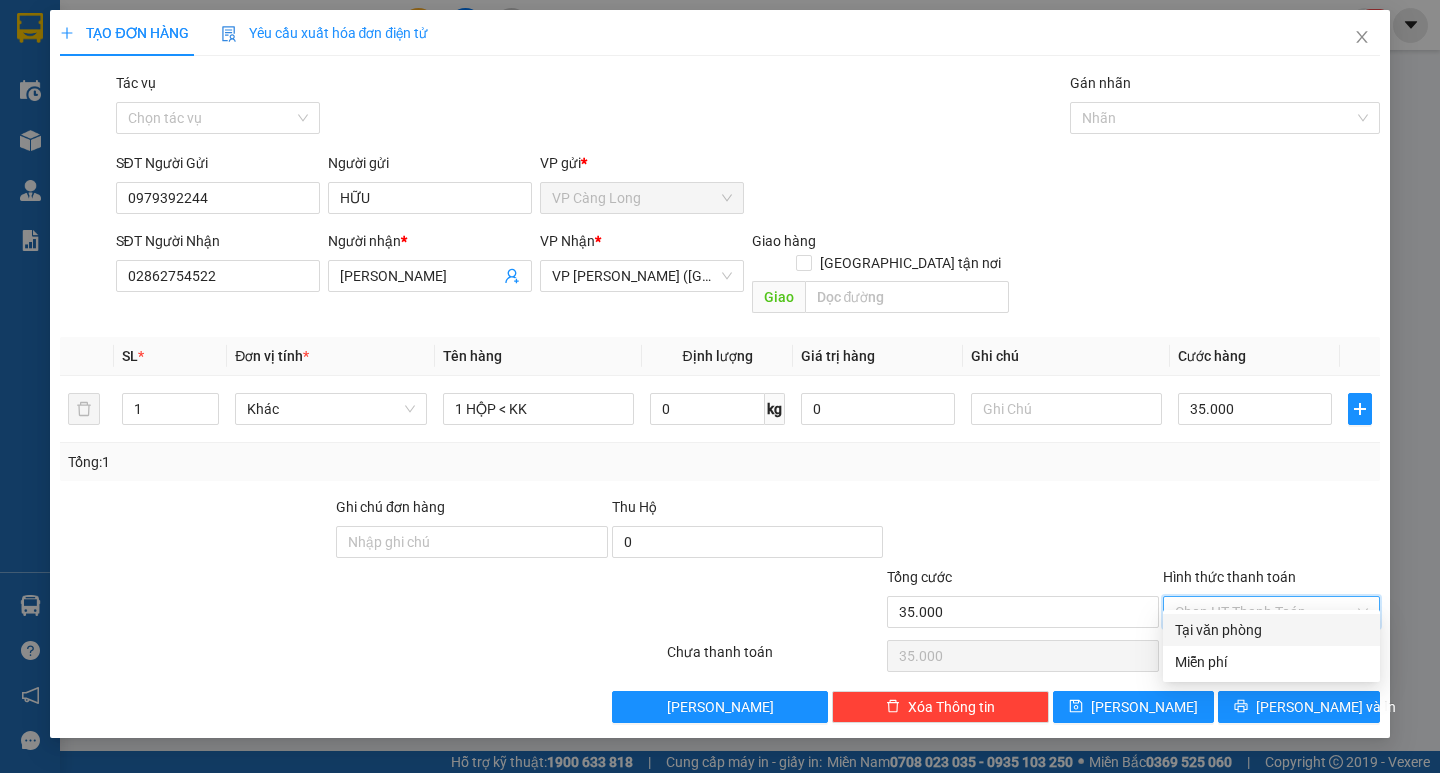 click on "Tại văn phòng" at bounding box center [1271, 630] 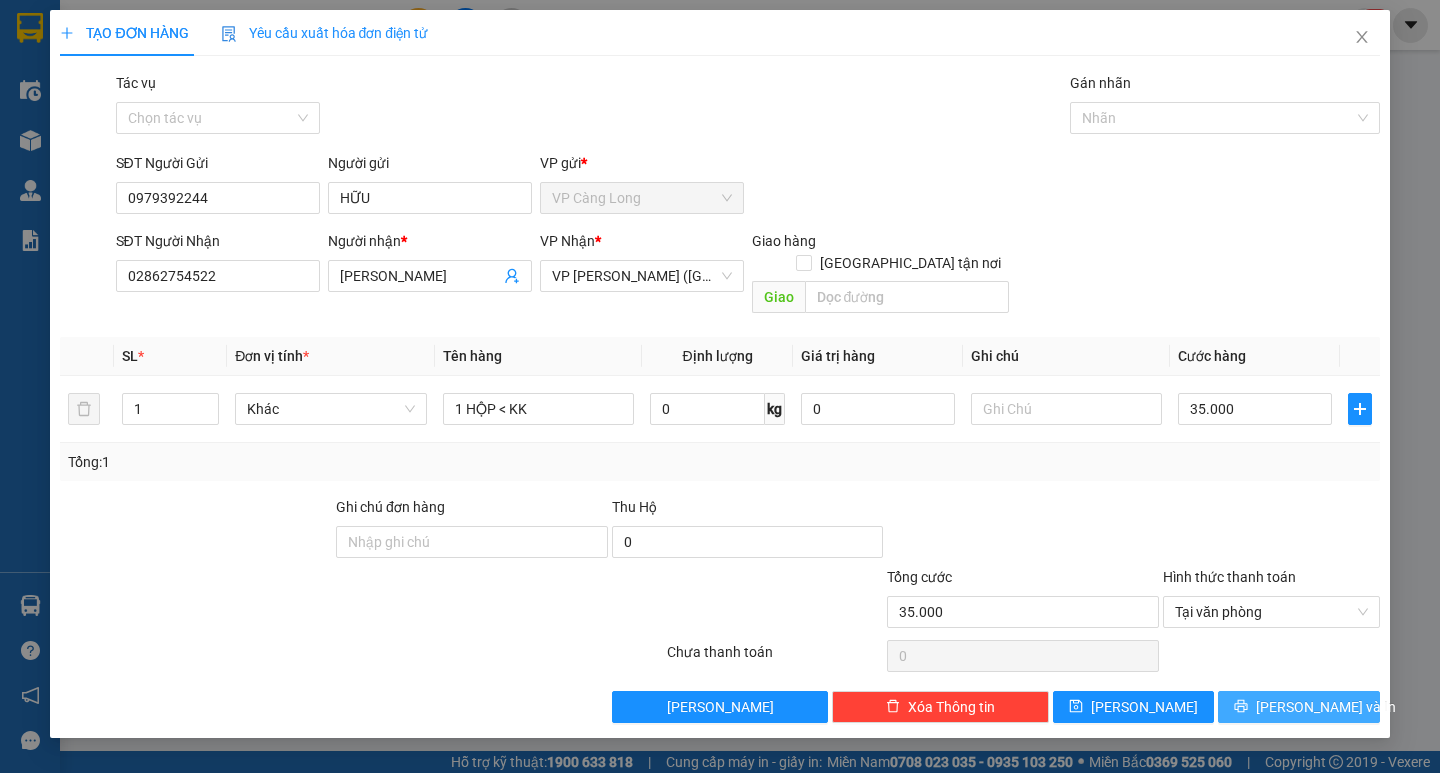 click on "[PERSON_NAME] và In" at bounding box center [1326, 707] 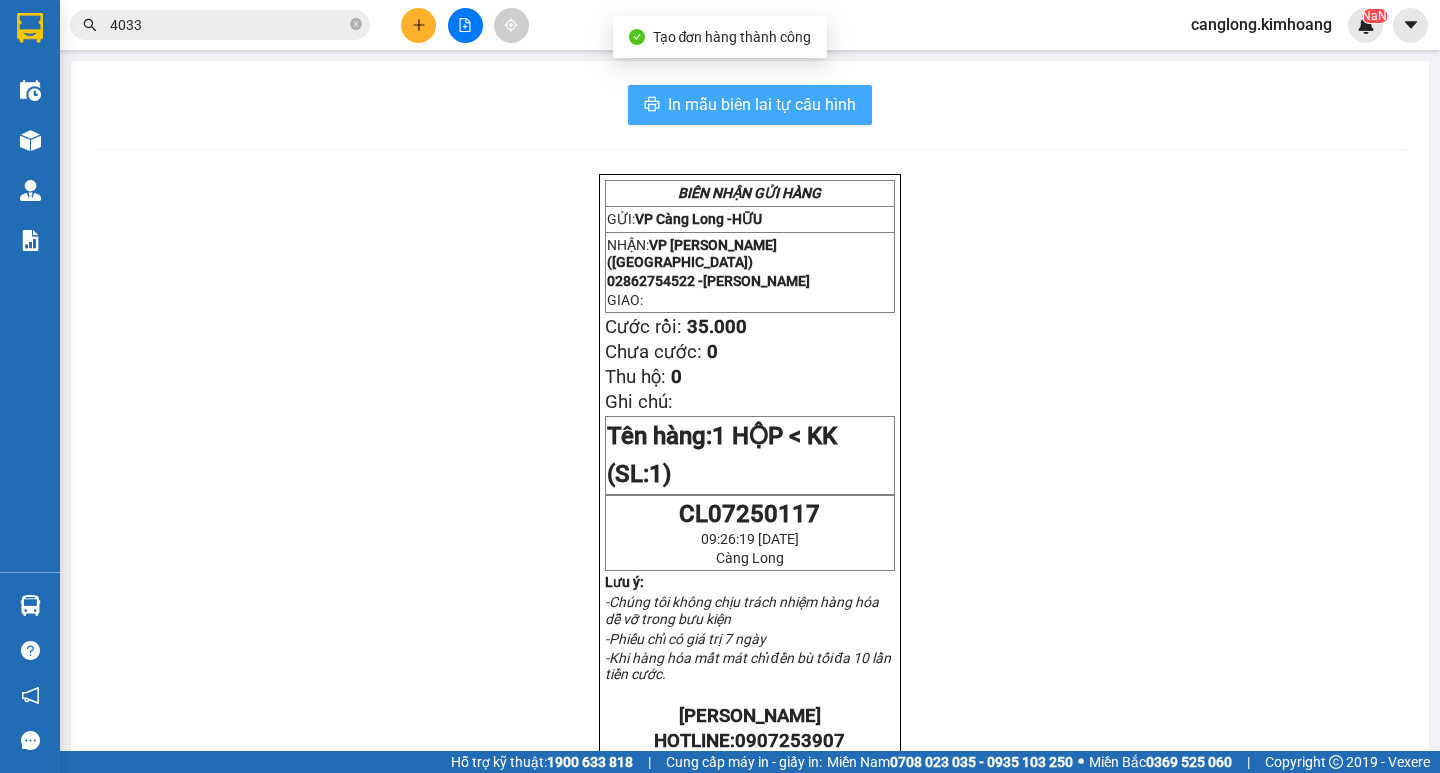 click on "In mẫu biên lai tự cấu hình" at bounding box center (762, 104) 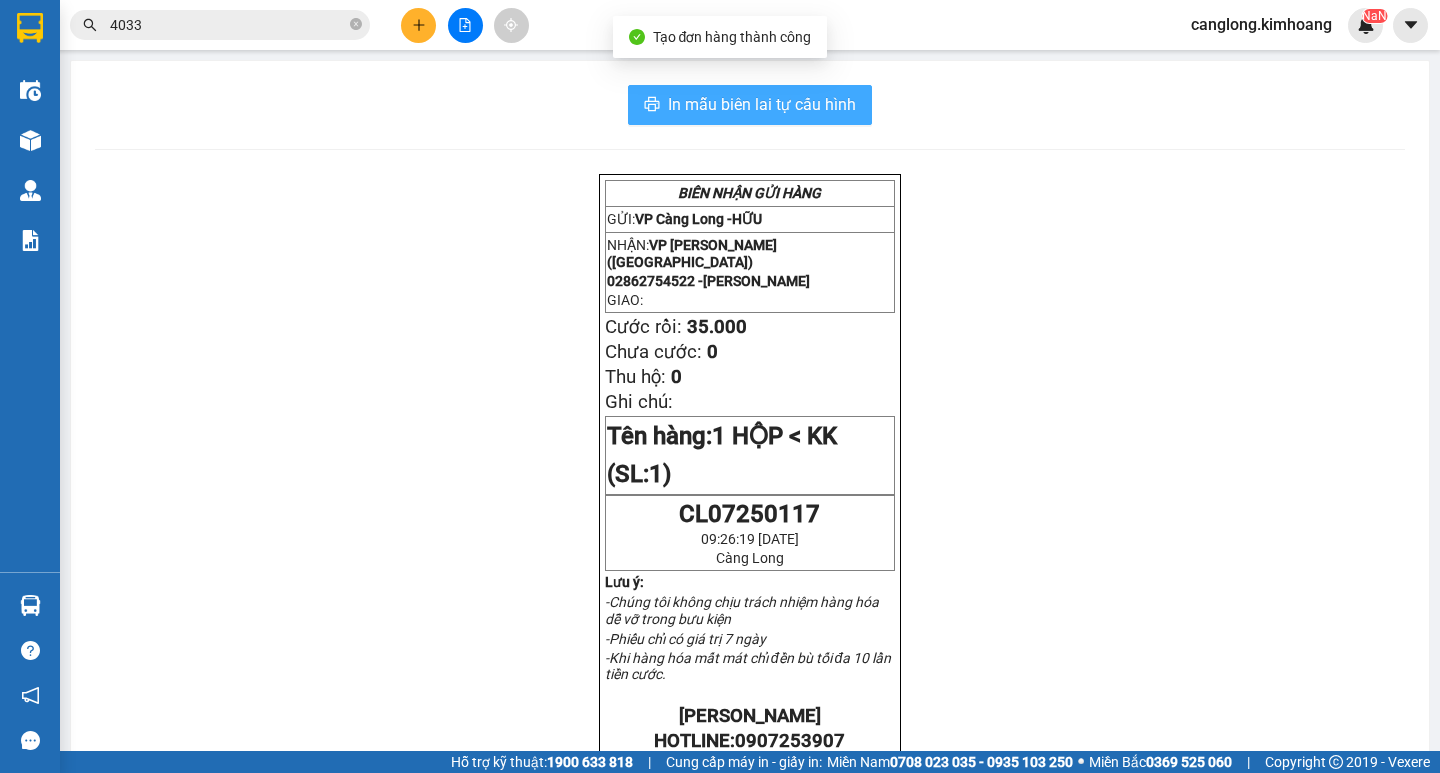 scroll, scrollTop: 0, scrollLeft: 0, axis: both 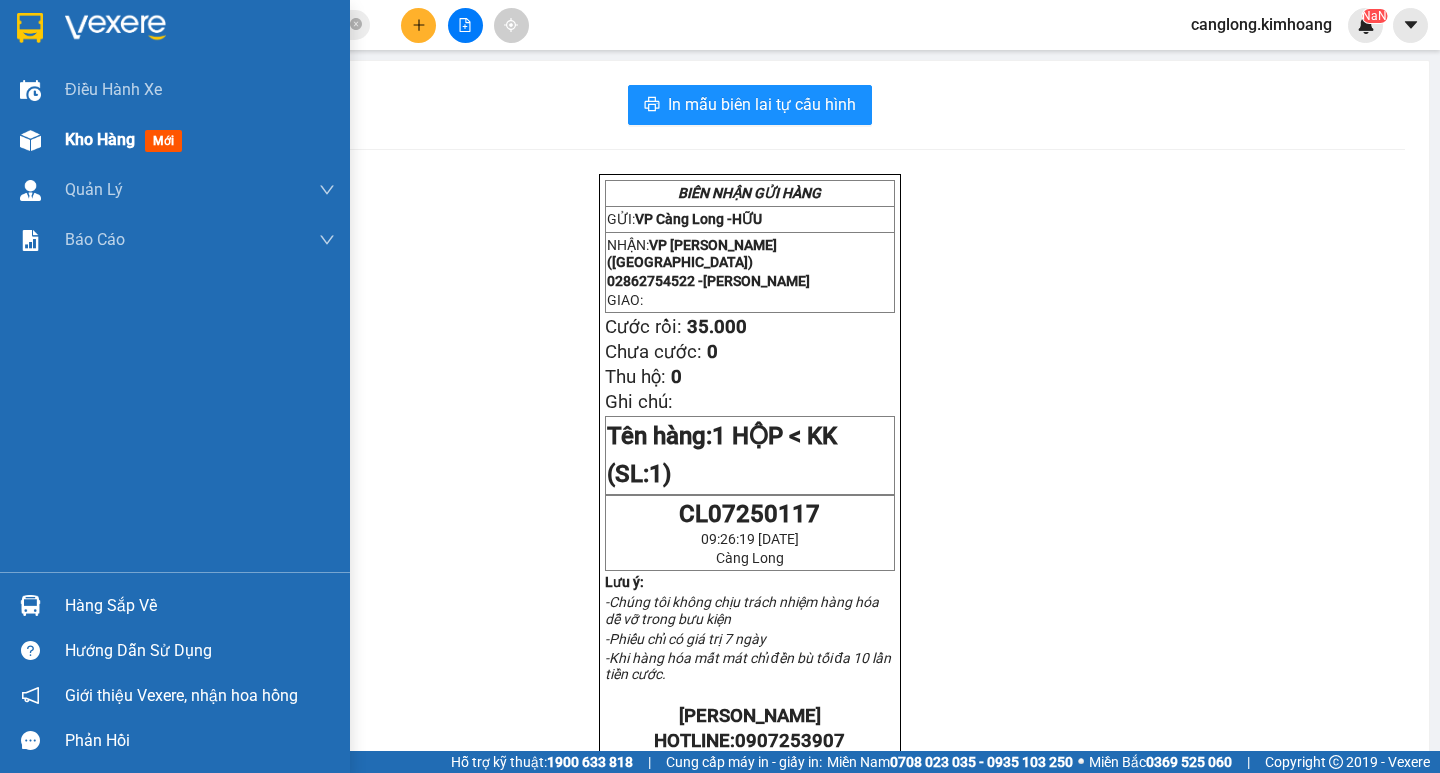 click on "Kho hàng mới" at bounding box center (175, 140) 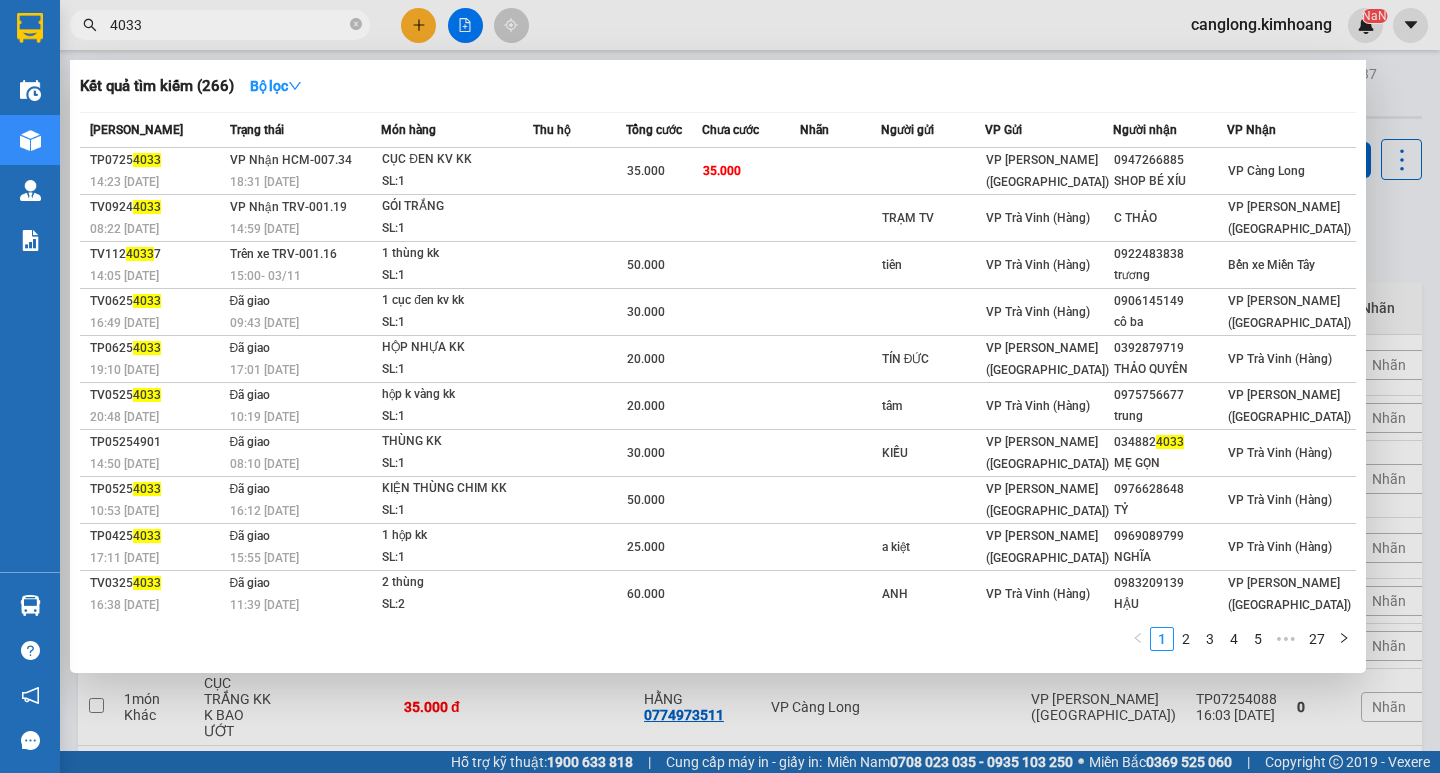 click on "4033" at bounding box center [228, 25] 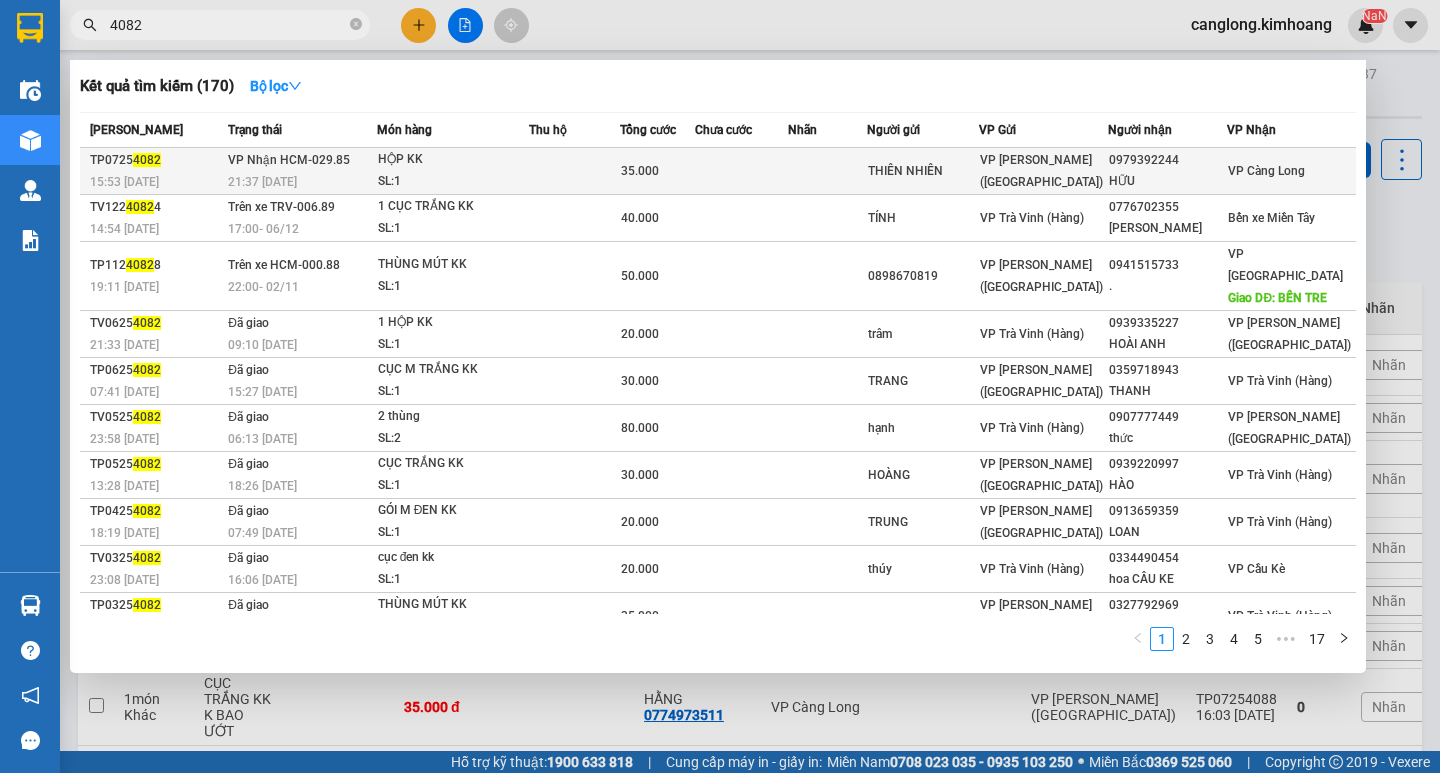 type on "4082" 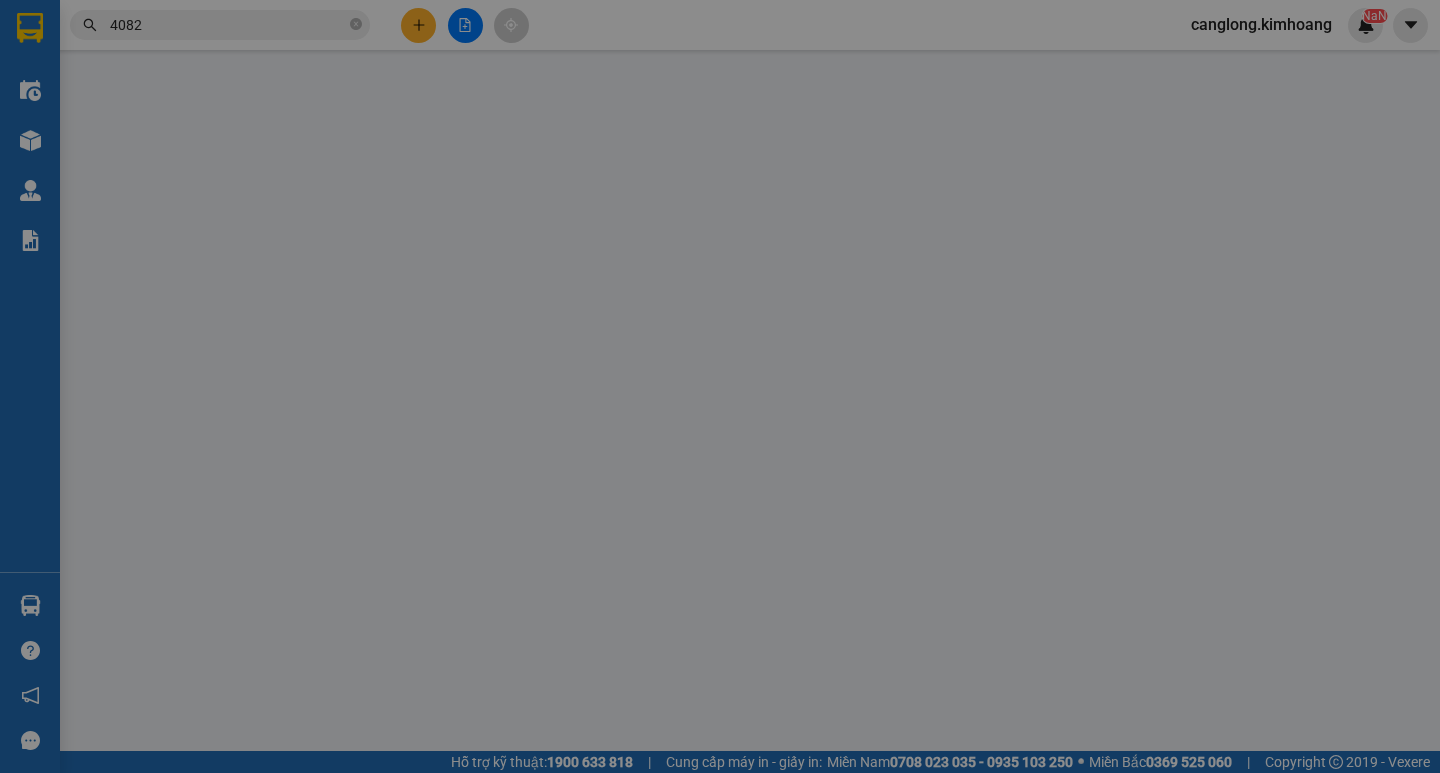 type on "THIÊN NHIÊN" 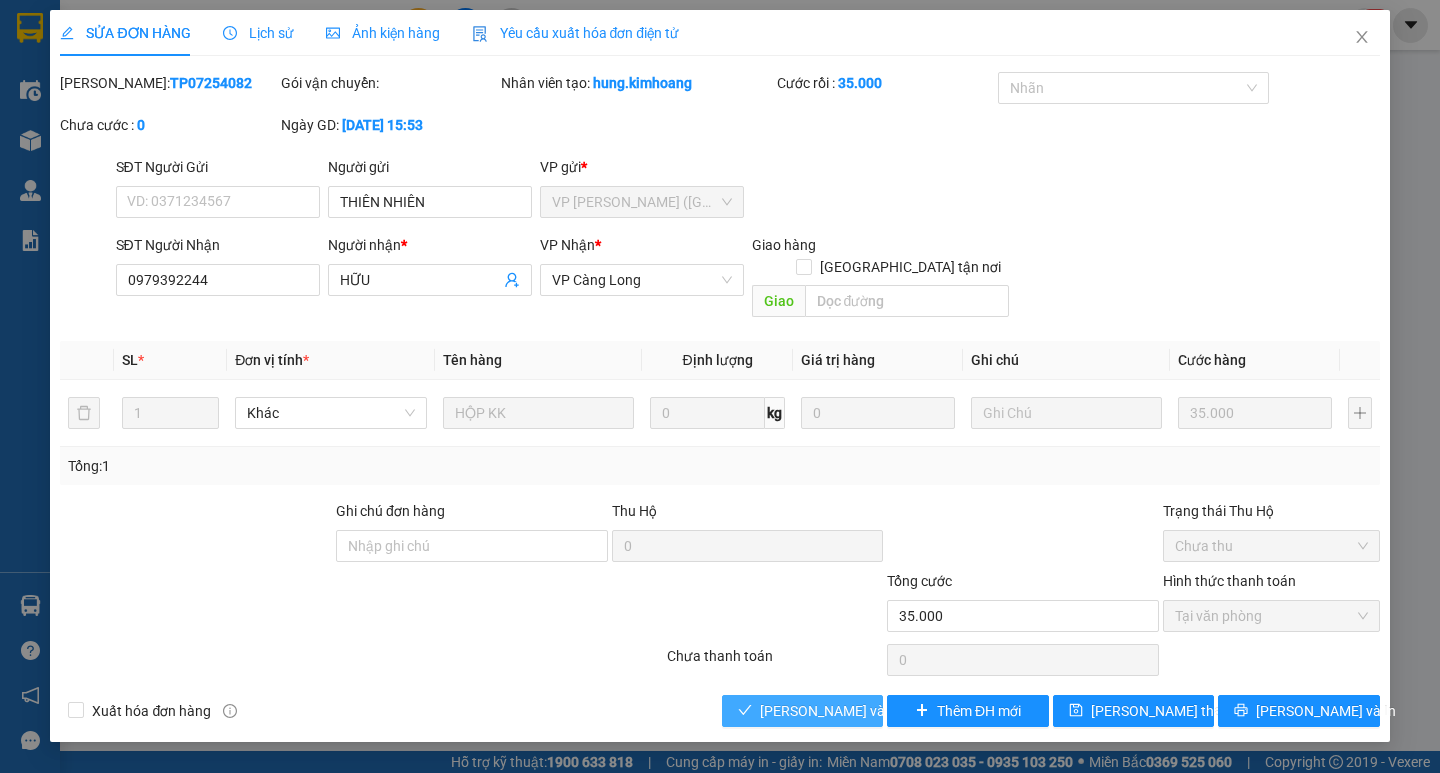 click on "[PERSON_NAME] và Giao hàng" at bounding box center (802, 711) 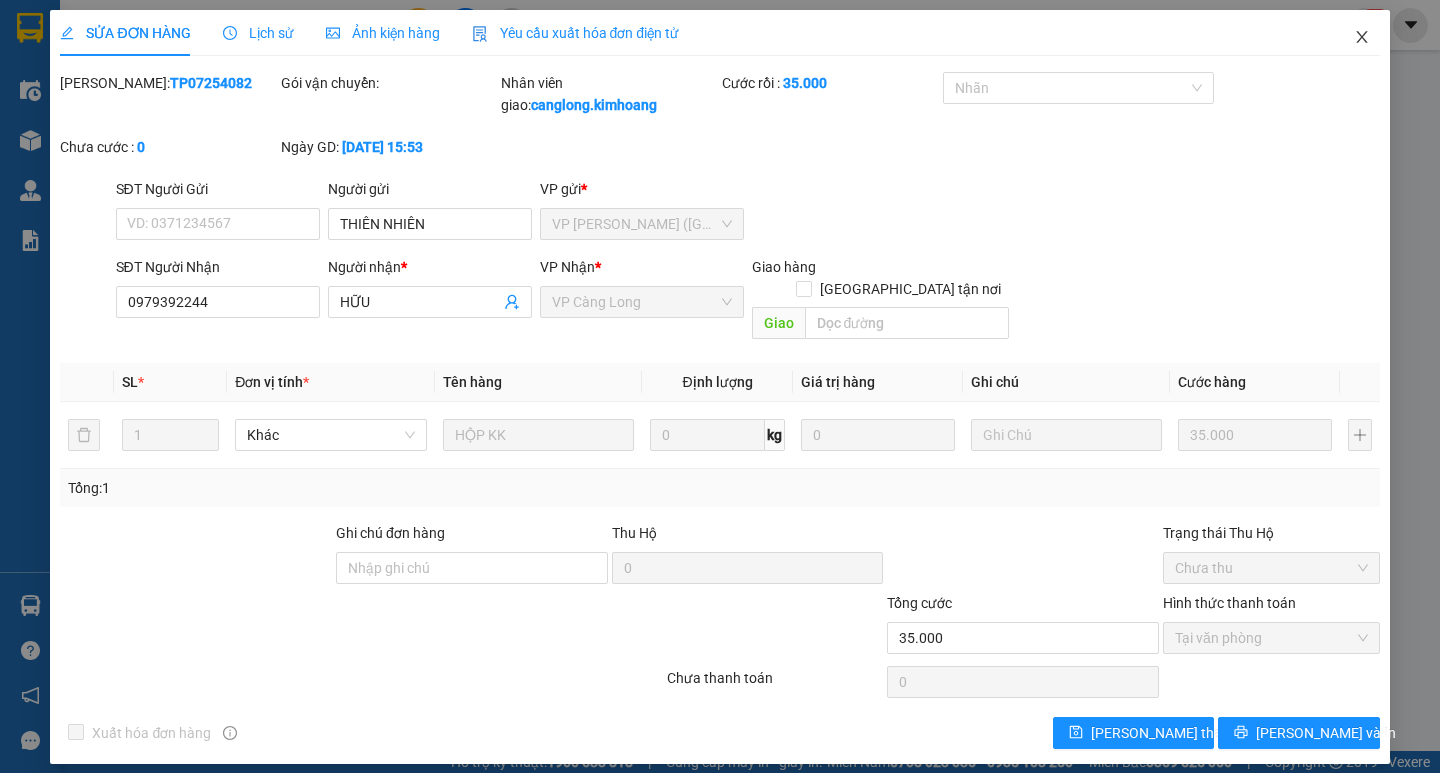 click 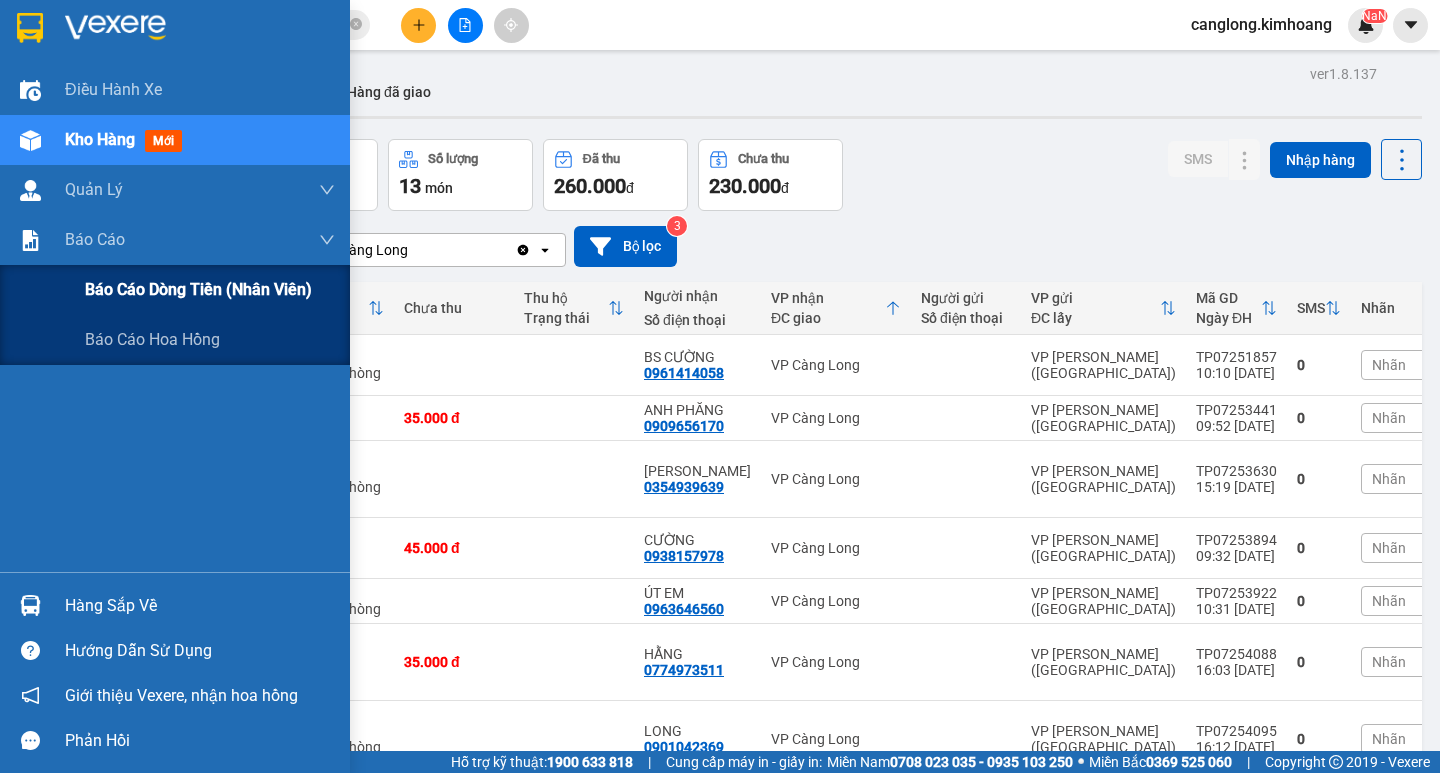 click on "Báo cáo dòng tiền (nhân viên)" at bounding box center [175, 290] 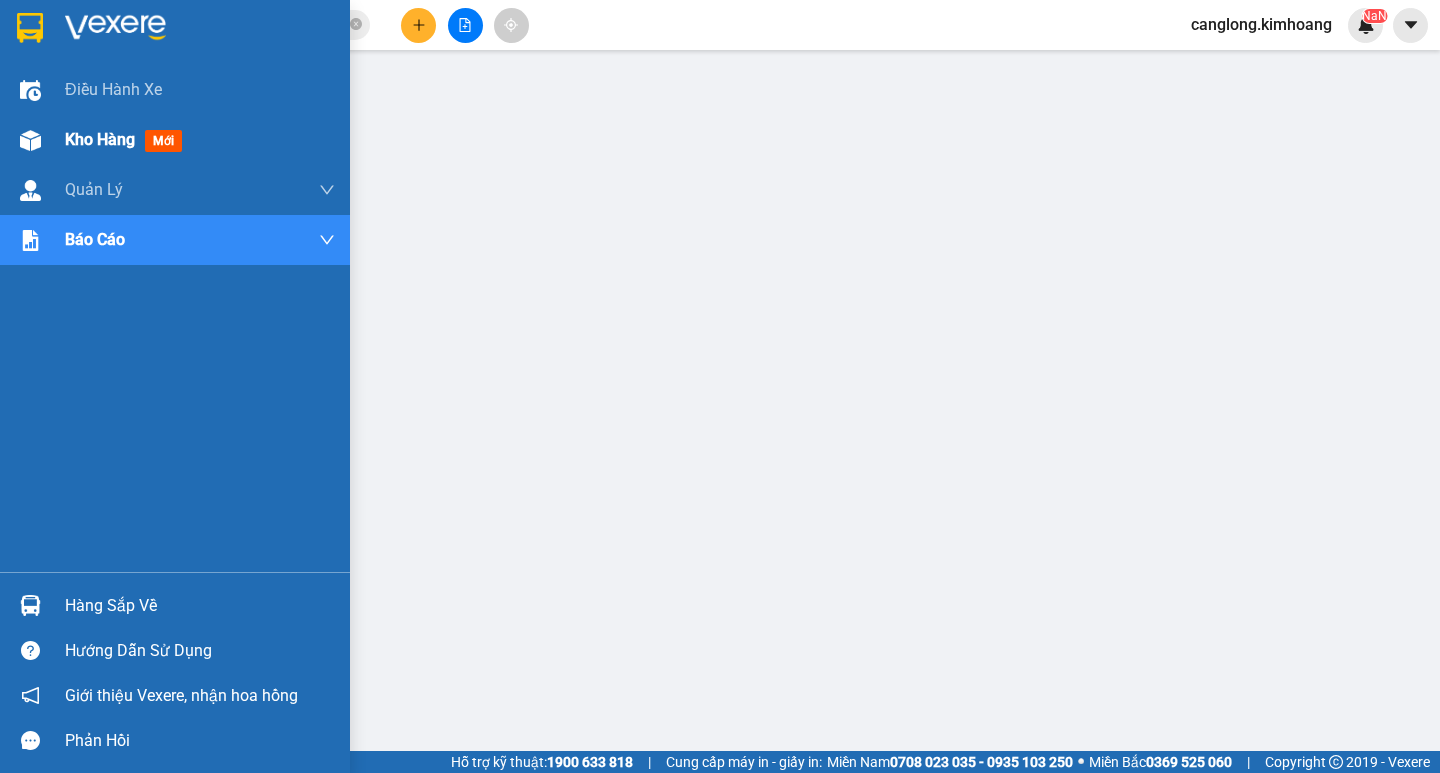 click at bounding box center (30, 140) 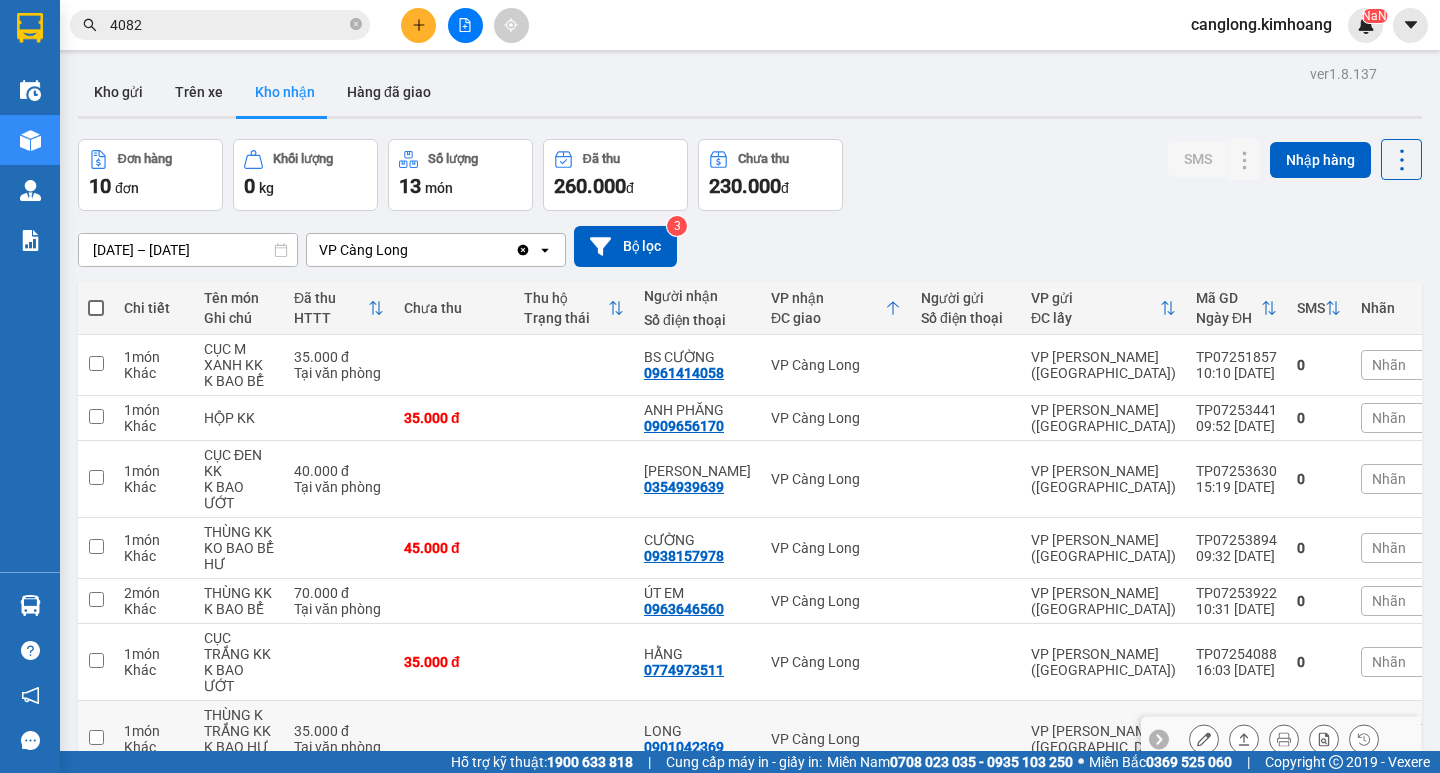 click on "Tại văn phòng" at bounding box center (339, 747) 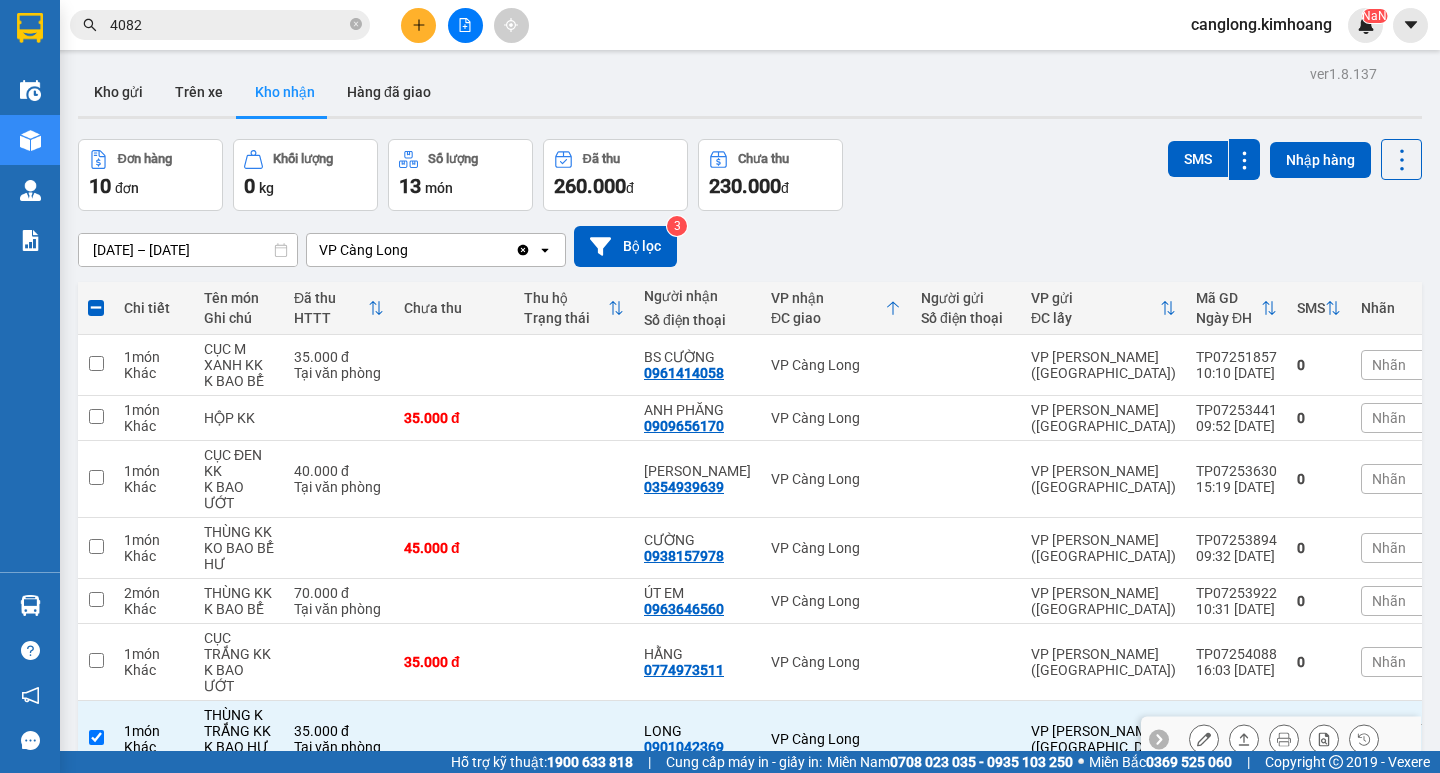click on "Tại văn phòng" at bounding box center (339, 747) 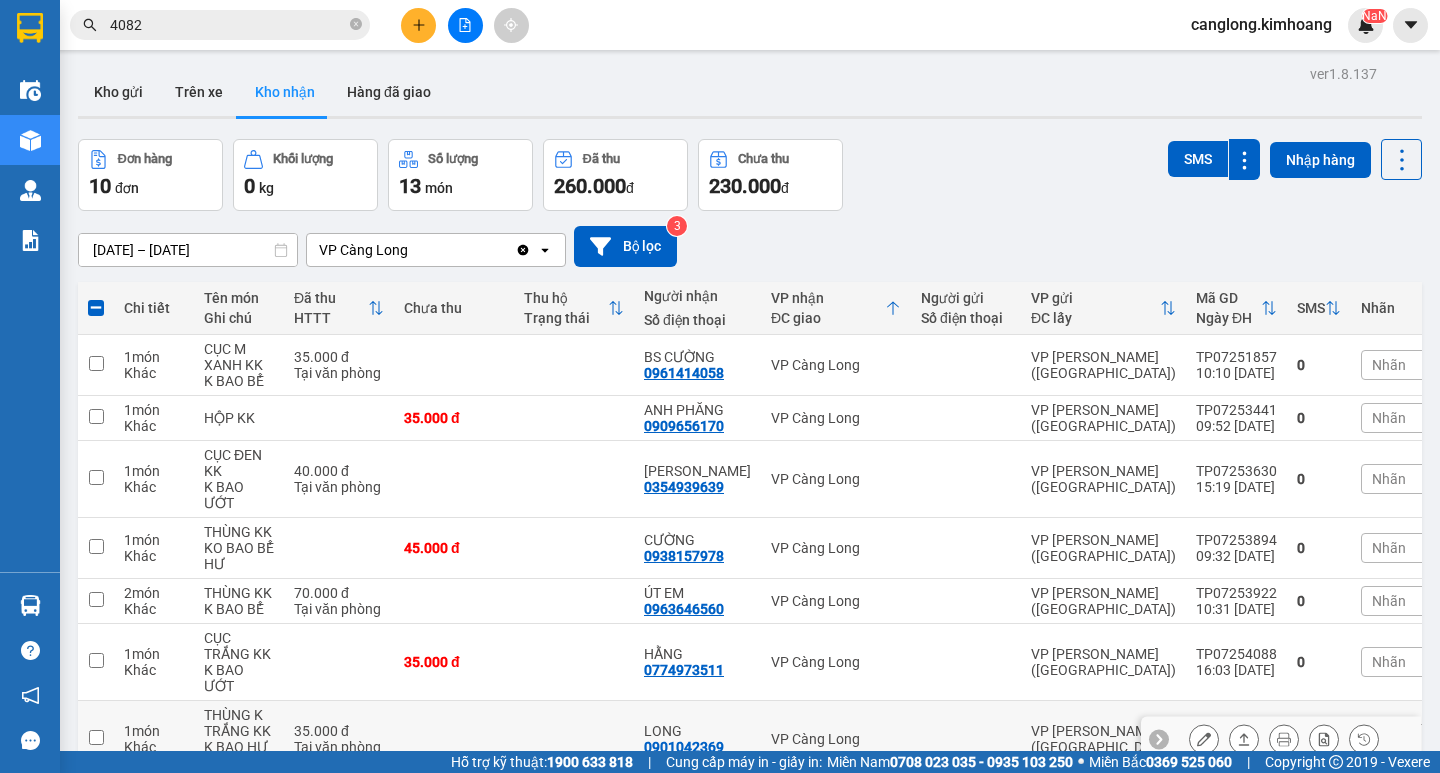 checkbox on "false" 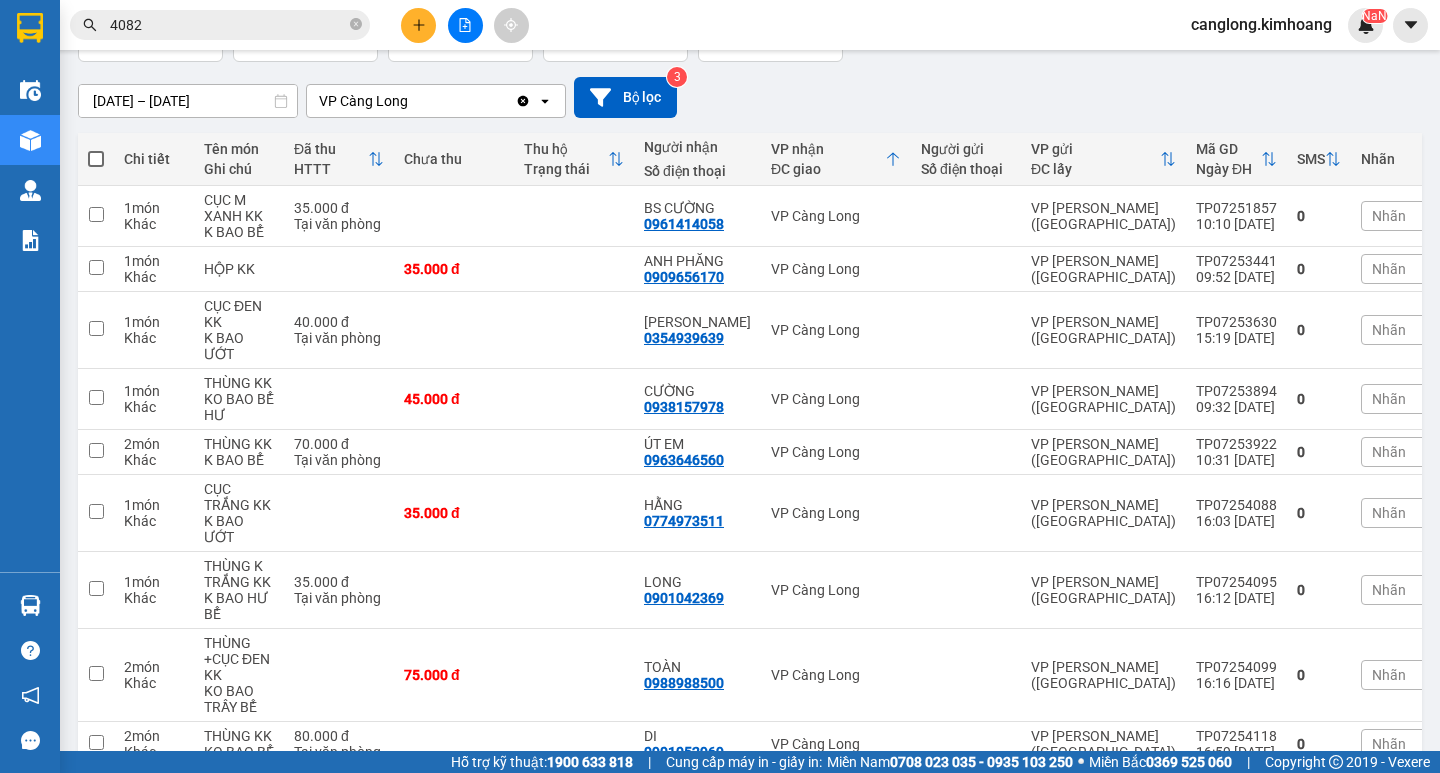 scroll, scrollTop: 0, scrollLeft: 0, axis: both 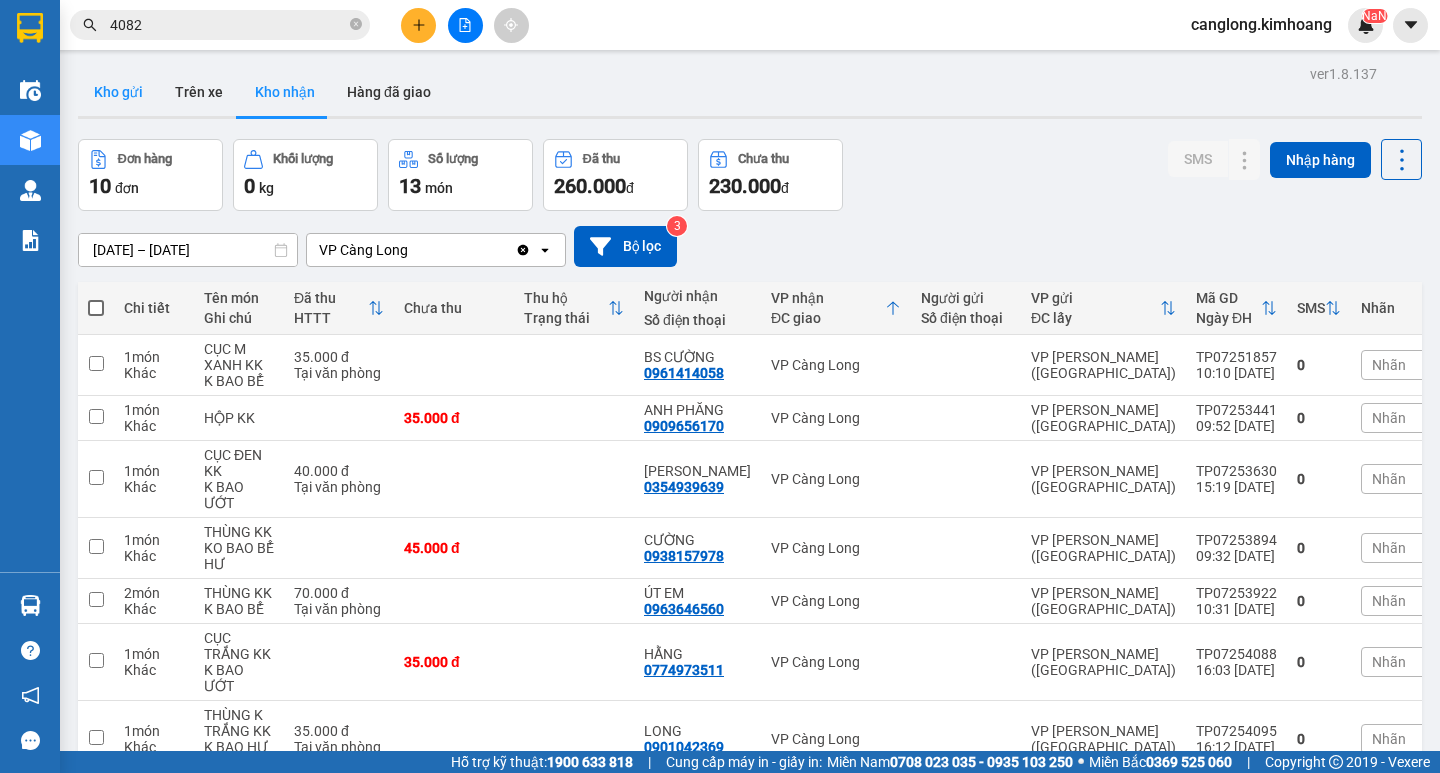 click on "Kho gửi" at bounding box center (118, 92) 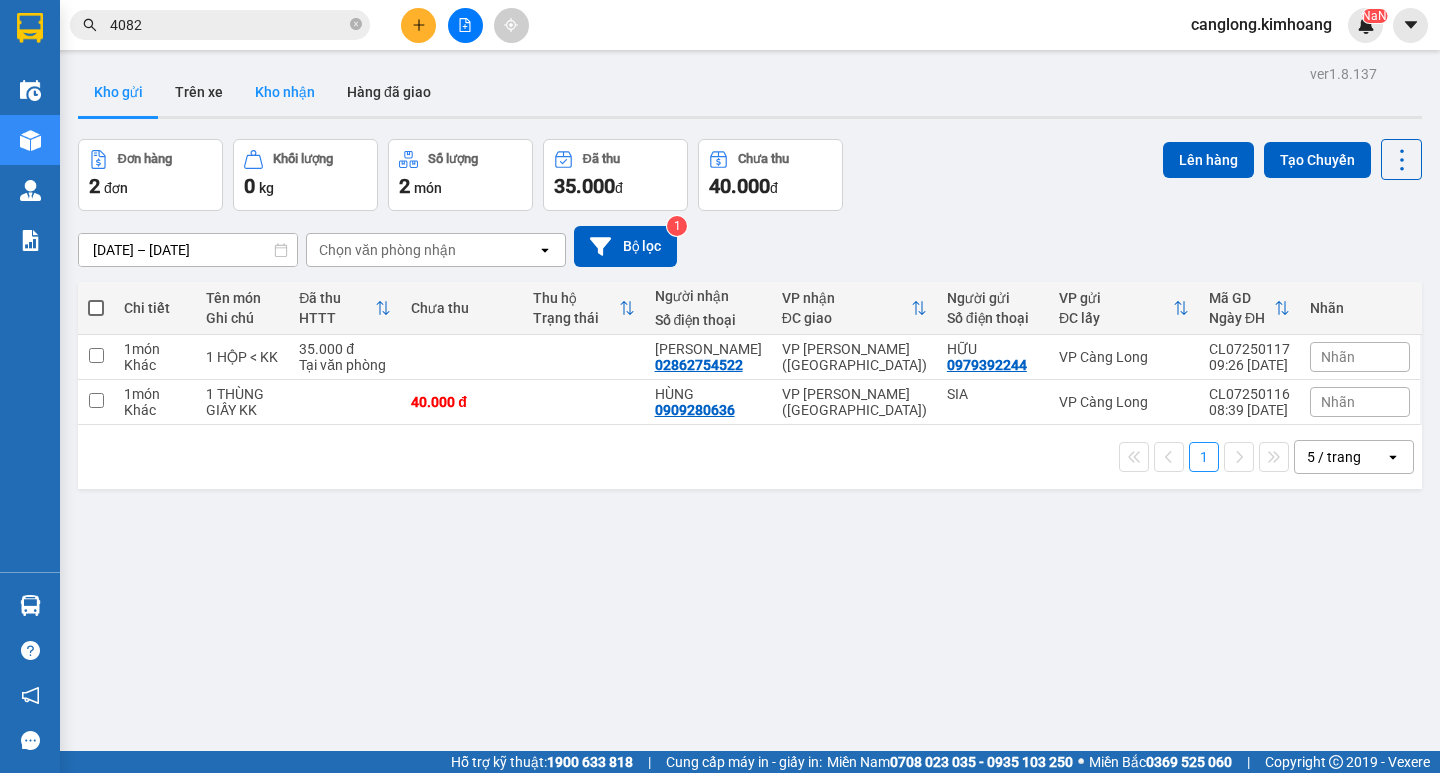 click on "Kho nhận" at bounding box center (285, 92) 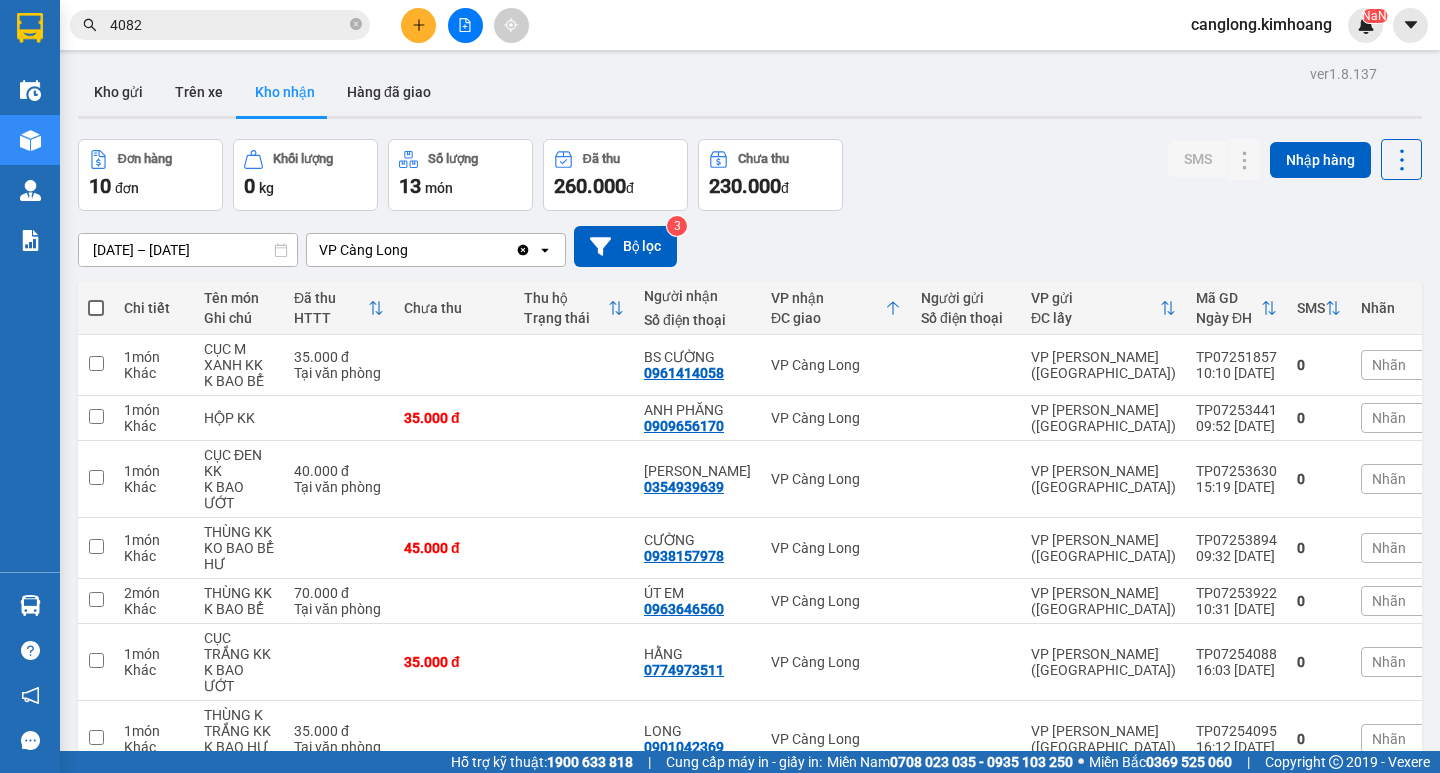 scroll, scrollTop: 300, scrollLeft: 0, axis: vertical 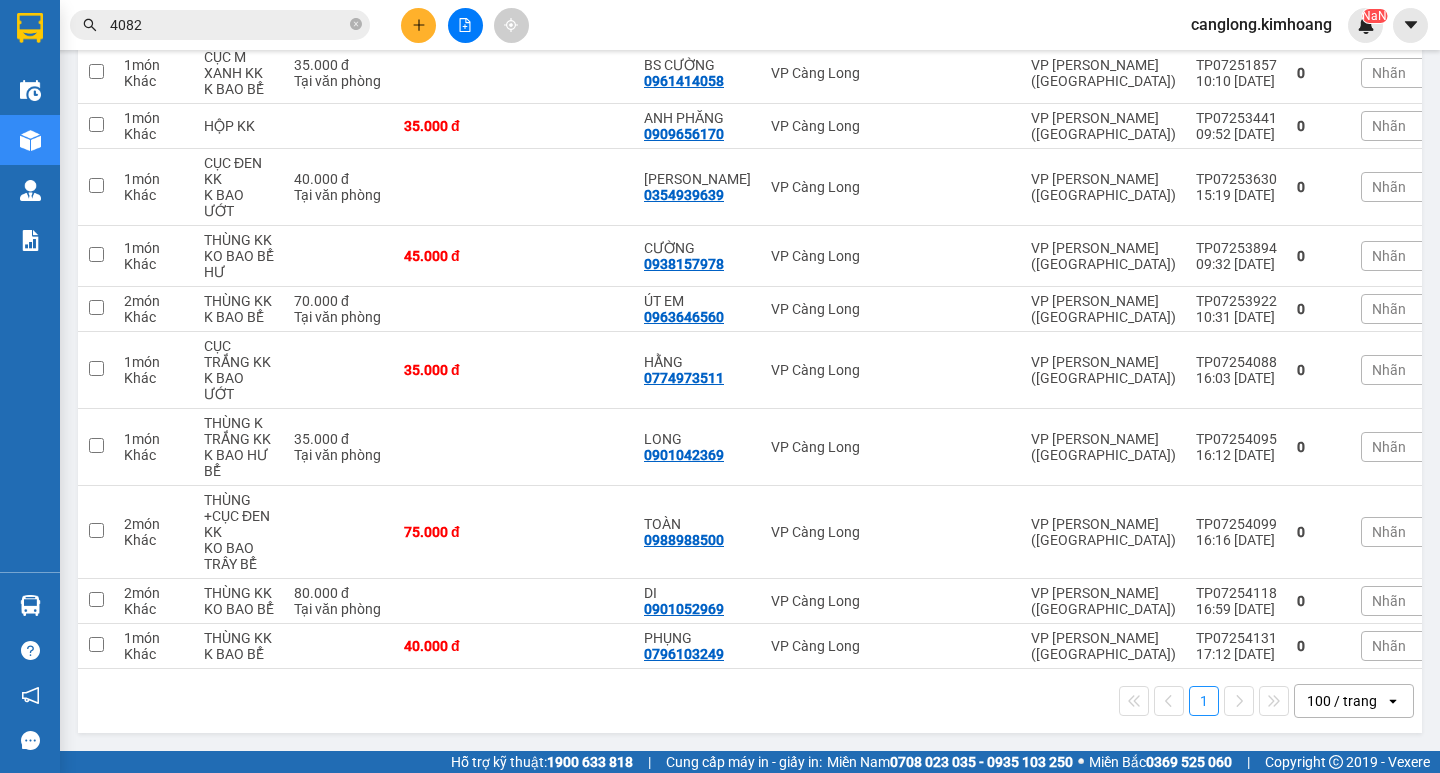 click on "4082" at bounding box center [228, 25] 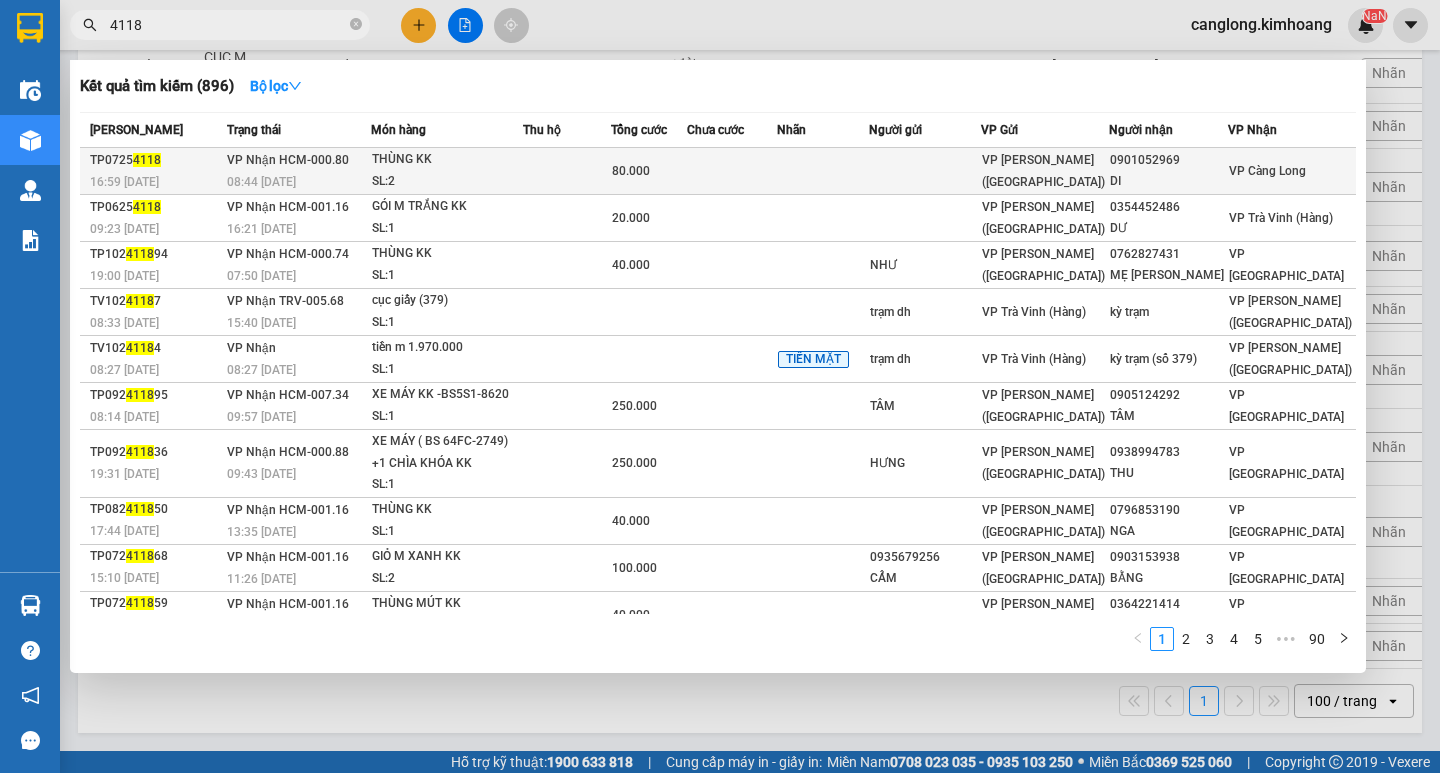 type on "4118" 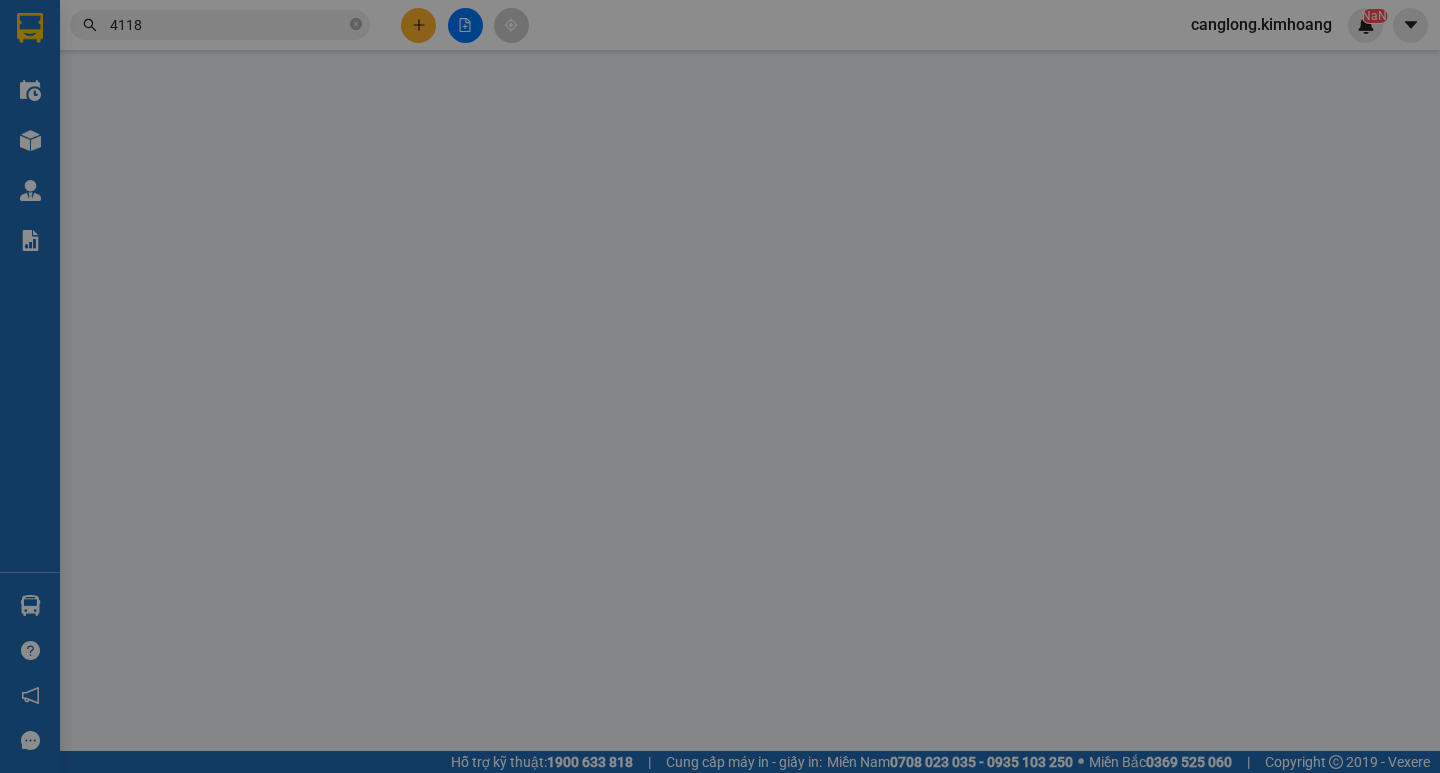 scroll, scrollTop: 0, scrollLeft: 0, axis: both 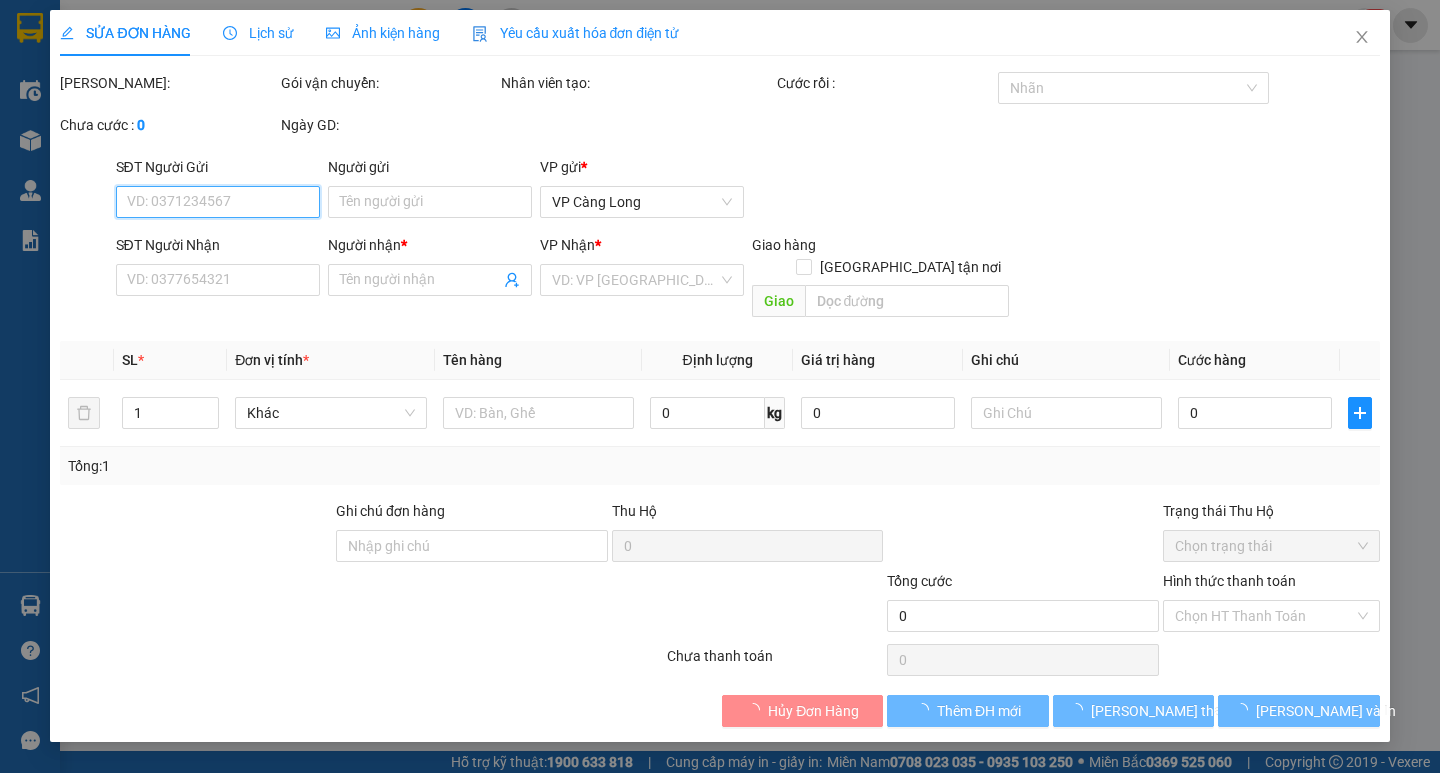 type on "0901052969" 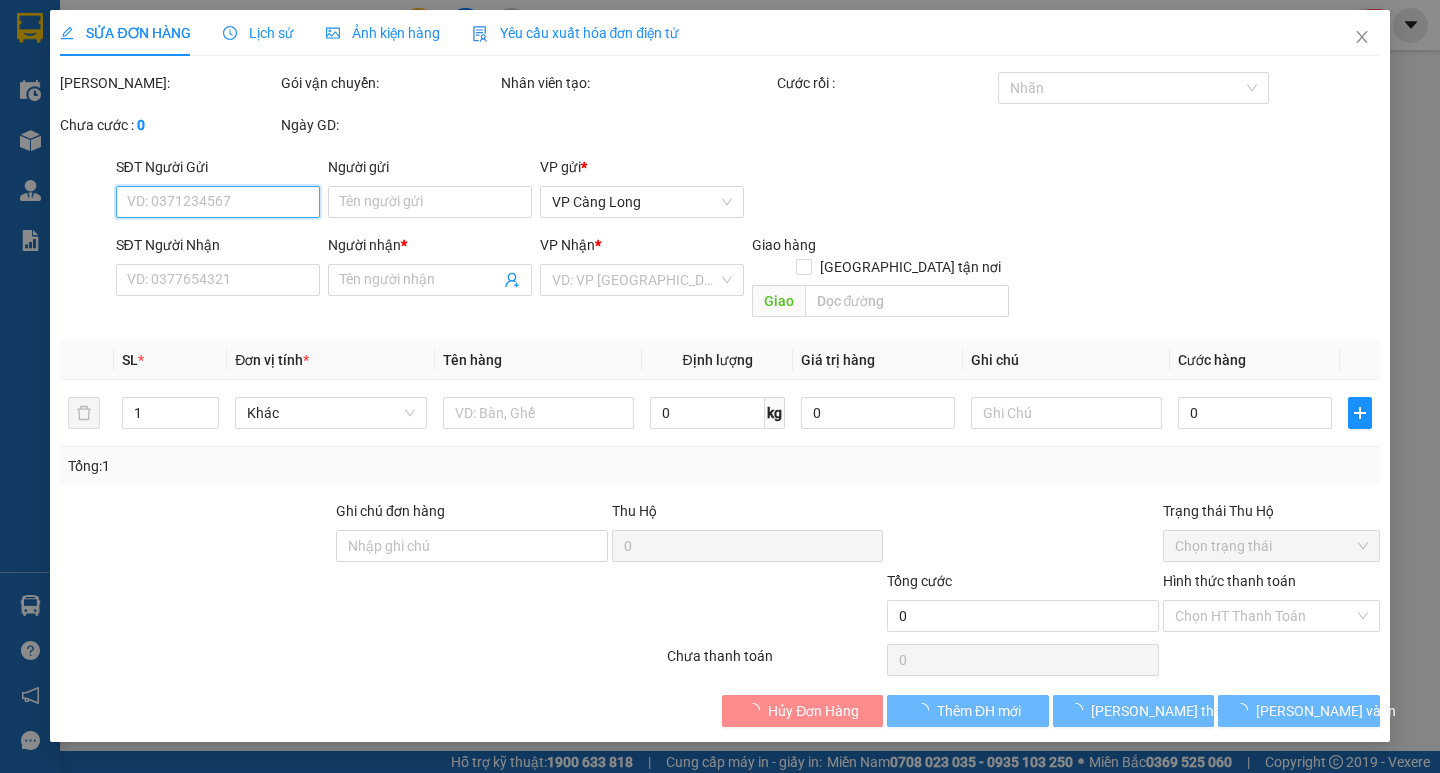 type on "DI" 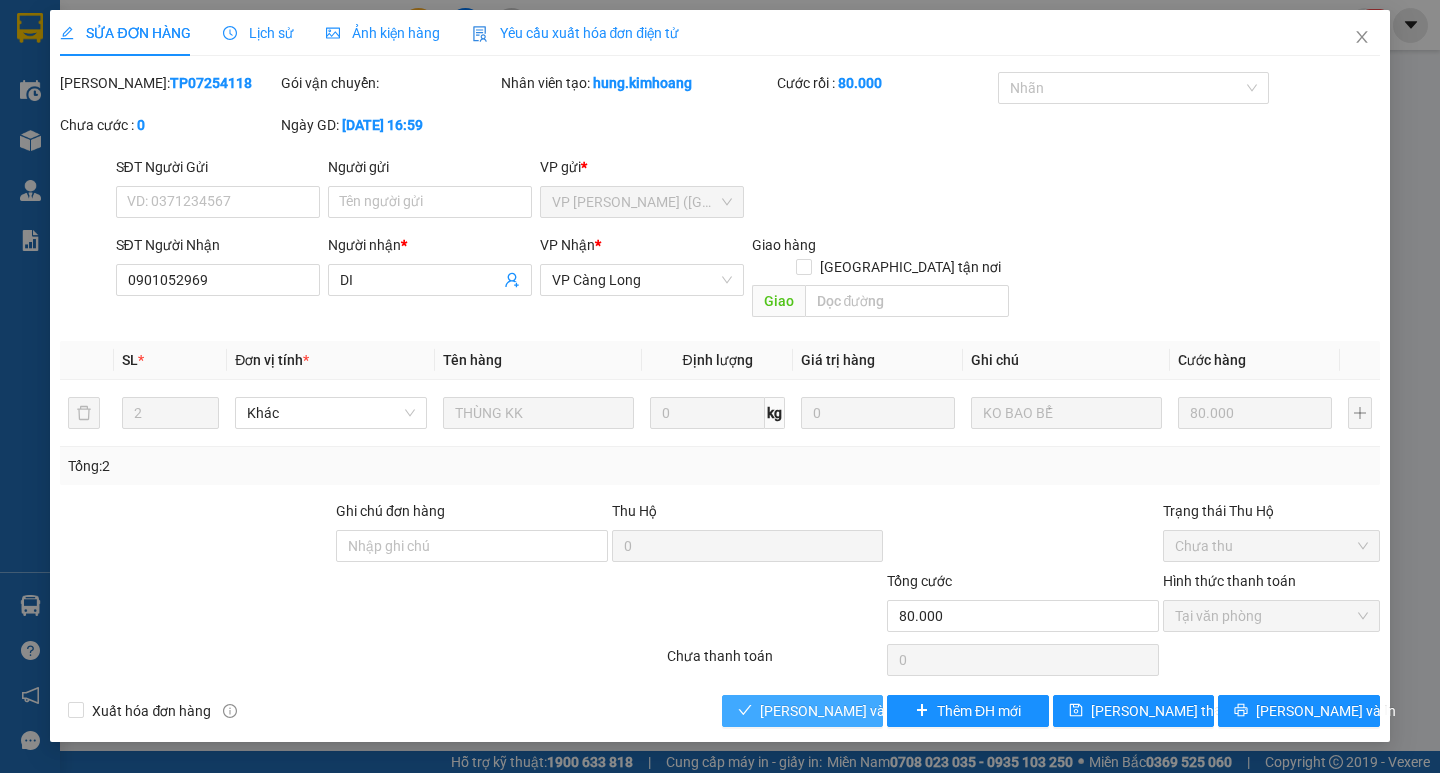 click on "[PERSON_NAME] và Giao hàng" at bounding box center (856, 711) 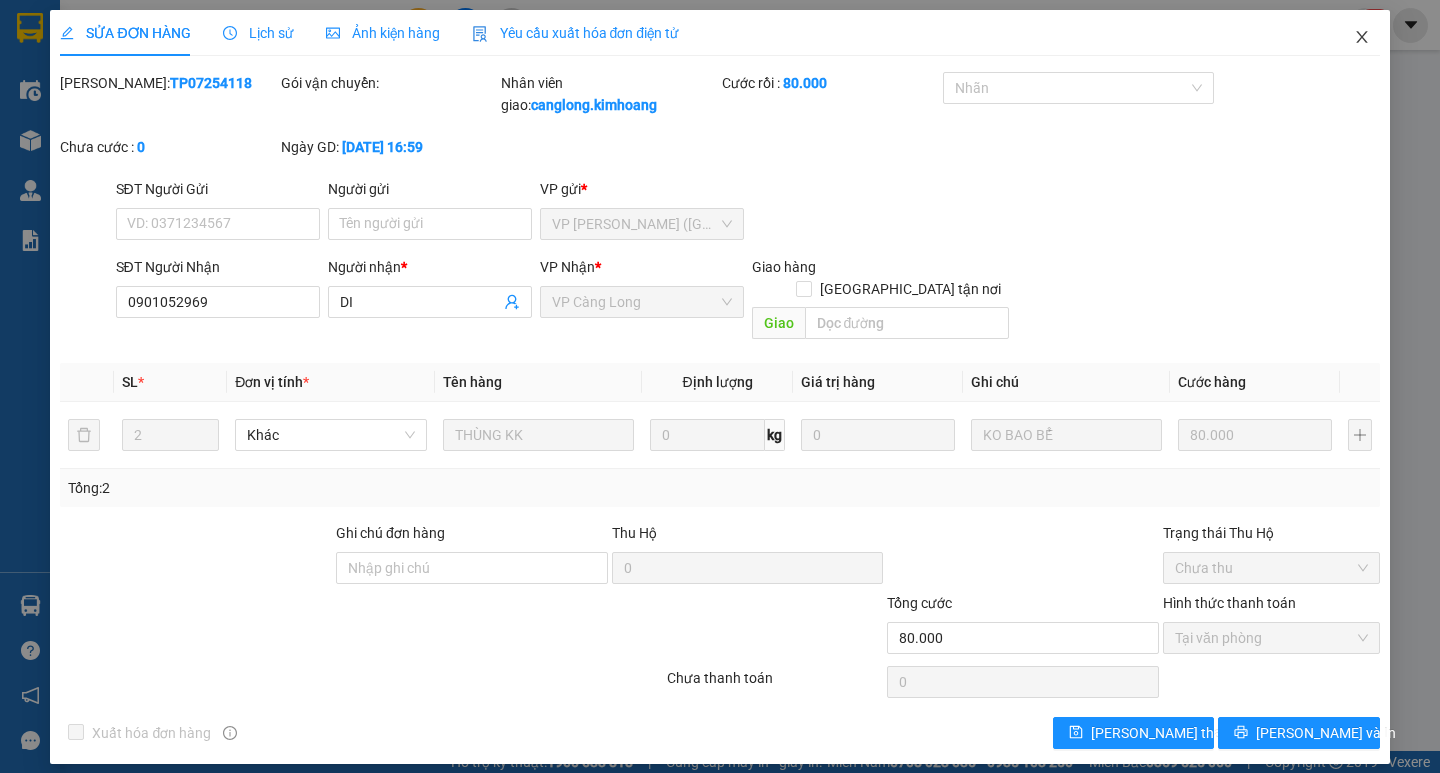 click 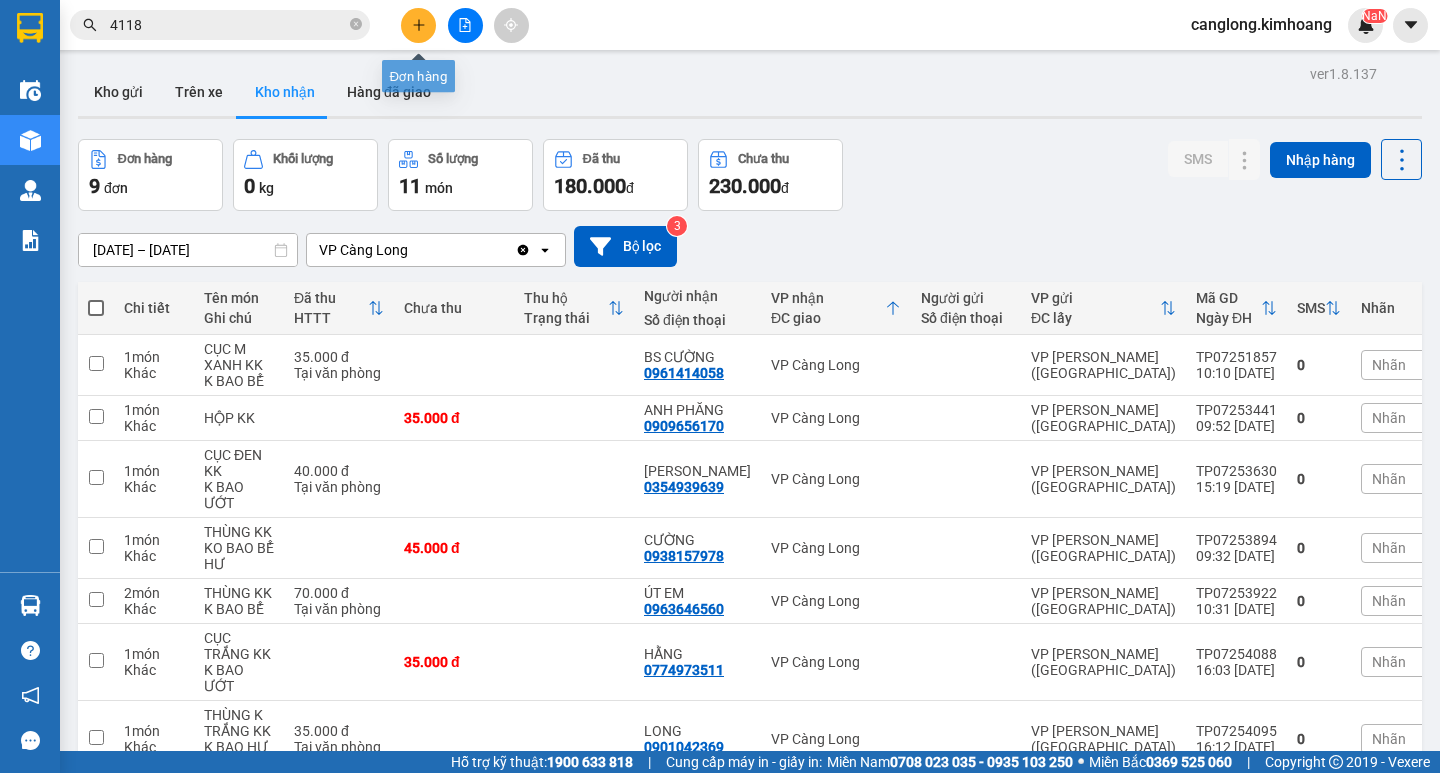 click at bounding box center [418, 25] 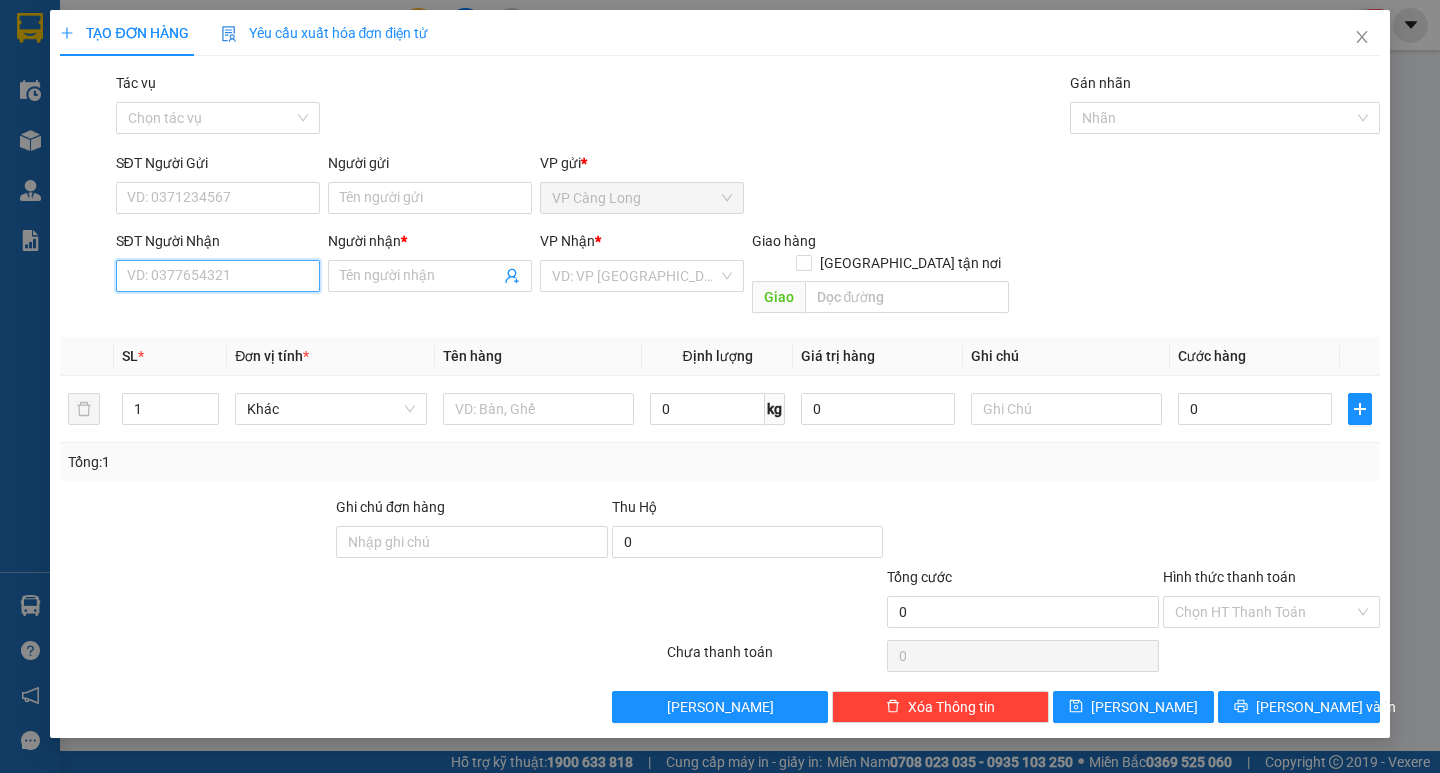 click on "SĐT Người Nhận" at bounding box center [218, 276] 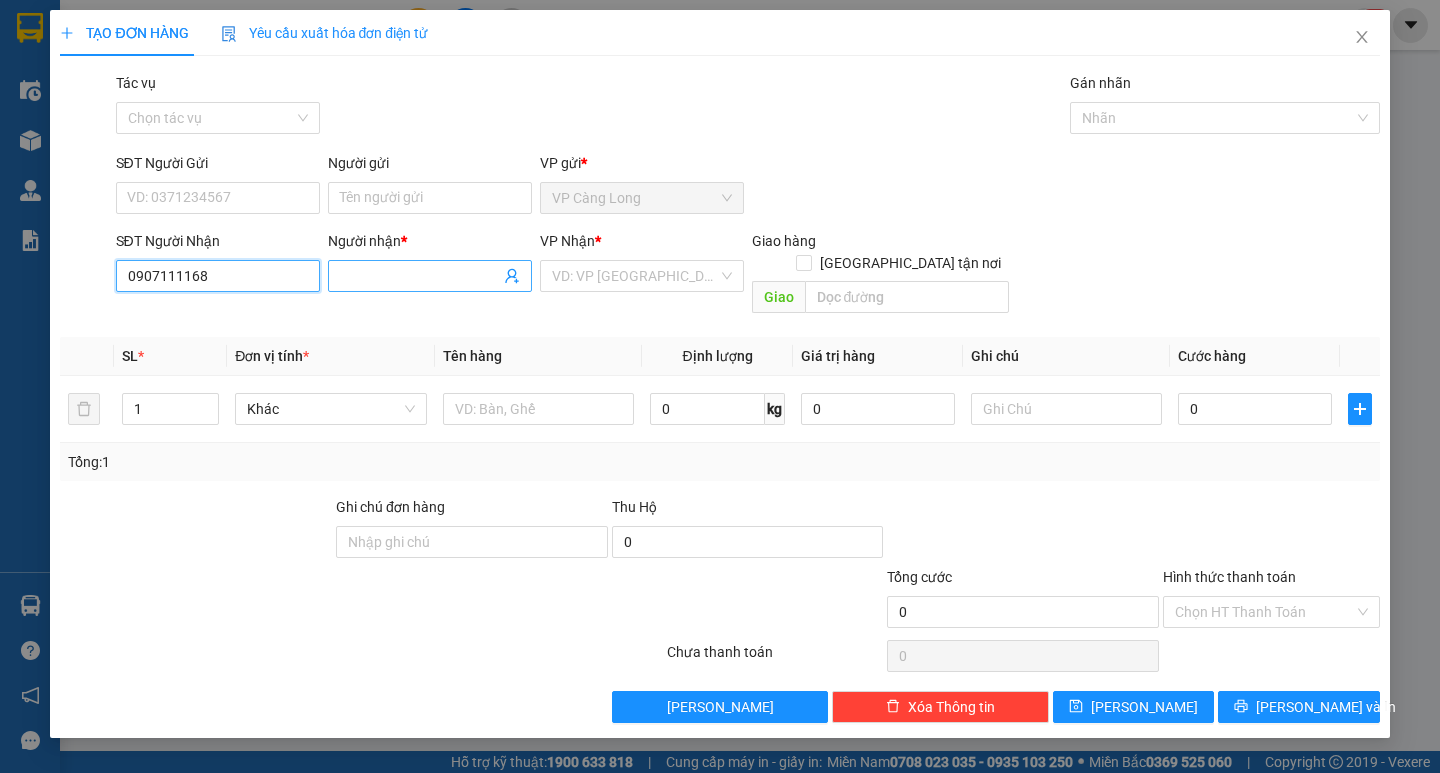 type on "0907111168" 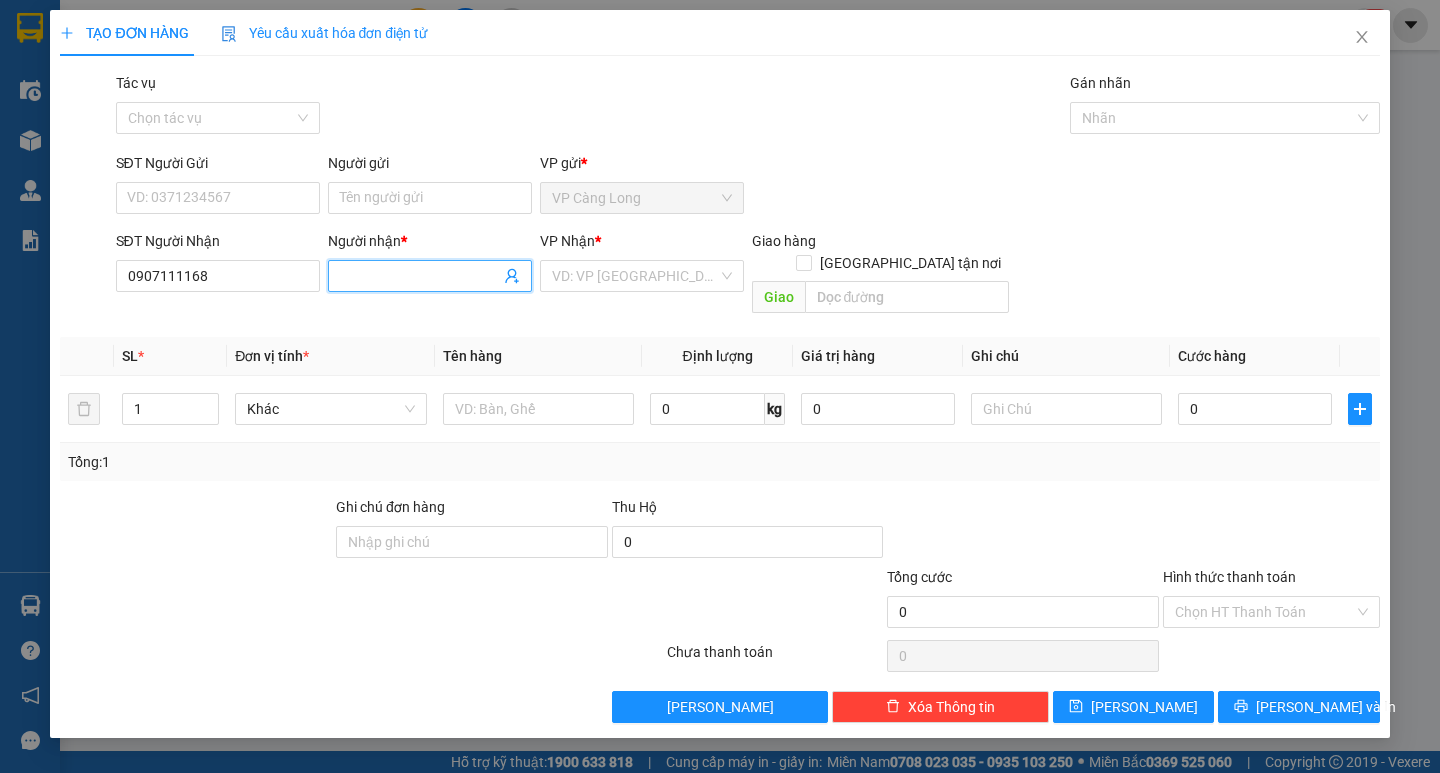 click on "Người nhận  *" at bounding box center [420, 276] 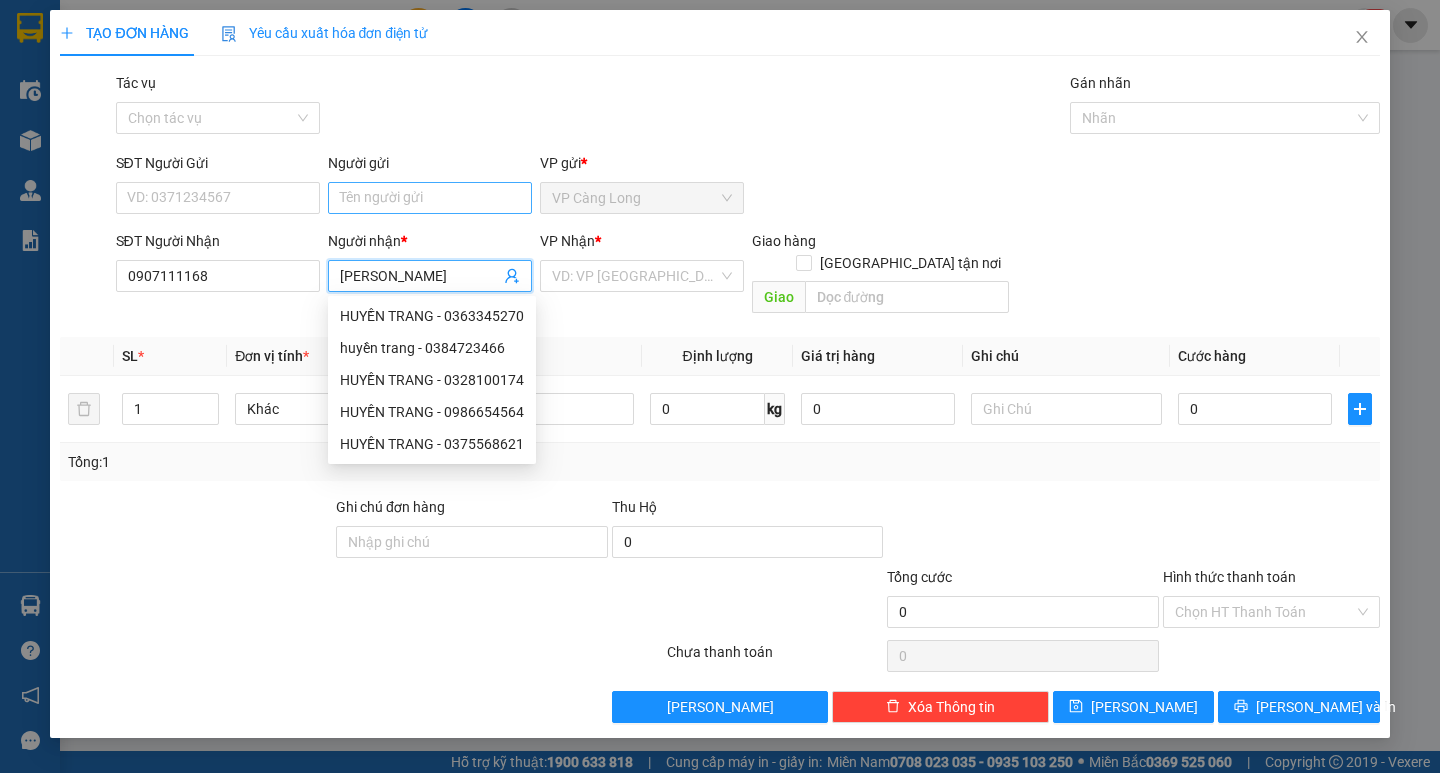 type on "[PERSON_NAME]" 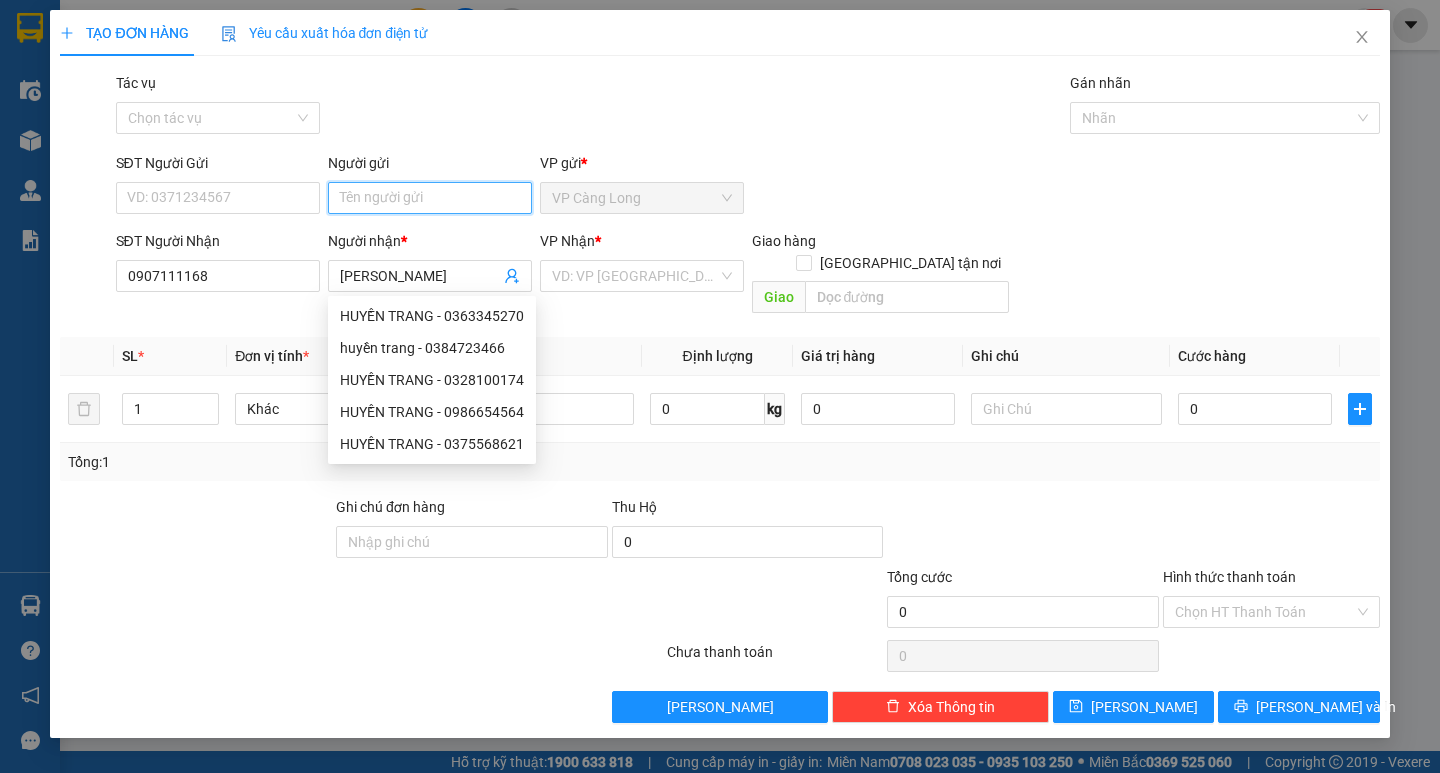 click on "Người gửi" at bounding box center [430, 198] 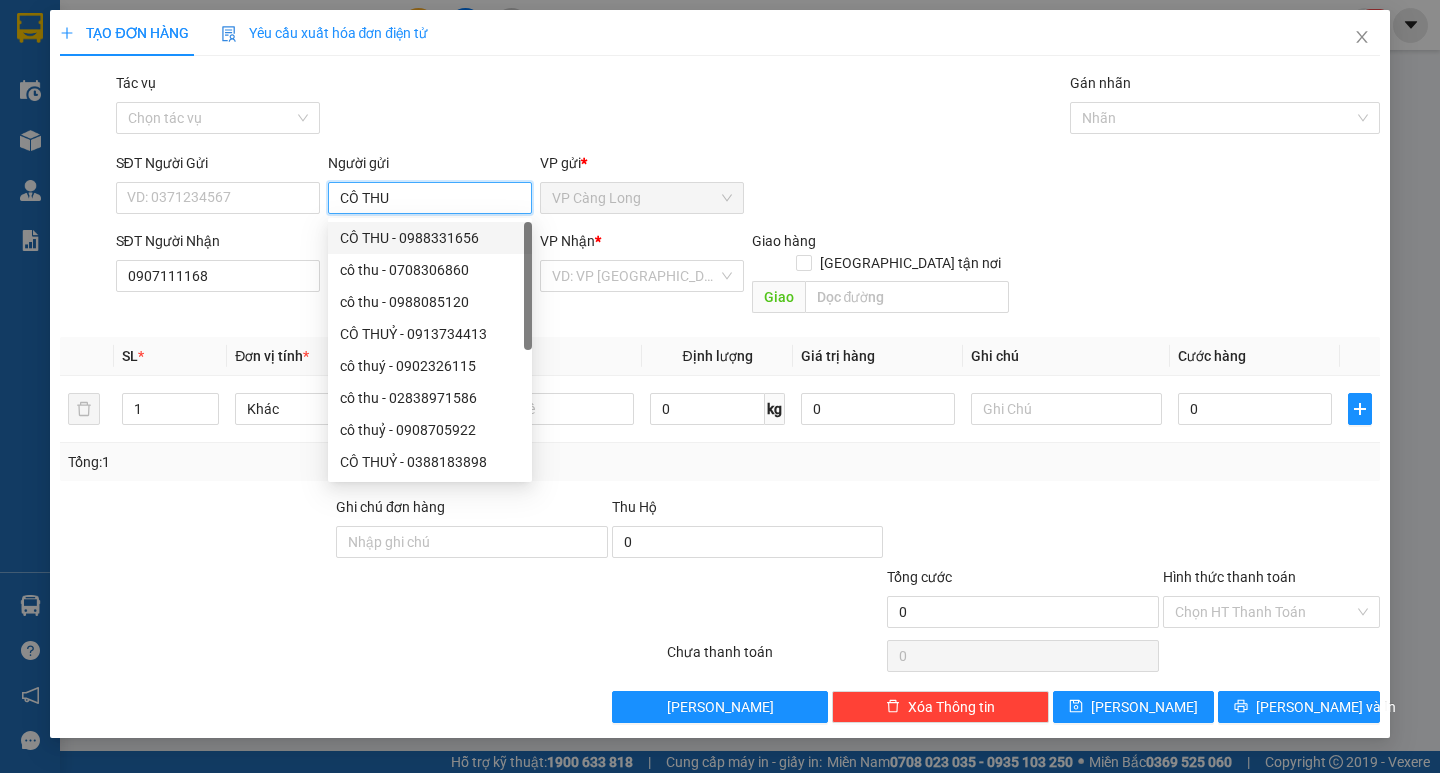 type on "CÔ THU" 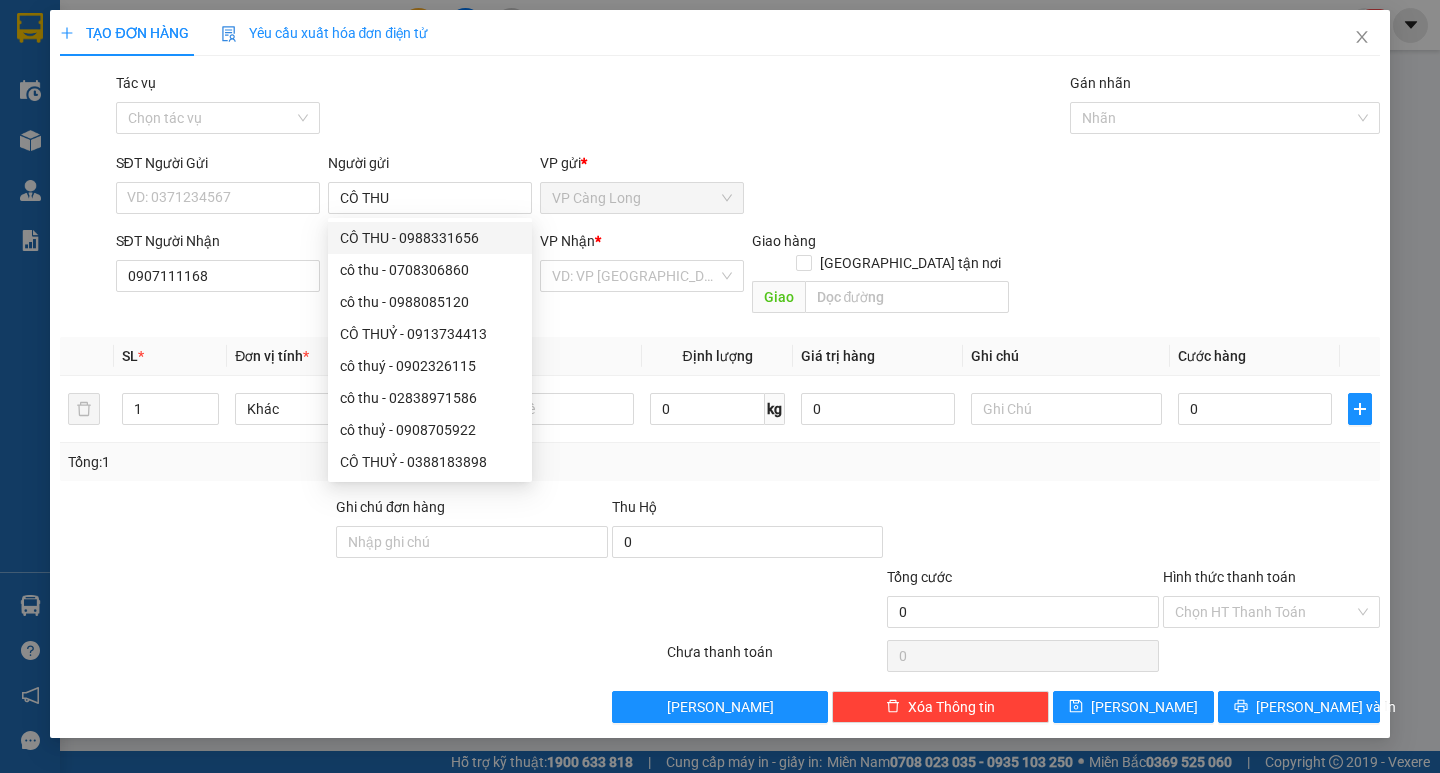 click on "Transit Pickup Surcharge Ids Transit Deliver Surcharge Ids Transit Deliver Surcharge Transit Deliver Surcharge Tác vụ Chọn tác vụ Gán nhãn   Nhãn SĐT Người Gửi VD: 0371234567 Người gửi CÔ THU VP gửi  * VP Càng Long SĐT Người Nhận 0907111168 Người nhận  * HUYỀN TRANG VP Nhận  * VD: VP [GEOGRAPHIC_DATA] Giao hàng Giao tận nơi Giao SL  * Đơn vị tính  * Tên hàng  Định lượng Giá trị hàng Ghi chú Cước hàng                   1 Khác 0 kg 0 0 Tổng:  1 Ghi chú đơn hàng Thu Hộ 0 Tổng cước 0 Hình thức thanh toán Chọn HT Thanh Toán Số tiền thu trước 0 Chưa thanh toán 0 Chọn HT Thanh Toán Lưu nháp Xóa Thông tin [PERSON_NAME] và In" at bounding box center (719, 397) 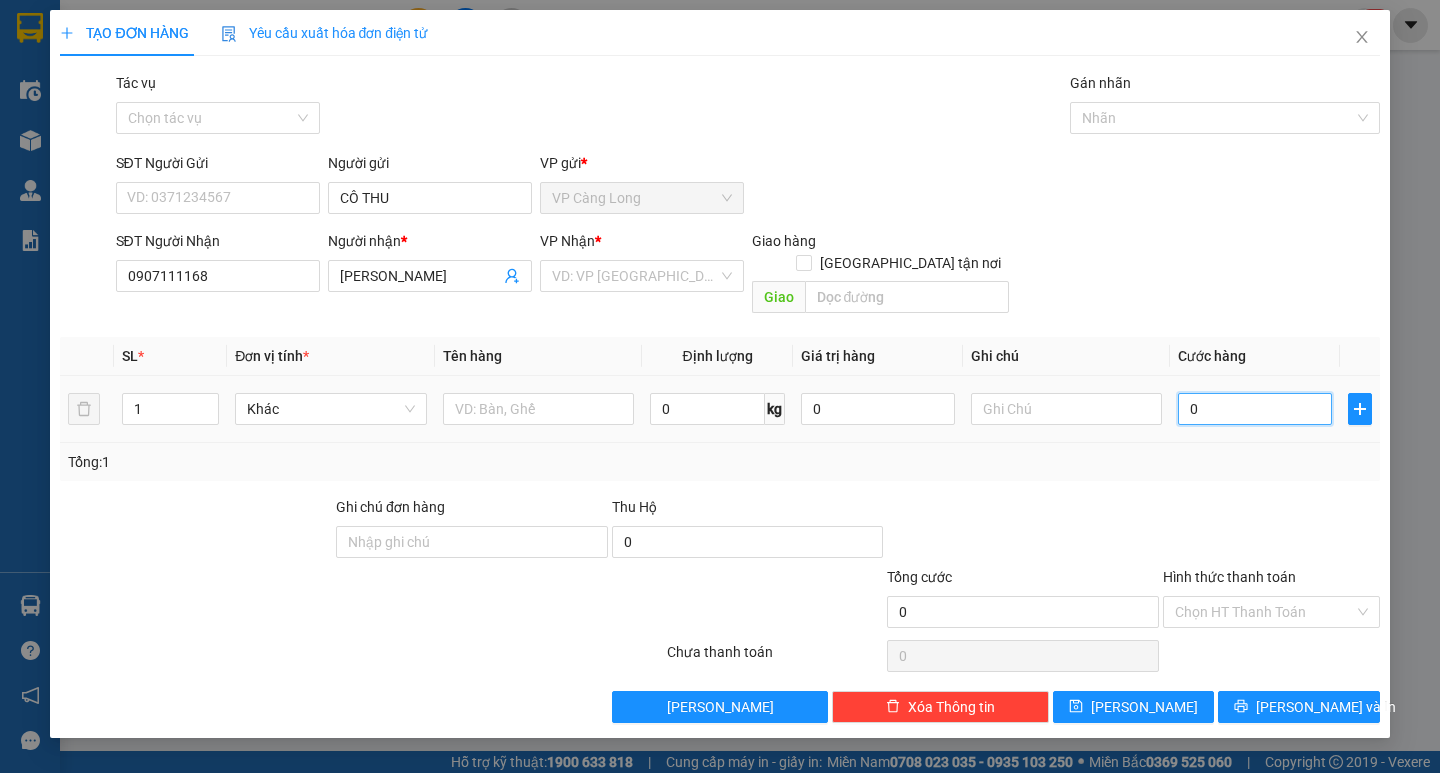 click on "0" at bounding box center (1255, 409) 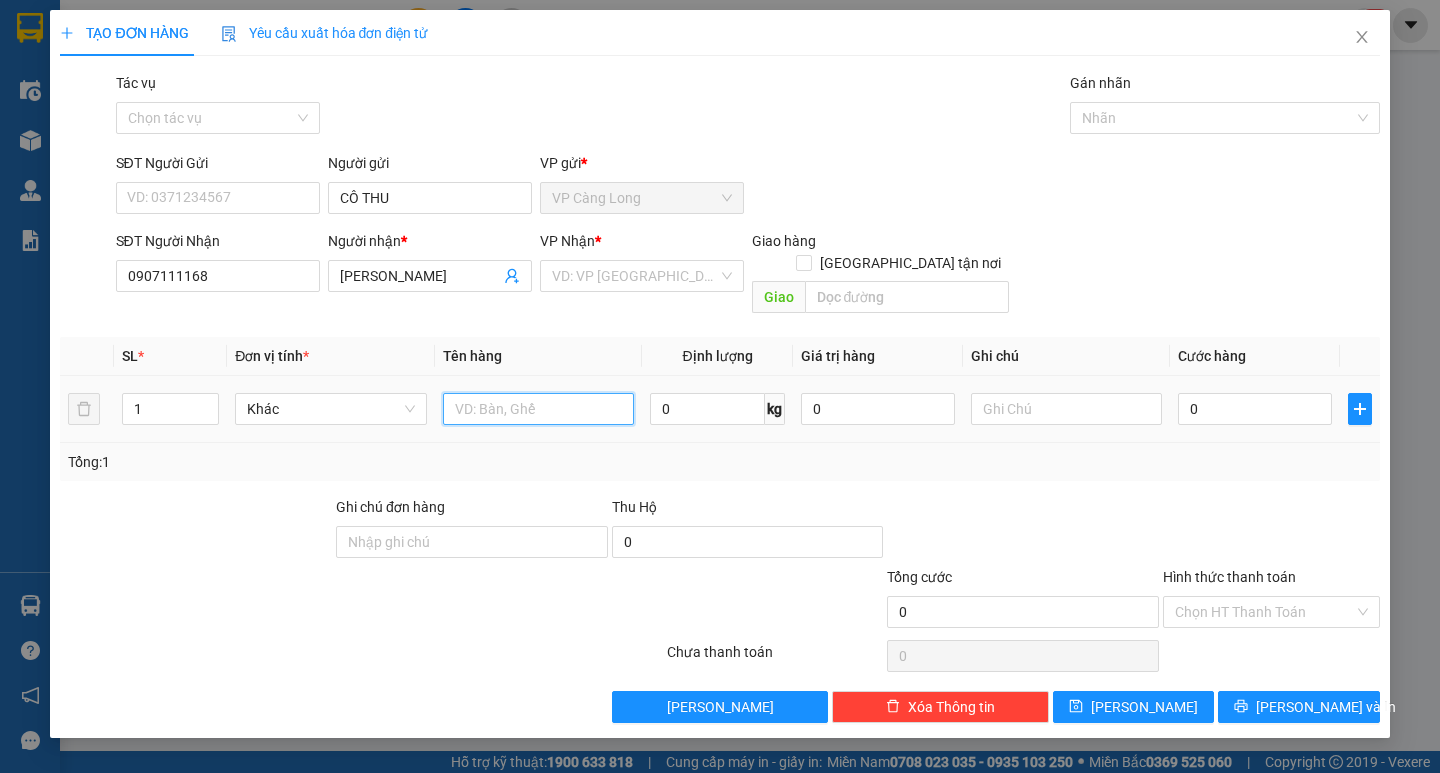 click at bounding box center (538, 409) 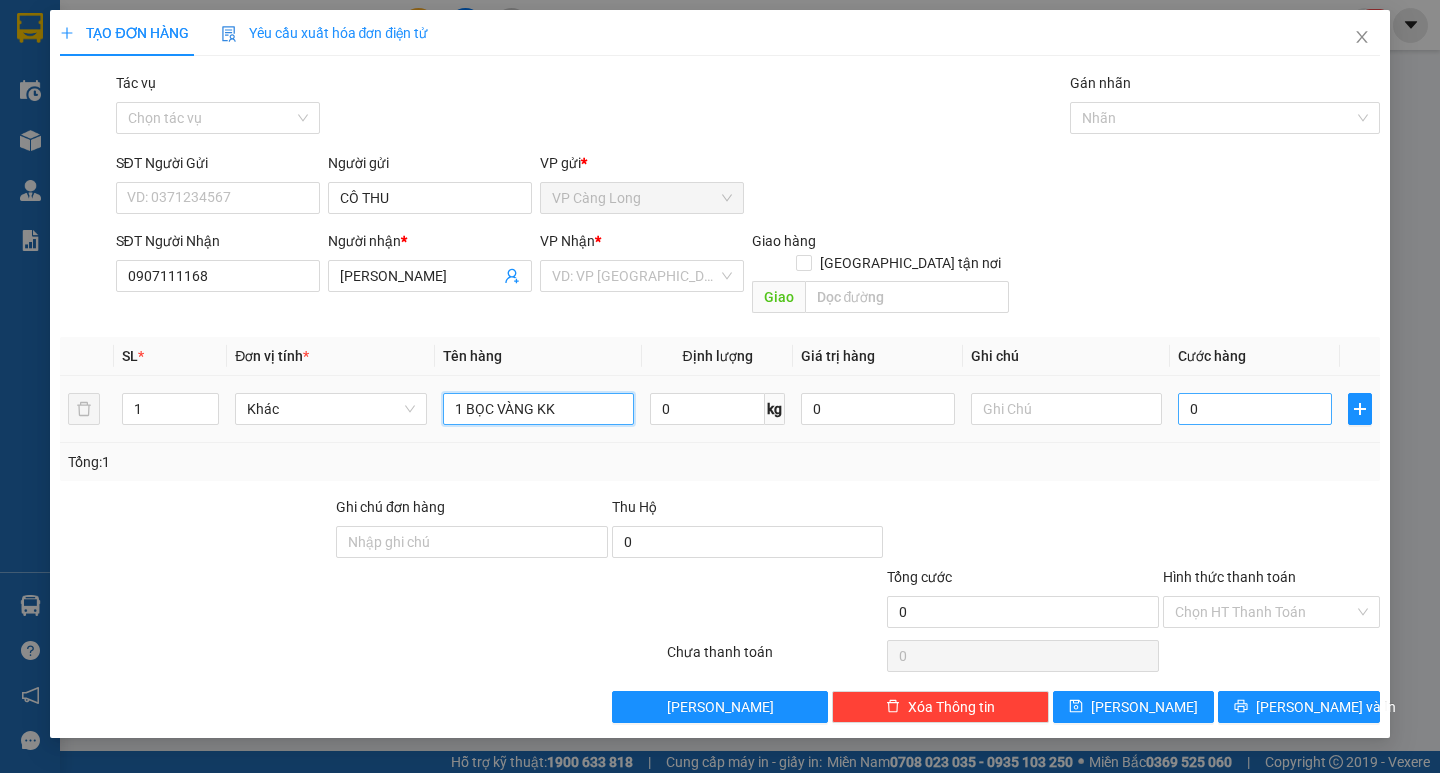 type on "1 BỌC VÀNG KK" 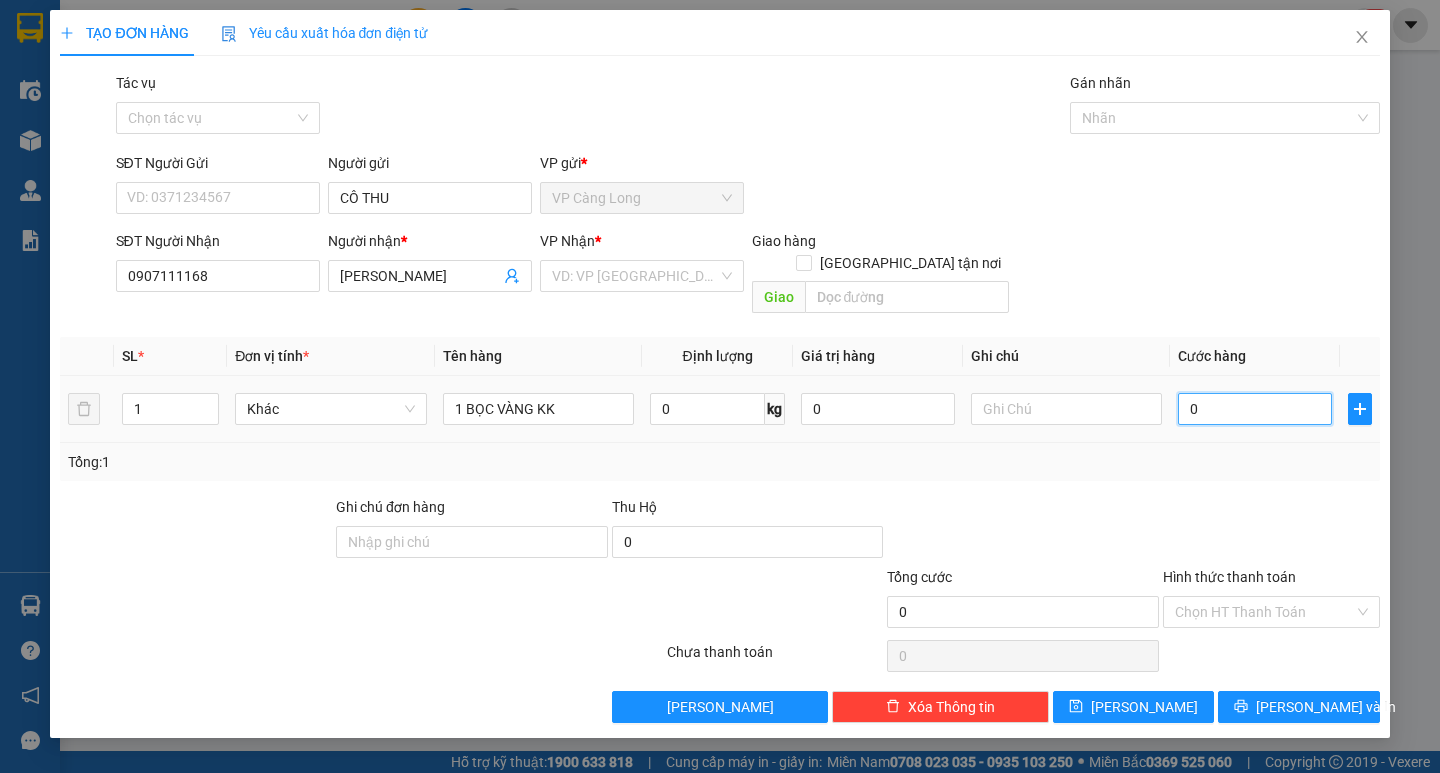click on "0" at bounding box center [1255, 409] 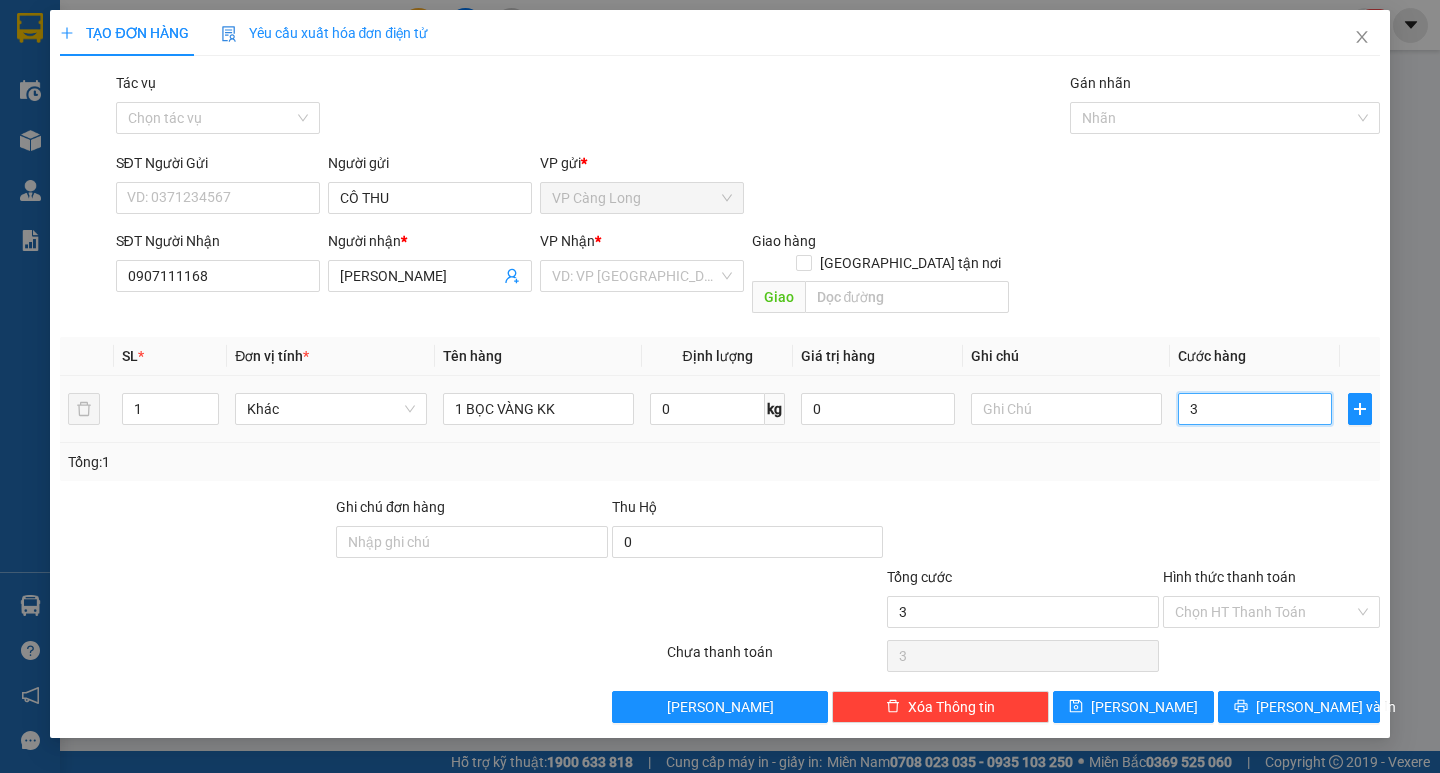 type on "35" 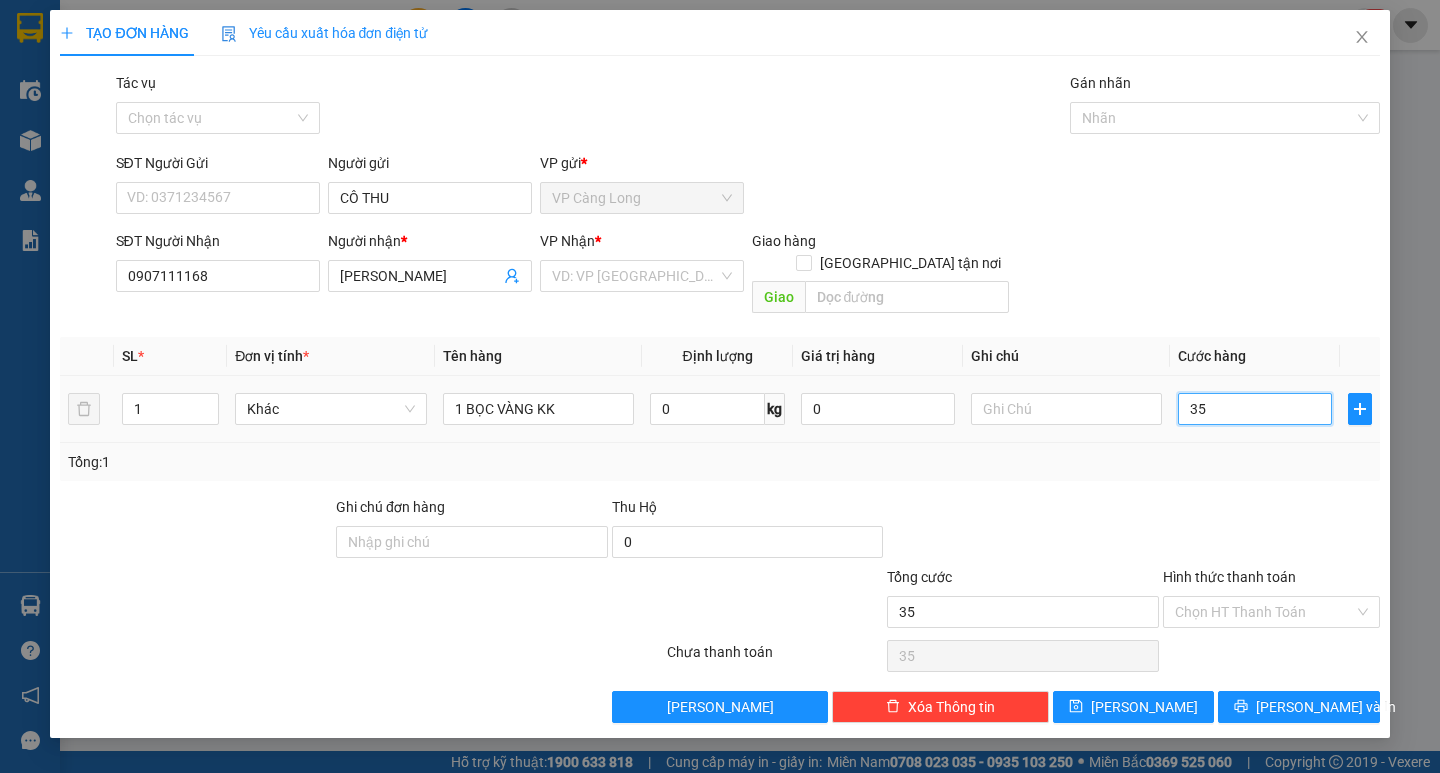 type on "350" 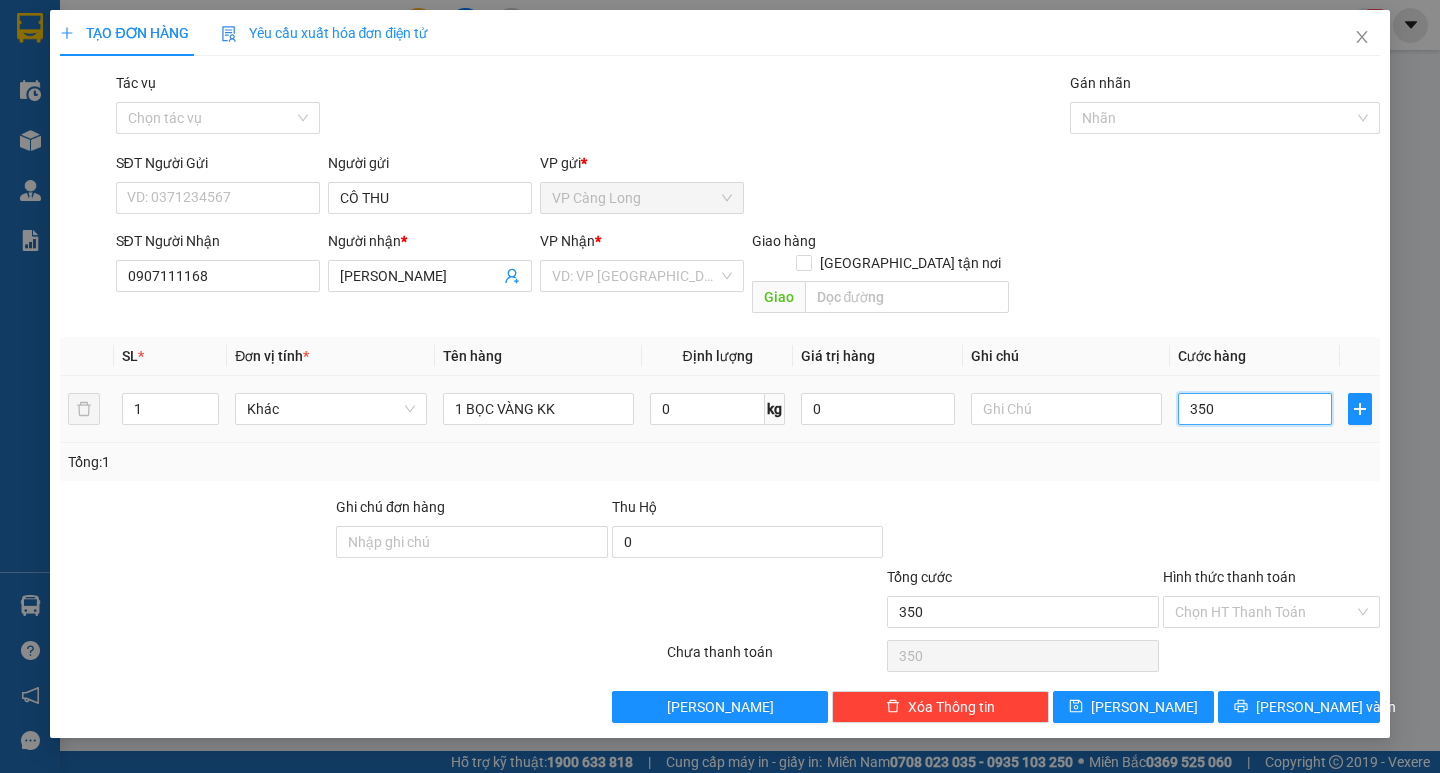 type on "3.500" 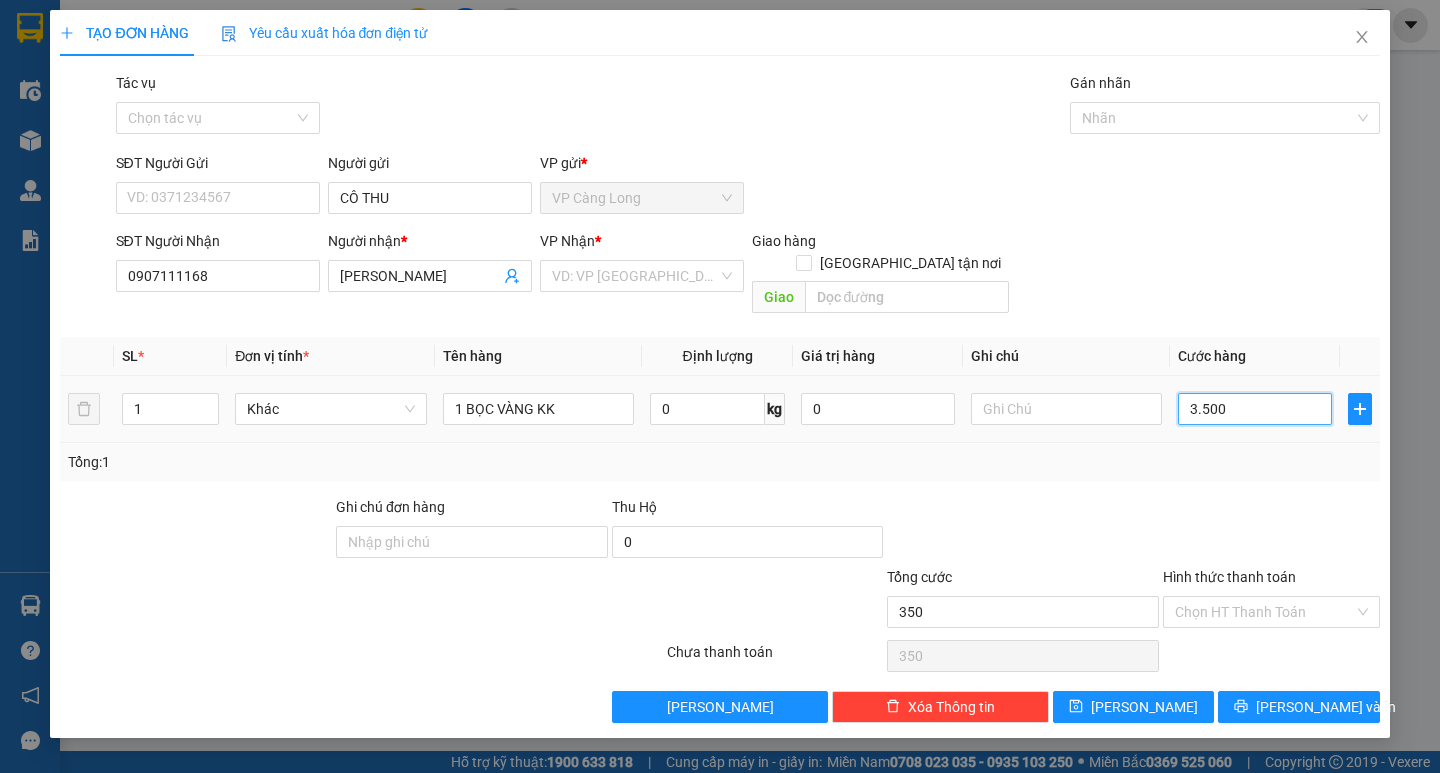 type on "3.500" 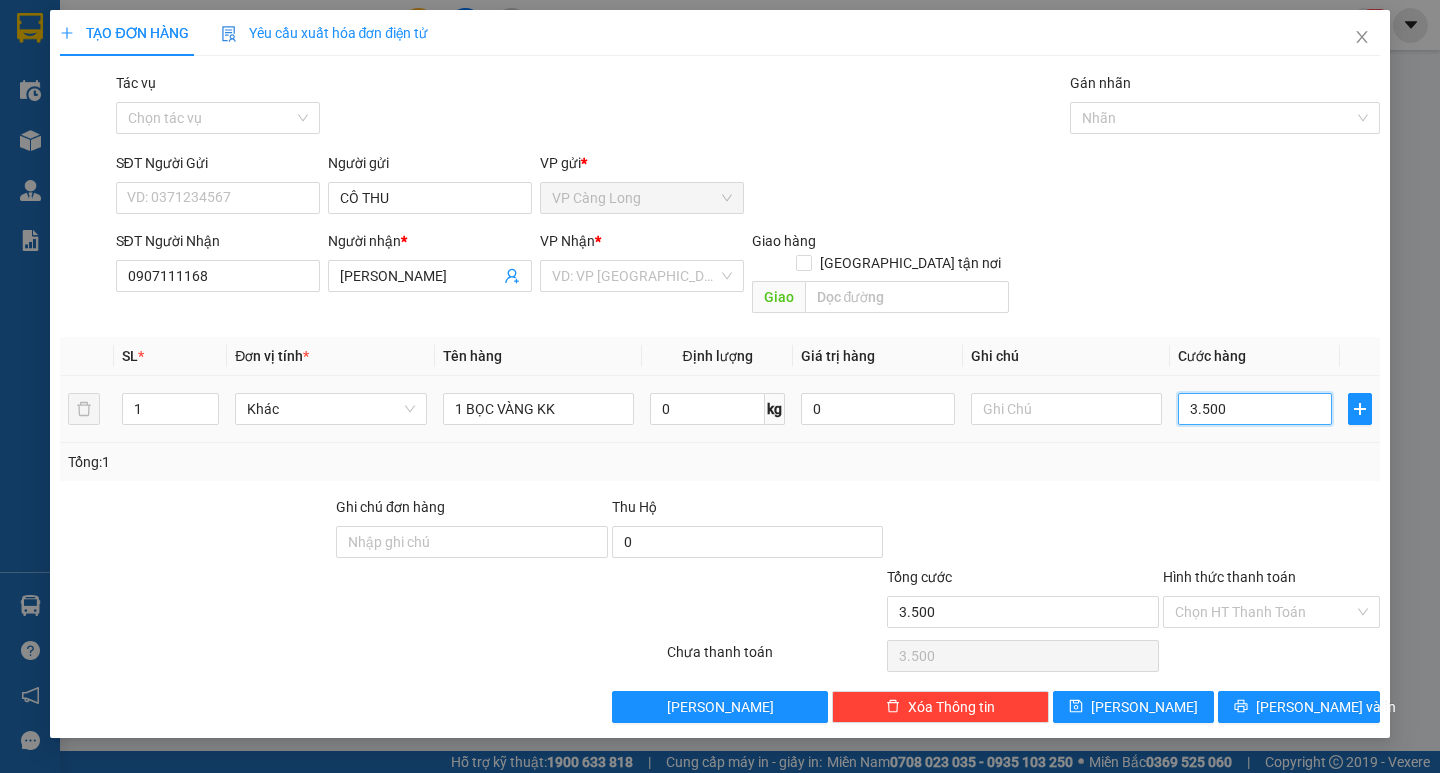 type on "35.000" 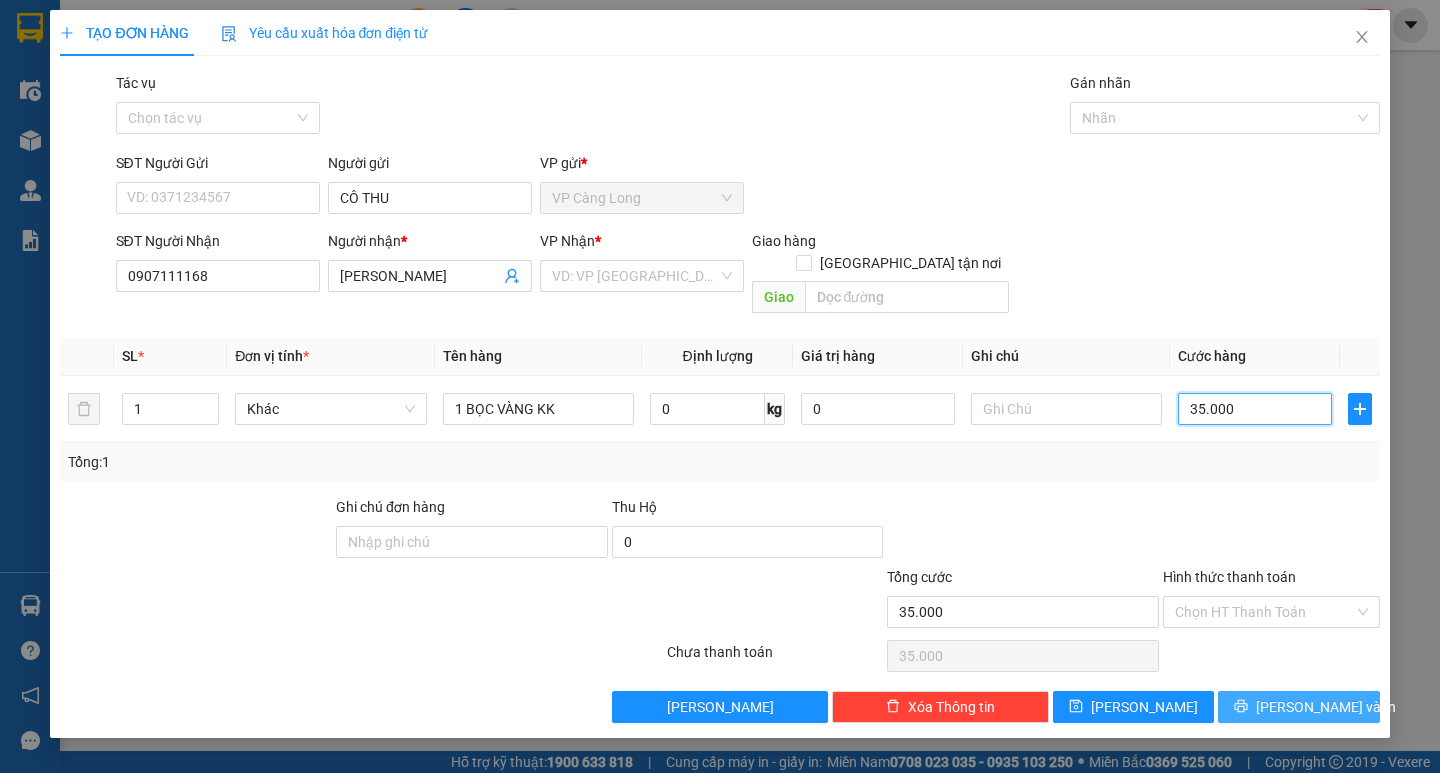 type on "35.000" 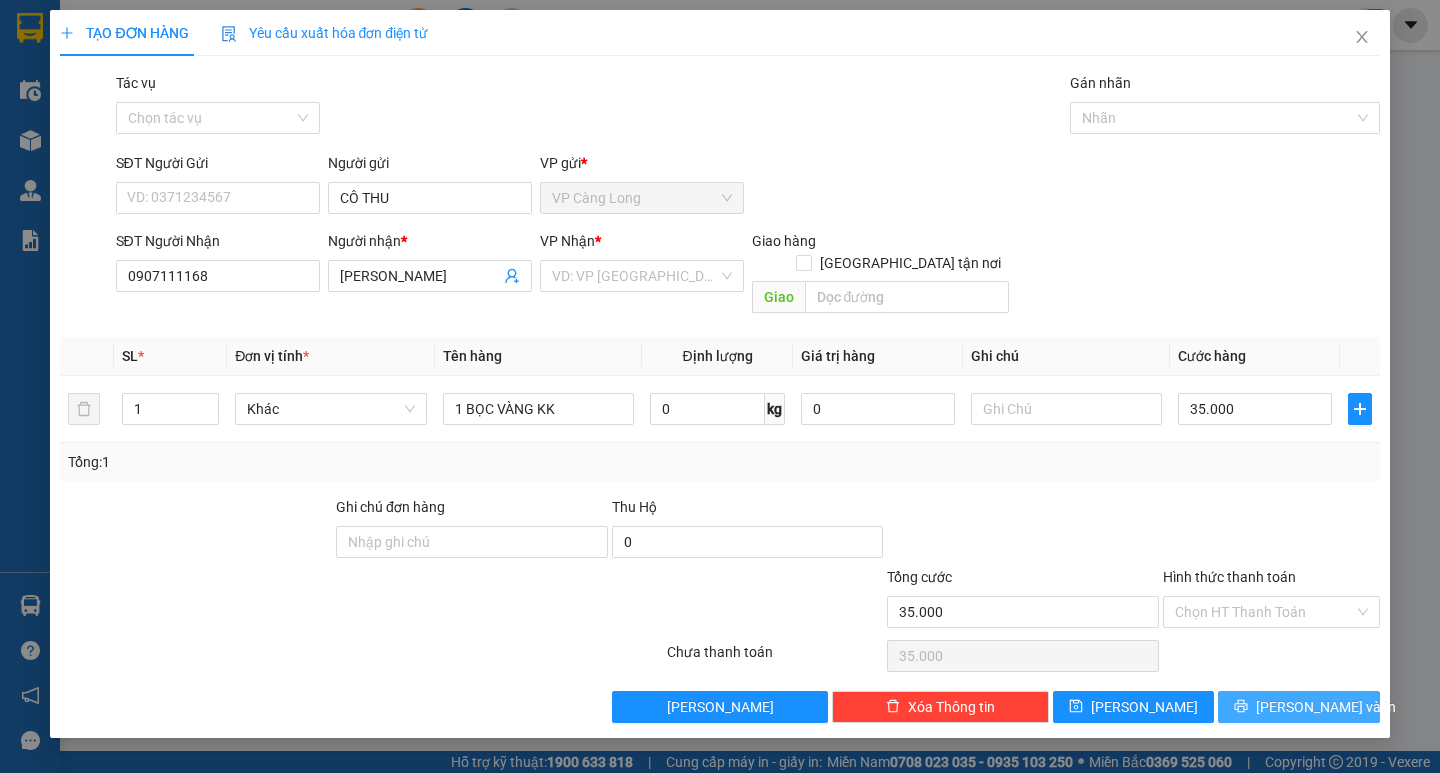 click on "[PERSON_NAME] và In" at bounding box center (1298, 707) 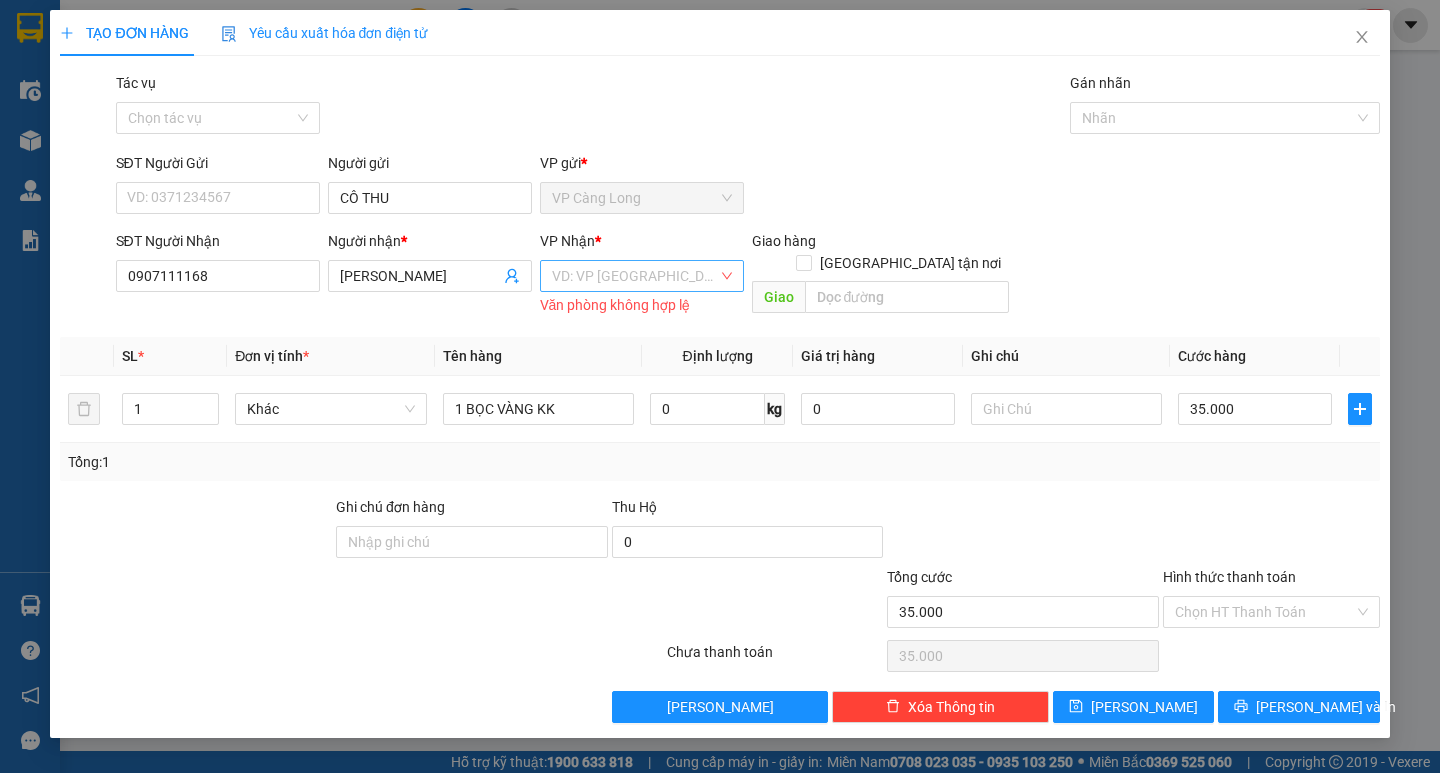 click at bounding box center [635, 276] 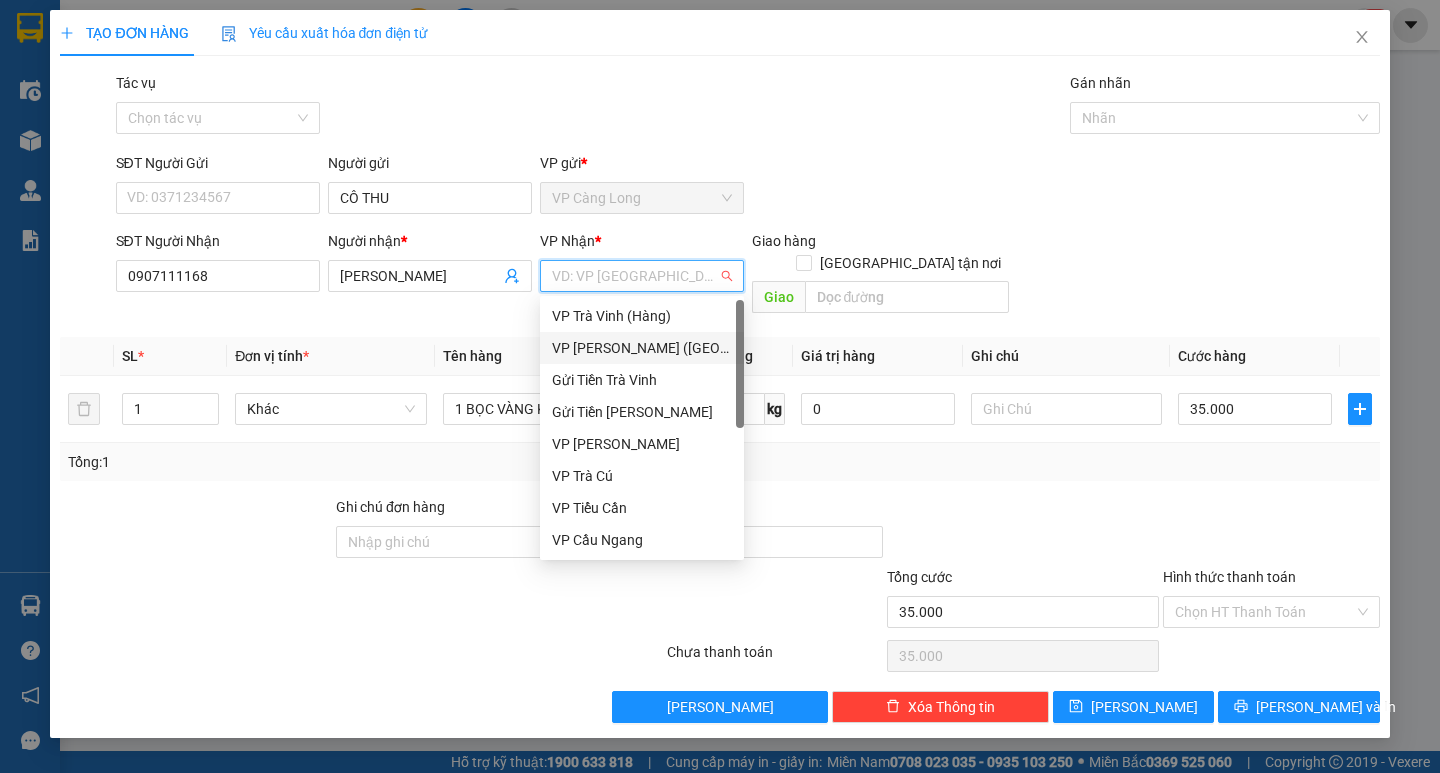 click on "VP [PERSON_NAME] ([GEOGRAPHIC_DATA])" at bounding box center (642, 348) 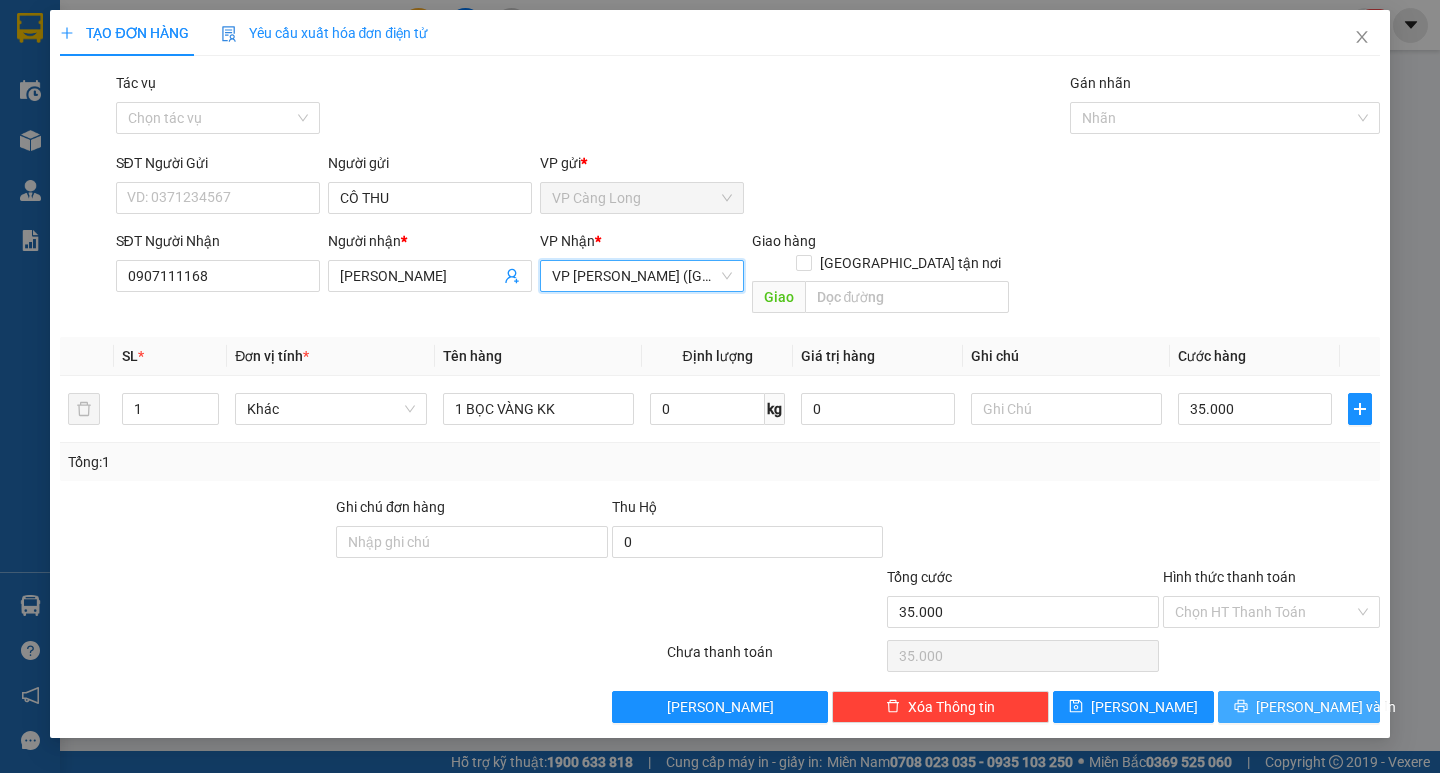 click on "[PERSON_NAME] và In" at bounding box center [1326, 707] 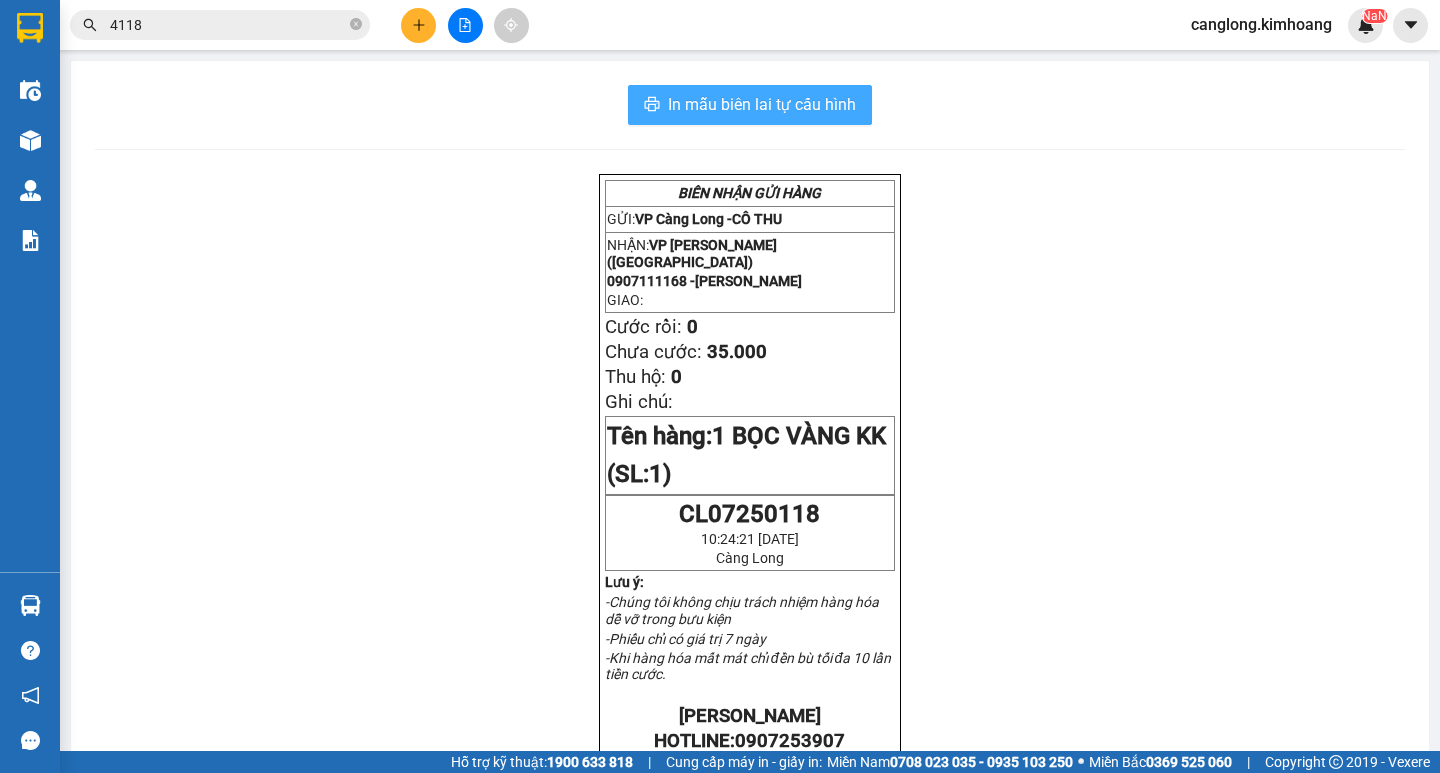 click on "In mẫu biên lai tự cấu hình" at bounding box center [762, 104] 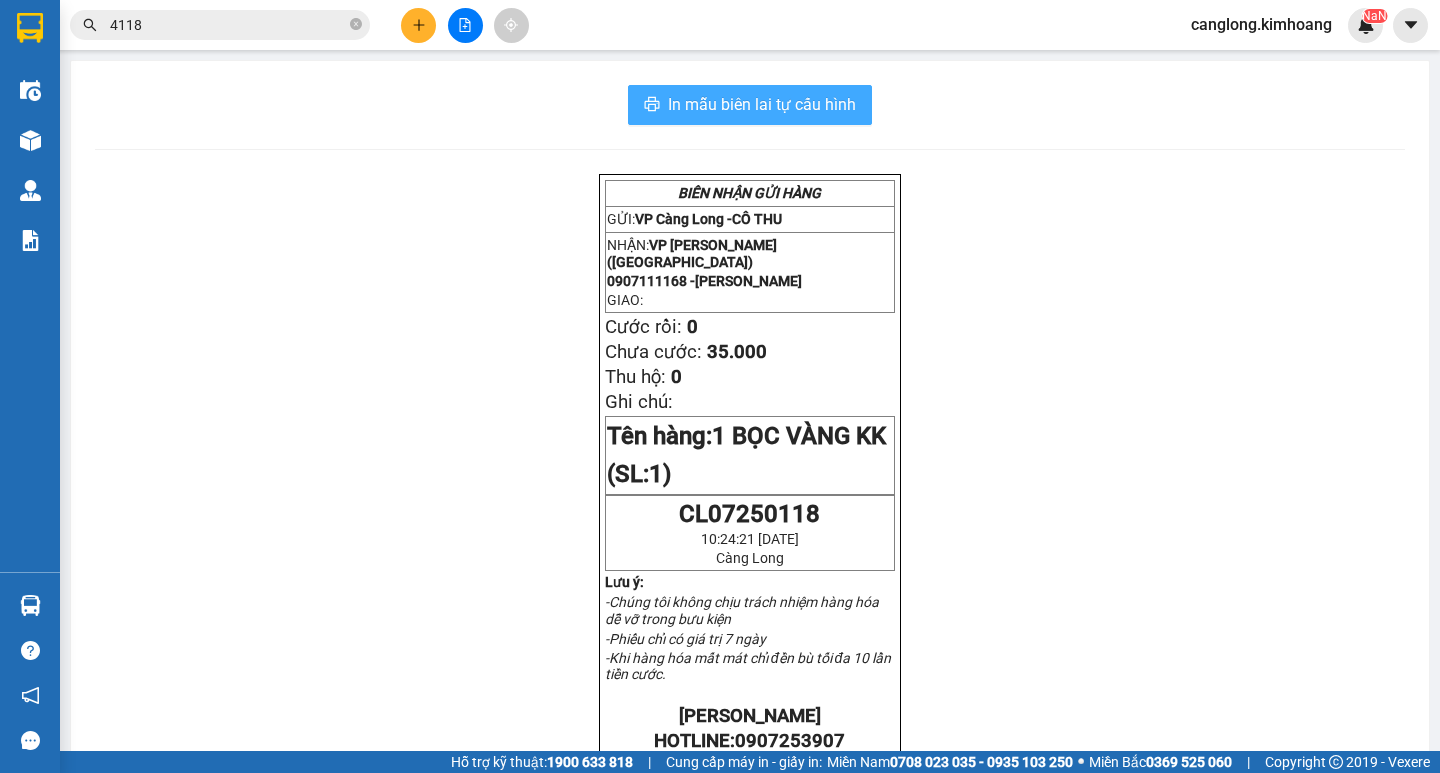 scroll, scrollTop: 0, scrollLeft: 0, axis: both 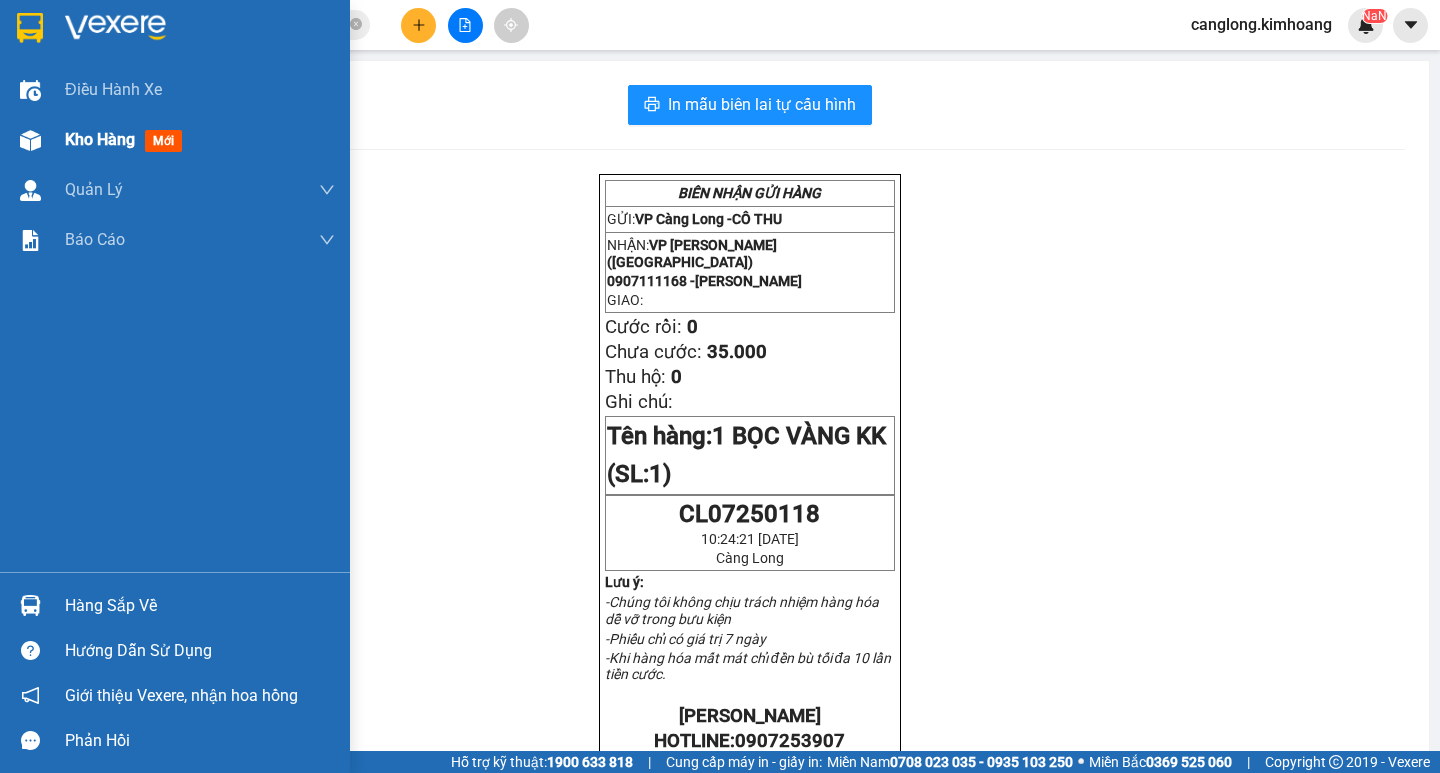 drag, startPoint x: 88, startPoint y: 151, endPoint x: 100, endPoint y: 154, distance: 12.369317 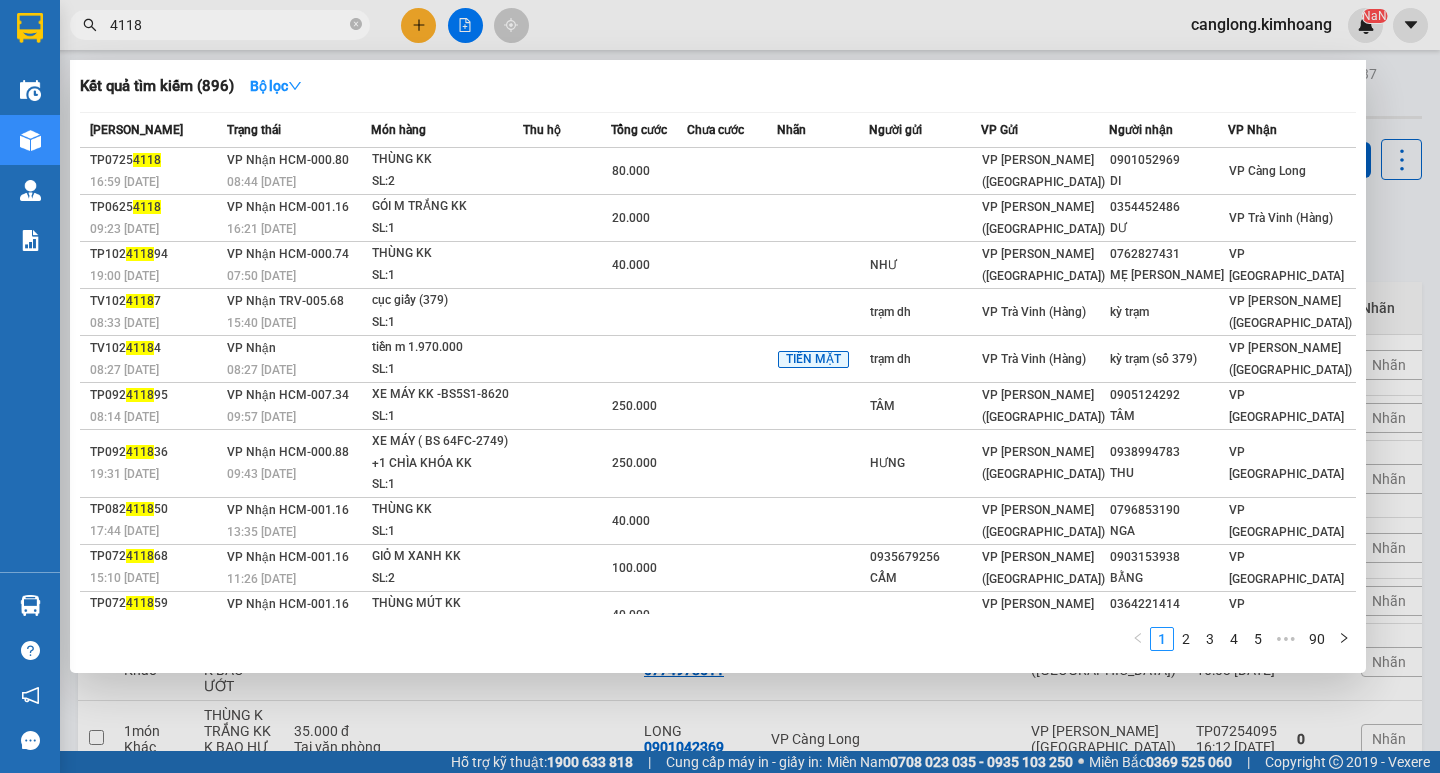 click on "4118" at bounding box center [228, 25] 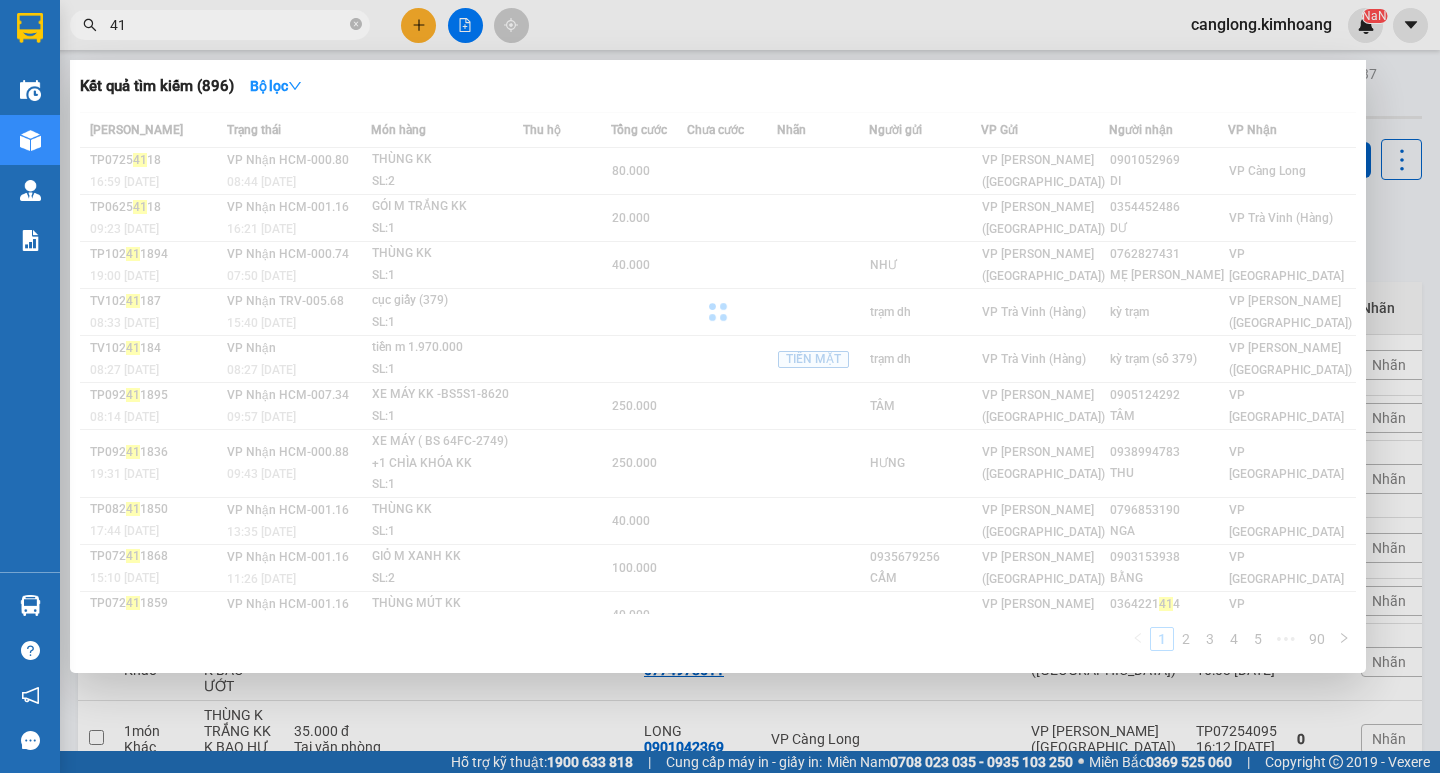 type on "4" 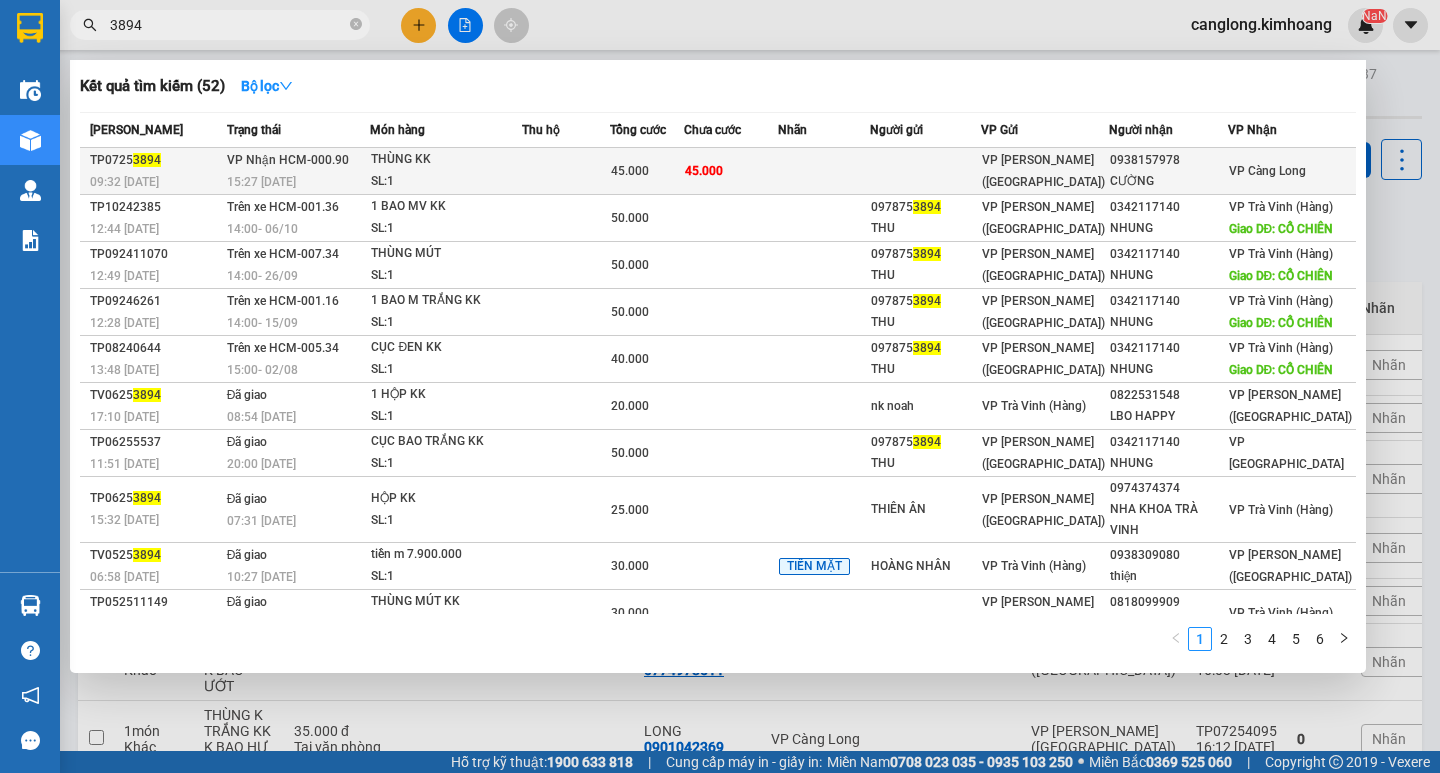 type on "3894" 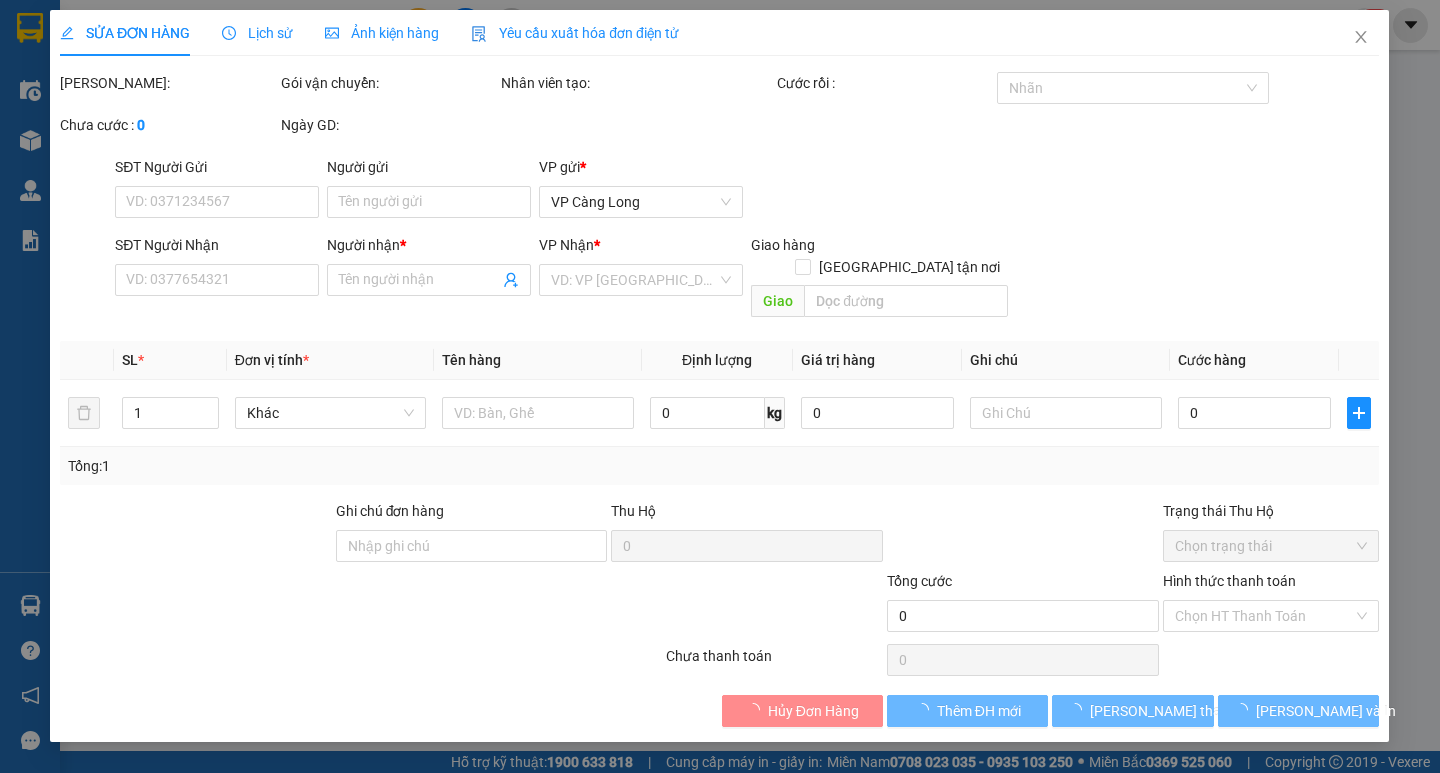 type on "0938157978" 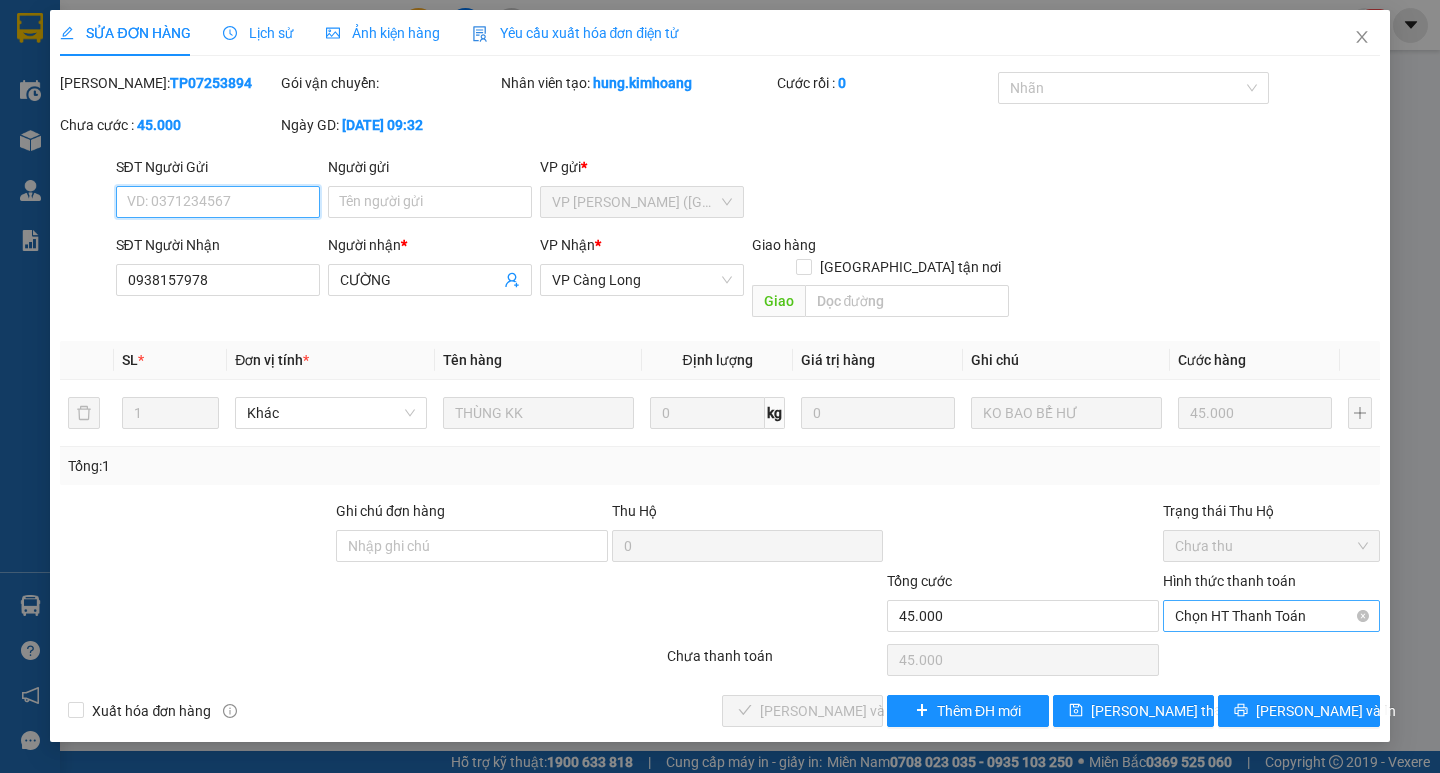 drag, startPoint x: 1206, startPoint y: 588, endPoint x: 1200, endPoint y: 607, distance: 19.924858 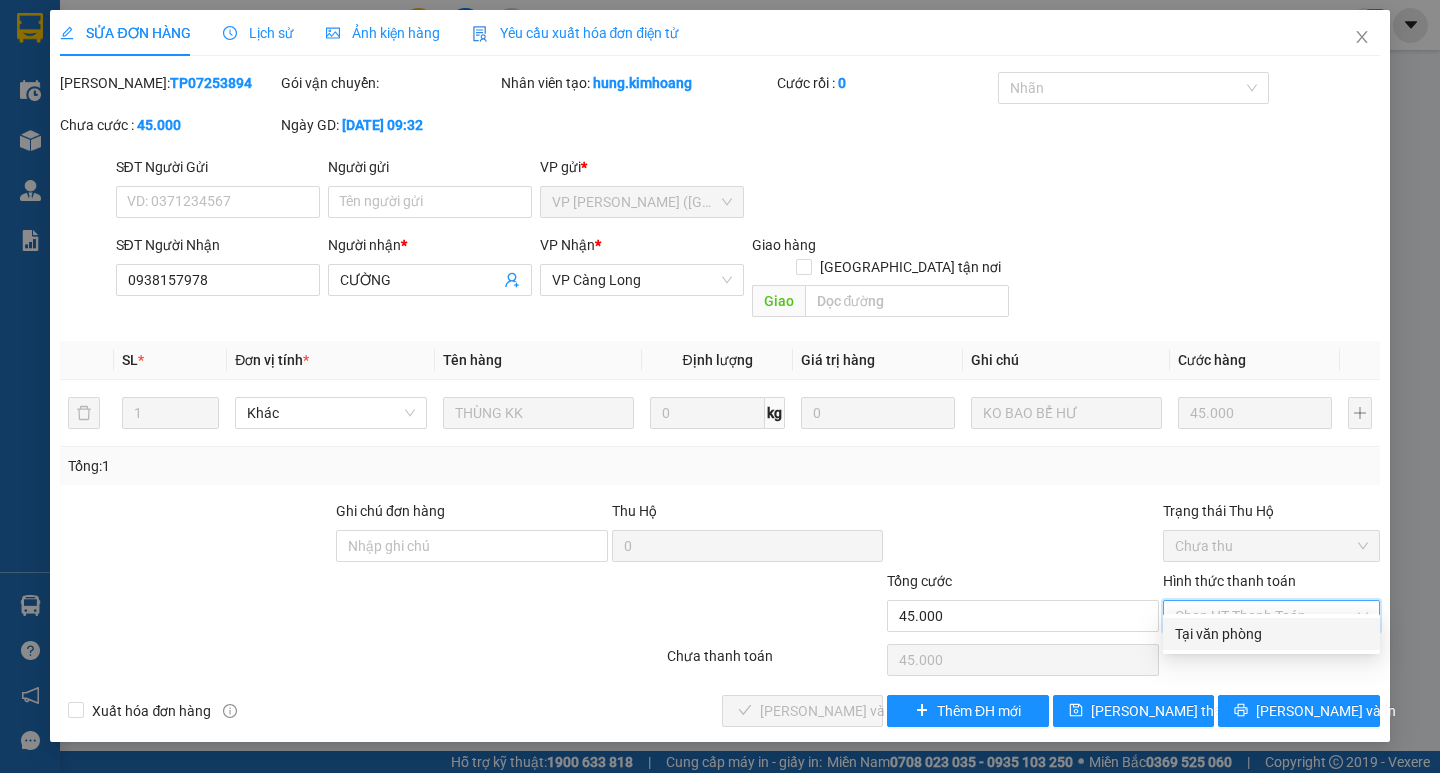 drag, startPoint x: 1199, startPoint y: 629, endPoint x: 1093, endPoint y: 705, distance: 130.43005 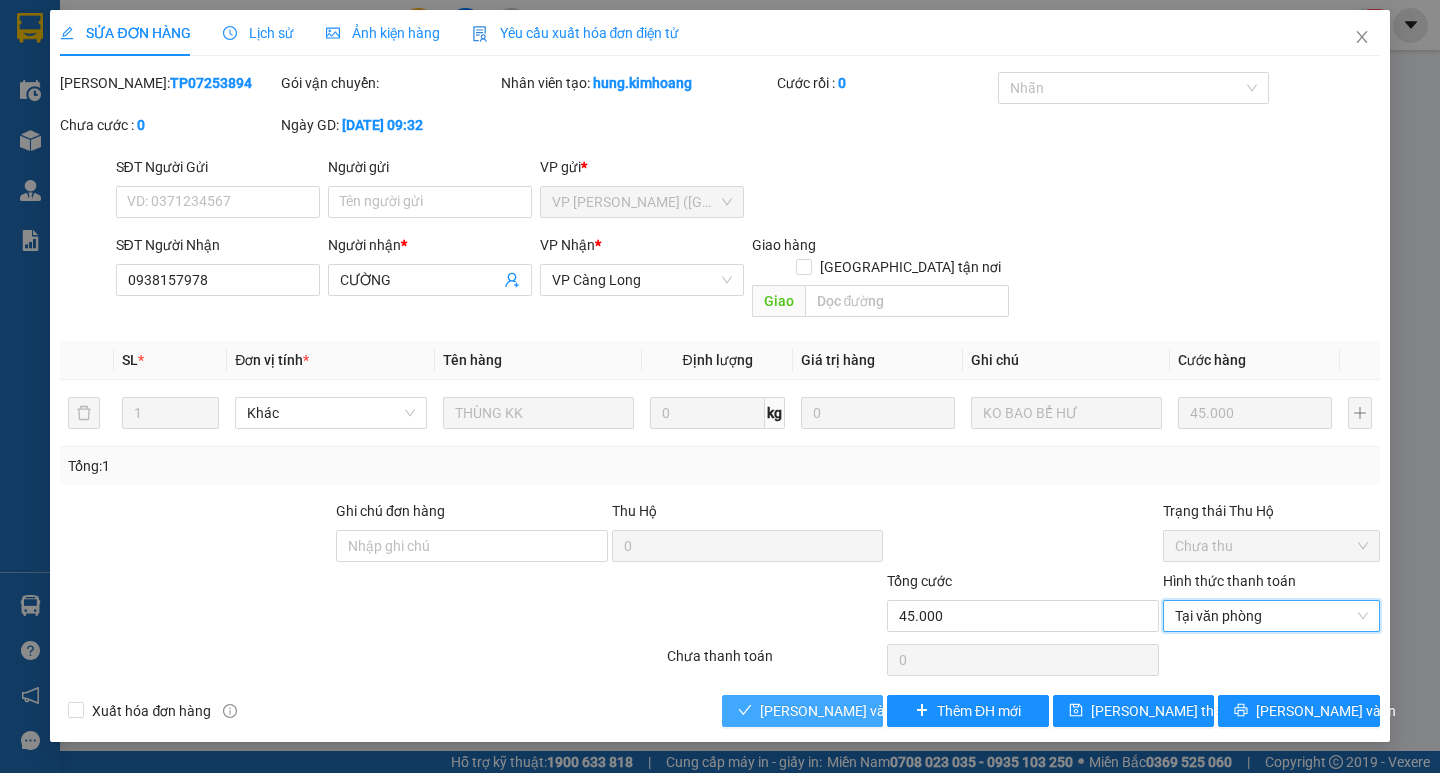 click on "[PERSON_NAME] và Giao hàng" at bounding box center (856, 711) 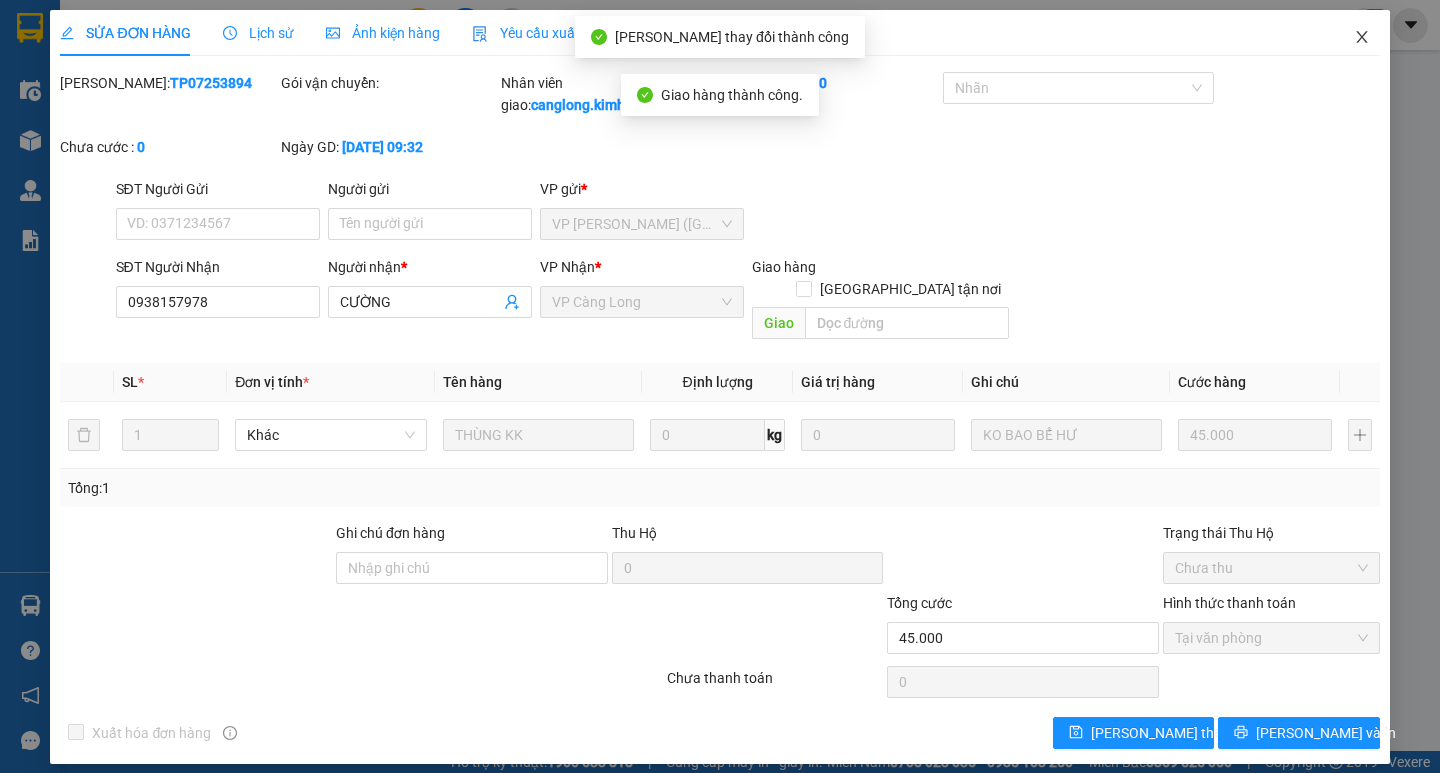 click at bounding box center [1362, 38] 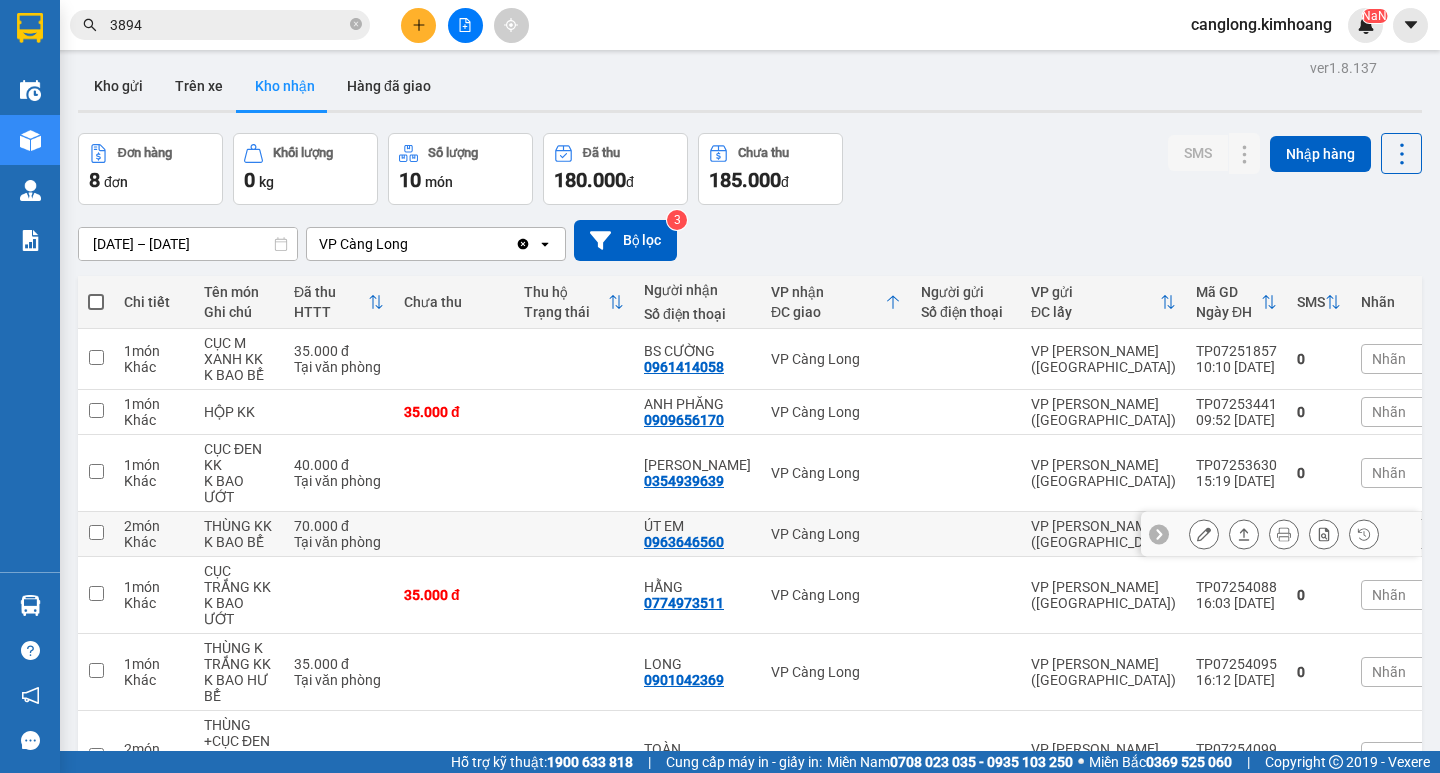scroll, scrollTop: 0, scrollLeft: 0, axis: both 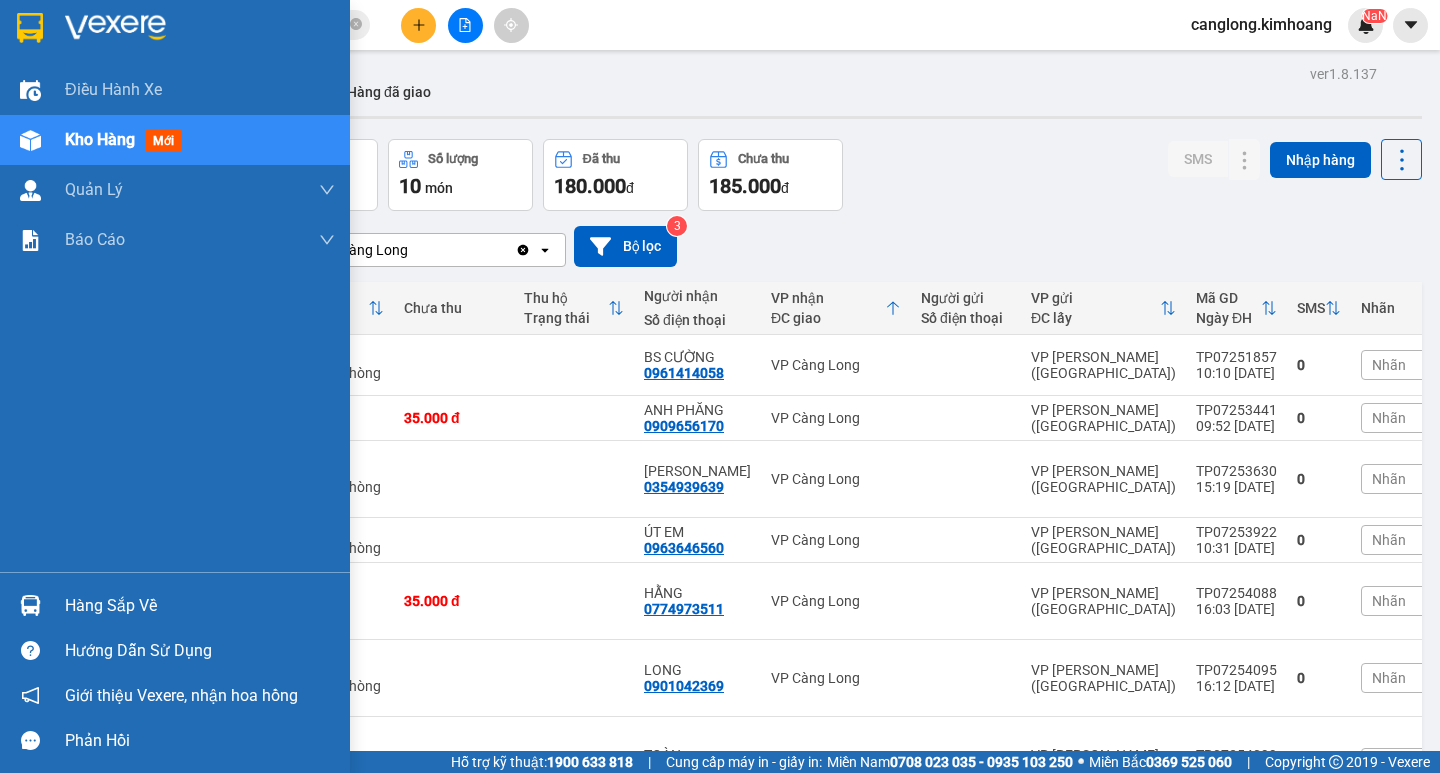 click on "Hàng sắp về" at bounding box center [175, 605] 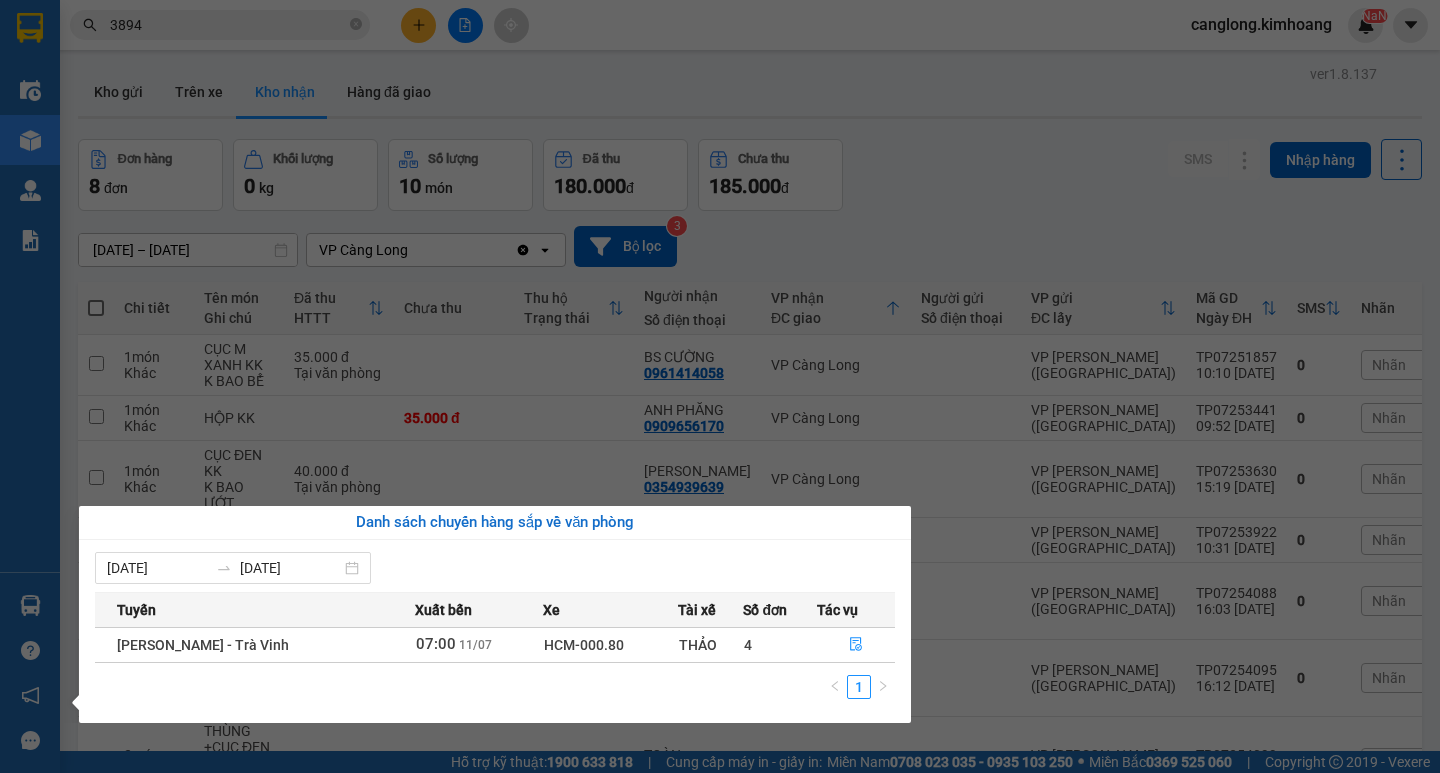 click on "Kết quả tìm kiếm ( 52 )  Bộ lọc  Mã ĐH Trạng thái Món hàng Thu hộ Tổng cước Chưa cước Nhãn Người gửi VP Gửi Người nhận VP Nhận TP0725 3894 09:32 [DATE] VP Nhận   HCM-000.90 15:27 [DATE] THÙNG KK SL:  1 45.000 45.000 VP [PERSON_NAME] ([GEOGRAPHIC_DATA]) 0938157978 CƯỜNG VP Càng Long TP10242385 12:44 [DATE] Trên xe   HCM-001.36 14:00  [DATE] 1 BAO MV KK SL:  1 50.000 097875 3894 THU VP [PERSON_NAME] ([GEOGRAPHIC_DATA]) 0342117140 NHUNG VP Trà Vinh (Hàng) Giao DĐ: CỔ CHIÊN TP092411070 12:49 [DATE] Trên xe   HCM-007.34 14:00  [DATE] THÙNG MÚT SL:  1 50.000 097875 3894 THU VP [PERSON_NAME] ([GEOGRAPHIC_DATA]) 0342117140 NHUNG VP Trà Vinh (Hàng) Giao DĐ: CỔ CHIÊN TP09246261 12:28 [DATE] Trên xe   HCM-001.16 14:00  [DATE] 1 BAO M TRẮNG KK SL:  1 50.000 097875 3894 THU VP [PERSON_NAME] (Hàng) 0342117140 NHUNG VP Trà Vinh (Hàng) Giao DĐ: CỔ CHIÊN TP08240644 13:48 [DATE] Trên xe   HCM-005.34 15:00  [DATE] CỤC ĐEN KK SL:  1 40.000 097875 3894 THU 0342117140 NHUNG" at bounding box center (720, 386) 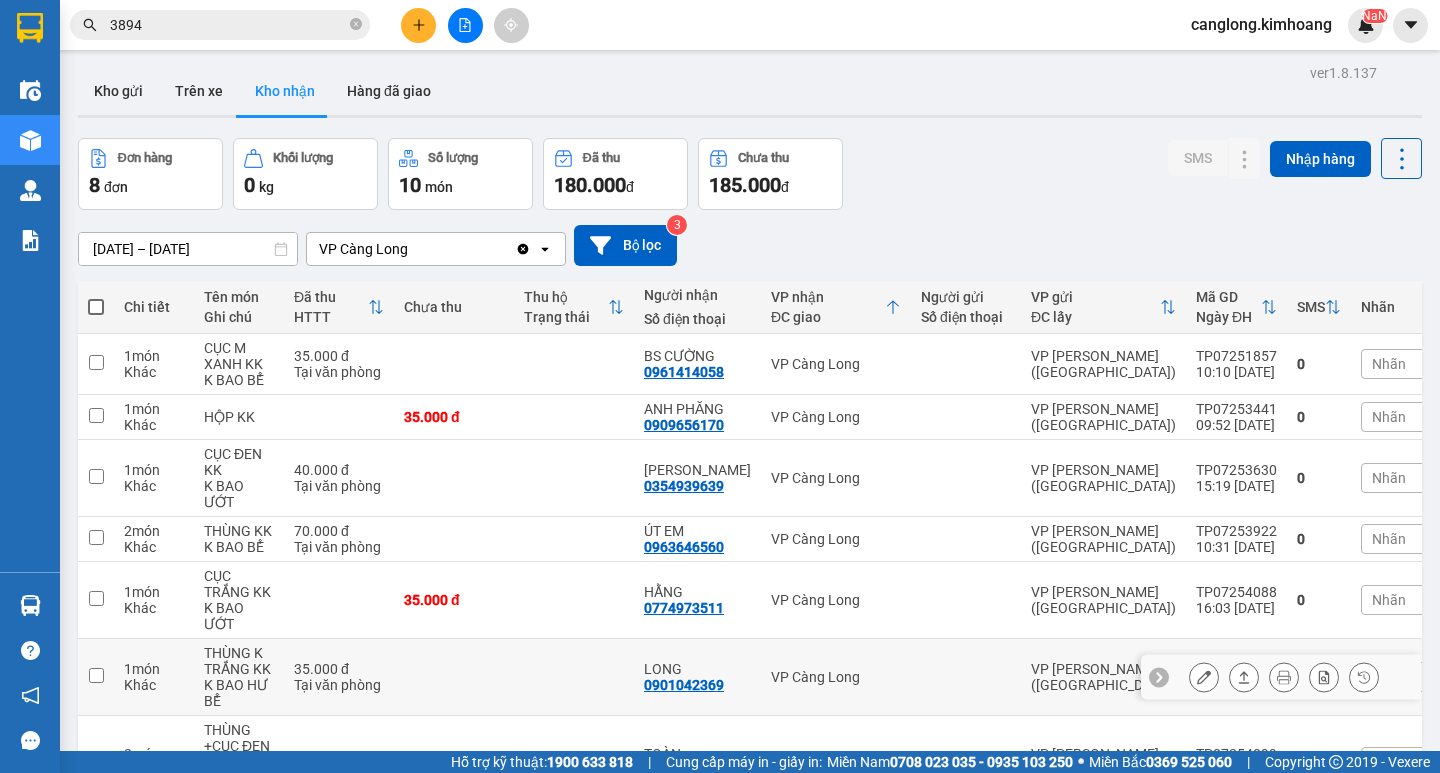 scroll, scrollTop: 0, scrollLeft: 0, axis: both 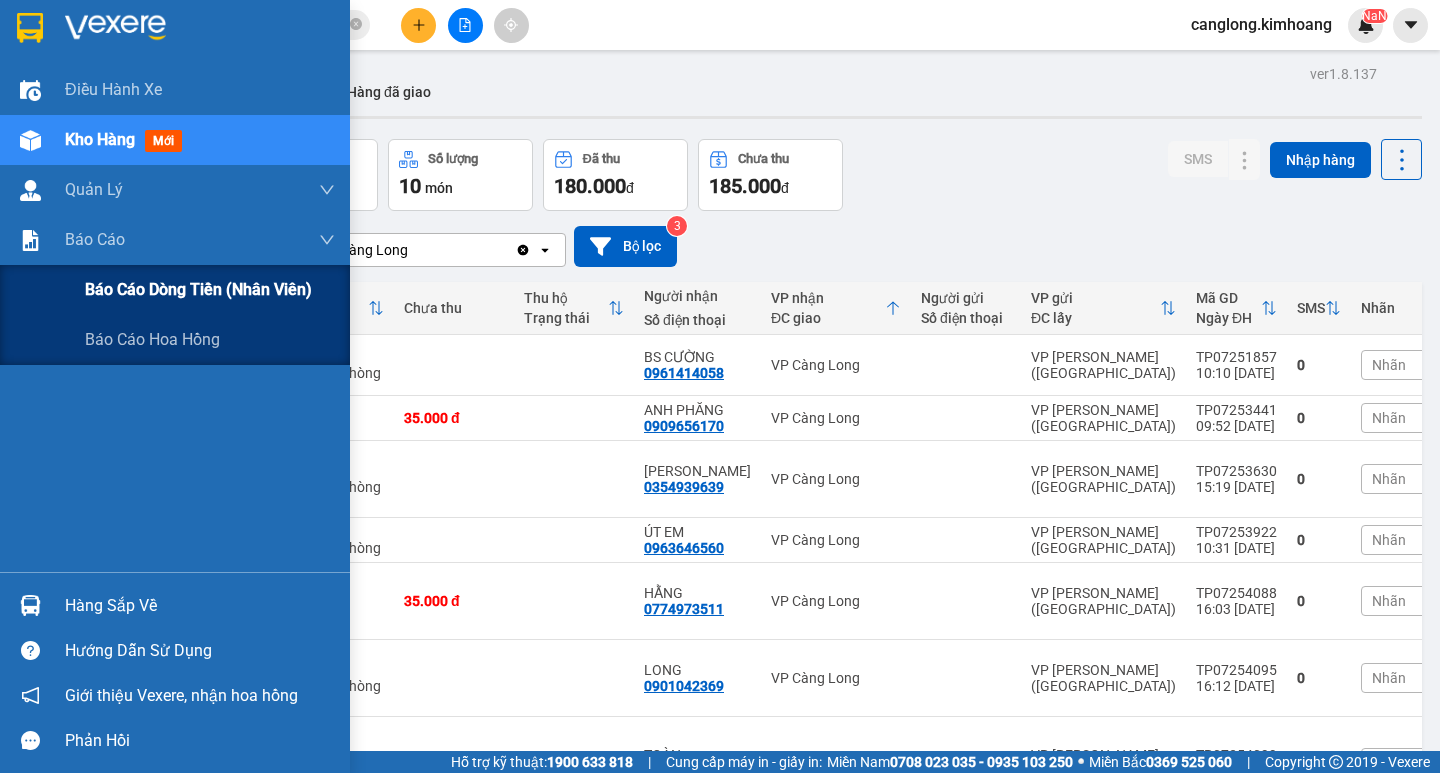click on "Báo cáo dòng tiền (nhân viên)" at bounding box center (198, 289) 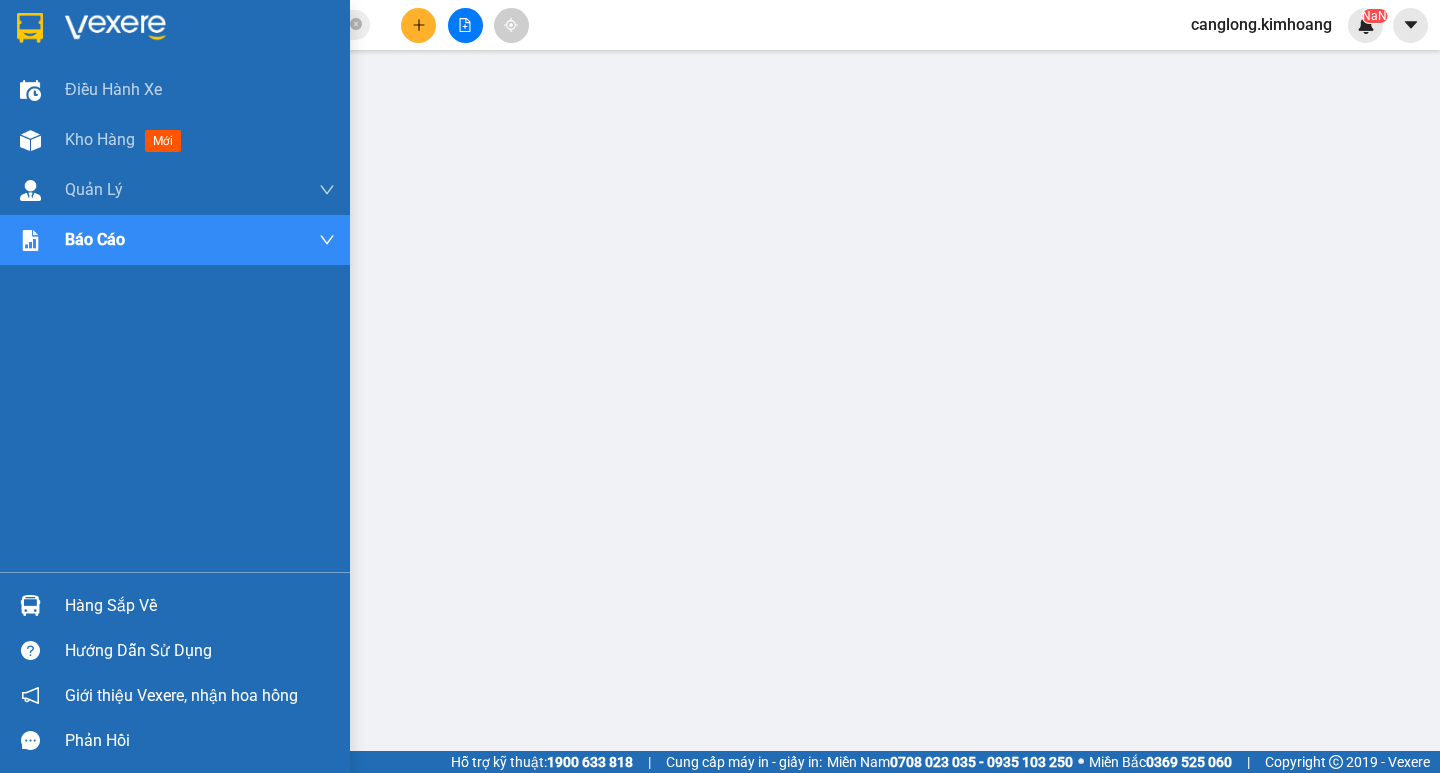 click on "Hàng sắp về" at bounding box center [200, 606] 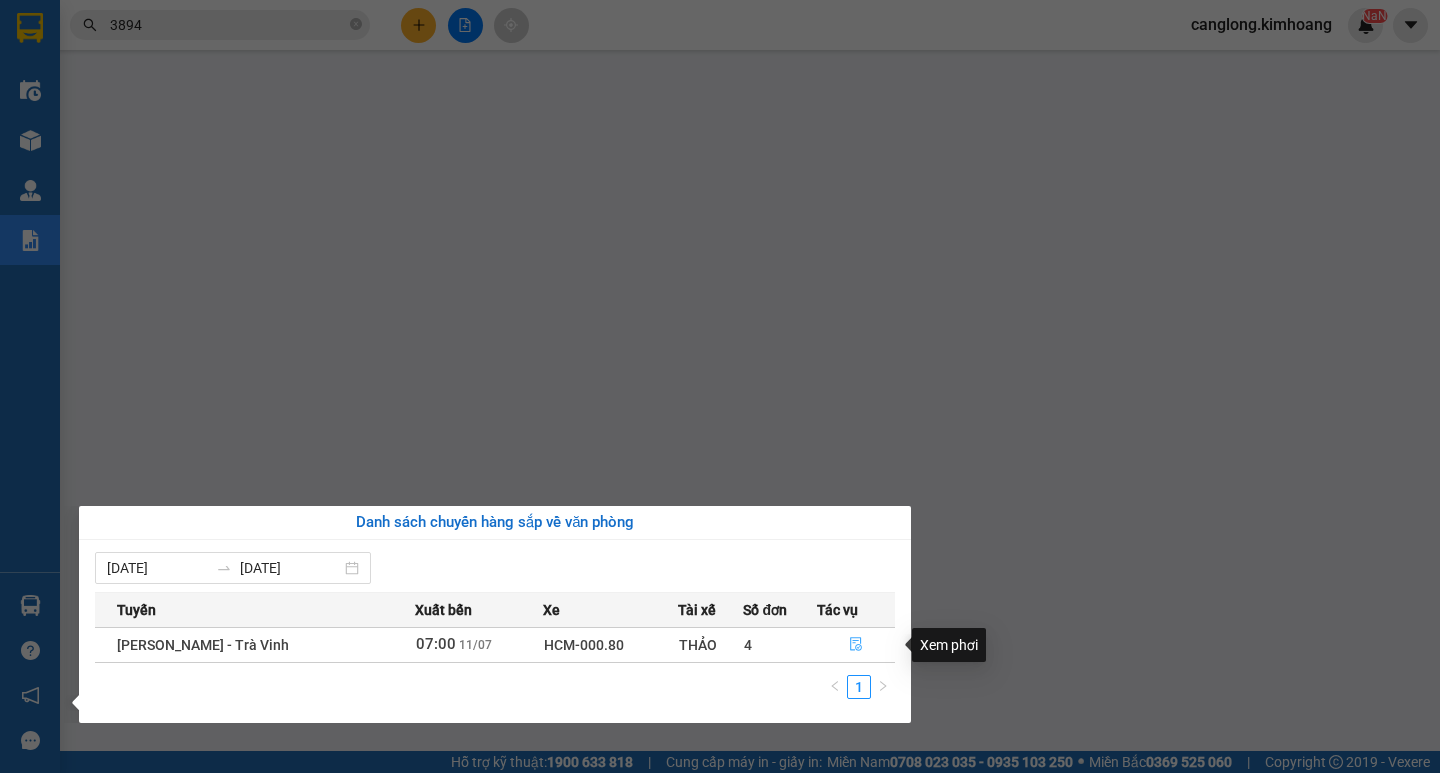 click at bounding box center [856, 645] 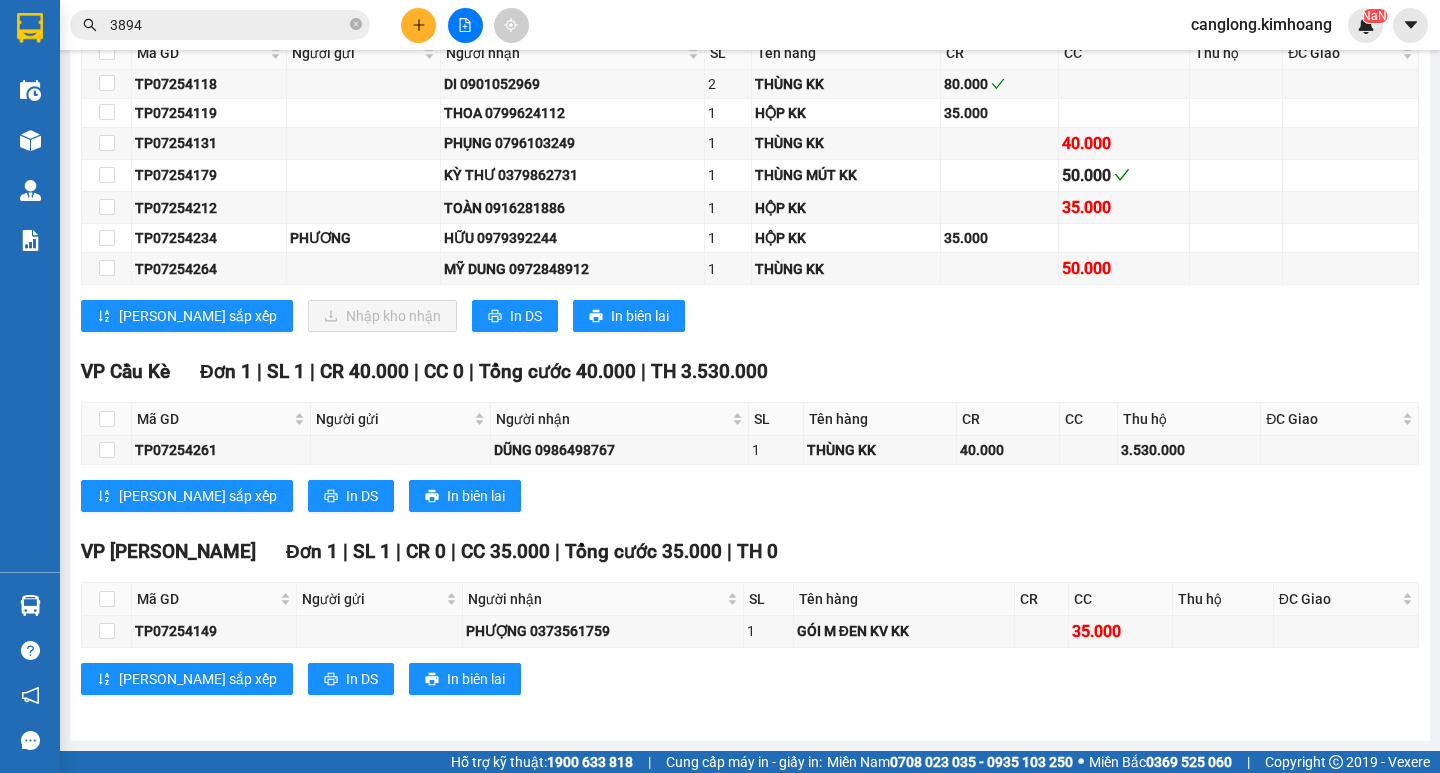 scroll, scrollTop: 474, scrollLeft: 0, axis: vertical 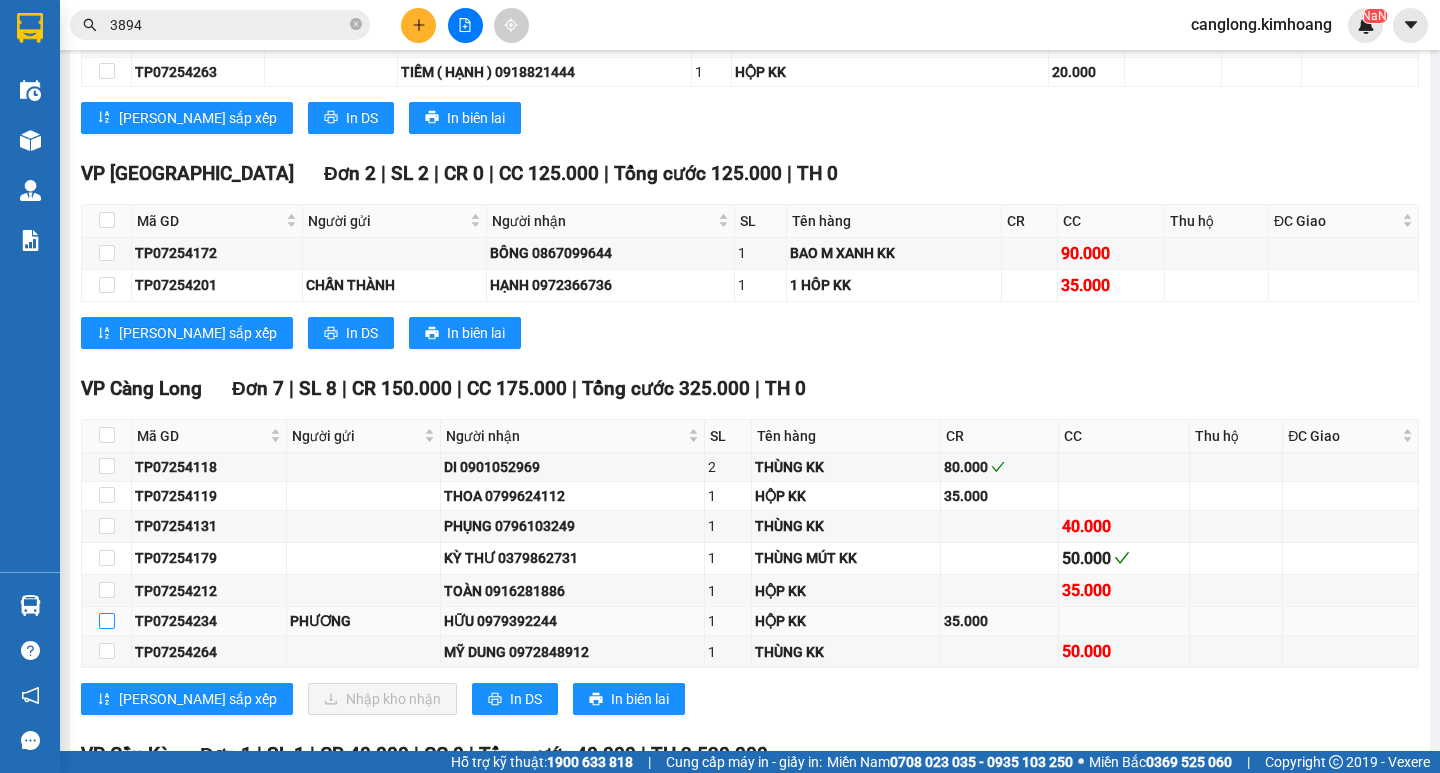 click at bounding box center [107, 621] 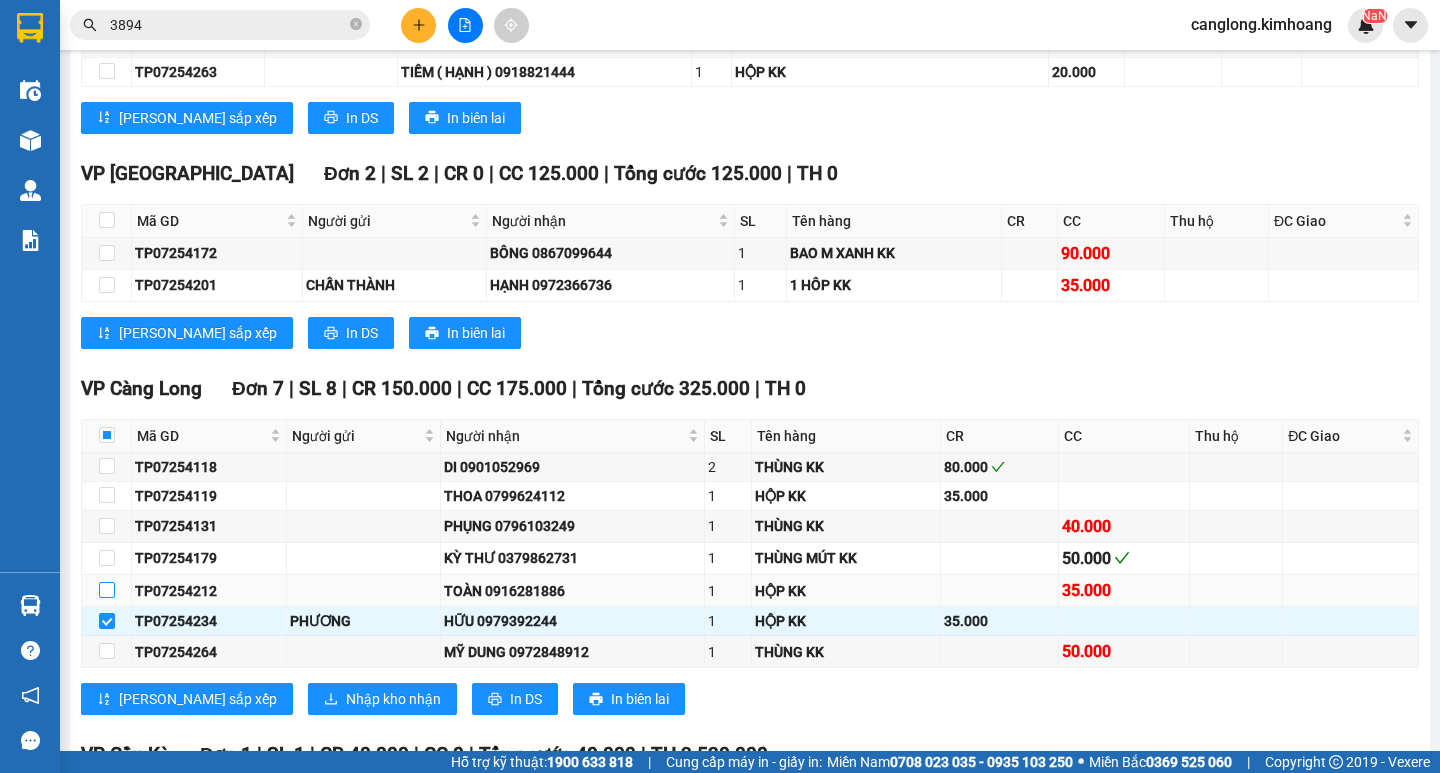 click at bounding box center (107, 590) 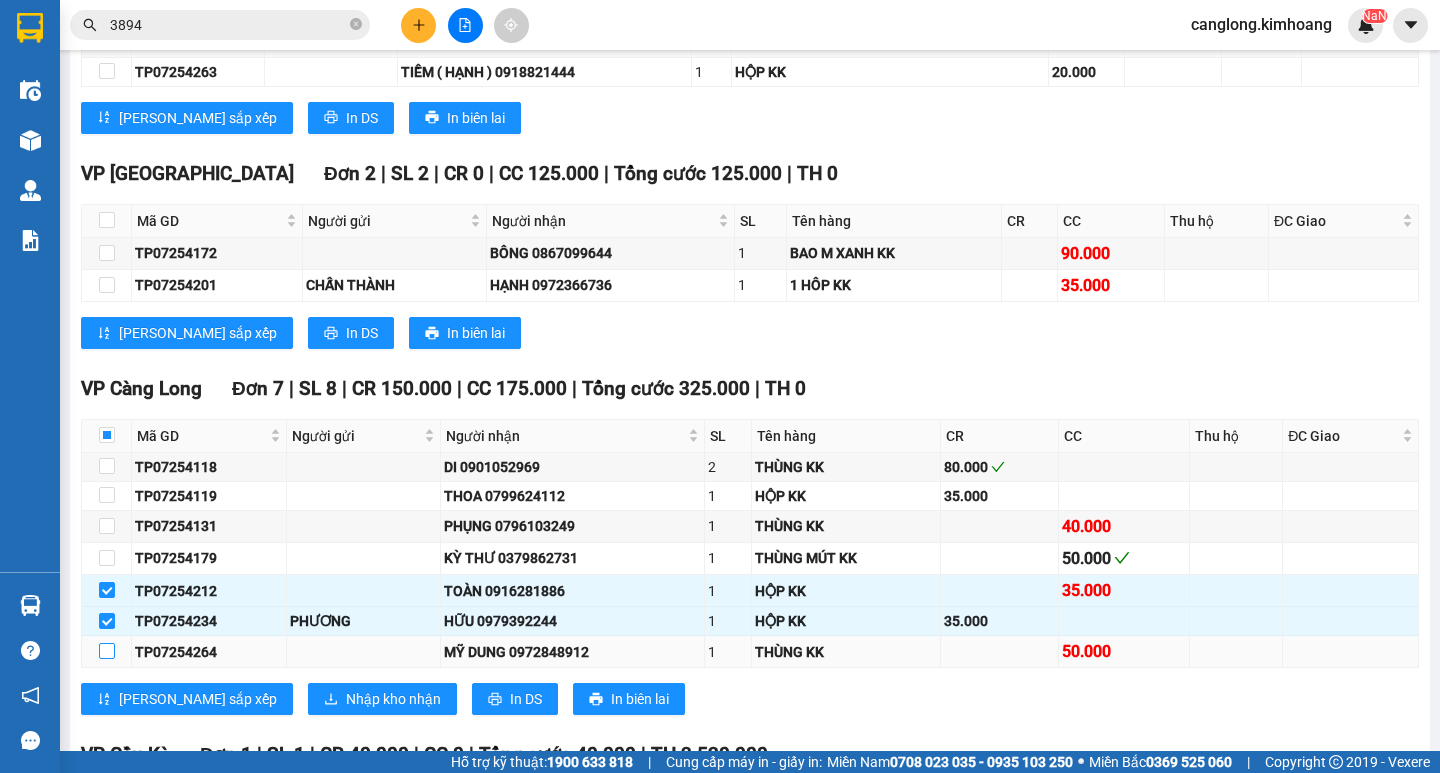click at bounding box center (107, 651) 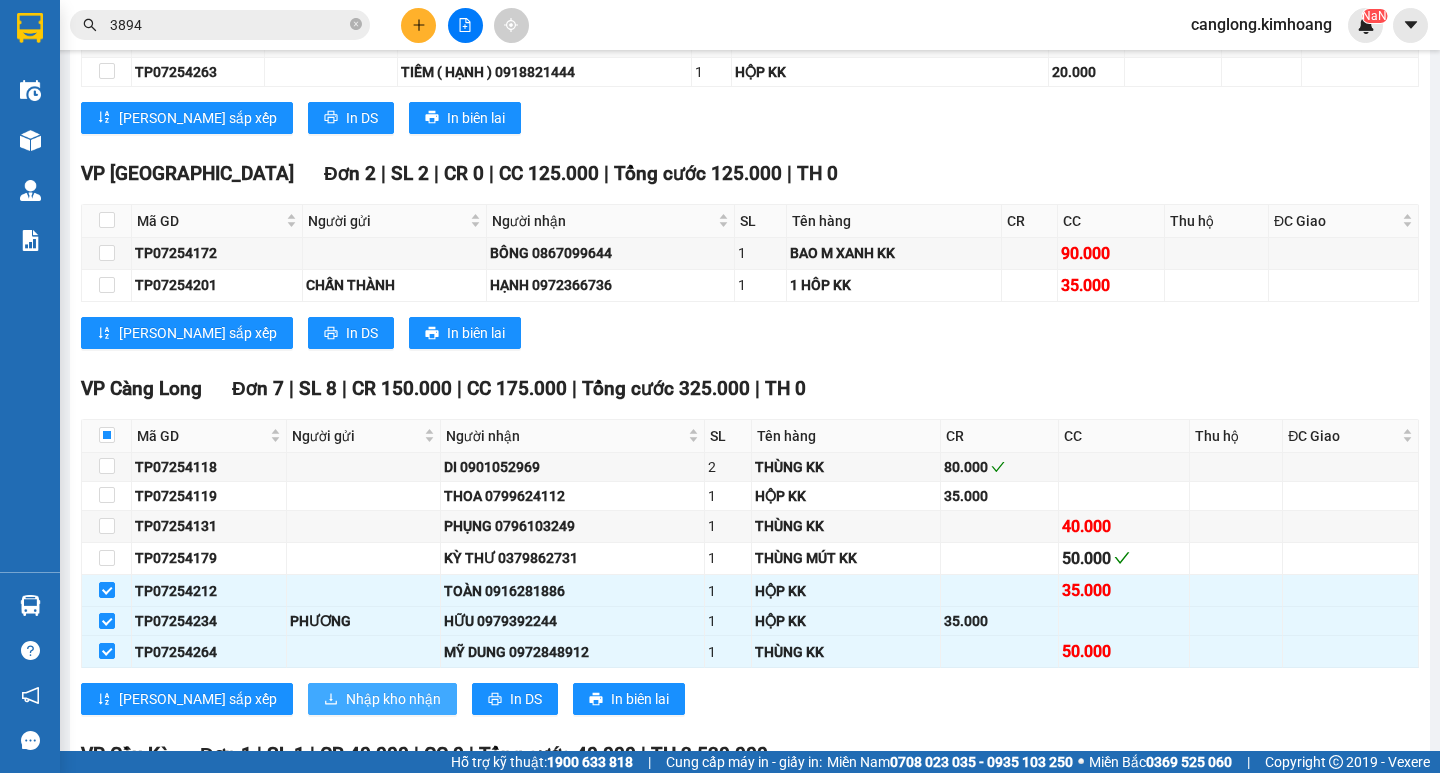 click on "Nhập kho nhận" at bounding box center (393, 699) 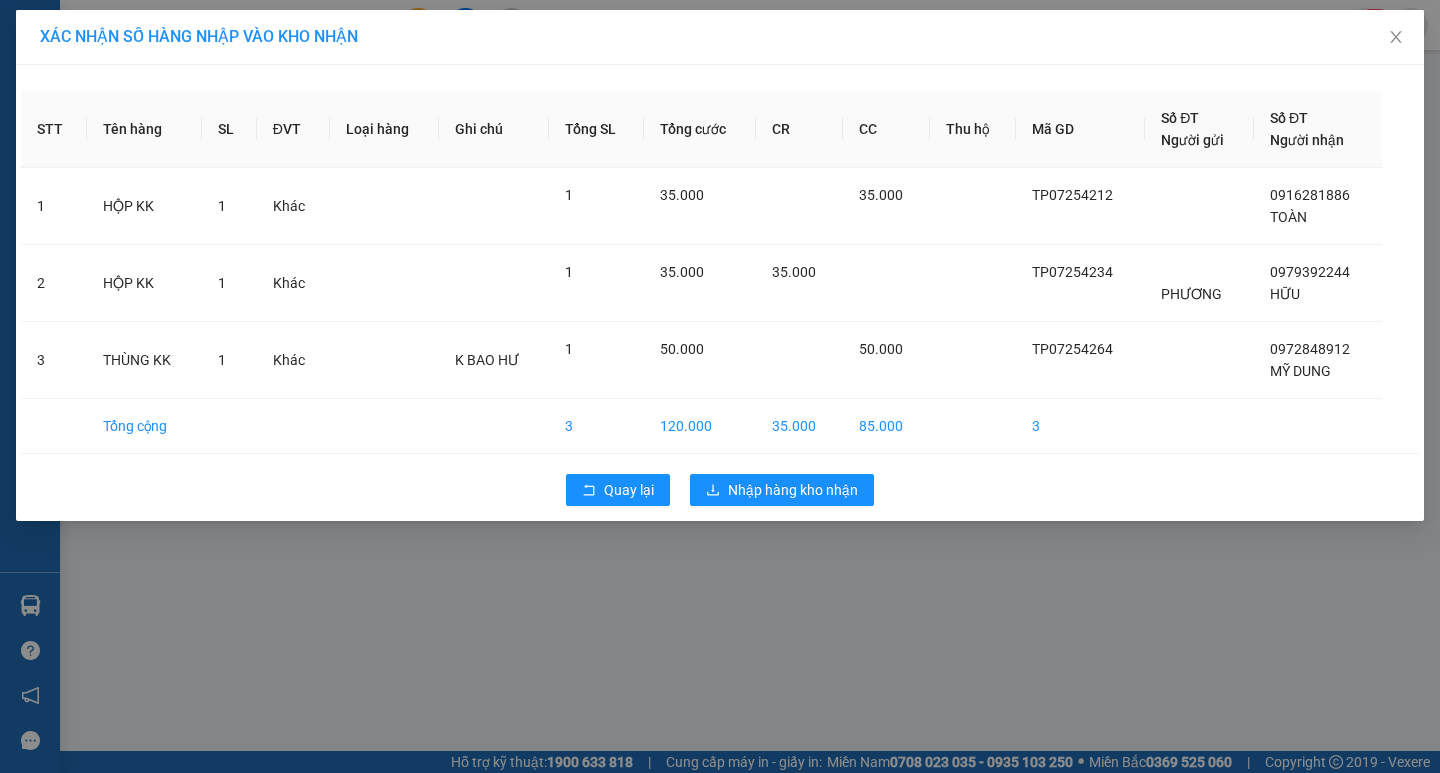 scroll, scrollTop: 0, scrollLeft: 0, axis: both 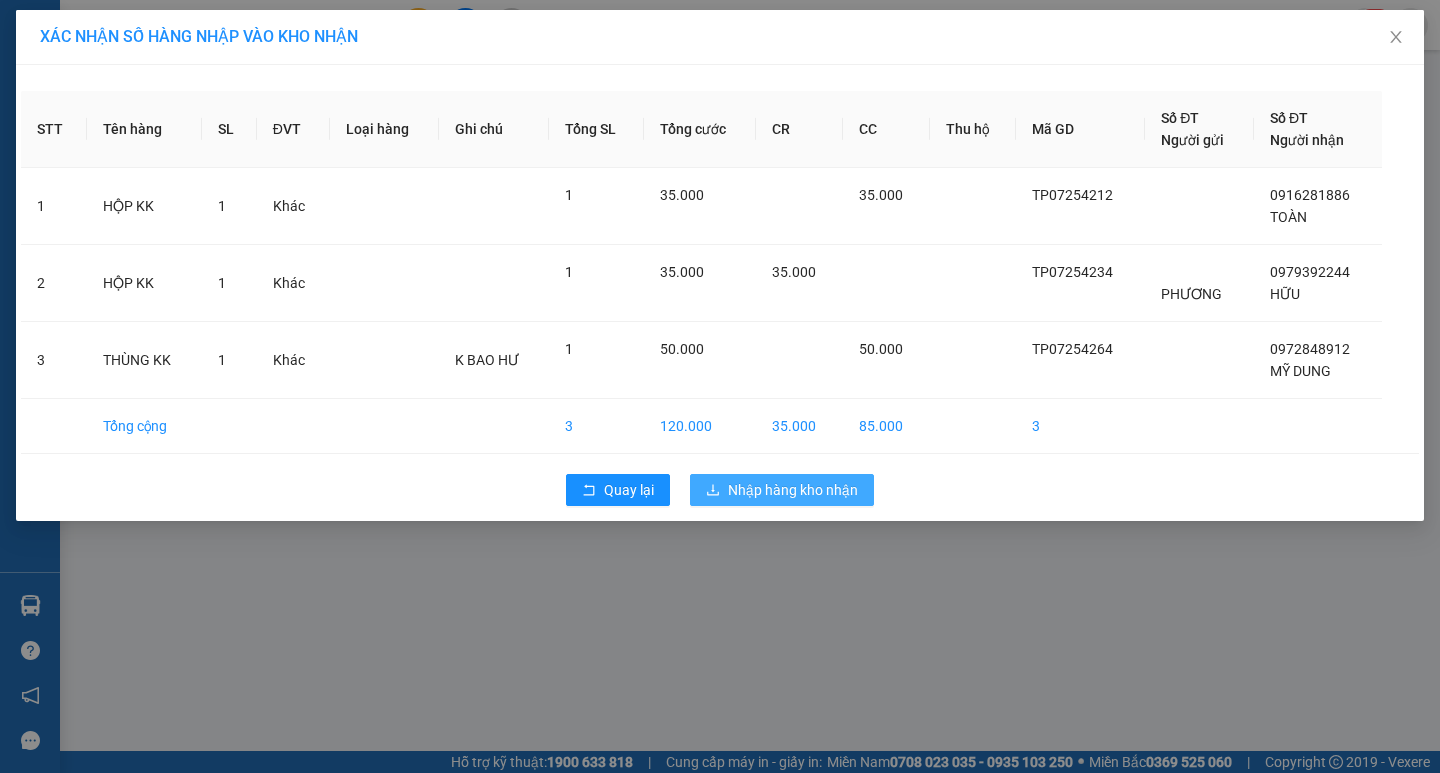 click on "Nhập hàng kho nhận" at bounding box center (793, 490) 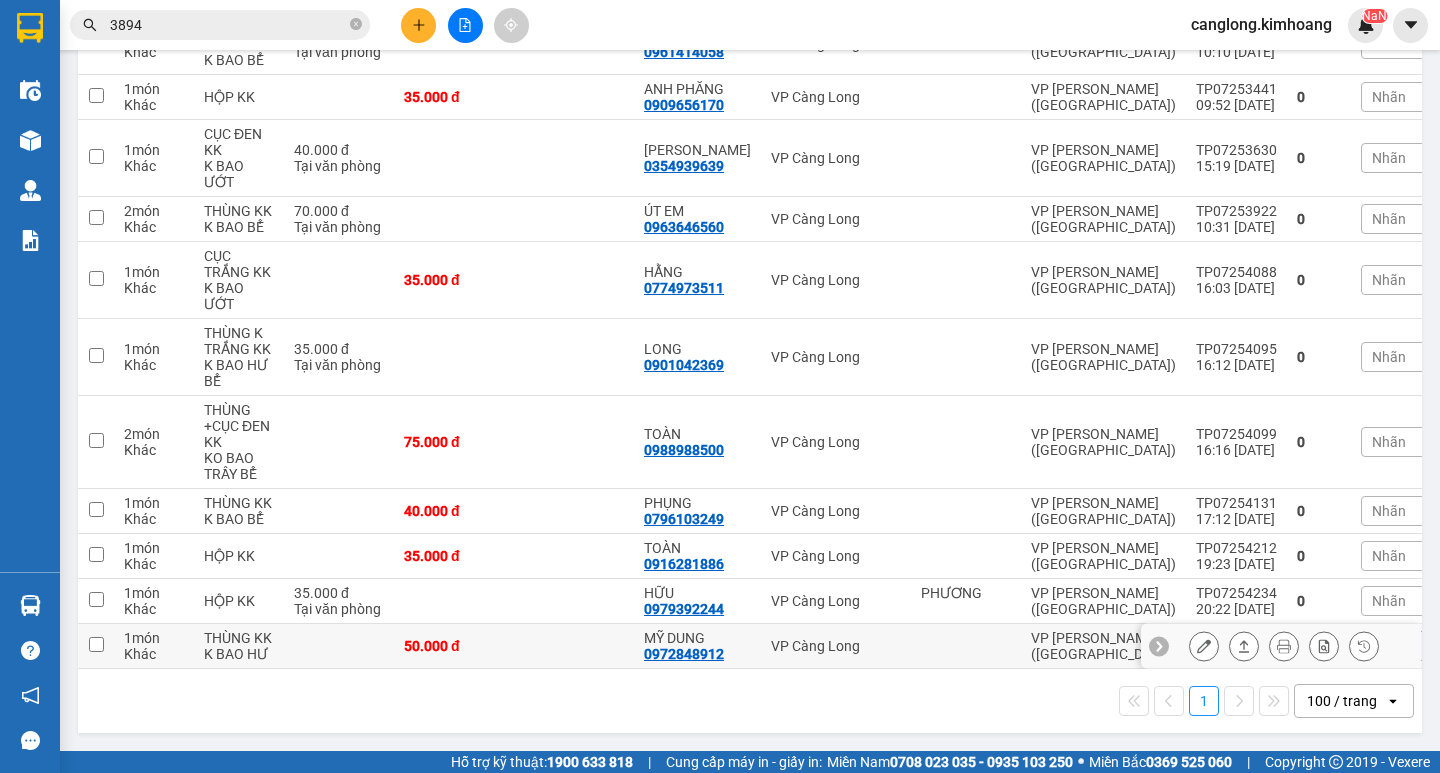 scroll, scrollTop: 329, scrollLeft: 0, axis: vertical 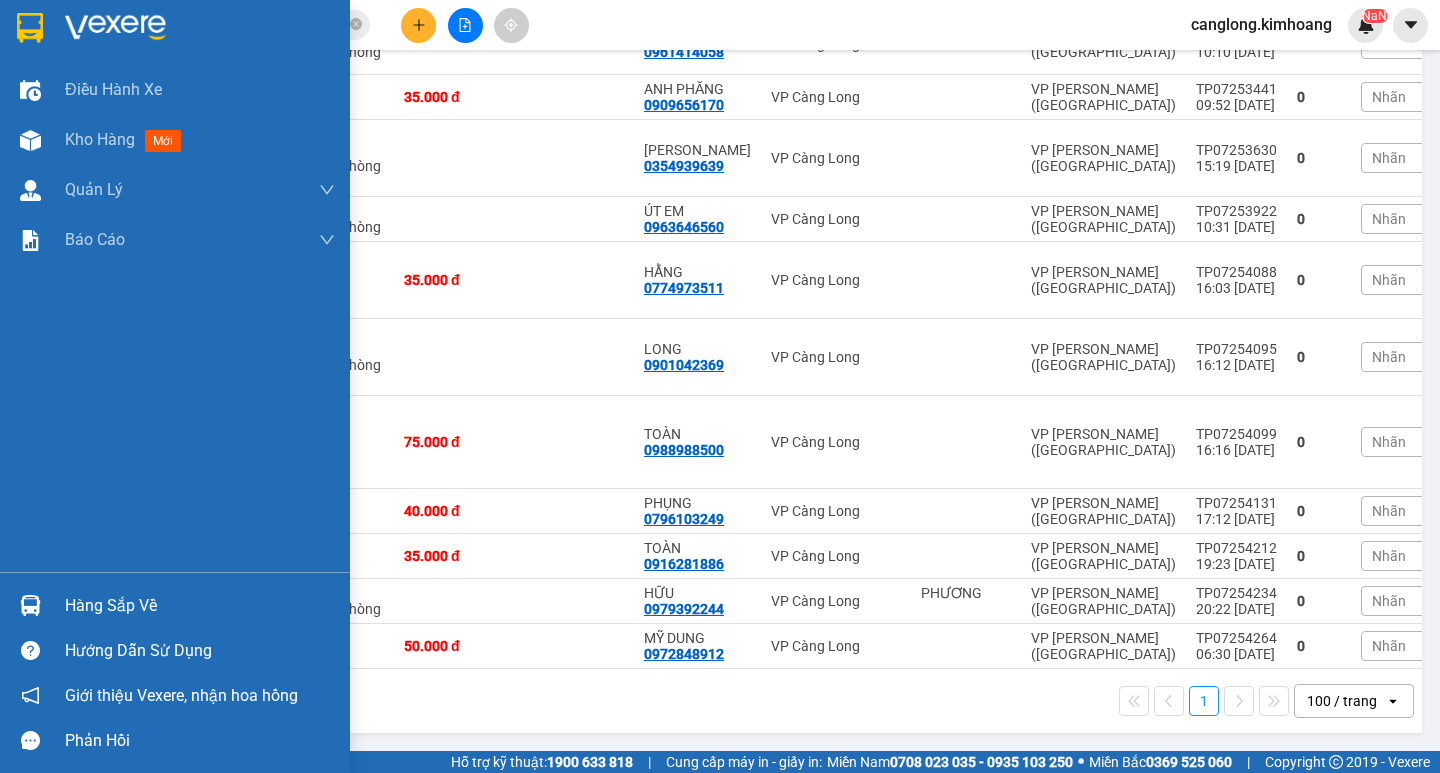 click at bounding box center (30, 605) 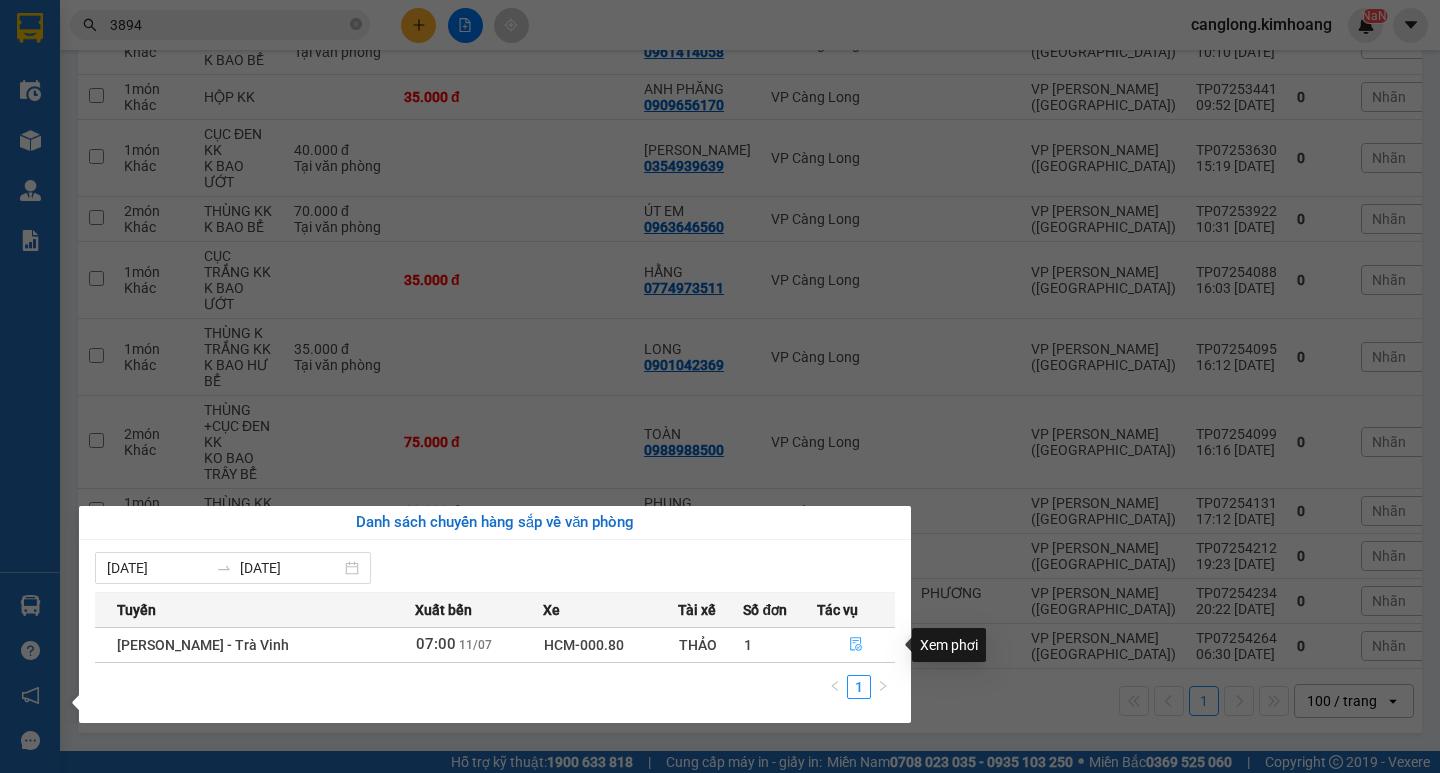 click 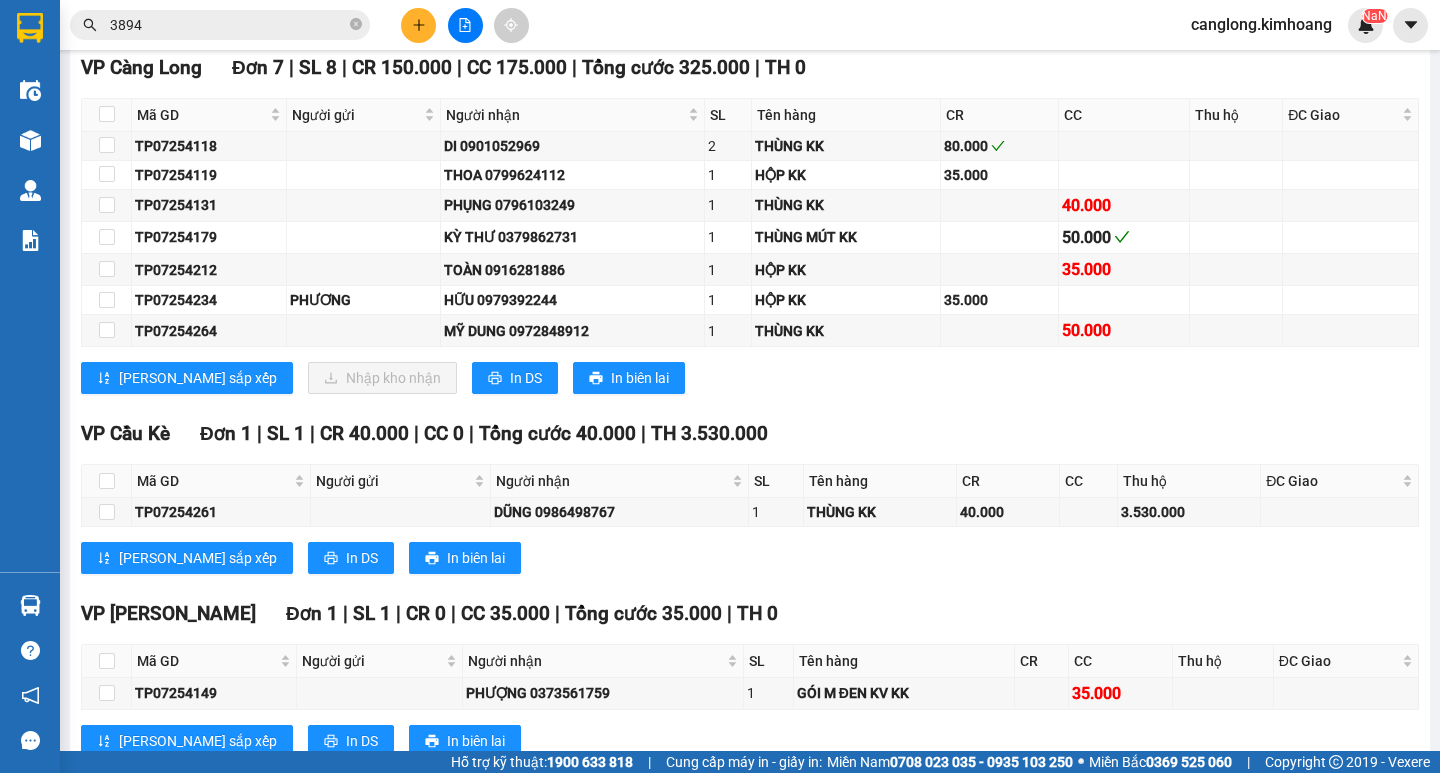 scroll, scrollTop: 674, scrollLeft: 0, axis: vertical 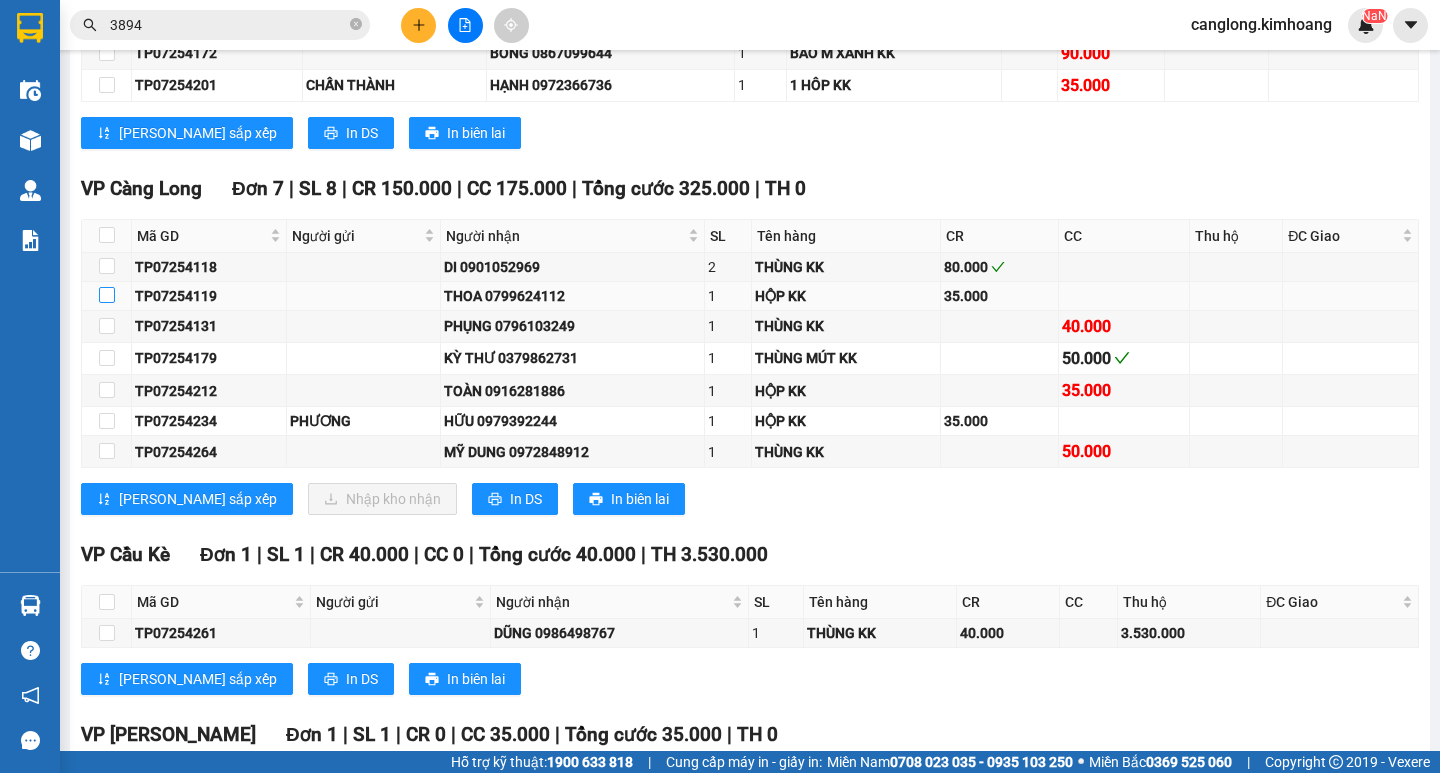 click at bounding box center (107, 295) 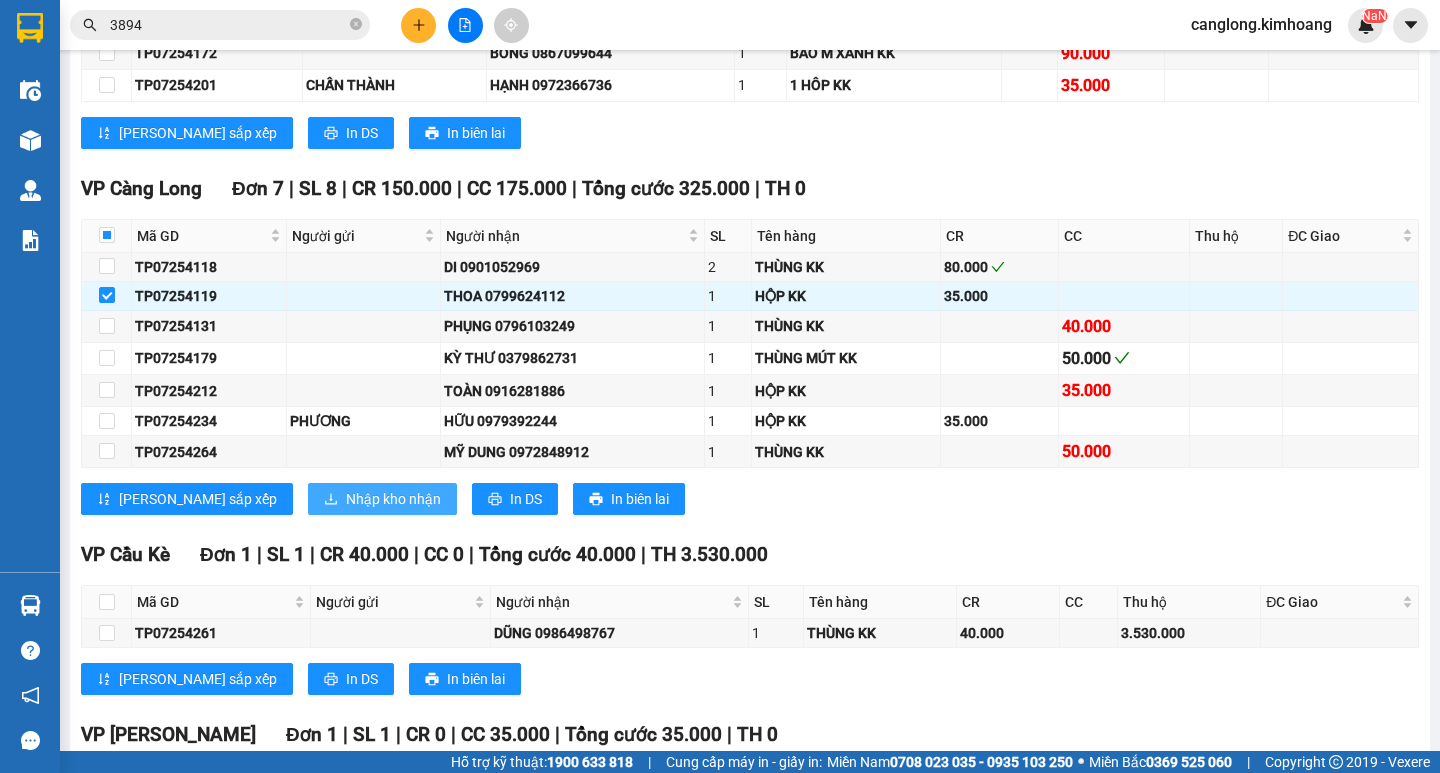click on "Nhập kho nhận" at bounding box center (393, 499) 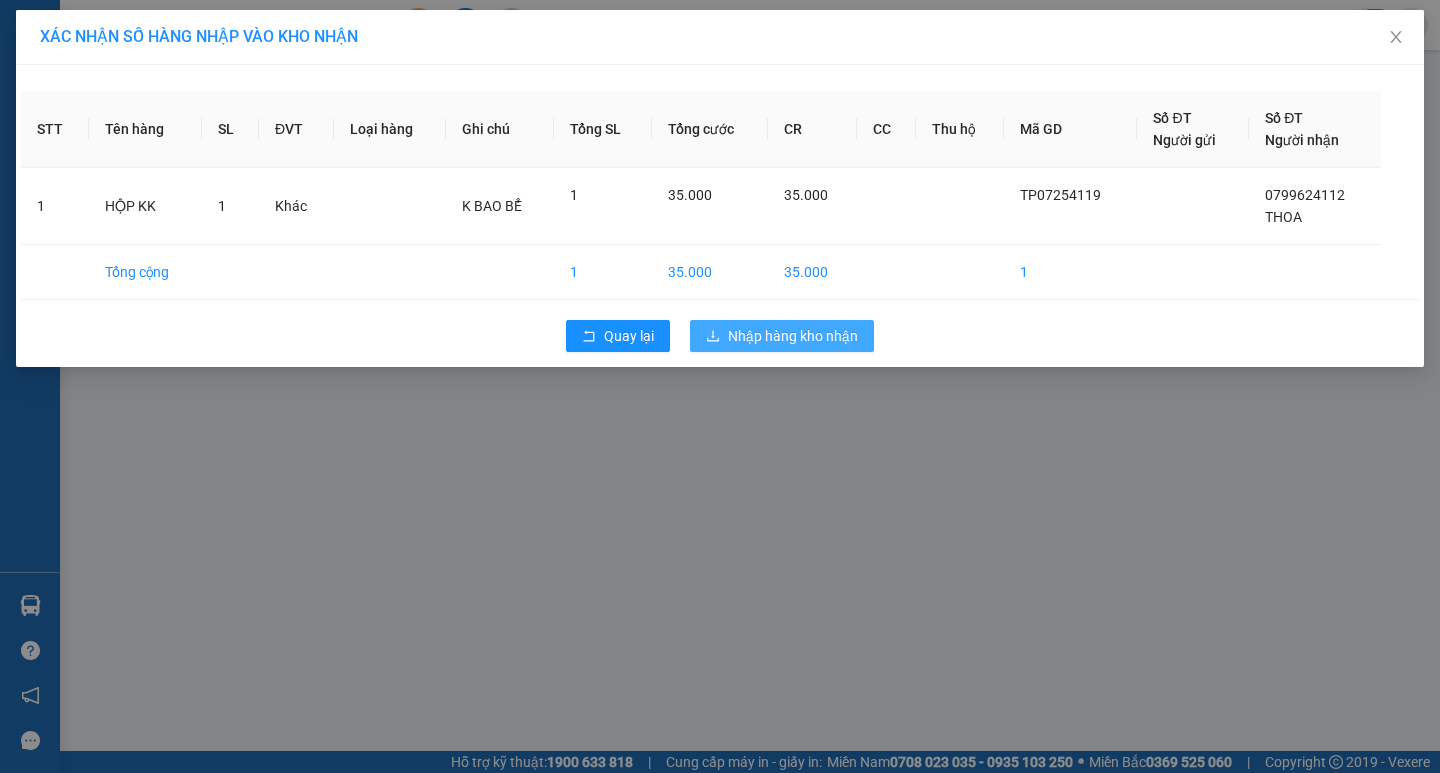 click on "Nhập hàng kho nhận" at bounding box center (793, 336) 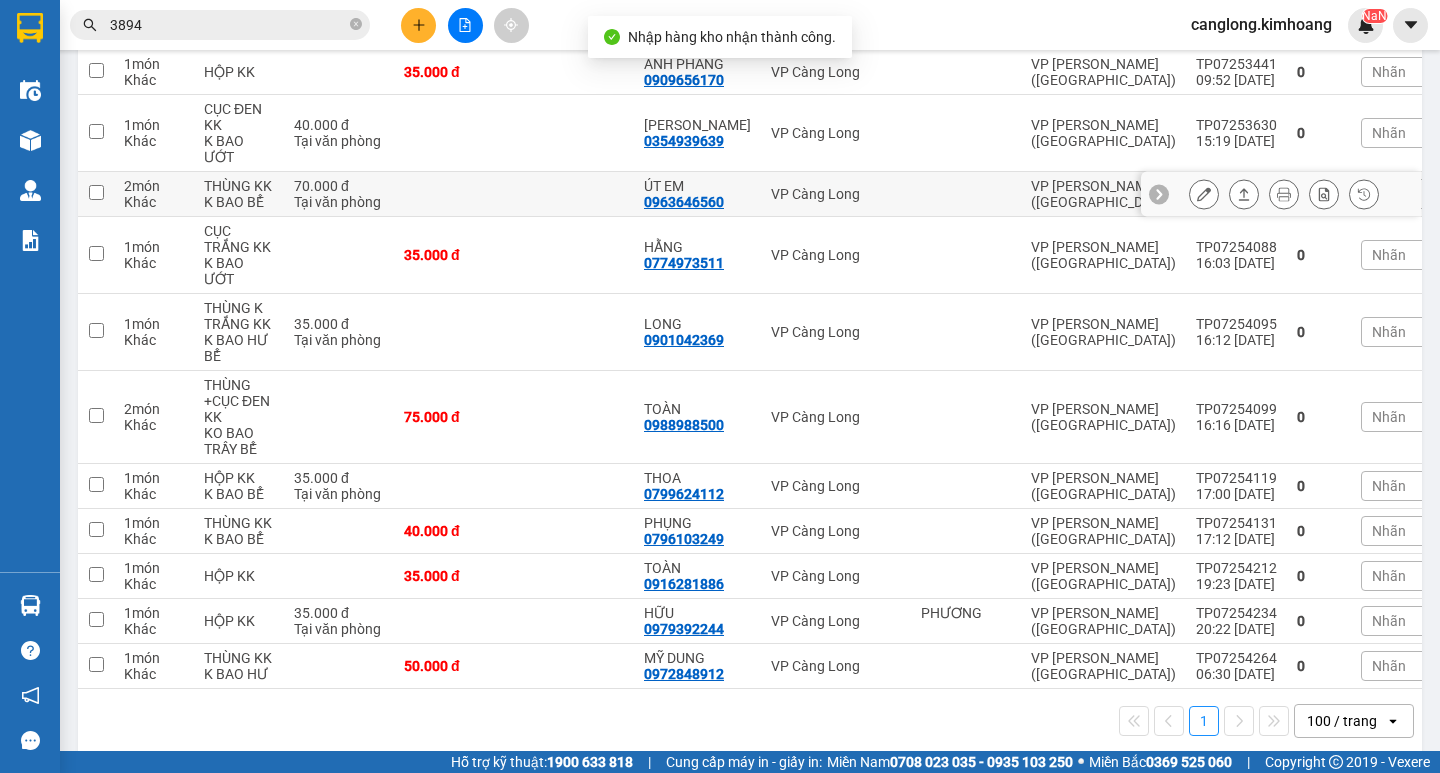 scroll, scrollTop: 374, scrollLeft: 0, axis: vertical 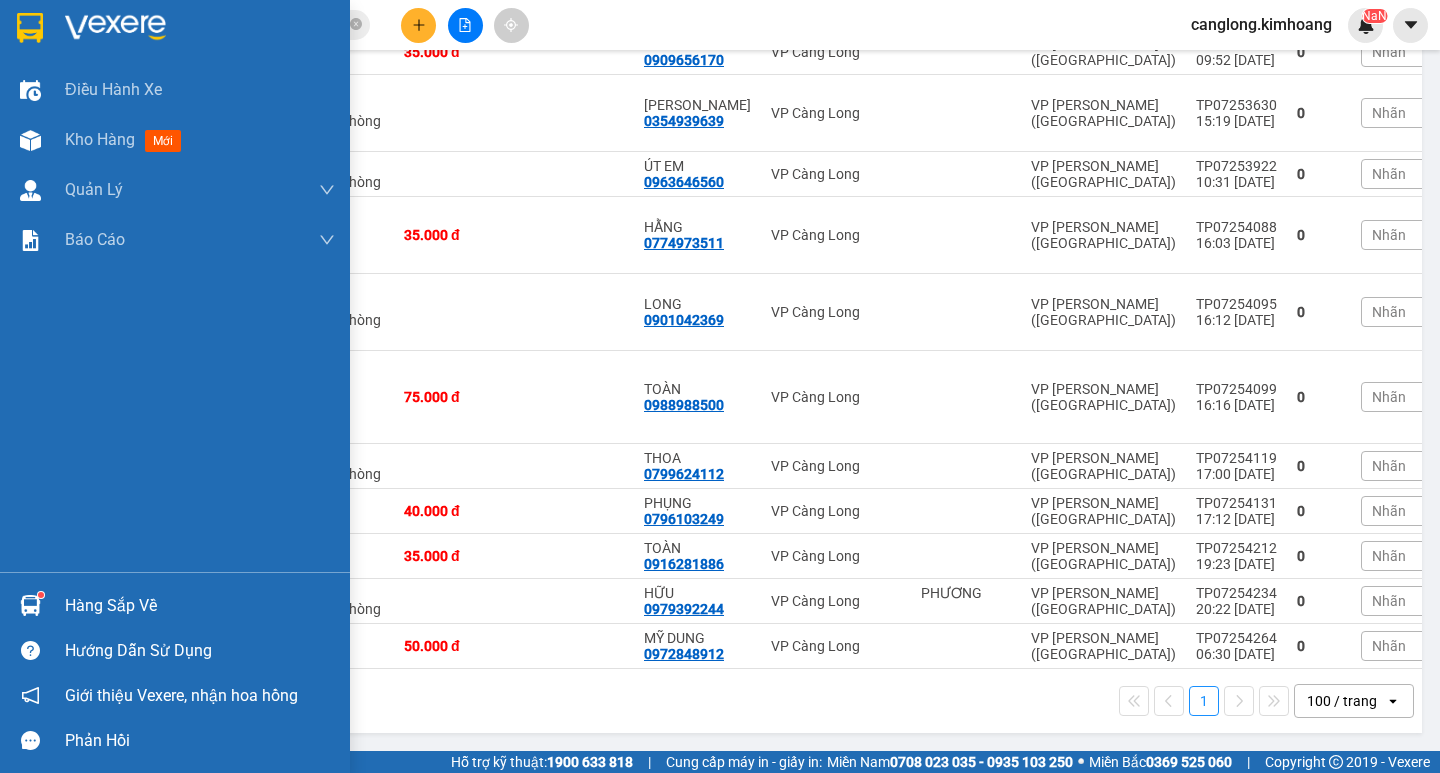 click at bounding box center (30, 605) 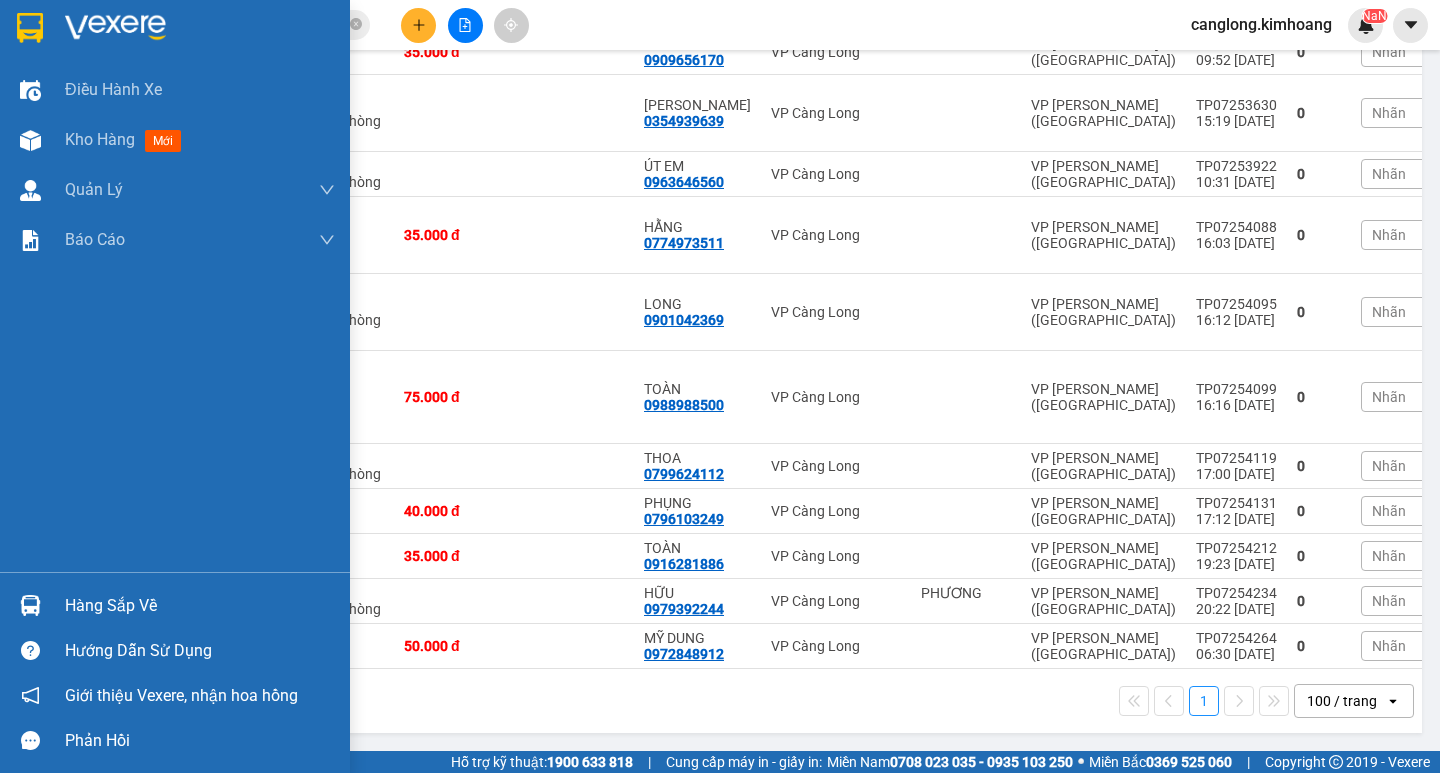 click on "Điều hành xe     Kho hàng mới     Quản [PERSON_NAME] lý chuyến Quản lý khách hàng mới     Báo cáo Báo cáo dòng tiền (nhân viên) Báo cáo hoa hồng Hàng sắp về Hướng dẫn sử dụng Giới thiệu [PERSON_NAME], nhận hoa hồng Phản hồi Phần mềm hỗ trợ bạn tốt chứ?" at bounding box center (175, 386) 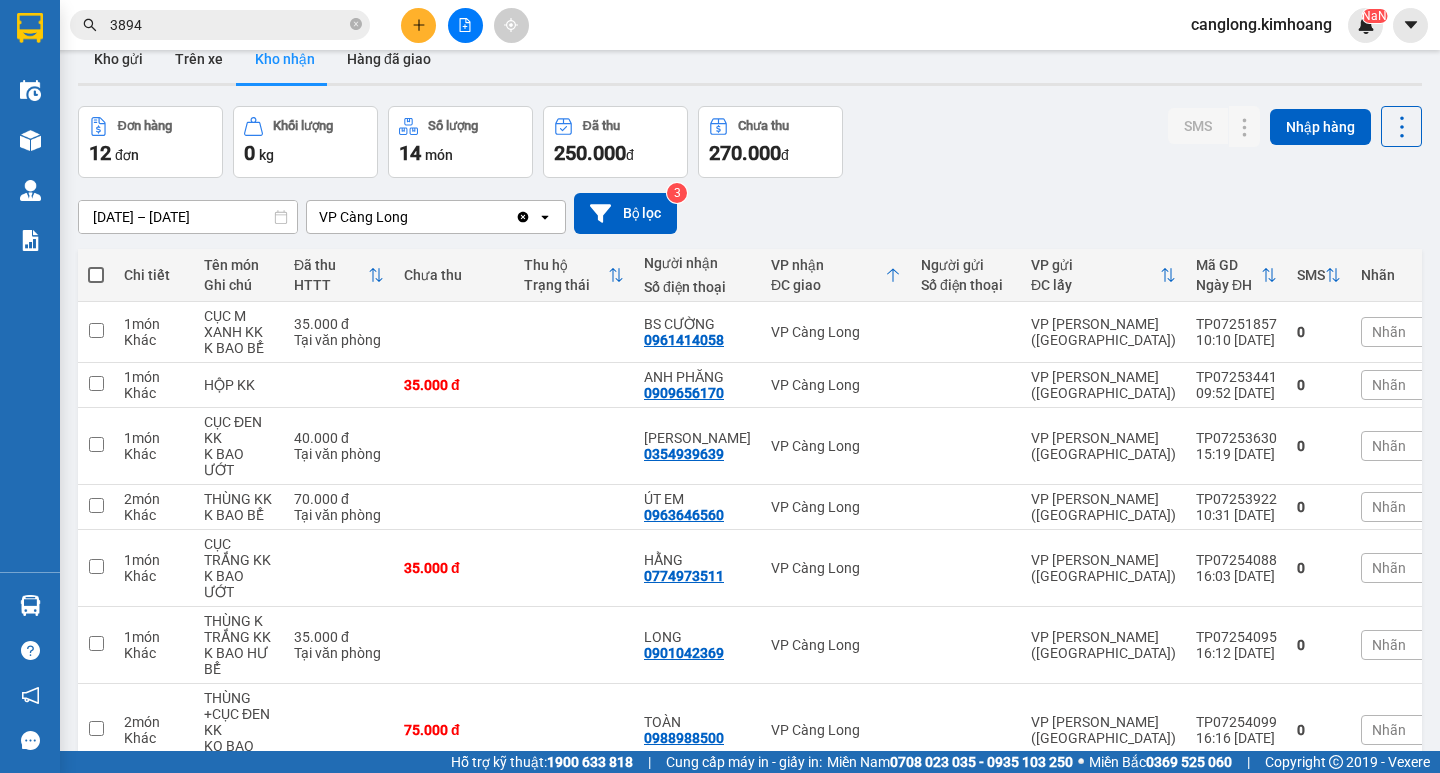 scroll, scrollTop: 0, scrollLeft: 0, axis: both 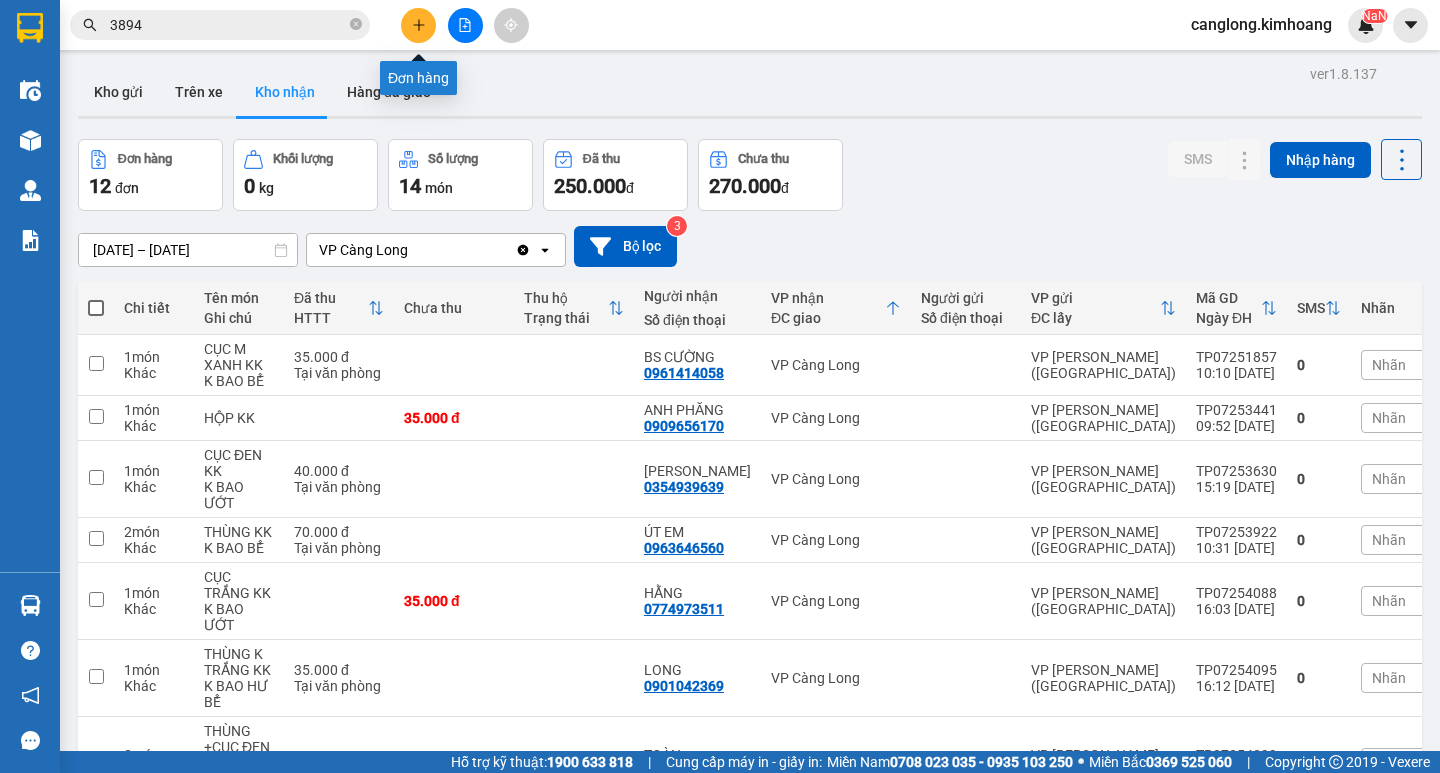 click on "Kết quả tìm kiếm ( 52 )  Bộ lọc  Mã ĐH Trạng thái Món hàng Thu hộ Tổng cước Chưa cước Nhãn Người gửi VP Gửi Người nhận VP Nhận TP0725 3894 09:32 [DATE] VP Nhận   HCM-000.90 15:27 [DATE] THÙNG KK SL:  1 45.000 45.000 VP [PERSON_NAME] ([GEOGRAPHIC_DATA]) 0938157978 CƯỜNG VP Càng Long TP10242385 12:44 [DATE] Trên xe   HCM-001.36 14:00  [DATE] 1 BAO MV KK SL:  1 50.000 097875 3894 THU VP [PERSON_NAME] ([GEOGRAPHIC_DATA]) 0342117140 NHUNG VP Trà Vinh (Hàng) Giao DĐ: CỔ CHIÊN TP092411070 12:49 [DATE] Trên xe   HCM-007.34 14:00  [DATE] THÙNG MÚT SL:  1 50.000 097875 3894 THU VP [PERSON_NAME] ([GEOGRAPHIC_DATA]) 0342117140 NHUNG VP Trà Vinh (Hàng) Giao DĐ: CỔ CHIÊN TP09246261 12:28 [DATE] Trên xe   HCM-001.16 14:00  [DATE] 1 BAO M TRẮNG KK SL:  1 50.000 097875 3894 THU VP [PERSON_NAME] (Hàng) 0342117140 NHUNG VP Trà Vinh (Hàng) Giao DĐ: CỔ CHIÊN TP08240644 13:48 [DATE] Trên xe   HCM-005.34 15:00  [DATE] CỤC ĐEN KK SL:  1 40.000 097875 3894 THU 0342117140 NHUNG" at bounding box center (720, 25) 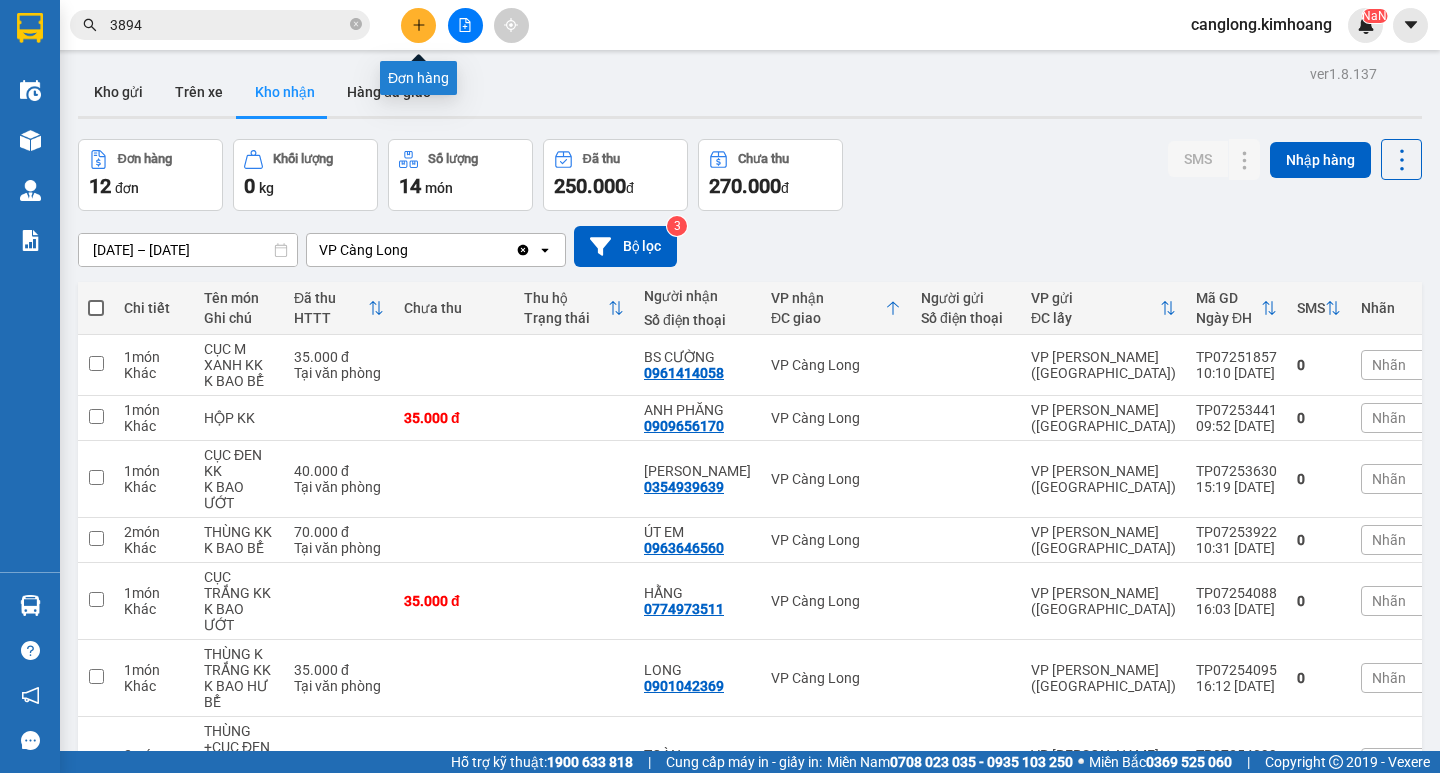 click 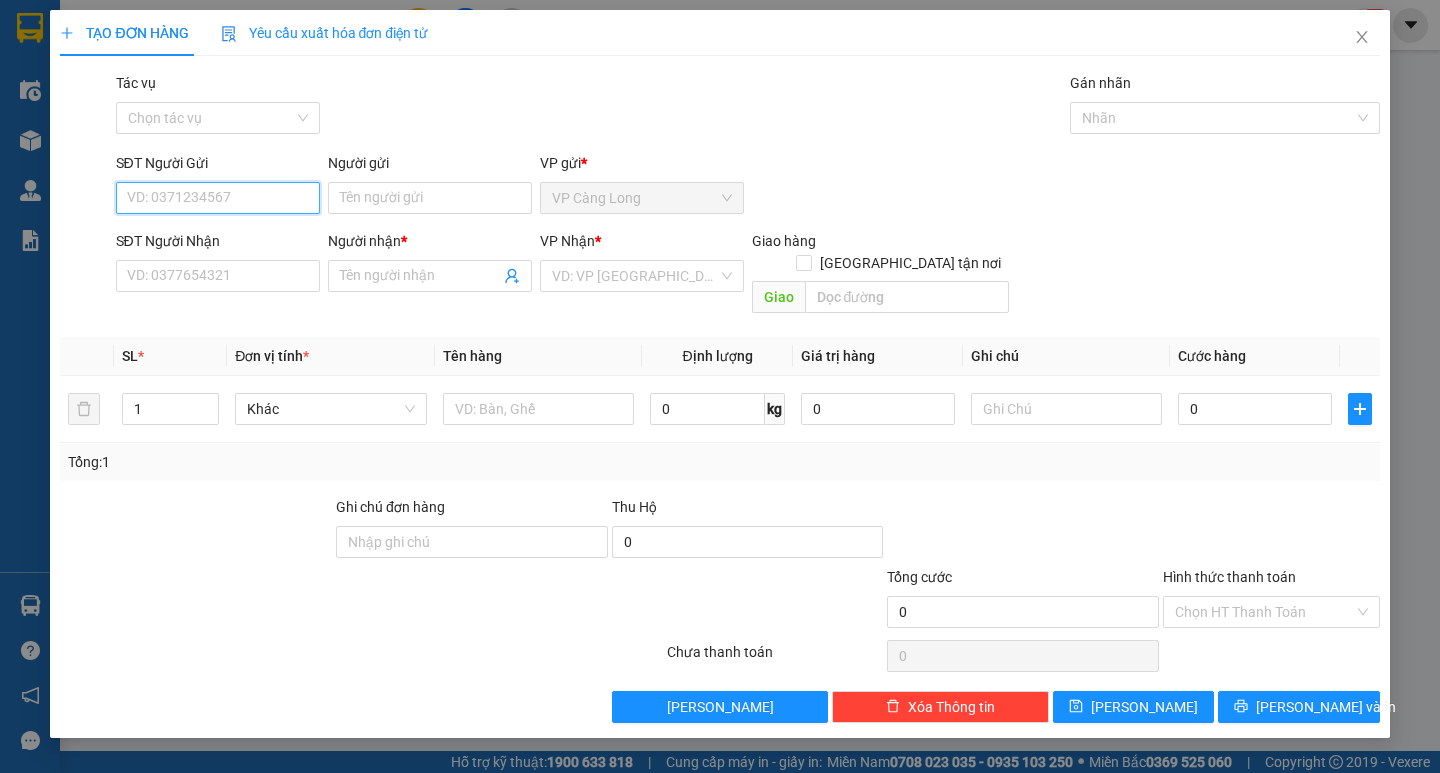 click on "SĐT Người Gửi" at bounding box center [218, 198] 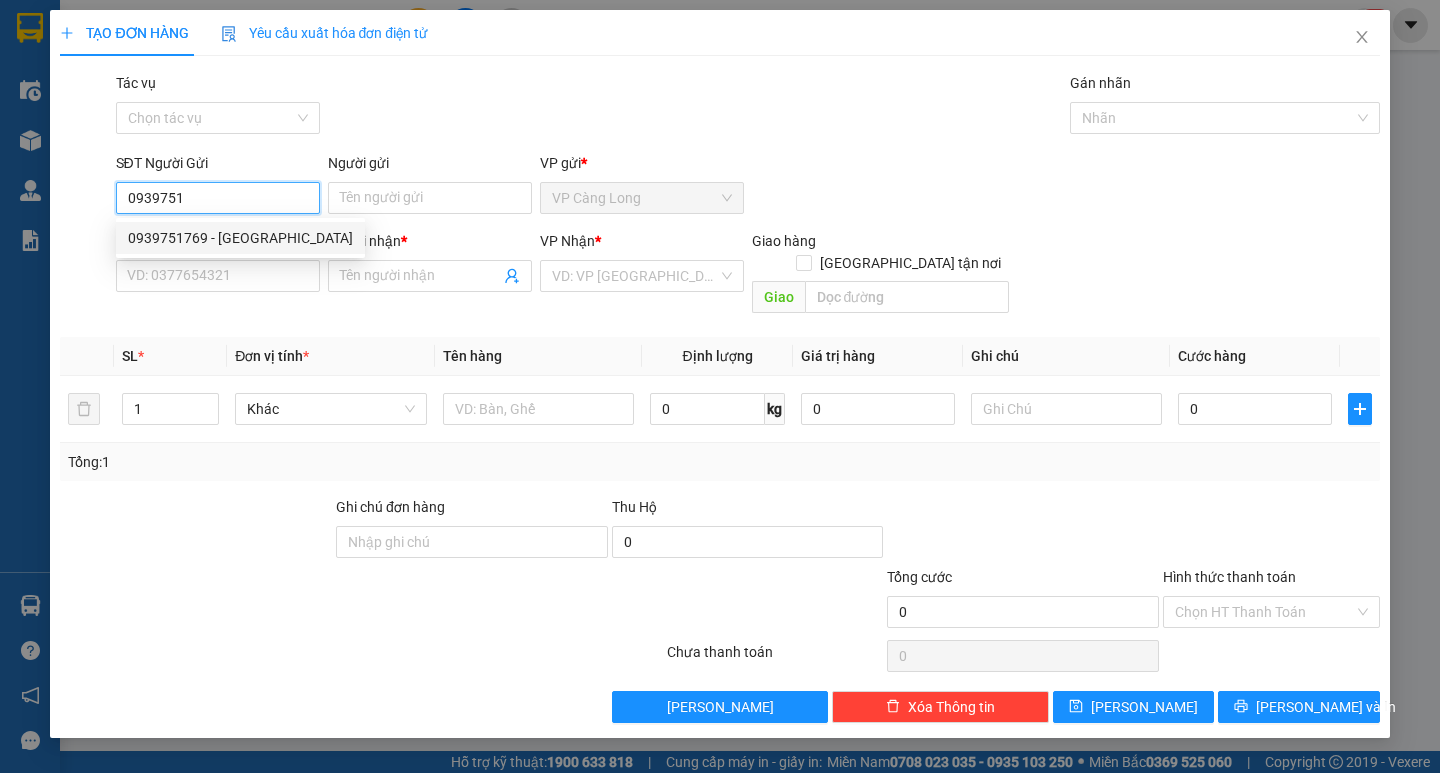 click on "0939751769 - [GEOGRAPHIC_DATA]" at bounding box center (240, 238) 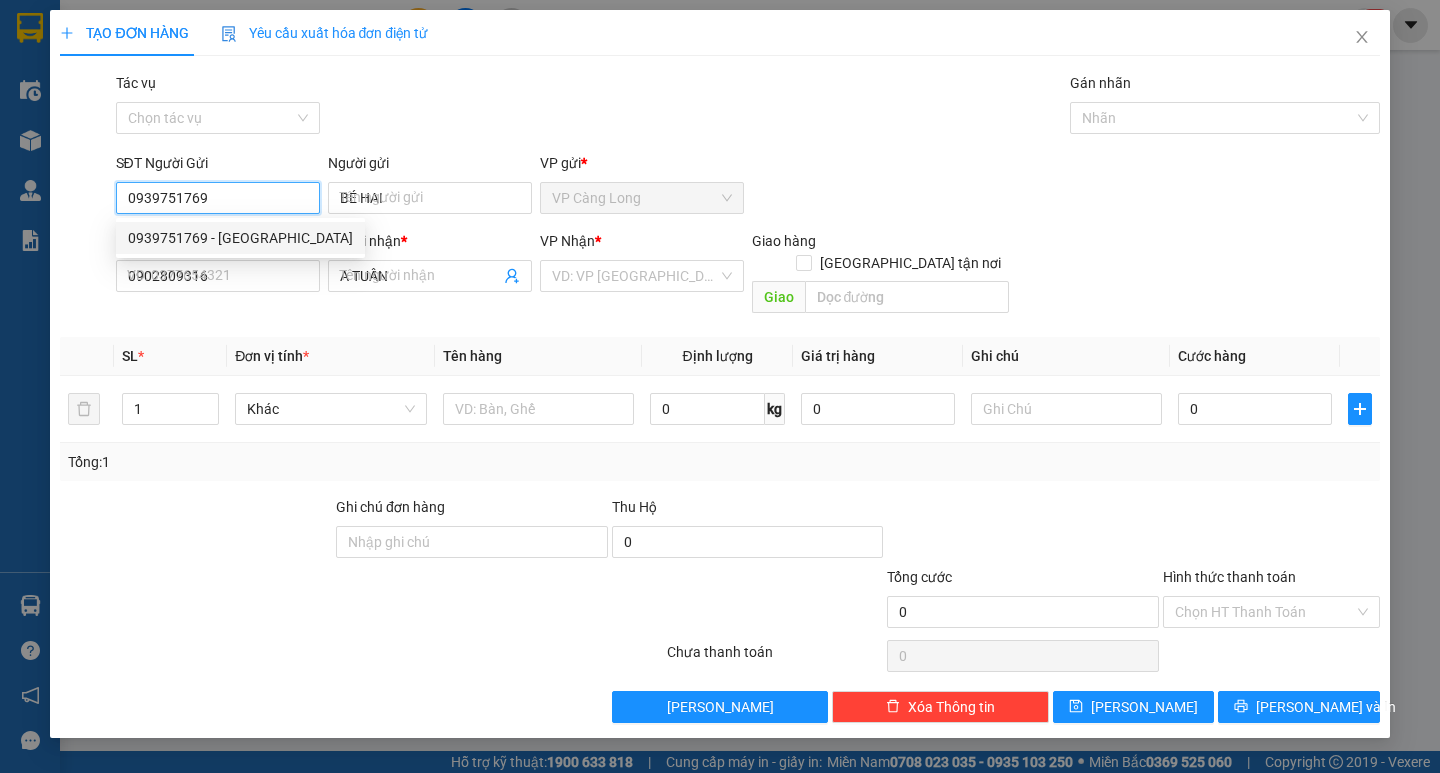 type on "35.000" 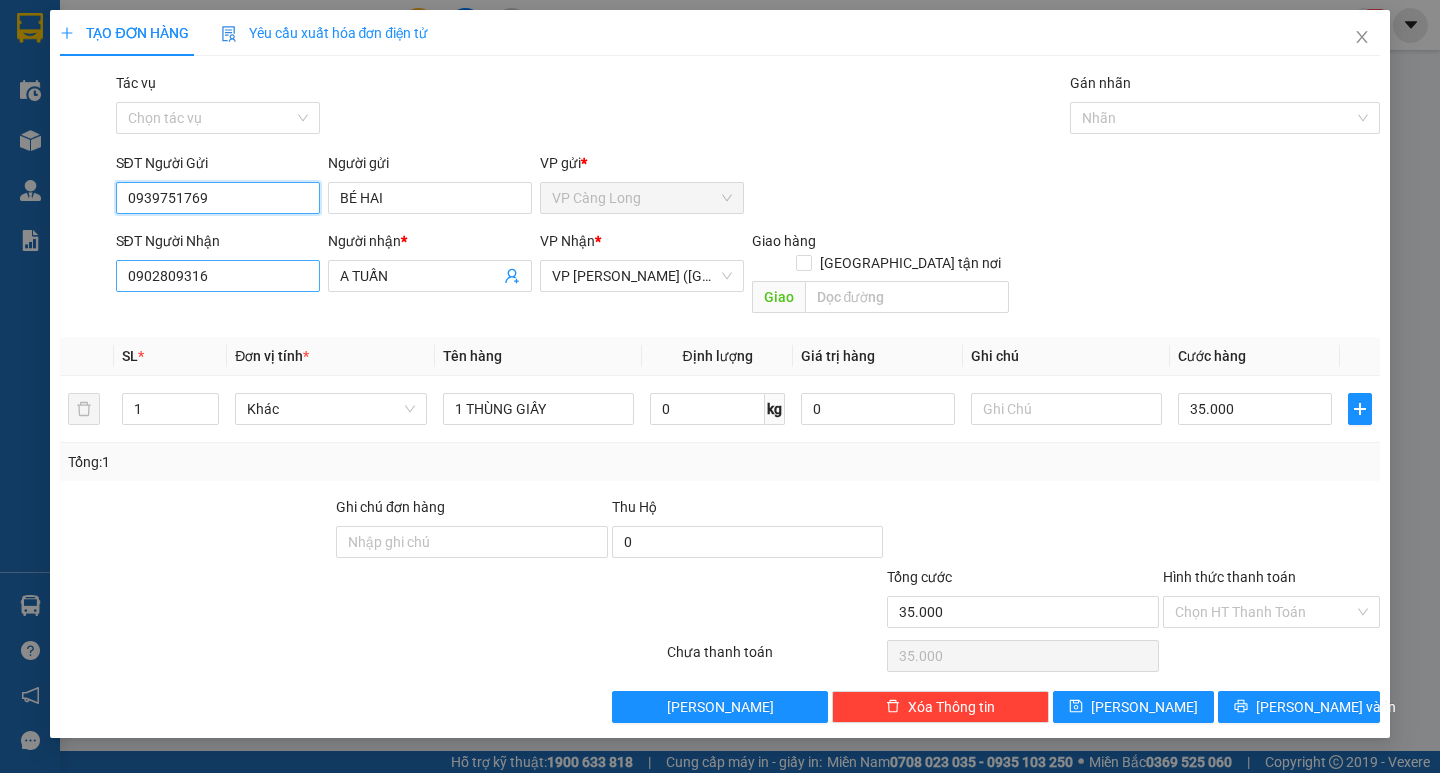 type on "0939751769" 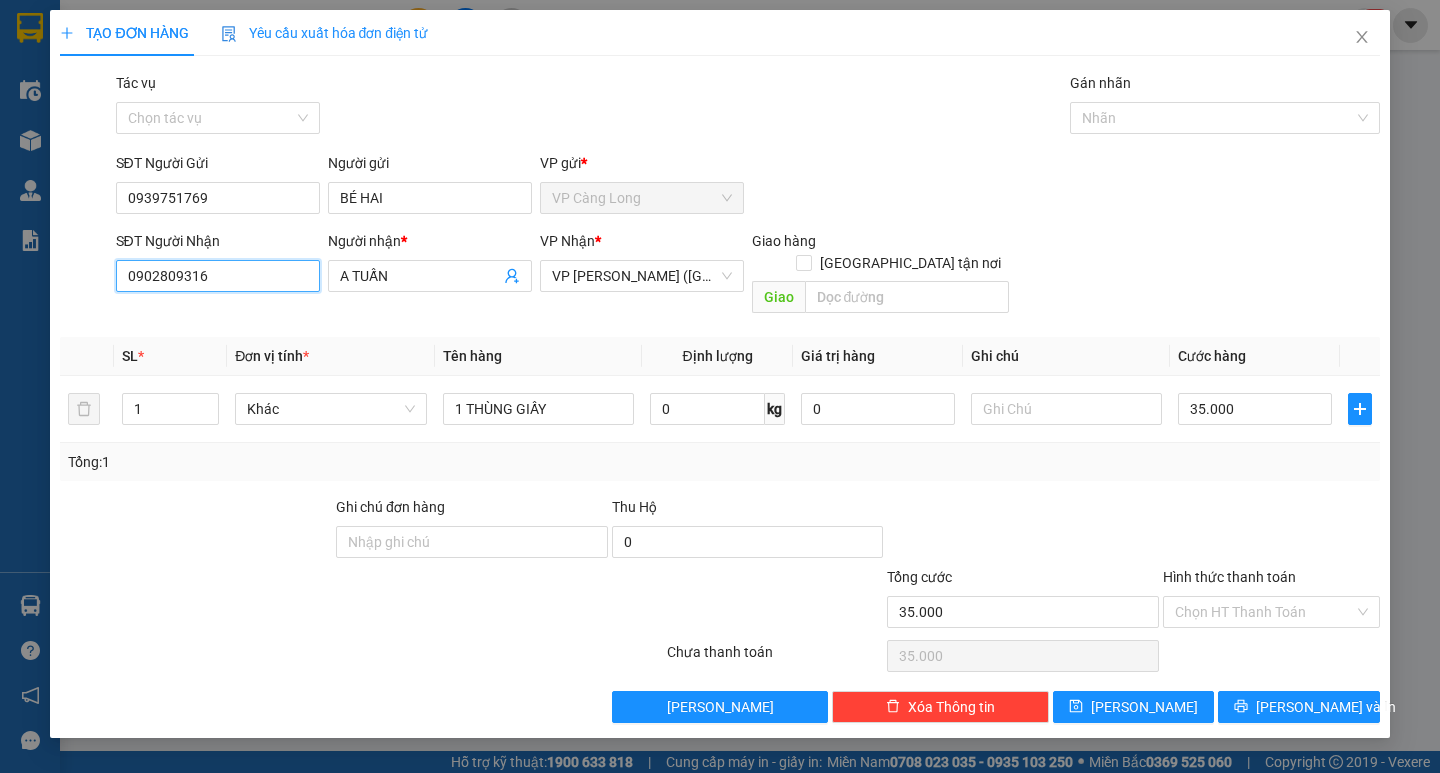 click on "0902809316" at bounding box center (218, 276) 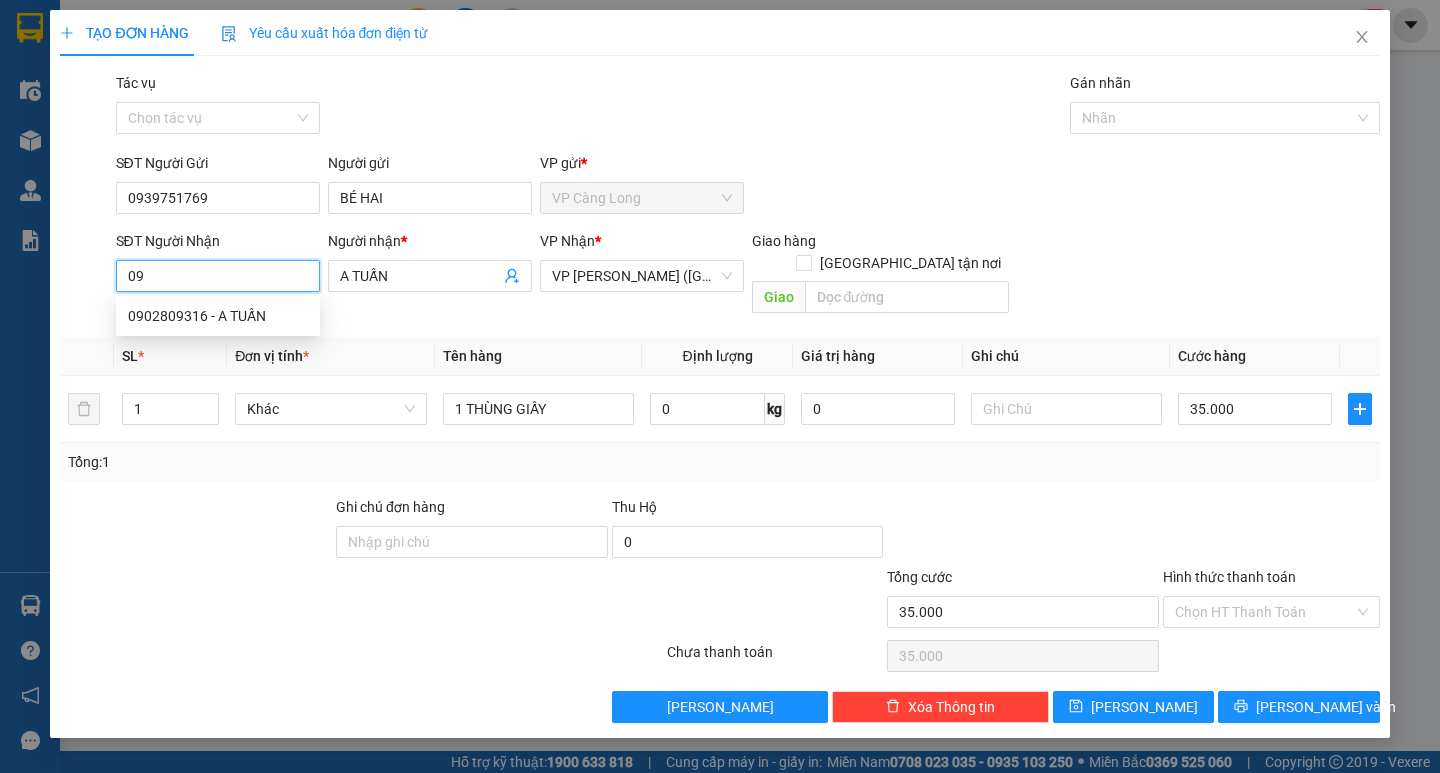 type on "0" 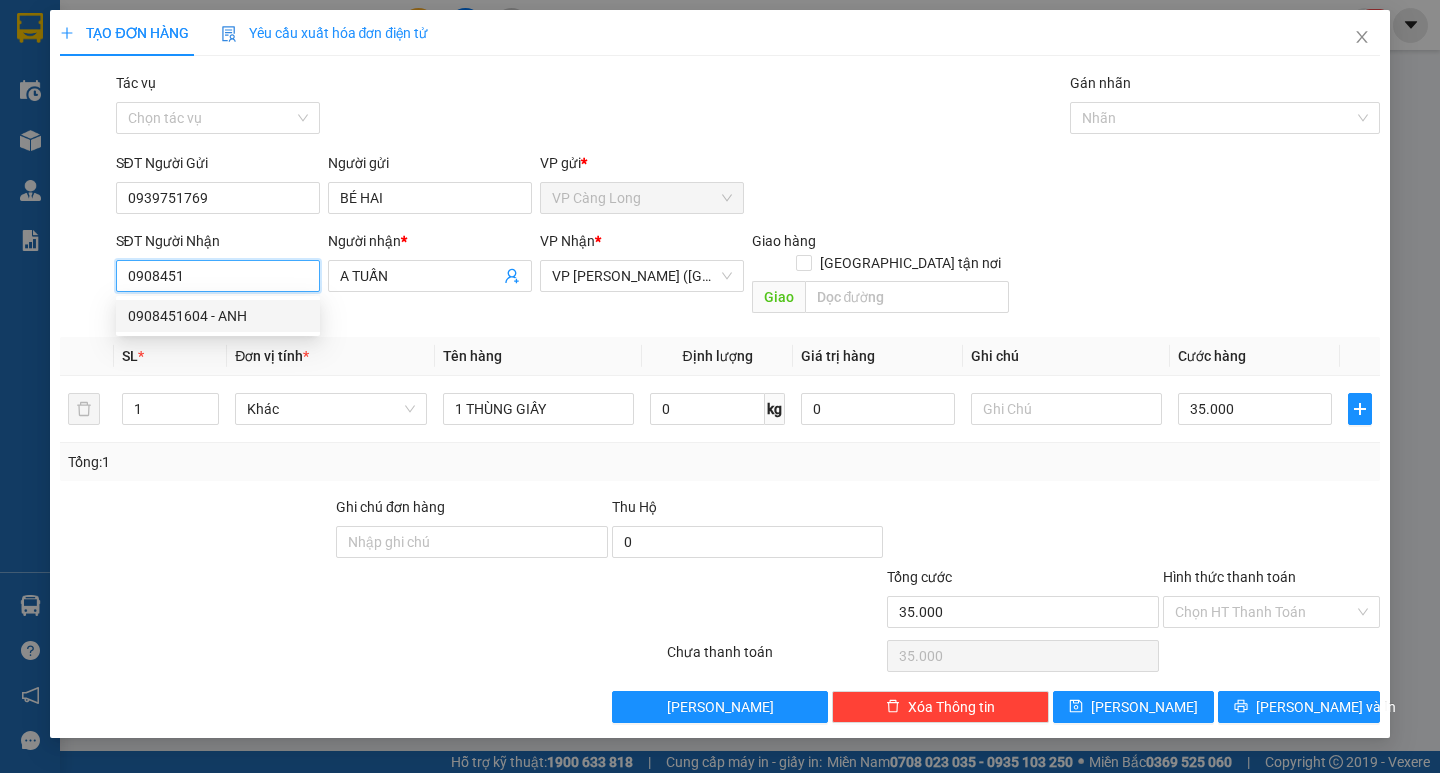 click on "0908451604 - ANH" at bounding box center [218, 316] 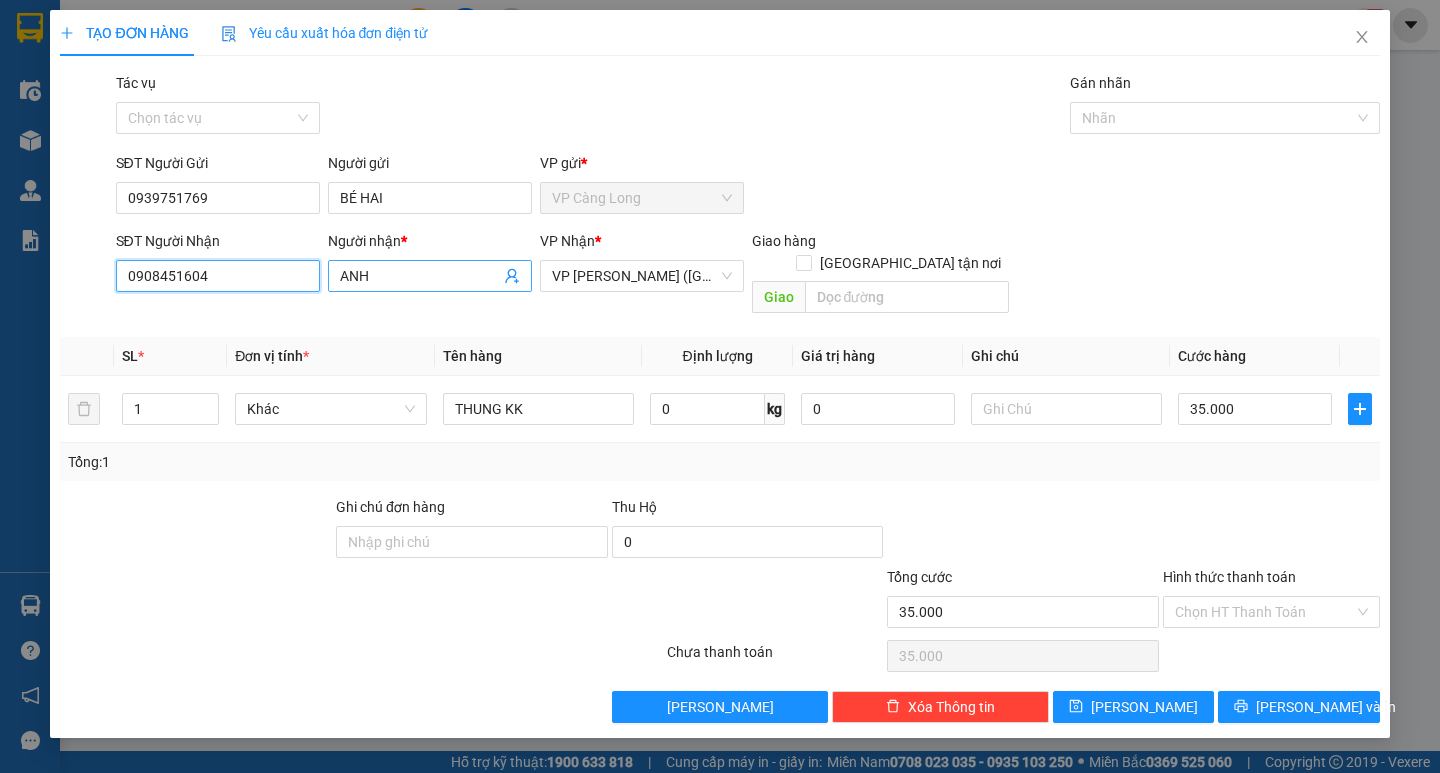 type on "0908451604" 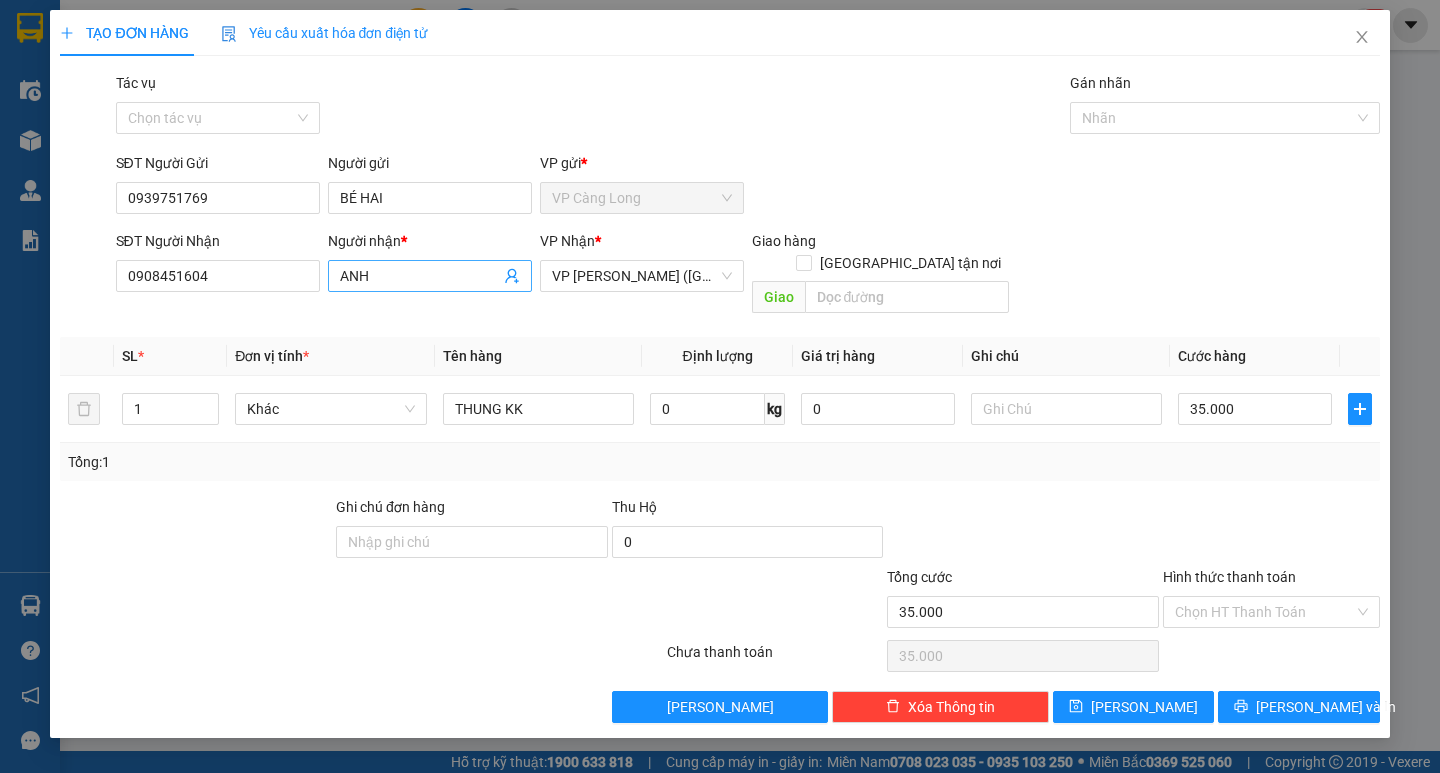 click on "ANH" at bounding box center (420, 276) 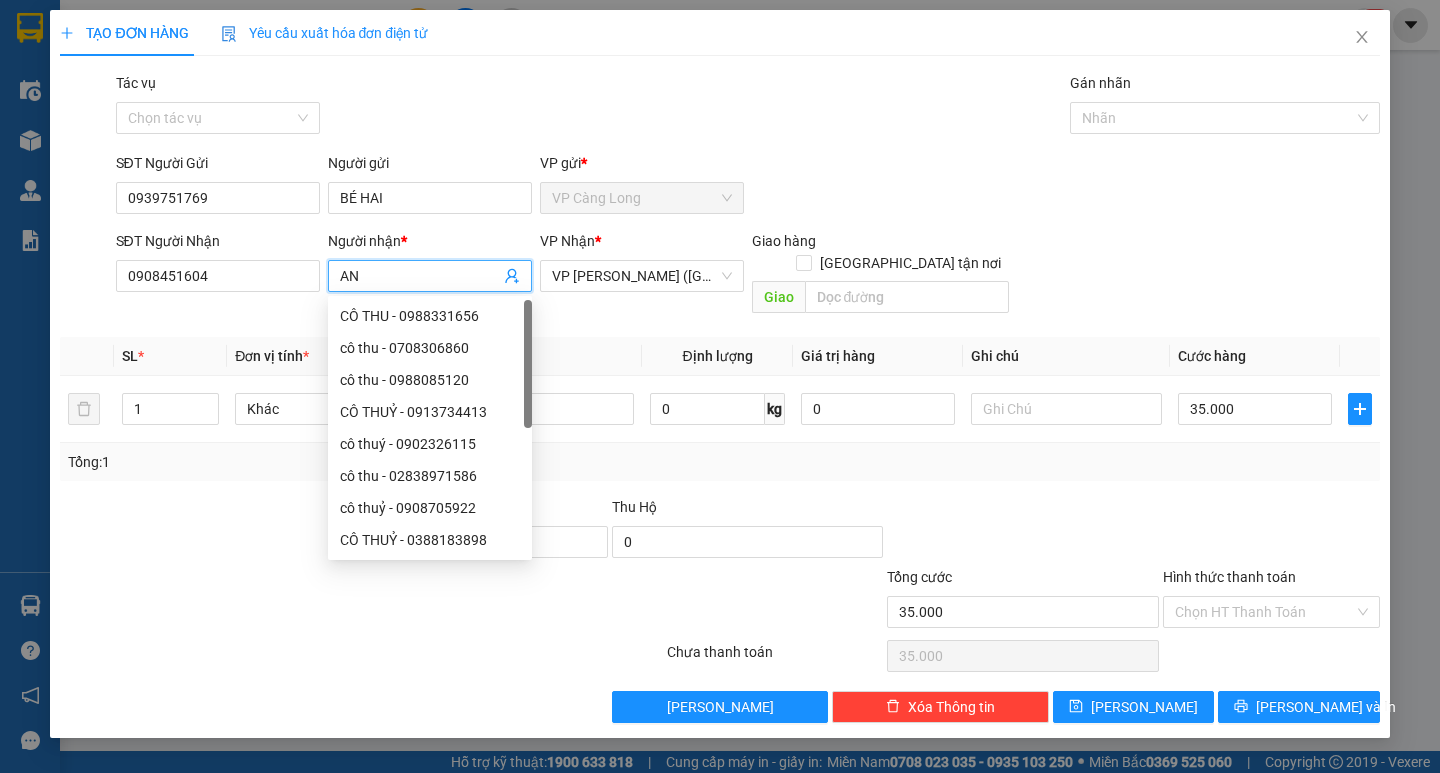 type on "A" 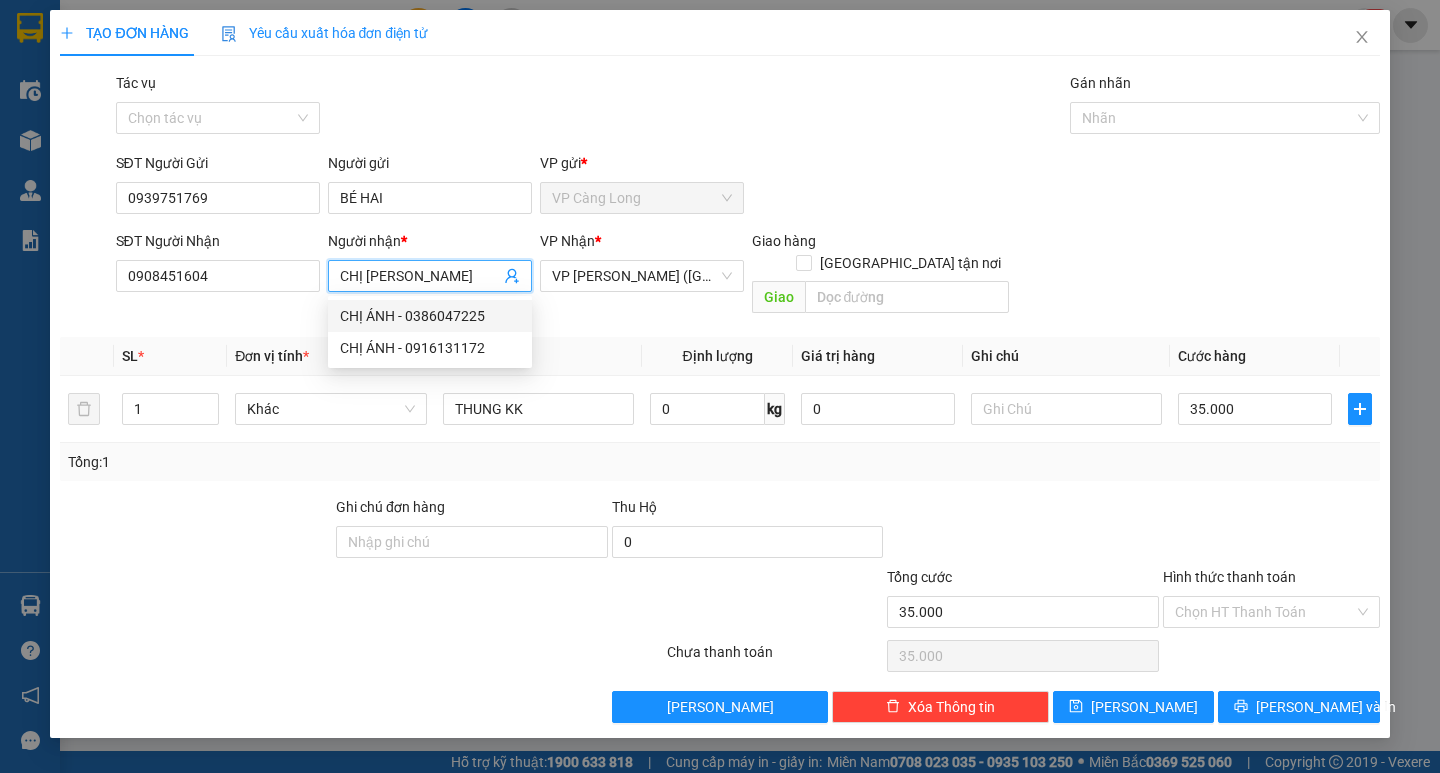 type on "CHỊ [PERSON_NAME]" 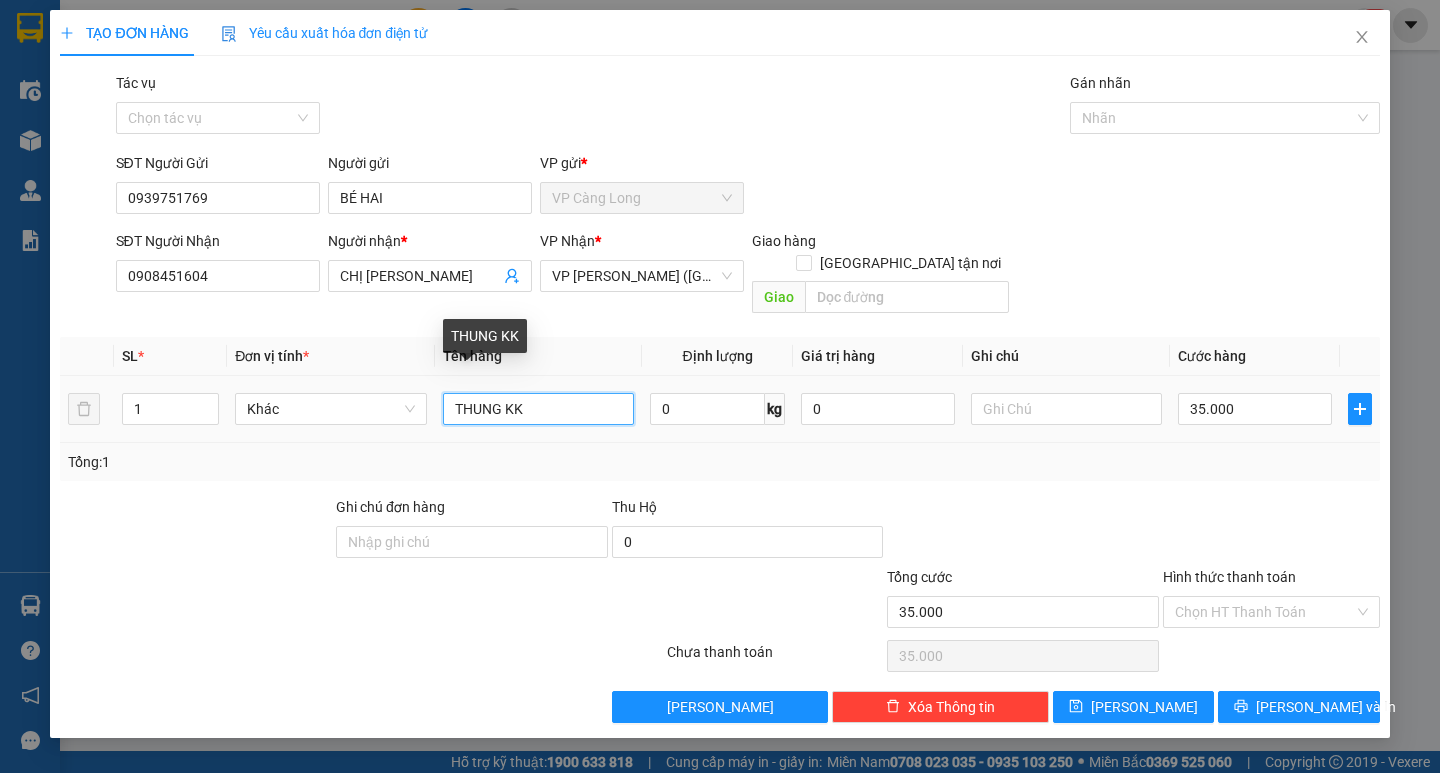 drag, startPoint x: 566, startPoint y: 395, endPoint x: 579, endPoint y: 369, distance: 29.068884 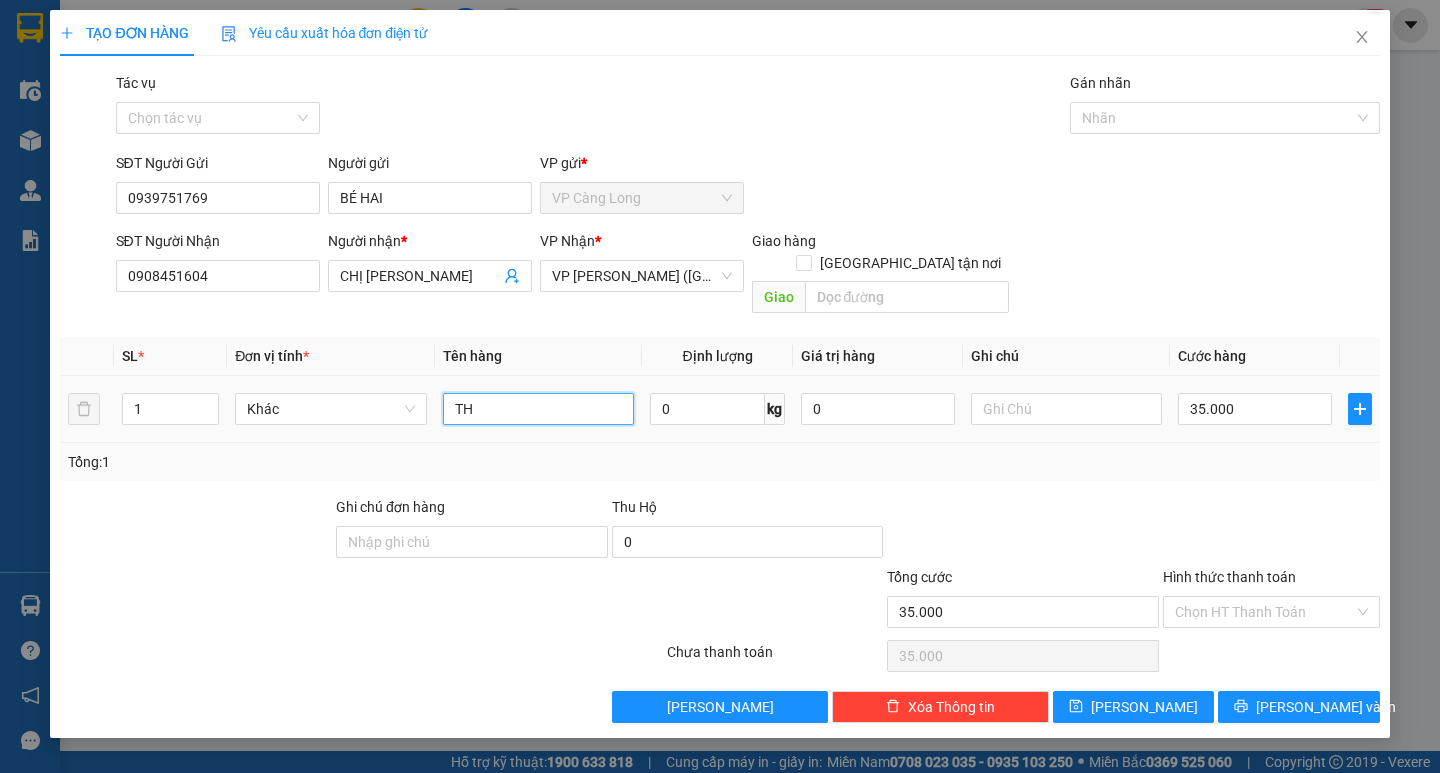 type on "T" 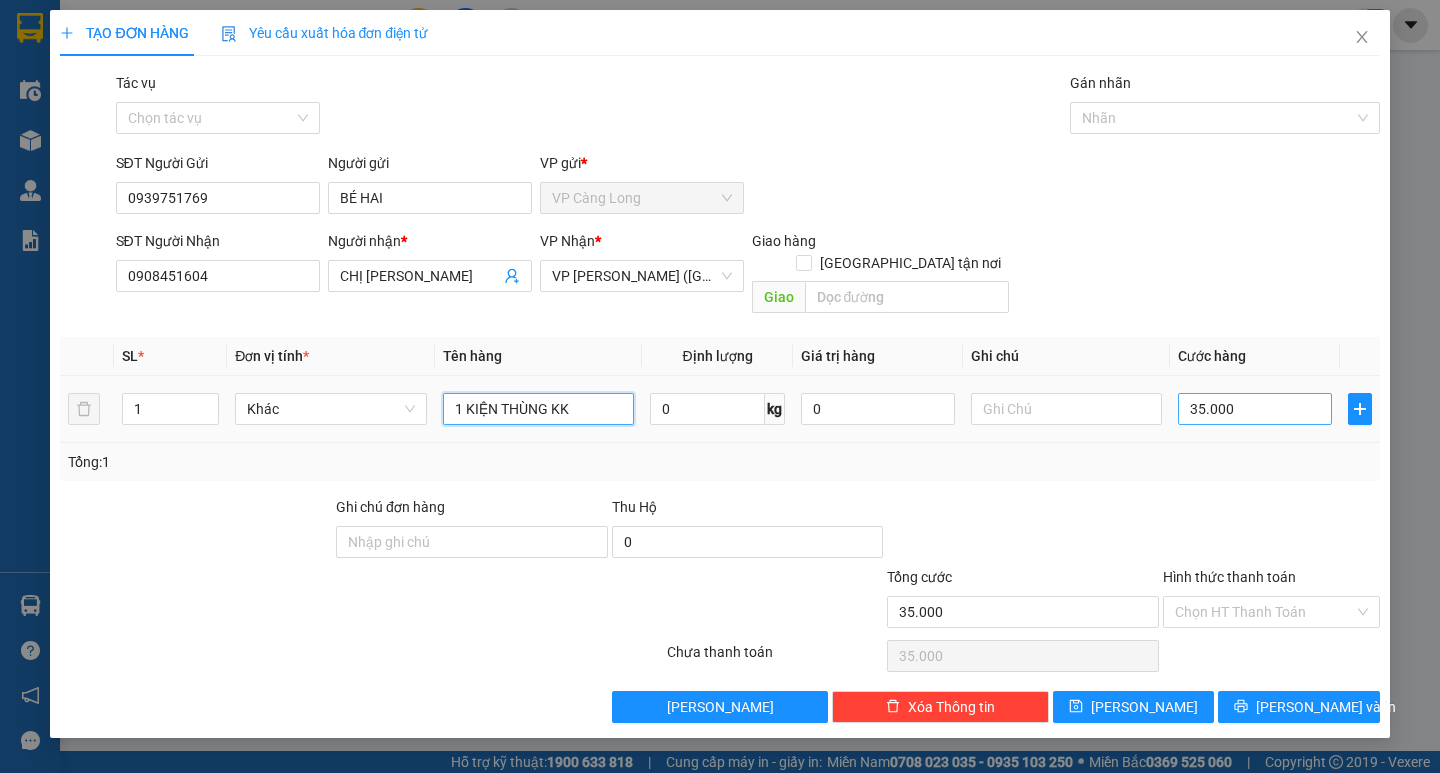 type on "1 KIỆN THÙNG KK" 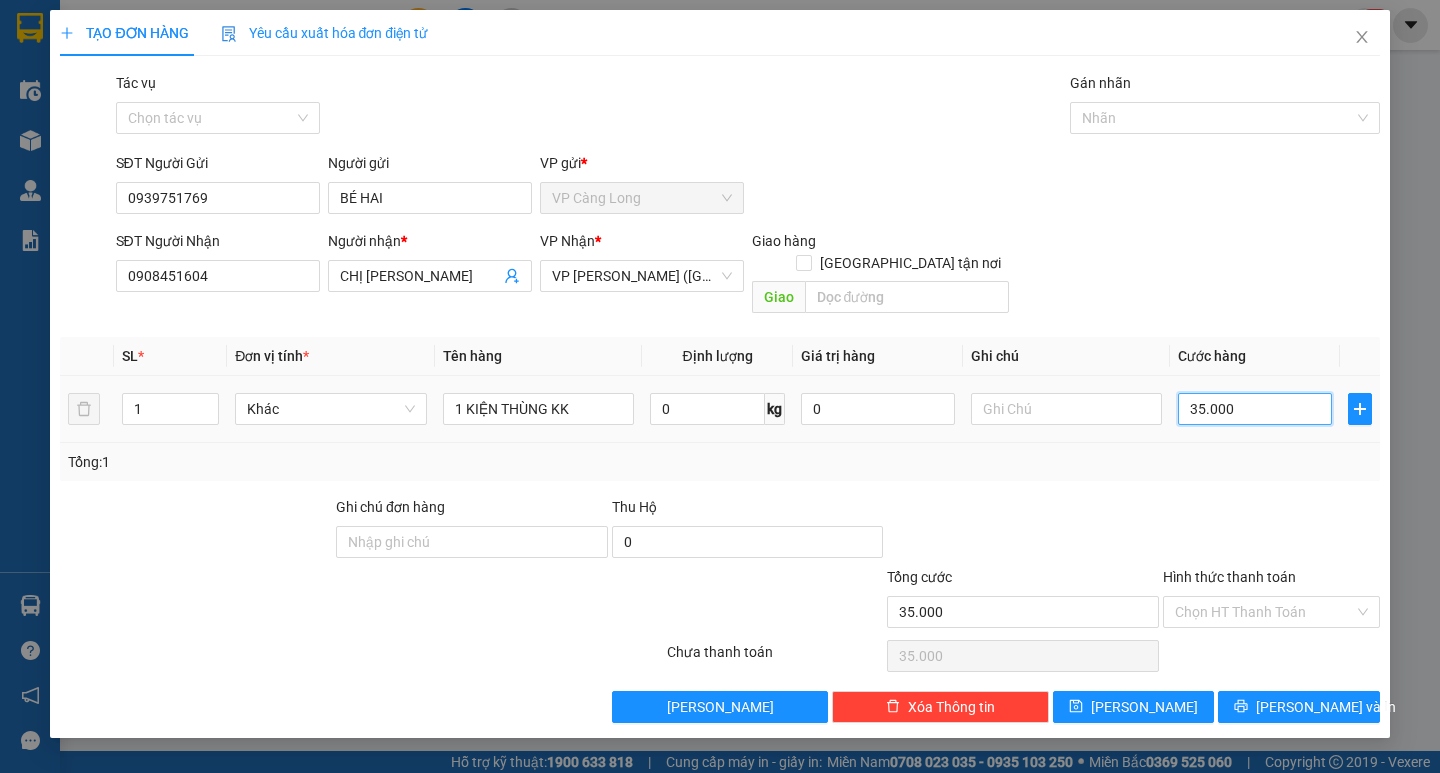 click on "35.000" at bounding box center [1255, 409] 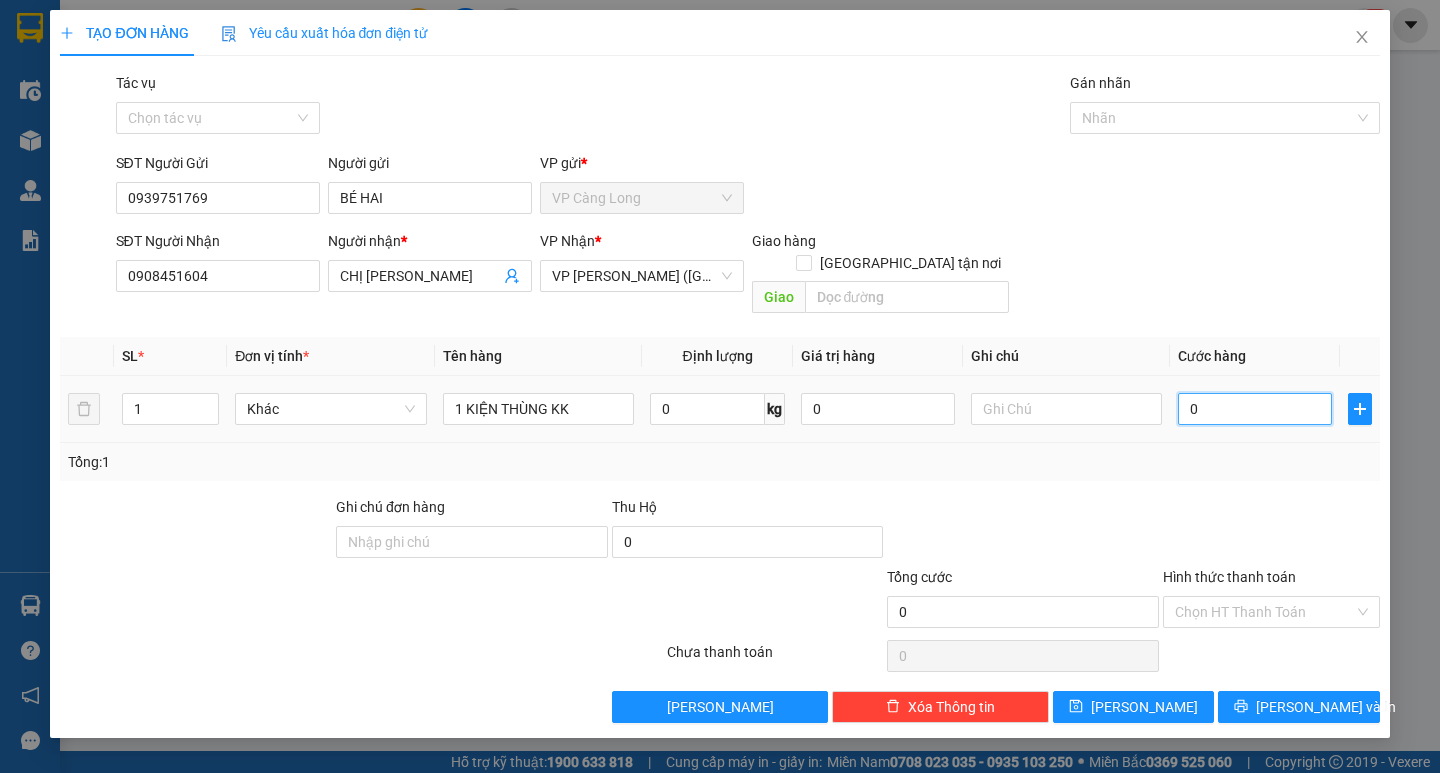 click on "0" at bounding box center [1255, 409] 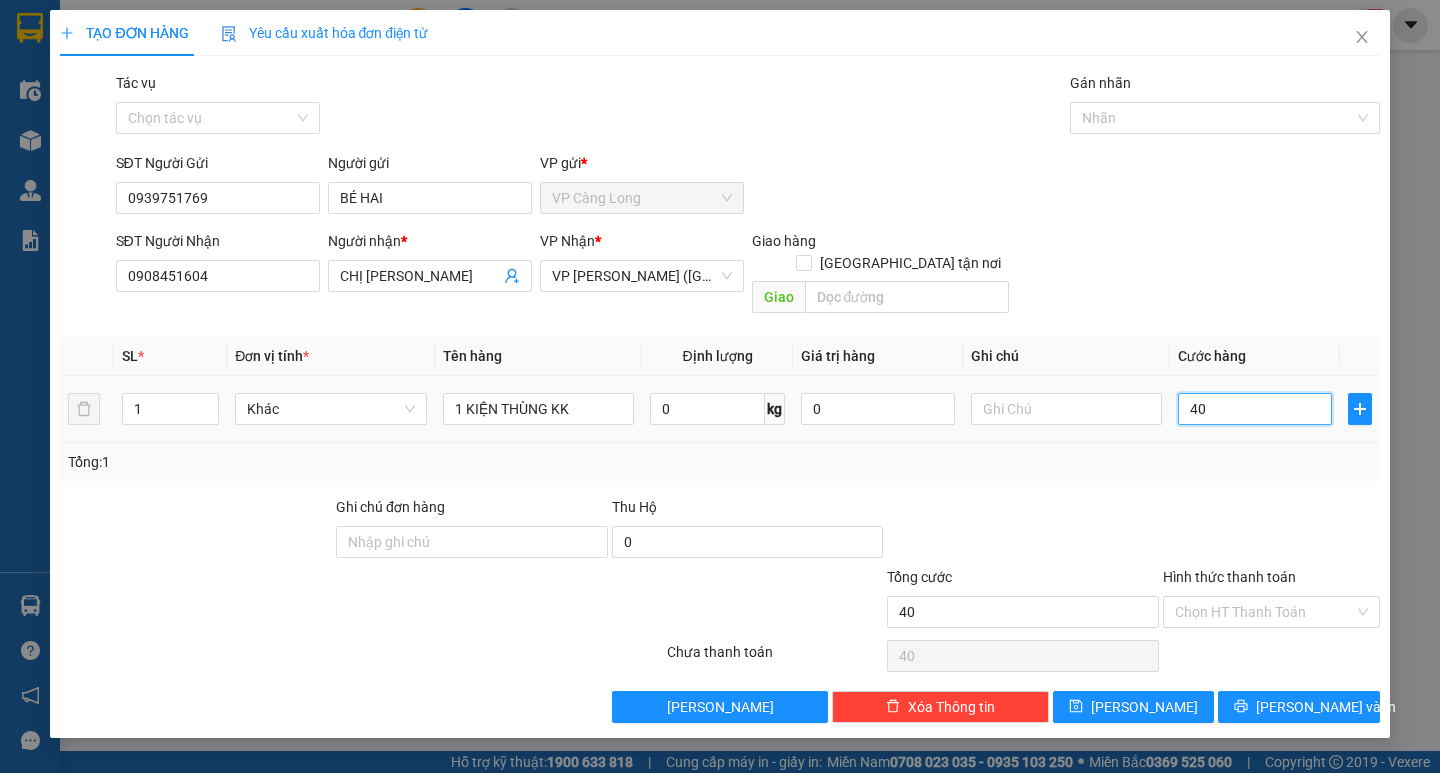 type on "400" 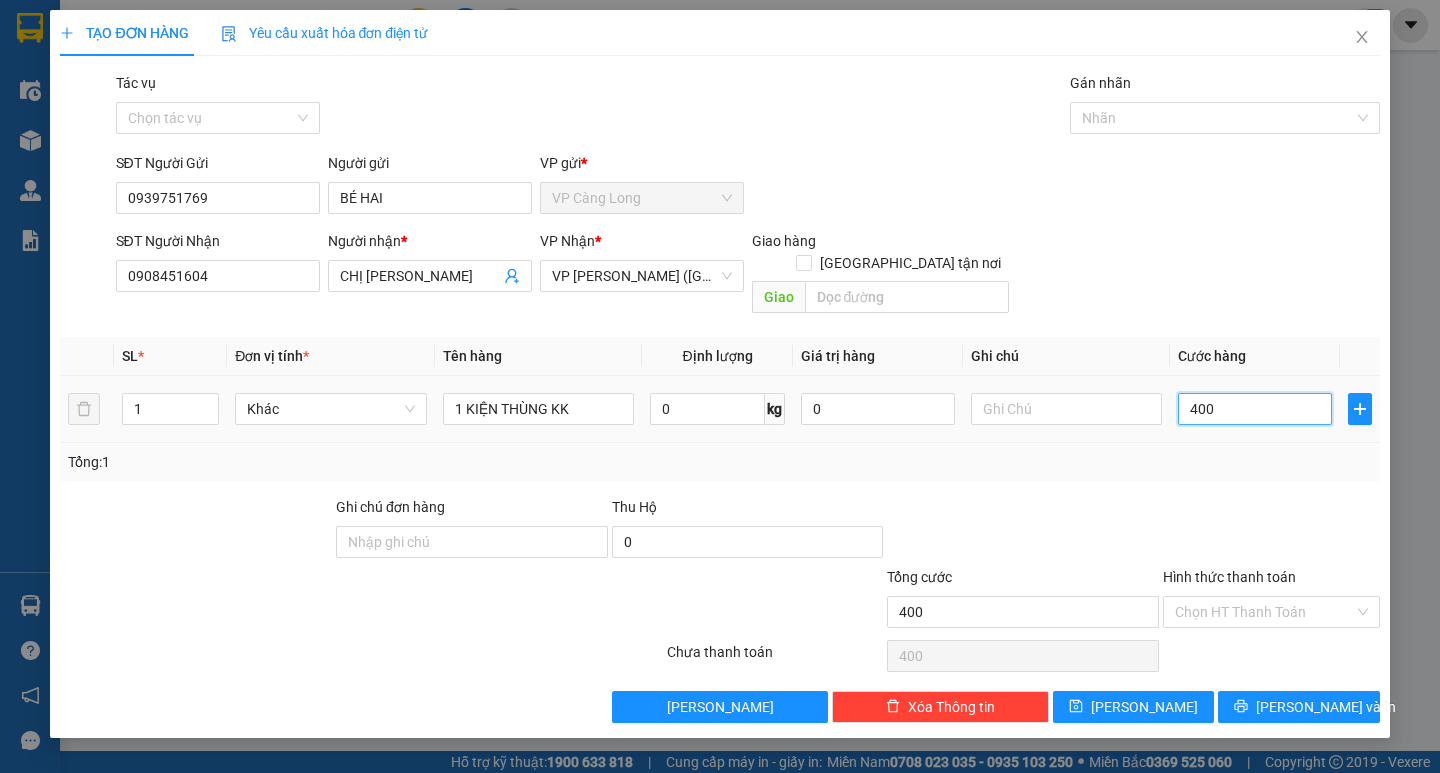 type on "4.000" 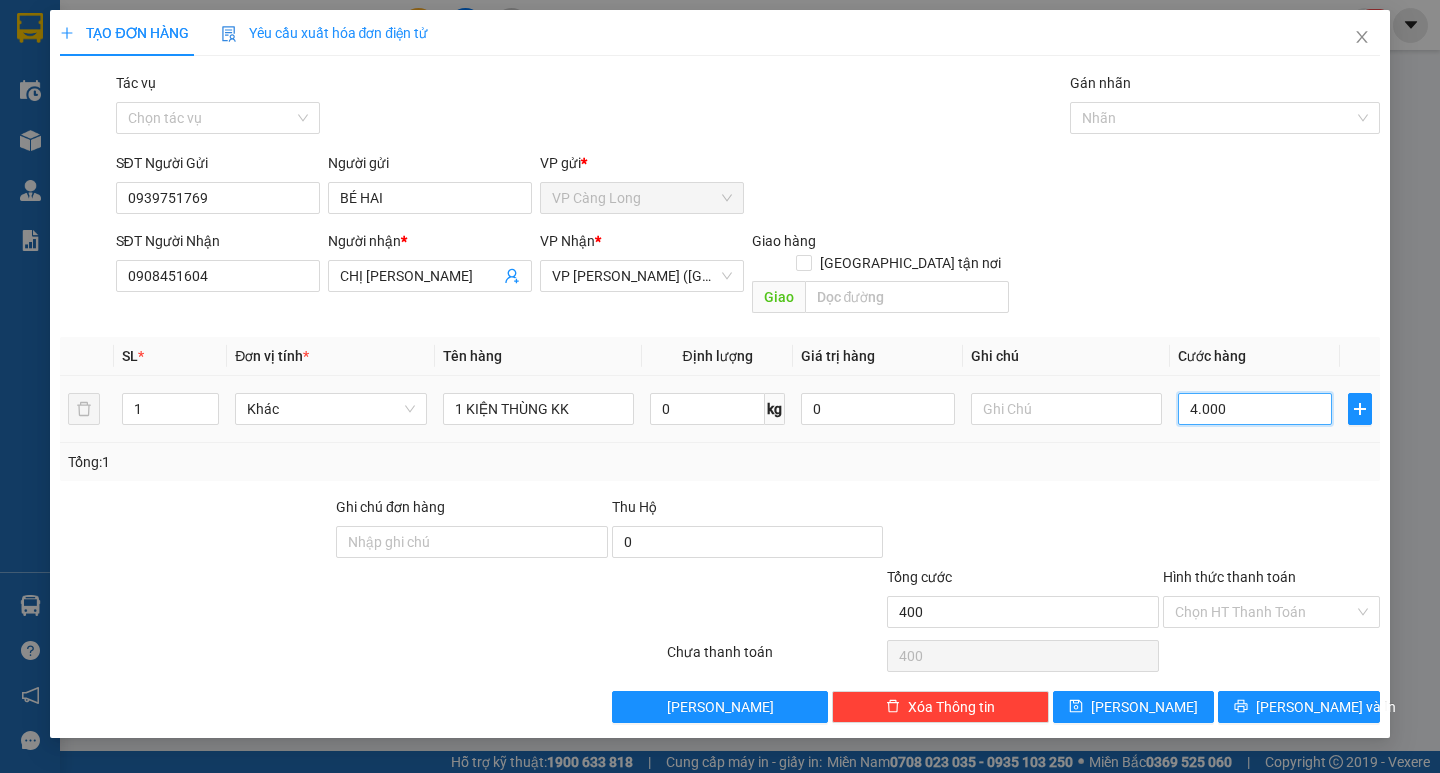 type on "4.000" 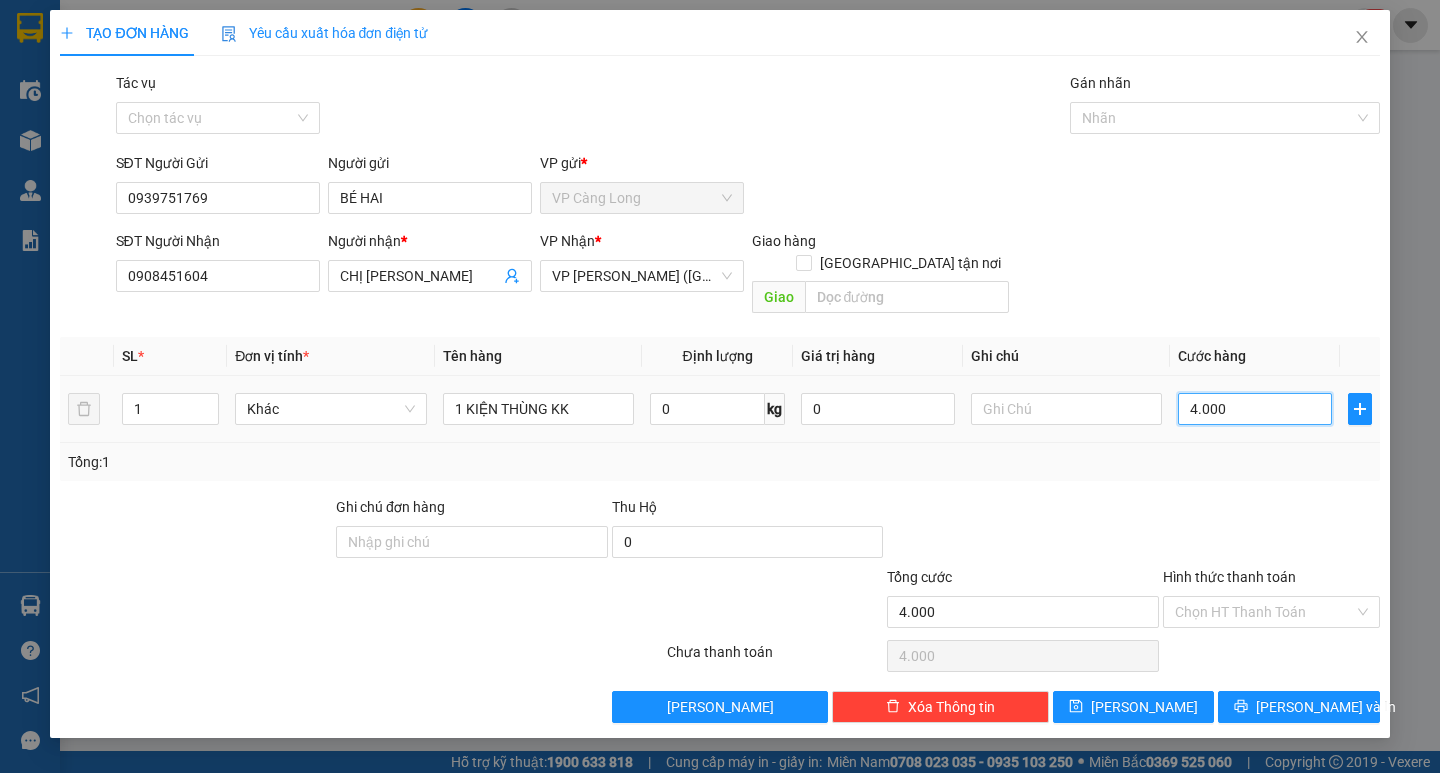 type on "40.000" 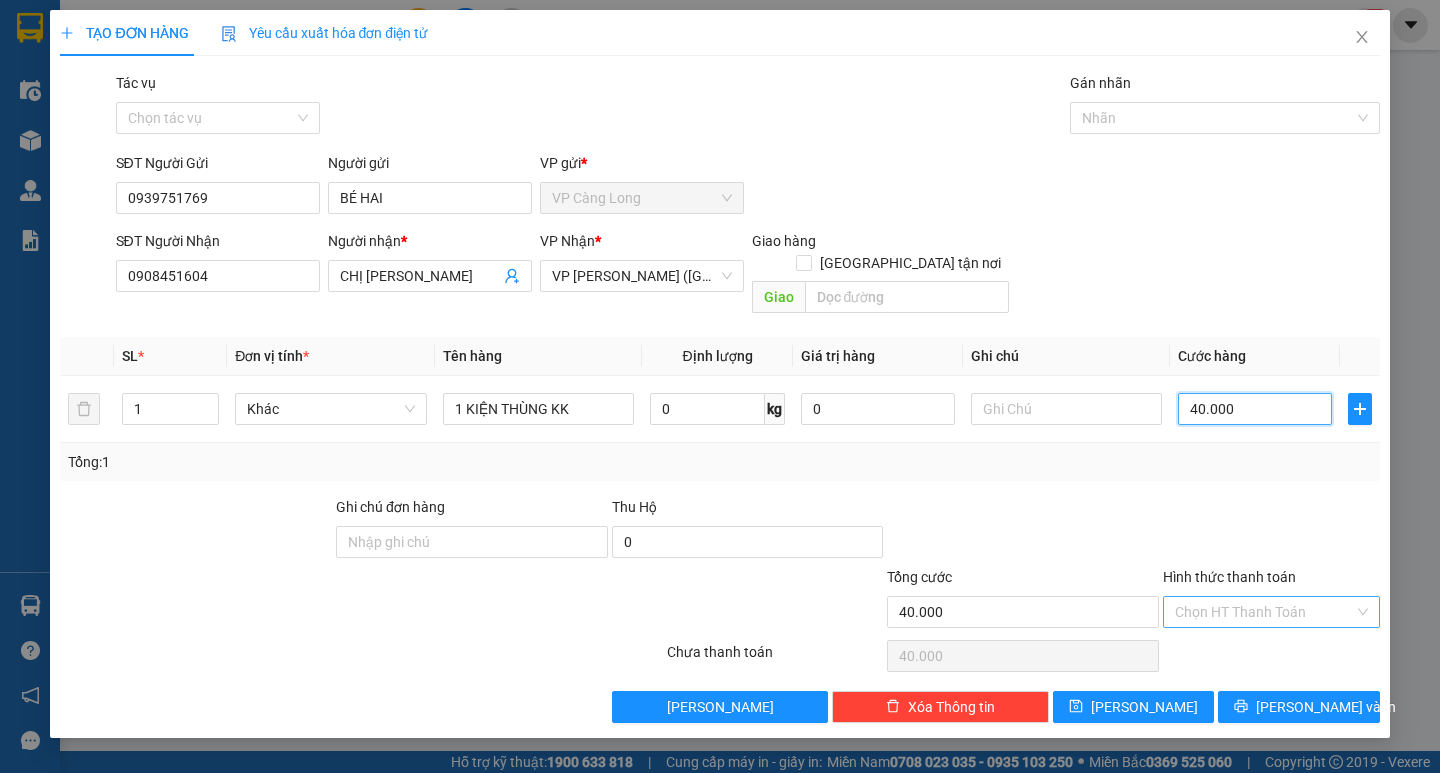 type on "40.000" 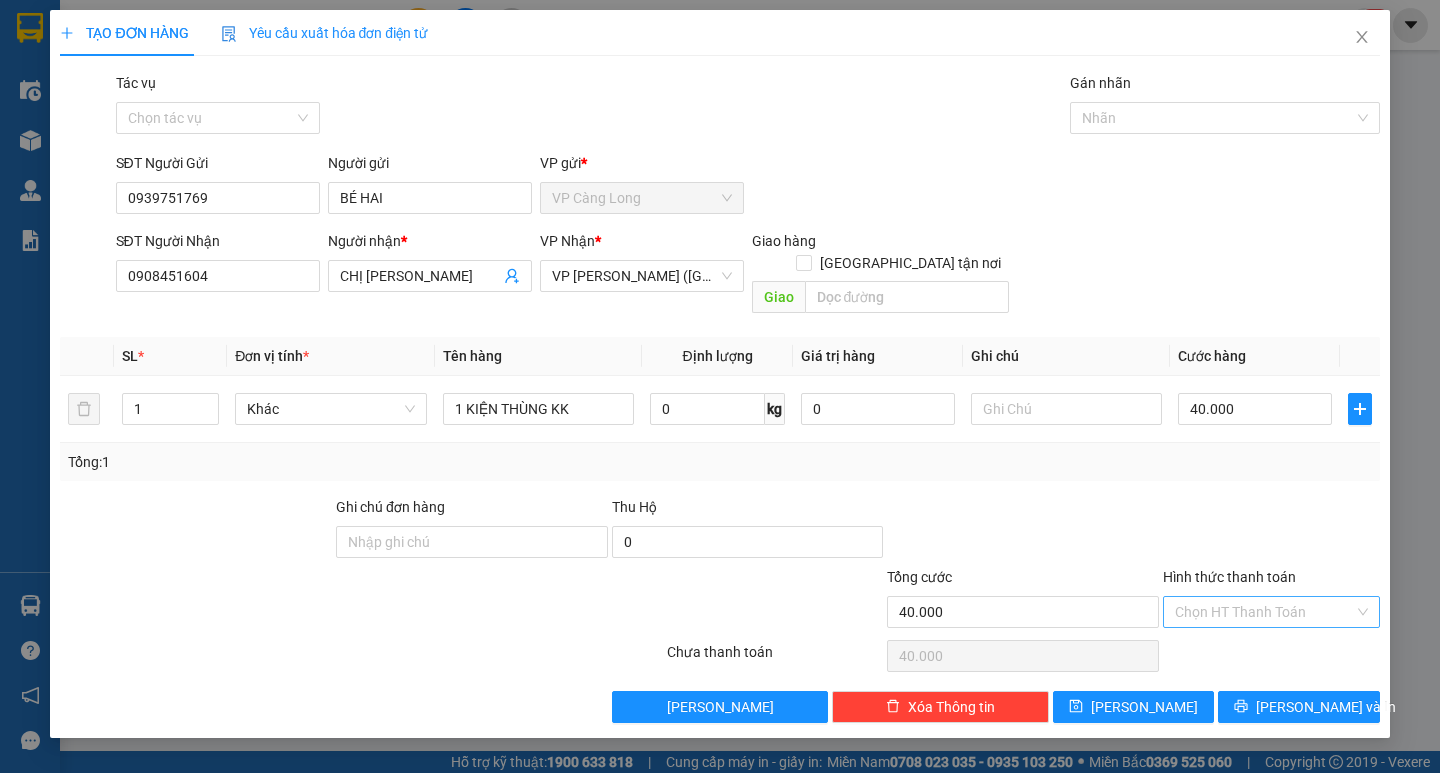 click on "Hình thức thanh toán" at bounding box center (1264, 612) 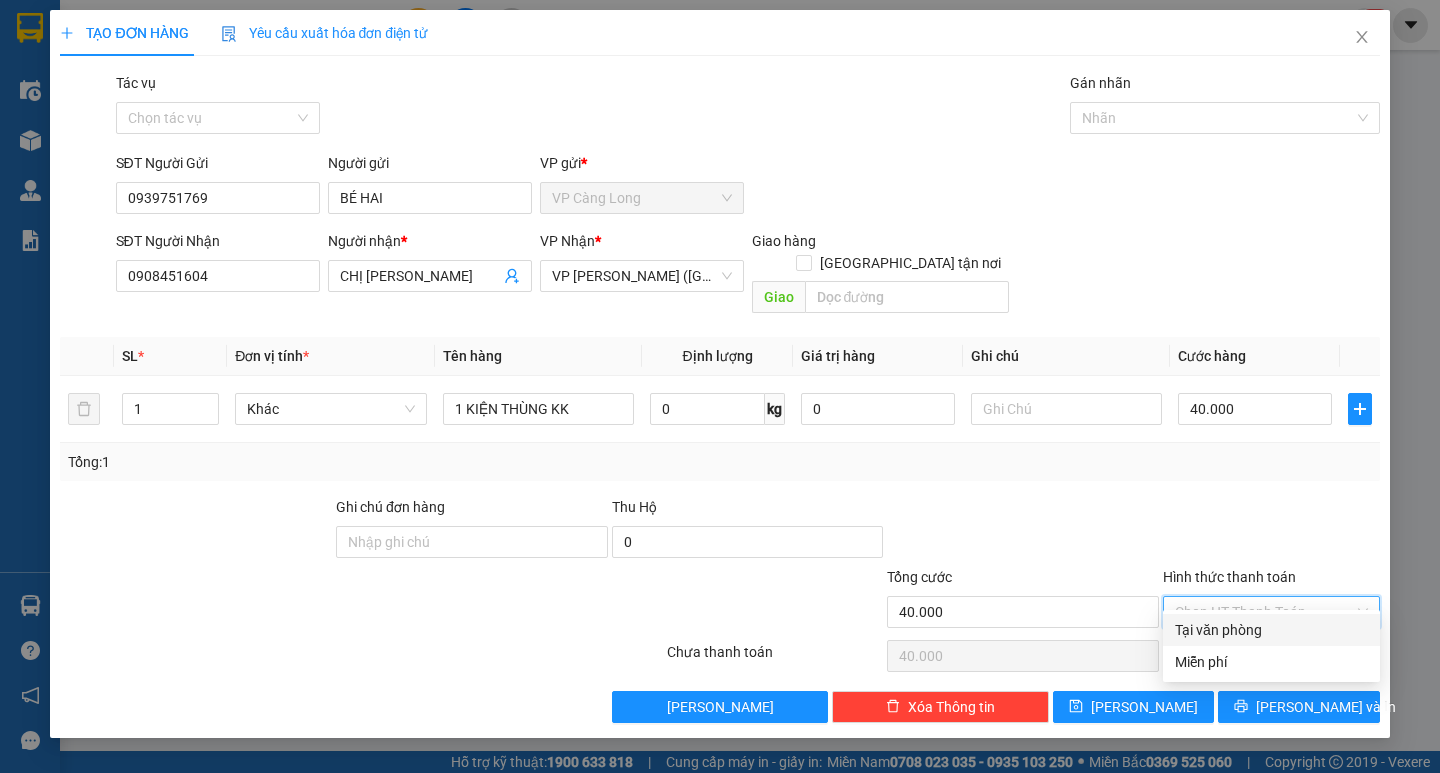 click on "Tại văn phòng" at bounding box center (1271, 630) 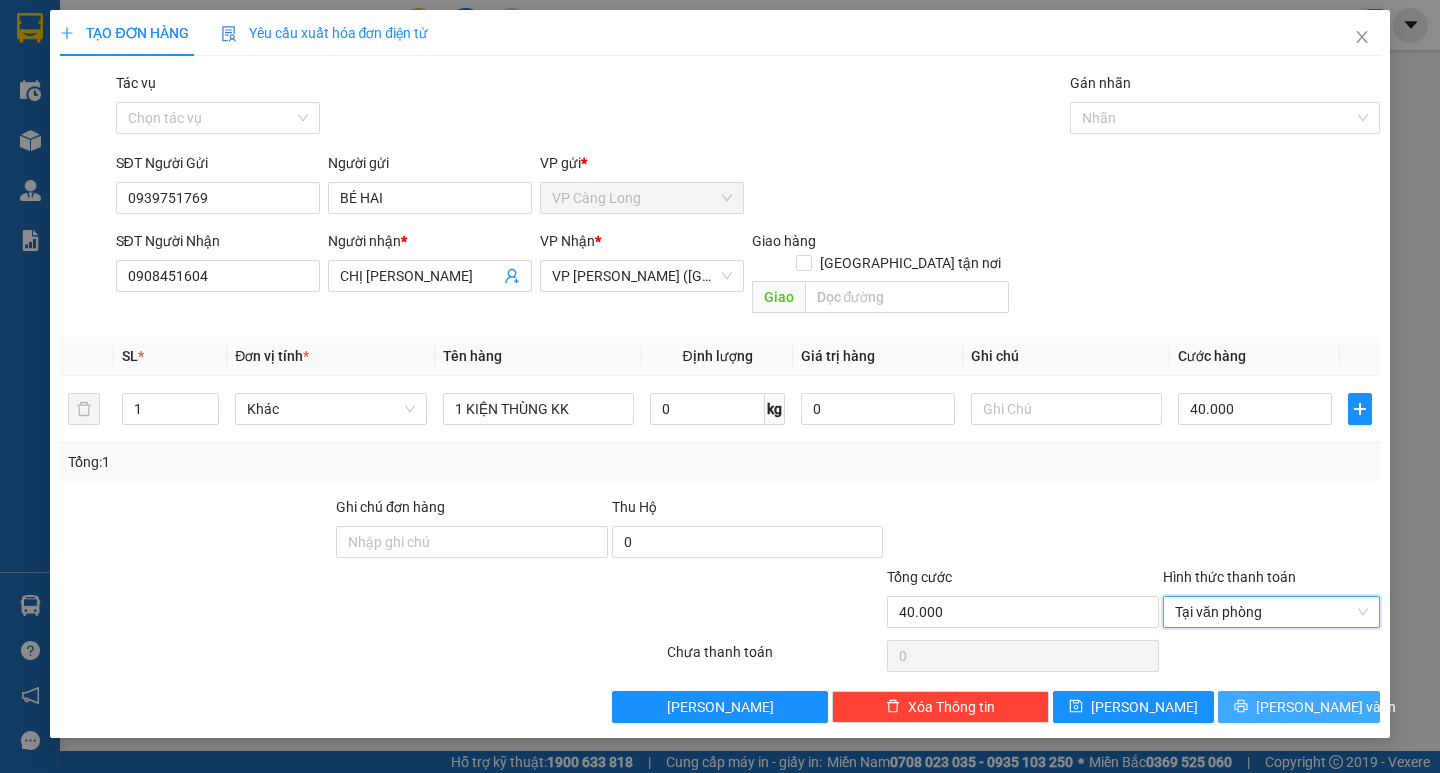 click on "[PERSON_NAME] và In" at bounding box center (1326, 707) 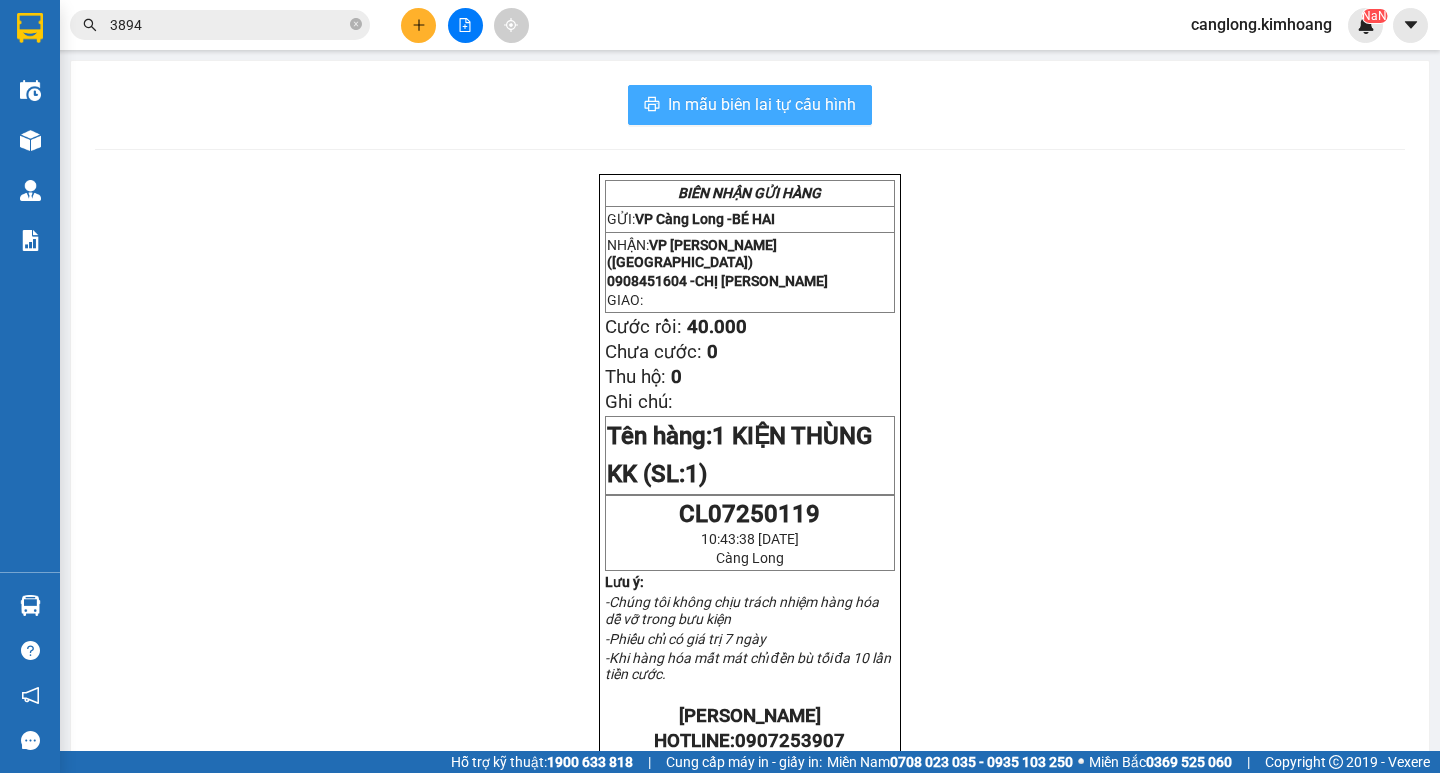 click on "In mẫu biên lai tự cấu hình" at bounding box center (762, 104) 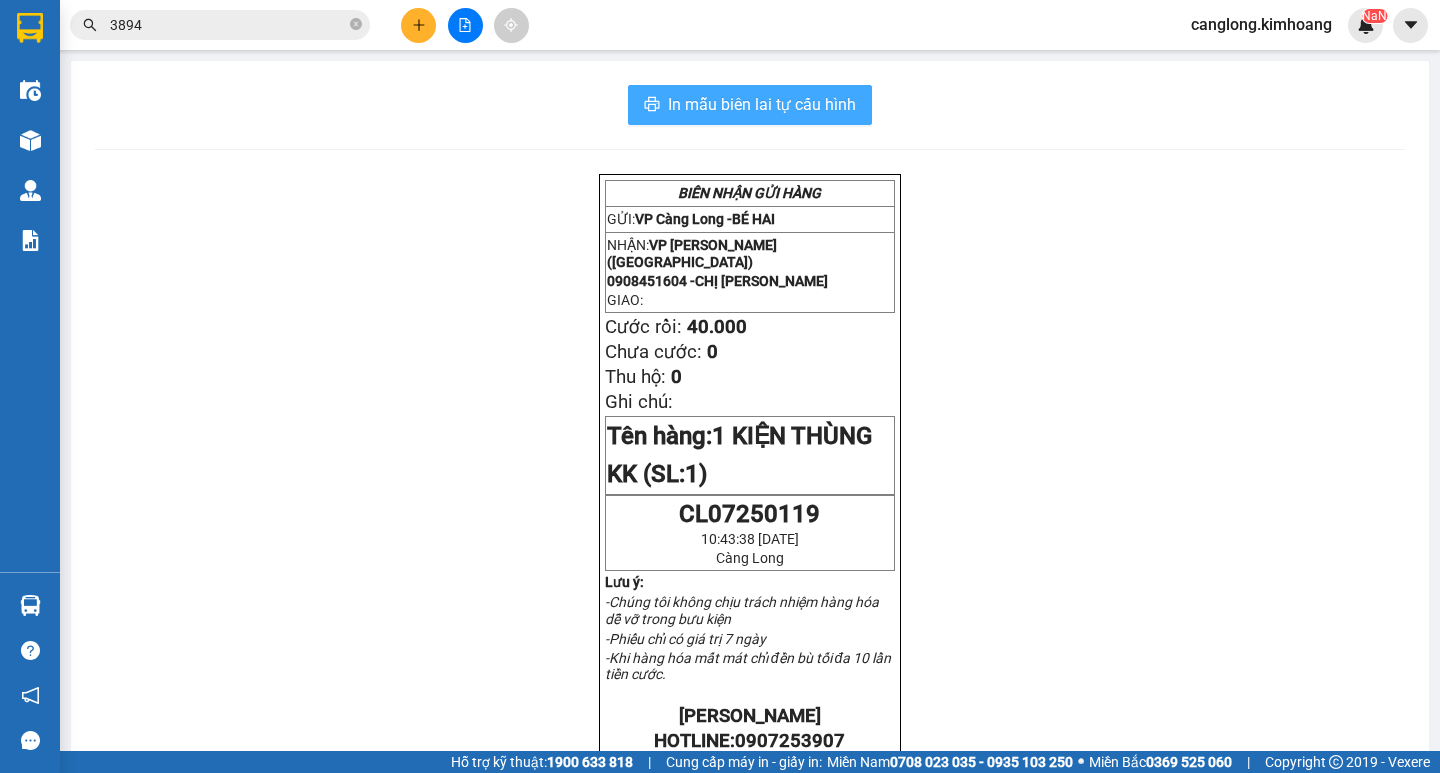 scroll, scrollTop: 0, scrollLeft: 0, axis: both 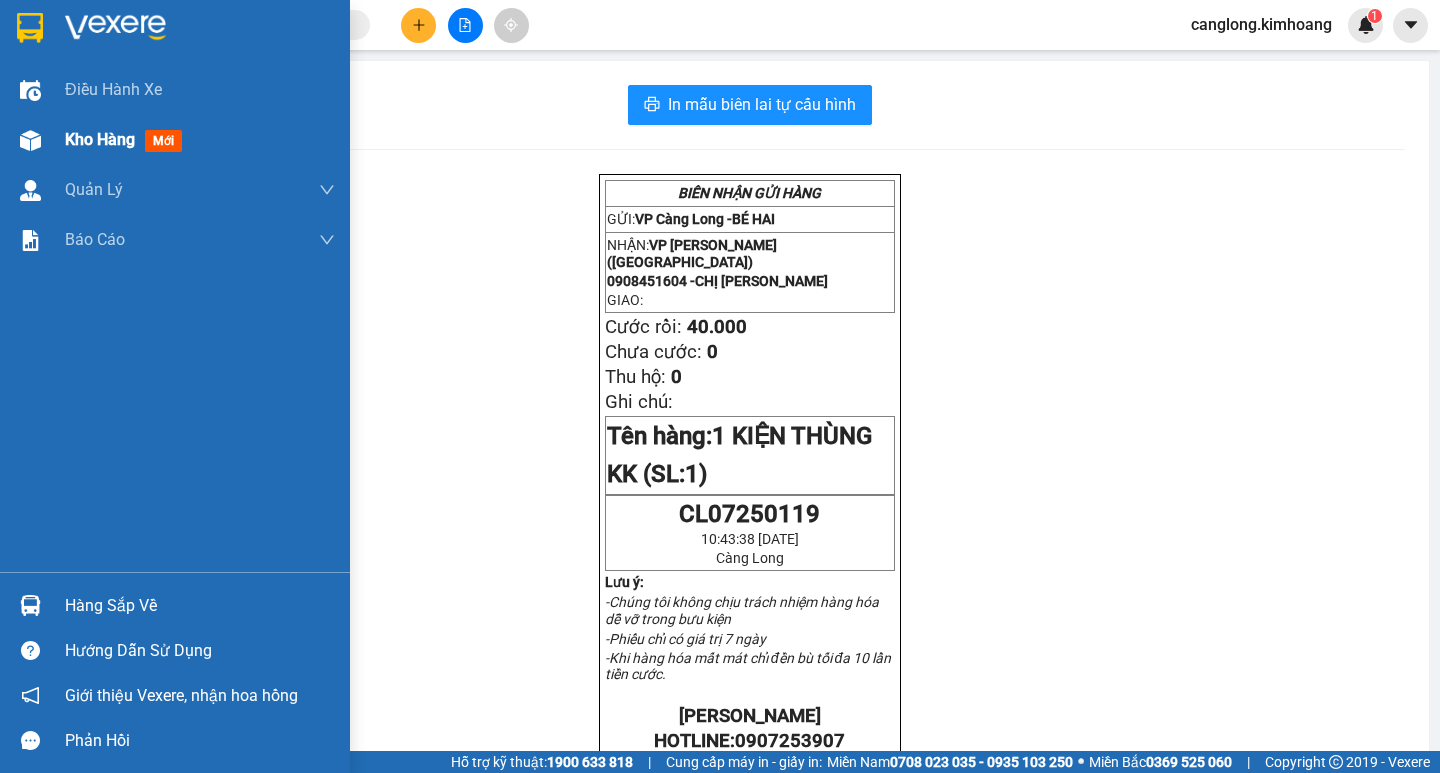 click on "Kho hàng" at bounding box center [100, 139] 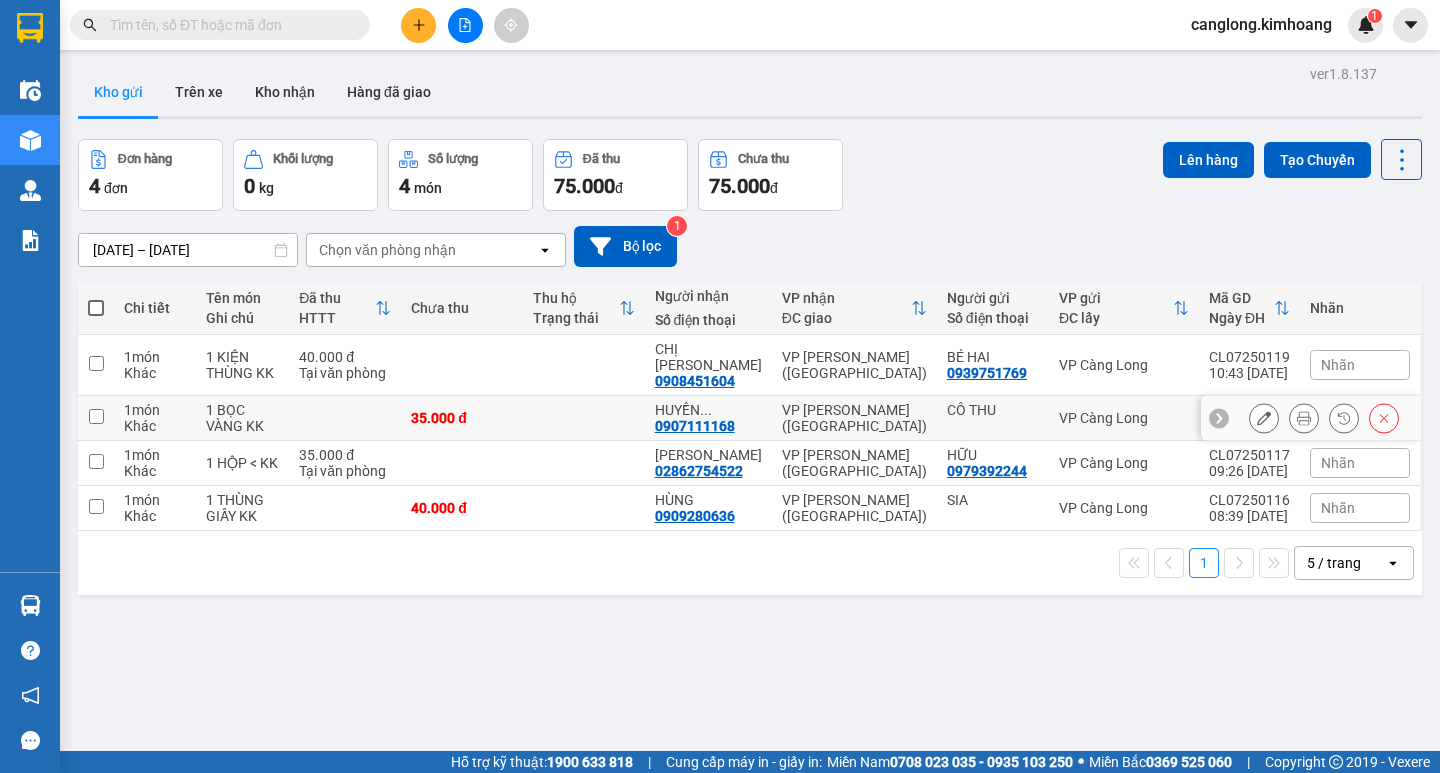 click at bounding box center [96, 416] 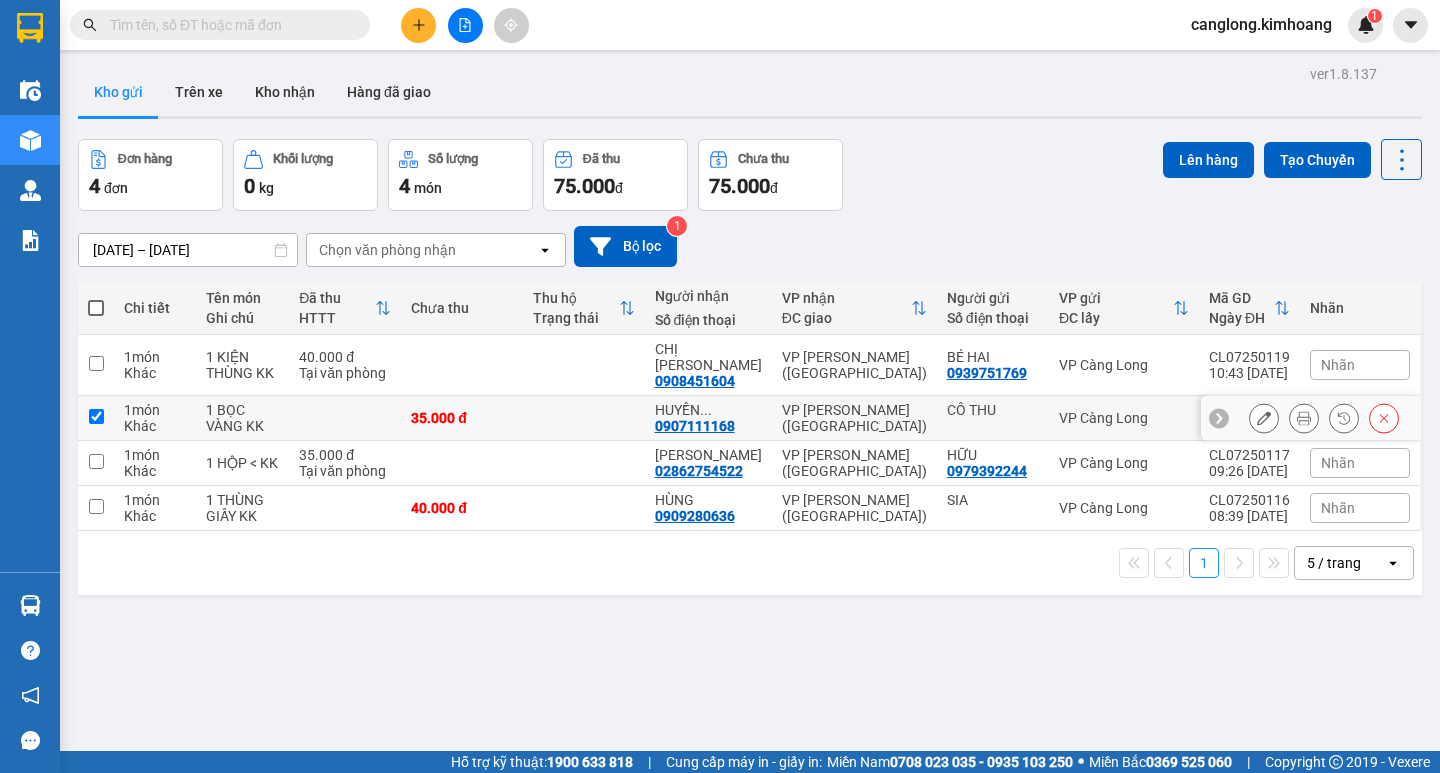 checkbox on "true" 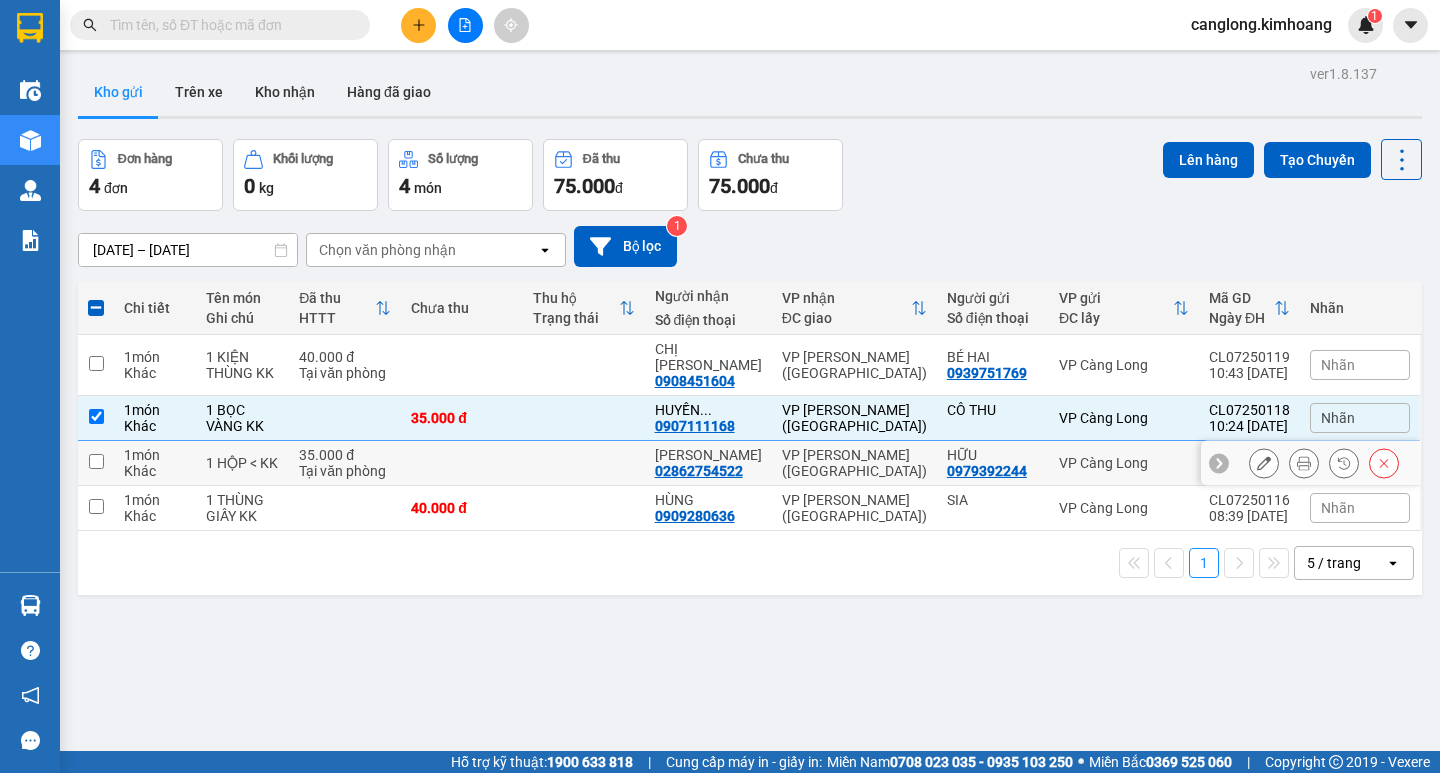 click at bounding box center (96, 461) 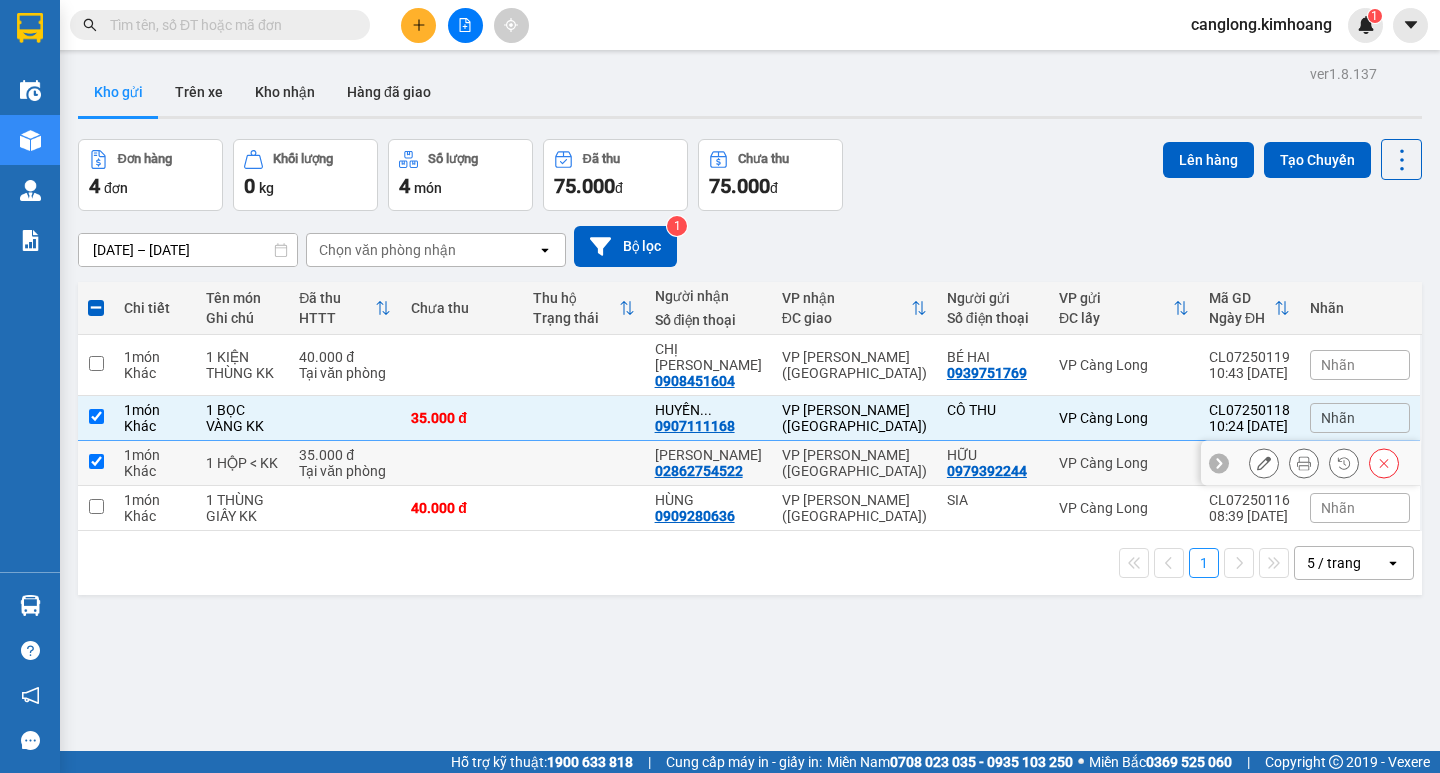 checkbox on "true" 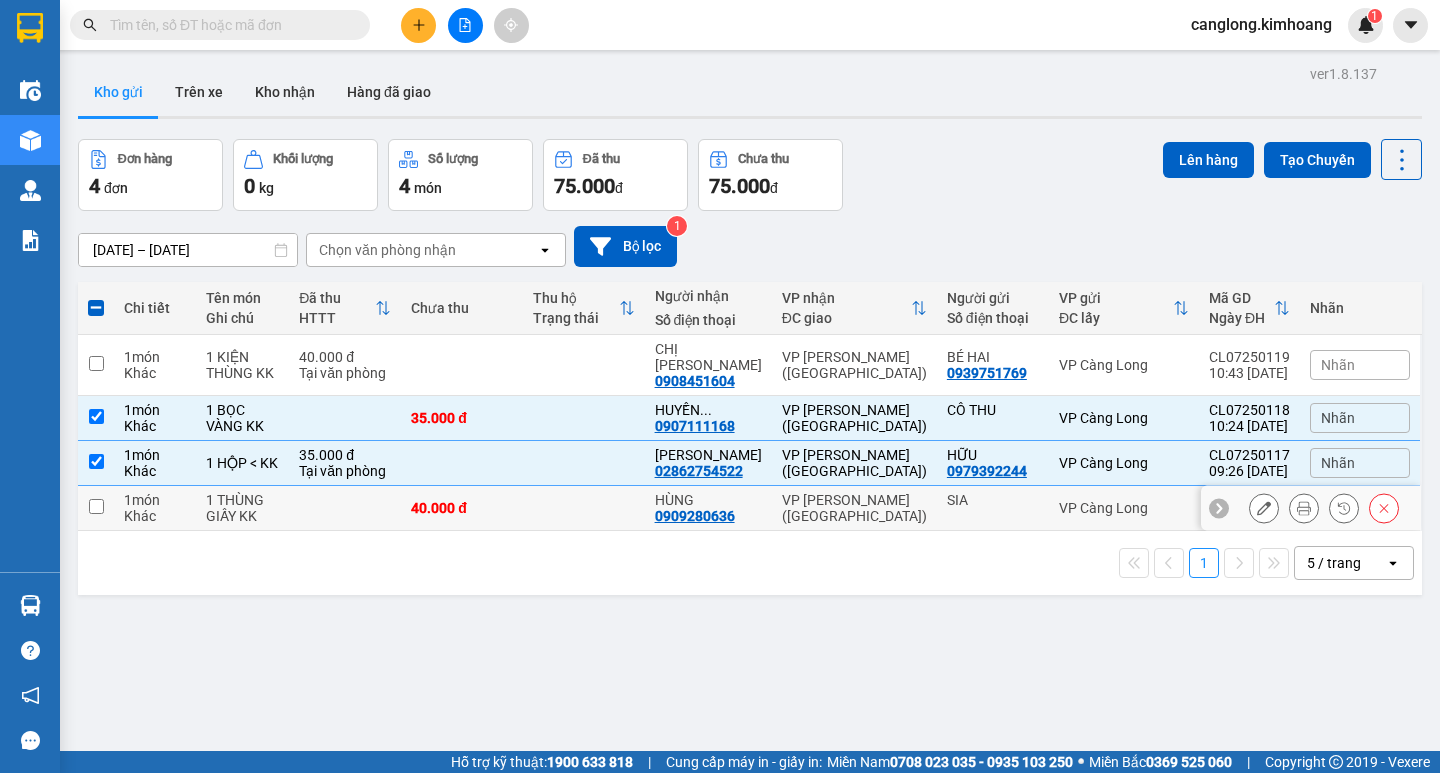 click at bounding box center (96, 506) 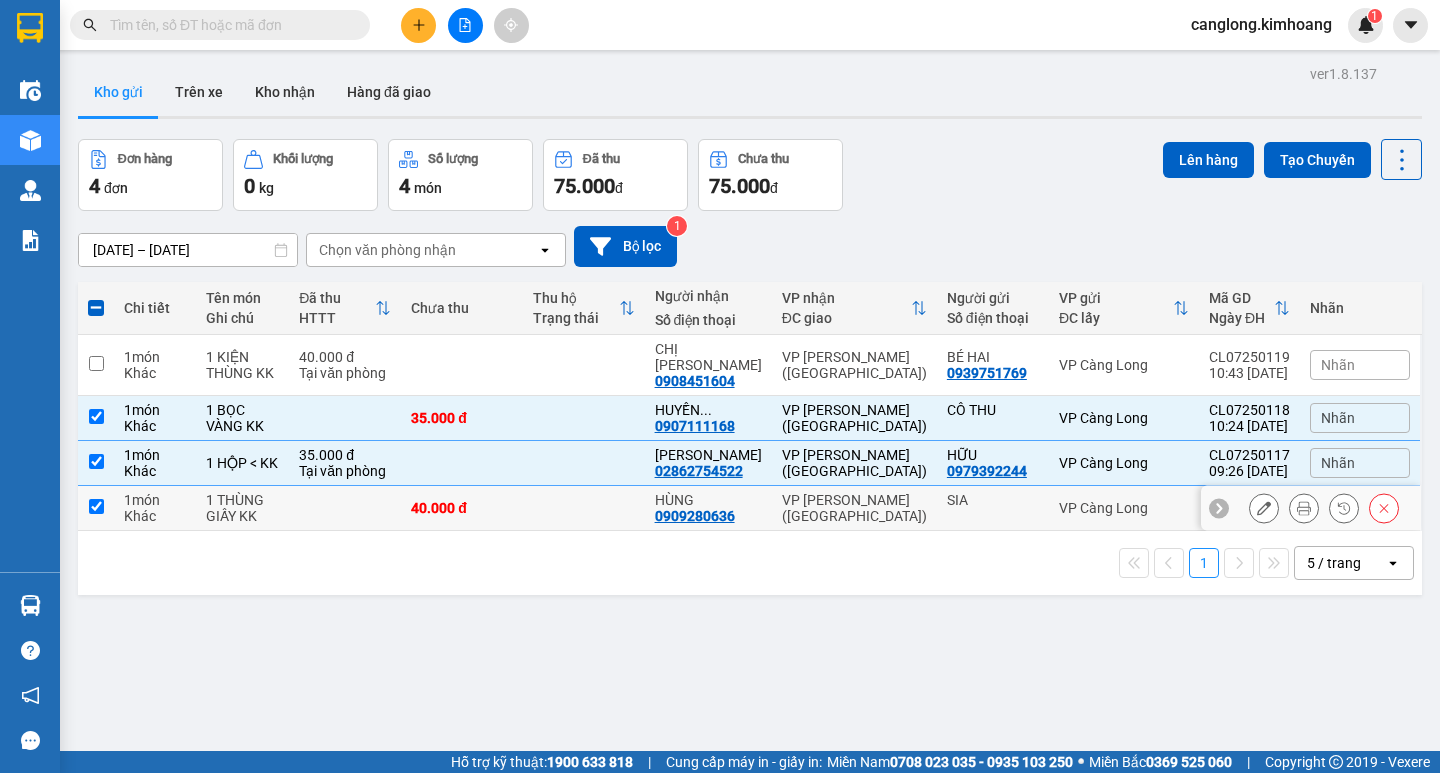 checkbox on "true" 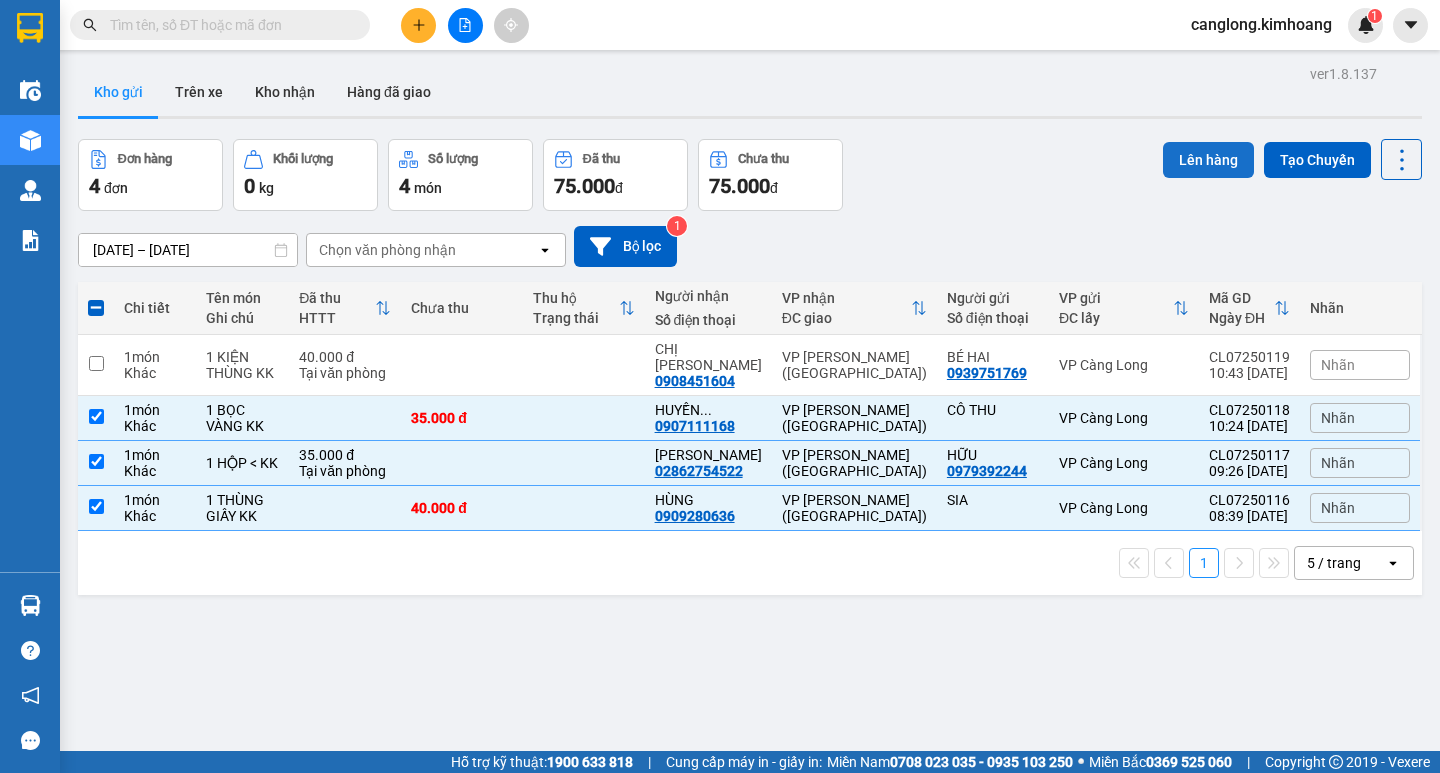 click on "Lên hàng" at bounding box center (1208, 160) 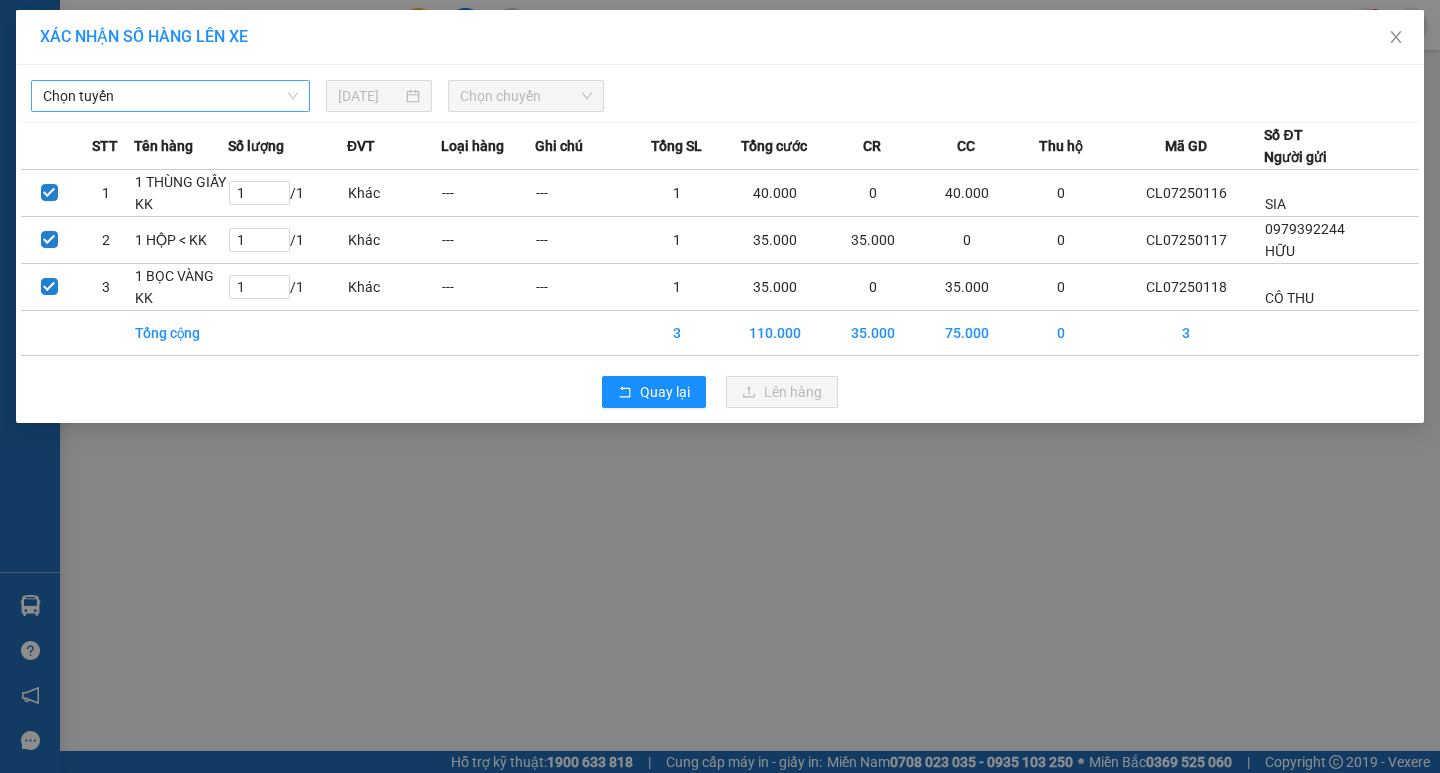 click on "Chọn tuyến" at bounding box center [170, 96] 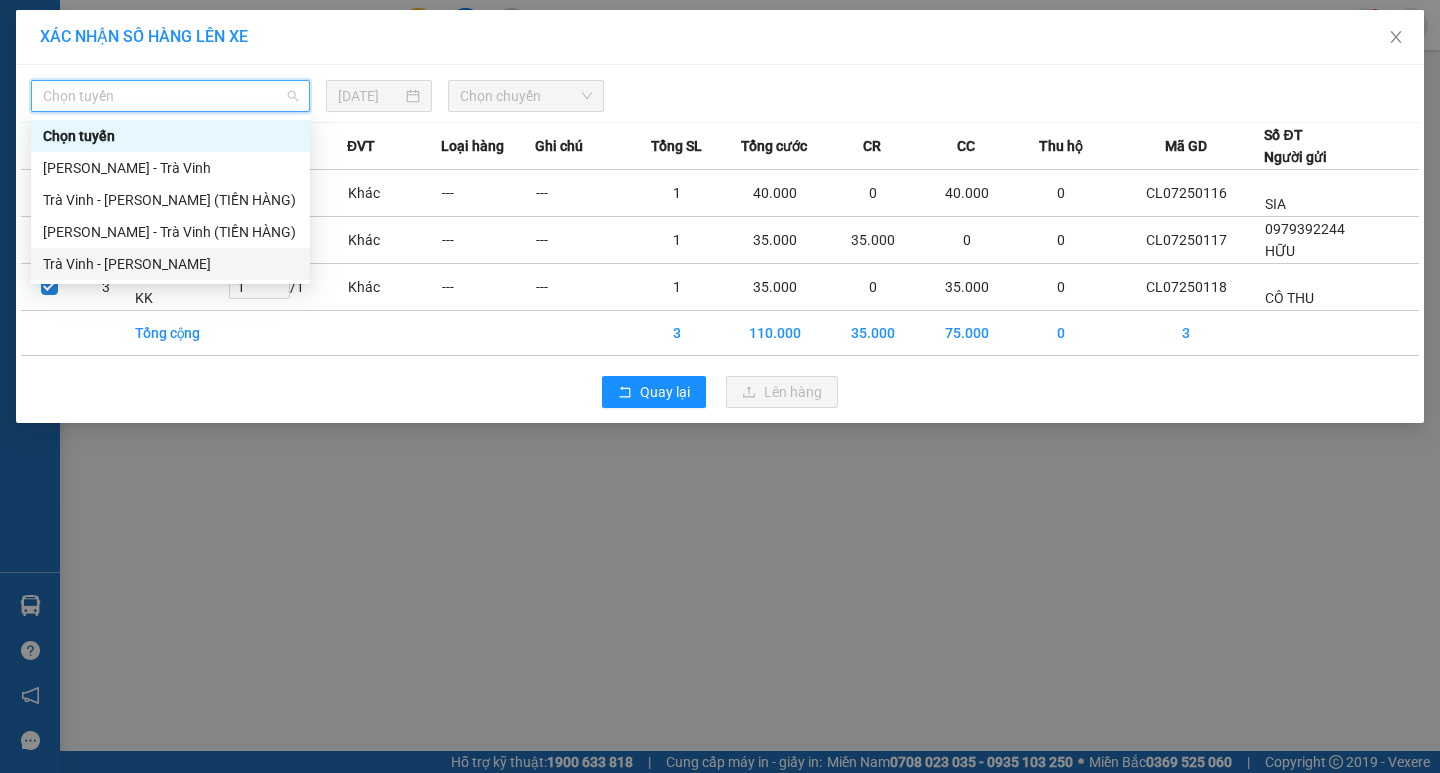 click on "Trà Vinh - [PERSON_NAME]" at bounding box center (170, 264) 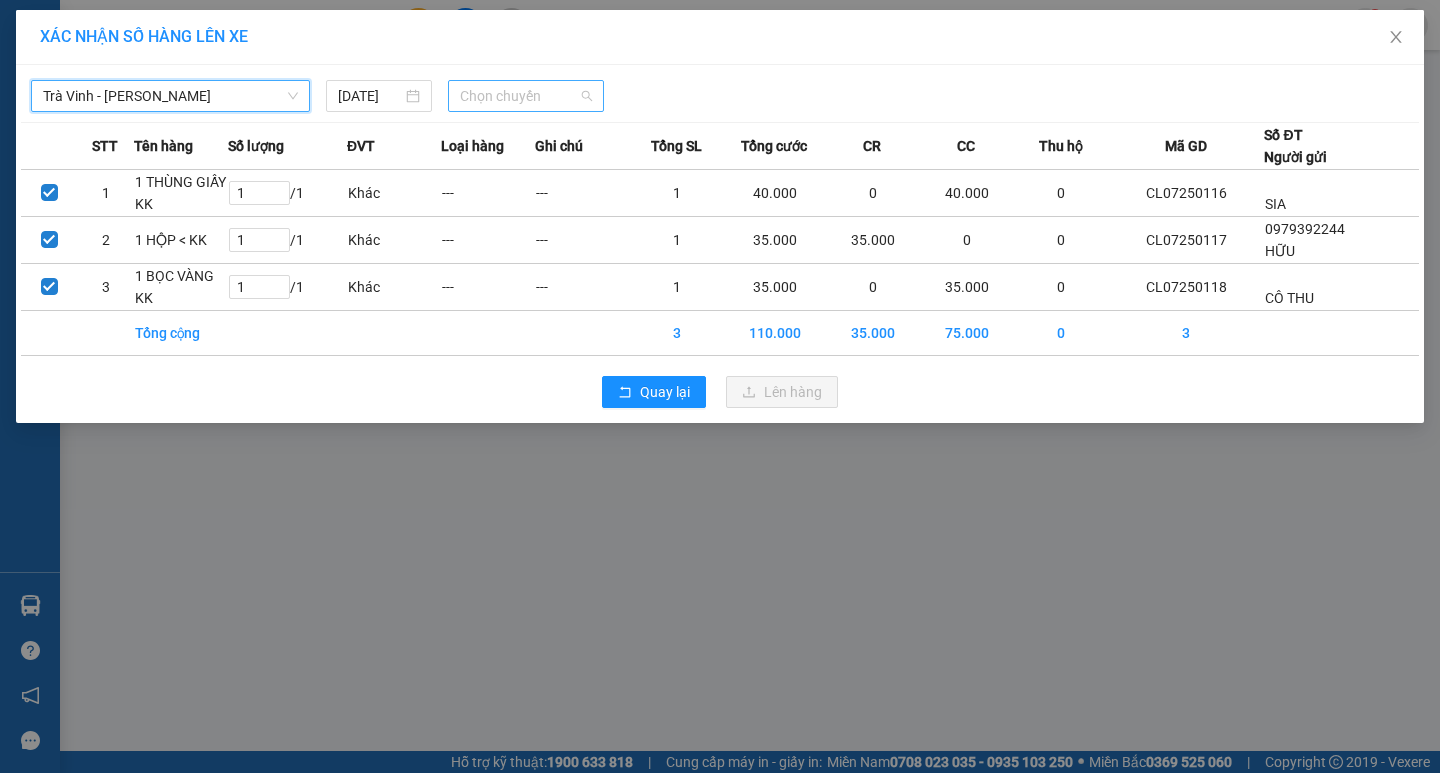 click on "Chọn chuyến" at bounding box center (526, 96) 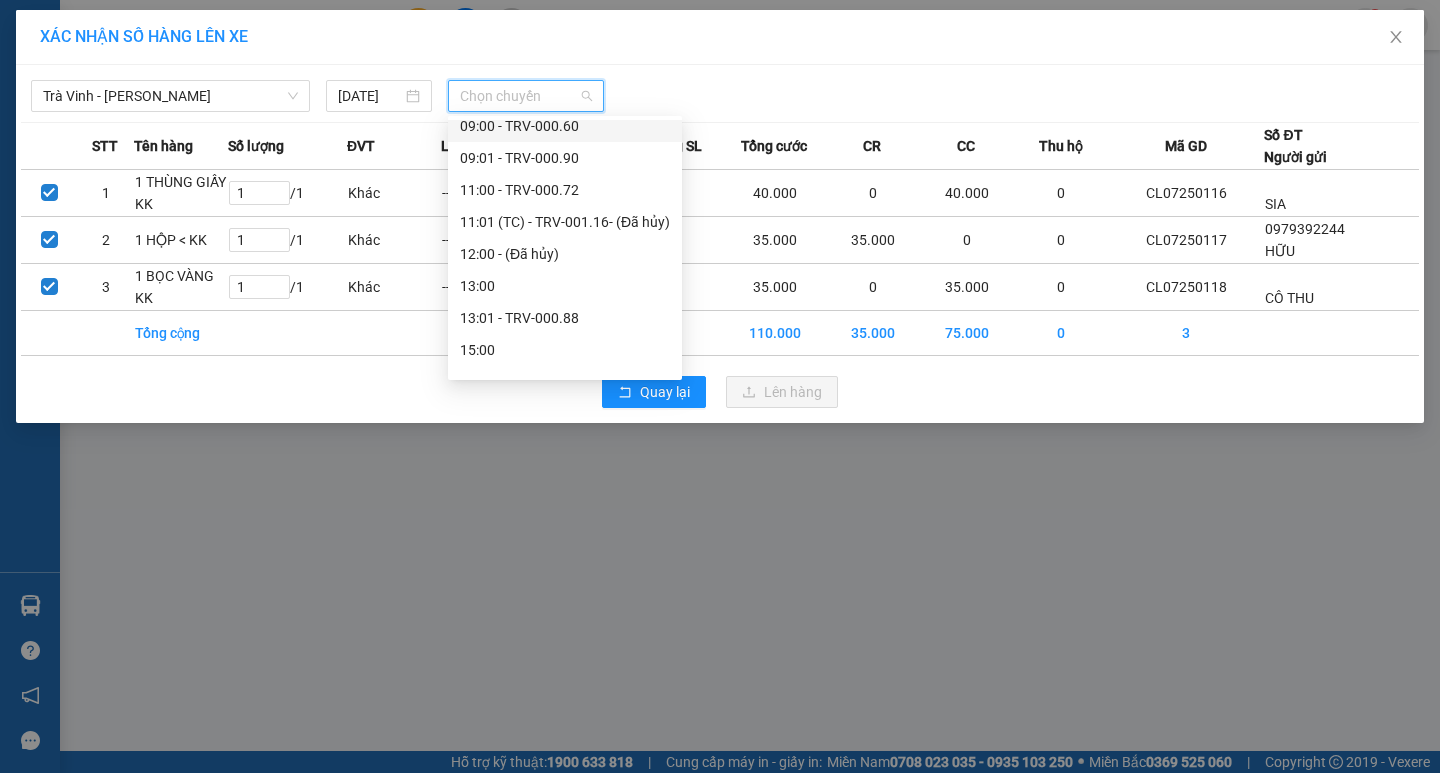 scroll, scrollTop: 500, scrollLeft: 0, axis: vertical 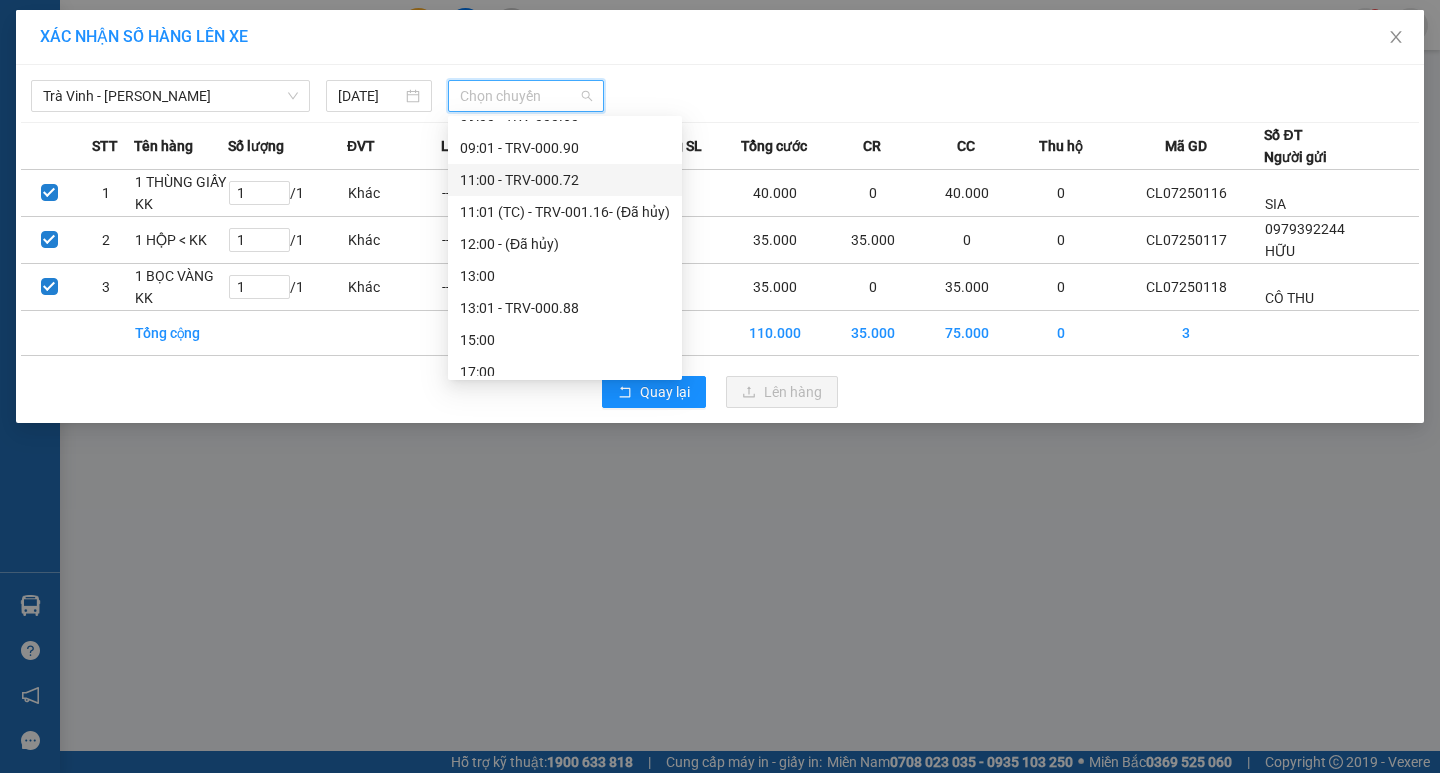 click on "11:00     - TRV-000.72" at bounding box center [565, 180] 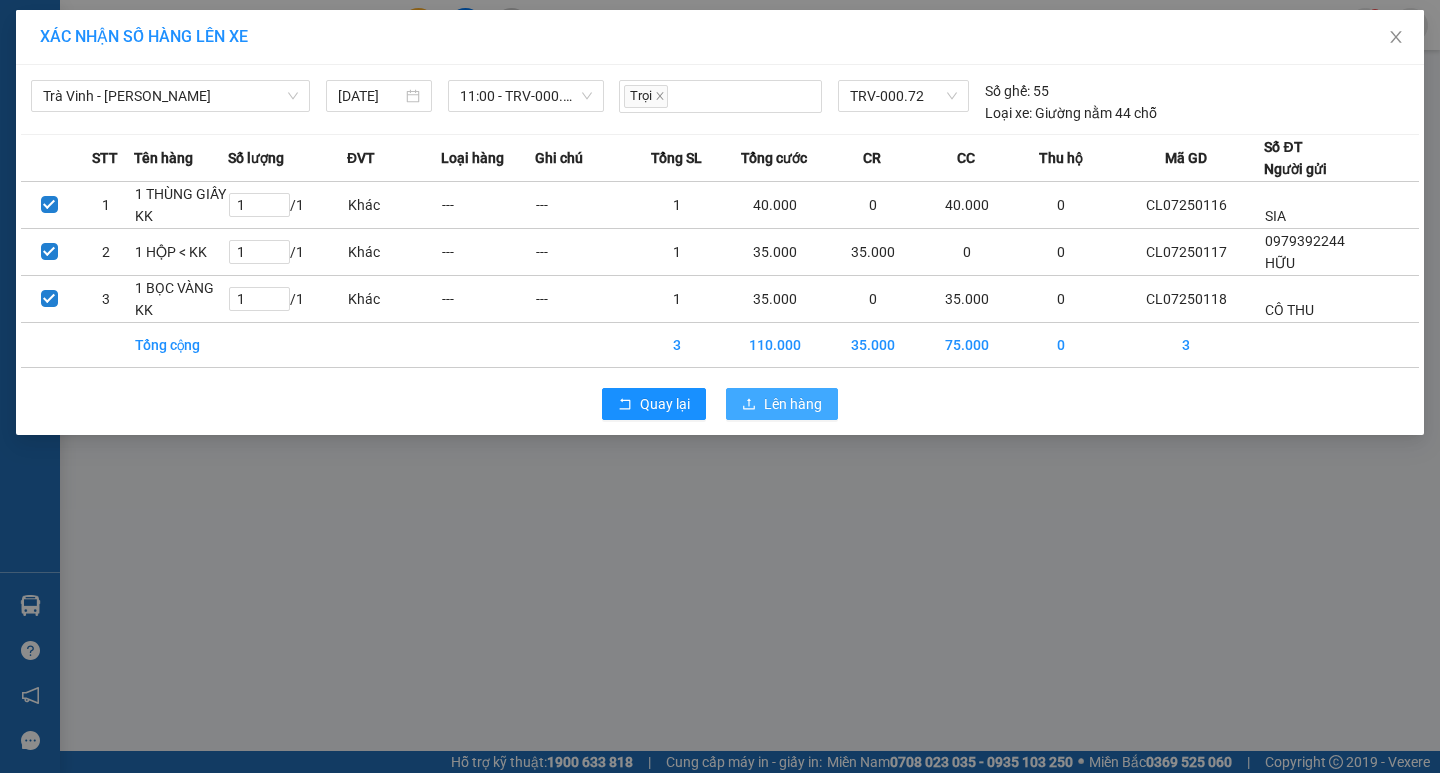 click on "Lên hàng" at bounding box center (793, 404) 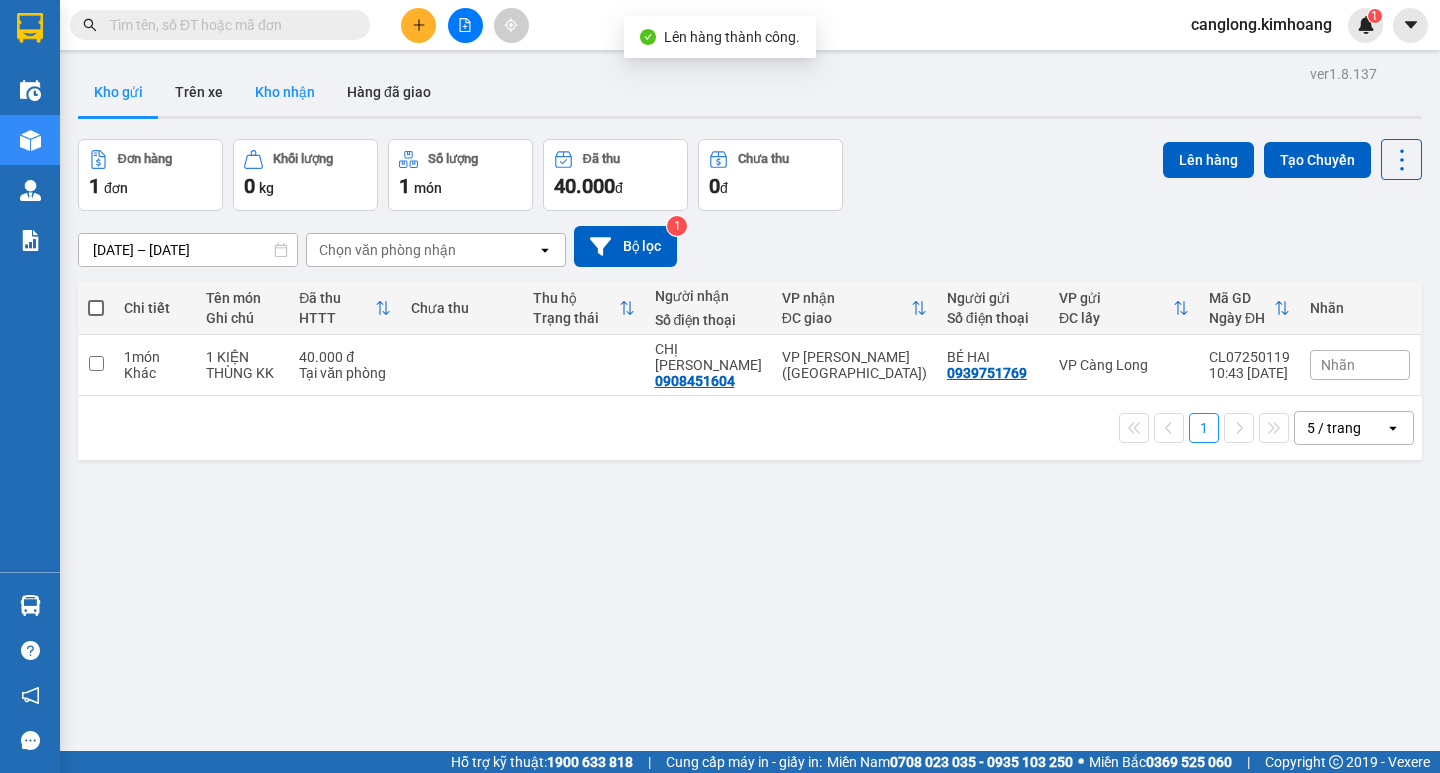 click on "Kho nhận" at bounding box center (285, 92) 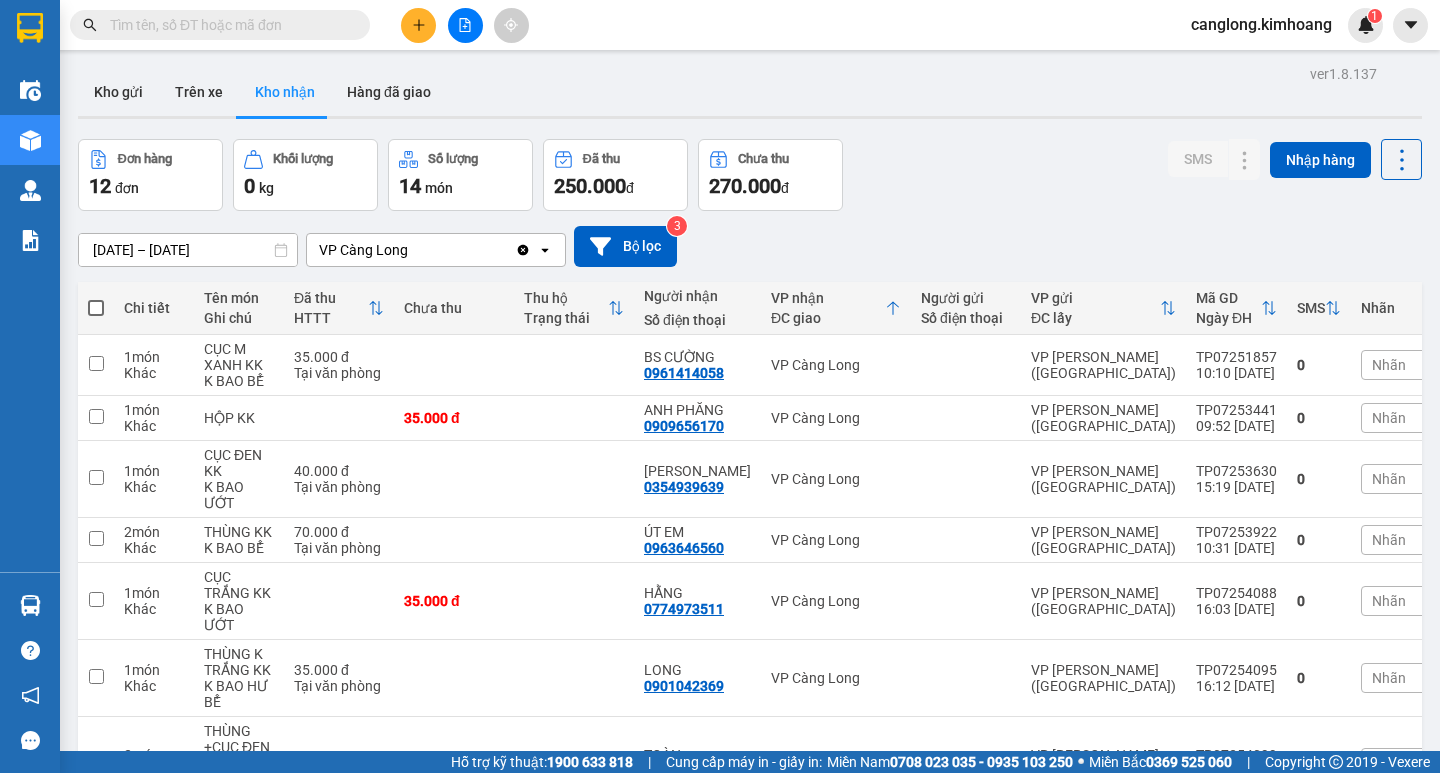 click at bounding box center [228, 25] 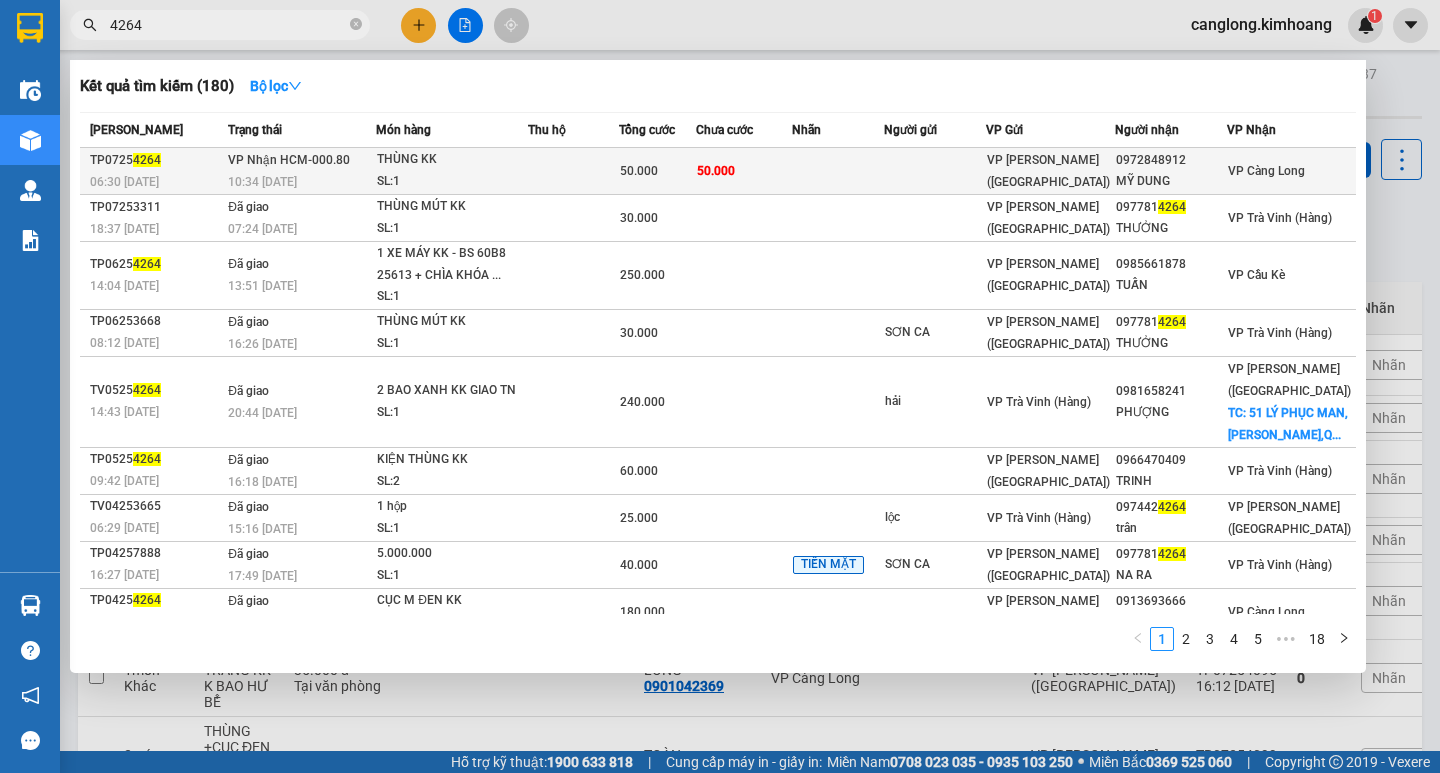 type on "4264" 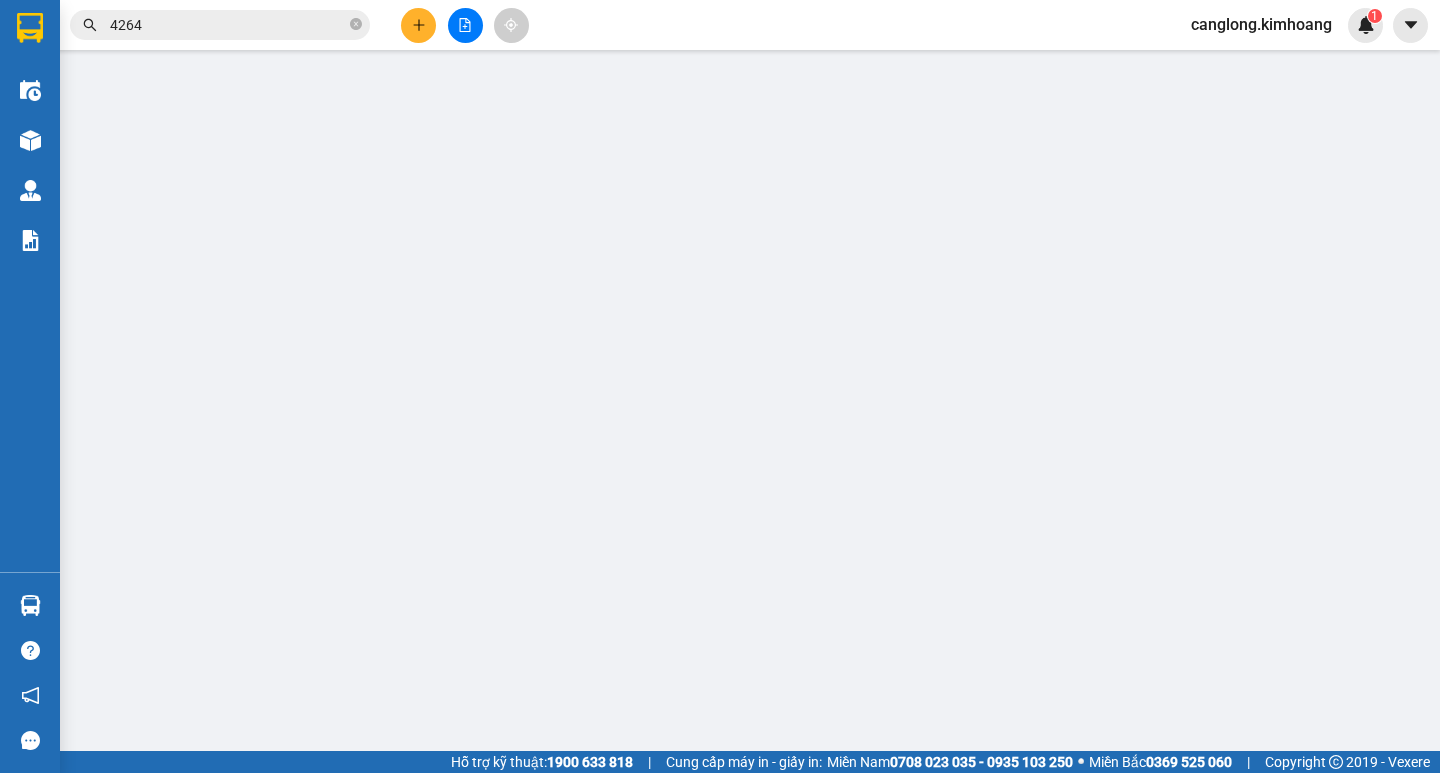 type on "0972848912" 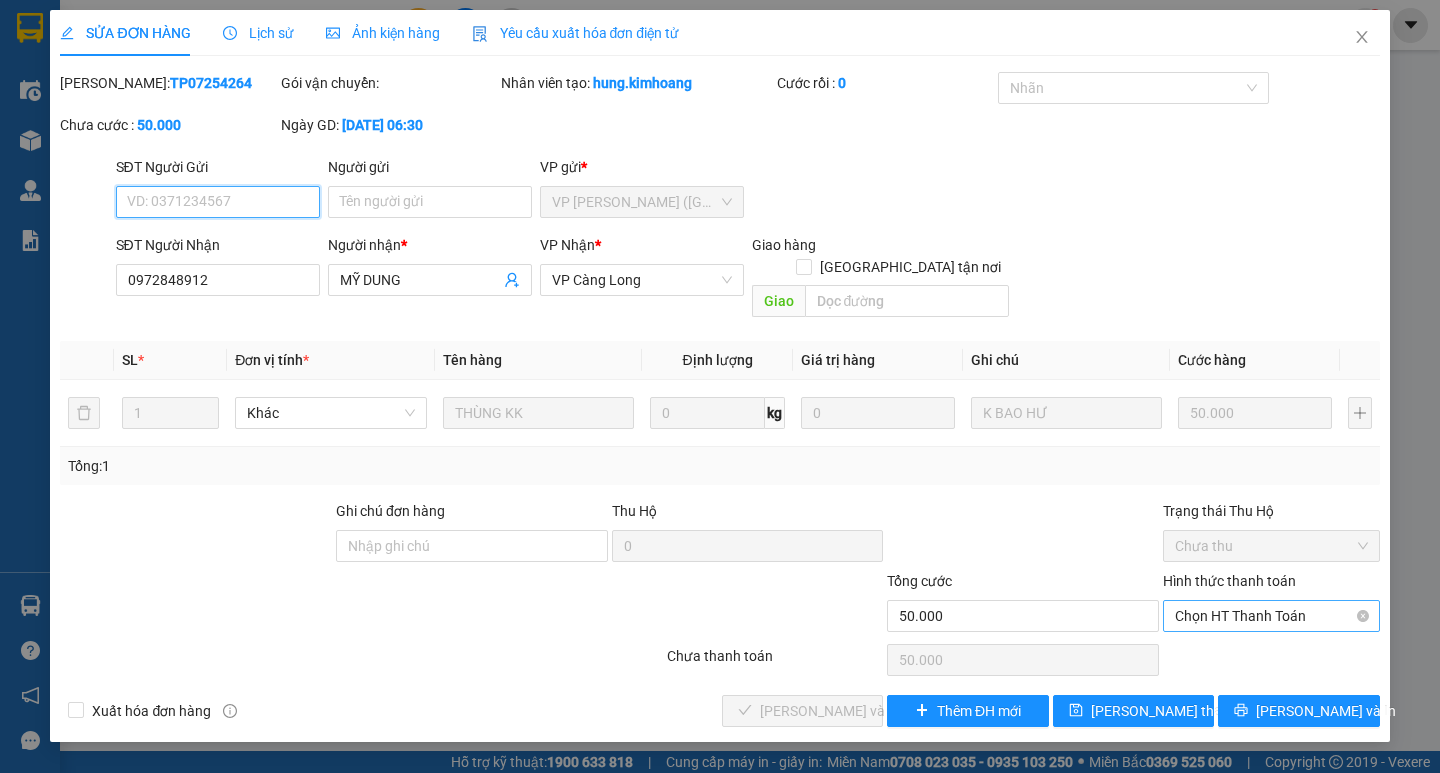 click on "Chọn HT Thanh Toán" at bounding box center [1271, 616] 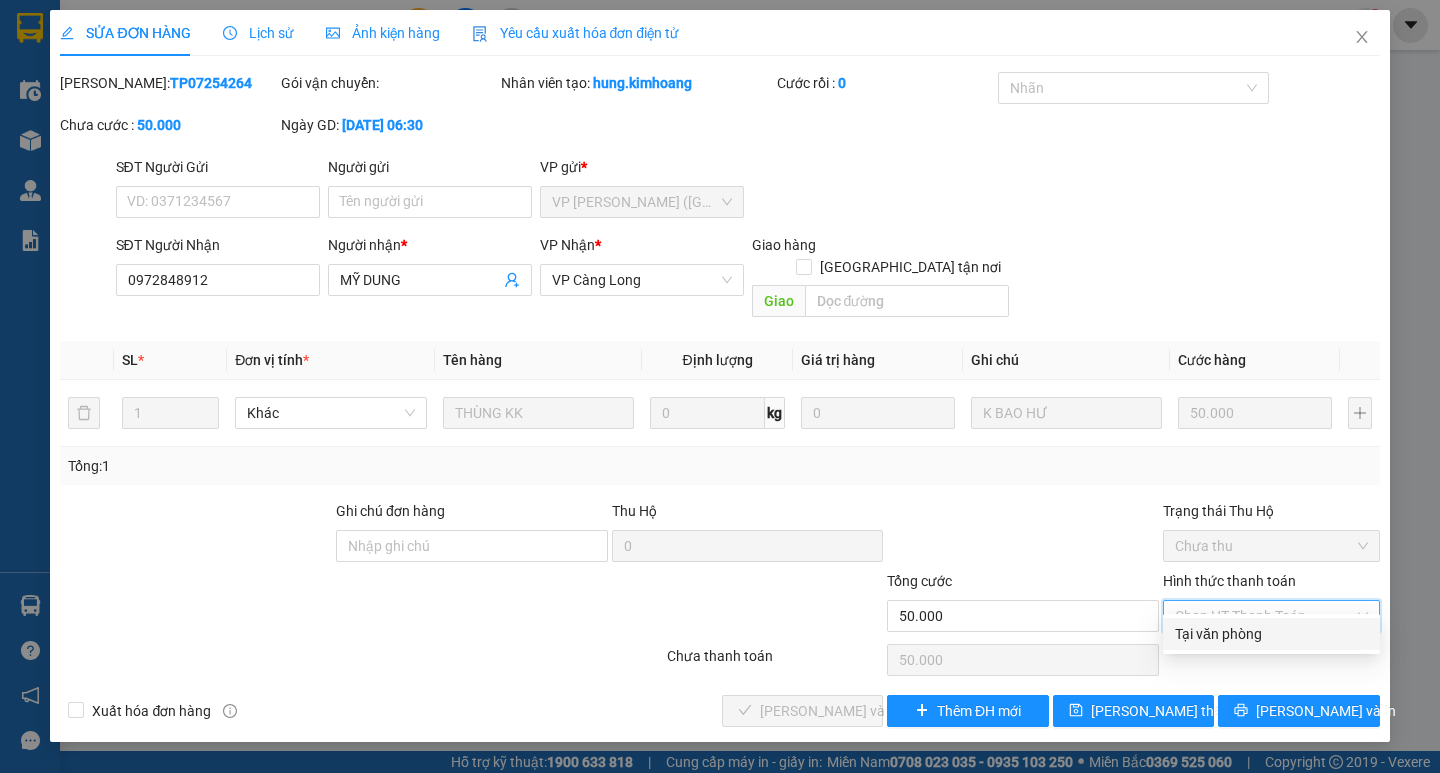 click on "Tại văn phòng" at bounding box center (1271, 634) 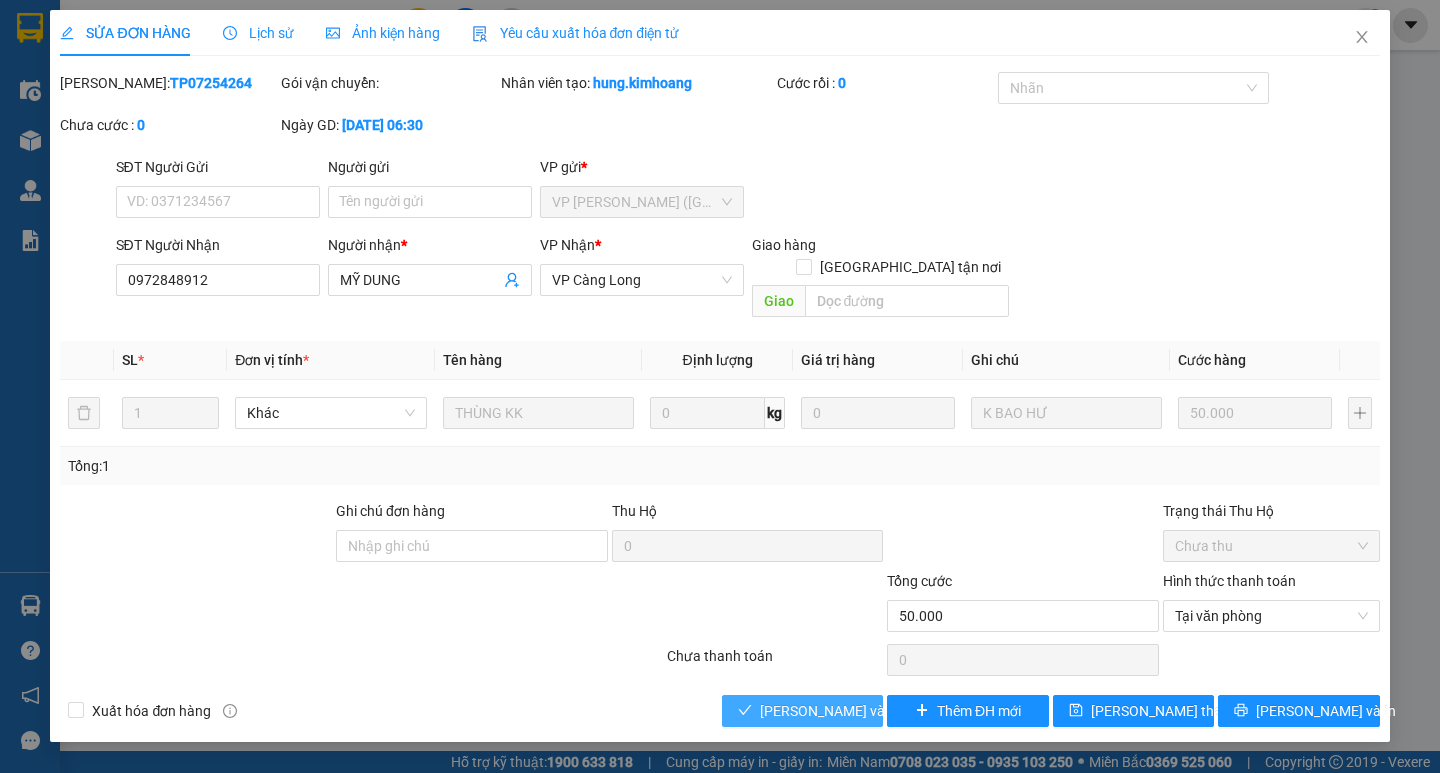 click on "[PERSON_NAME] và Giao hàng" at bounding box center (856, 711) 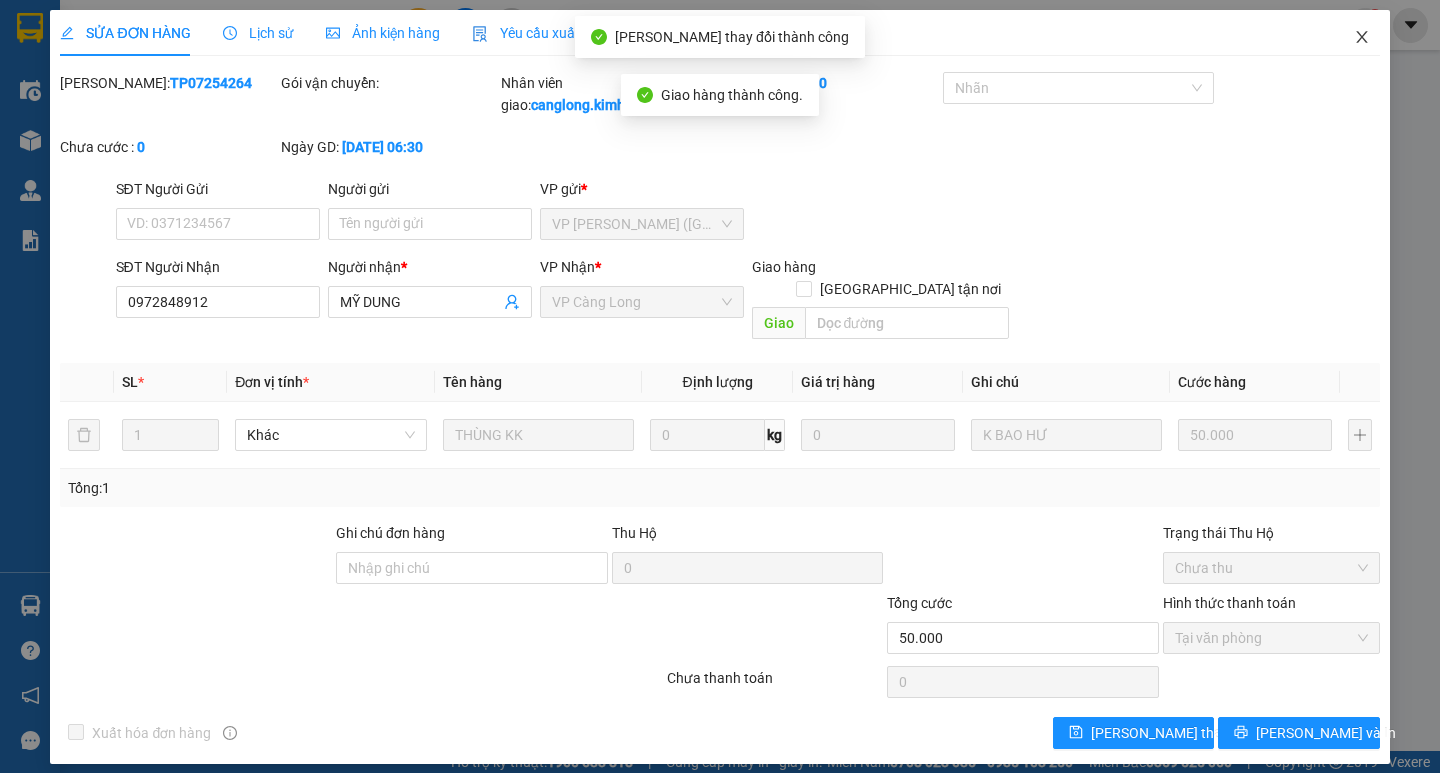 click at bounding box center (1362, 38) 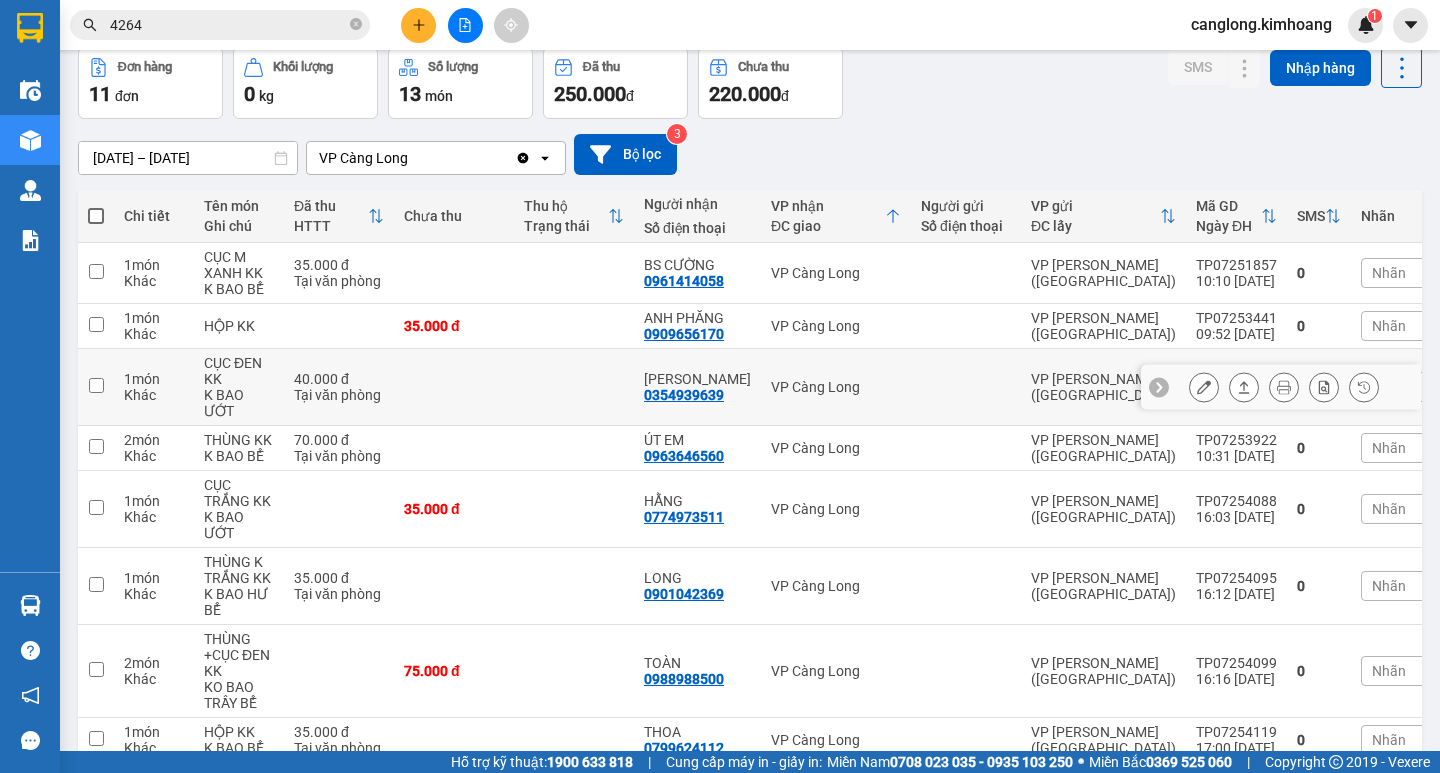 scroll, scrollTop: 300, scrollLeft: 0, axis: vertical 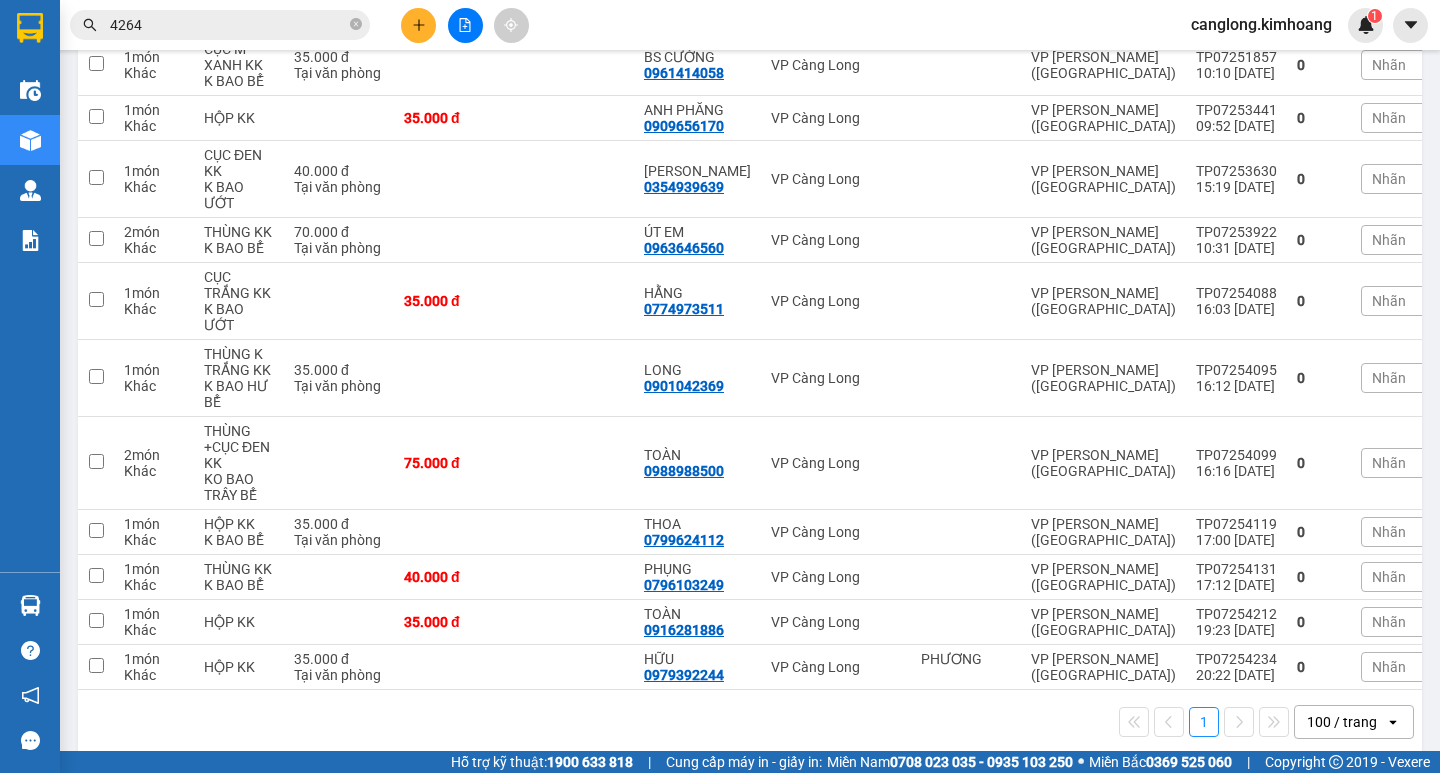 click on "4264" at bounding box center (228, 25) 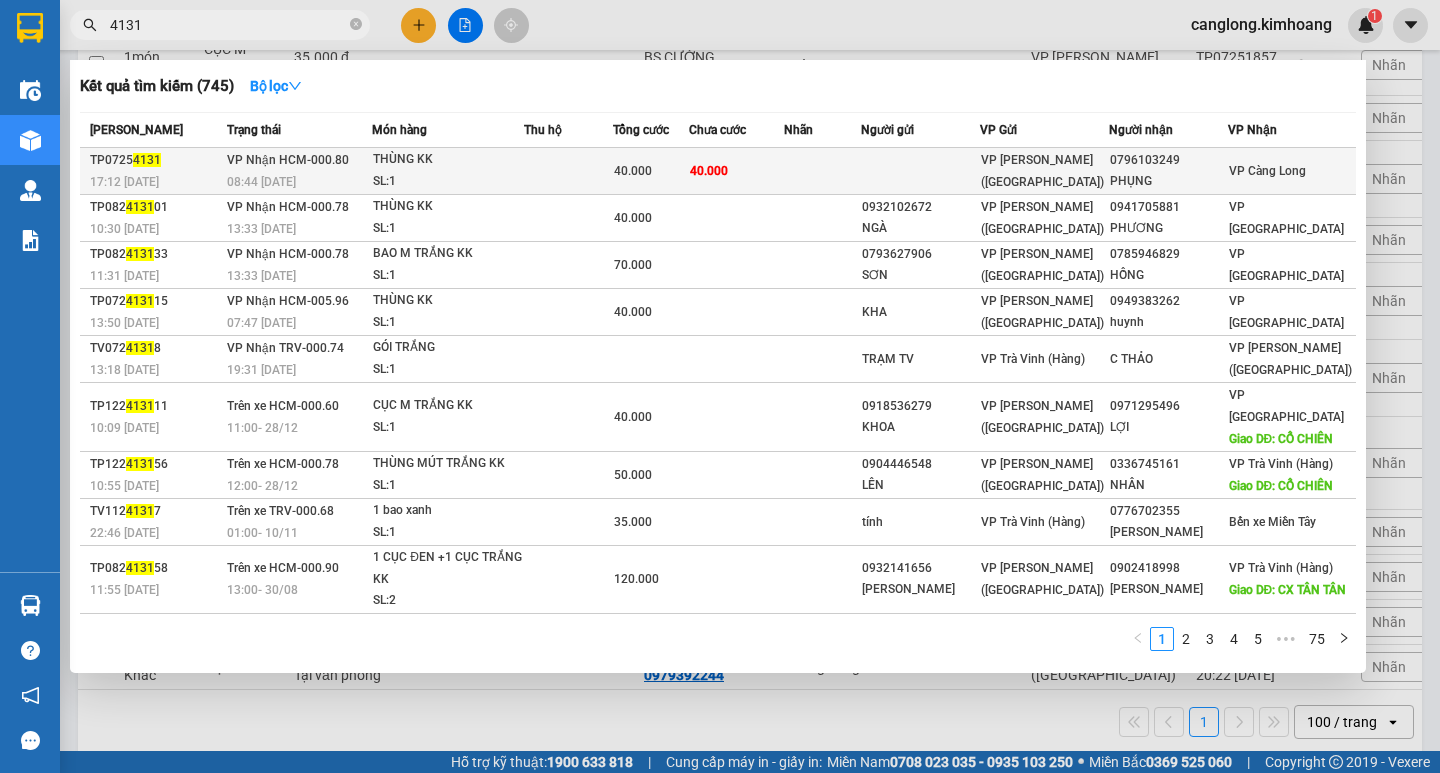 type on "4131" 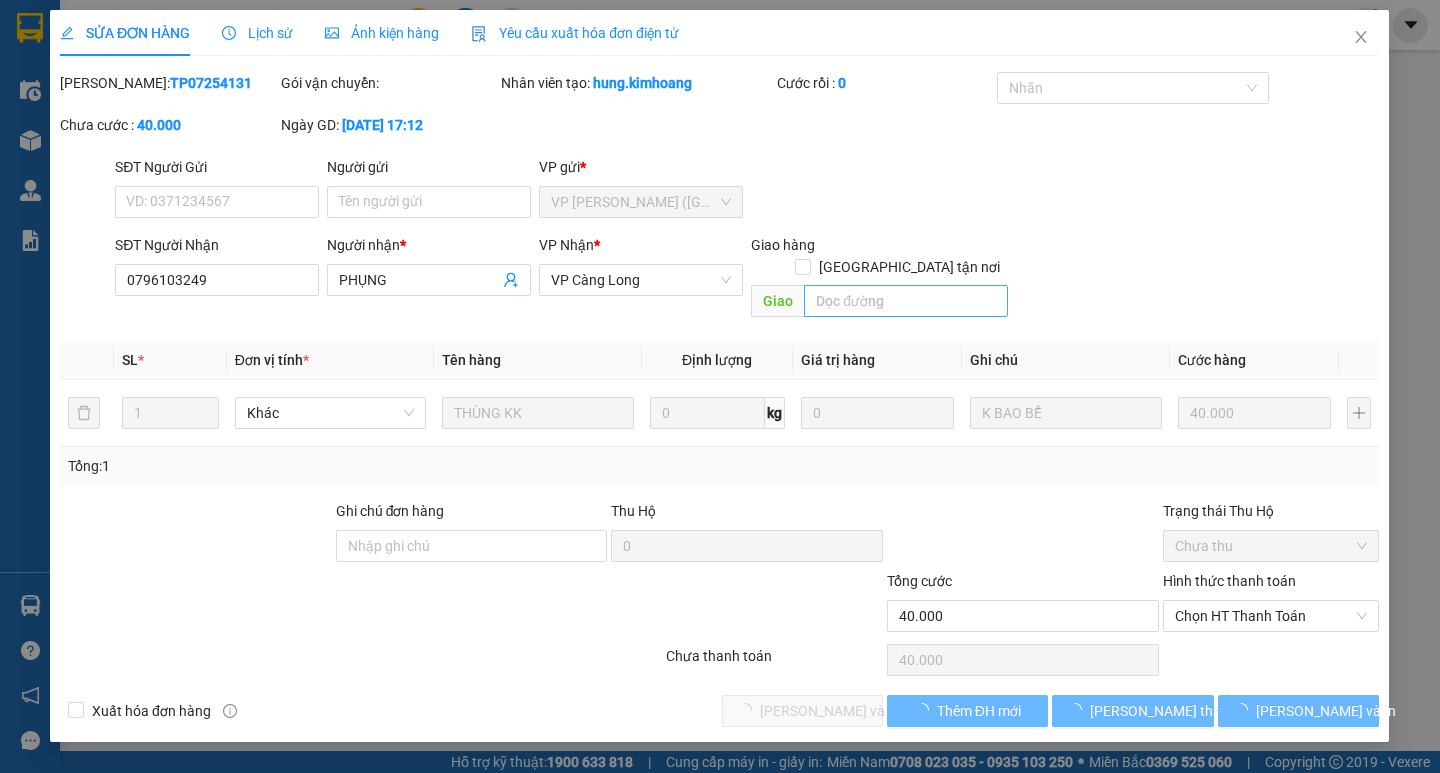 scroll, scrollTop: 0, scrollLeft: 0, axis: both 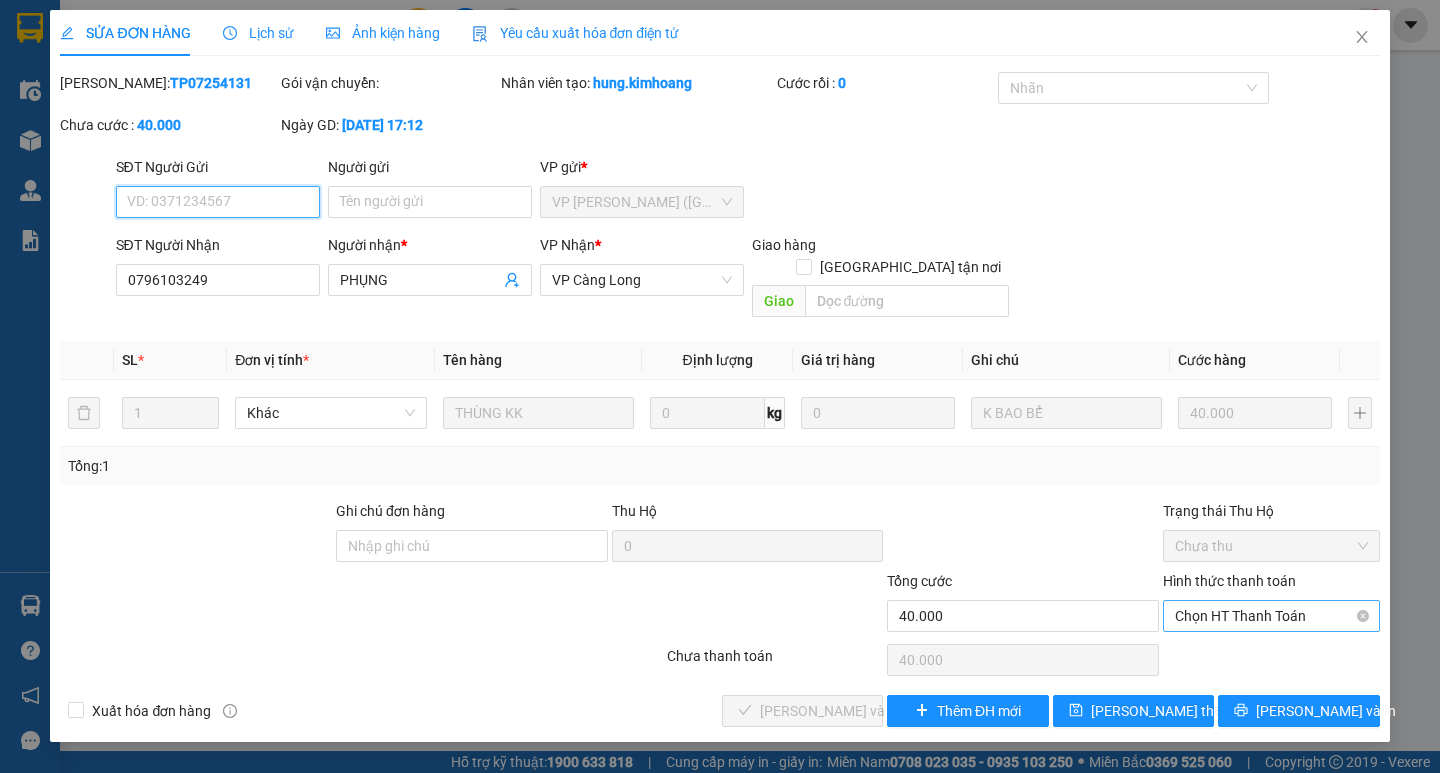 click on "Chọn HT Thanh Toán" at bounding box center [1271, 616] 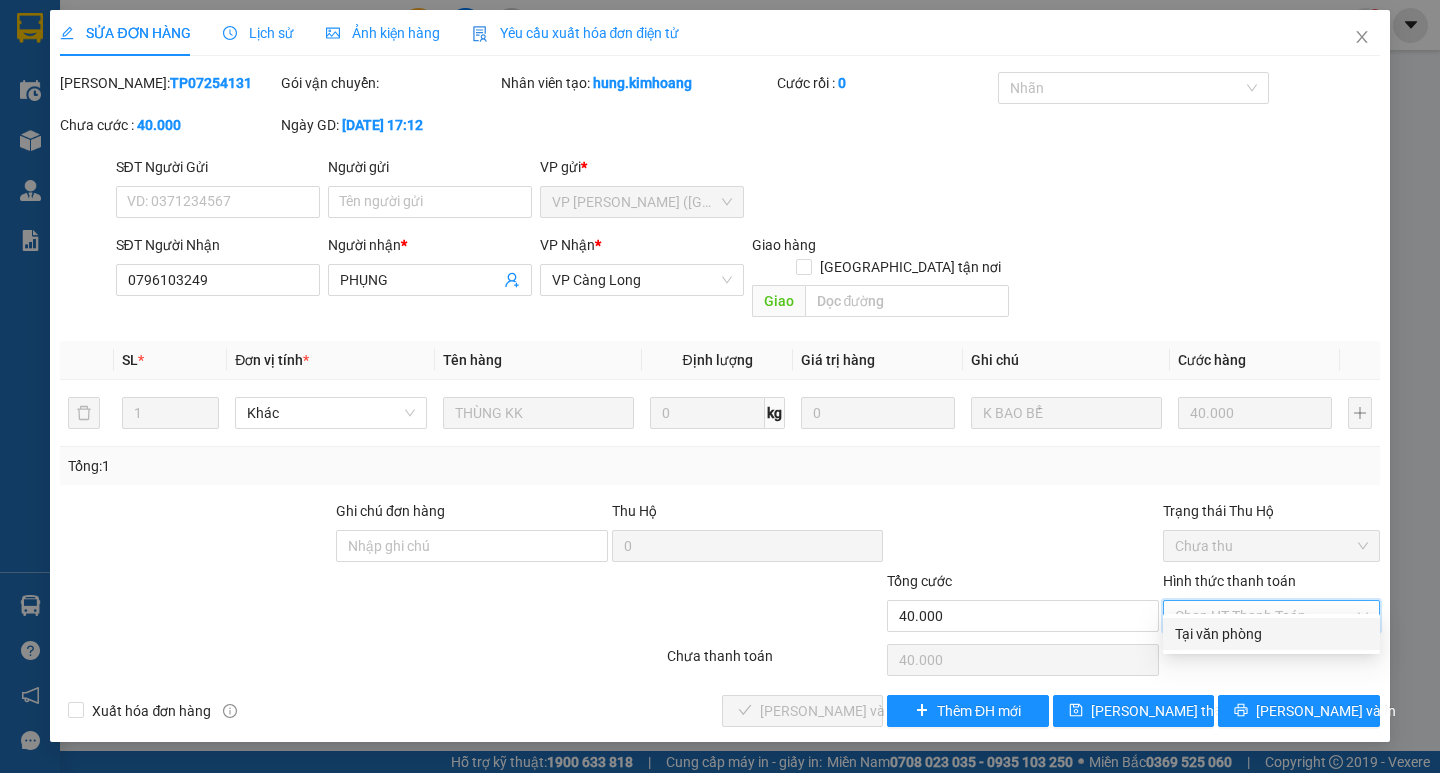 click on "Tại văn phòng" at bounding box center (1271, 634) 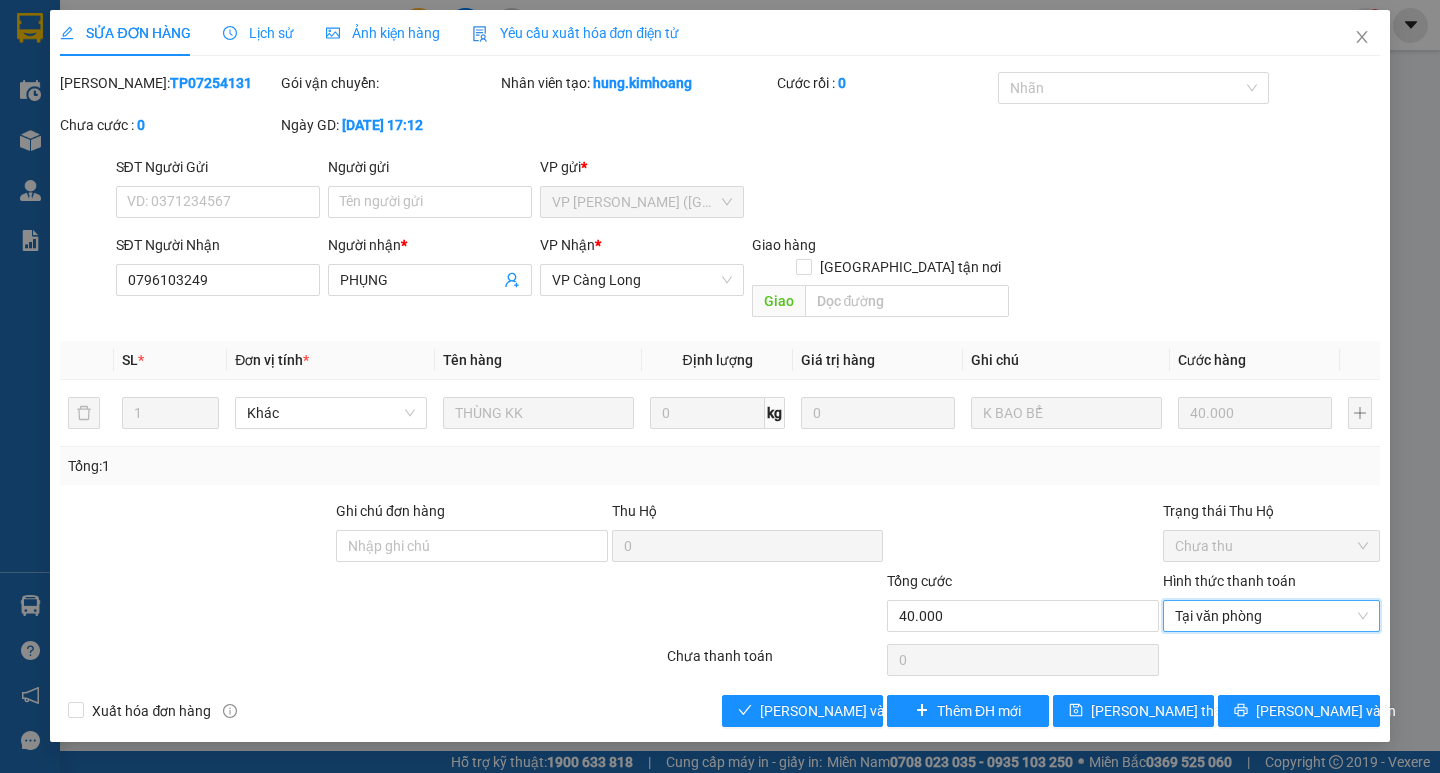 type on "0" 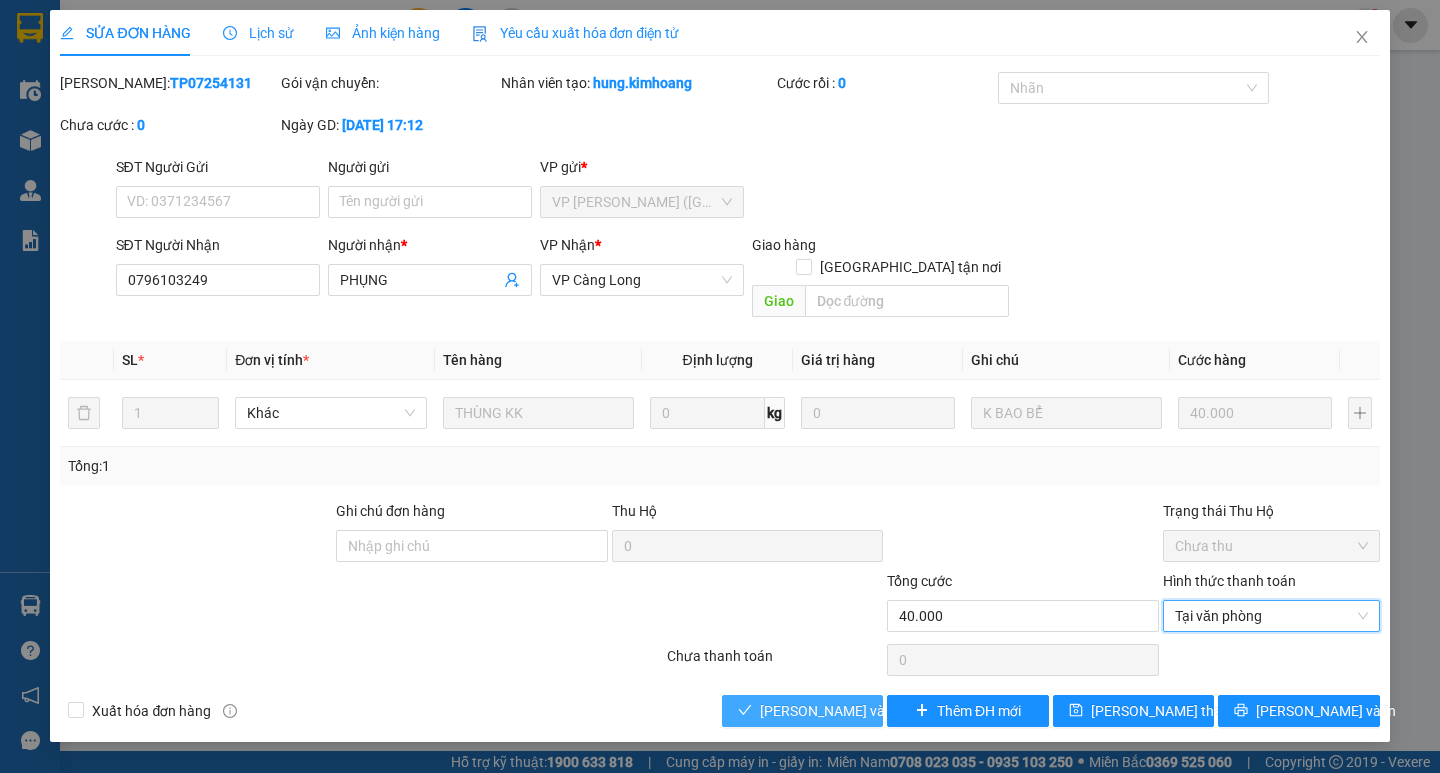 click on "[PERSON_NAME] và Giao hàng" at bounding box center (856, 711) 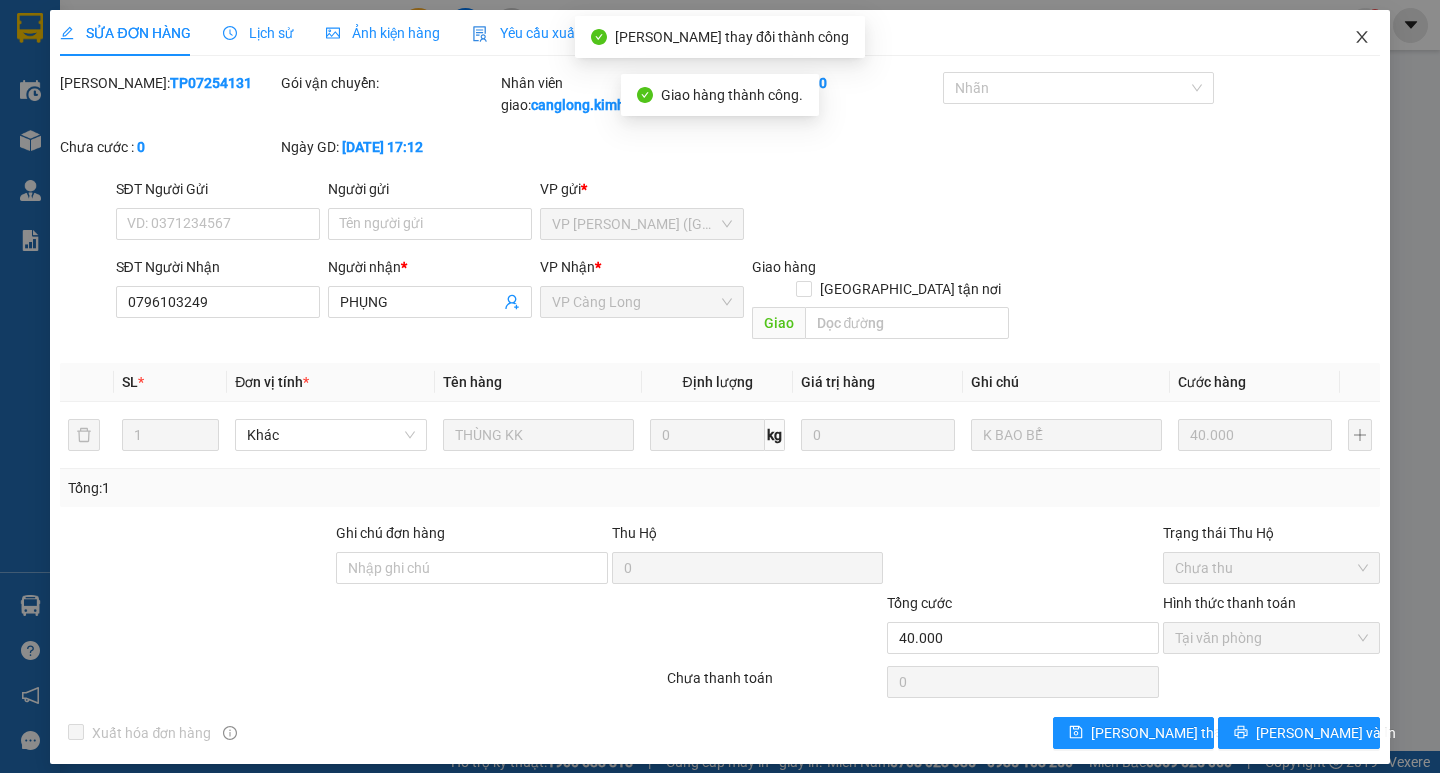 click 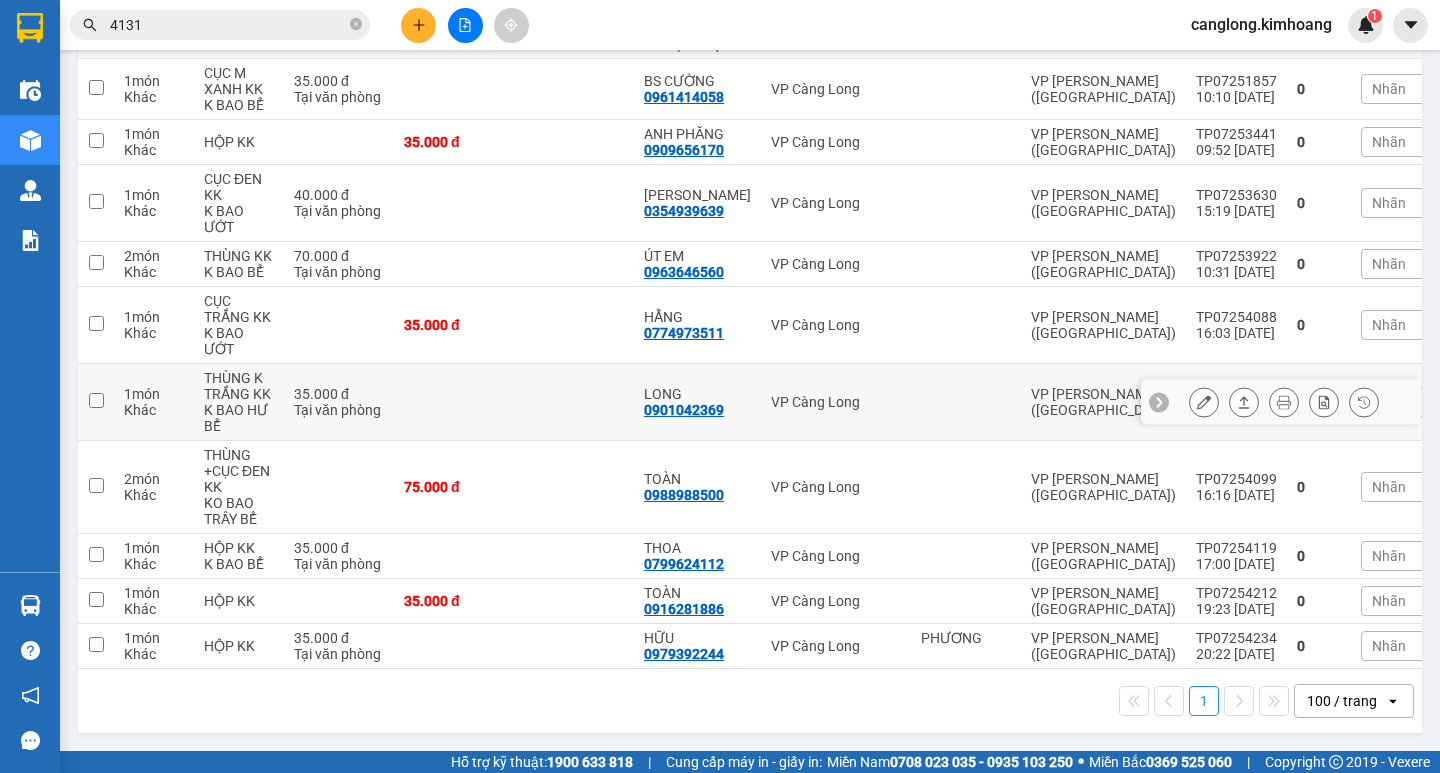 scroll, scrollTop: 284, scrollLeft: 0, axis: vertical 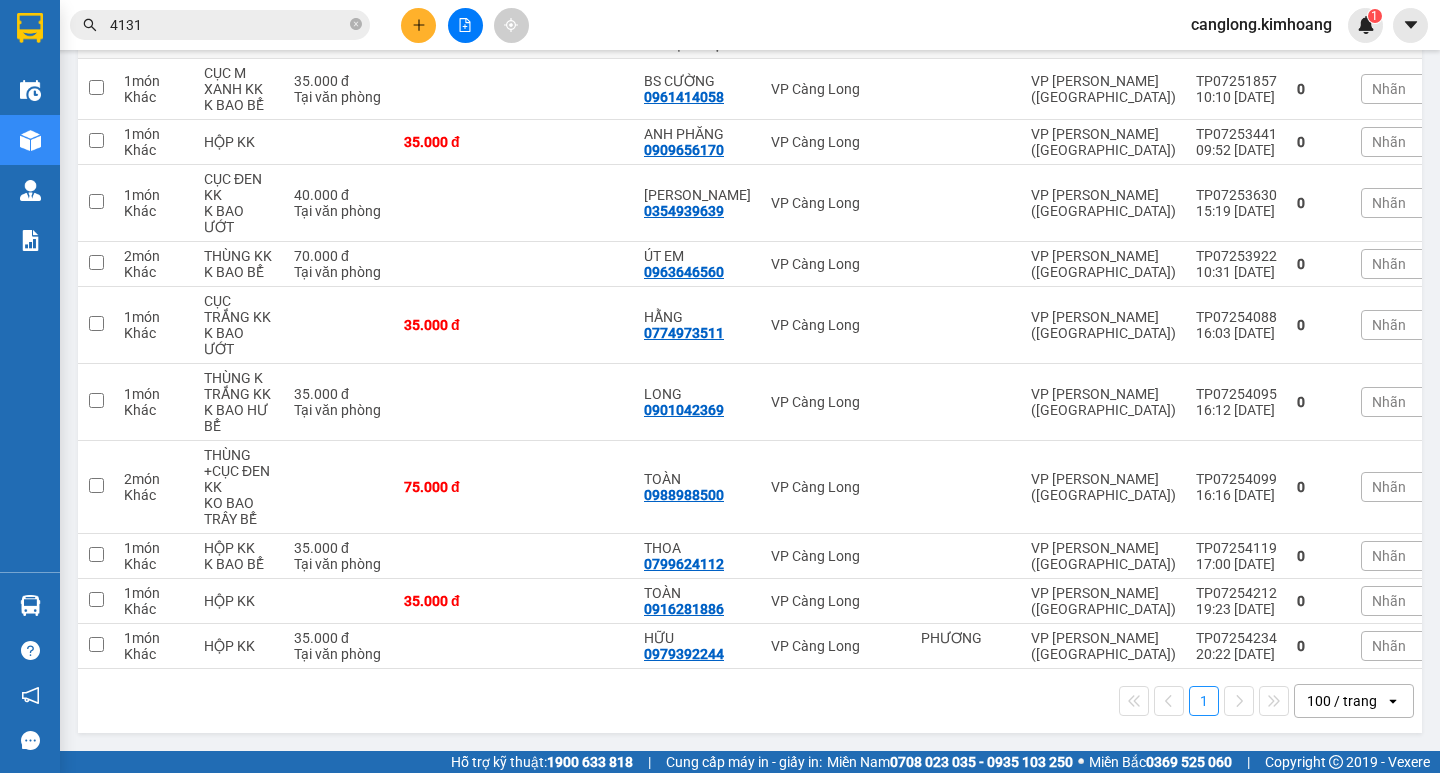 click on "4131" at bounding box center [228, 25] 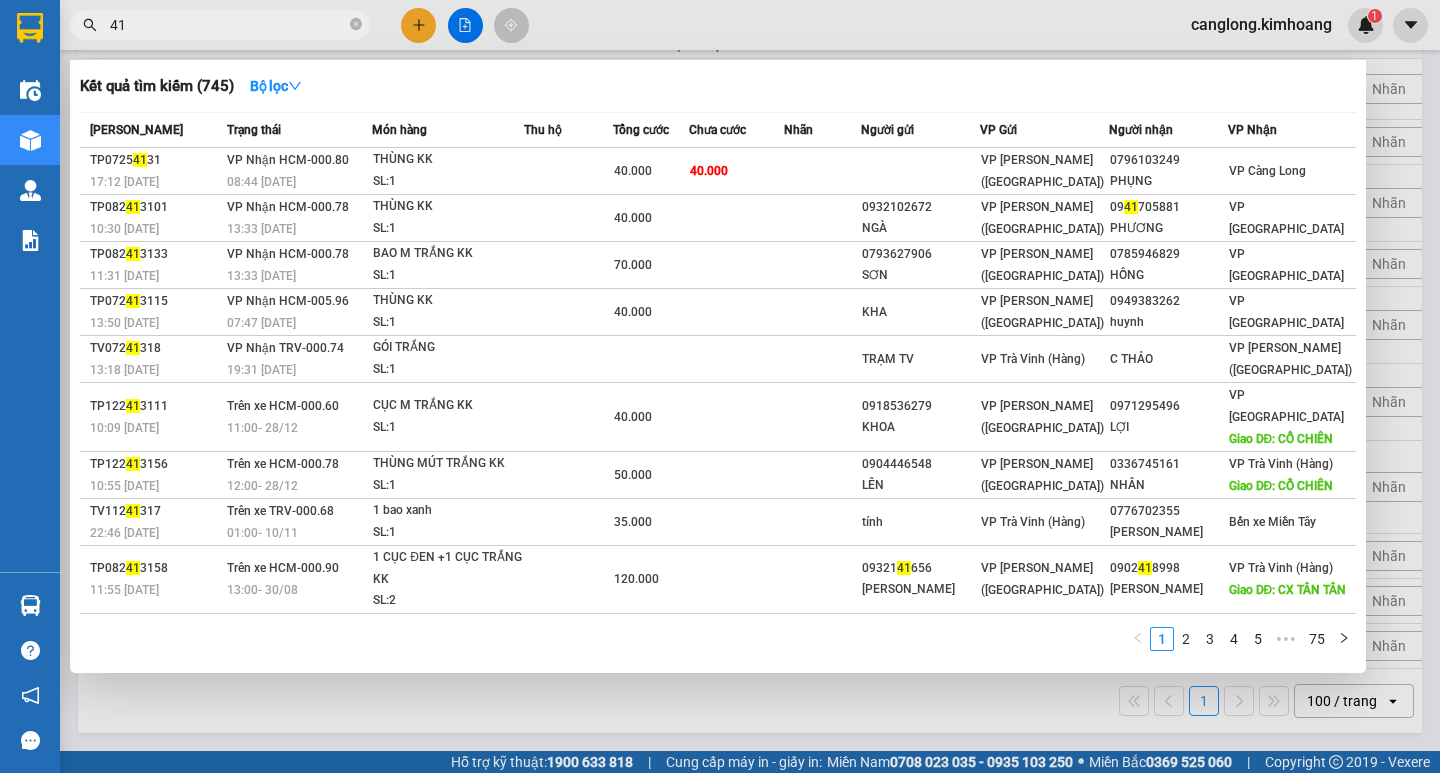 type on "4" 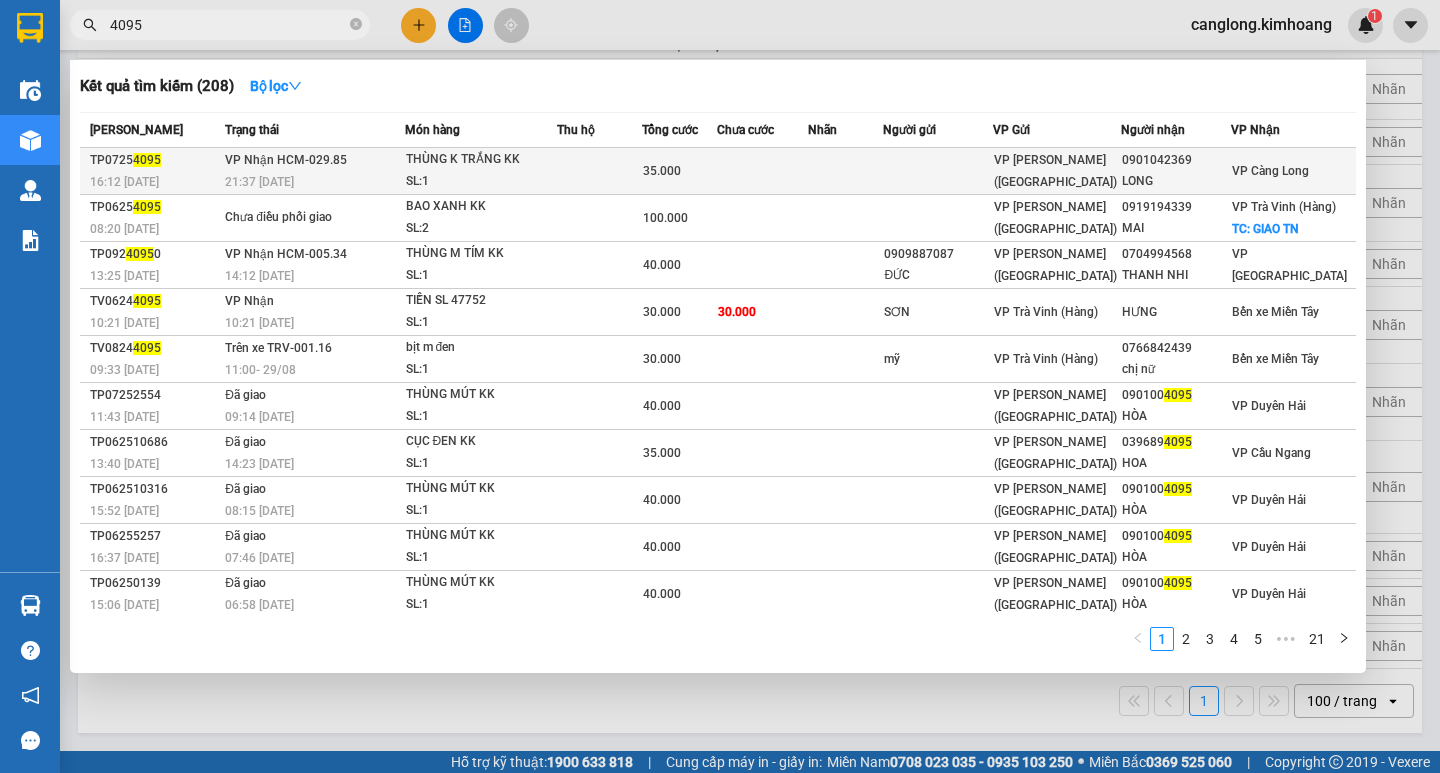 type on "4095" 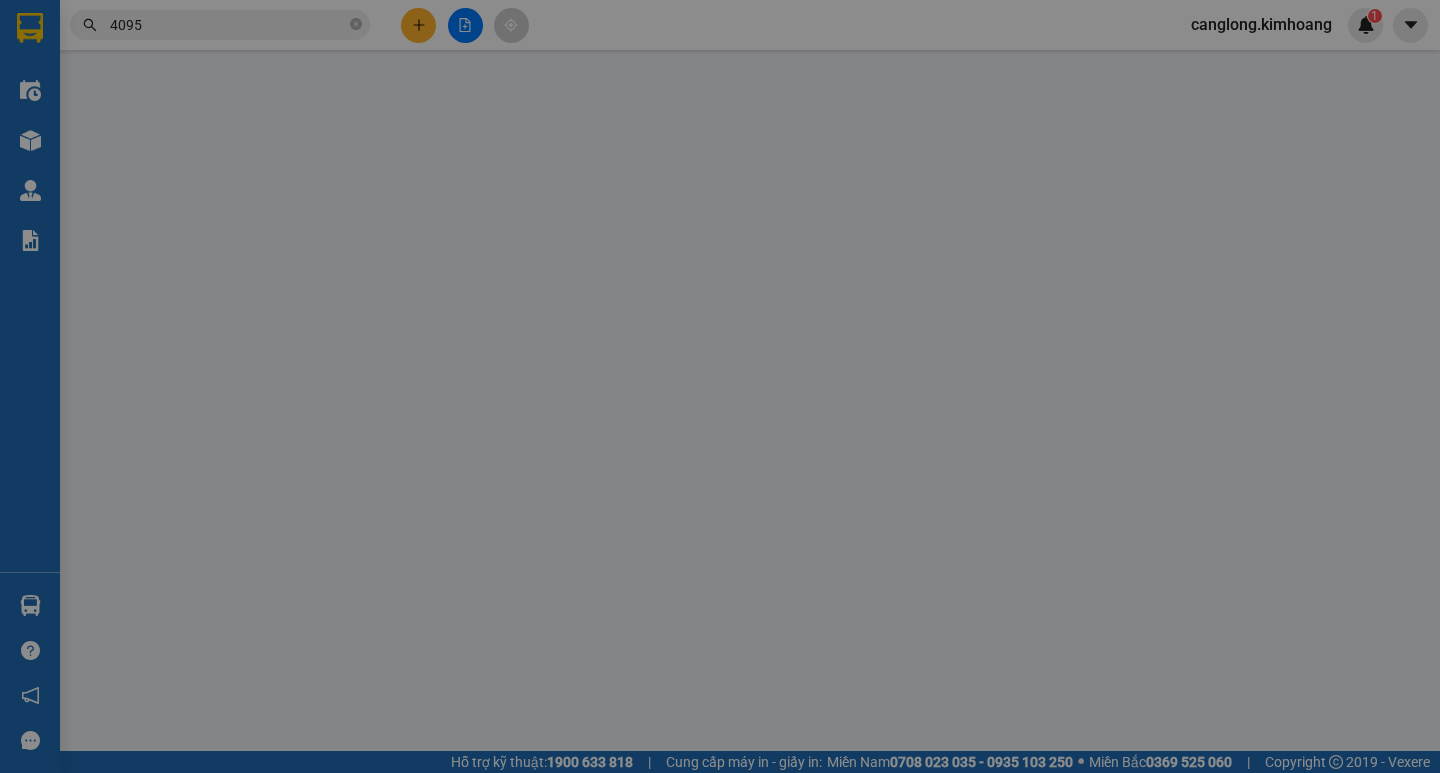 scroll, scrollTop: 0, scrollLeft: 0, axis: both 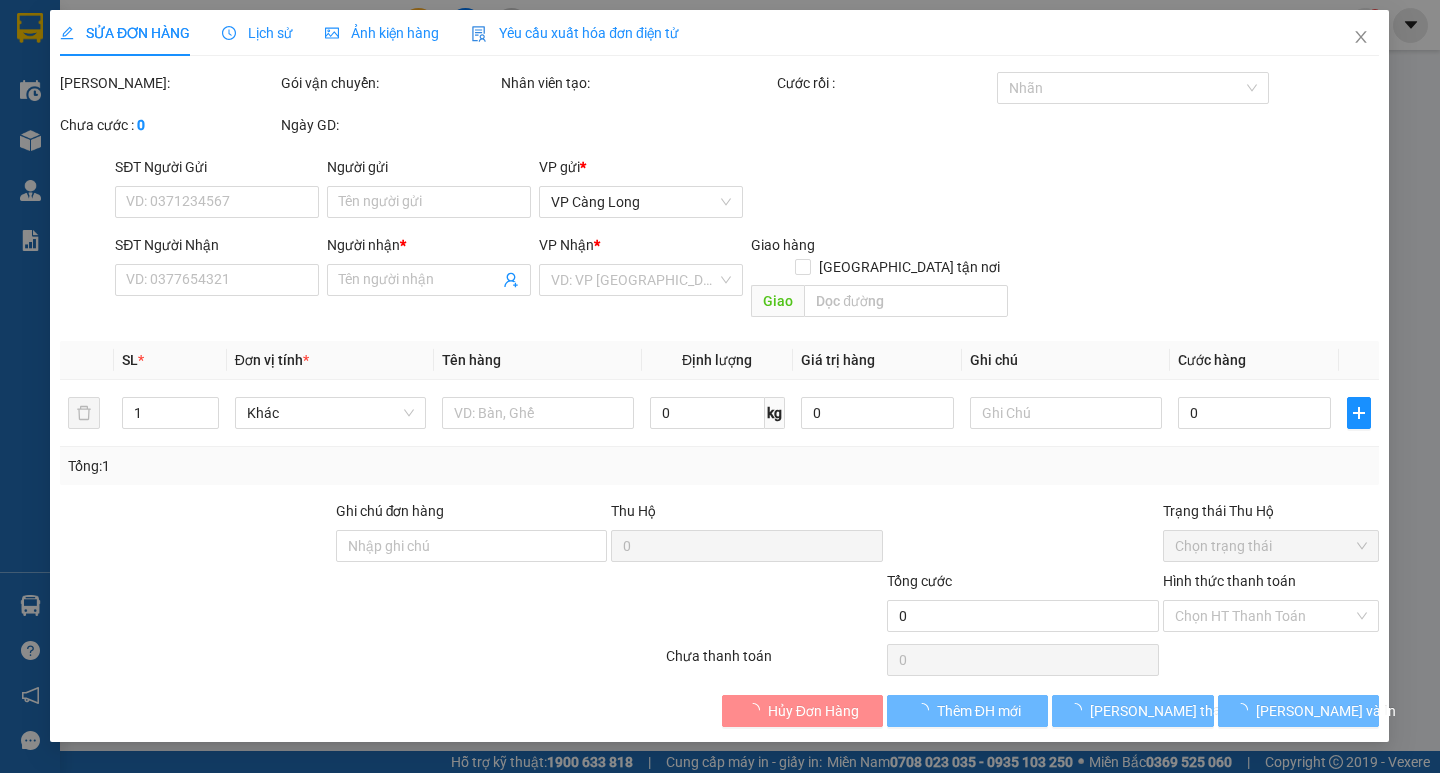 type on "0901042369" 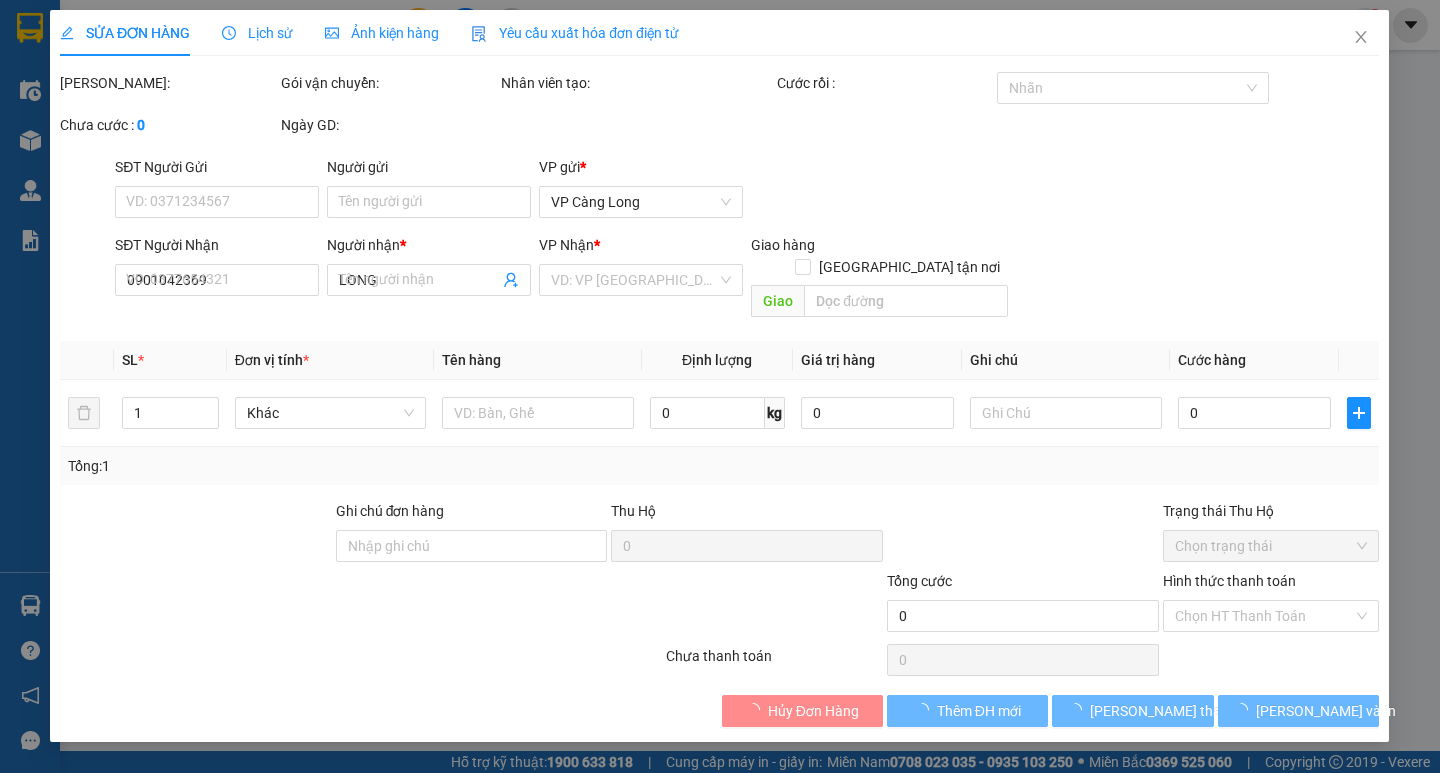 type on "35.000" 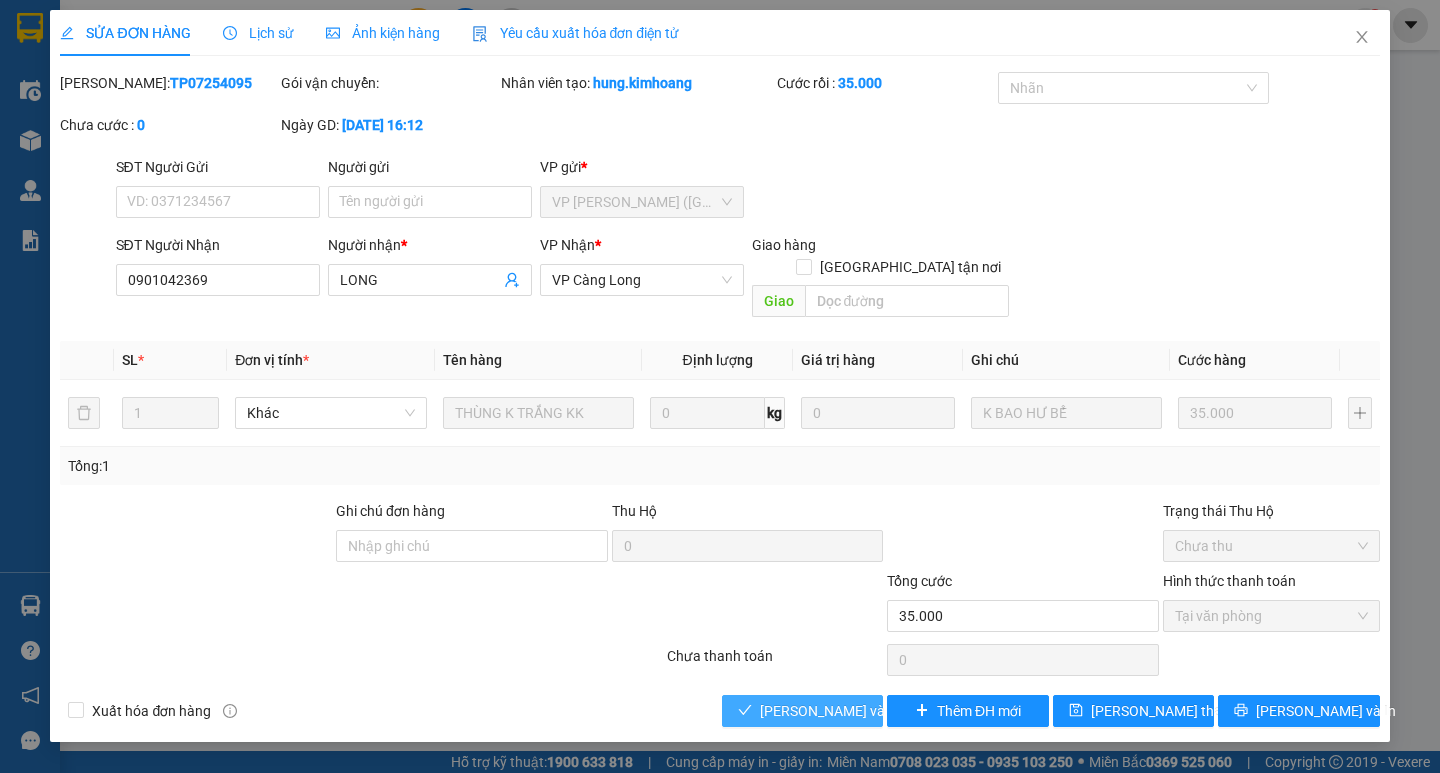click on "[PERSON_NAME] và Giao hàng" at bounding box center [856, 711] 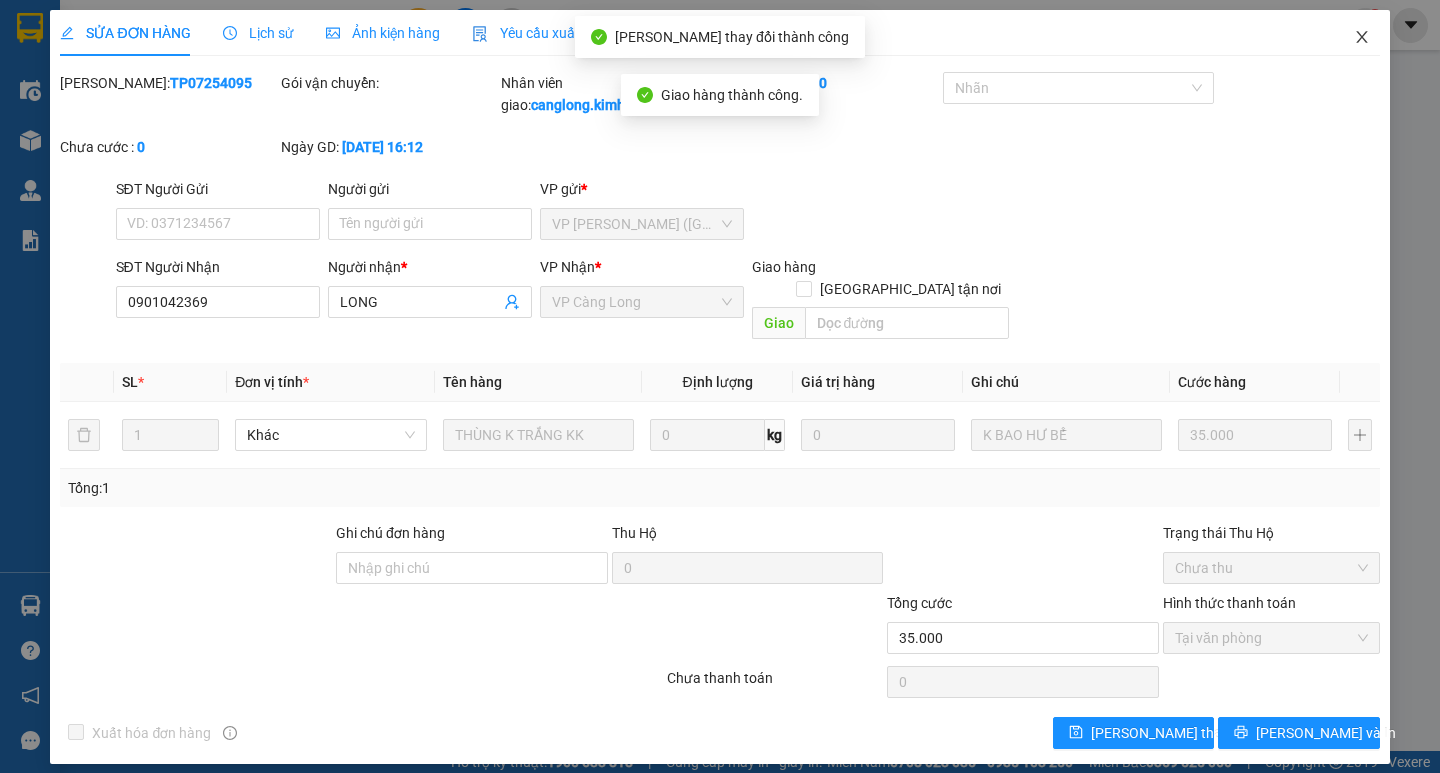 click 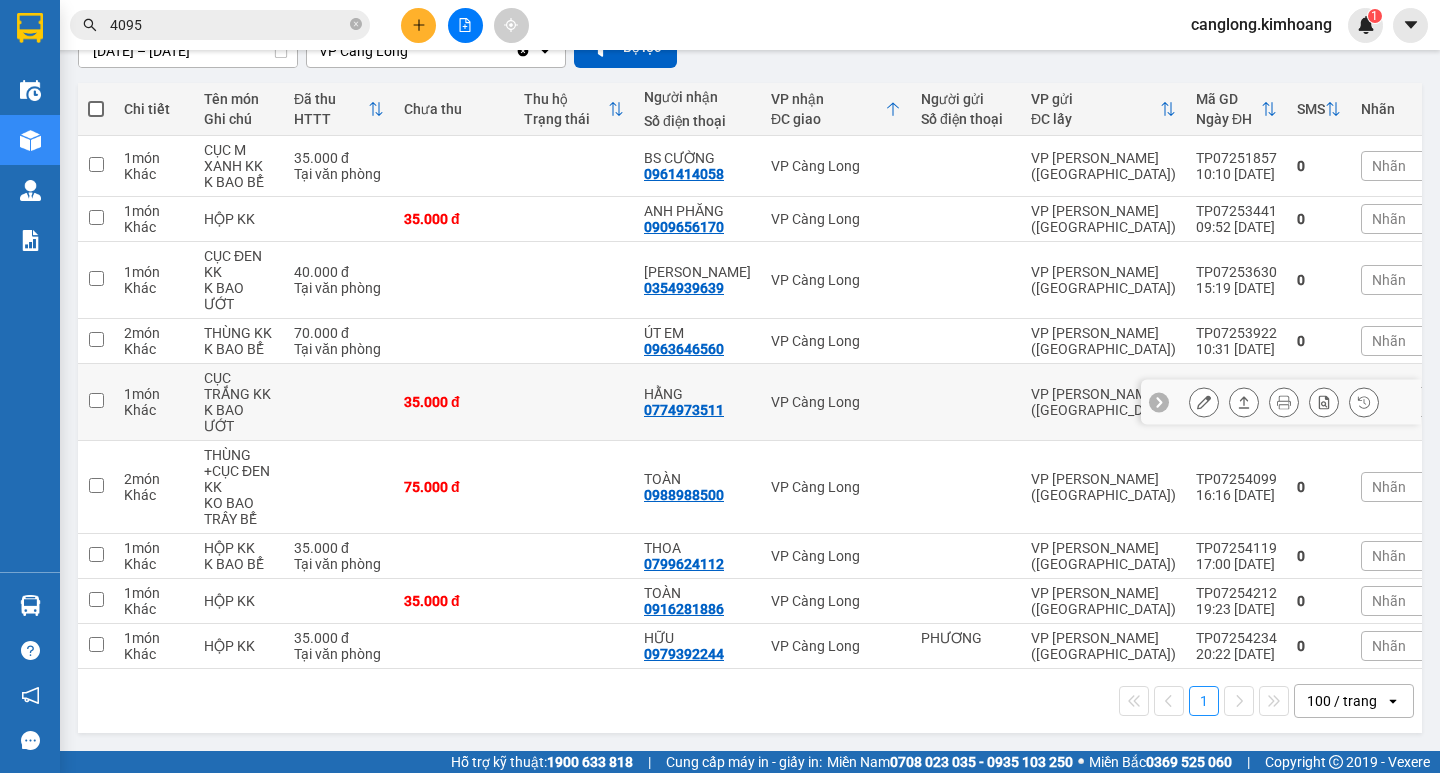 scroll, scrollTop: 0, scrollLeft: 0, axis: both 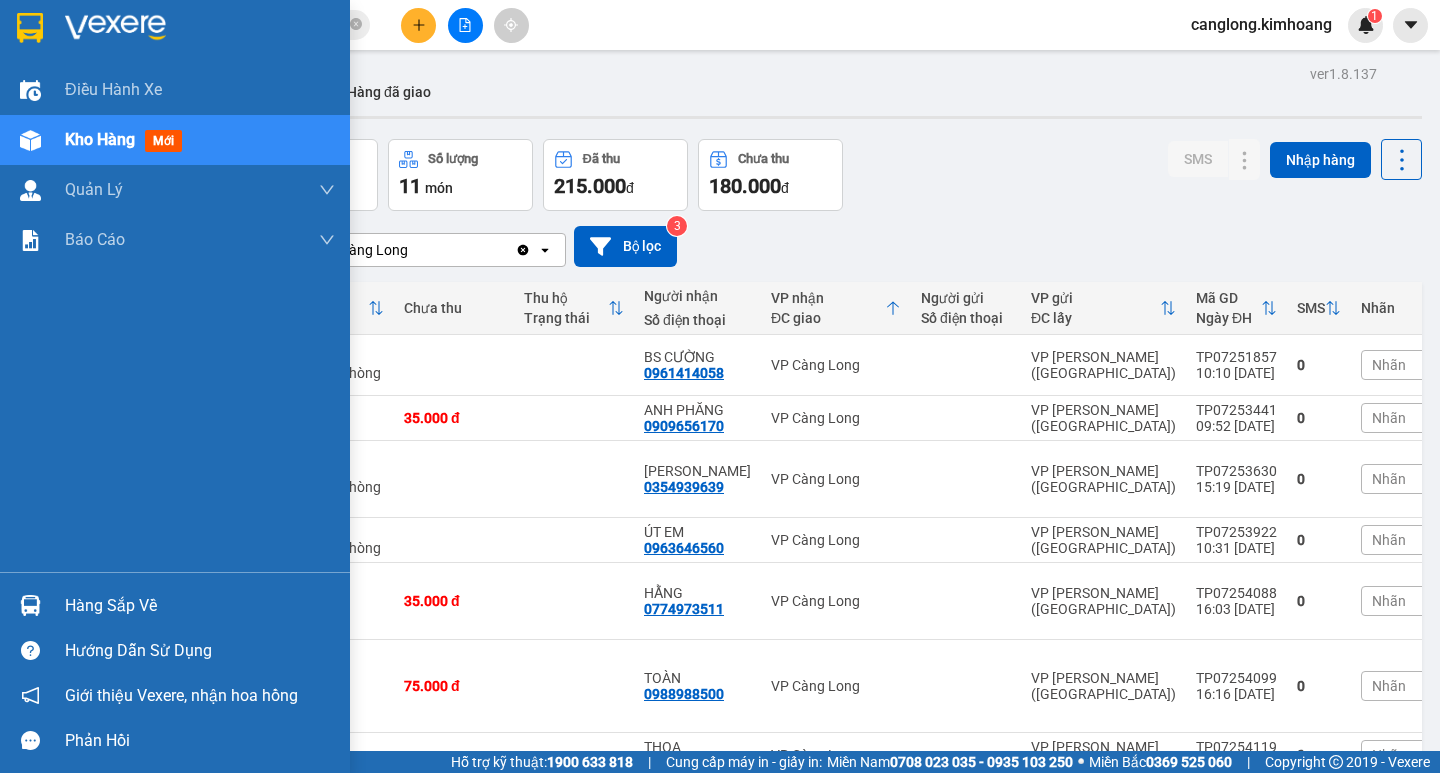 click on "Hàng sắp về" at bounding box center (175, 605) 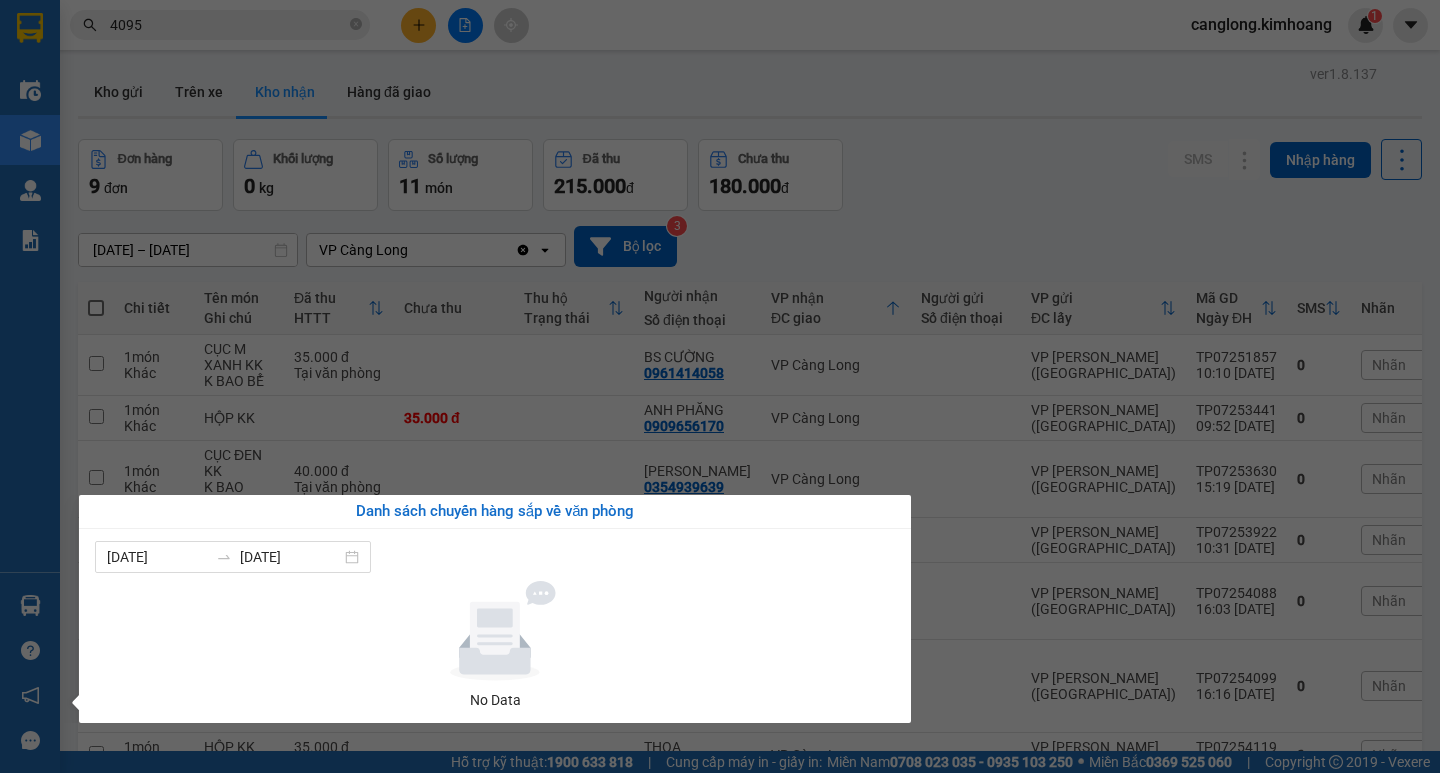 click on "Kết quả tìm kiếm ( 208 )  Bộ lọc  Mã ĐH Trạng thái Món hàng Thu hộ Tổng cước Chưa cước Nhãn Người gửi VP Gửi Người nhận VP Nhận TP0725 4095 16:12 - 10/07 VP Nhận   HCM-029.85 21:37 - 10/07 THÙNG K TRẮNG KK SL:  1 35.000 VP Trần Phú (Hàng) 0901042369 LONG VP Càng Long TP0625 4095 08:20 - 11/06 Chưa điều phối giao BAO XANH KK SL:  2 100.000 VP Trần Phú (Hàng) 0919194339 MAI VP Trà Vinh (Hàng) TC: GIAO TN TP092 4095 0 13:25 - 04/09 VP Nhận   HCM-005.34 14:12 - 06/09 THÙNG M TÍM KK SL:  1 40.000 0909887087 ĐỨC VP Trần Phú (Hàng) 0704994568 THANH NHI VP Bình Phú TV0624 4095 10:21 - 29/06 VP Nhận   10:21 - 29/06 TIỀN SL 47752 SL:  1 30.000 30.000 SƠN VP Trà Vinh (Hàng) HƯNG Bến xe Miền Tây TV0824 4095 09:33 - 29/08 Trên xe   TRV-001.16 11:00  -   29/08 bịt m đen SL:  1 30.000 mỹ VP Trà Vinh (Hàng) 0766842439 chị nữ Bến xe Miền Tây TP07252554 11:43 - 07/07 Đã giao   09:14 - 08/07 THÙNG MÚT KK SL:  1 4095" at bounding box center (720, 386) 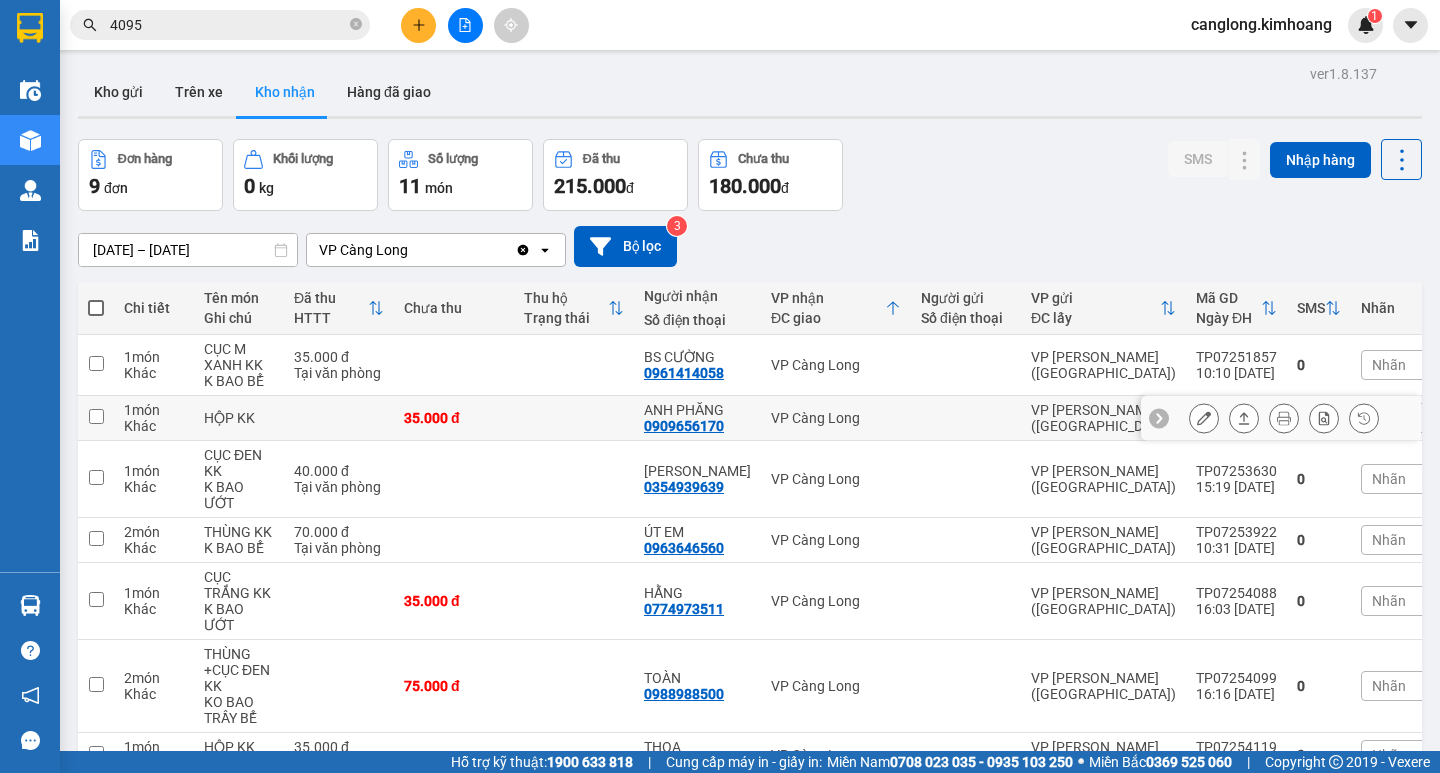 scroll, scrollTop: 100, scrollLeft: 0, axis: vertical 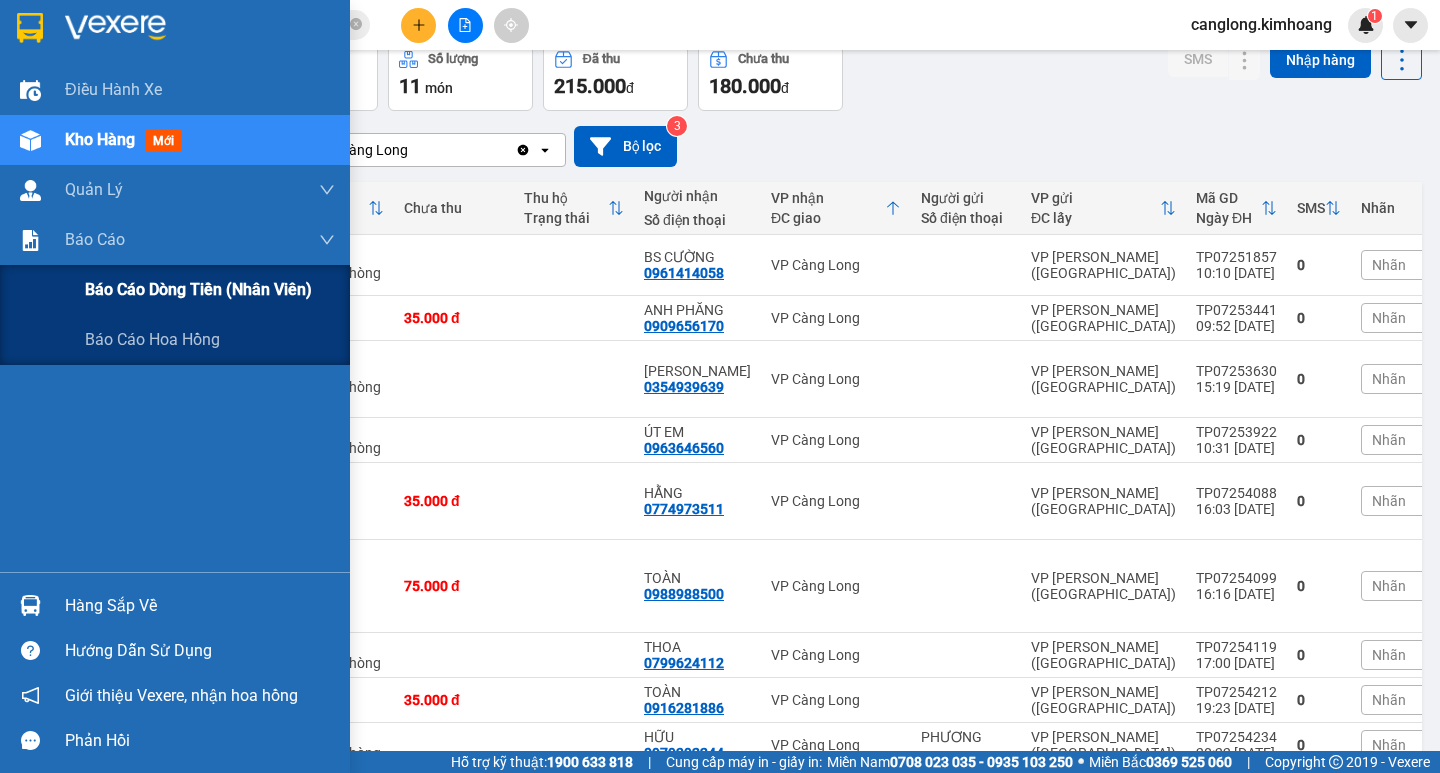 click on "Báo cáo dòng tiền (nhân viên)" at bounding box center [198, 289] 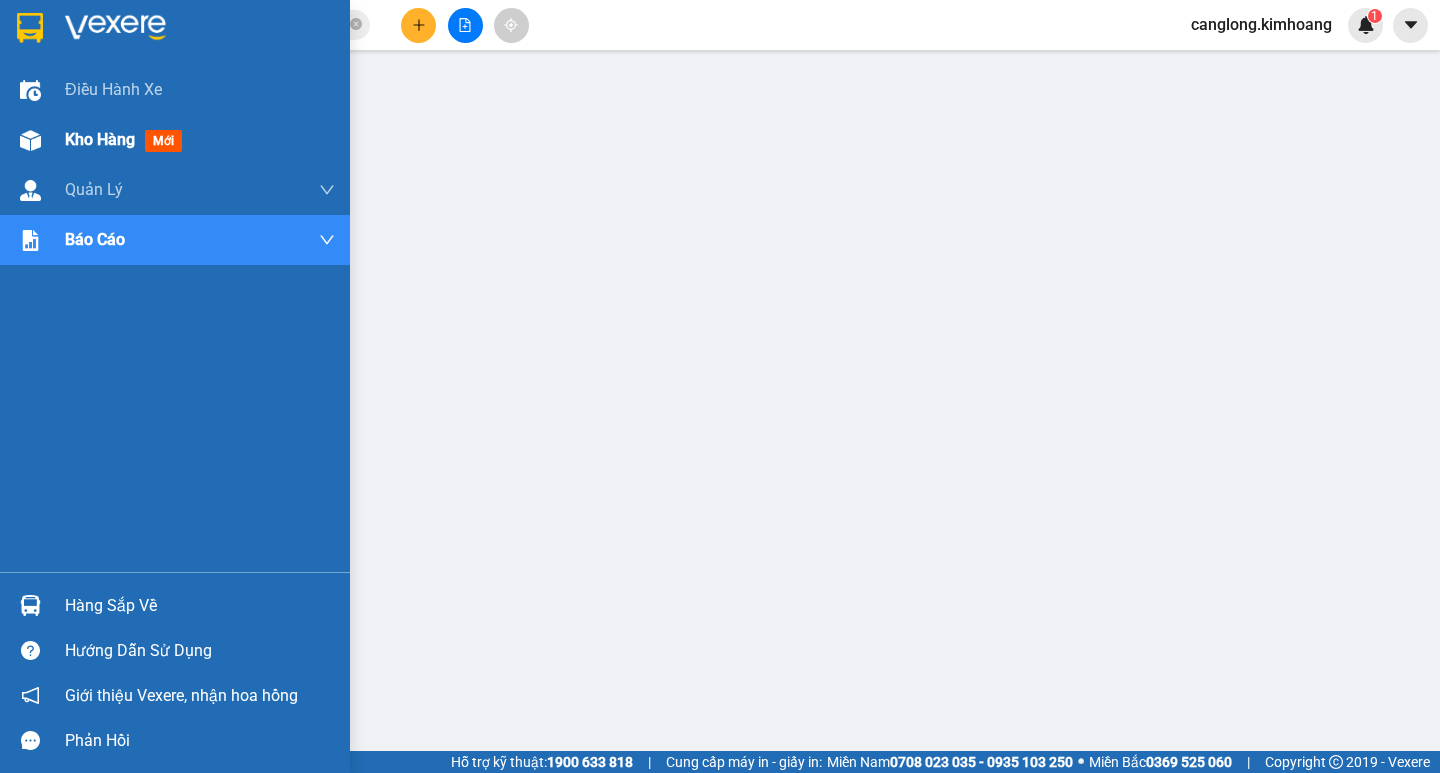 click at bounding box center (30, 140) 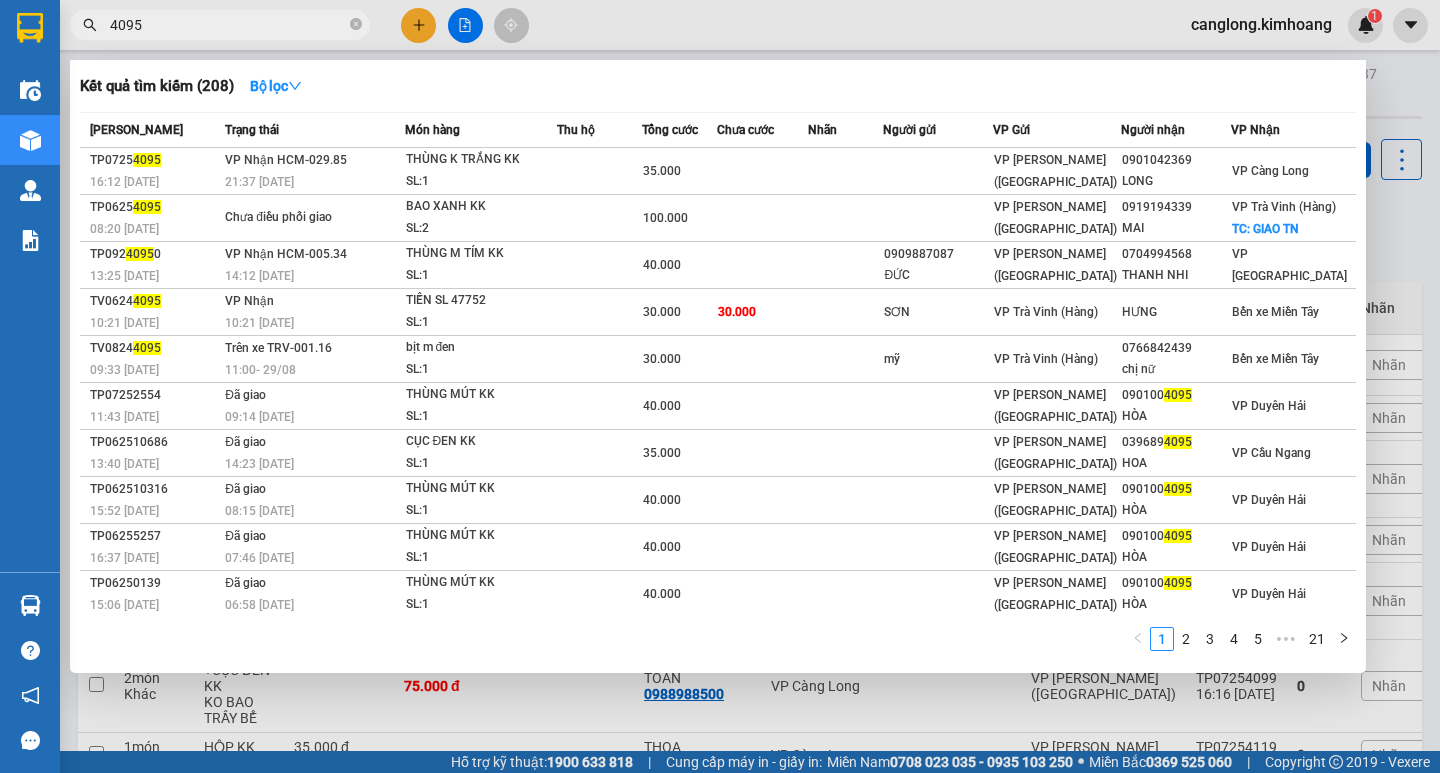 click on "4095" at bounding box center (228, 25) 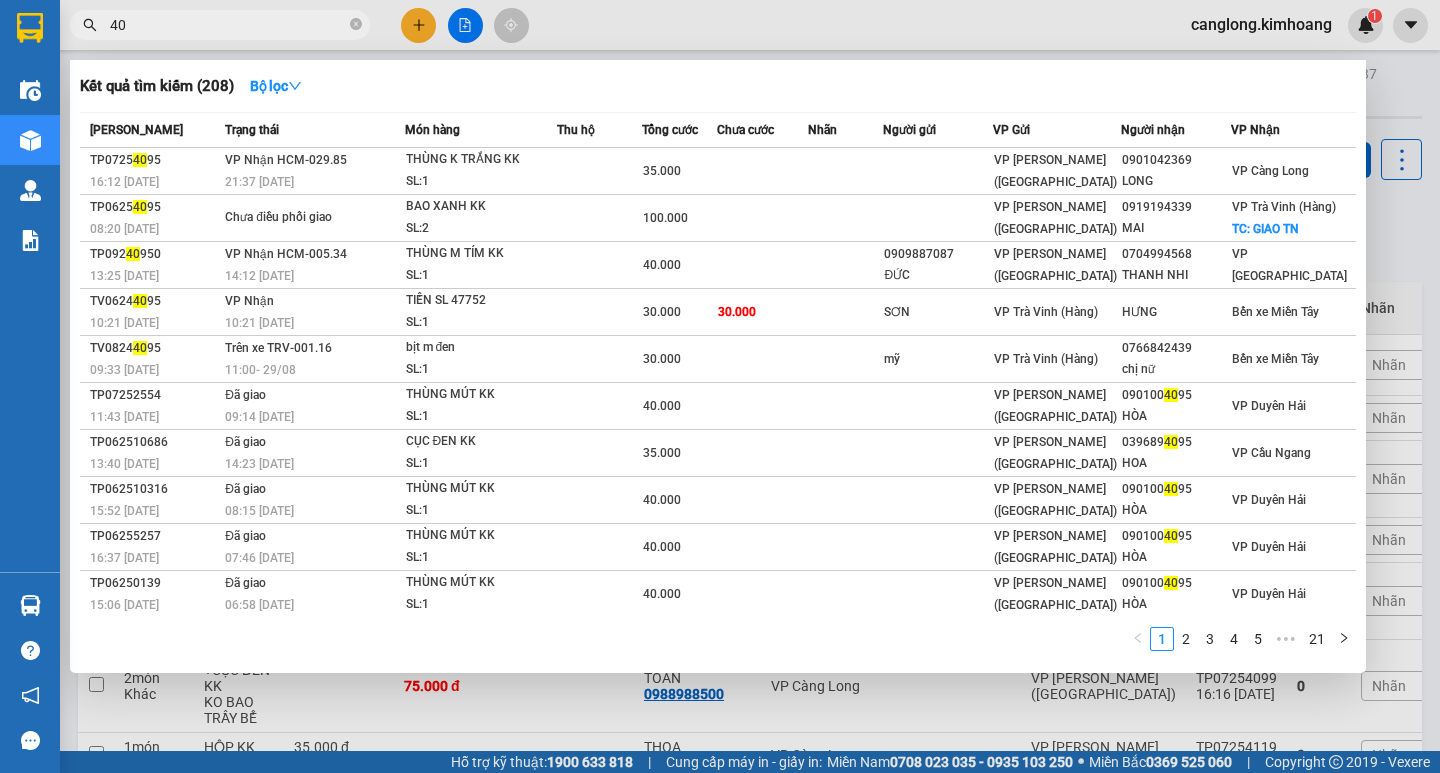 type on "4" 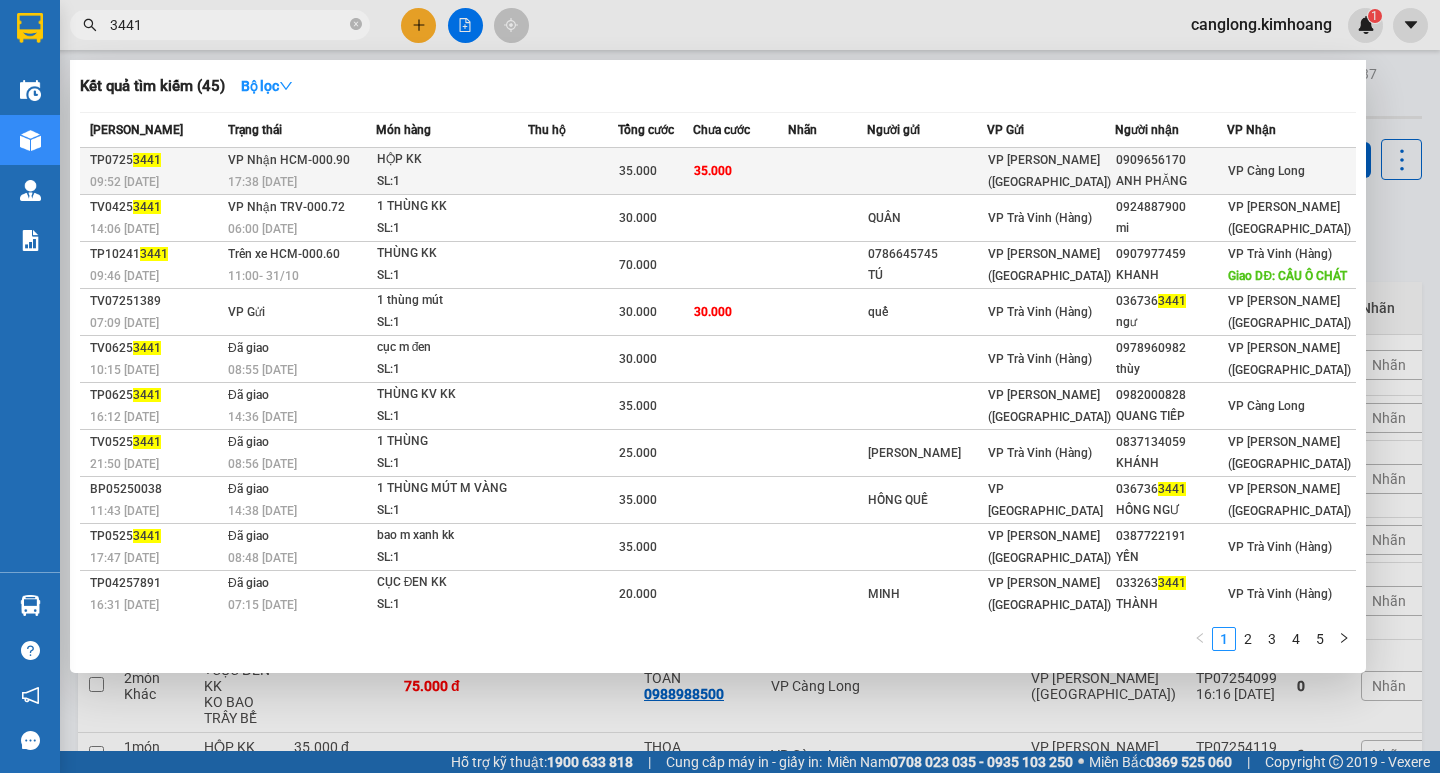 type on "3441" 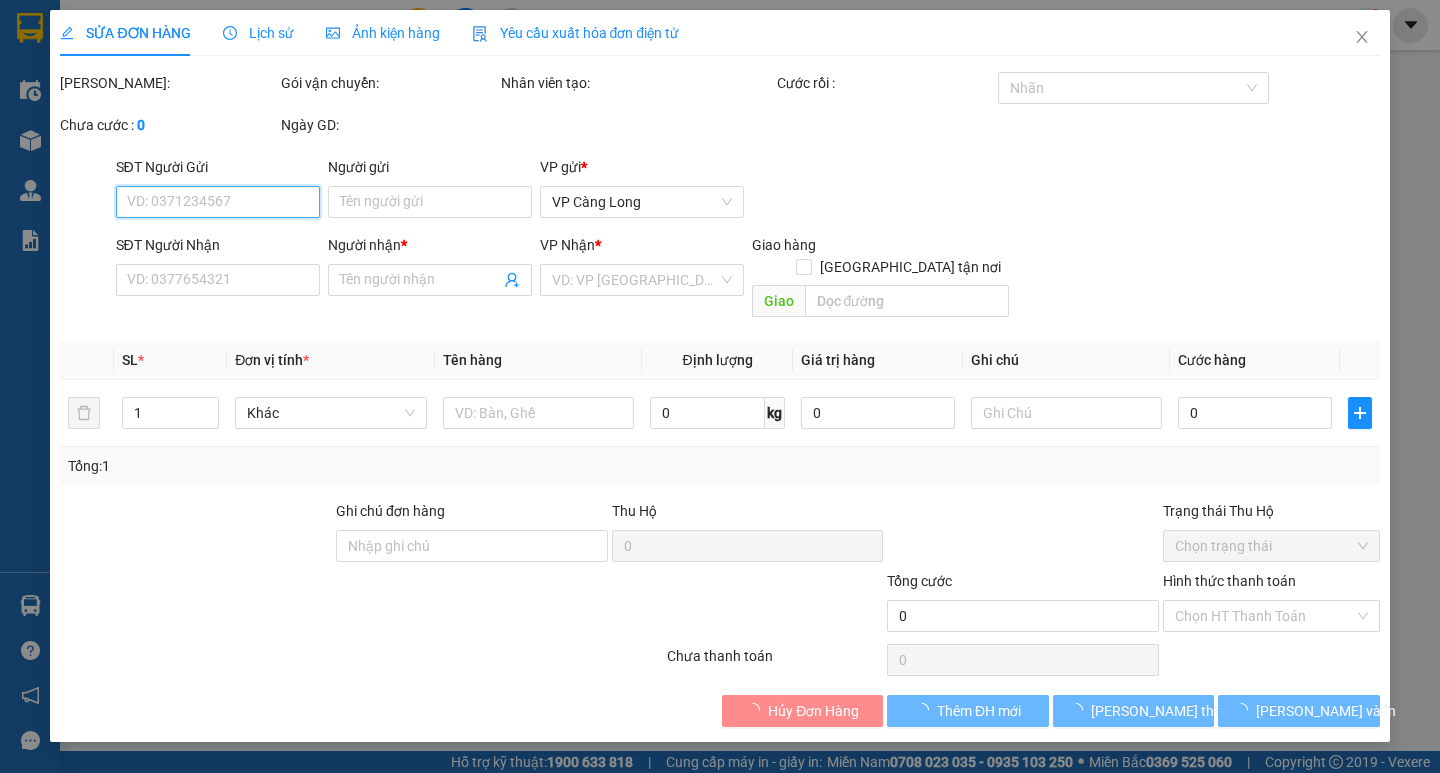 type on "0909656170" 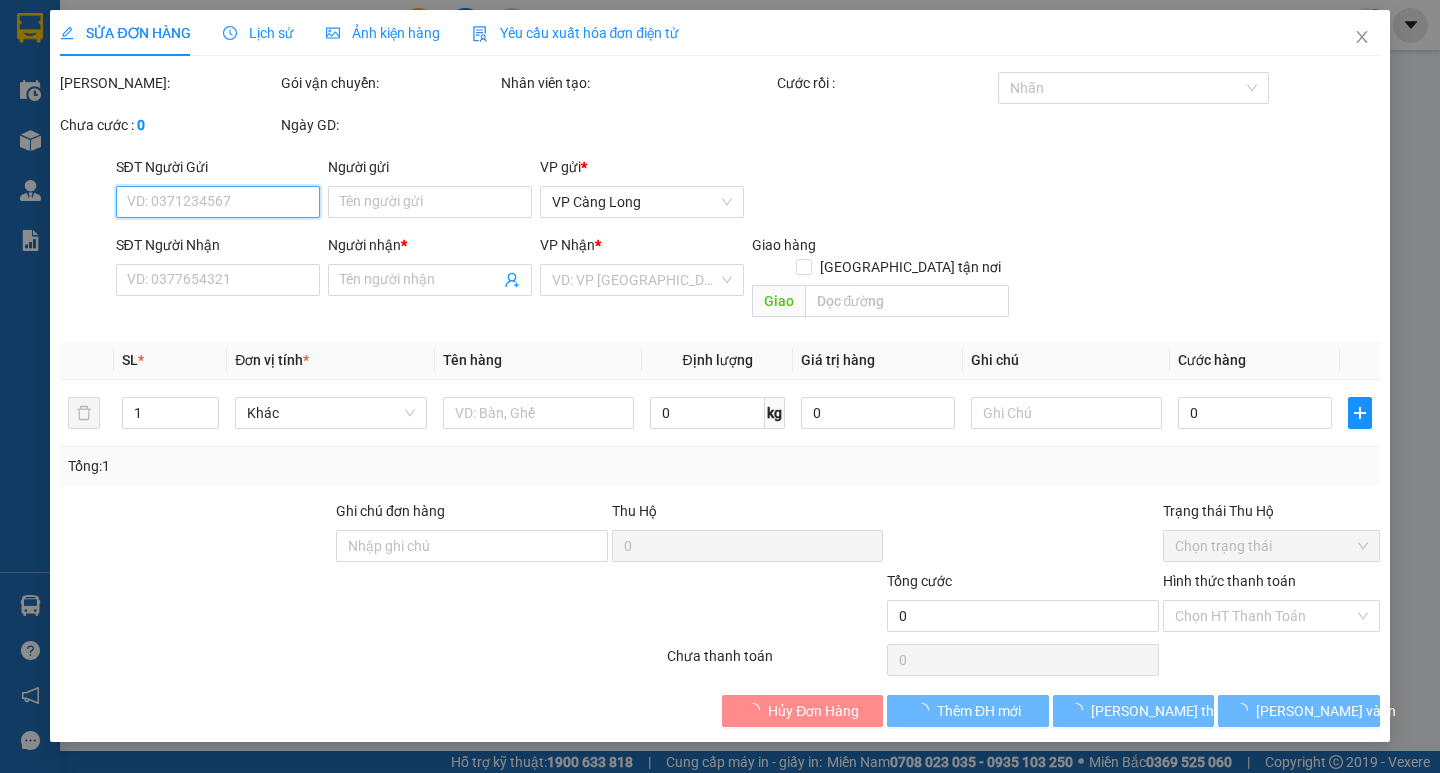 type on "ANH PHĂNG" 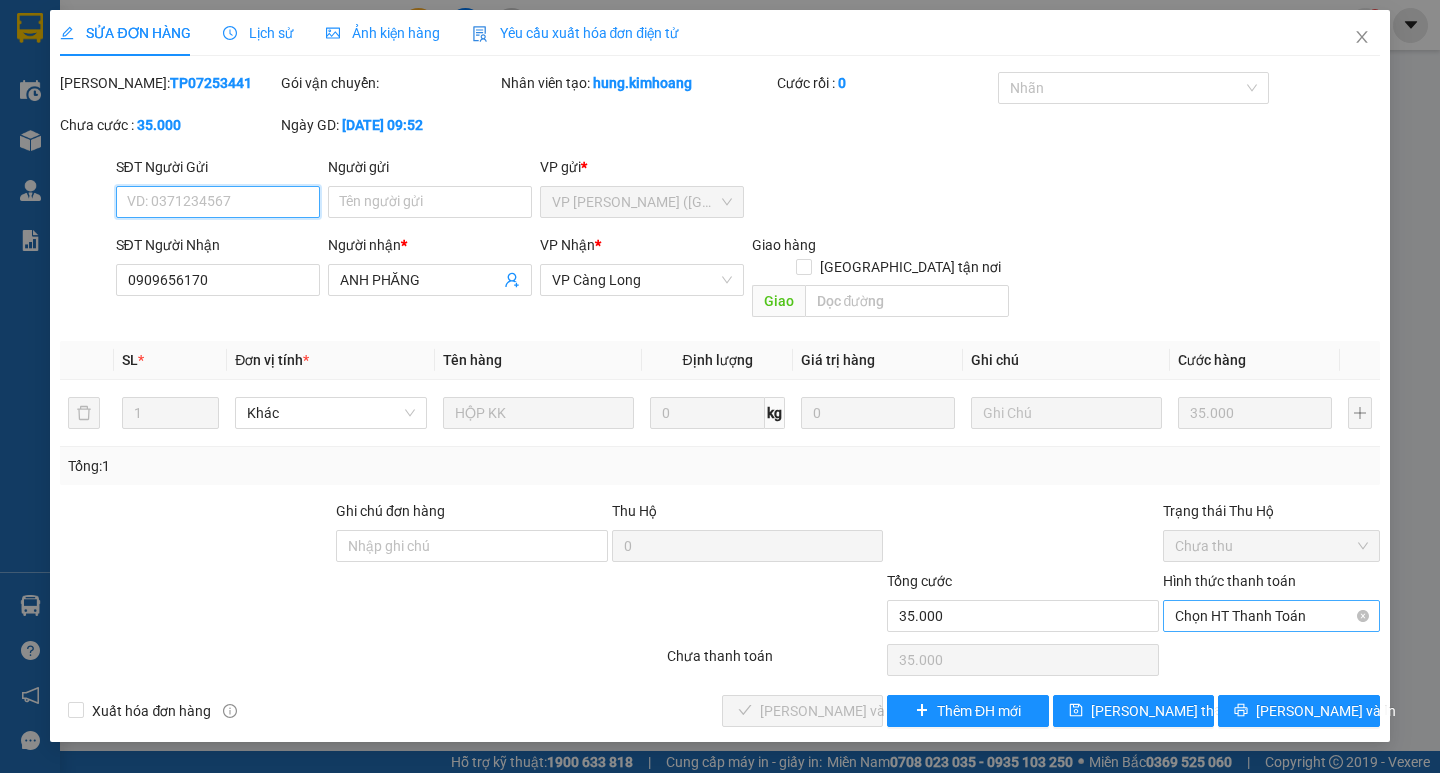 click on "Chọn HT Thanh Toán" at bounding box center [1271, 616] 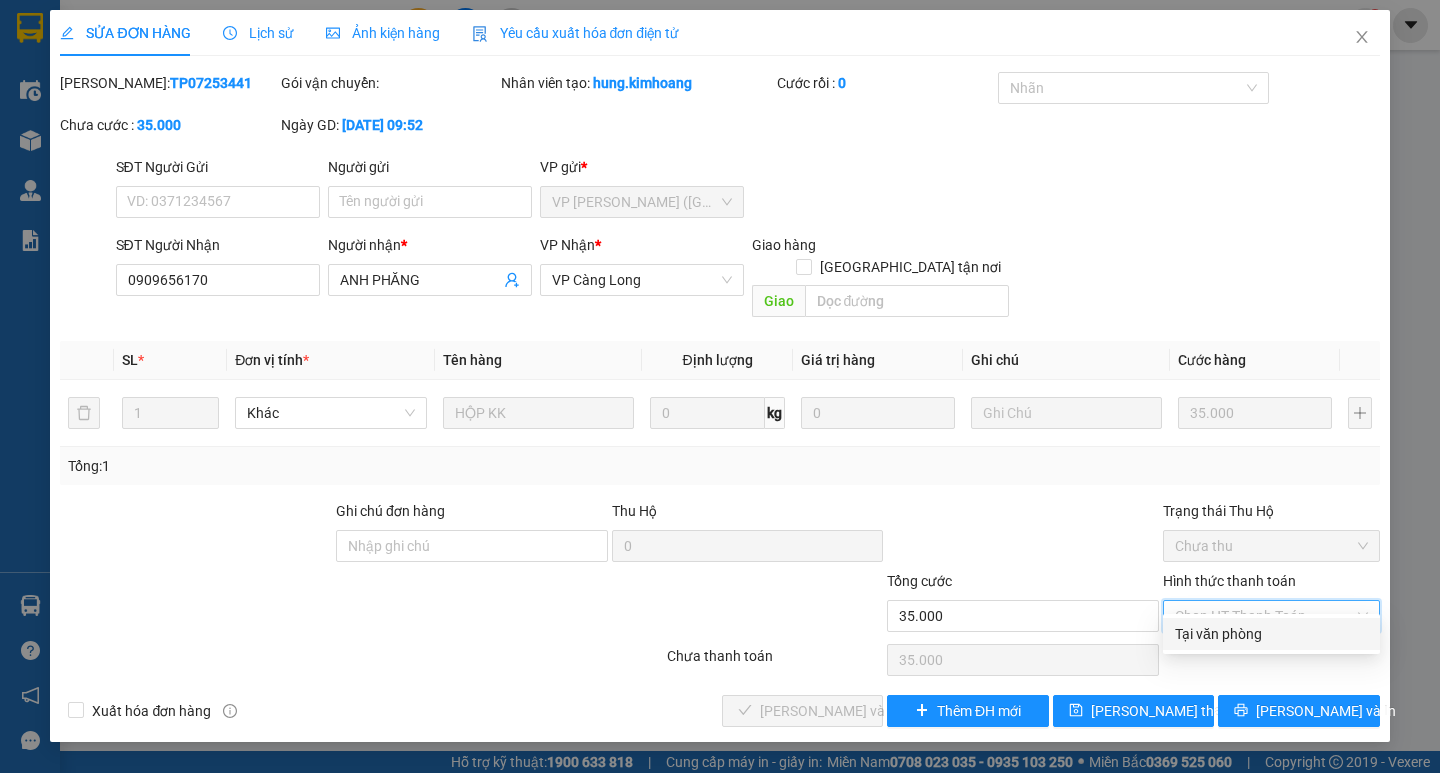 drag, startPoint x: 1201, startPoint y: 633, endPoint x: 920, endPoint y: 695, distance: 287.75858 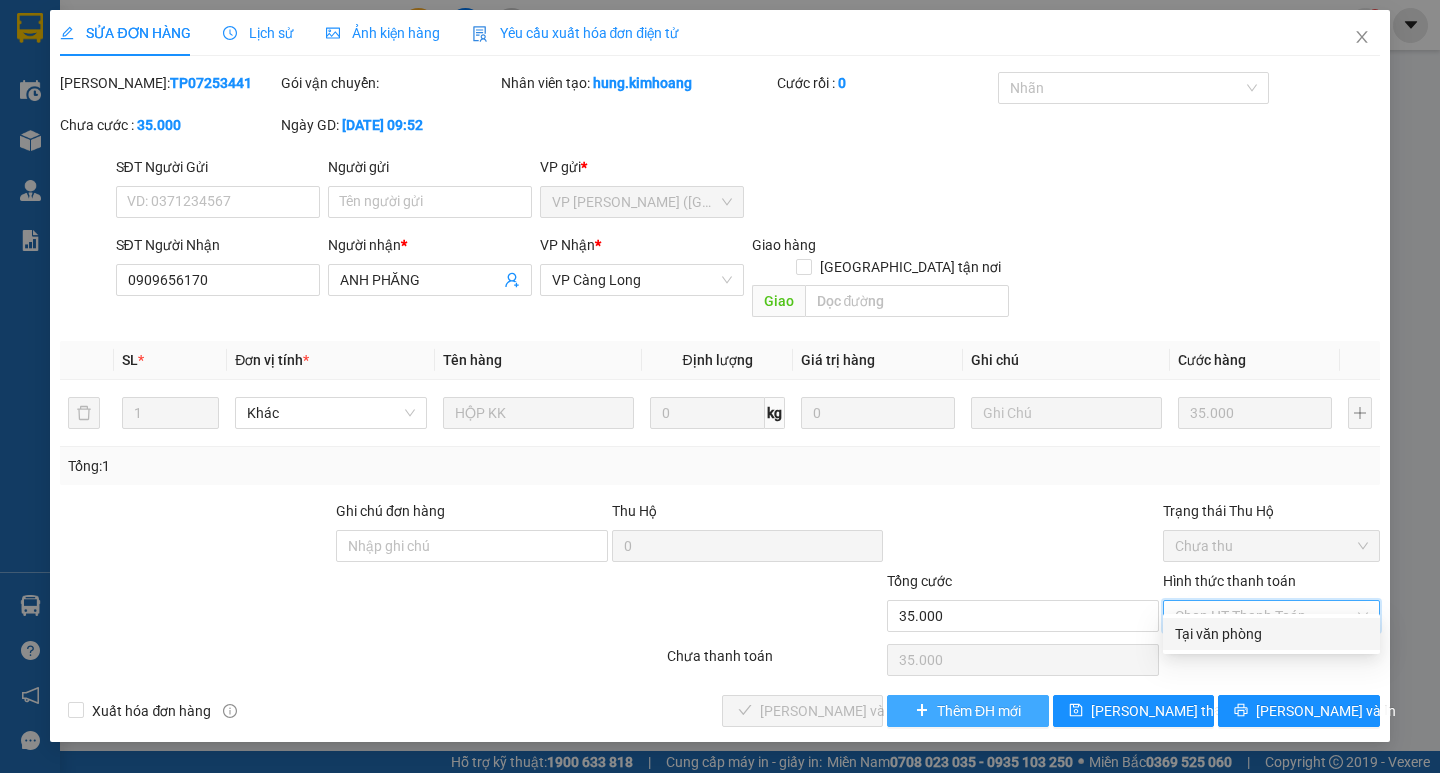 type on "0" 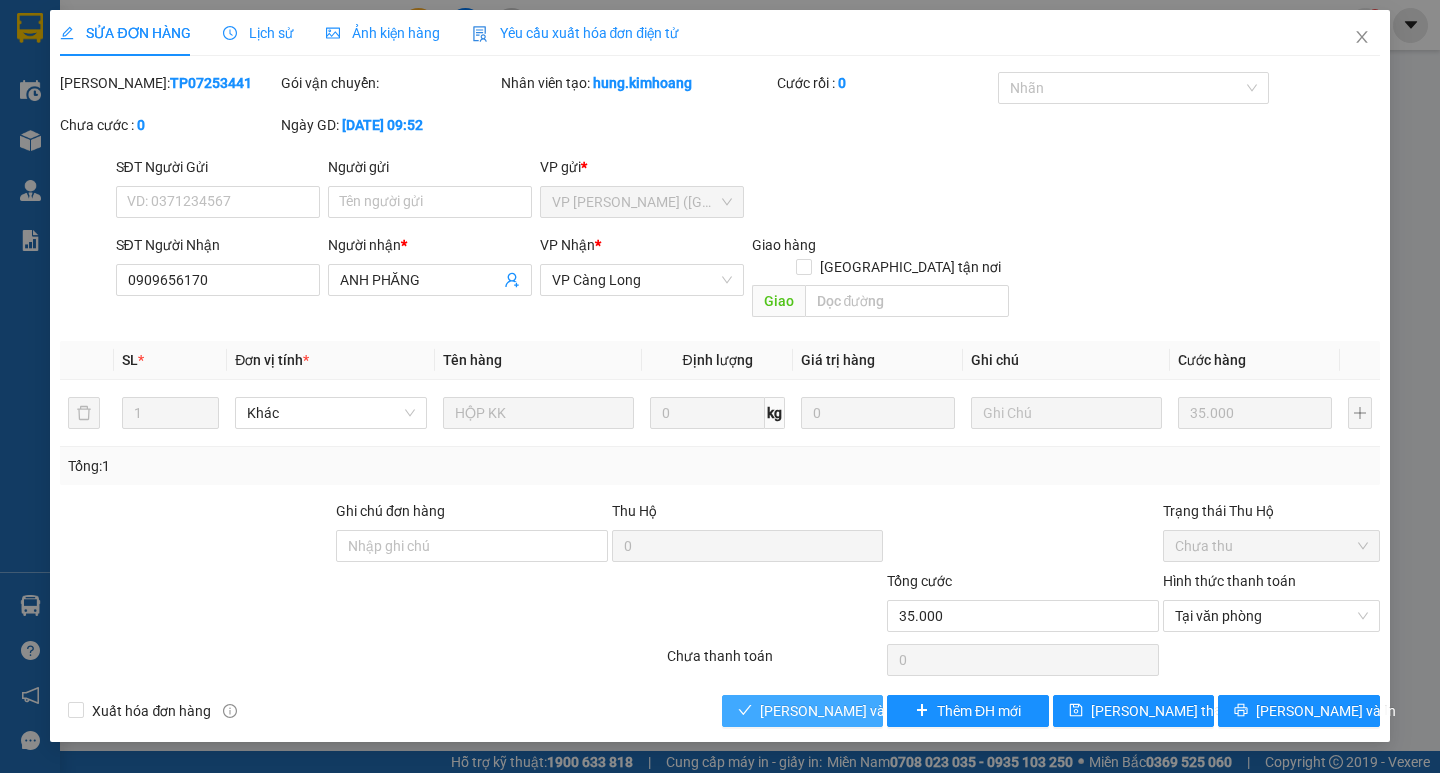 click on "[PERSON_NAME] và Giao hàng" at bounding box center (856, 711) 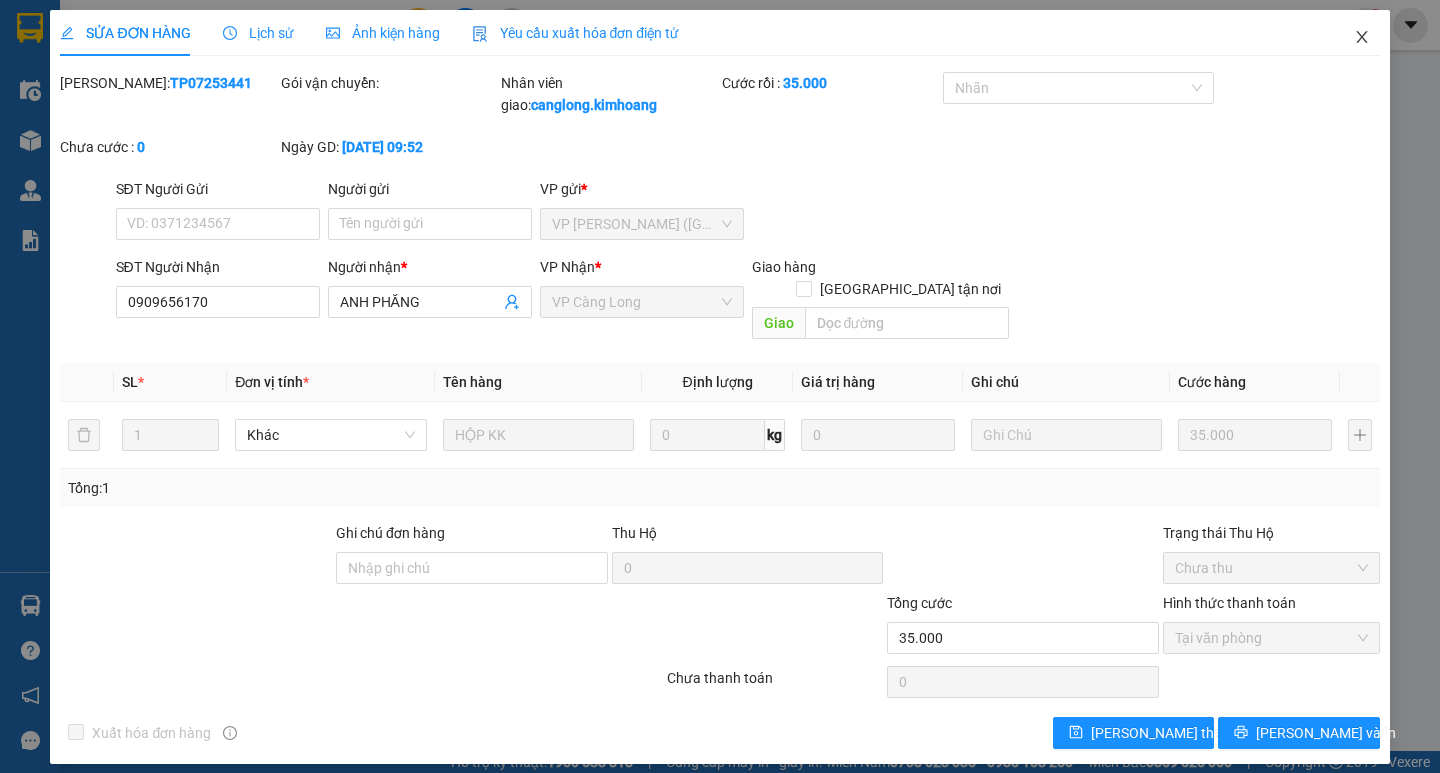 click at bounding box center [1362, 38] 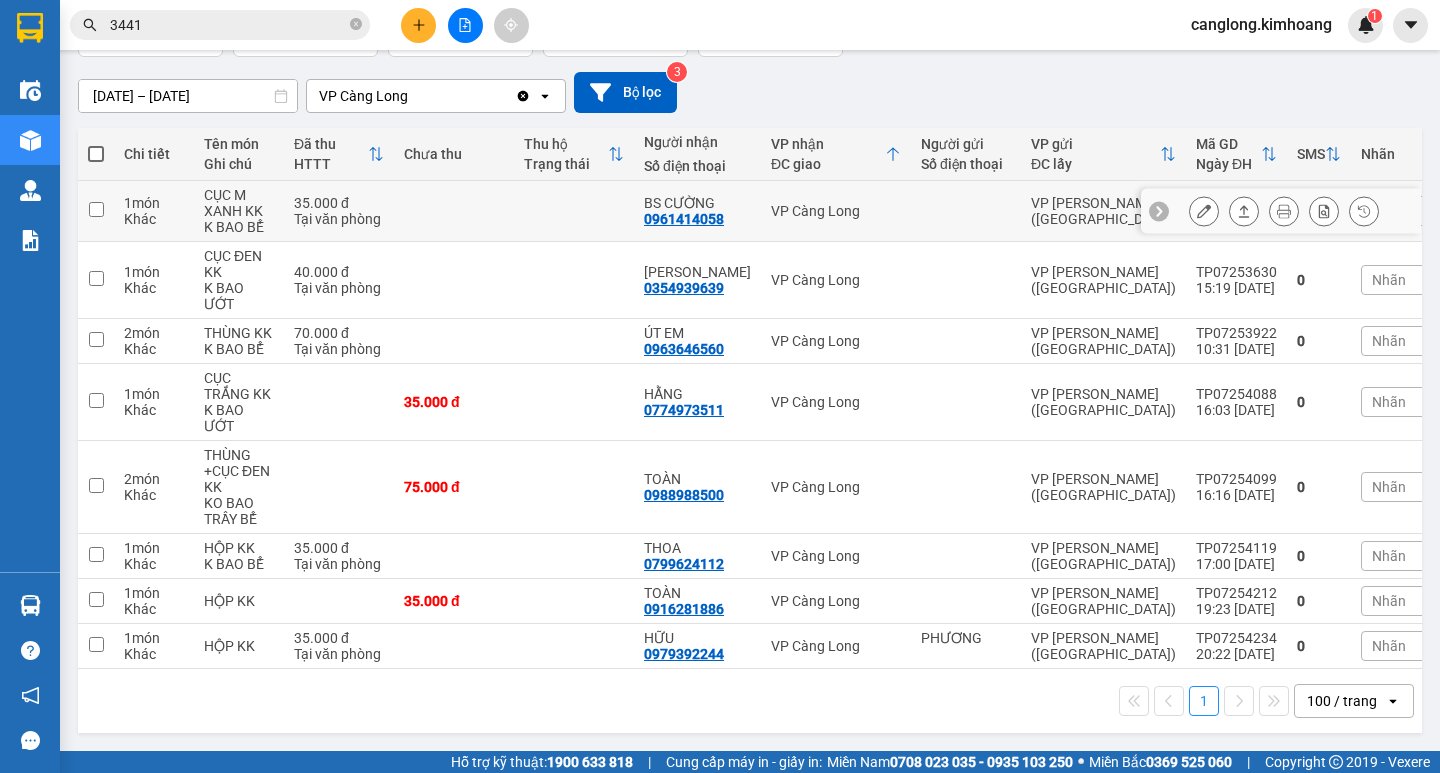 scroll, scrollTop: 0, scrollLeft: 0, axis: both 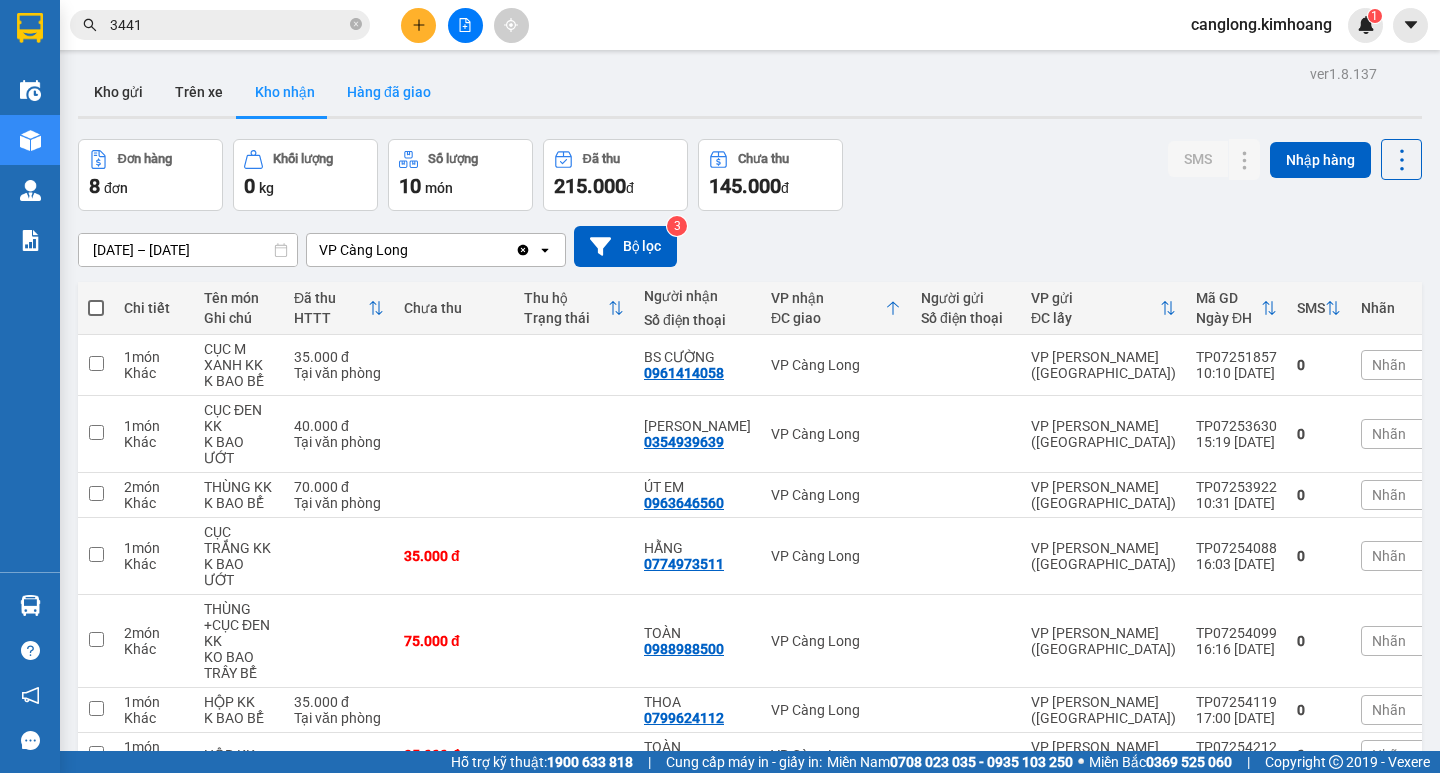 click on "Hàng đã giao" at bounding box center [389, 92] 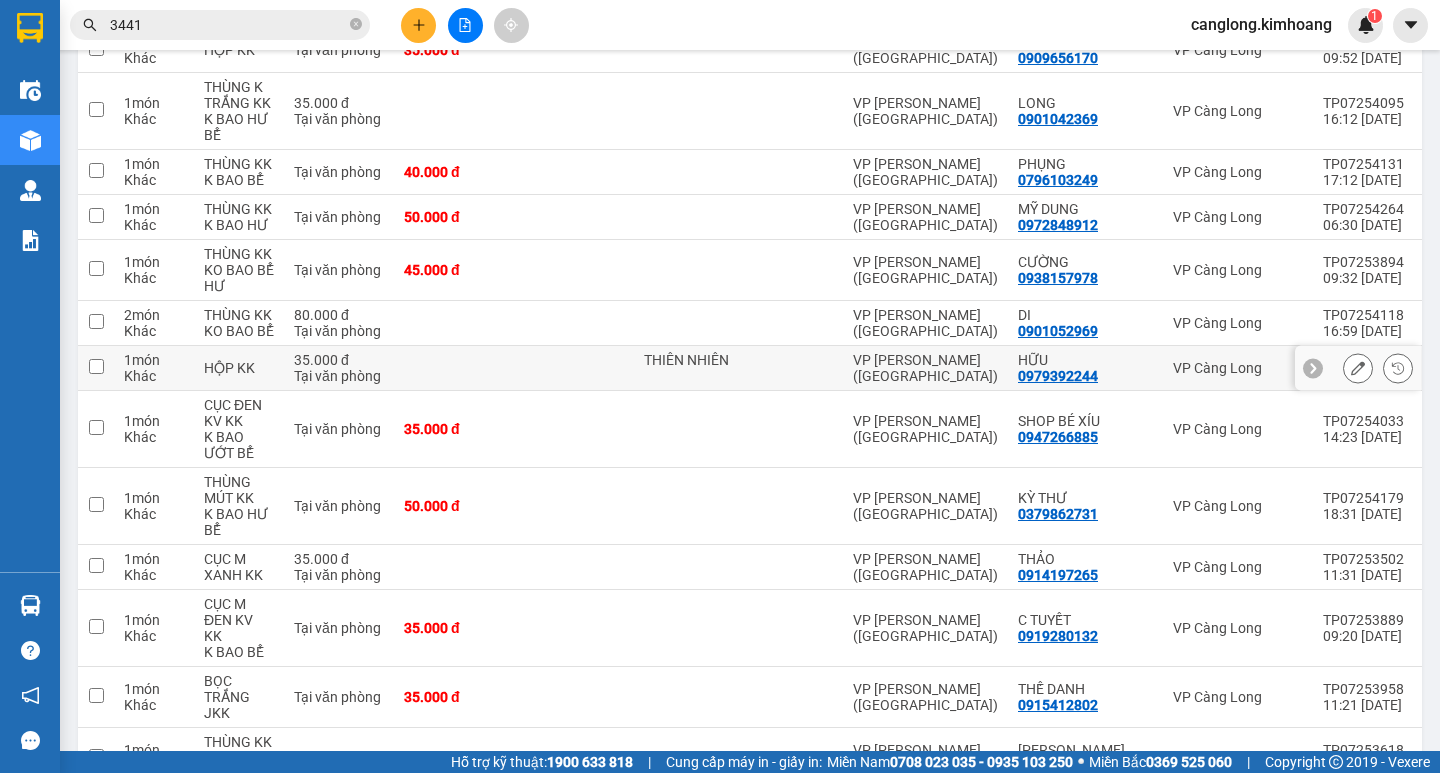 scroll, scrollTop: 200, scrollLeft: 0, axis: vertical 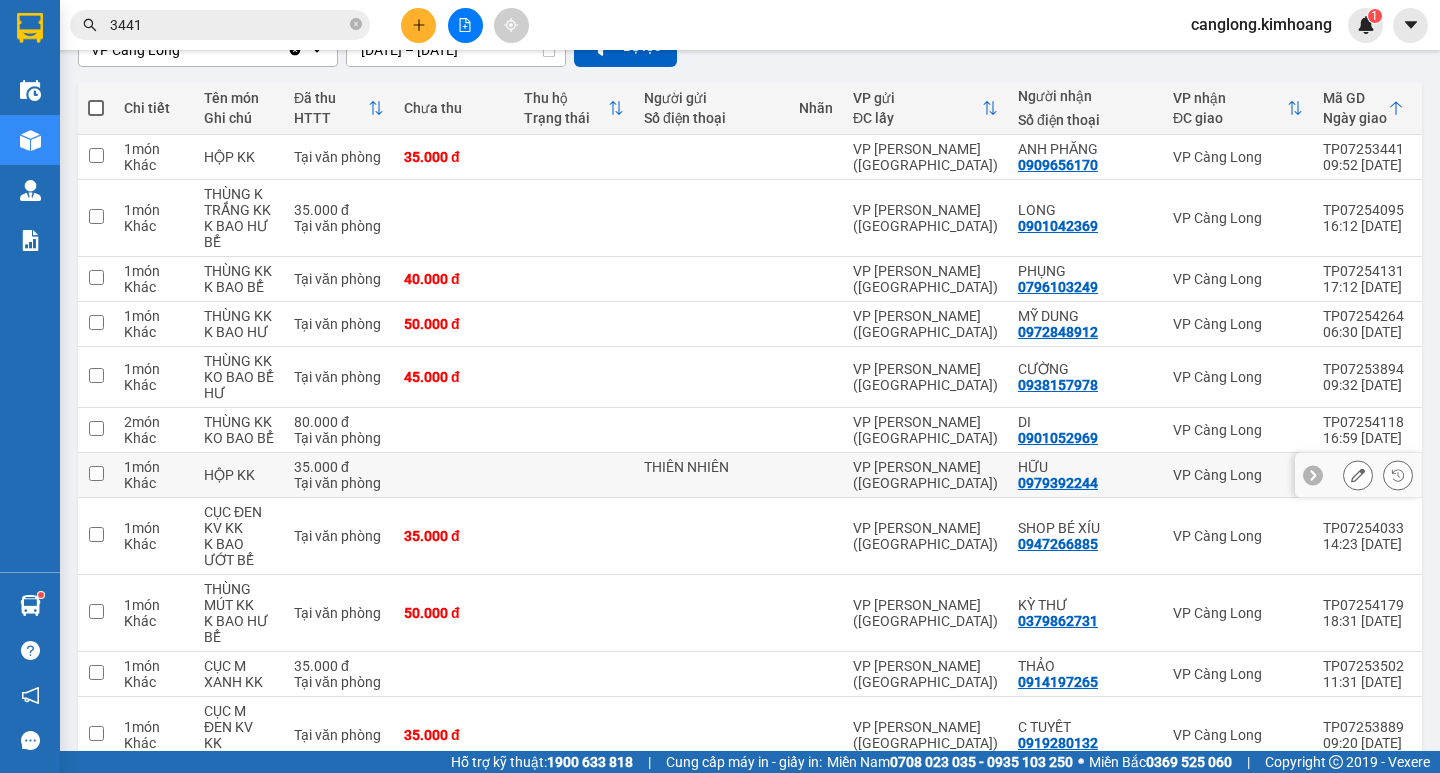 click on "THIÊN NHIÊN" at bounding box center [711, 475] 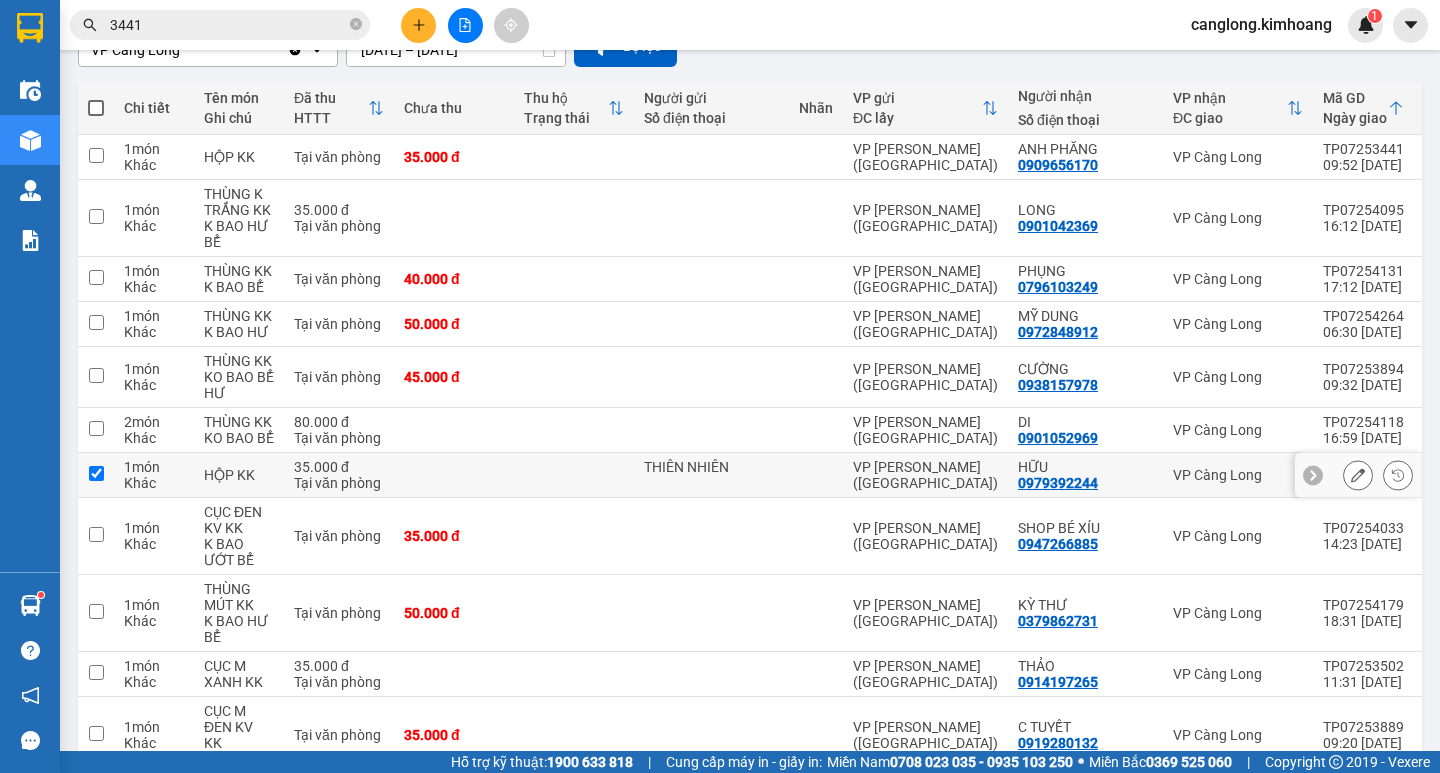 click on "THIÊN NHIÊN" at bounding box center (711, 475) 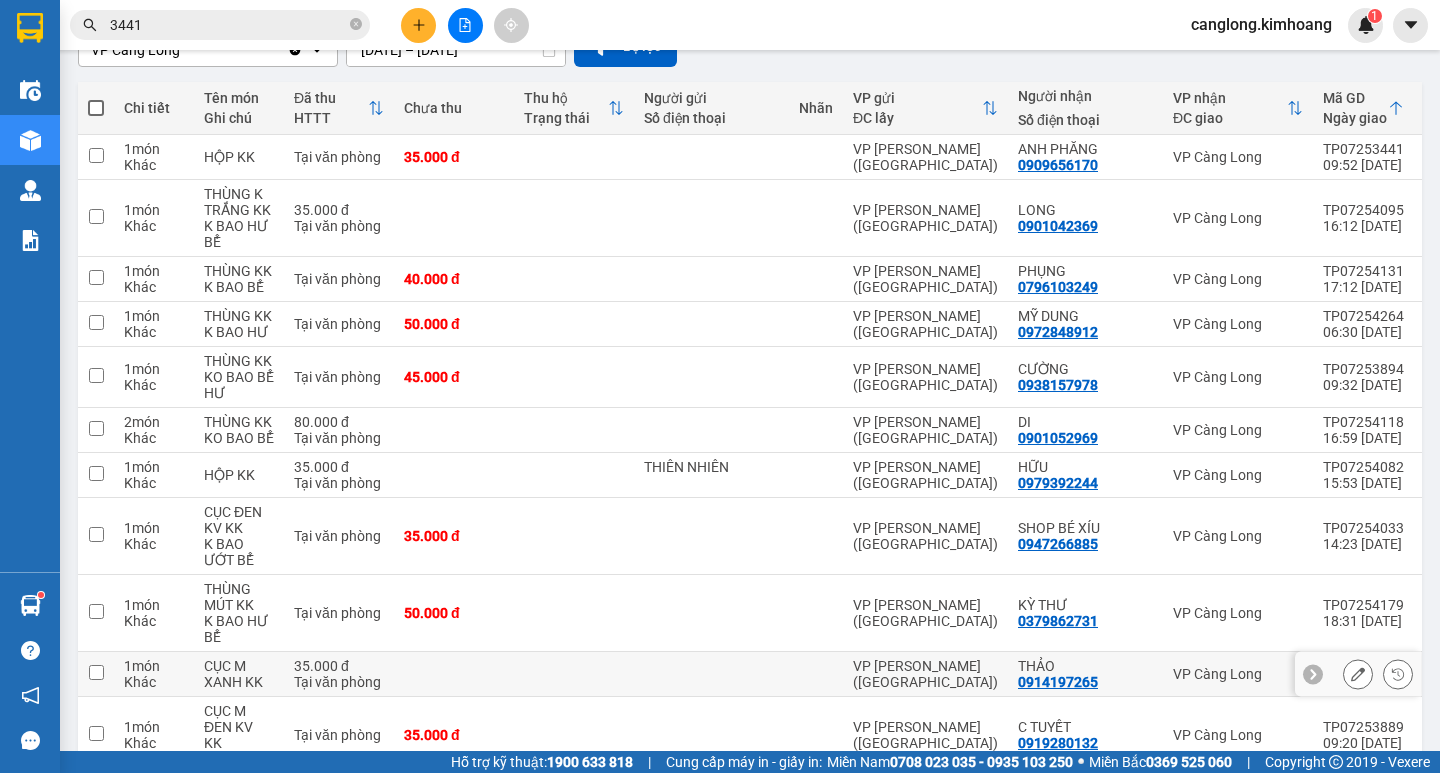 checkbox on "false" 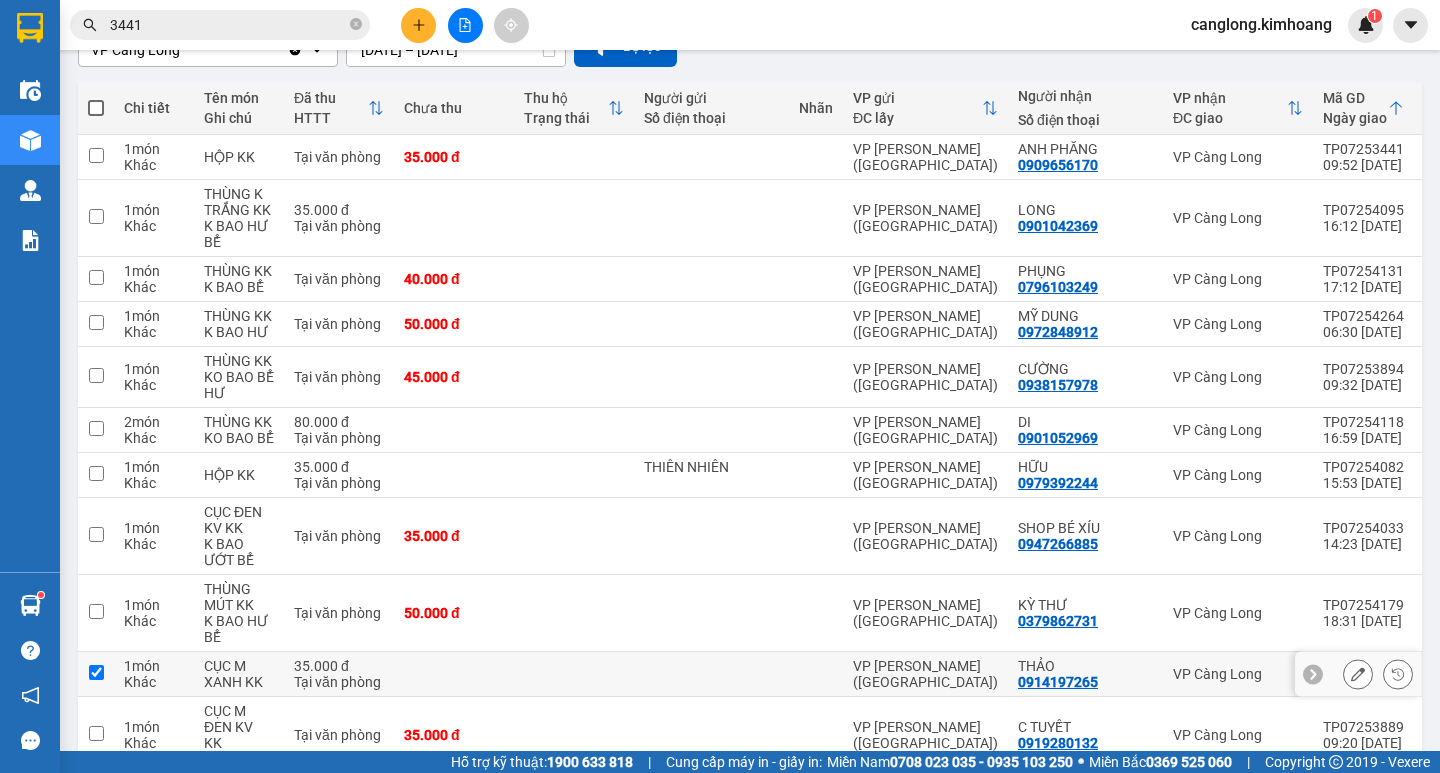 checkbox on "true" 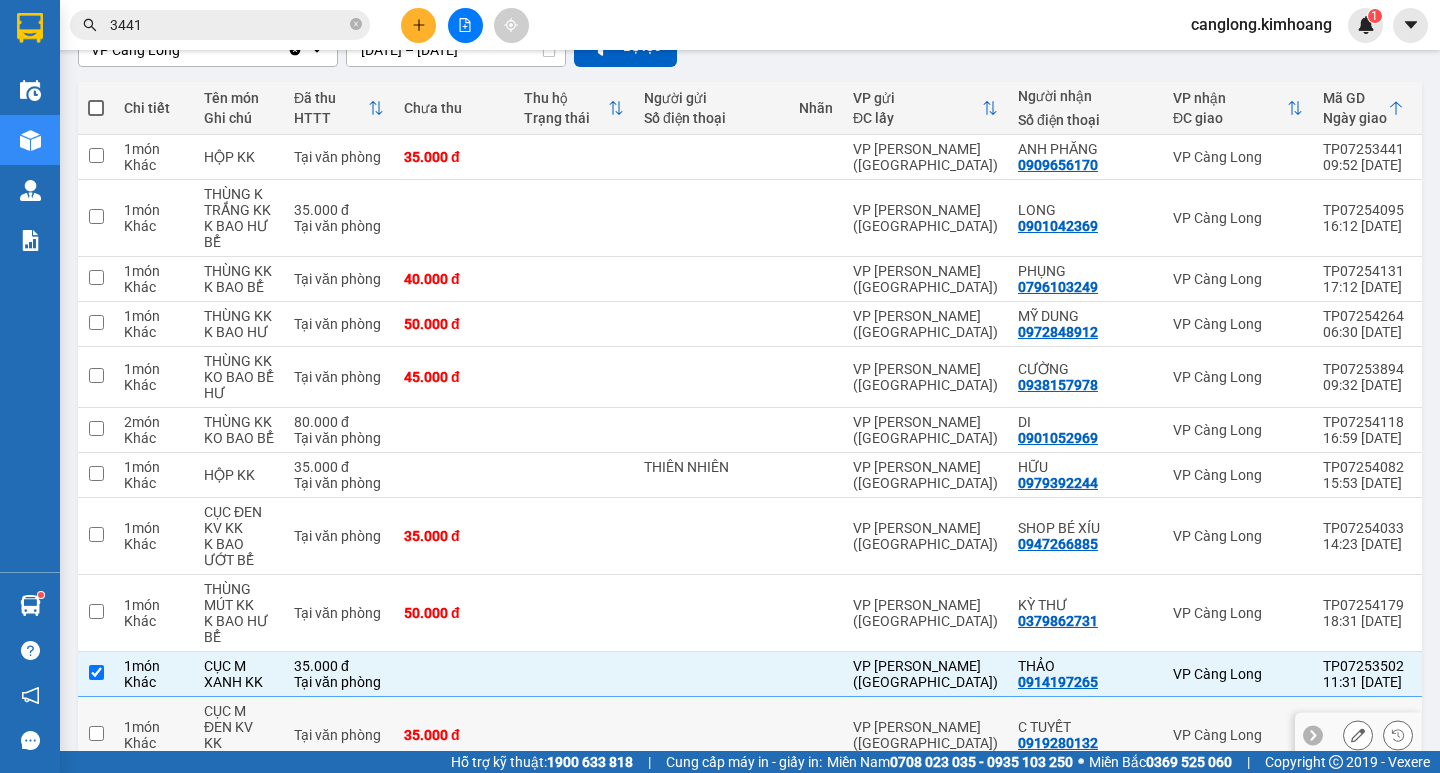 click at bounding box center (711, 735) 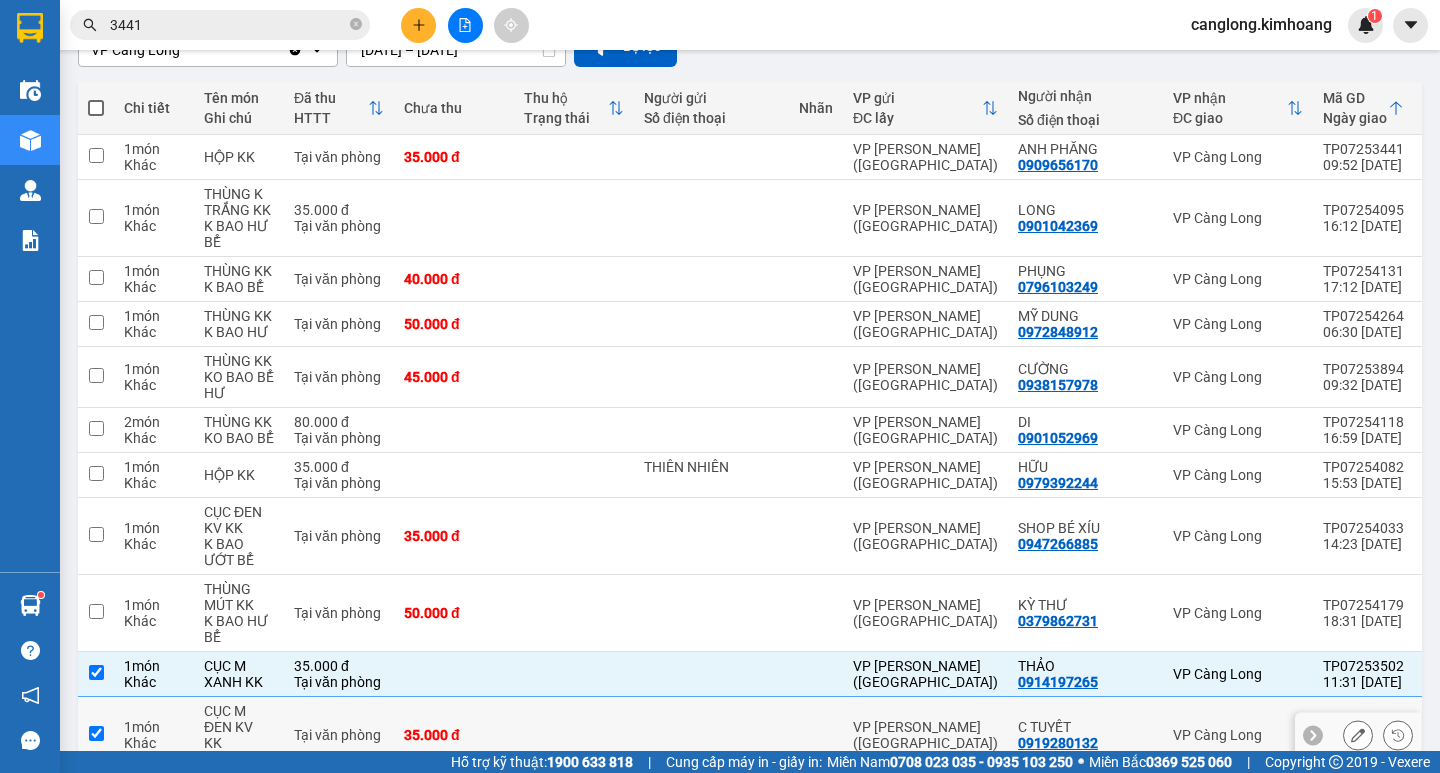 checkbox on "true" 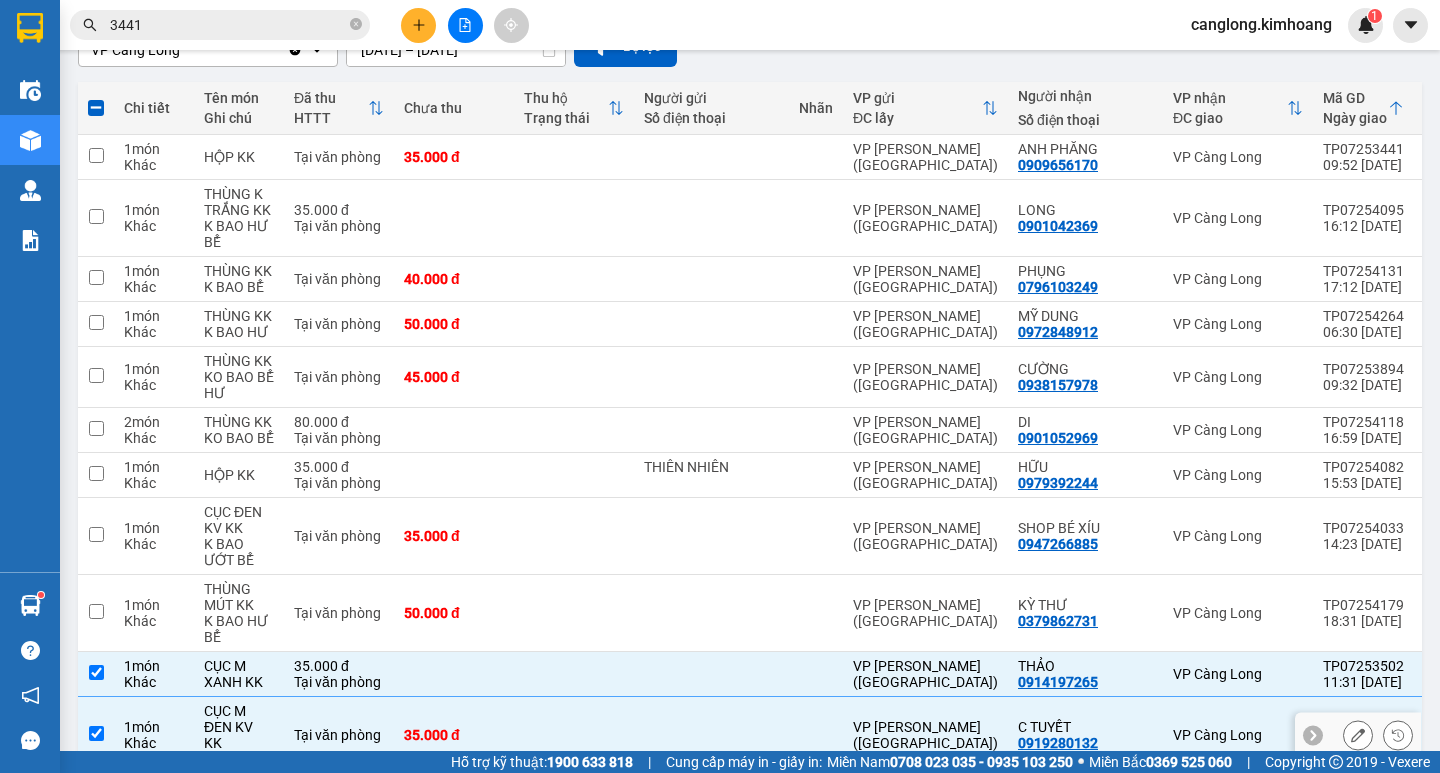 drag, startPoint x: 684, startPoint y: 698, endPoint x: 361, endPoint y: 448, distance: 408.44705 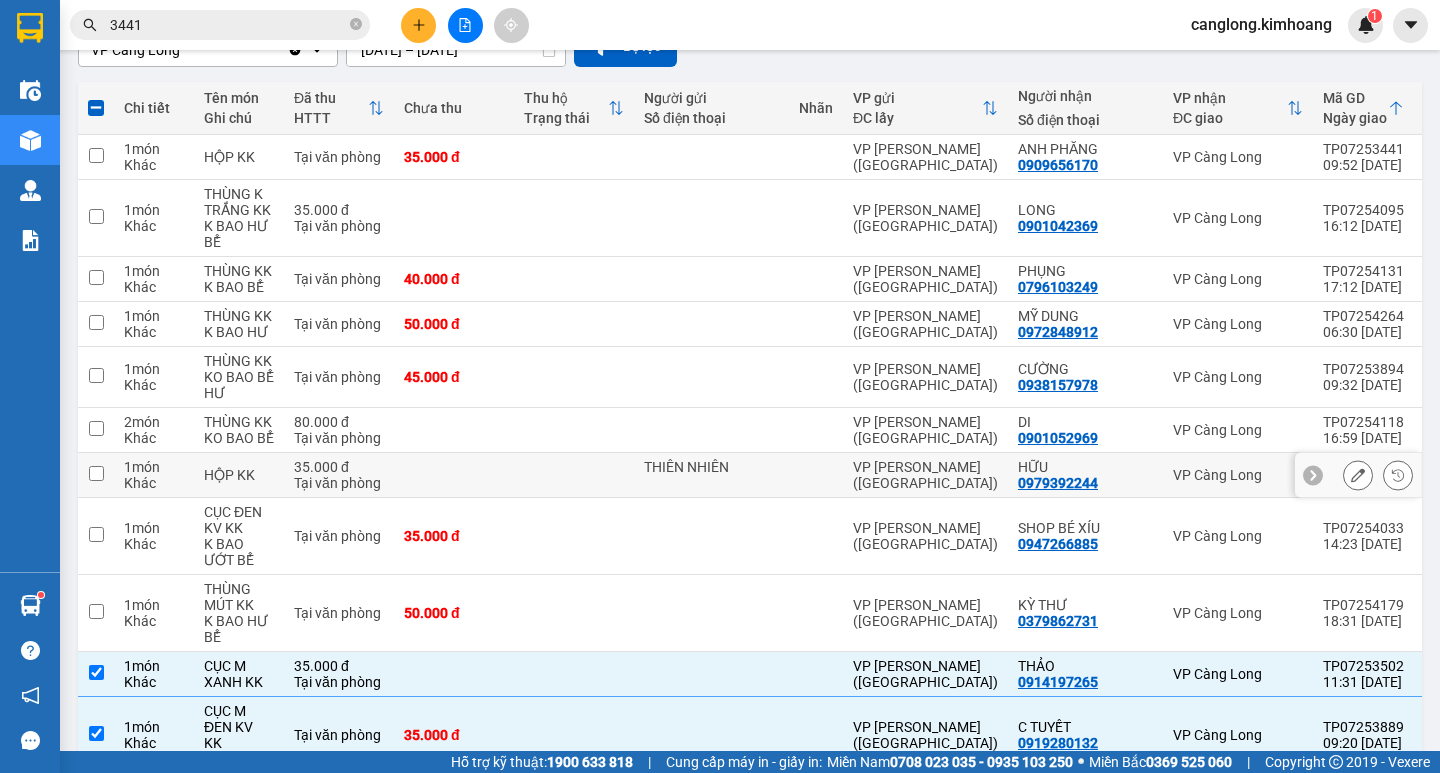 click at bounding box center [454, 475] 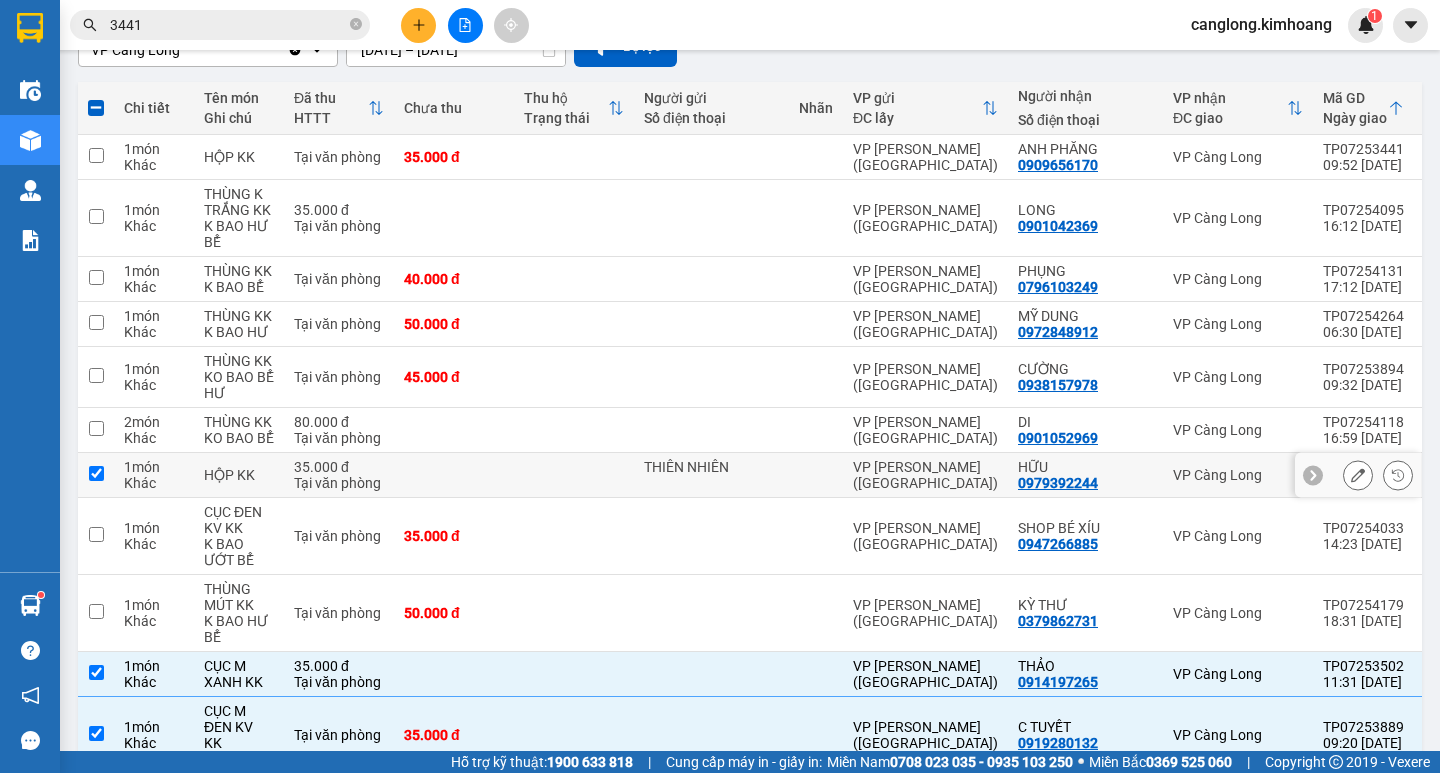checkbox on "true" 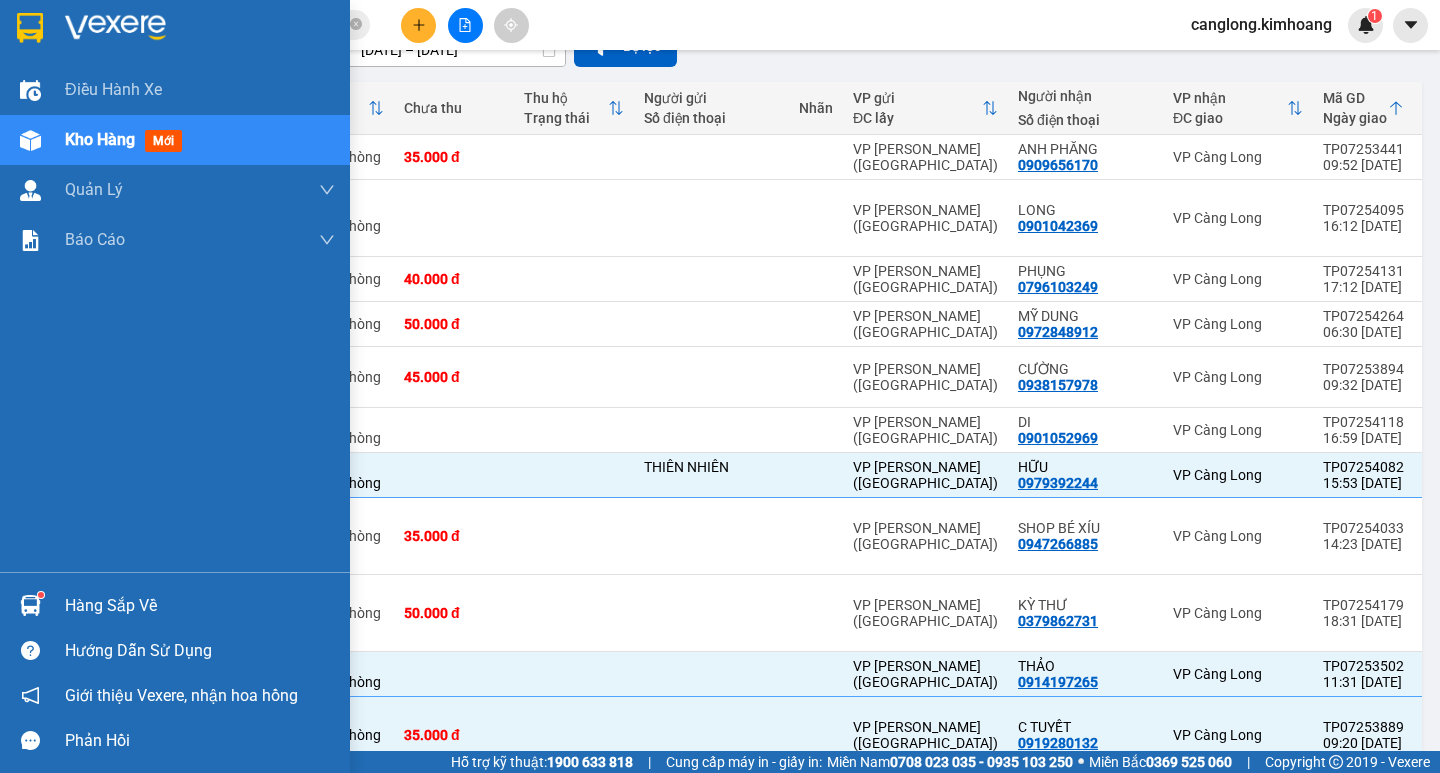 click at bounding box center [30, 605] 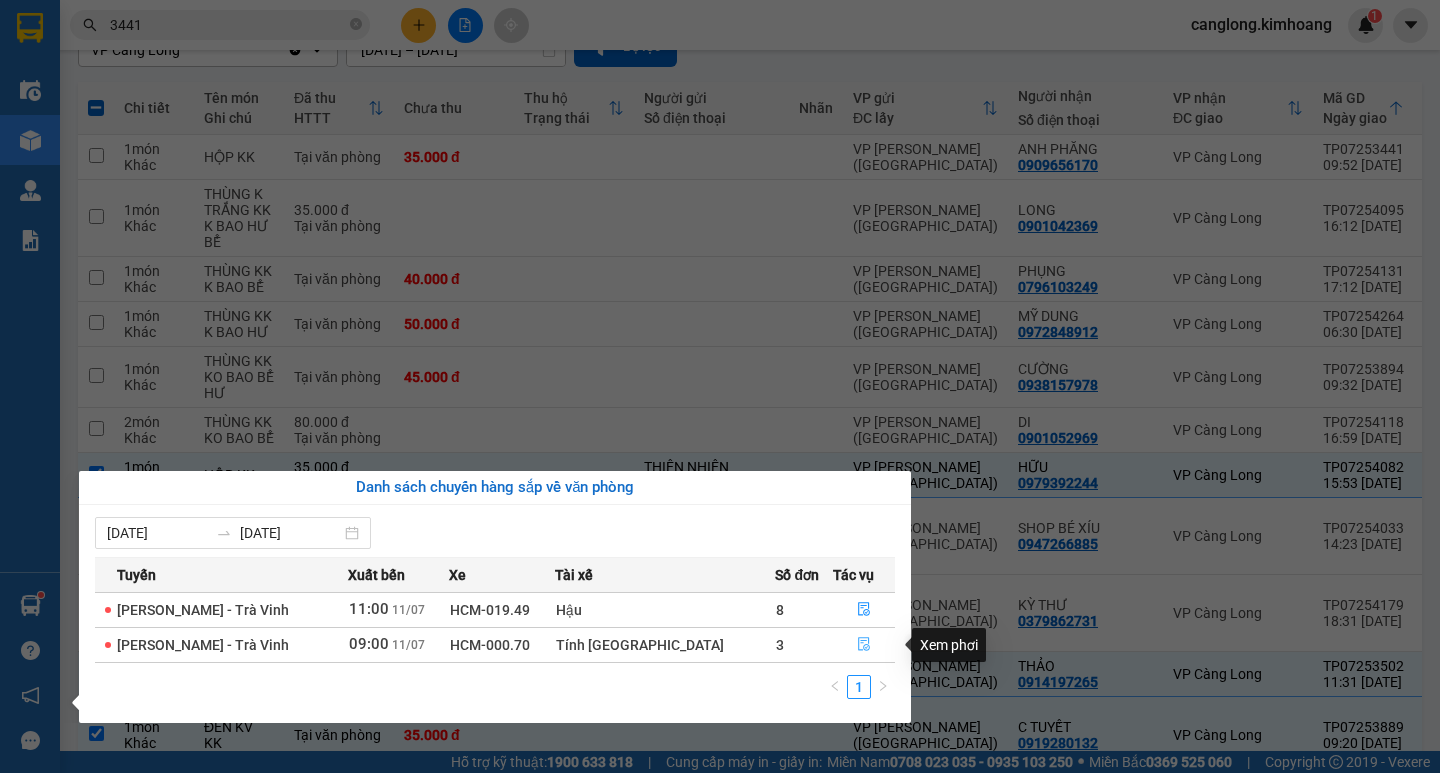 click 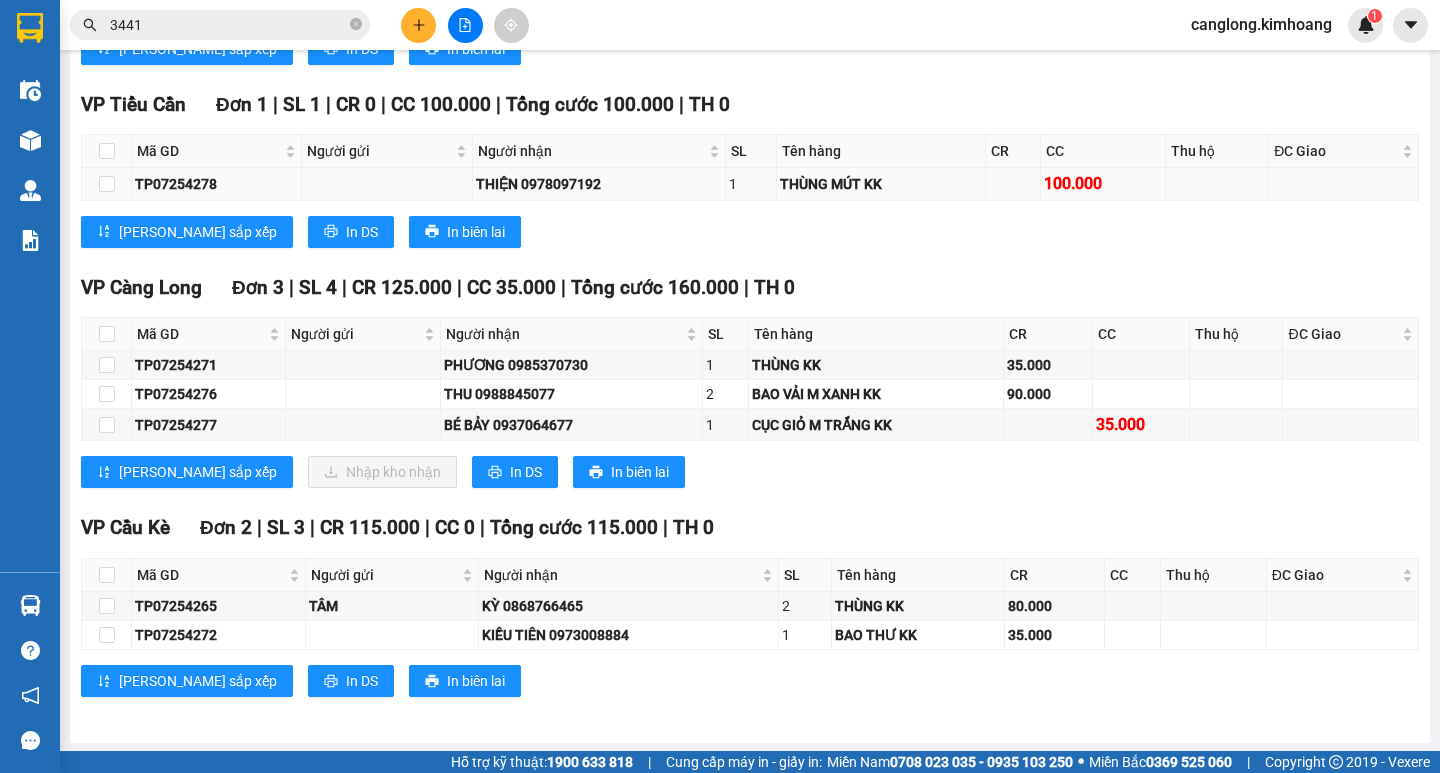 scroll, scrollTop: 996, scrollLeft: 0, axis: vertical 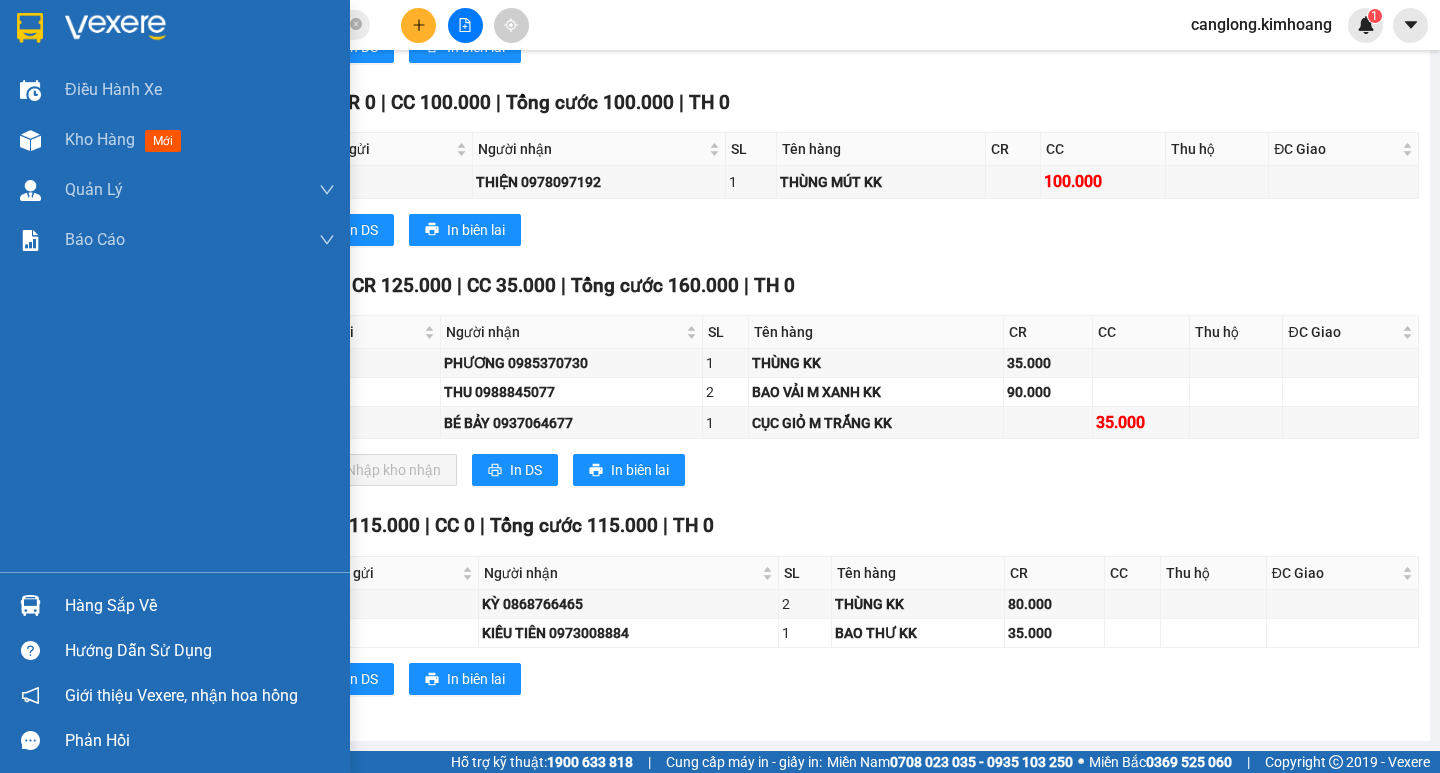 click on "Hàng sắp về" at bounding box center (175, 605) 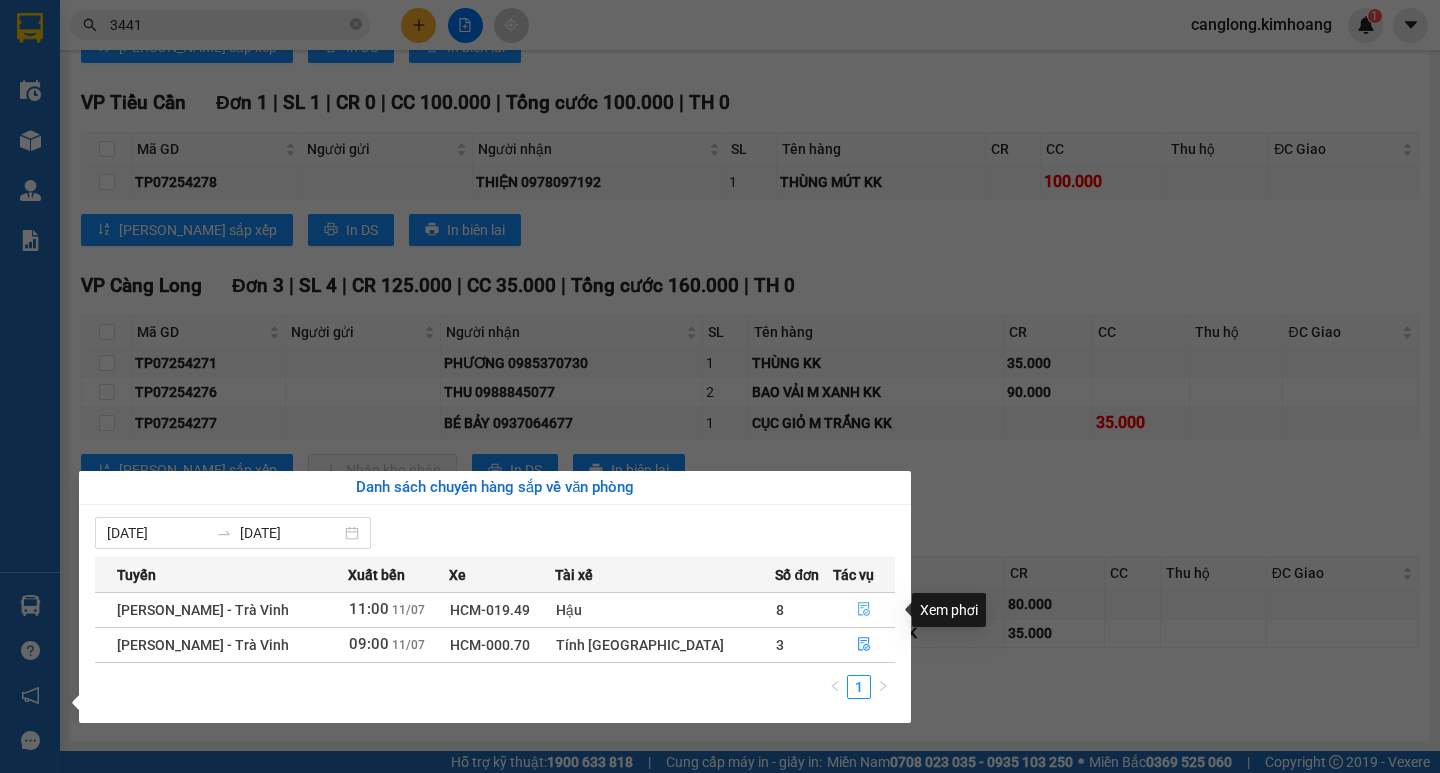 click at bounding box center [864, 610] 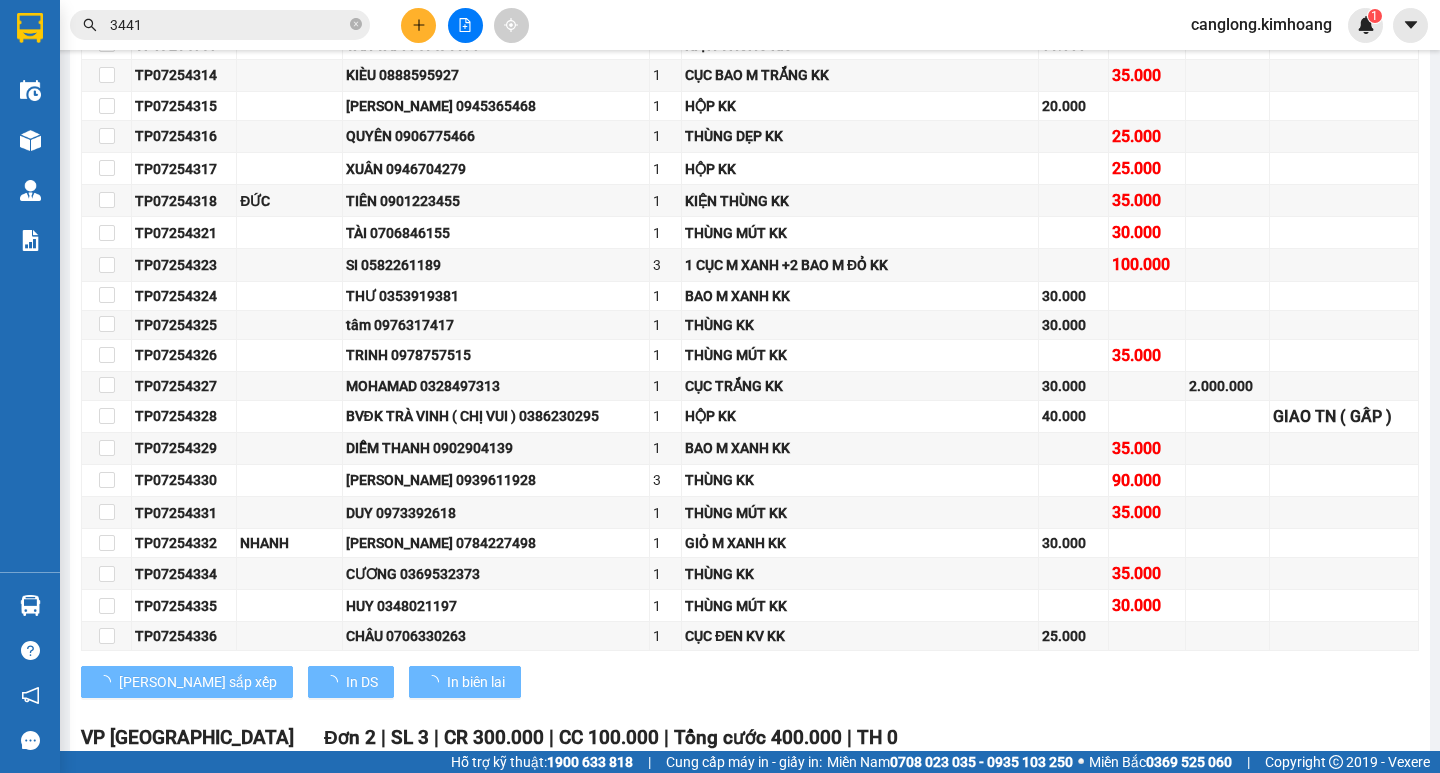scroll, scrollTop: 1861, scrollLeft: 0, axis: vertical 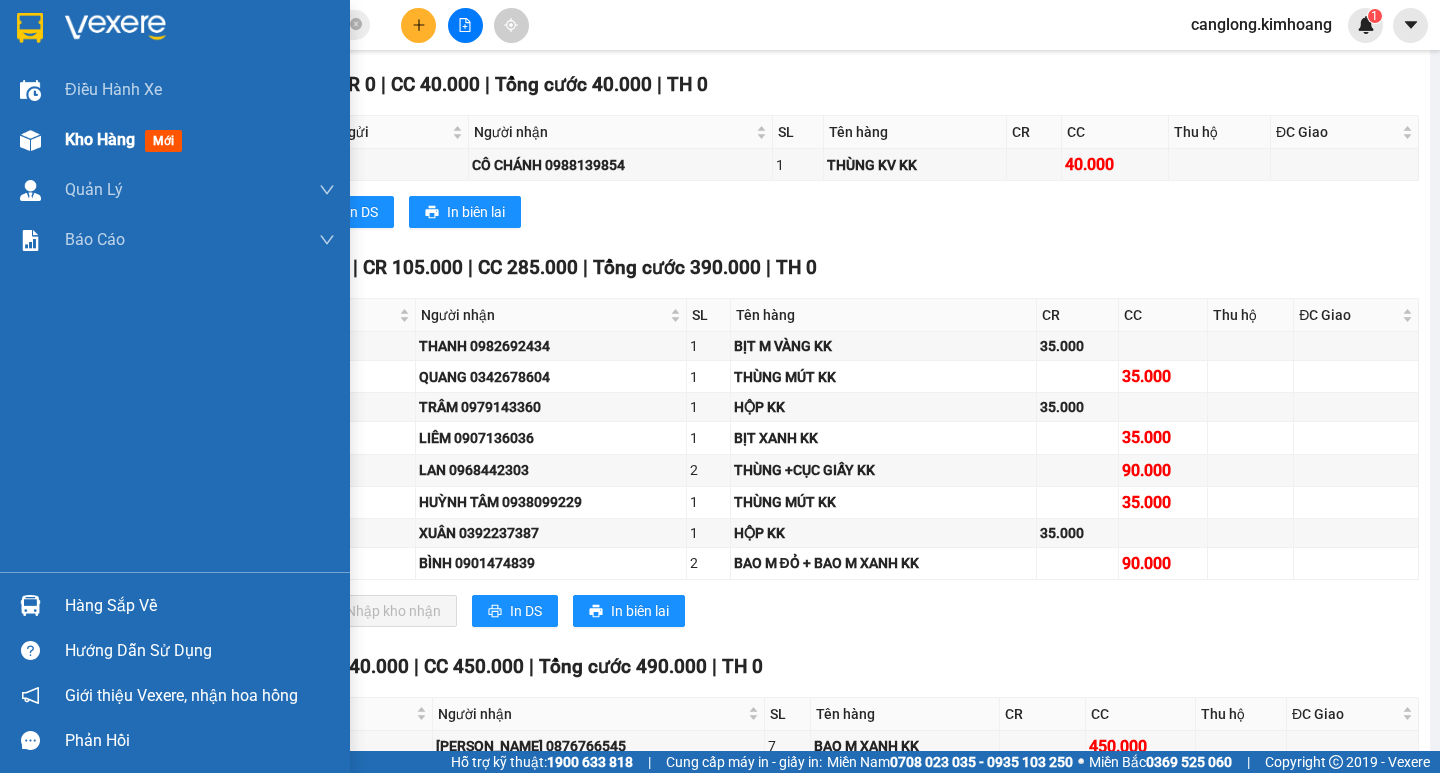 click on "Kho hàng mới" at bounding box center [175, 140] 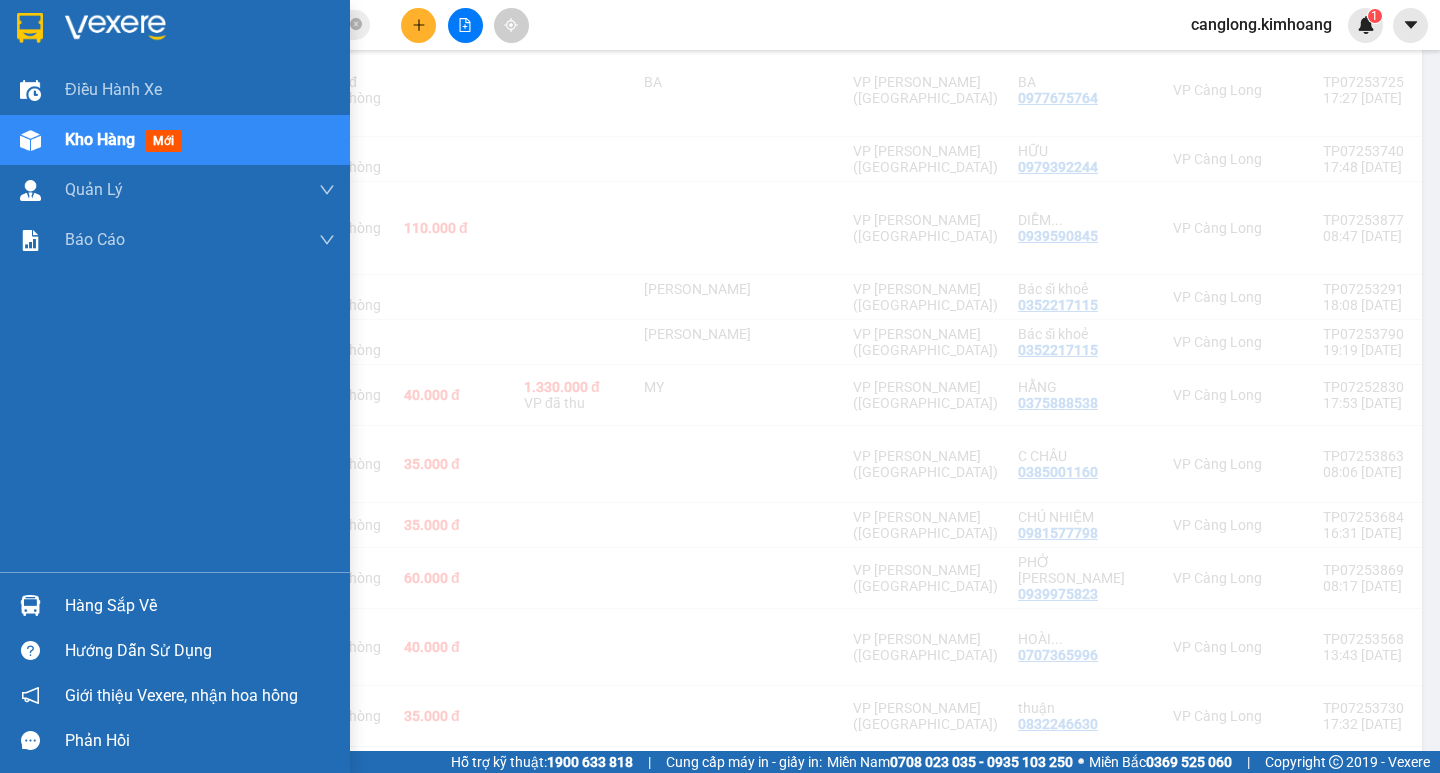 scroll, scrollTop: 2234, scrollLeft: 0, axis: vertical 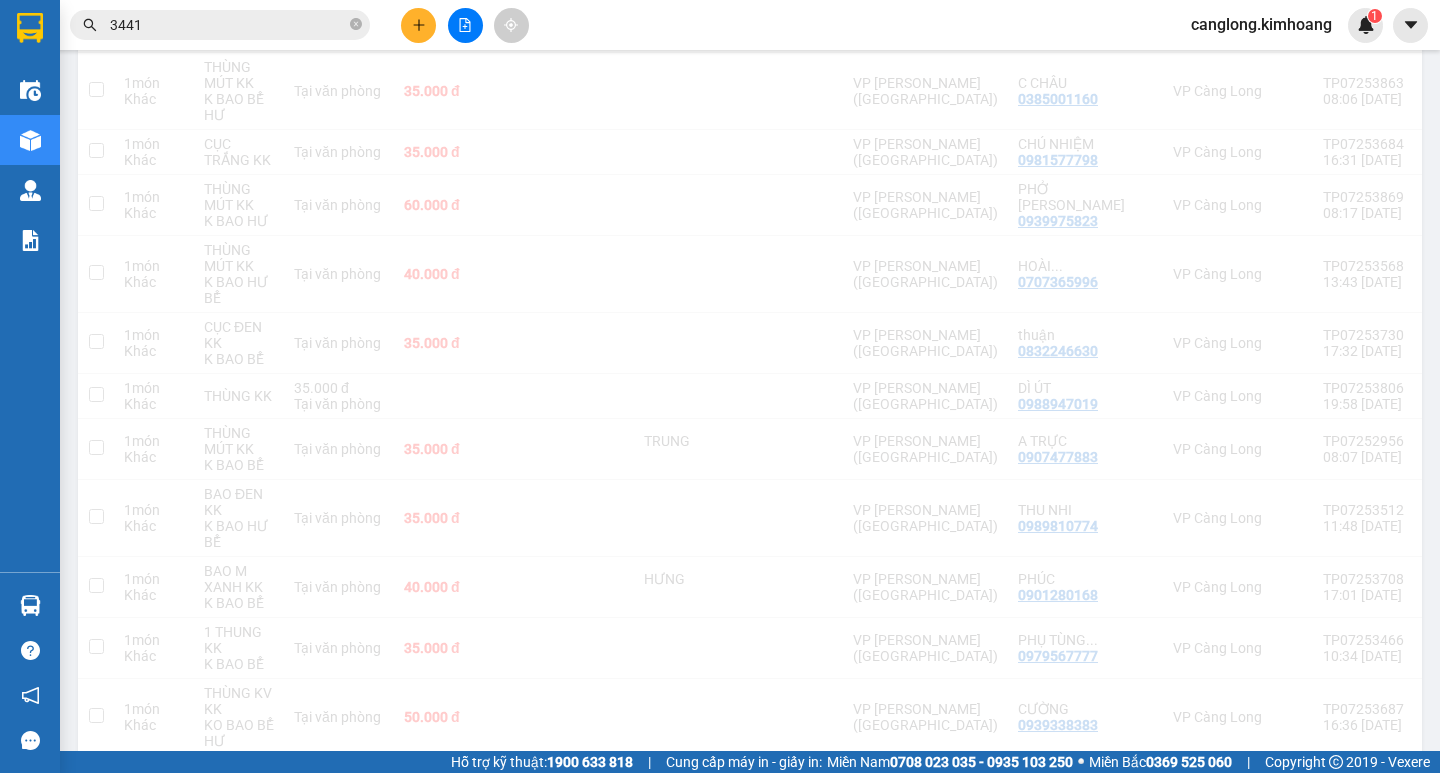 click on "Đang tải dữ liệu" at bounding box center [750, 1273] 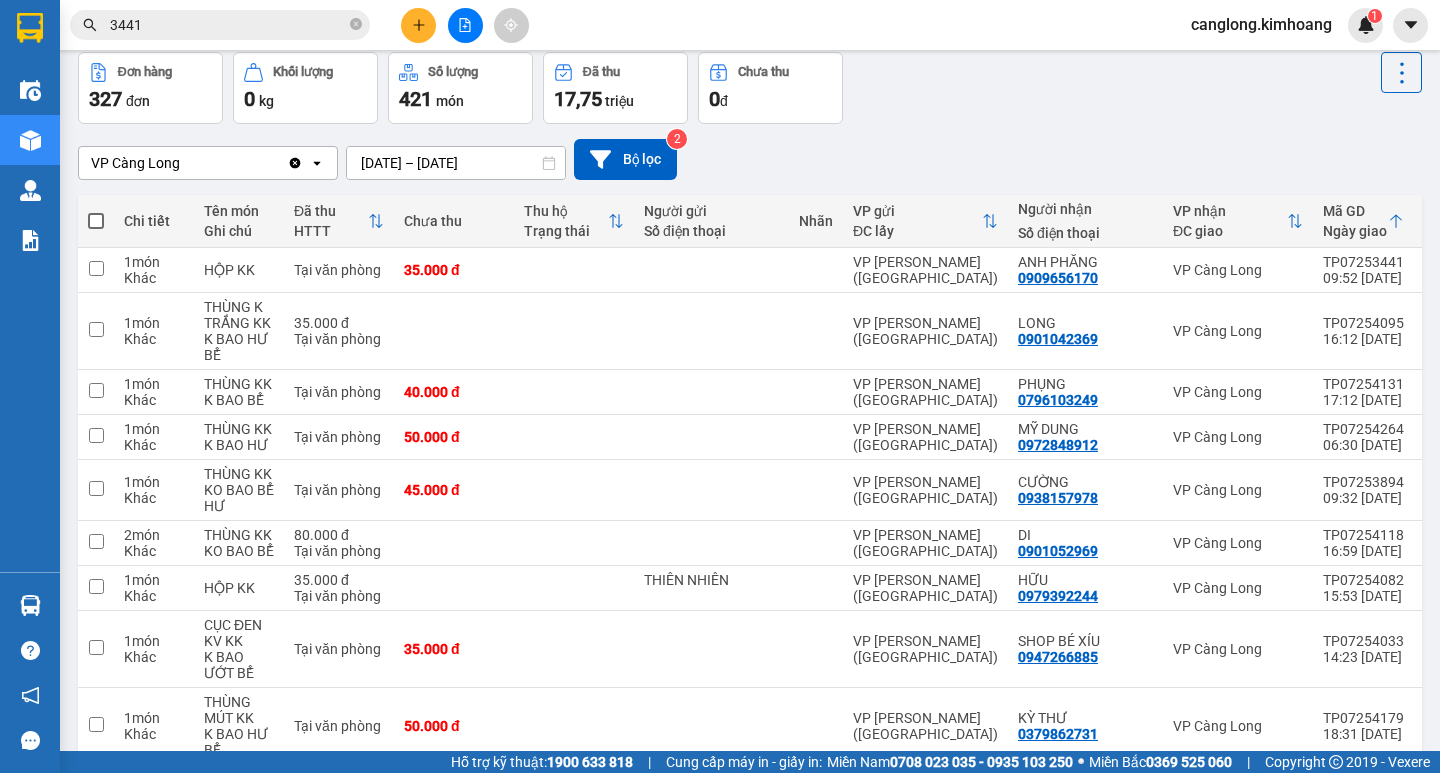 scroll, scrollTop: 0, scrollLeft: 0, axis: both 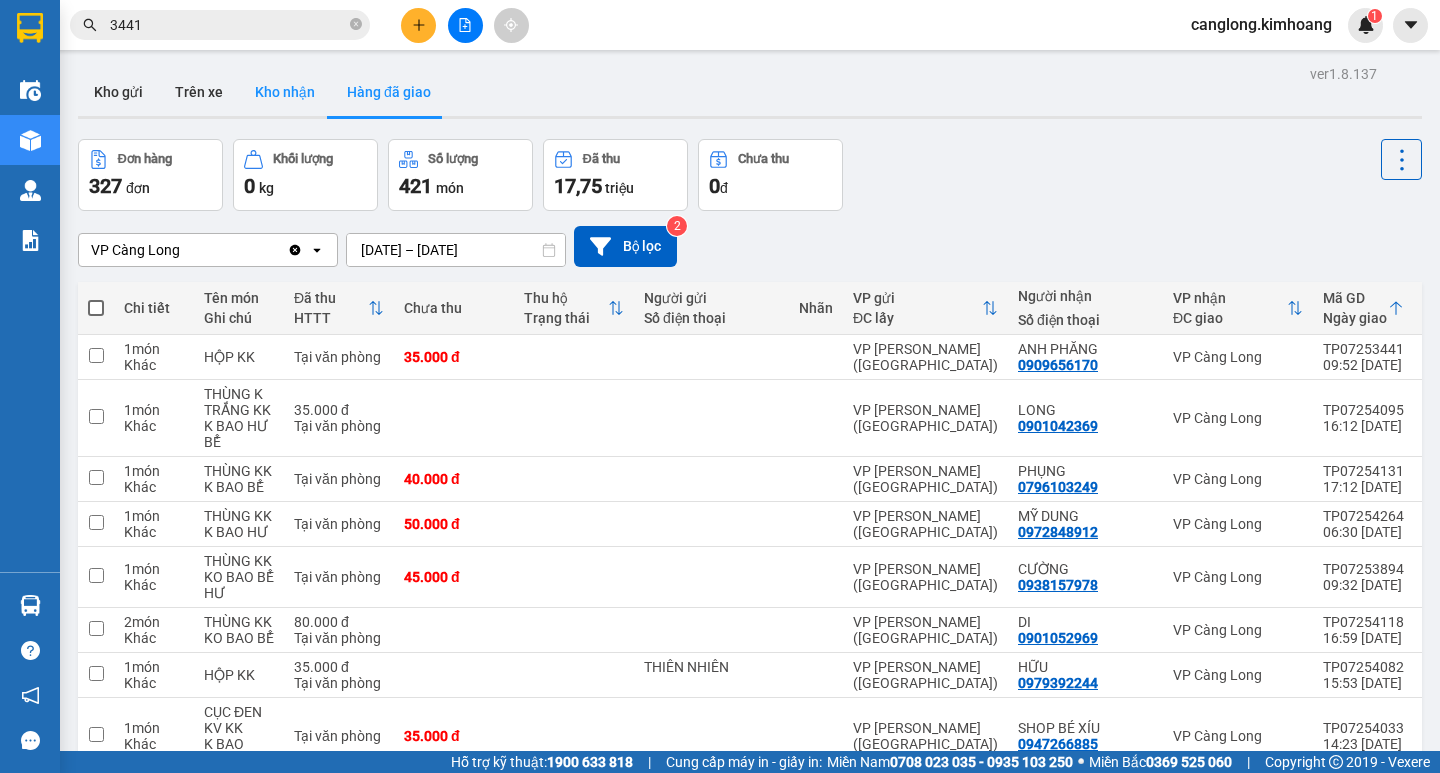 click on "Kho nhận" at bounding box center (285, 92) 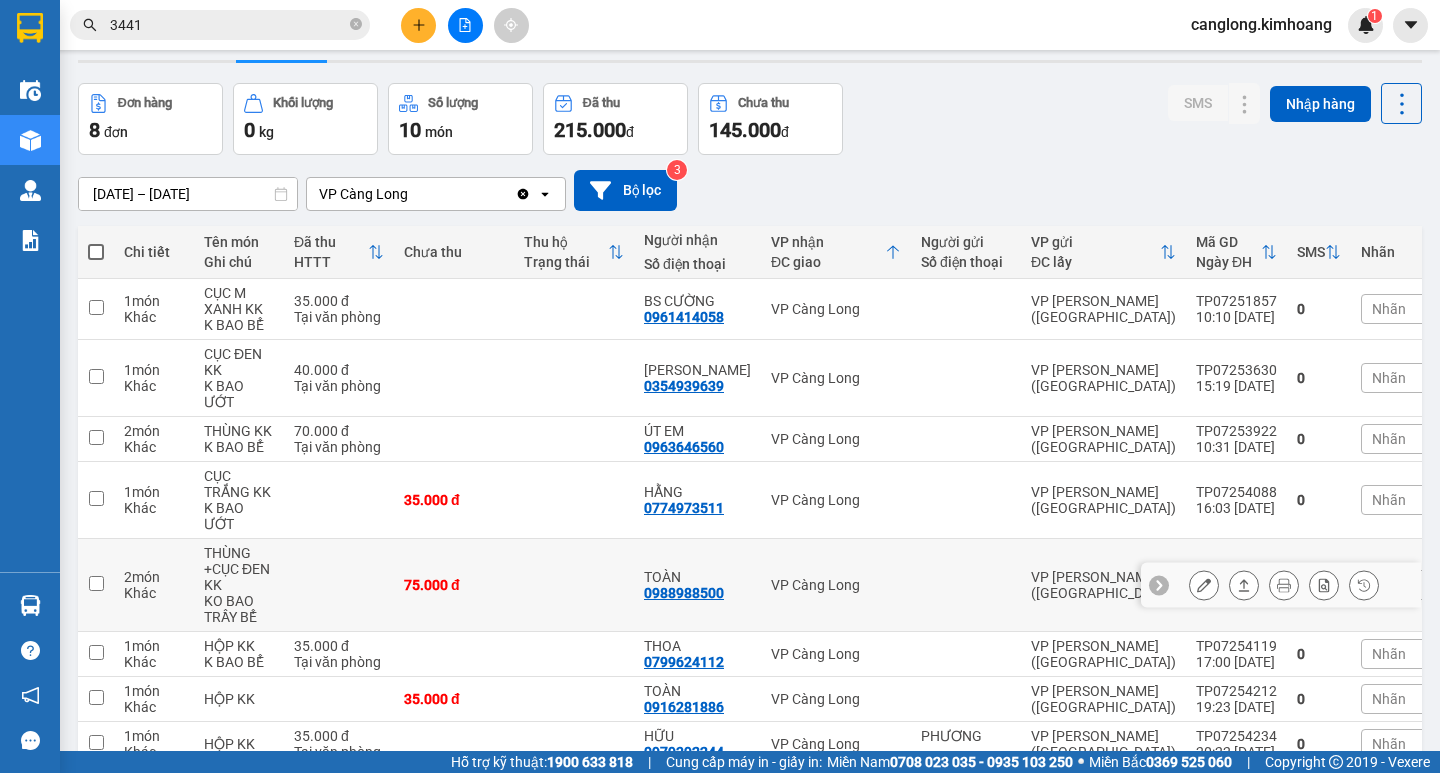 scroll, scrollTop: 100, scrollLeft: 0, axis: vertical 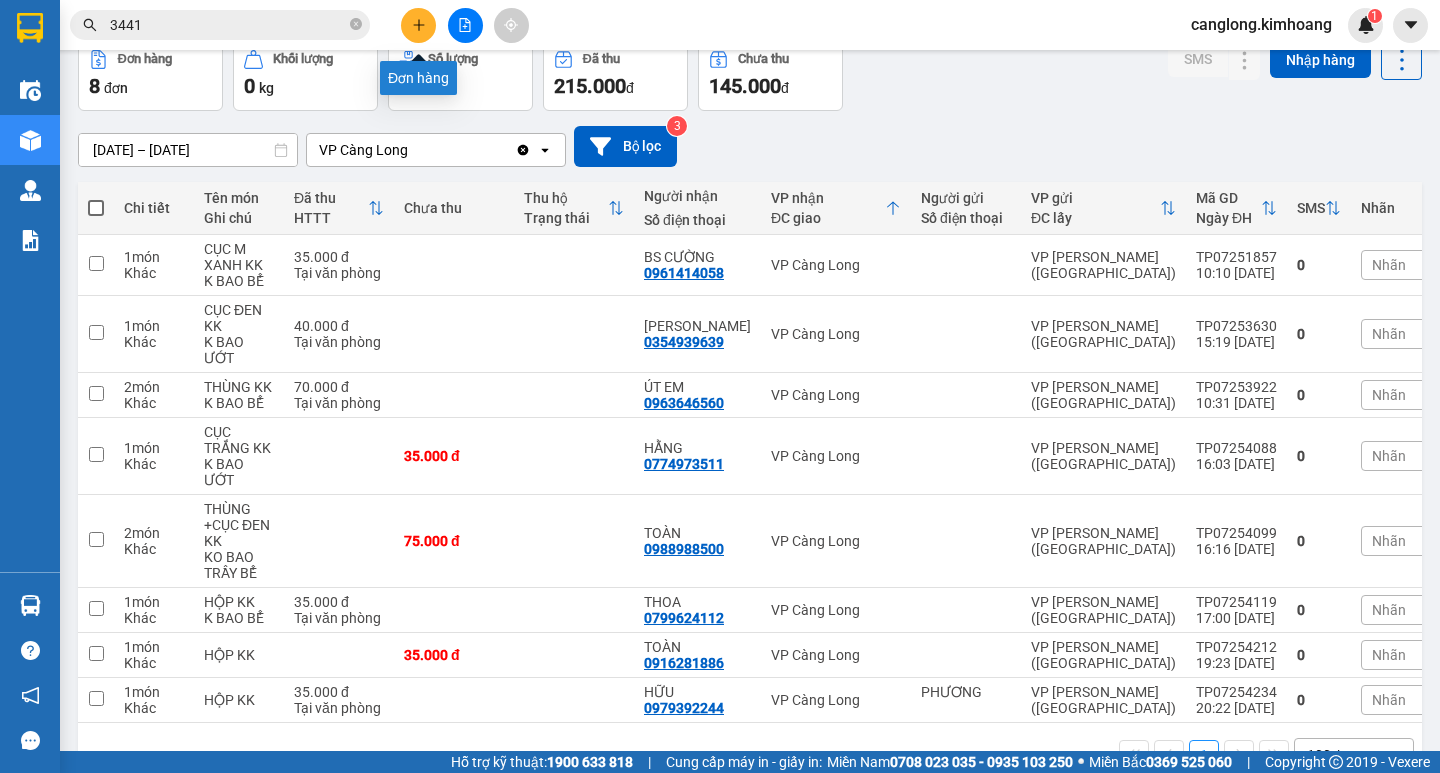 click at bounding box center [418, 25] 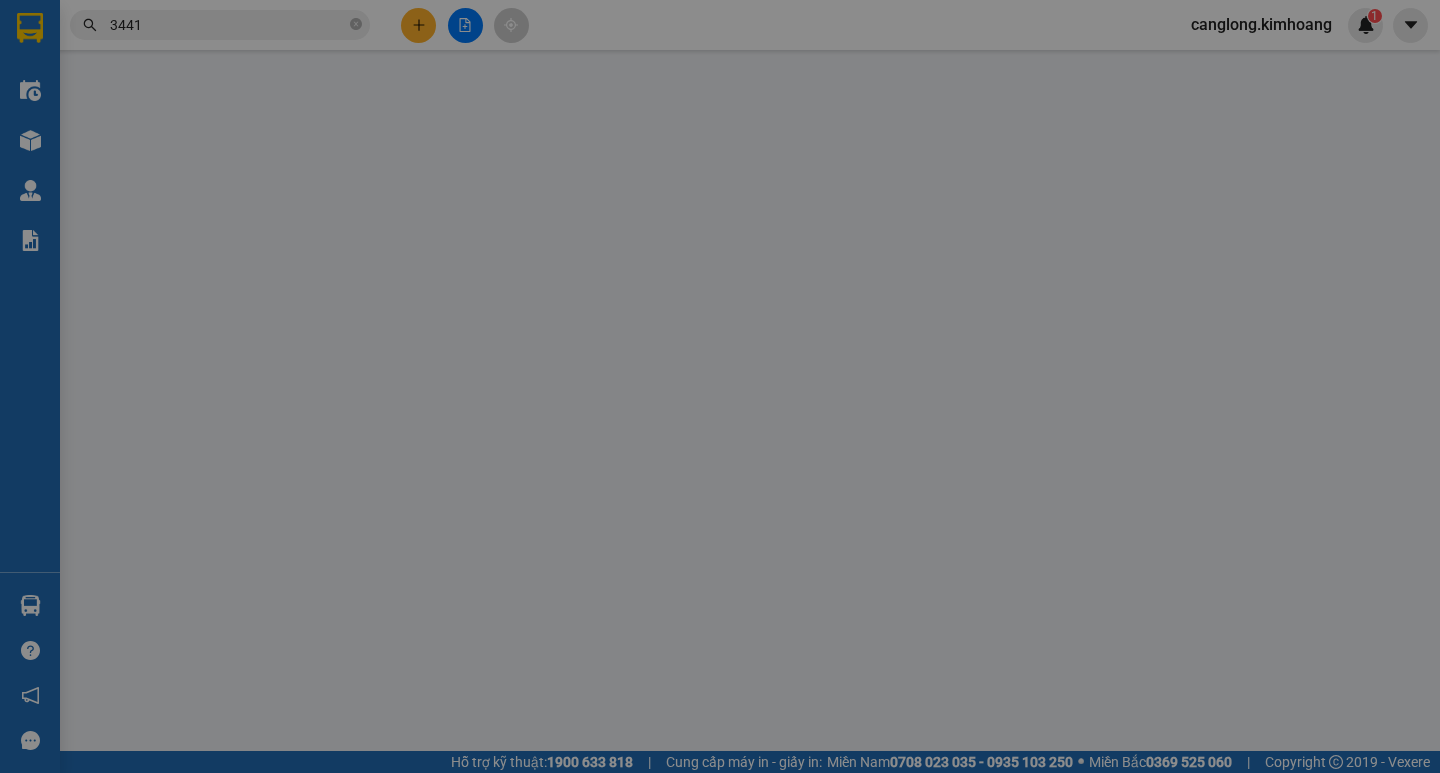 scroll, scrollTop: 0, scrollLeft: 0, axis: both 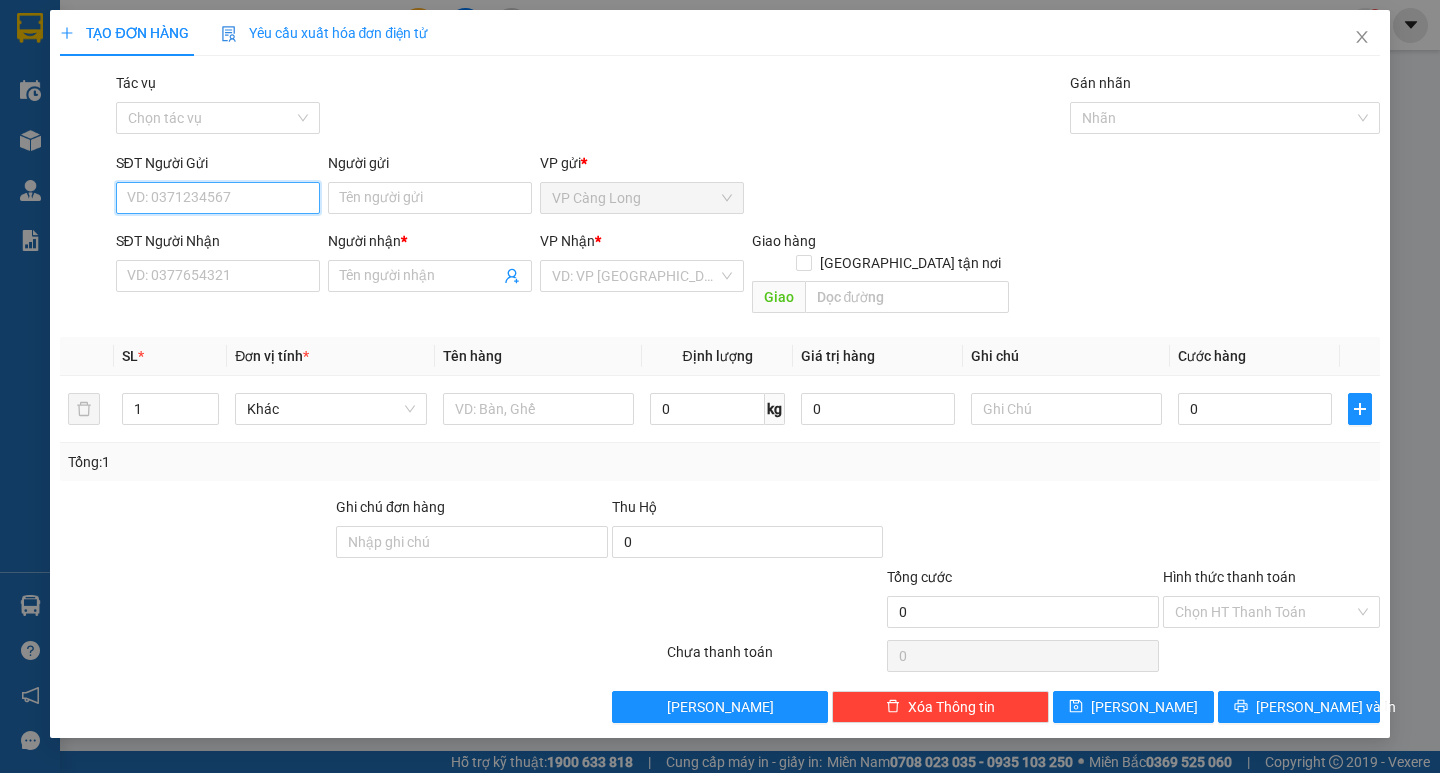 click on "SĐT Người Gửi" at bounding box center [218, 198] 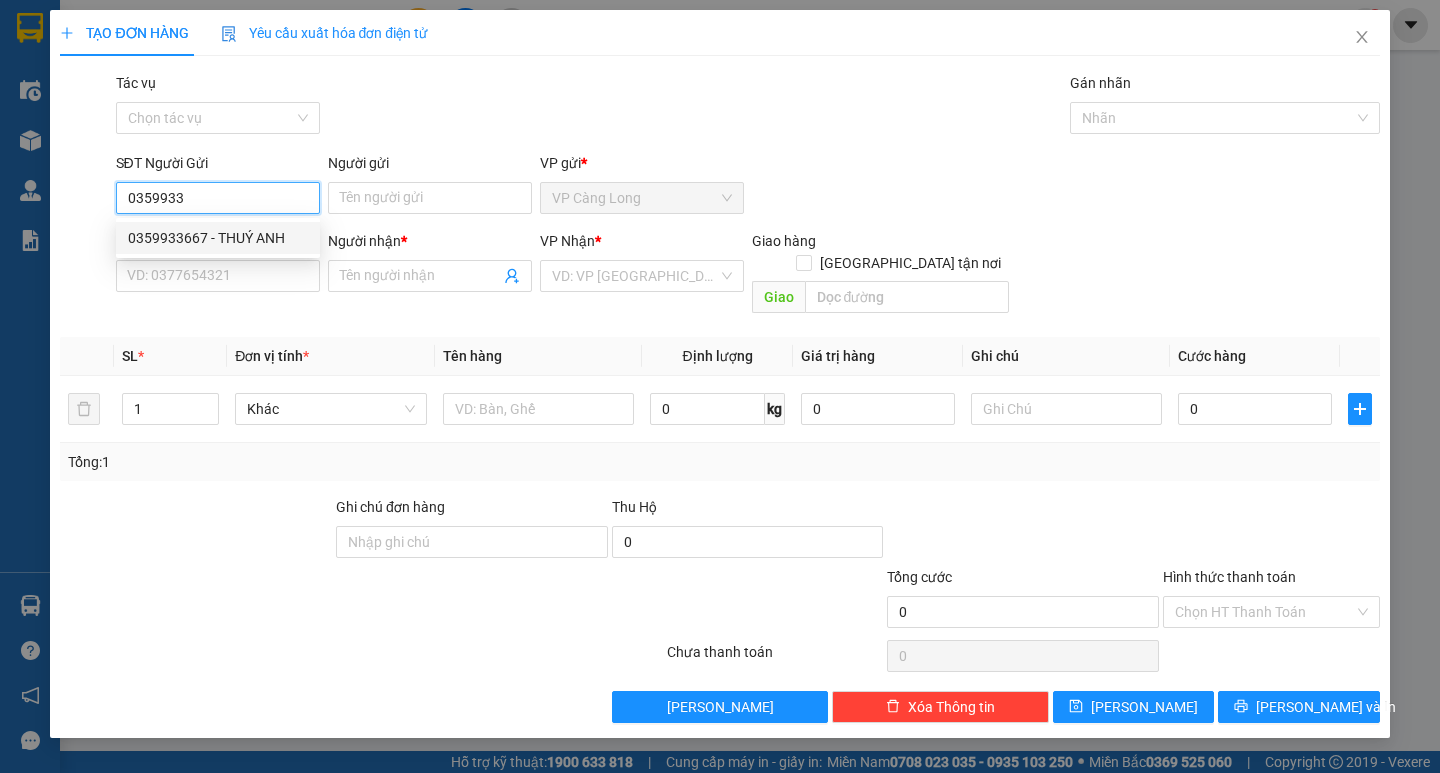 click on "0359933667 - THUÝ ANH" at bounding box center (218, 238) 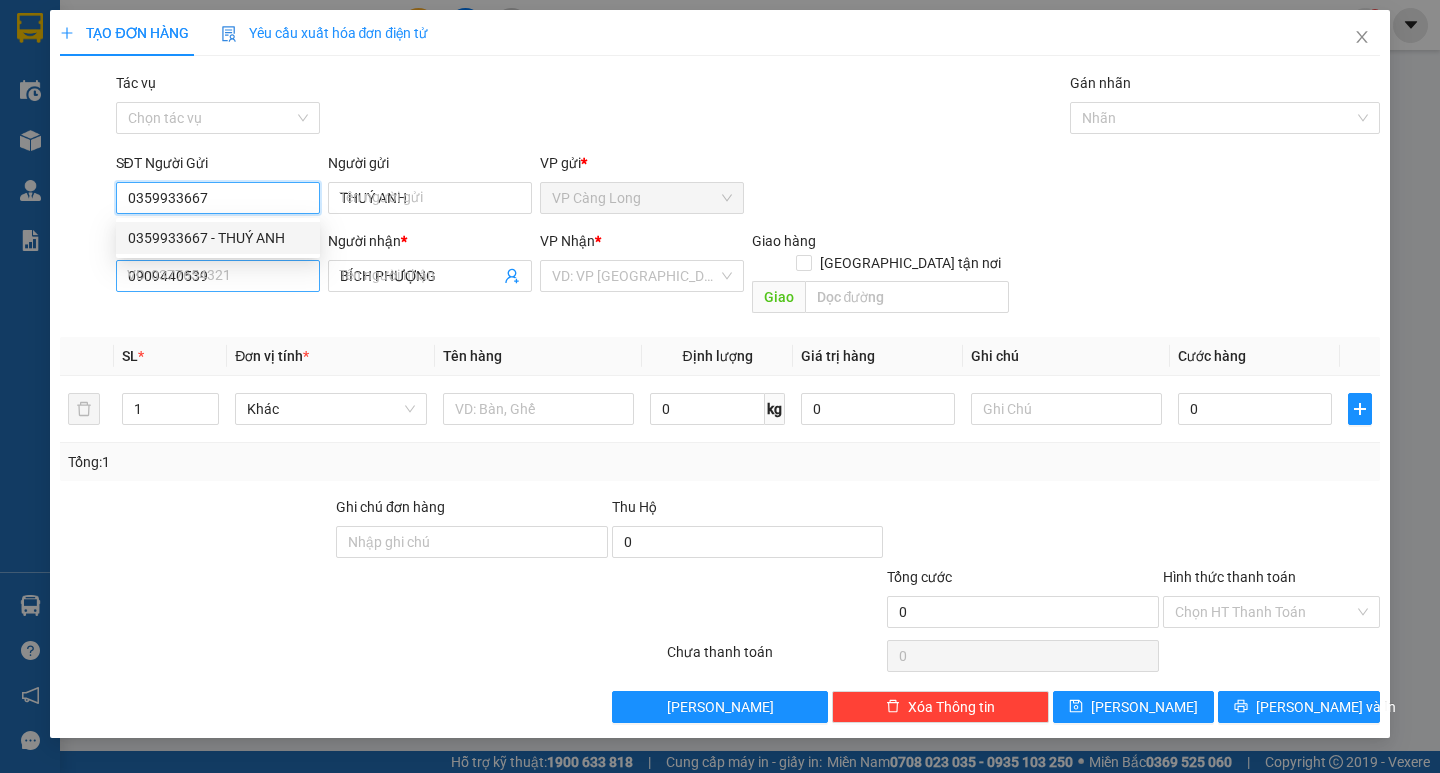 type on "80.000" 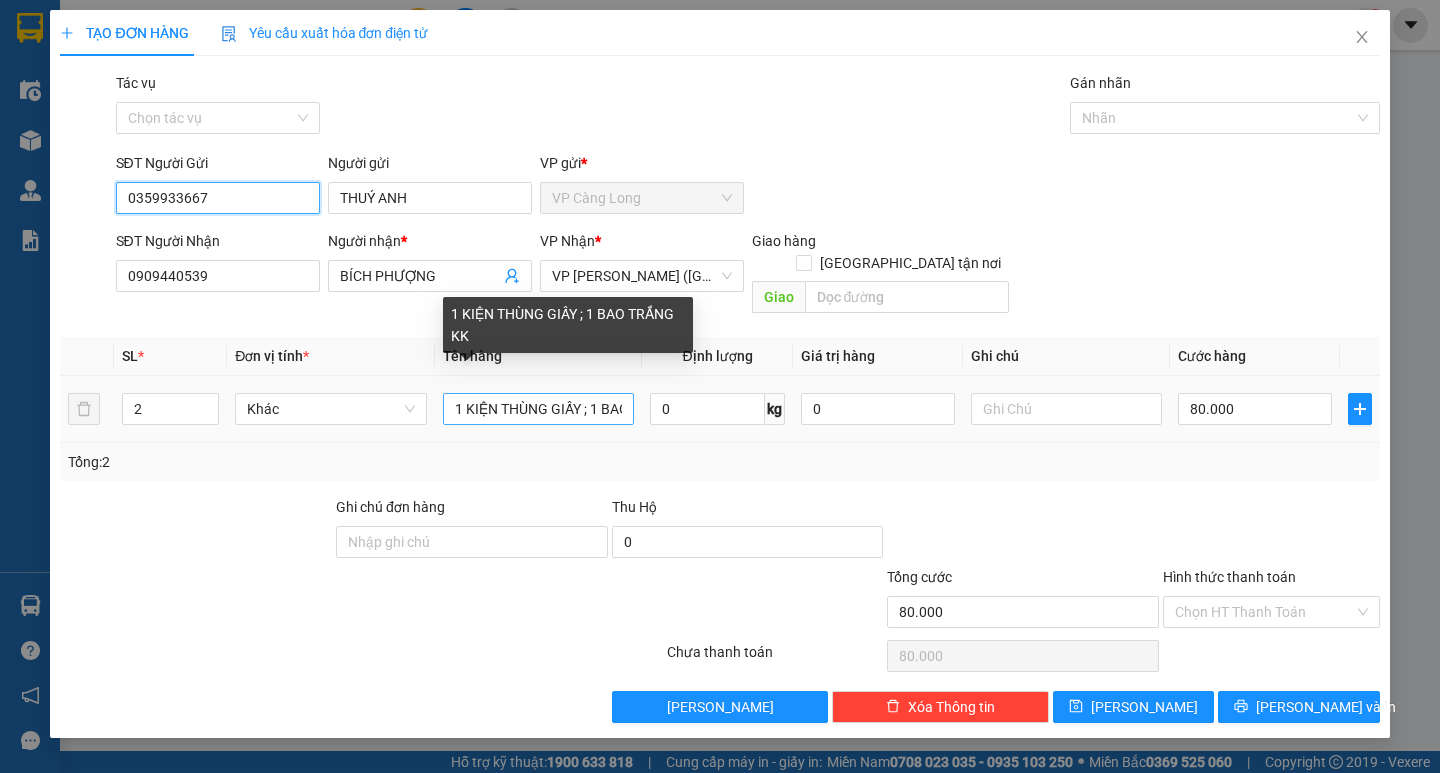 type on "0359933667" 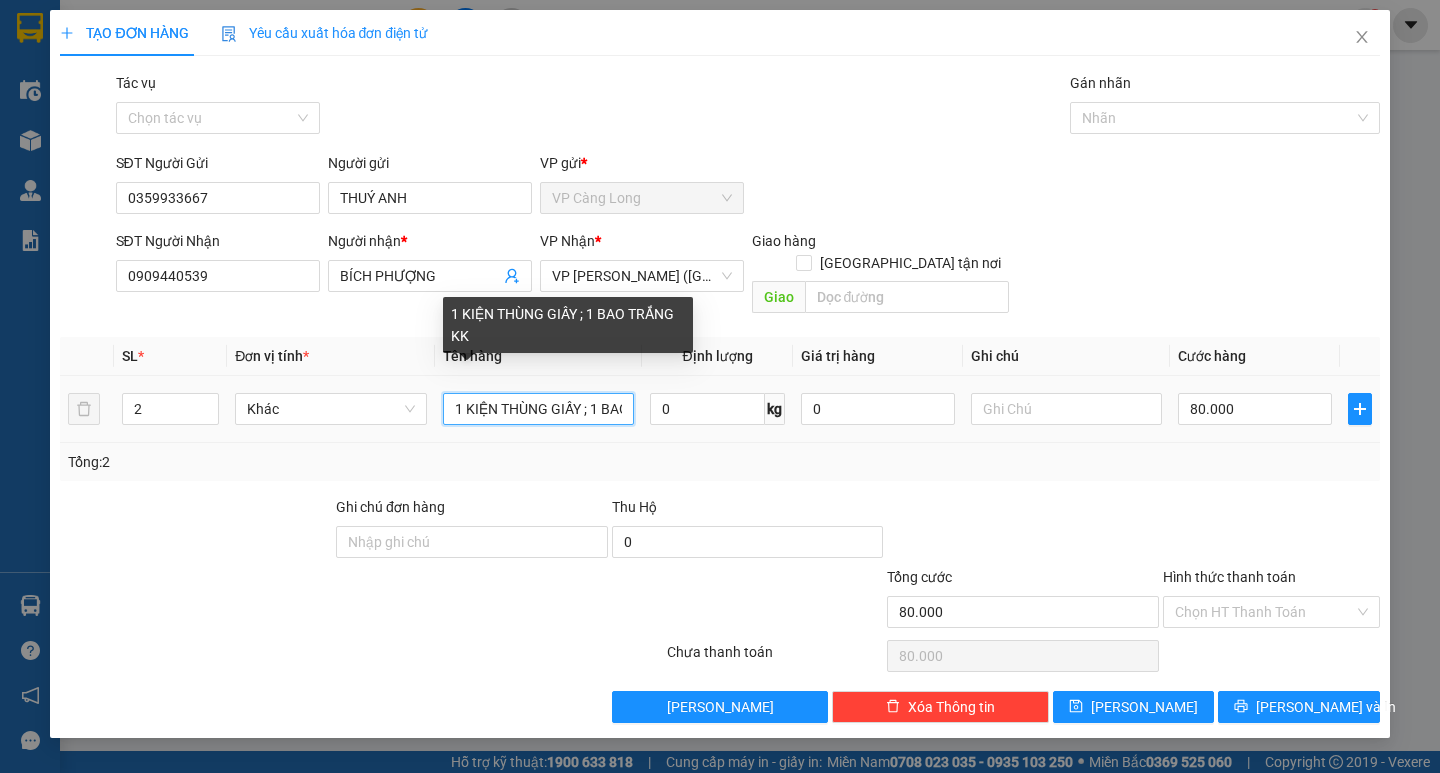 click on "1 KIỆN THÙNG GIẤY ; 1 BAO TRẮNG KK" at bounding box center [538, 409] 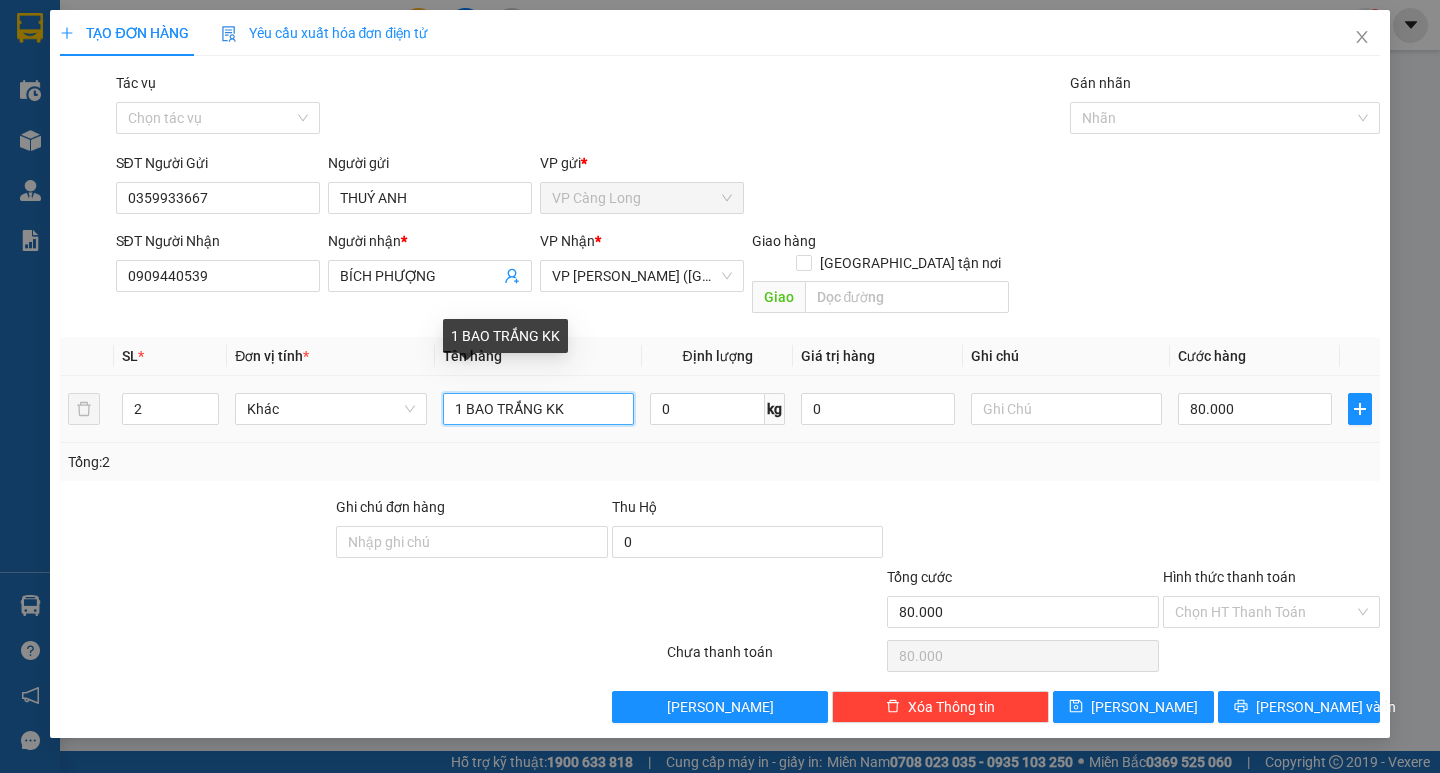 click on "1 BAO TRẮNG KK" at bounding box center (538, 409) 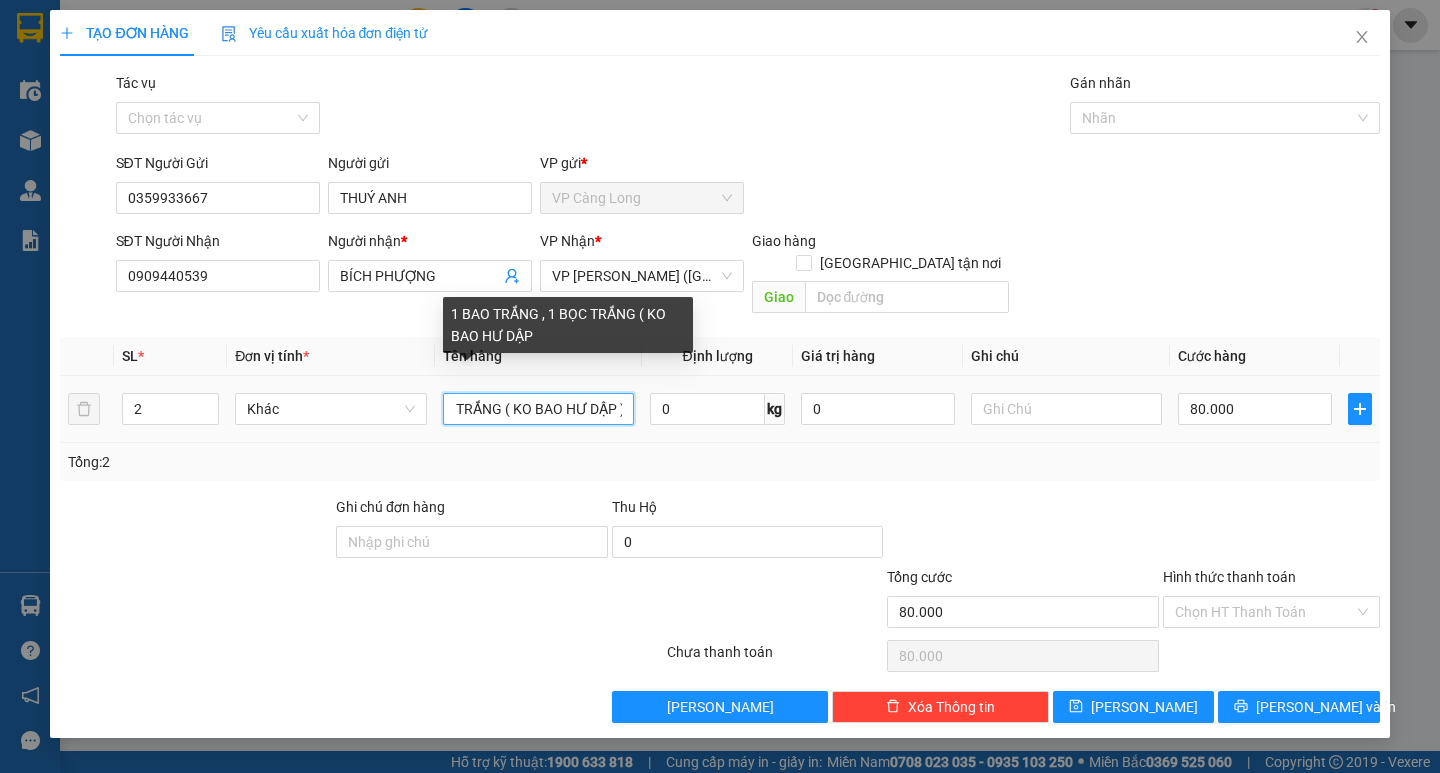 scroll, scrollTop: 0, scrollLeft: 141, axis: horizontal 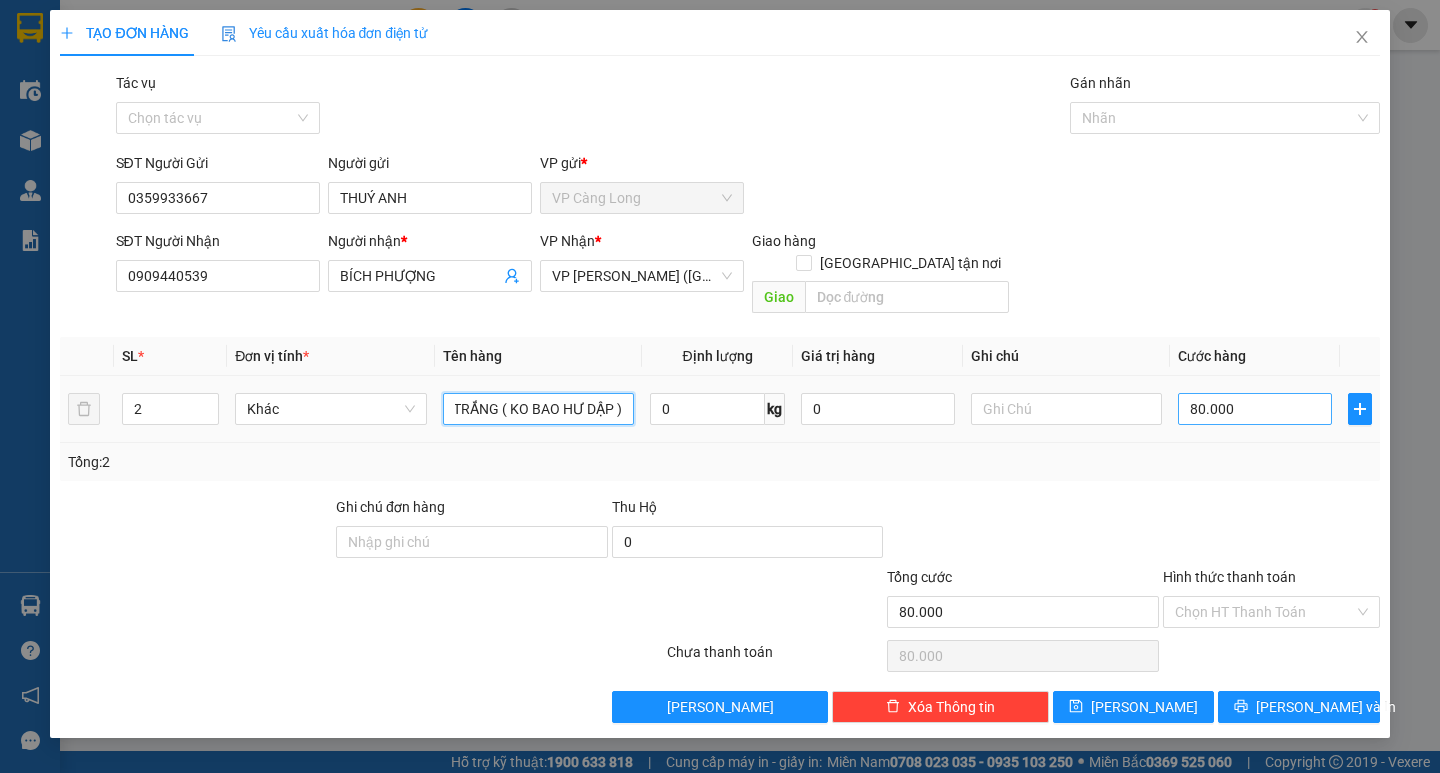 type on "1 BAO TRẮNG , 1 BỌC TRẮNG ( KO BAO HƯ DẬP )" 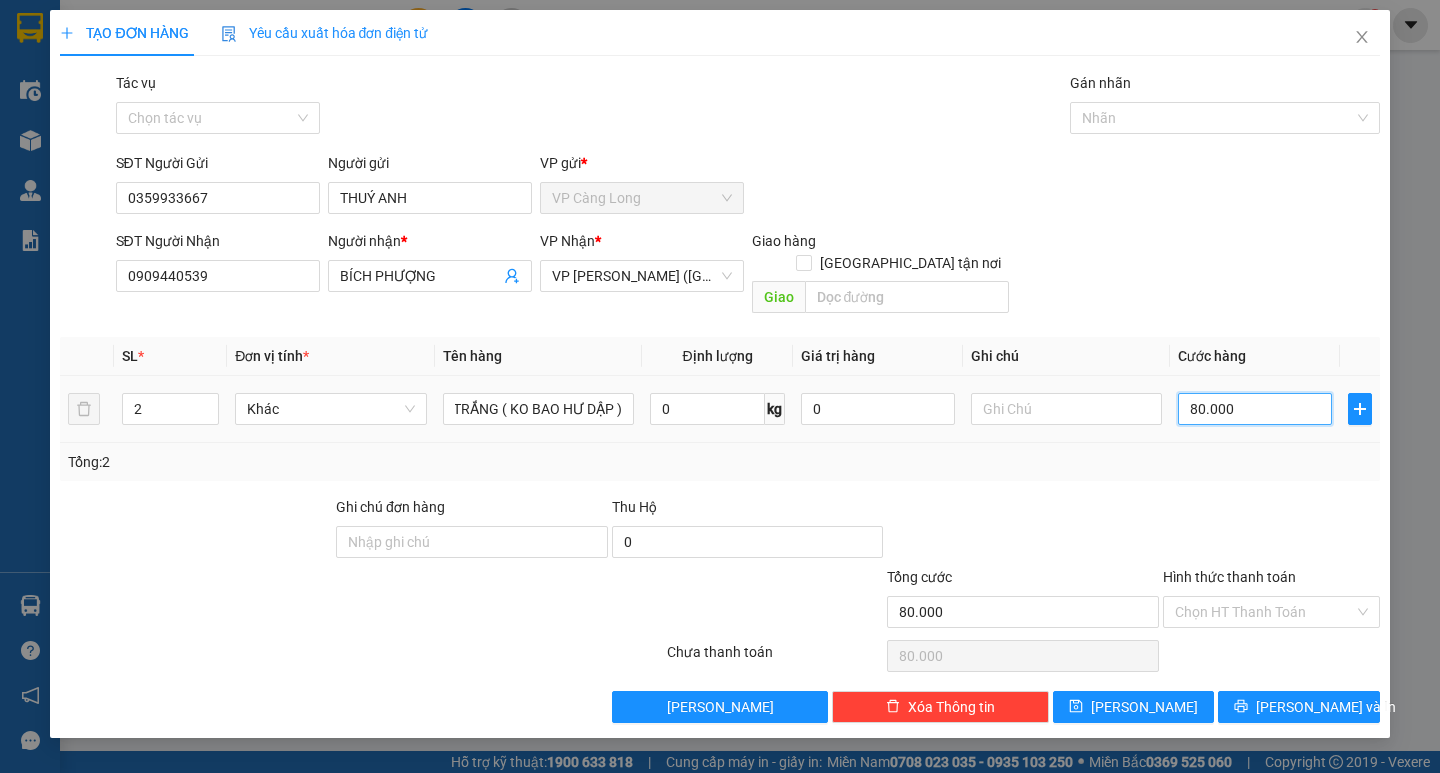 click on "80.000" at bounding box center [1255, 409] 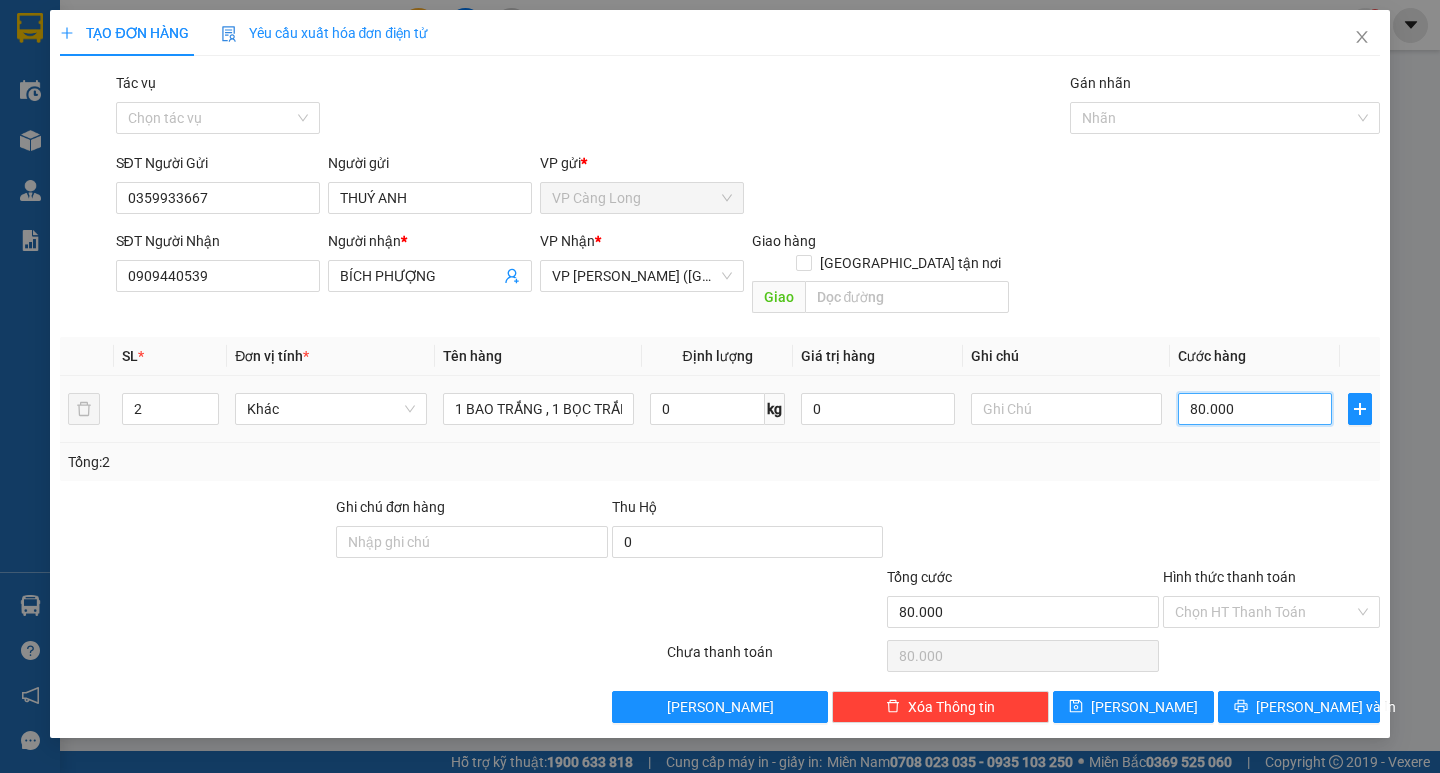 type on "0" 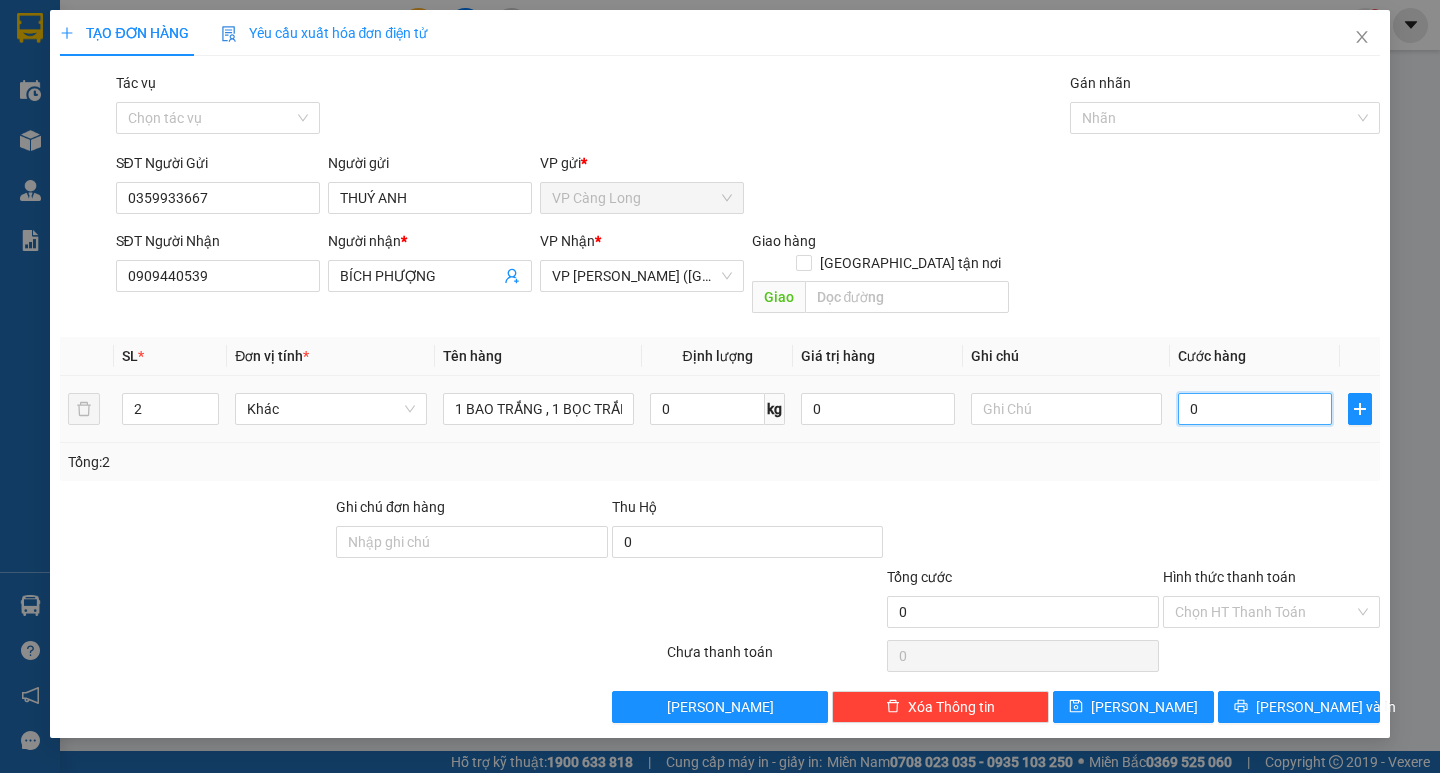 click on "0" at bounding box center [1255, 409] 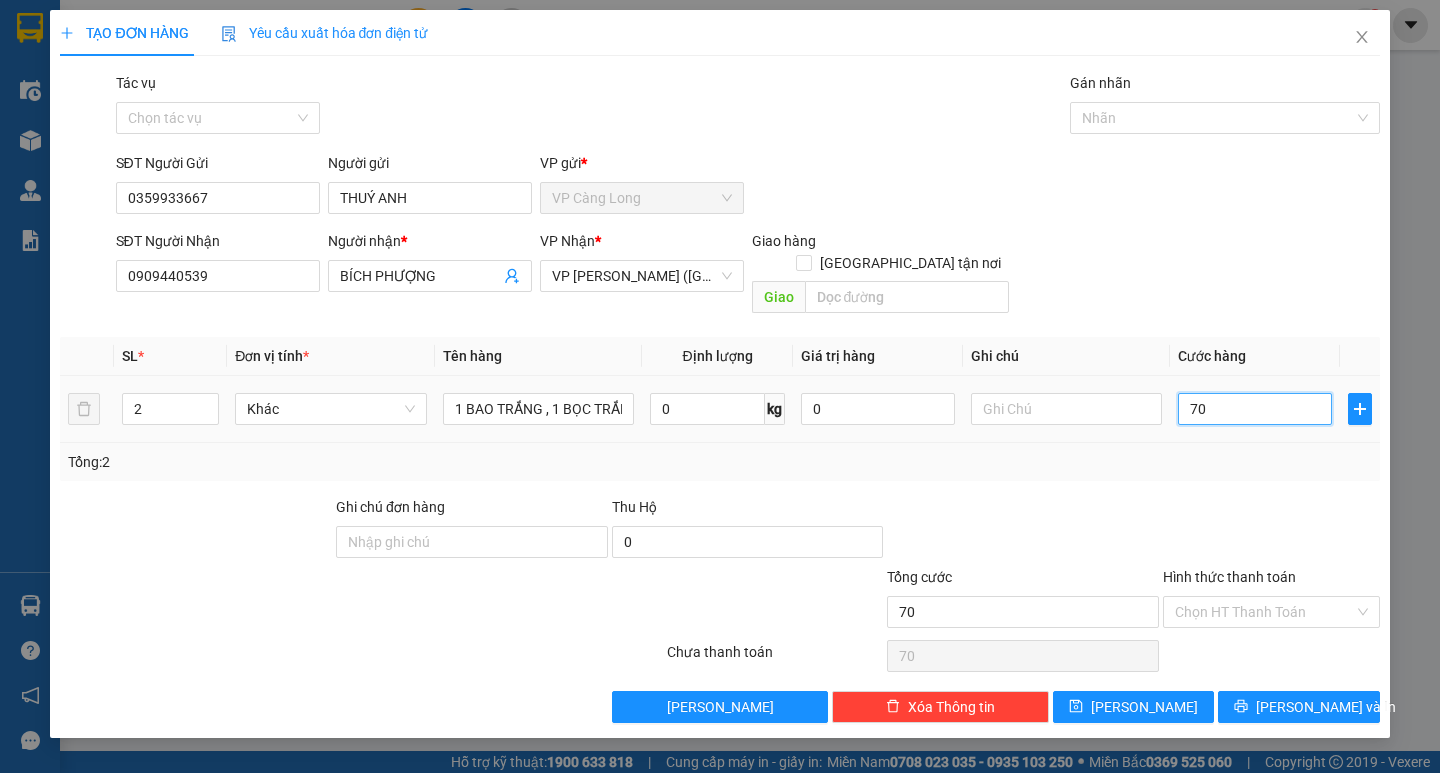 click on "70" at bounding box center [1255, 409] 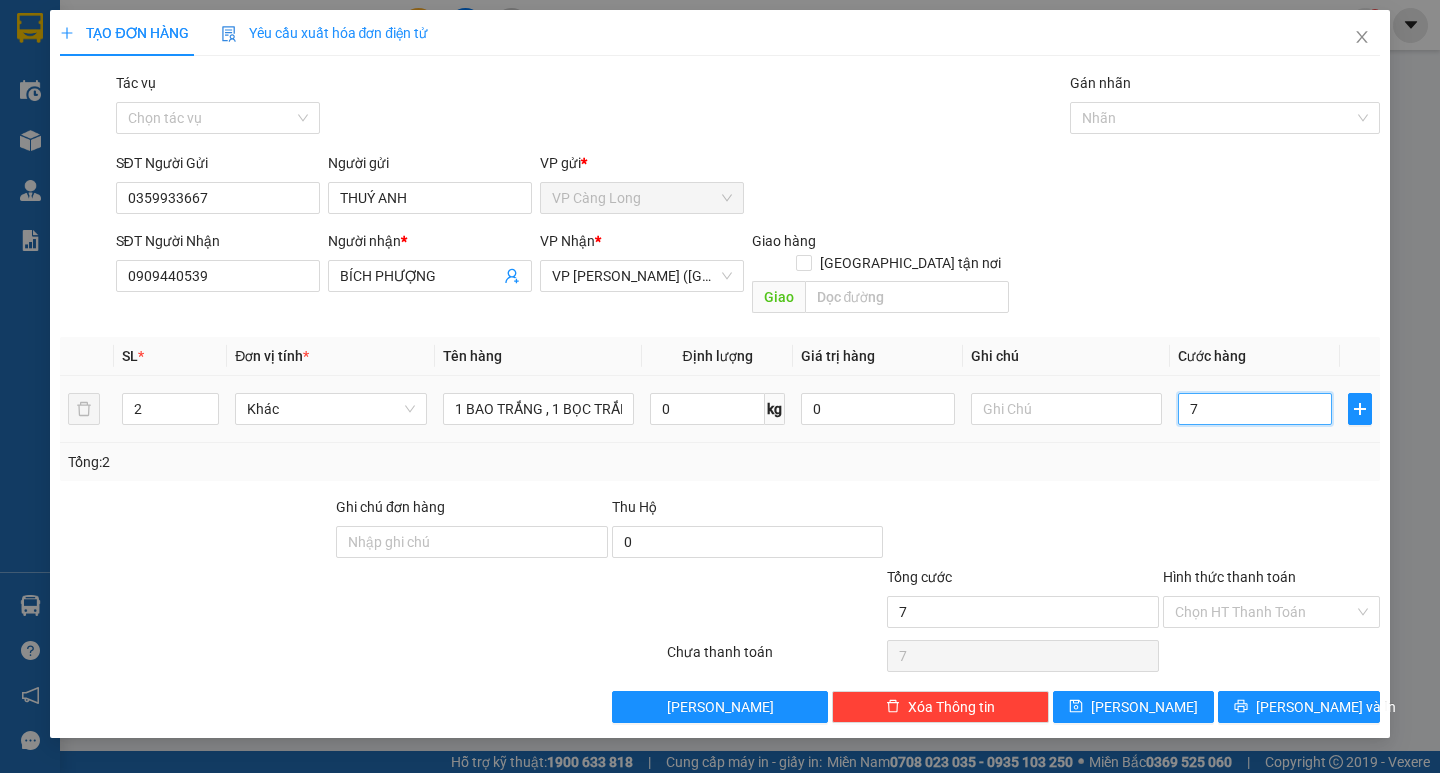 type on "75" 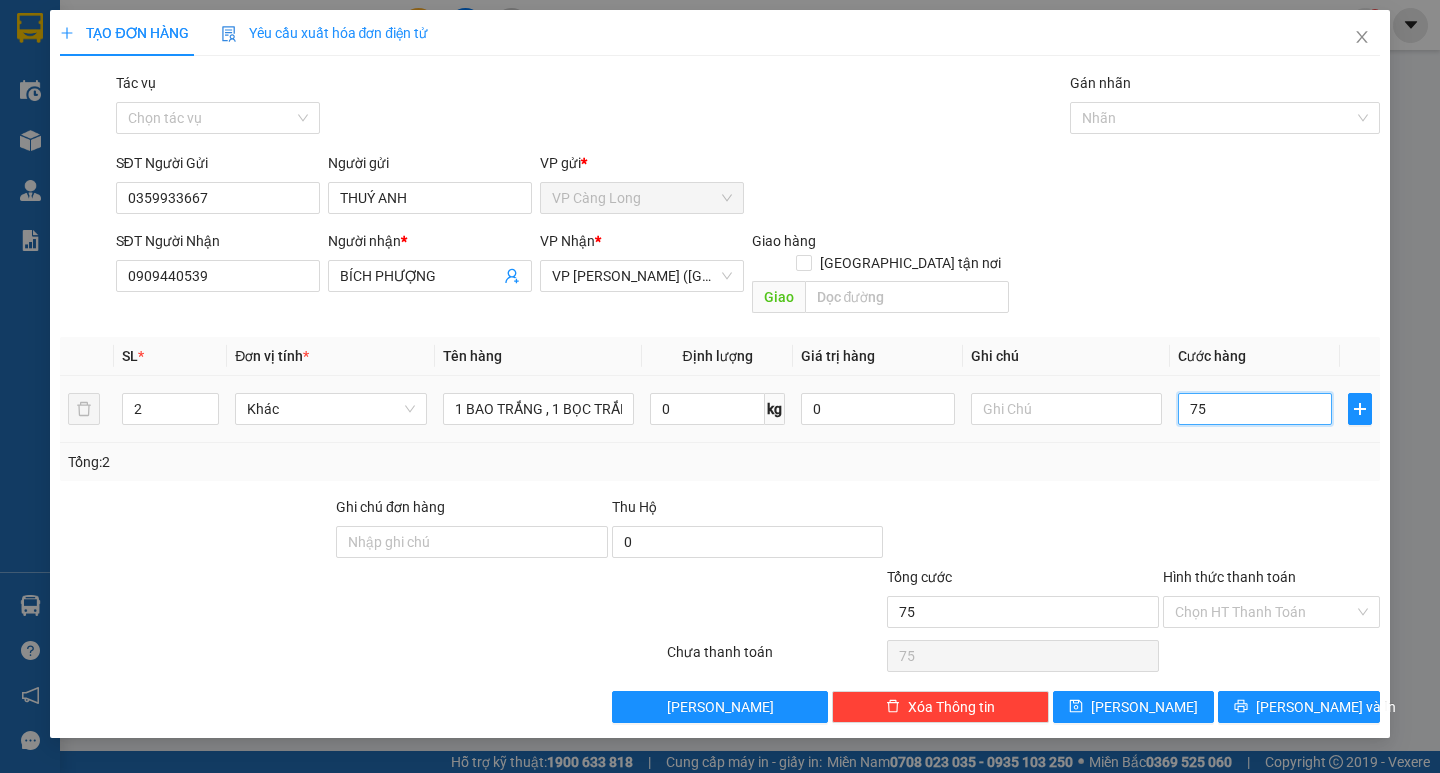 type on "750" 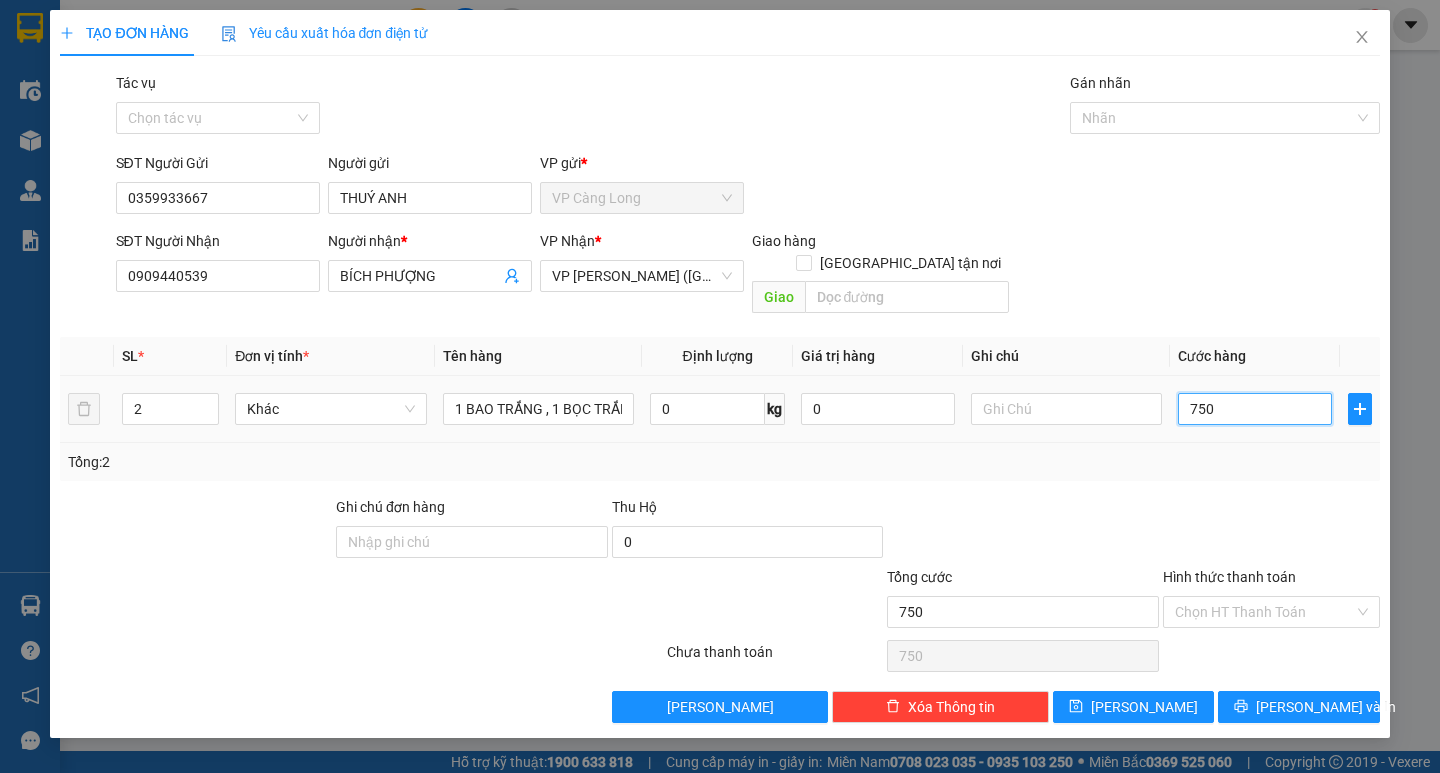 type on "7.500" 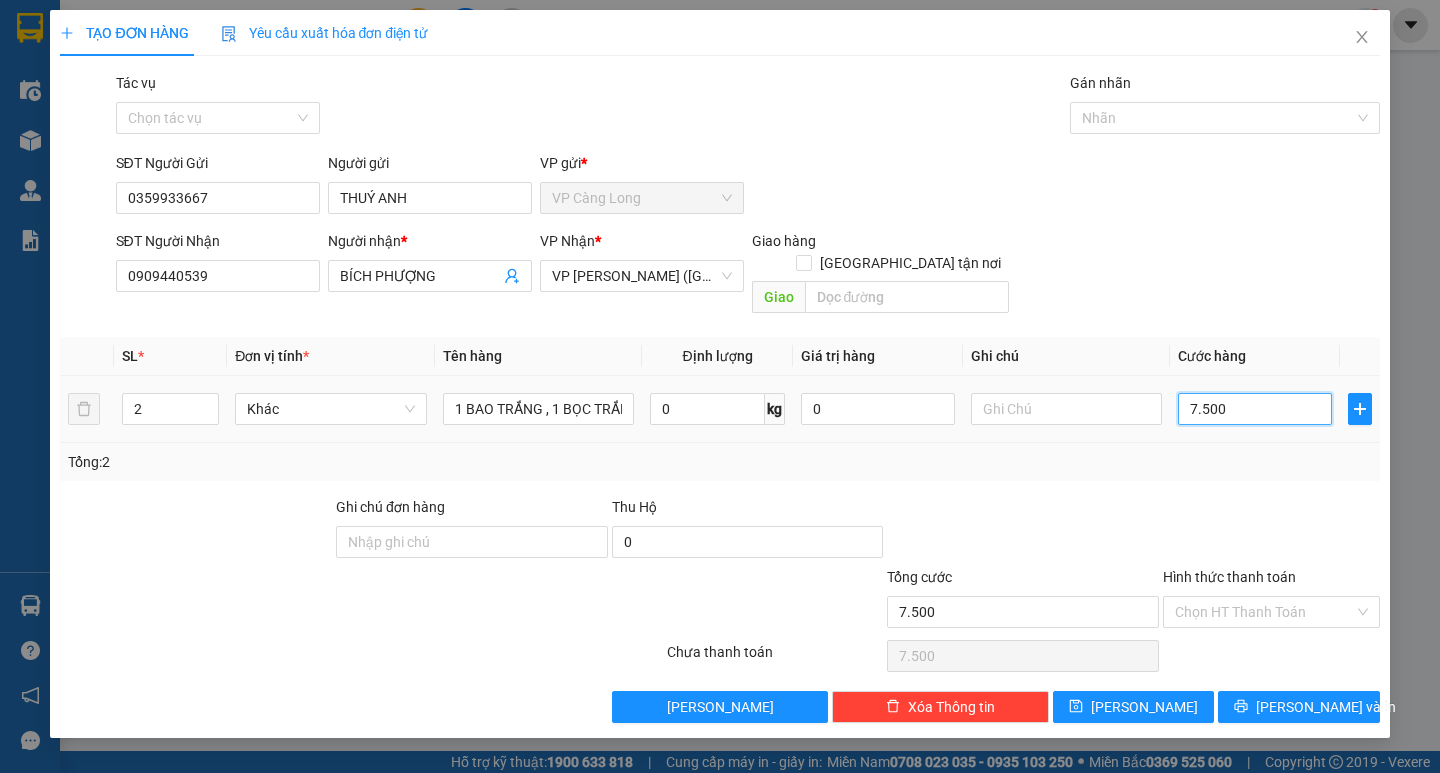 type on "75.000" 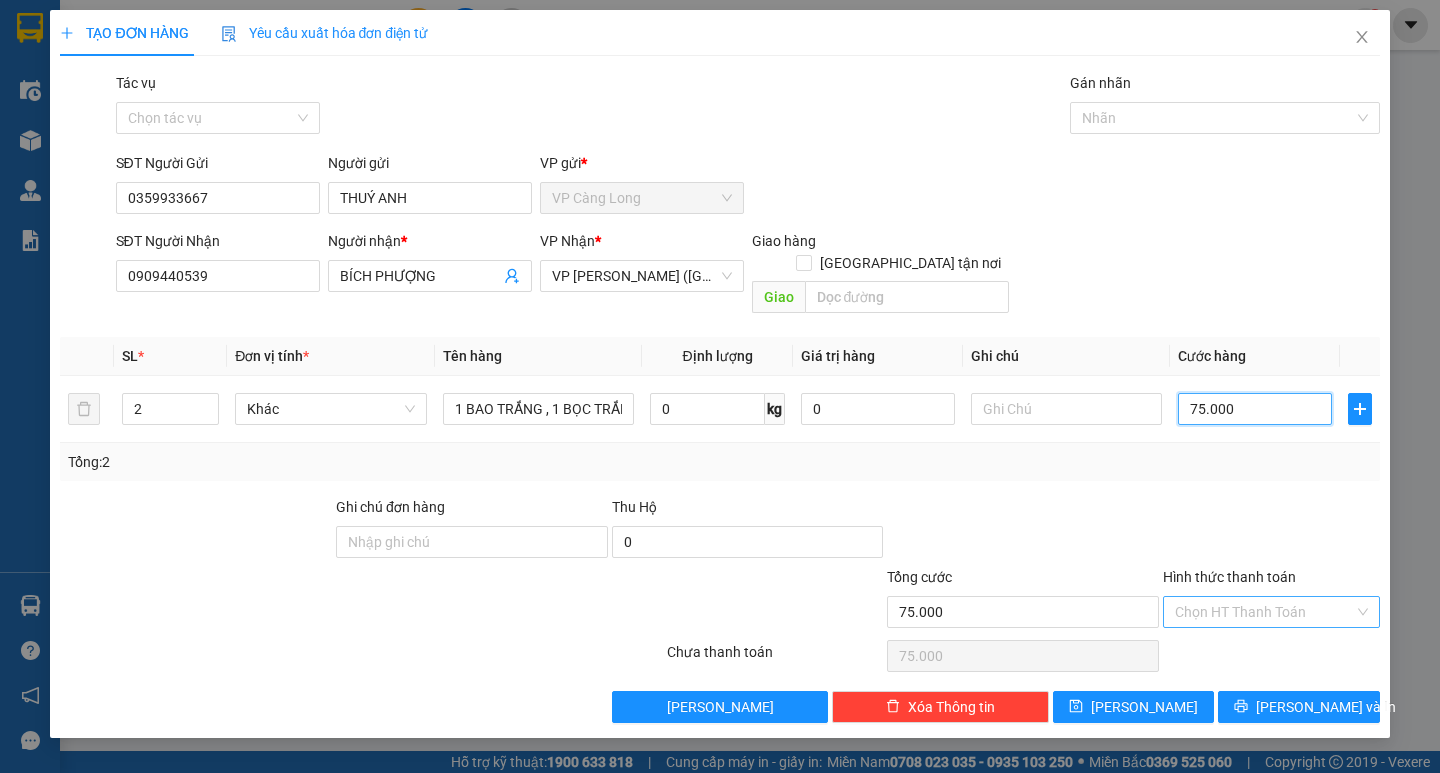 type on "75.000" 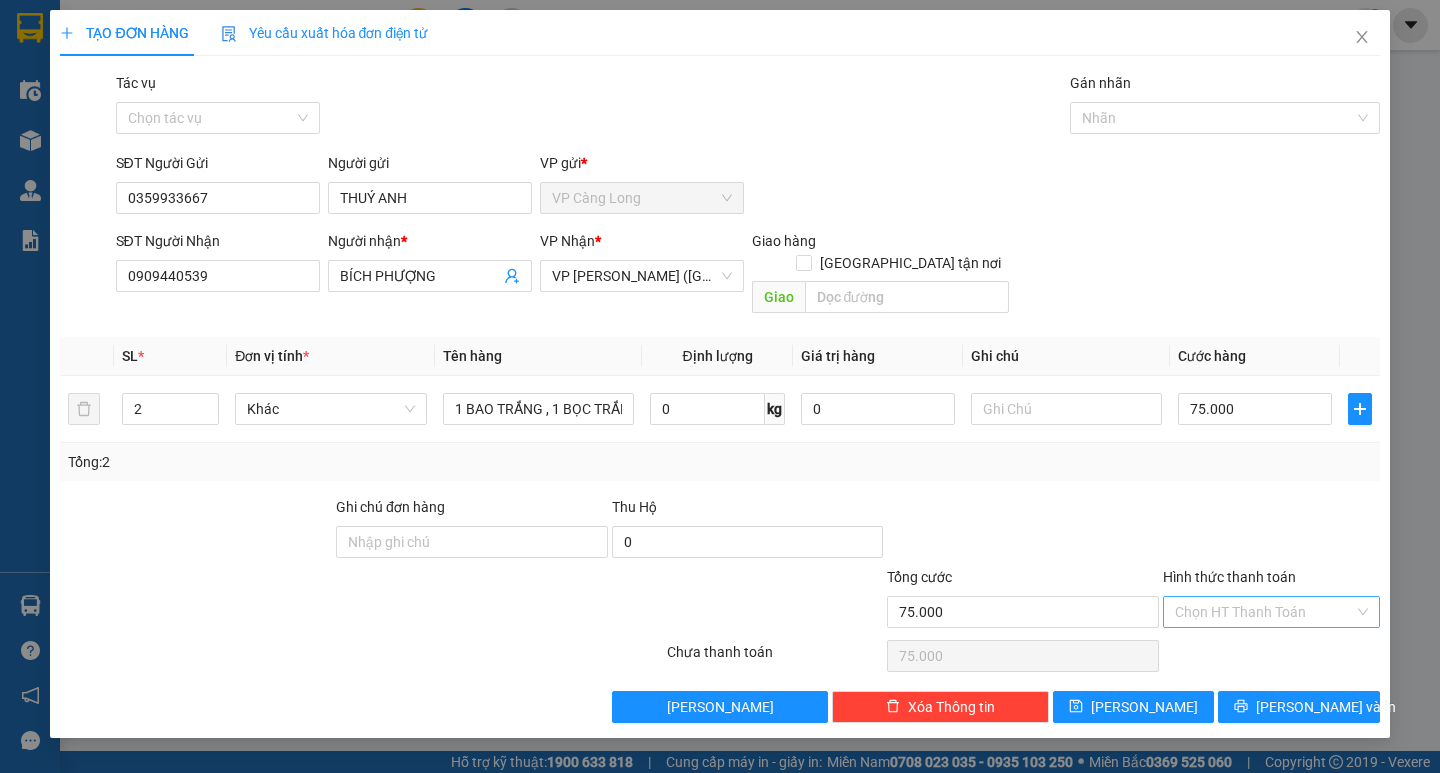 click on "Hình thức thanh toán" at bounding box center [1264, 612] 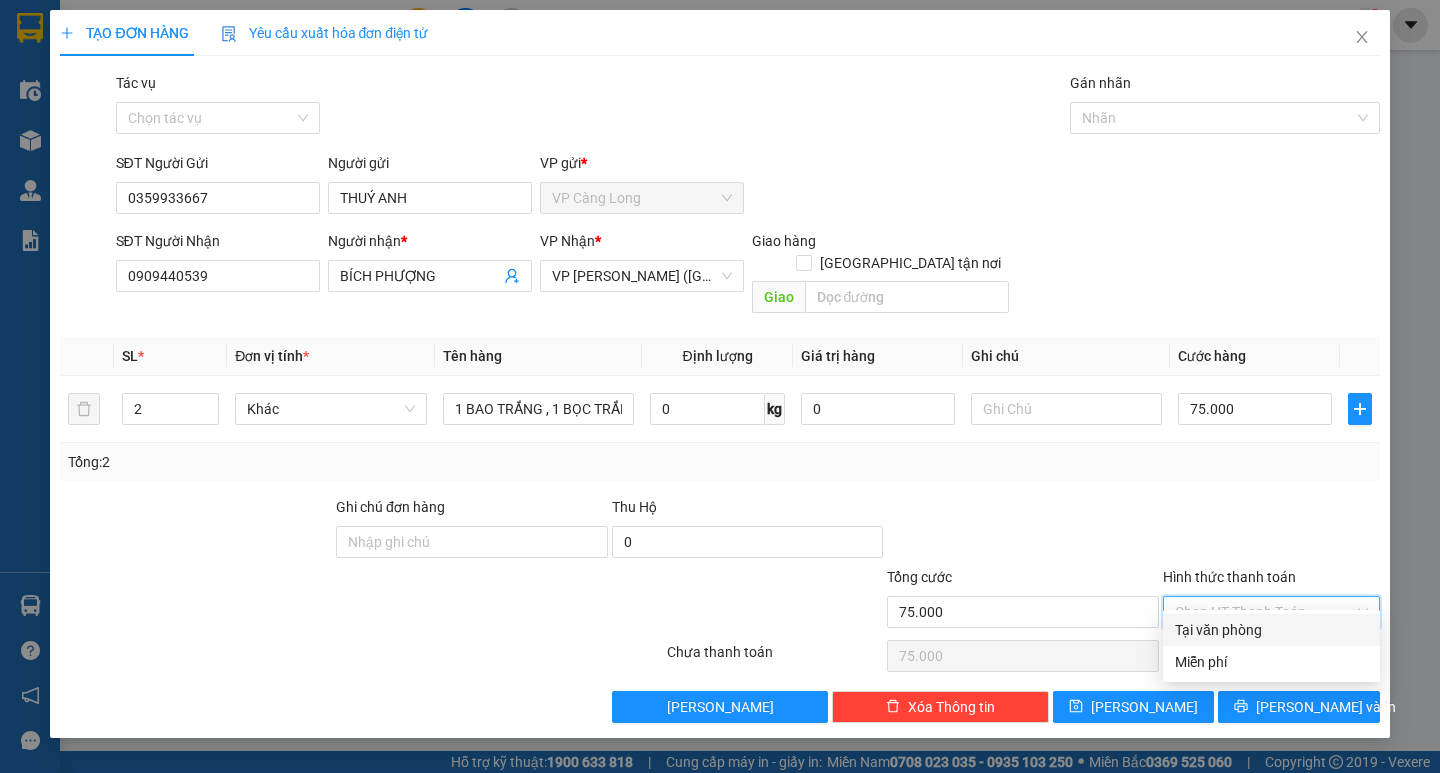 click on "Tại văn phòng" at bounding box center [1271, 630] 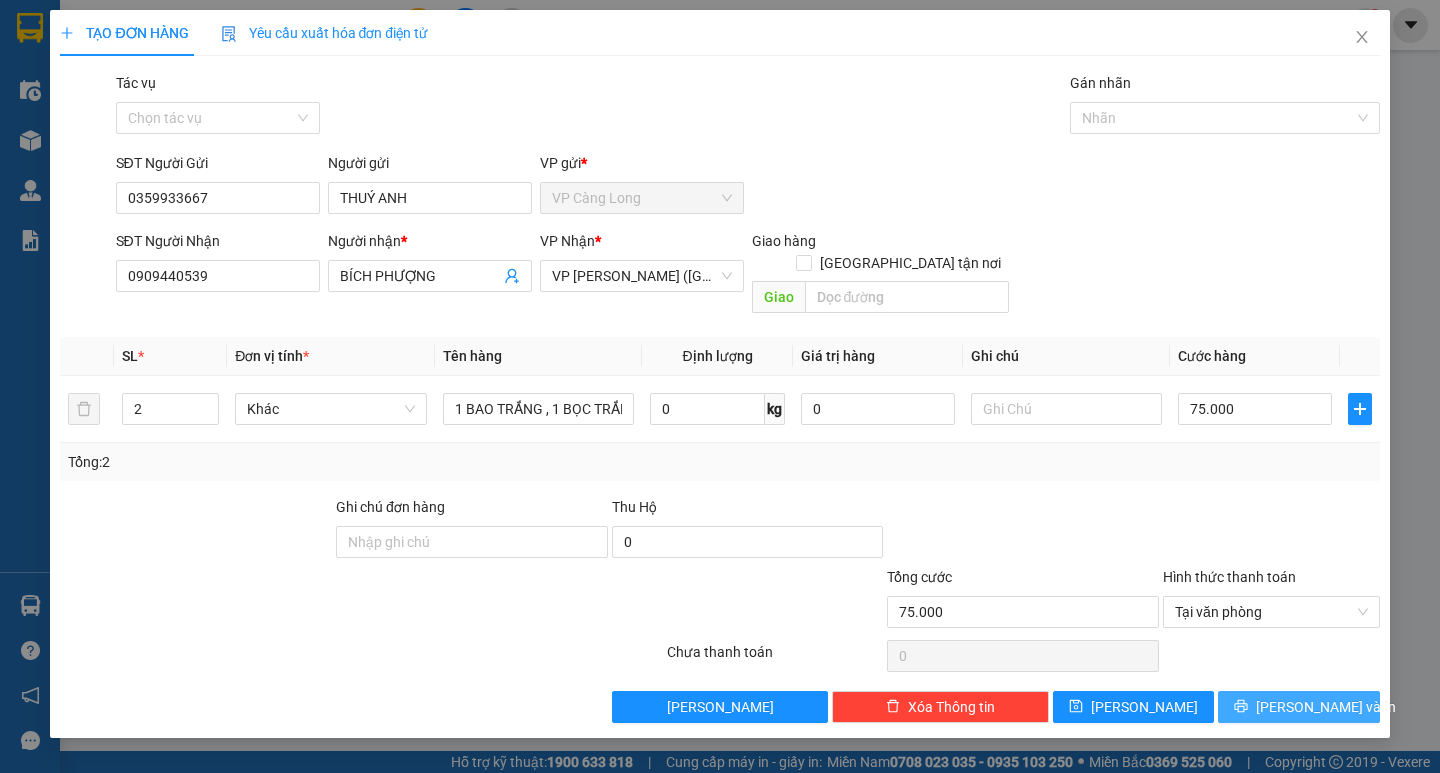 click on "[PERSON_NAME] và In" at bounding box center [1326, 707] 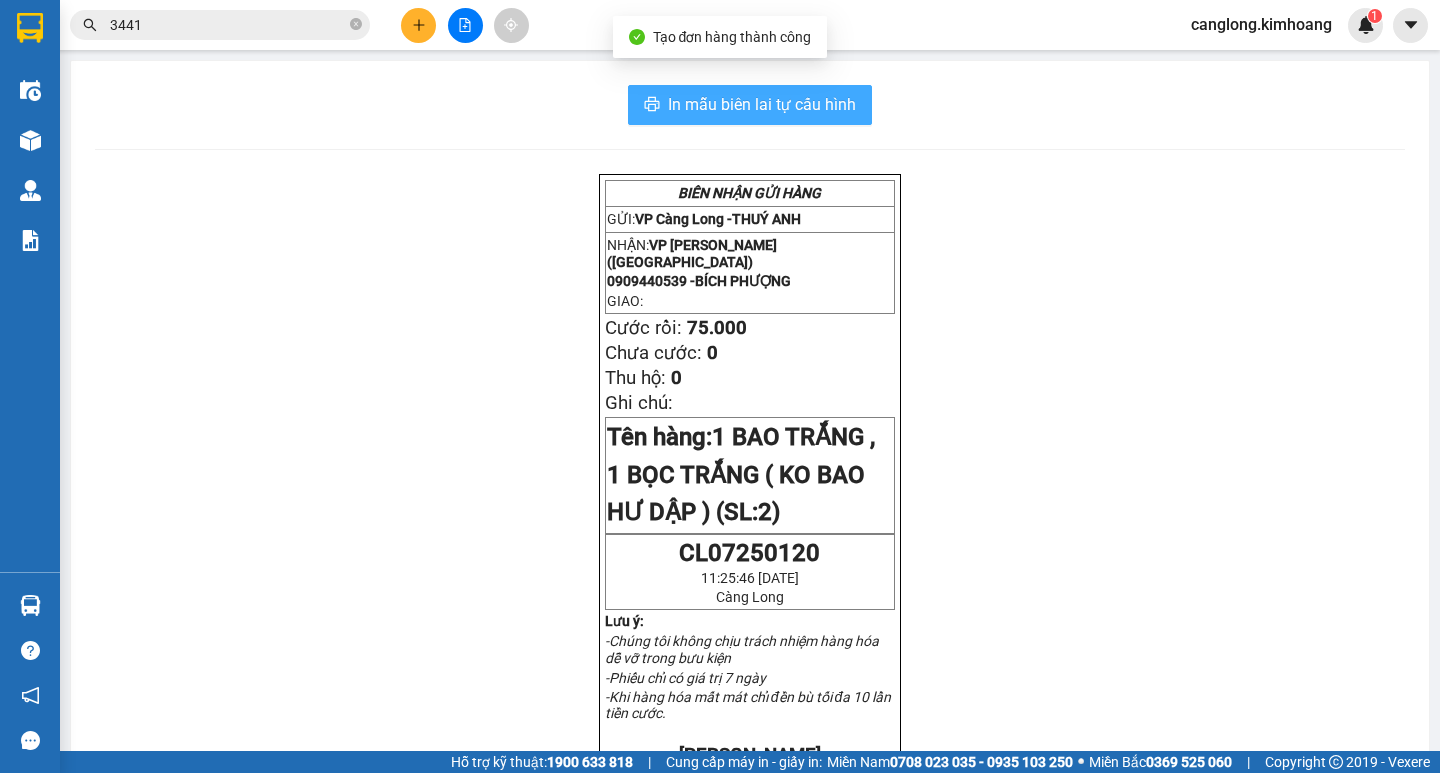 click on "In mẫu biên lai tự cấu hình" at bounding box center (762, 104) 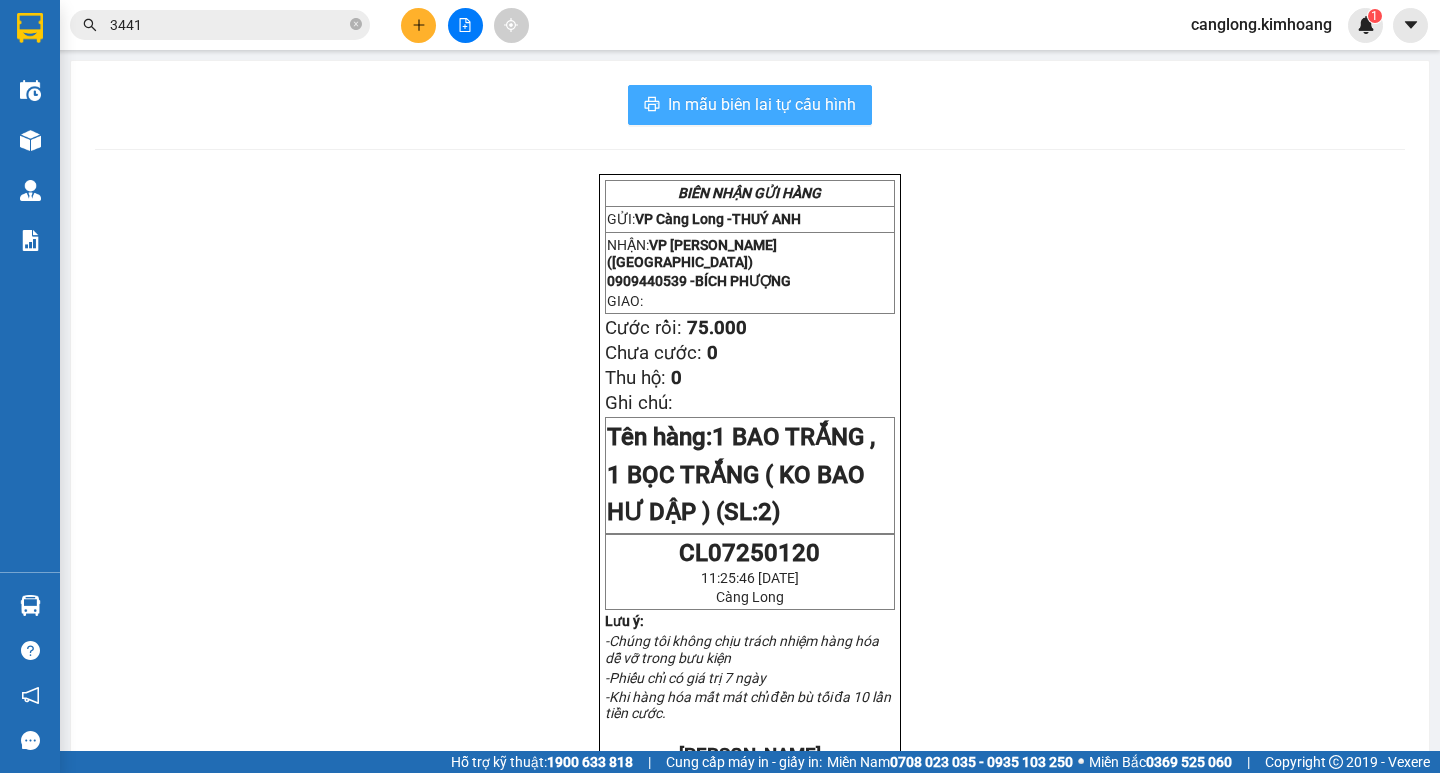 scroll, scrollTop: 0, scrollLeft: 0, axis: both 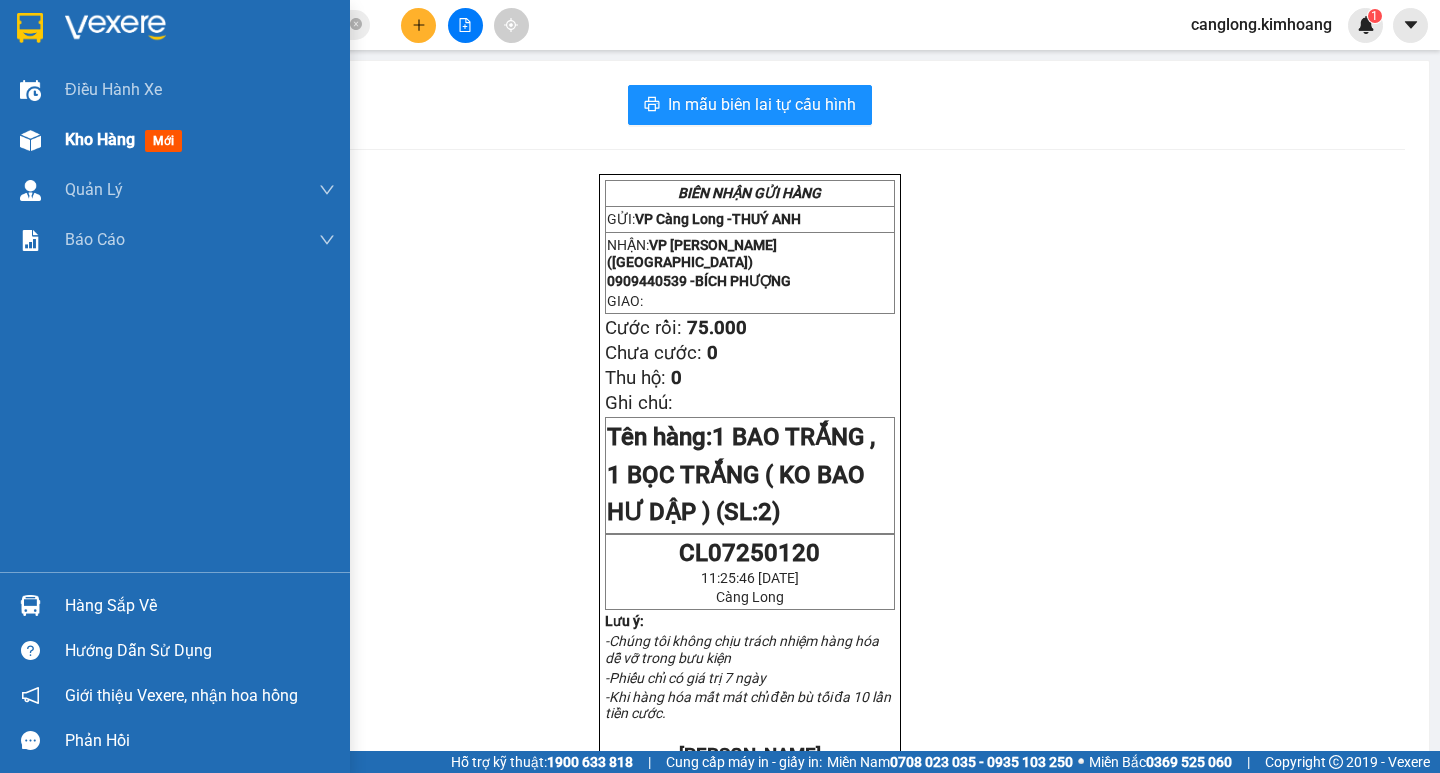 click on "Kho hàng mới" at bounding box center [175, 140] 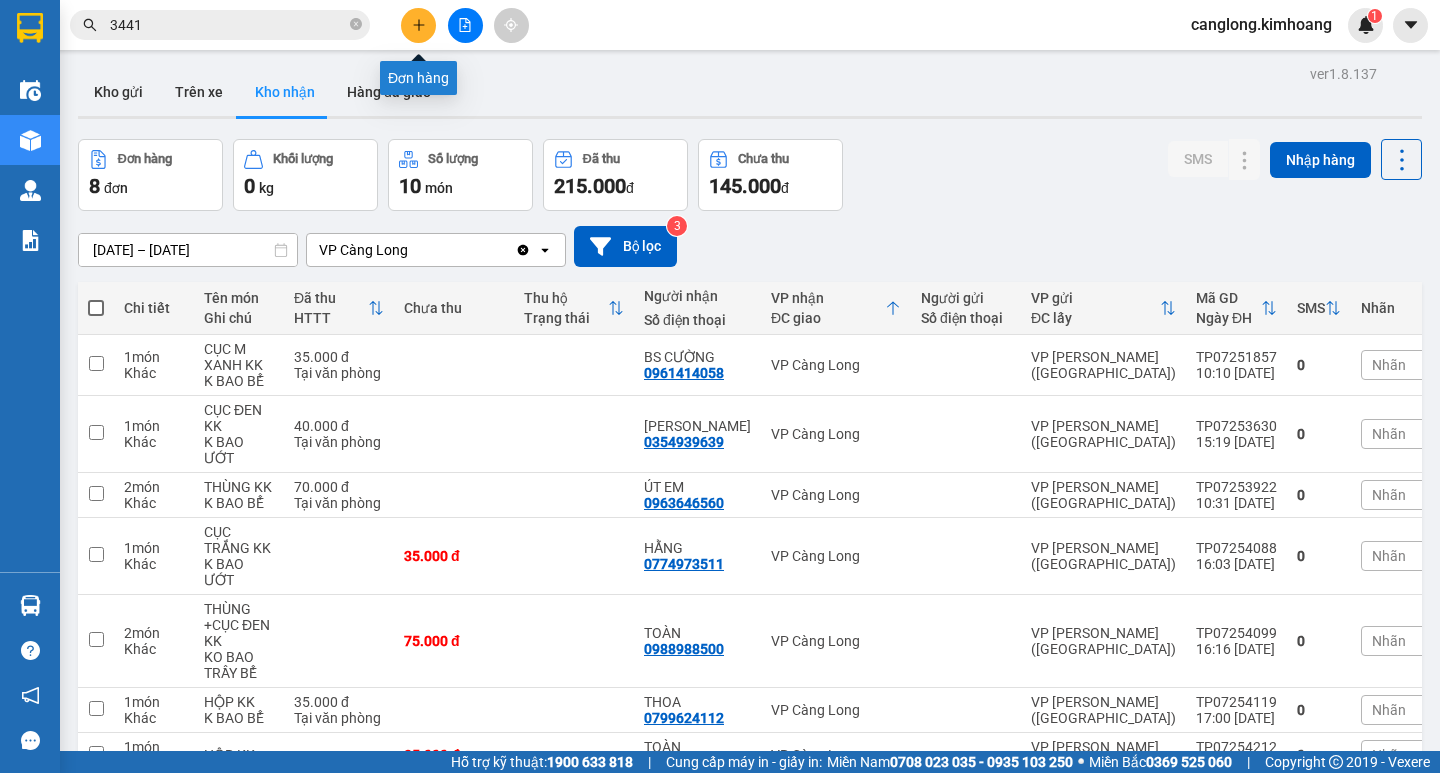 click at bounding box center [418, 25] 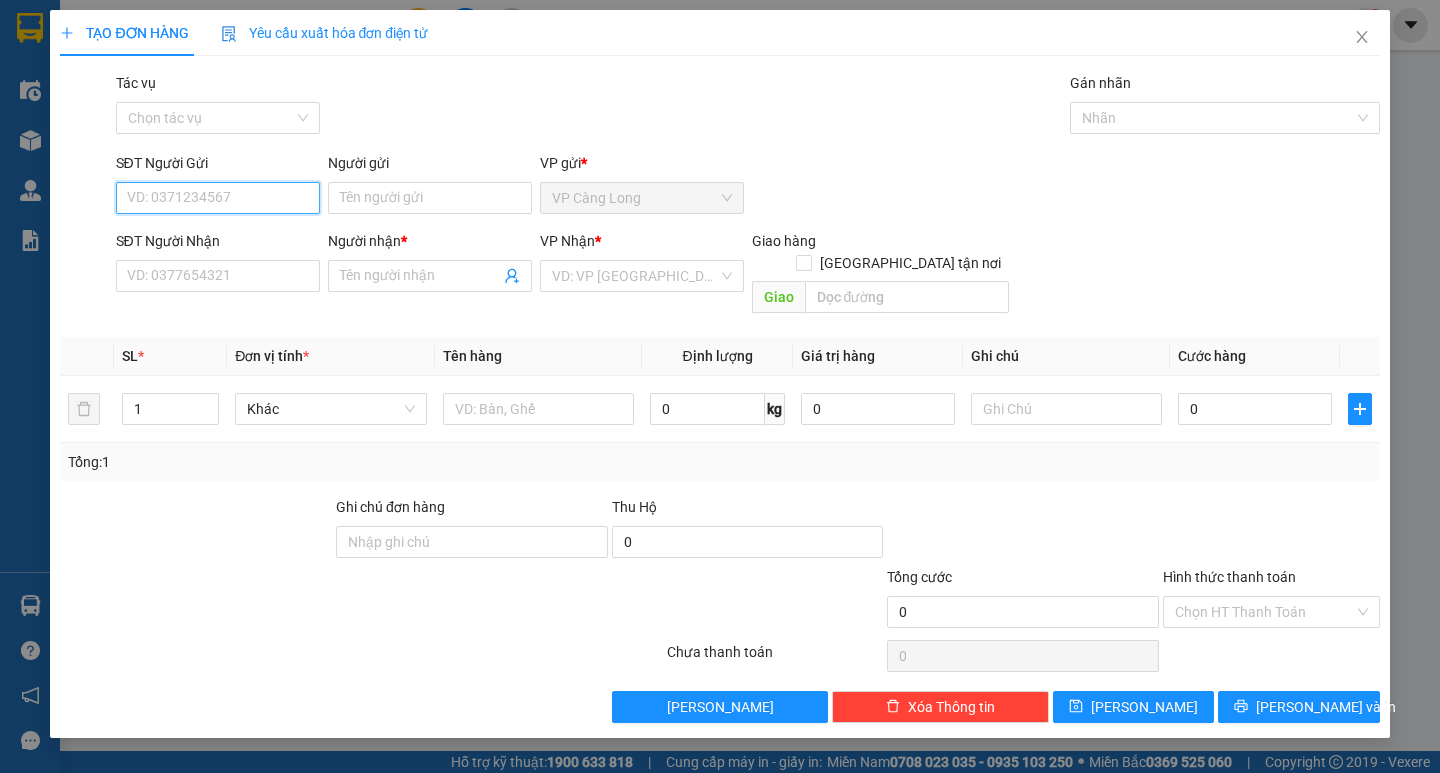 click on "SĐT Người Gửi" at bounding box center (218, 198) 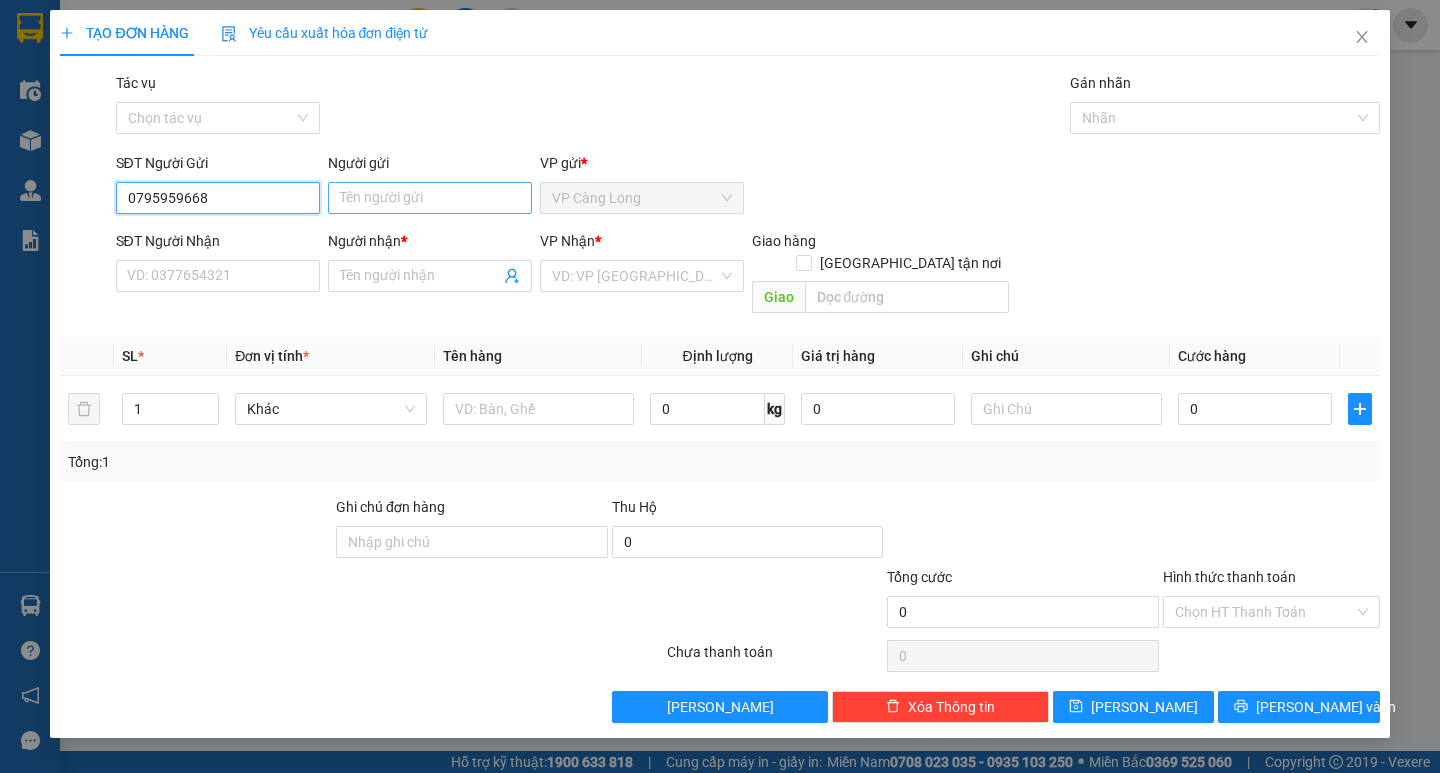 type on "0795959668" 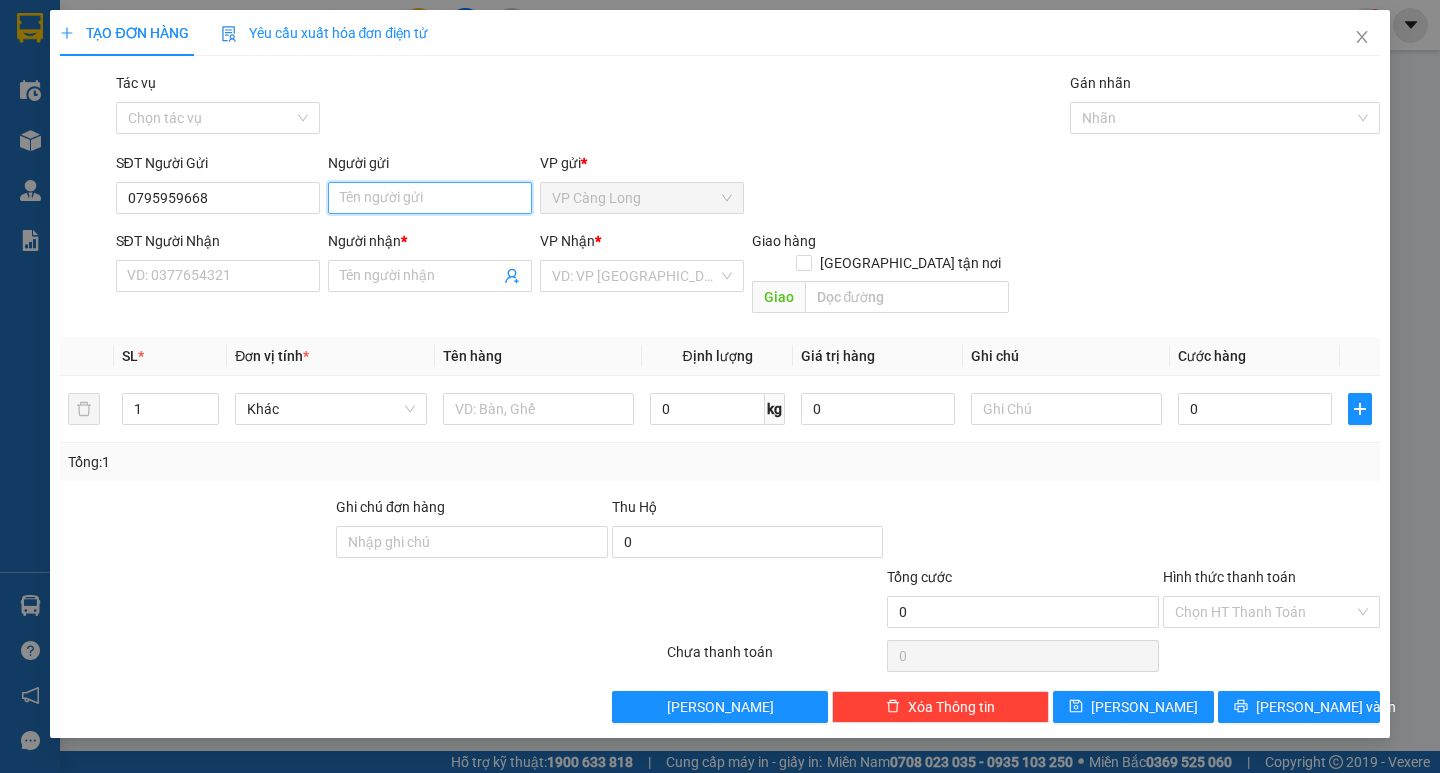 click on "Người gửi" at bounding box center (430, 198) 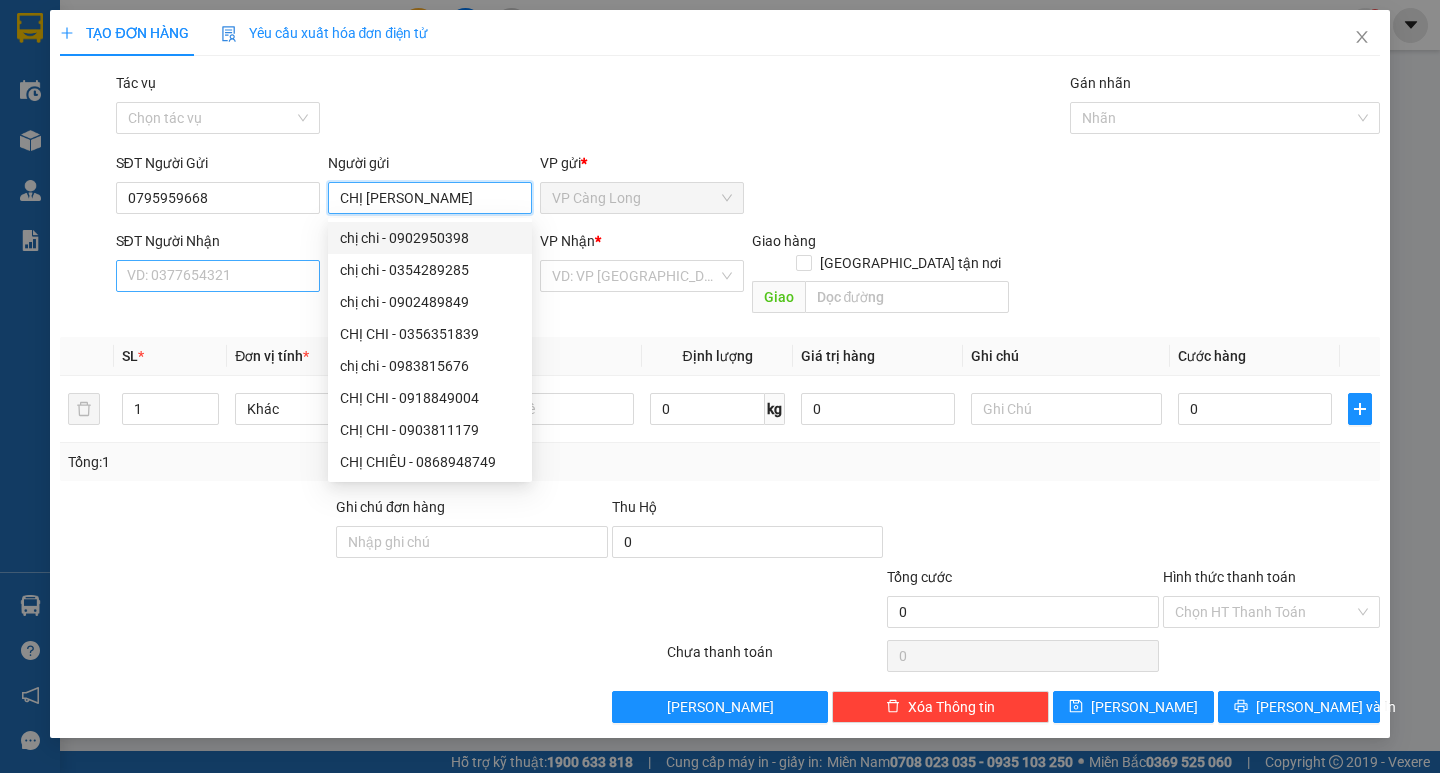 type on "CHỊ CHI" 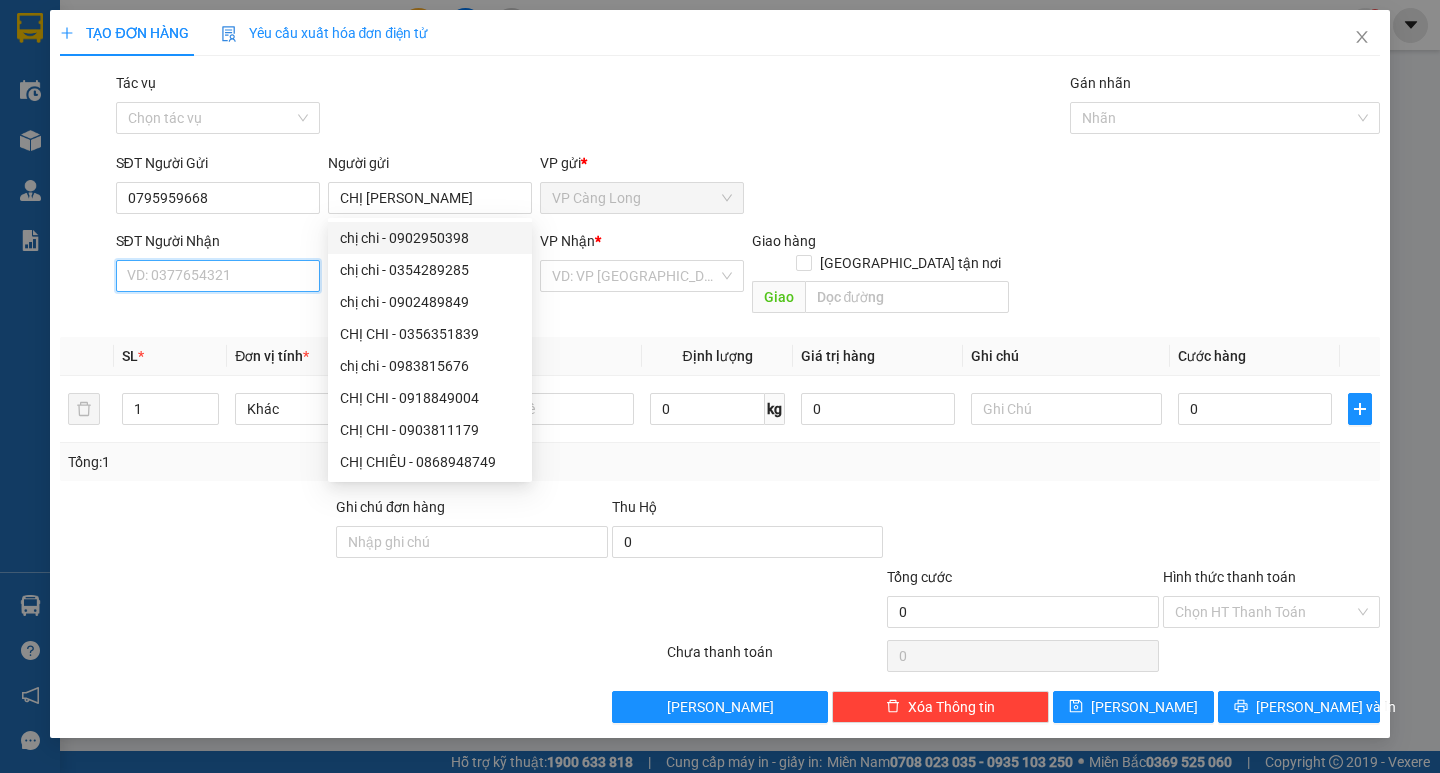 click on "SĐT Người Nhận" at bounding box center (218, 276) 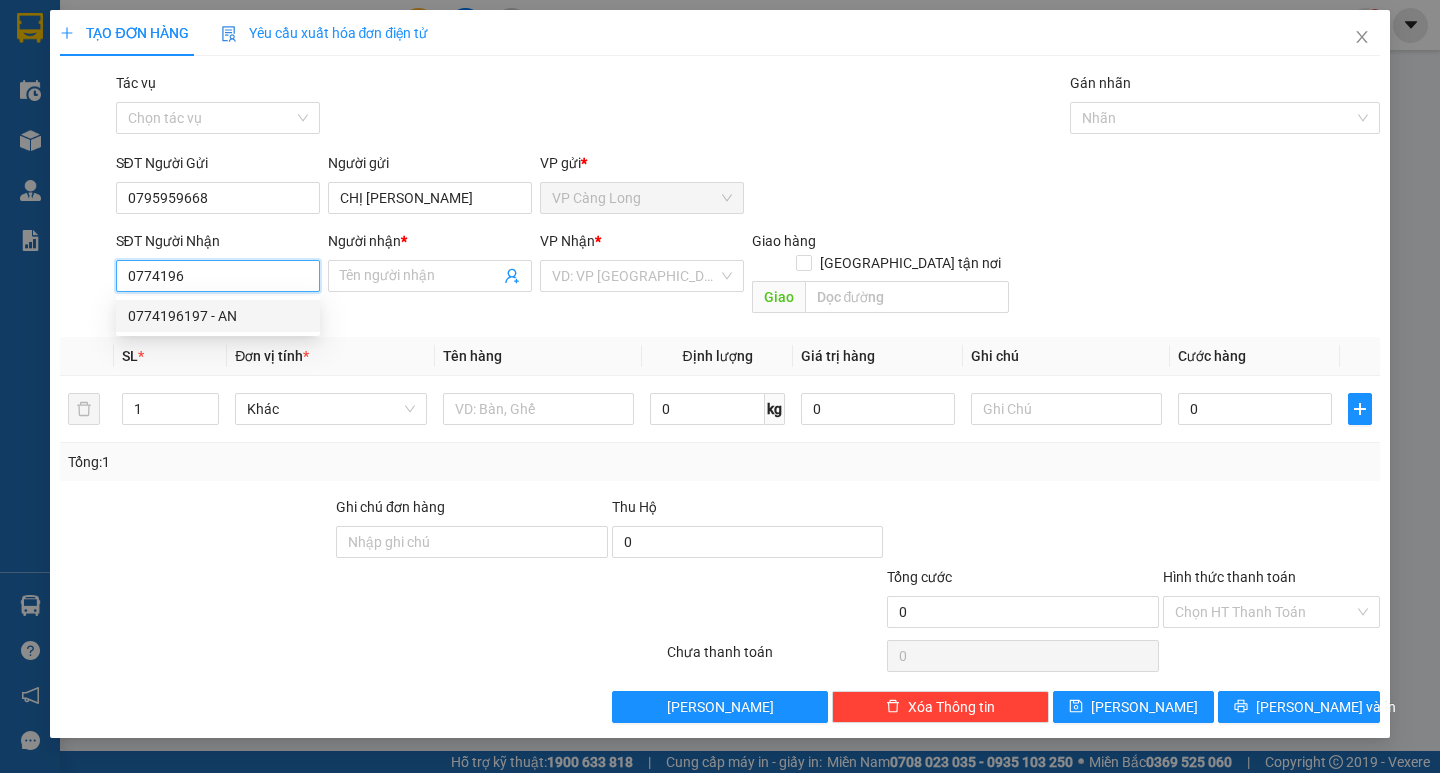 click on "0774196197 - AN" at bounding box center (218, 316) 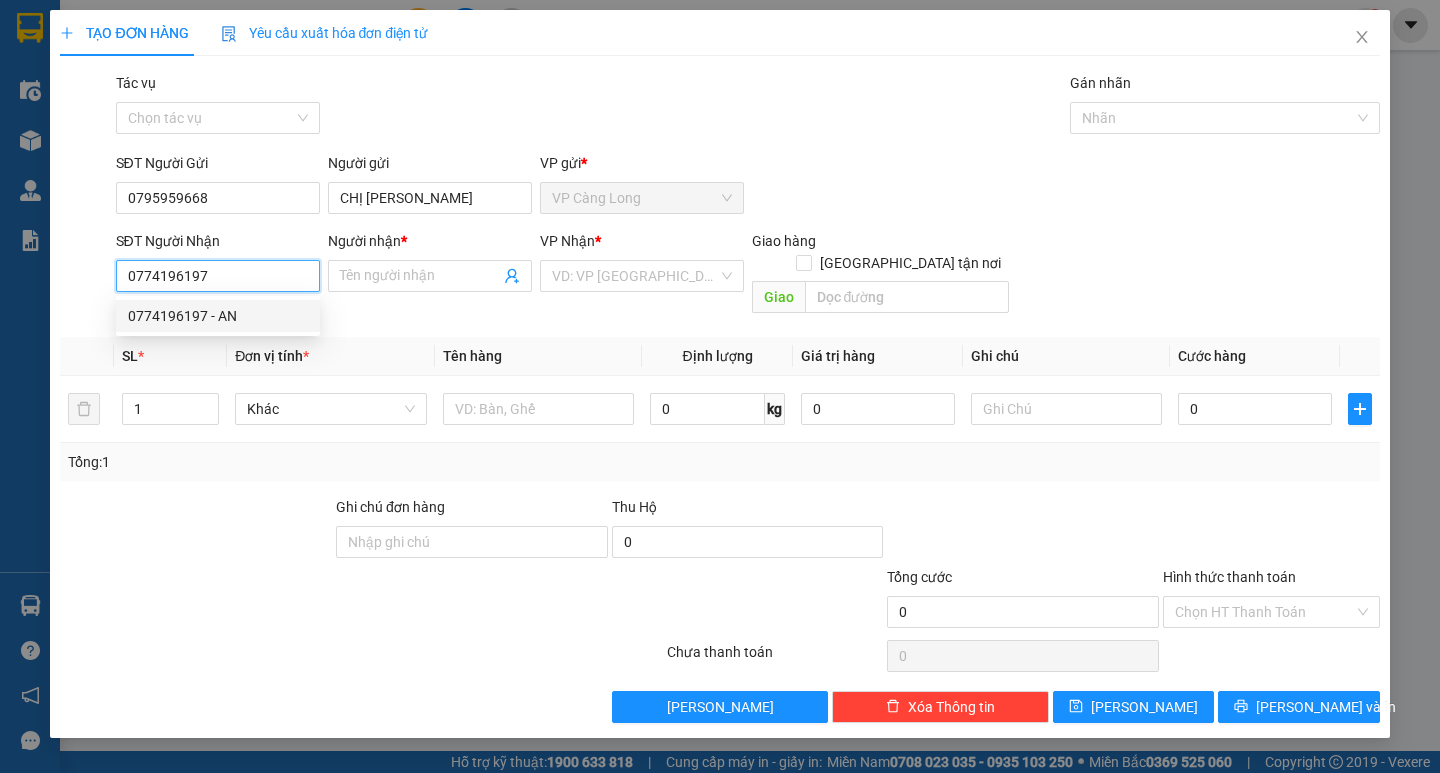 type on "AN" 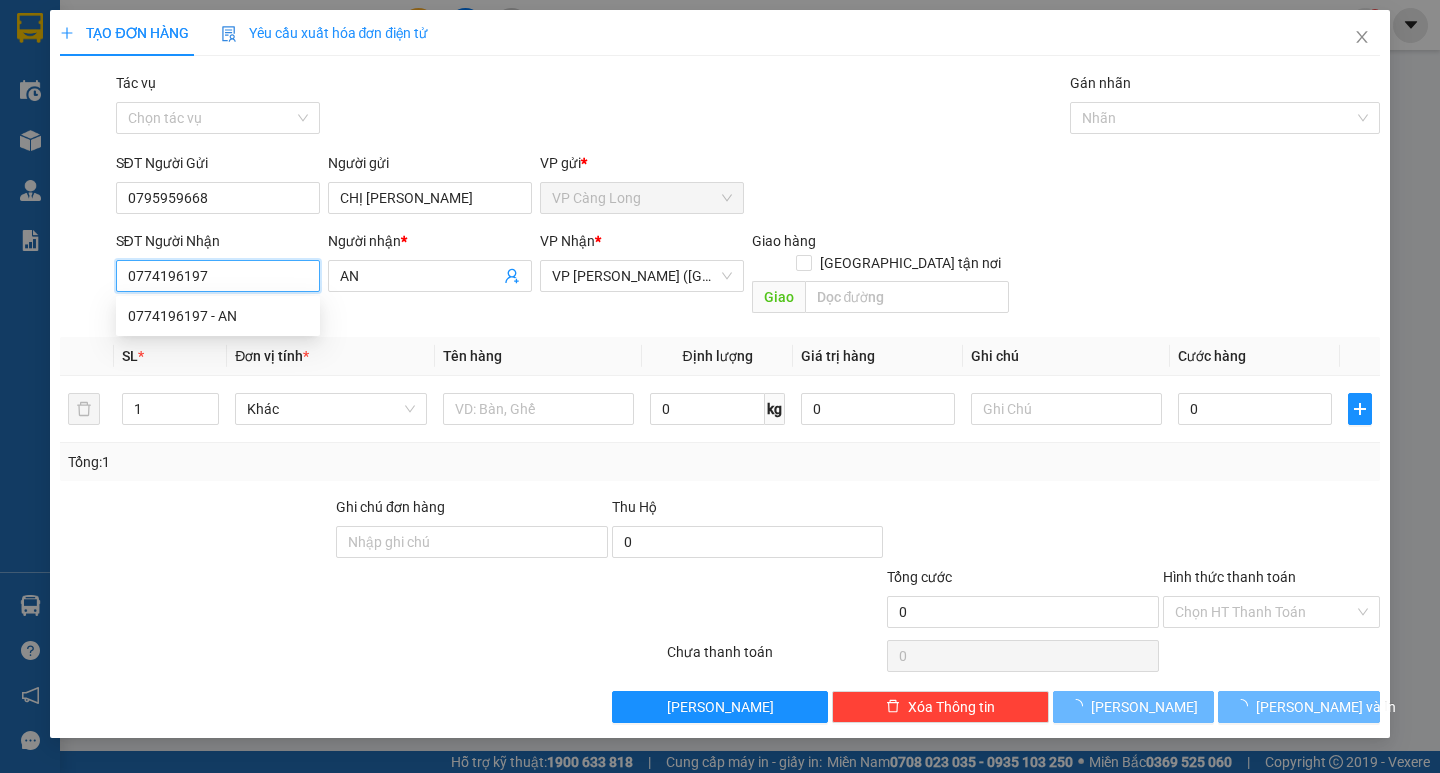 type on "35.000" 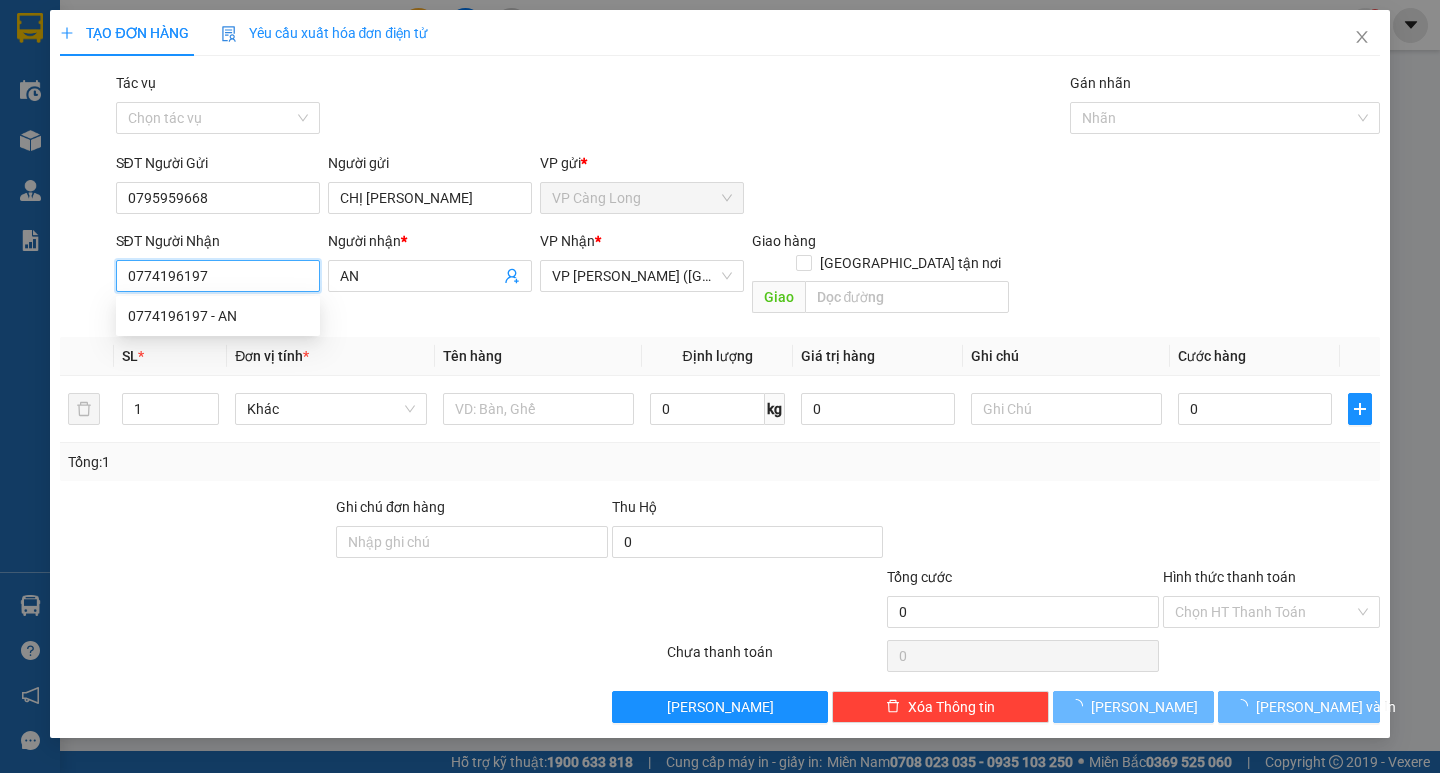 type on "35.000" 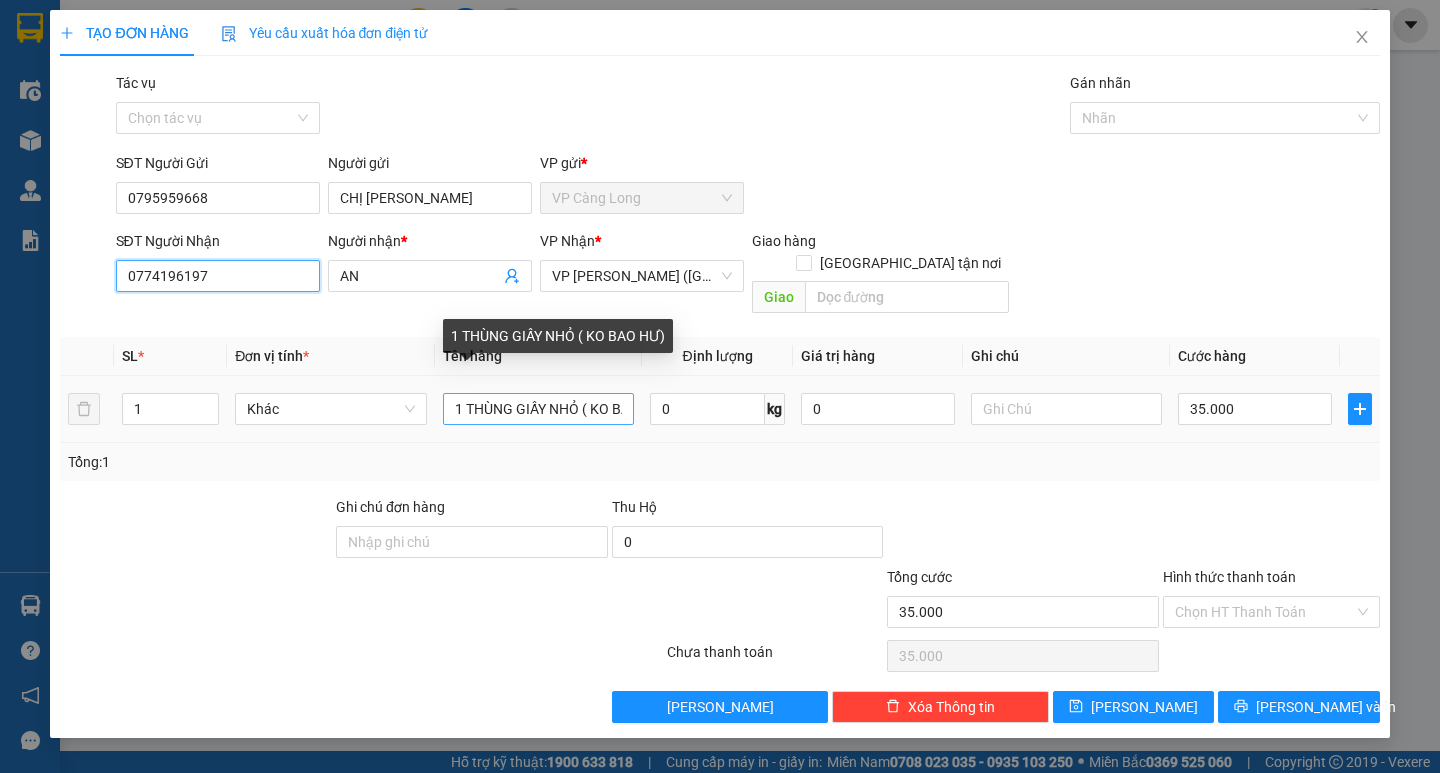 type on "0774196197" 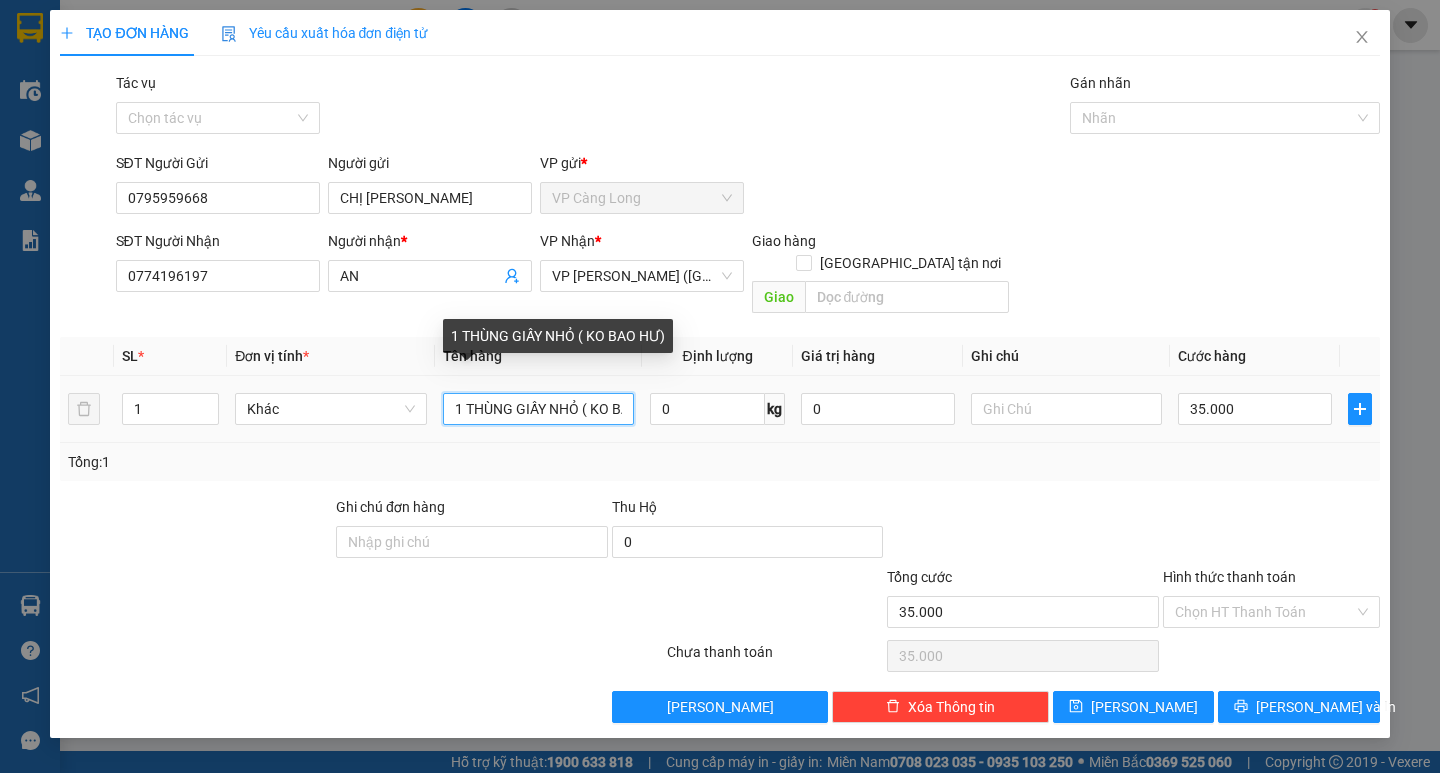 click on "1 THÙNG GIẤY NHỎ ( KO BAO HƯ)" at bounding box center [538, 409] 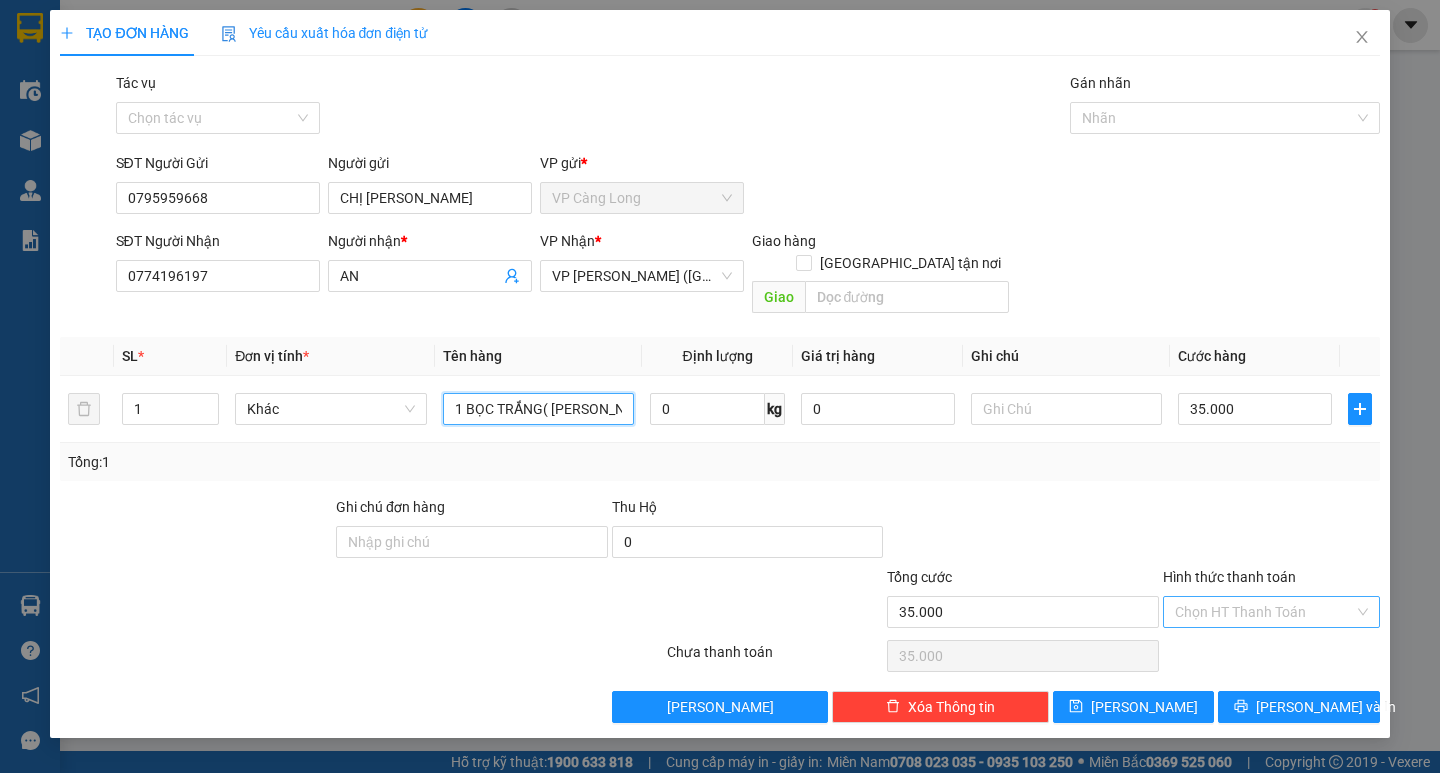 type on "1 BỌC TRẮNG( KO BAO HƯ)" 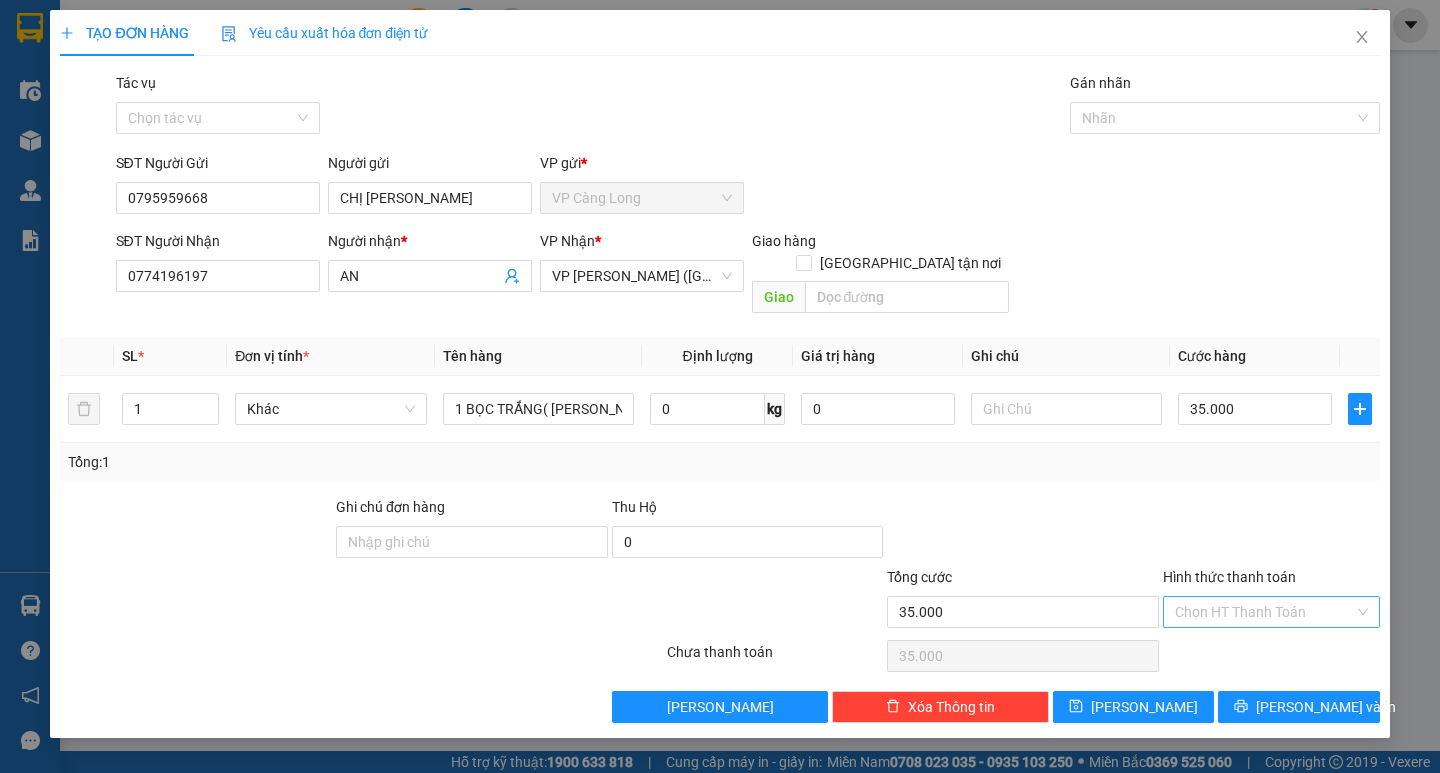 click on "Hình thức thanh toán" at bounding box center [1264, 612] 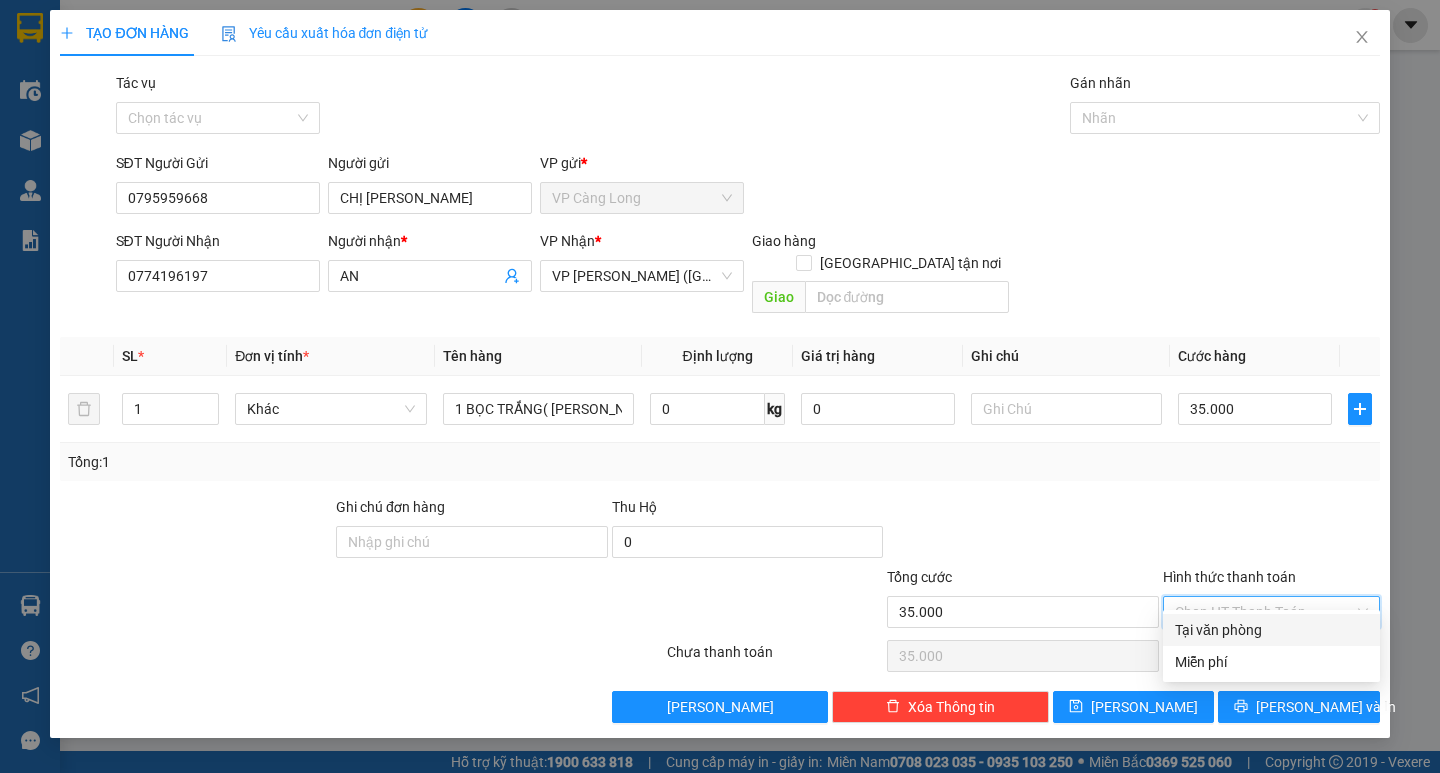 click on "Tại văn phòng" at bounding box center (1271, 630) 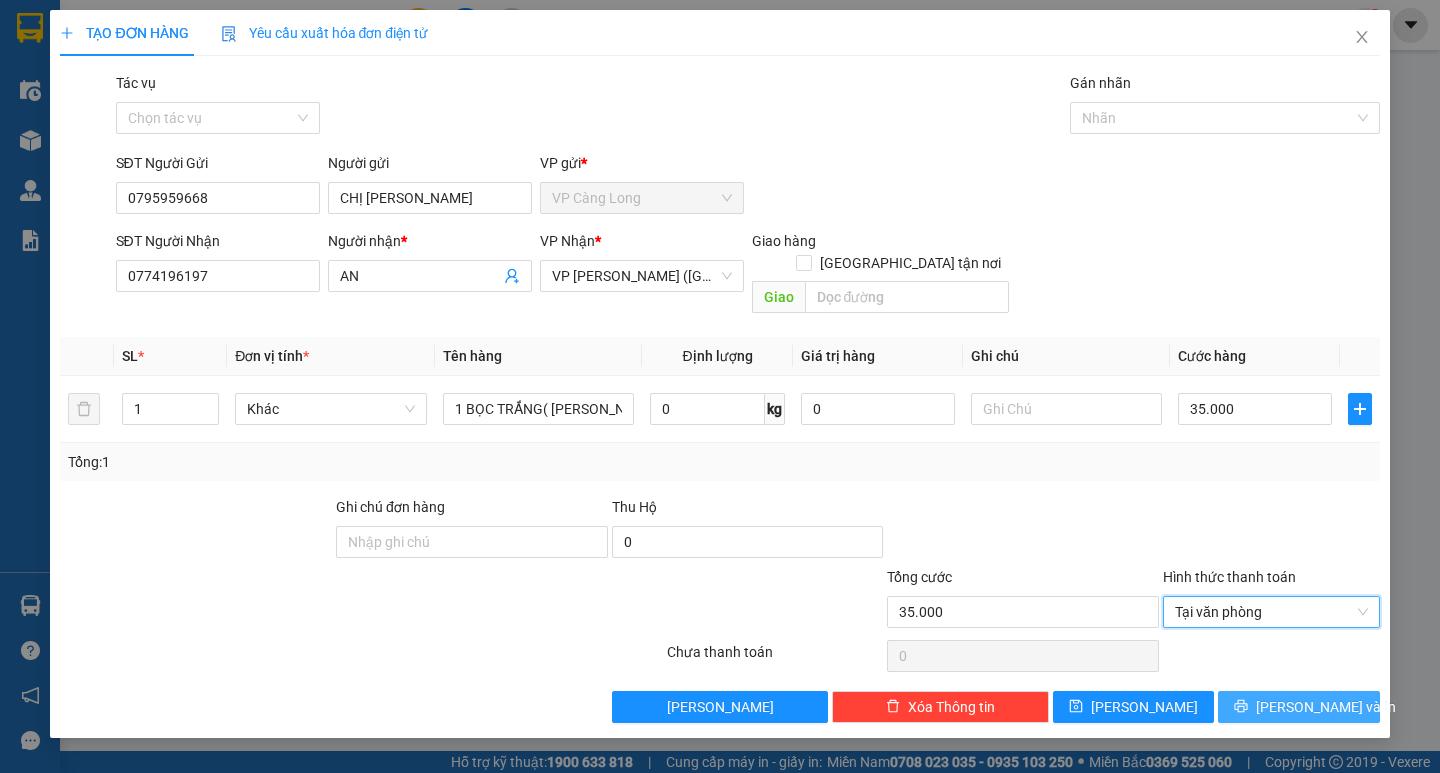 click on "[PERSON_NAME] và In" at bounding box center [1326, 707] 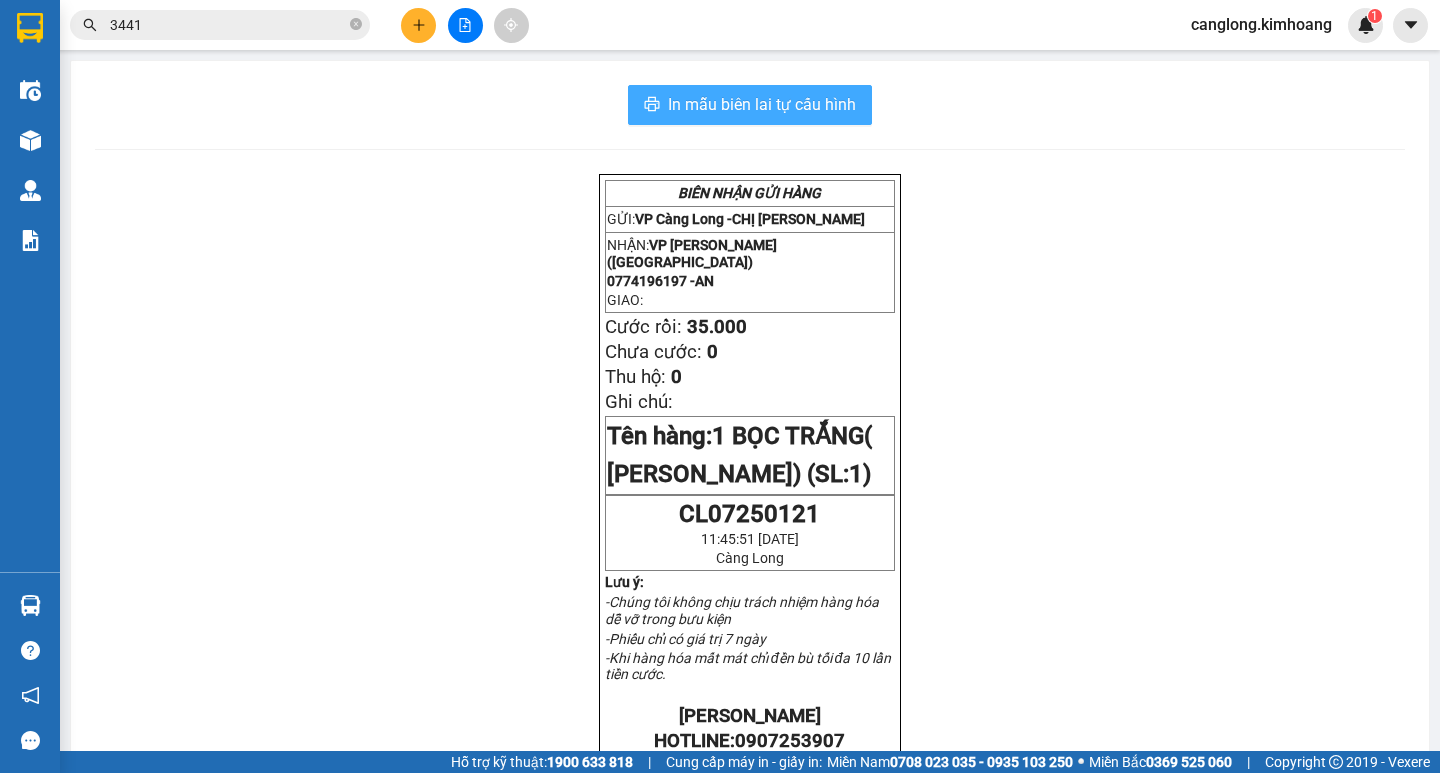 click on "In mẫu biên lai tự cấu hình" at bounding box center [762, 104] 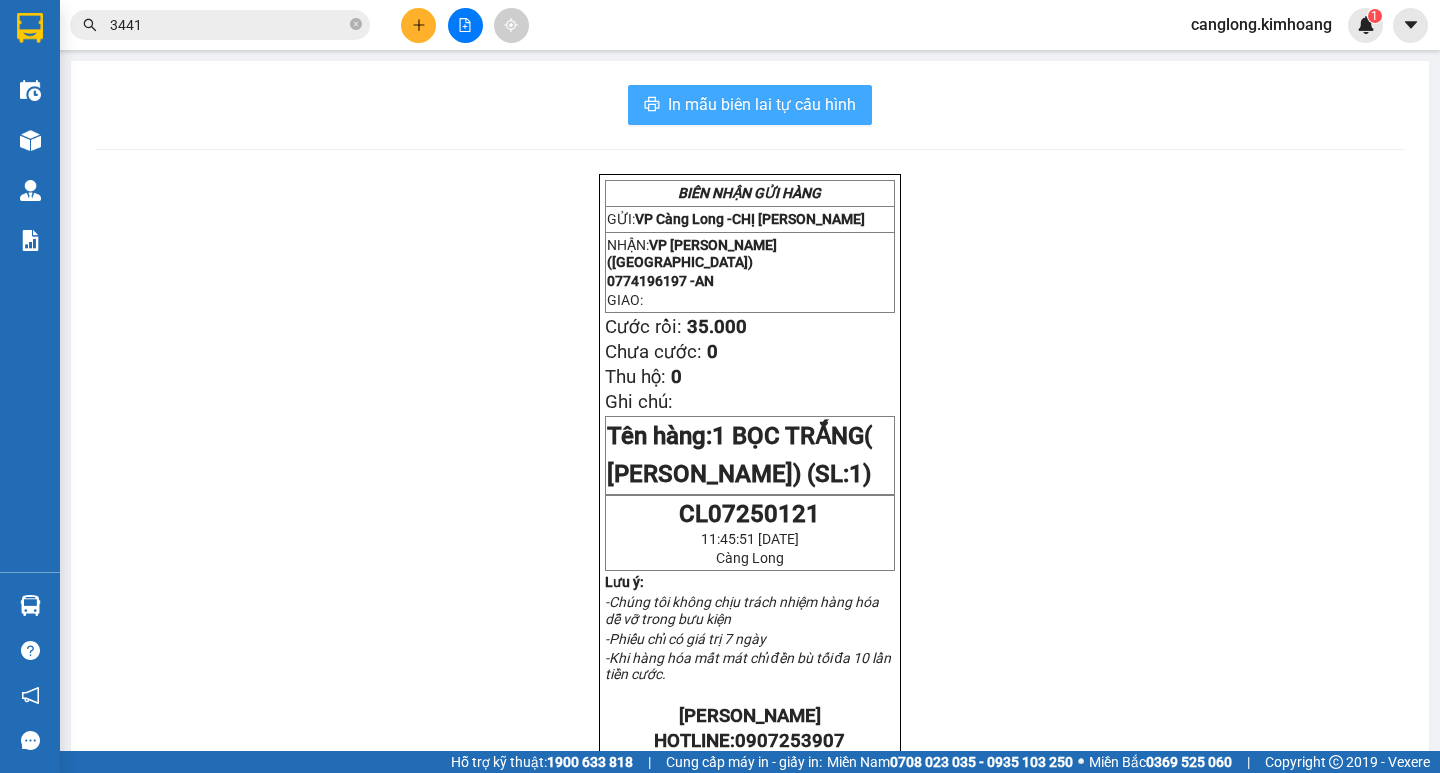 scroll, scrollTop: 0, scrollLeft: 0, axis: both 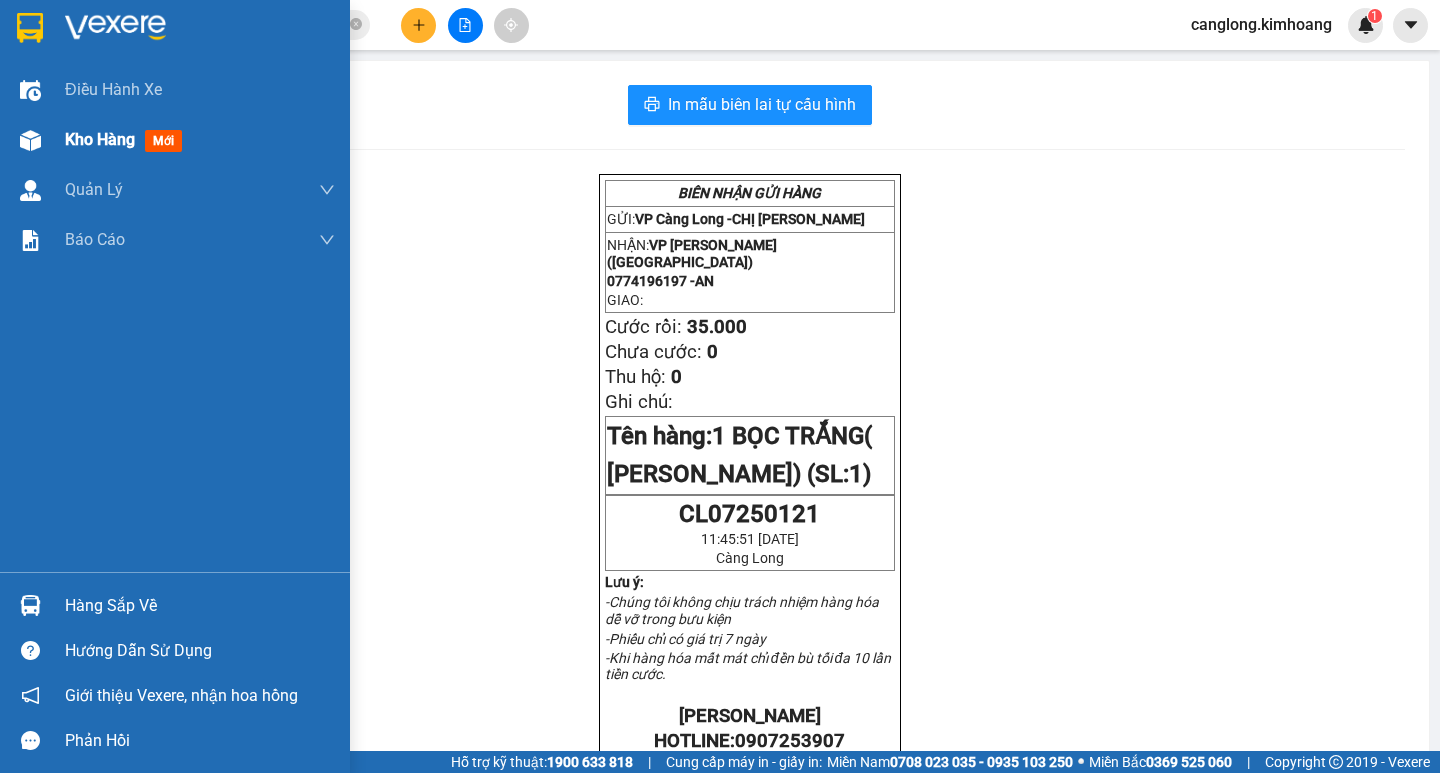 click at bounding box center [30, 140] 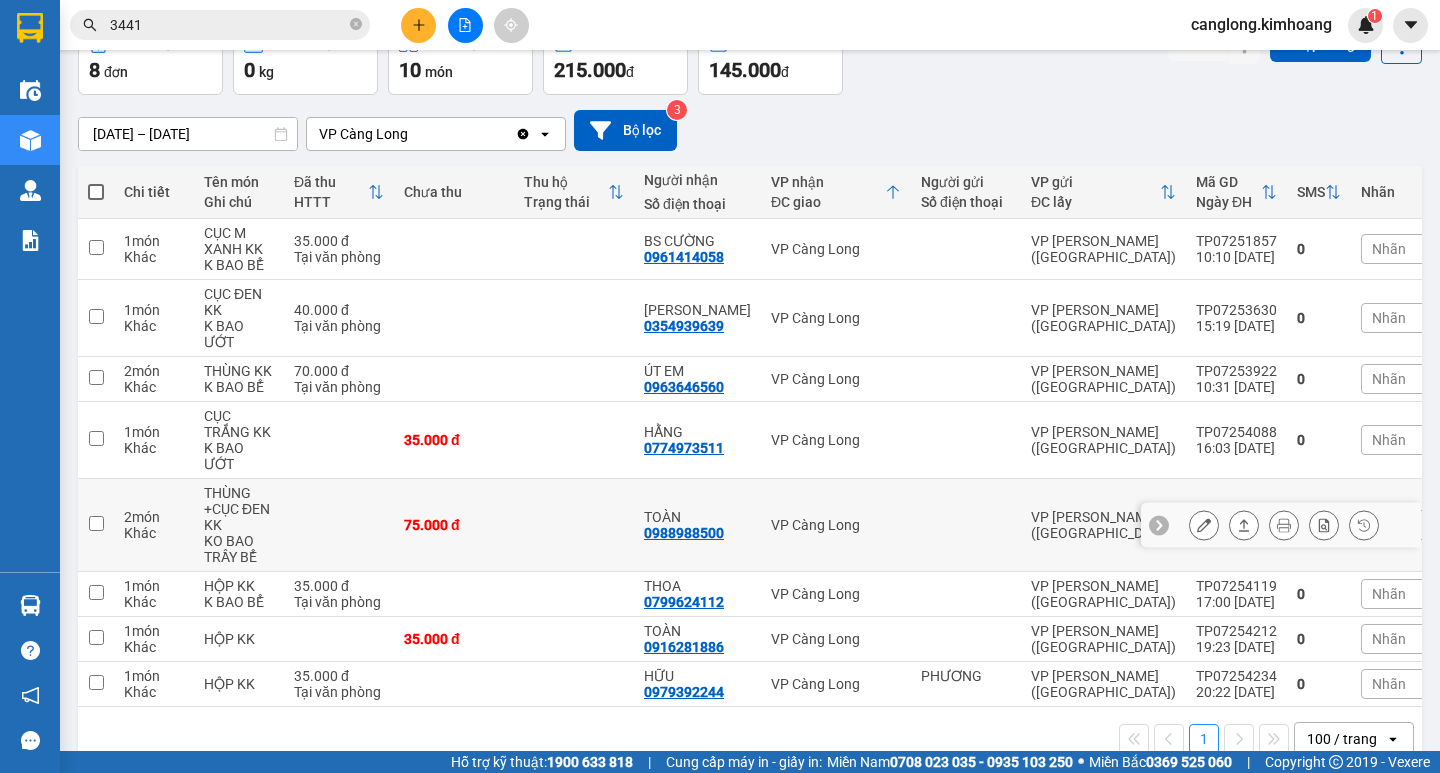 scroll, scrollTop: 162, scrollLeft: 0, axis: vertical 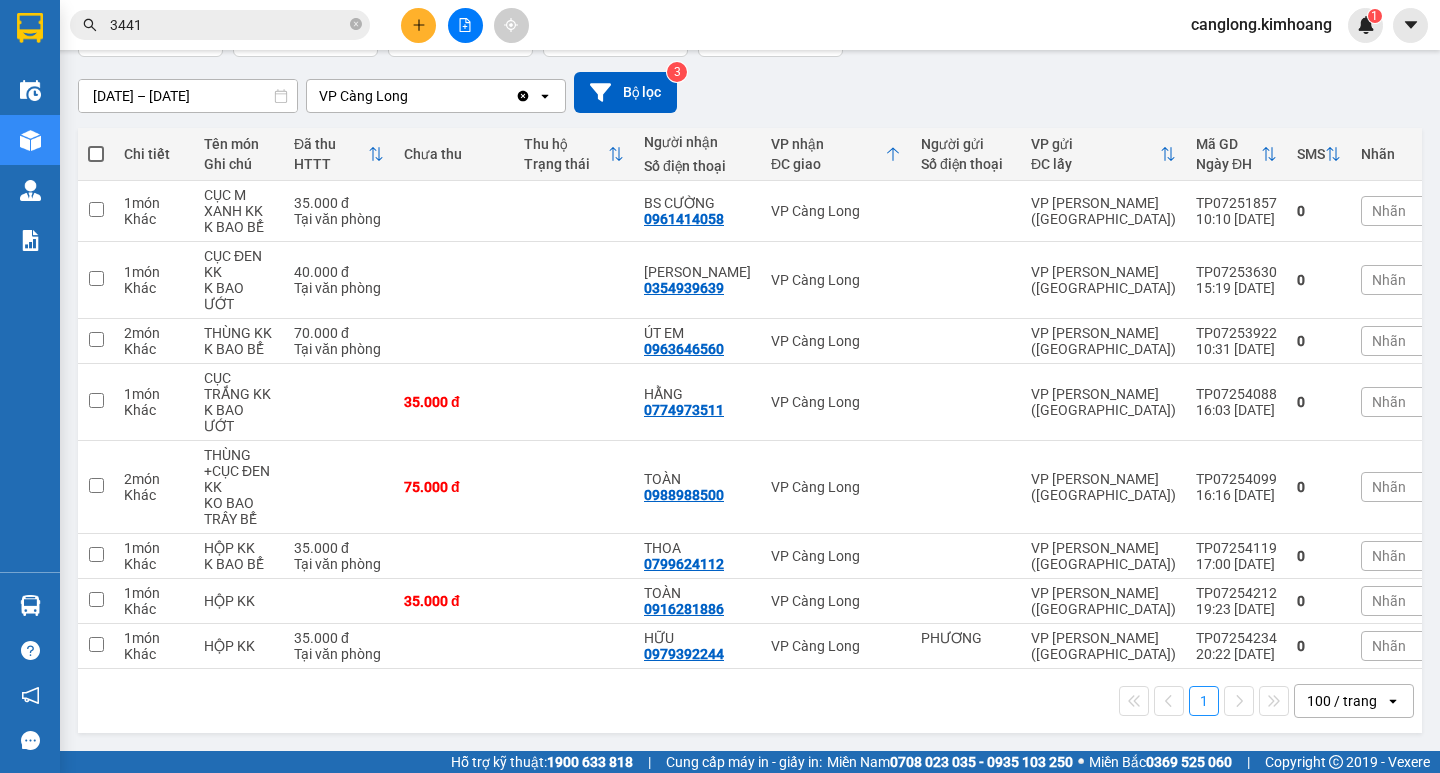 click on "3441" at bounding box center (228, 25) 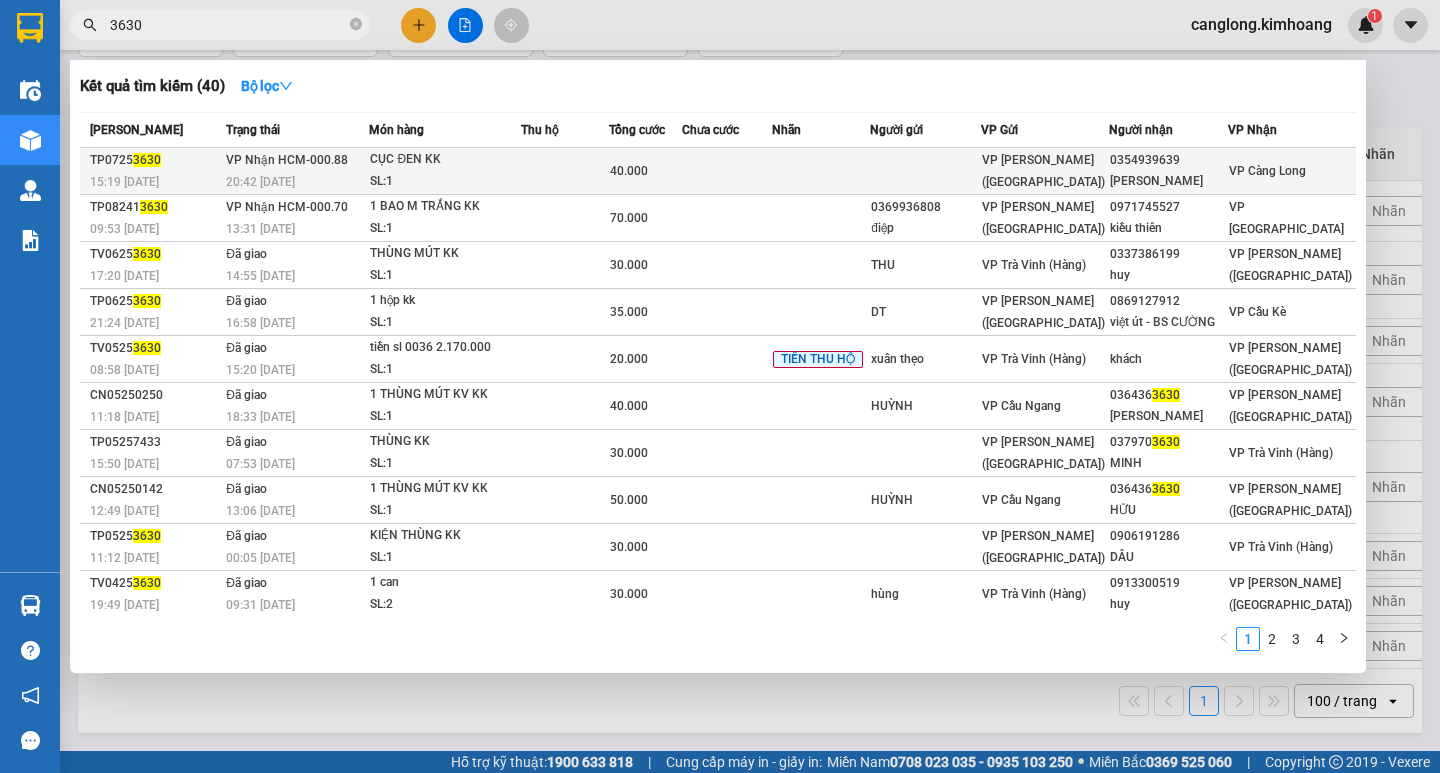type on "3630" 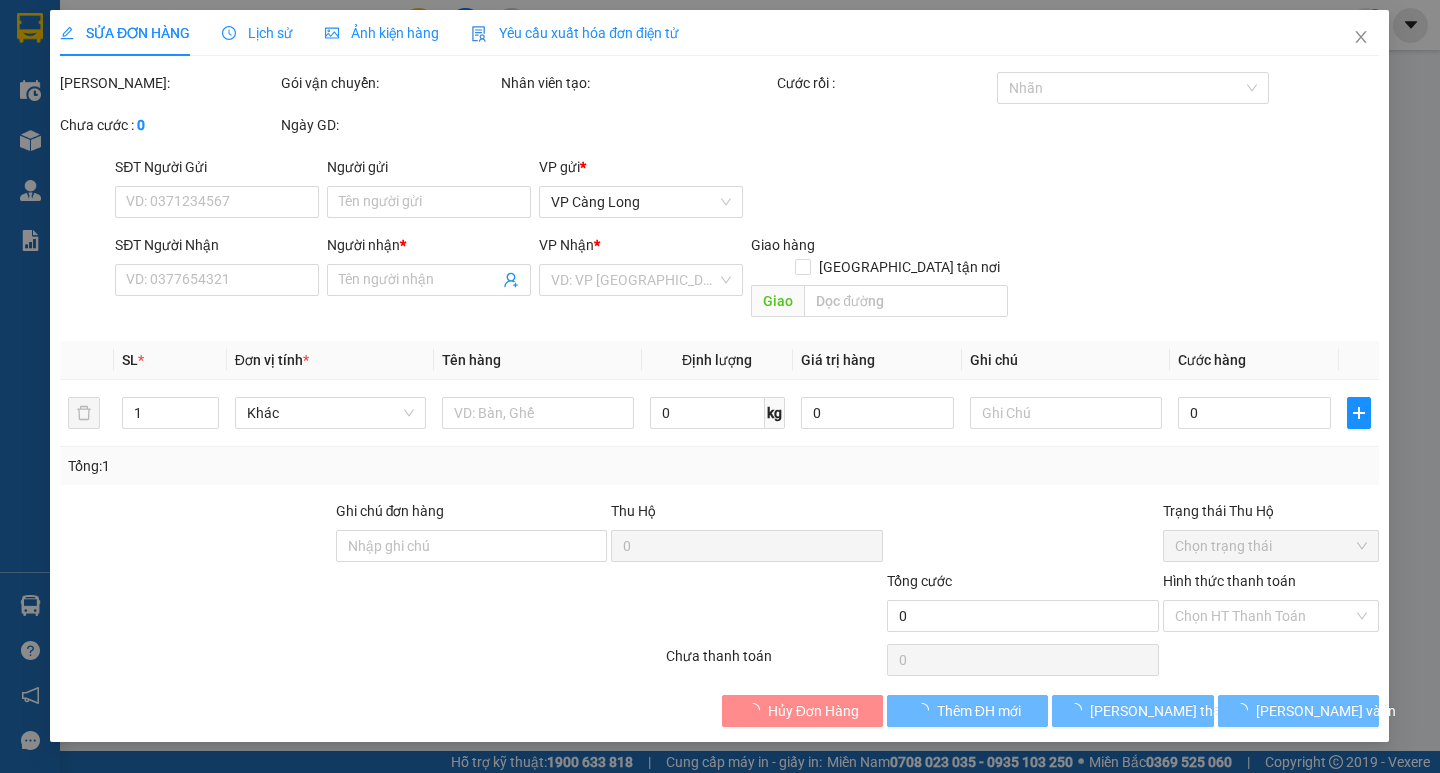 scroll, scrollTop: 0, scrollLeft: 0, axis: both 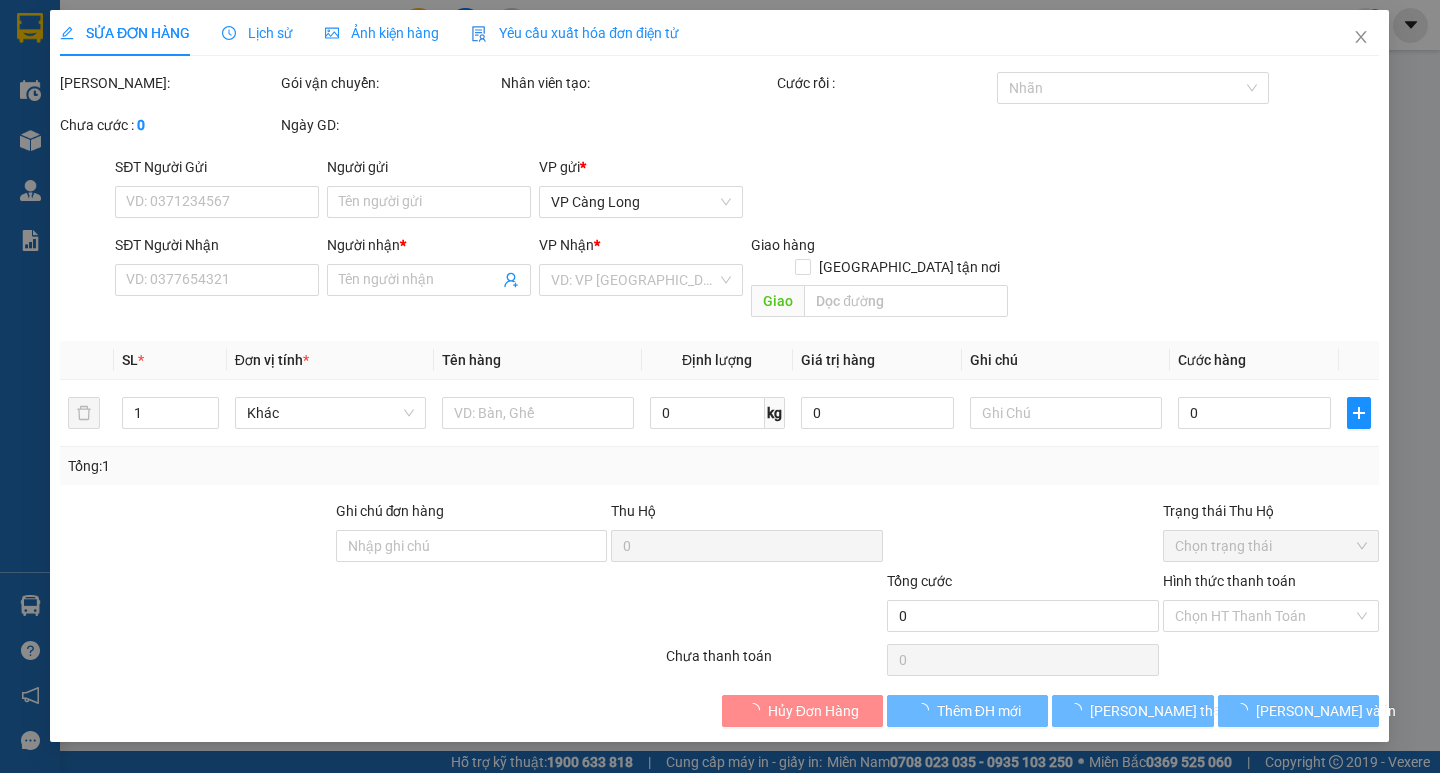 type on "0354939639" 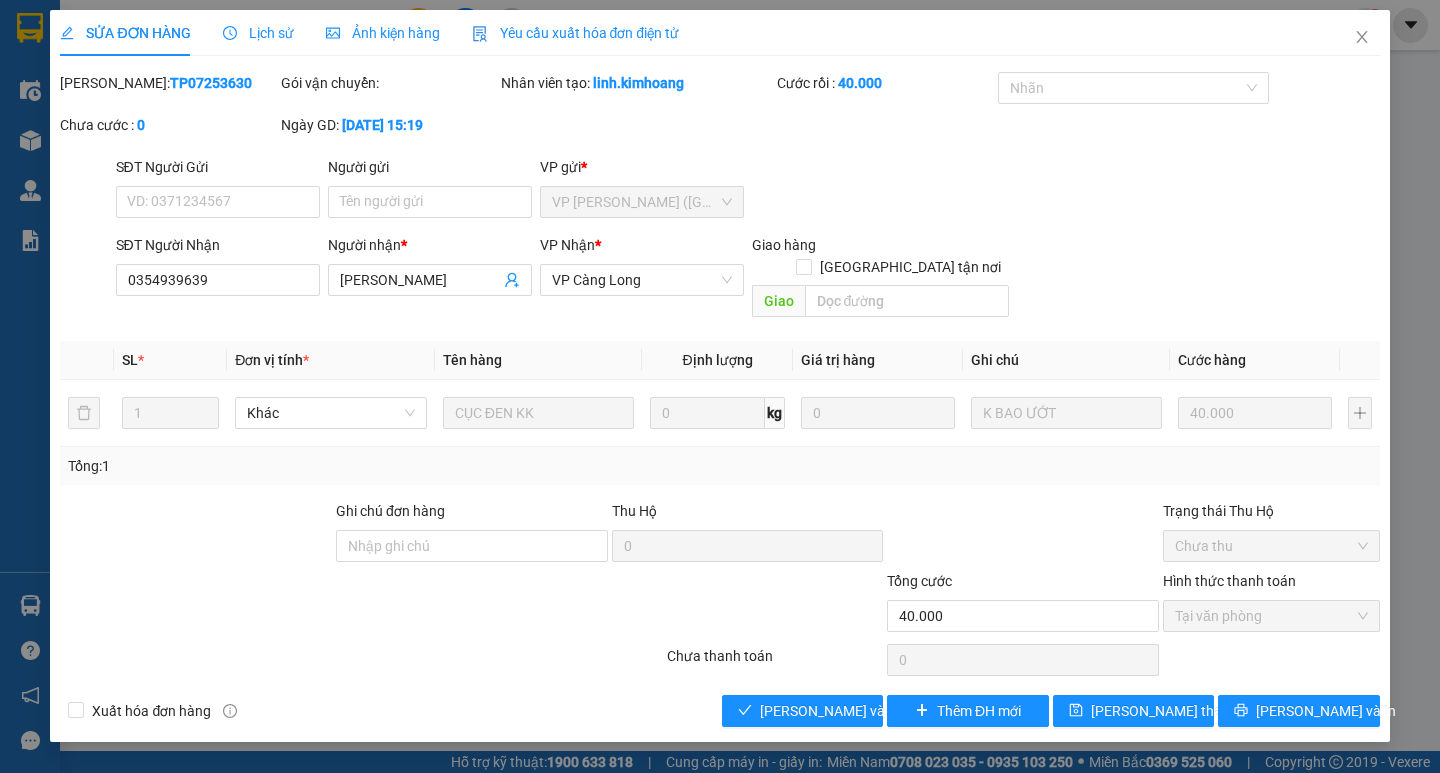 click on "Total Paid Fee 40.000 Total UnPaid Fee 0 Cash Collection Total Fee Mã ĐH:  TP07253630 Gói vận chuyển:   Nhân viên tạo:   linh.kimhoang Cước rồi :   40.000   Nhãn Chưa cước :   0 Ngày GD:   09-07-2025 lúc 15:19 SĐT Người Gửi VD: 0371234567 Người gửi Tên người gửi VP gửi  * VP Trần Phú (Hàng) SĐT Người Nhận 0354939639 Người nhận  * THANH HIẾU VP Nhận  * VP Càng Long Giao hàng Giao tận nơi Giao SL  * Đơn vị tính  * Tên hàng  Định lượng Giá trị hàng Ghi chú Cước hàng                   1 Khác CỤC ĐEN KK 0 kg 0 K BAO ƯỚT 40.000 Tổng:  1 Ghi chú đơn hàng Thu Hộ 0 Trạng thái Thu Hộ   Chưa thu Tổng cước 40.000 Hình thức thanh toán Tại văn phòng Số tiền thu trước 40.000 Chọn HT Thanh Toán Chưa thanh toán 0 Chọn HT Thanh Toán Xuất hóa đơn hàng Lưu và Giao hàng Thêm ĐH mới Lưu thay đổi Lưu và In" at bounding box center (719, 399) 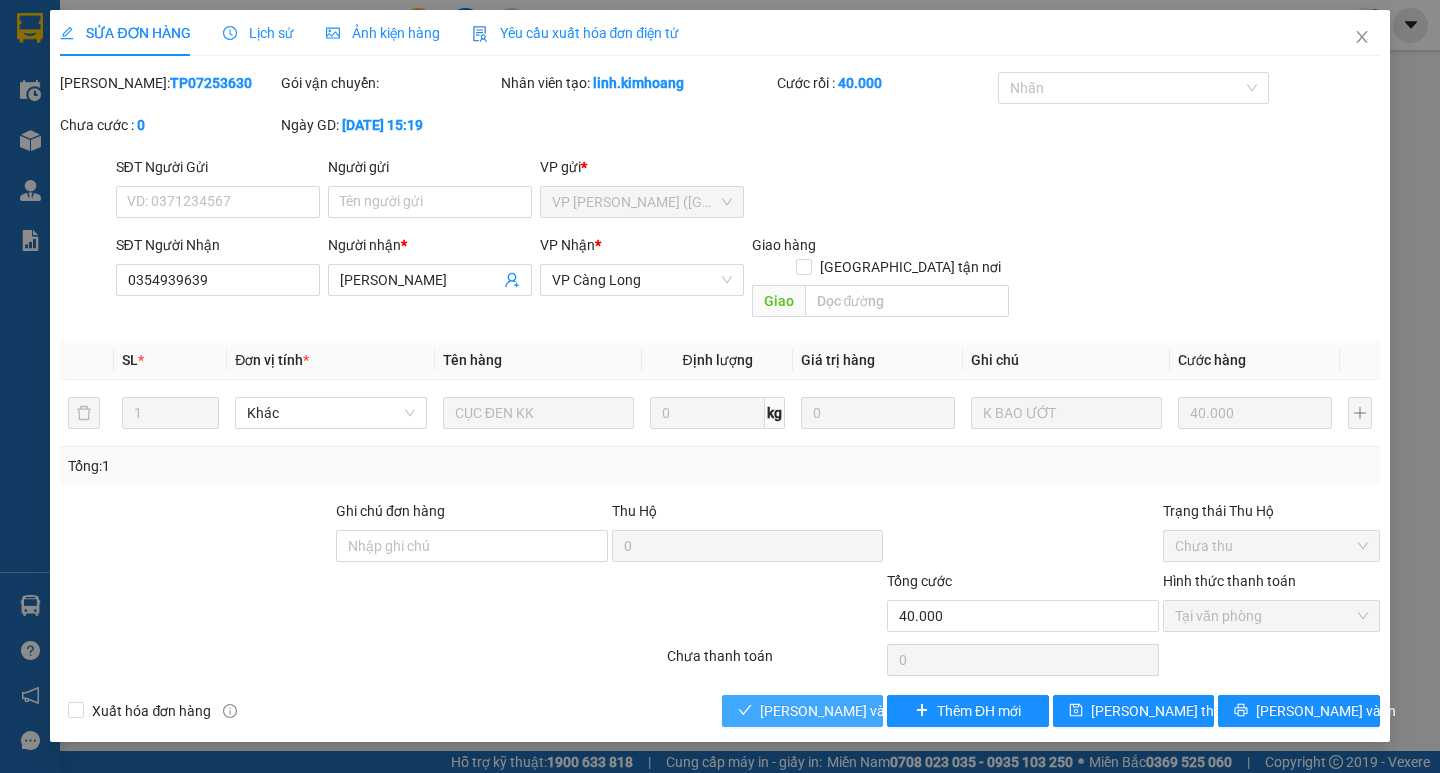 click on "[PERSON_NAME] và Giao hàng" at bounding box center (856, 711) 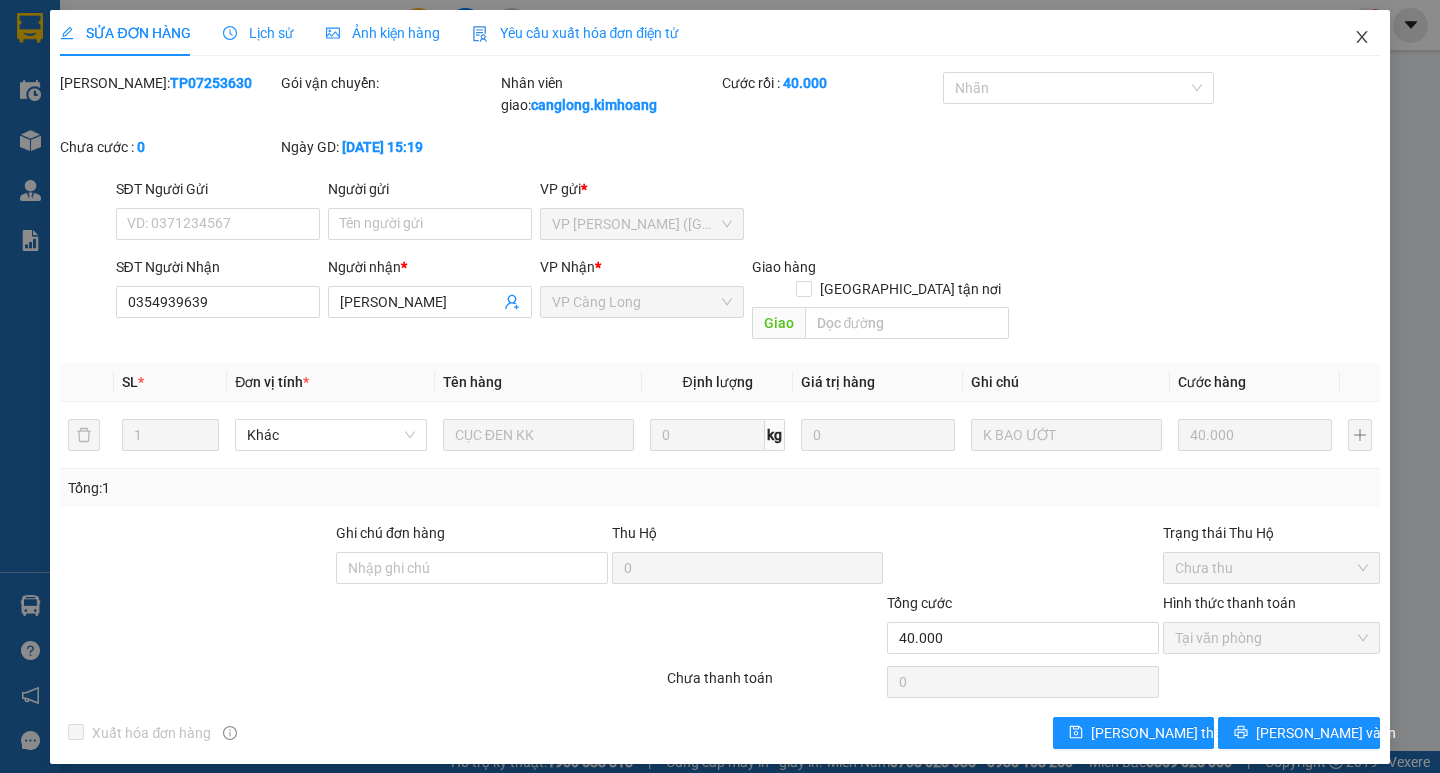 click 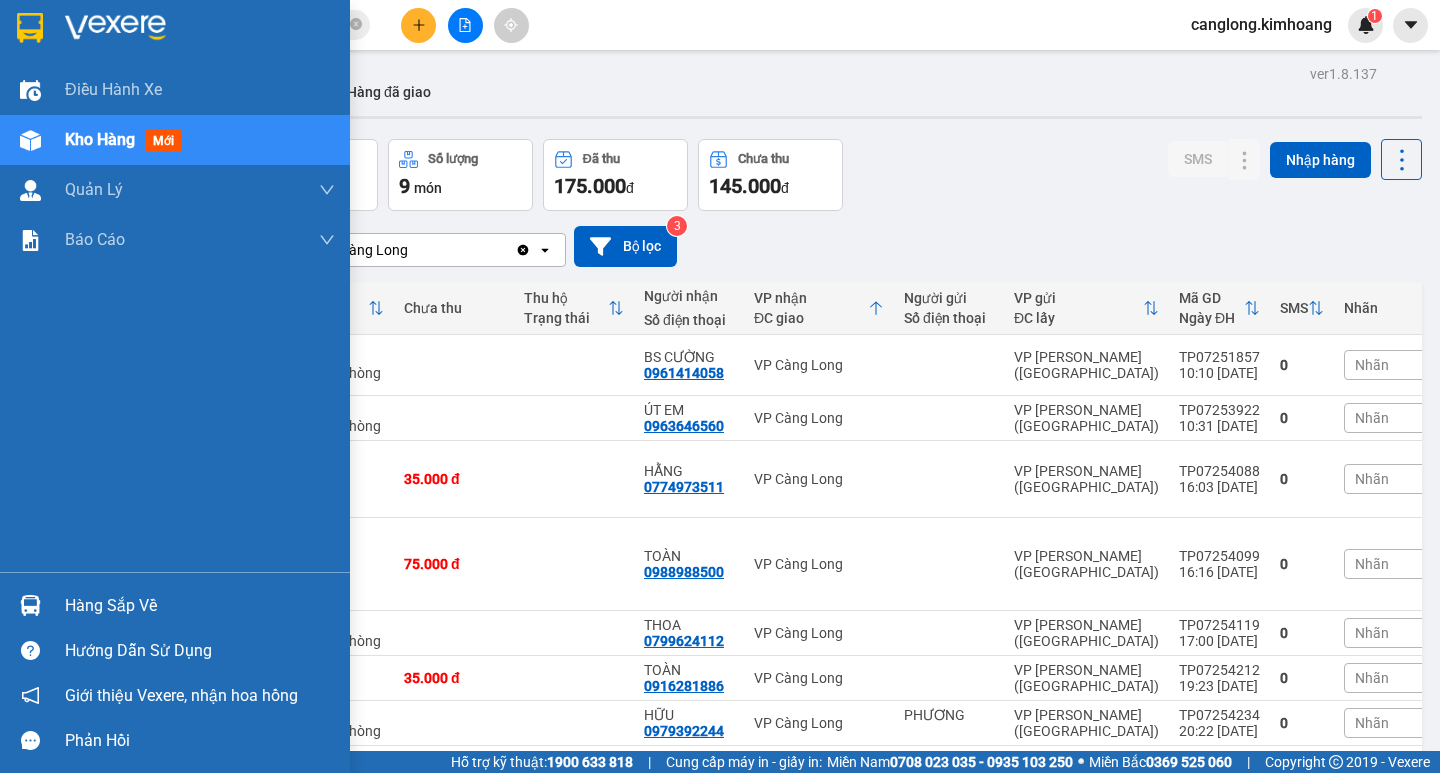 click on "Hàng sắp về" at bounding box center [200, 606] 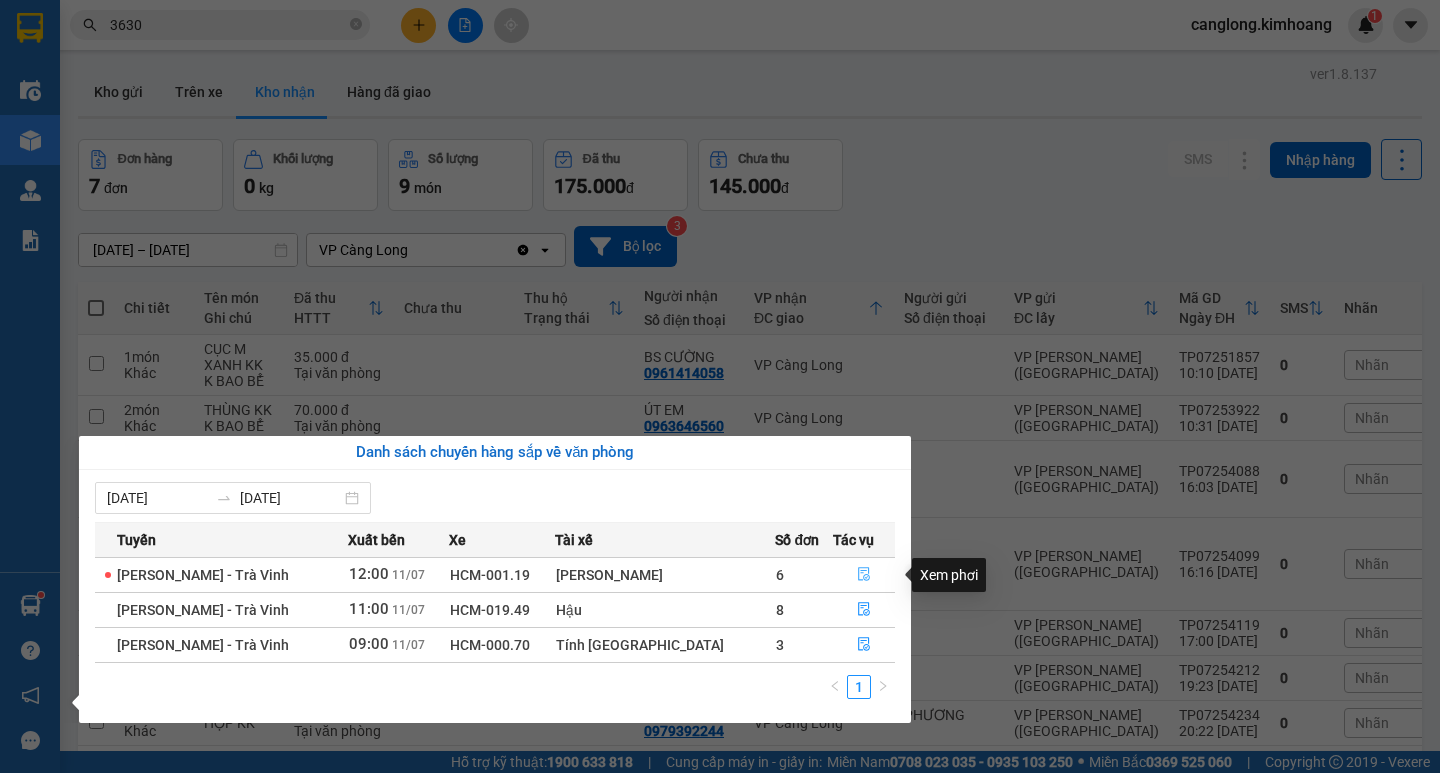 click at bounding box center (864, 575) 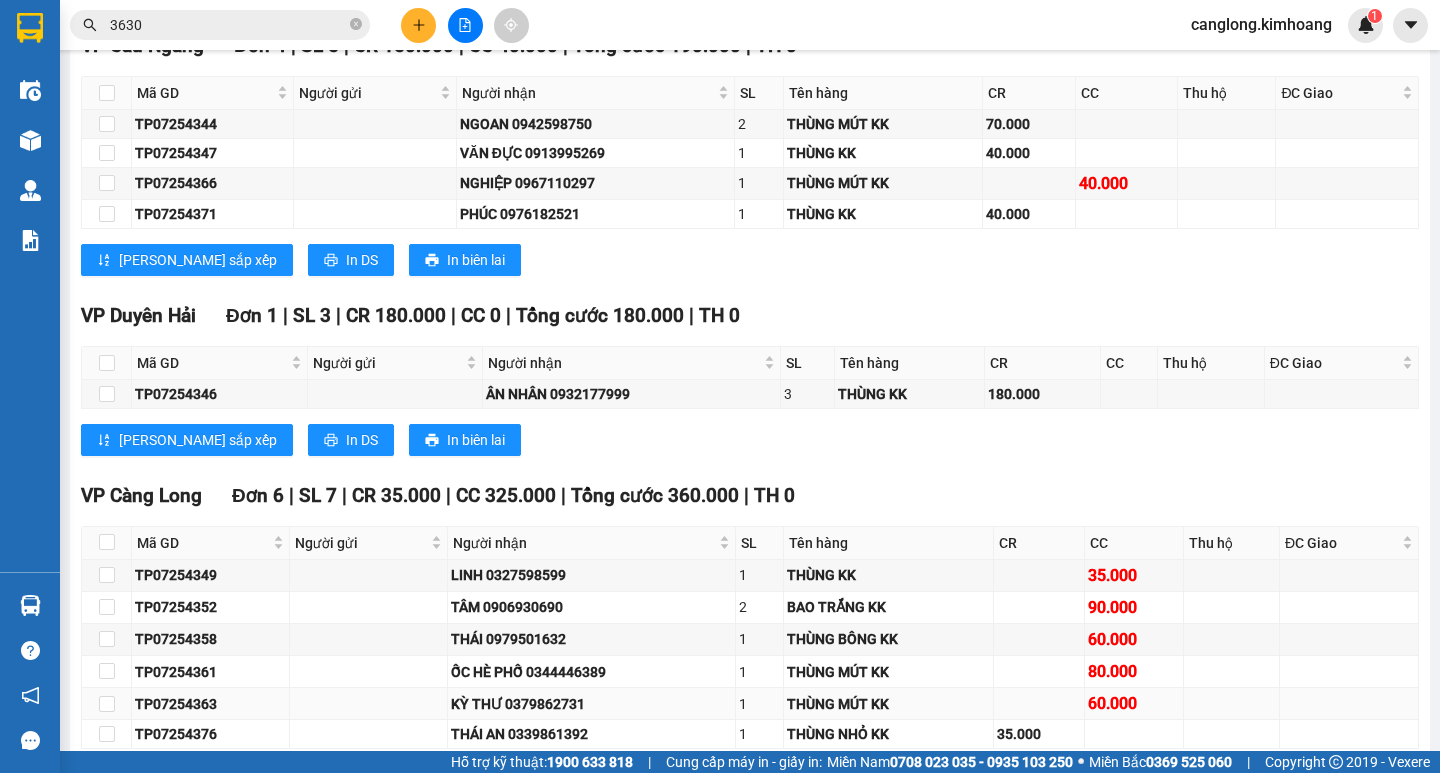 scroll, scrollTop: 1500, scrollLeft: 0, axis: vertical 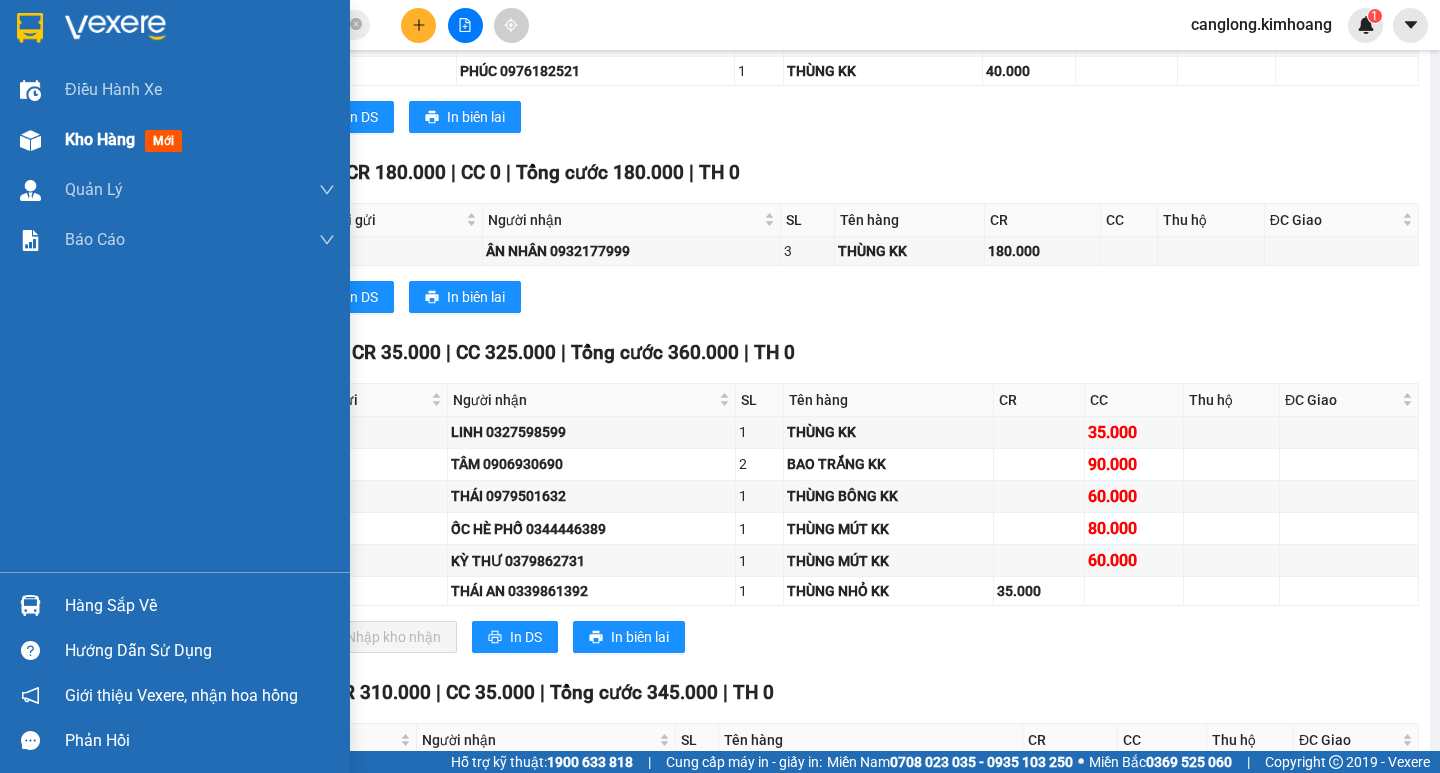 click on "Kho hàng" at bounding box center [100, 139] 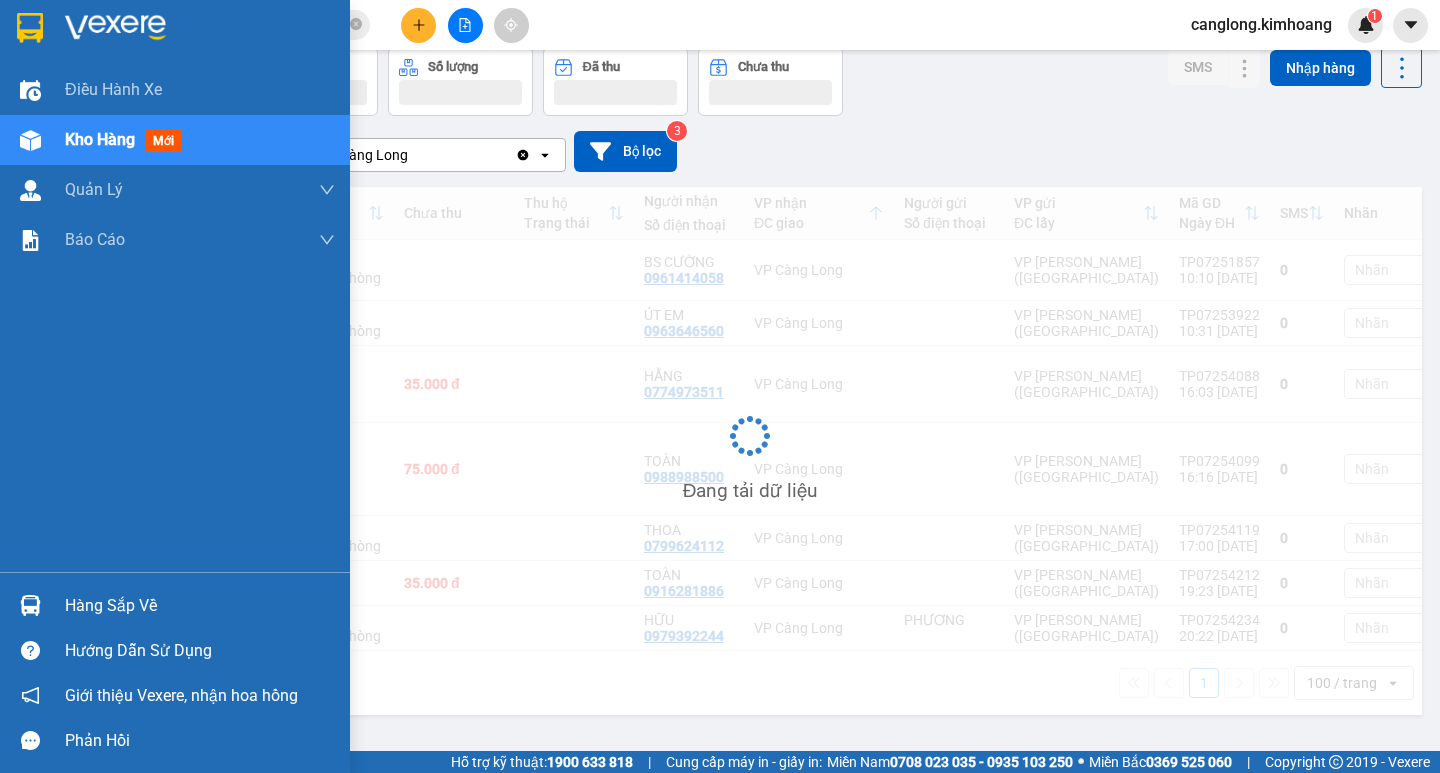 scroll, scrollTop: 92, scrollLeft: 0, axis: vertical 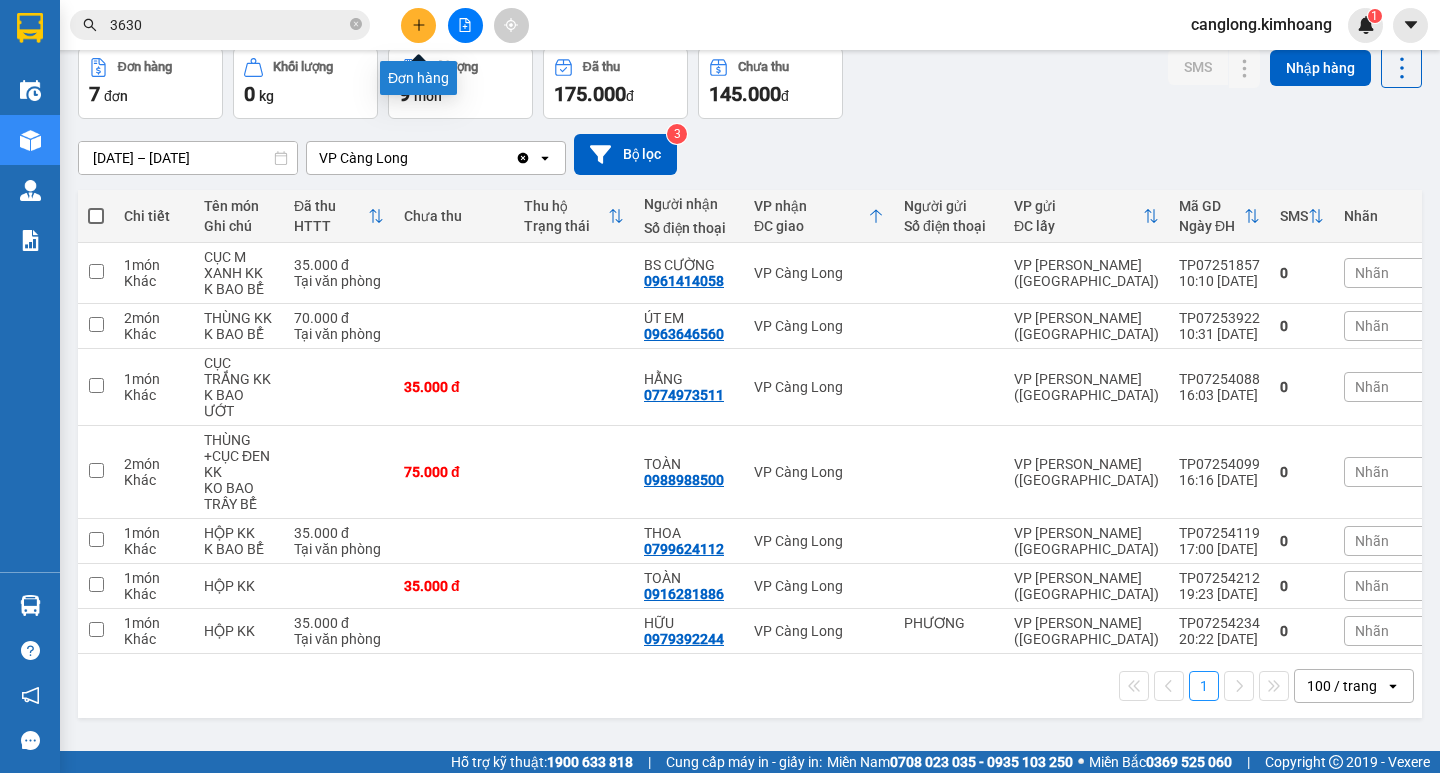click 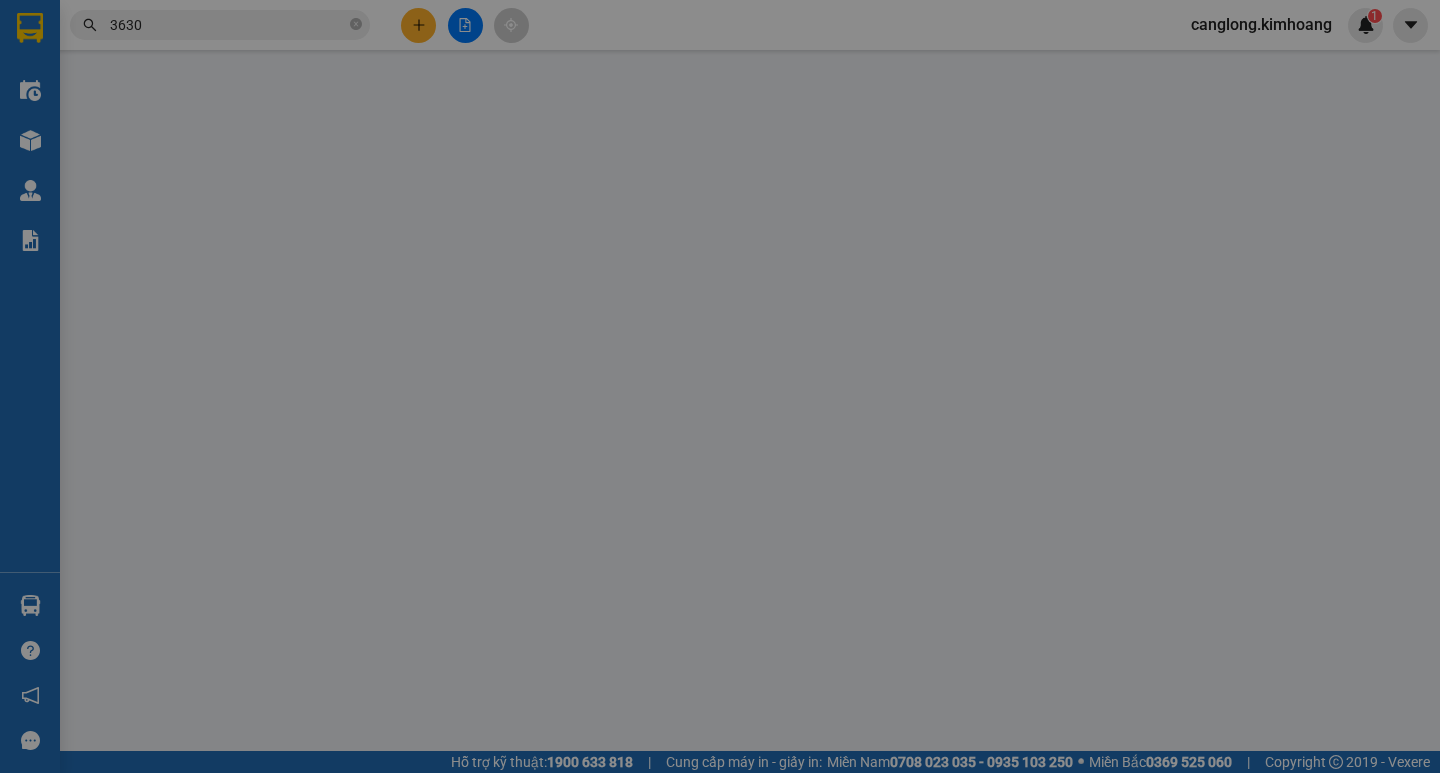 scroll, scrollTop: 0, scrollLeft: 0, axis: both 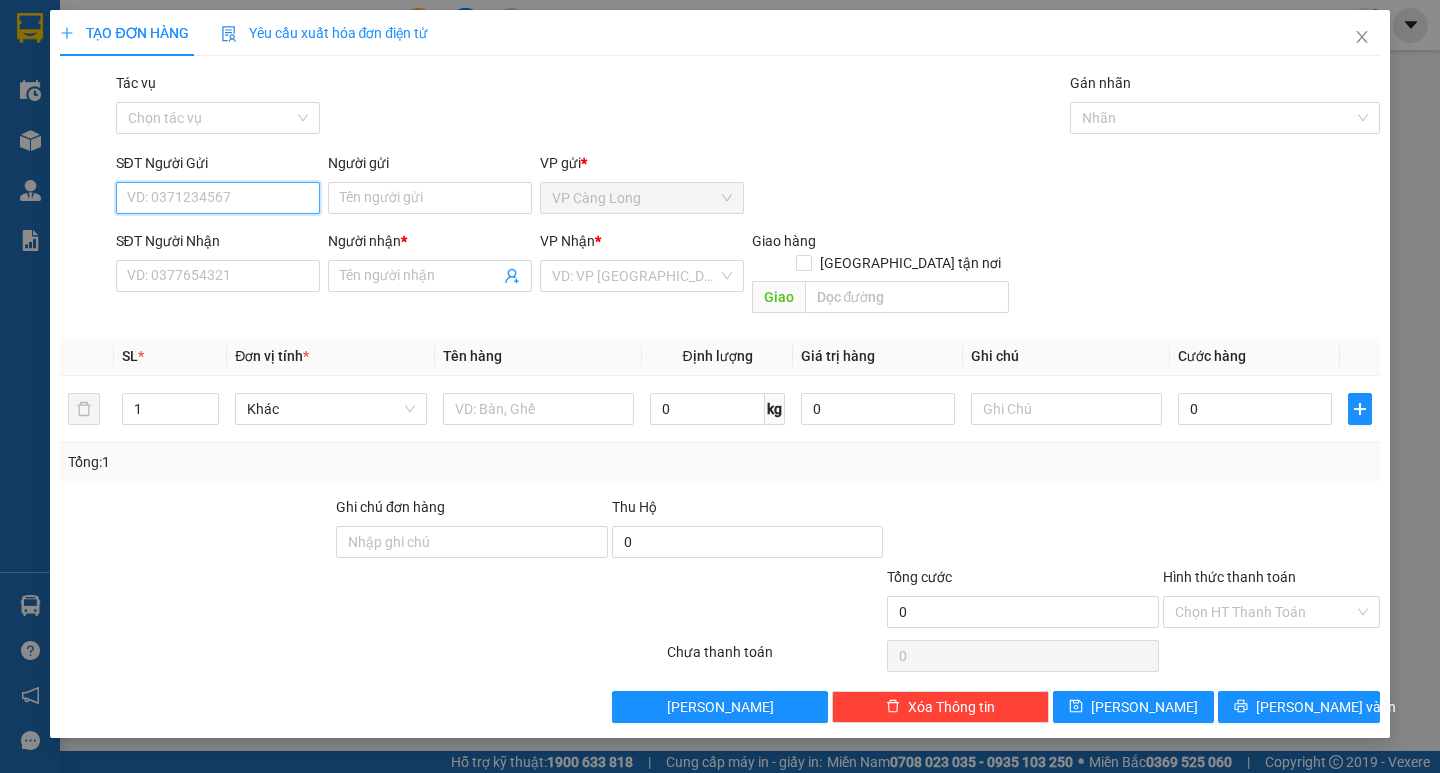 click on "SĐT Người Gửi" at bounding box center [218, 198] 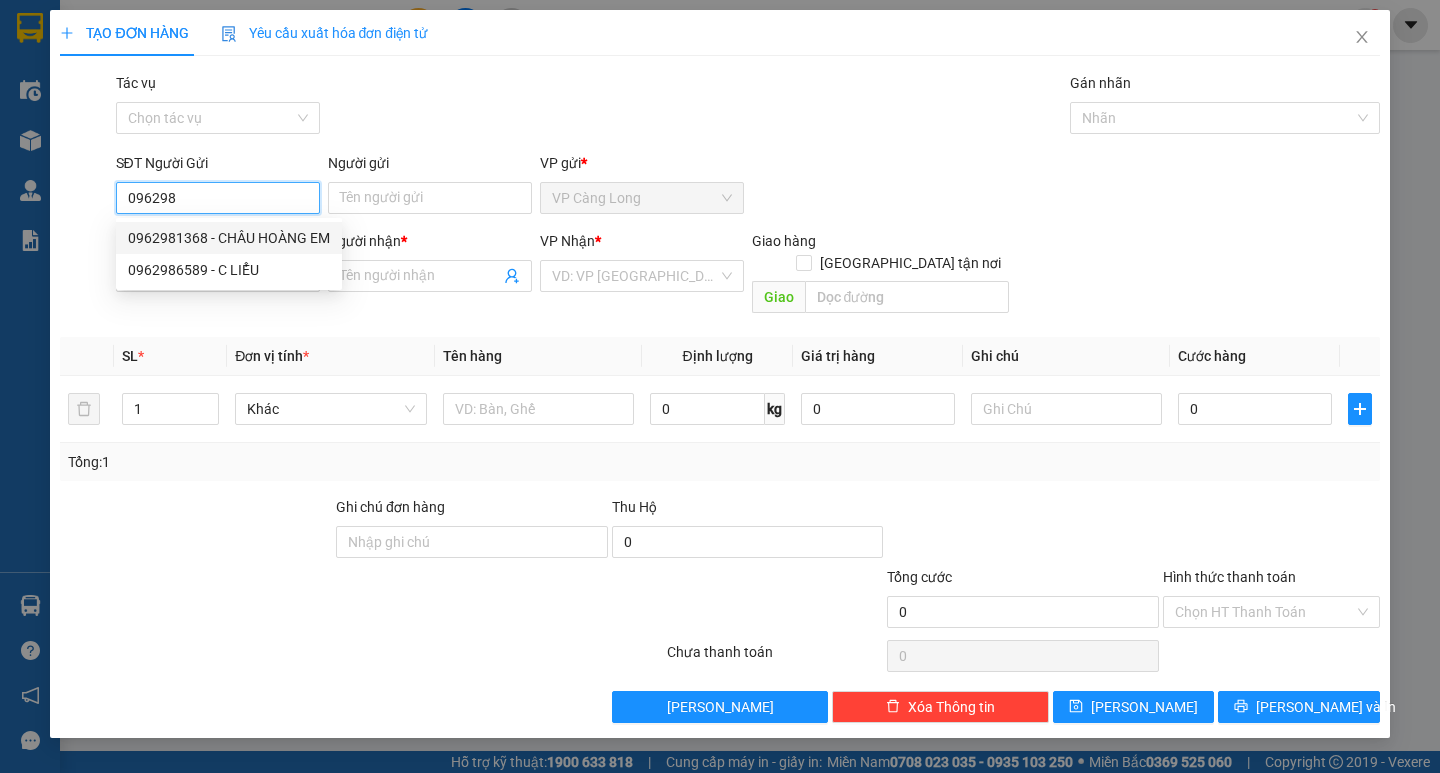 click on "0962981368 - CHÂU HOÀNG EM" at bounding box center [229, 238] 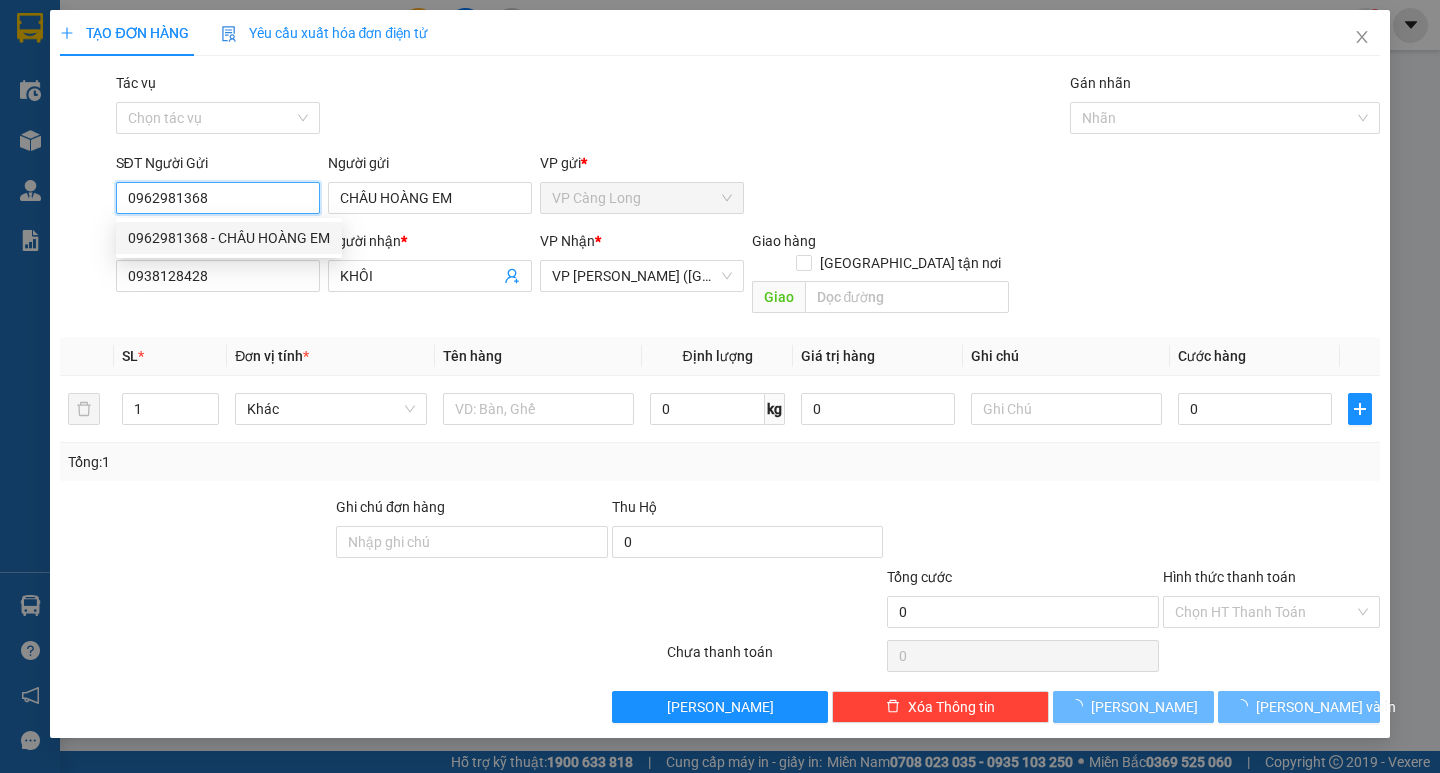 type on "35.000" 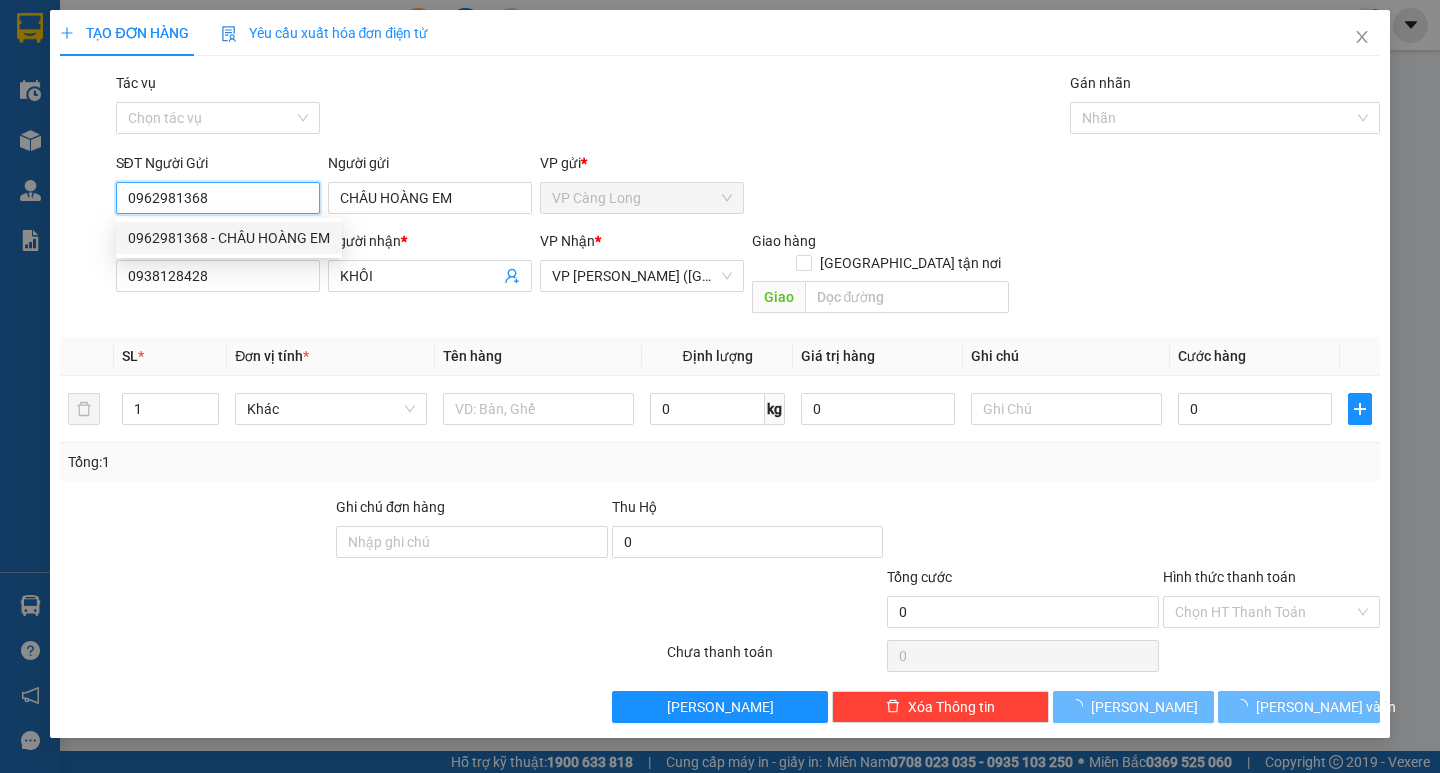 type on "35.000" 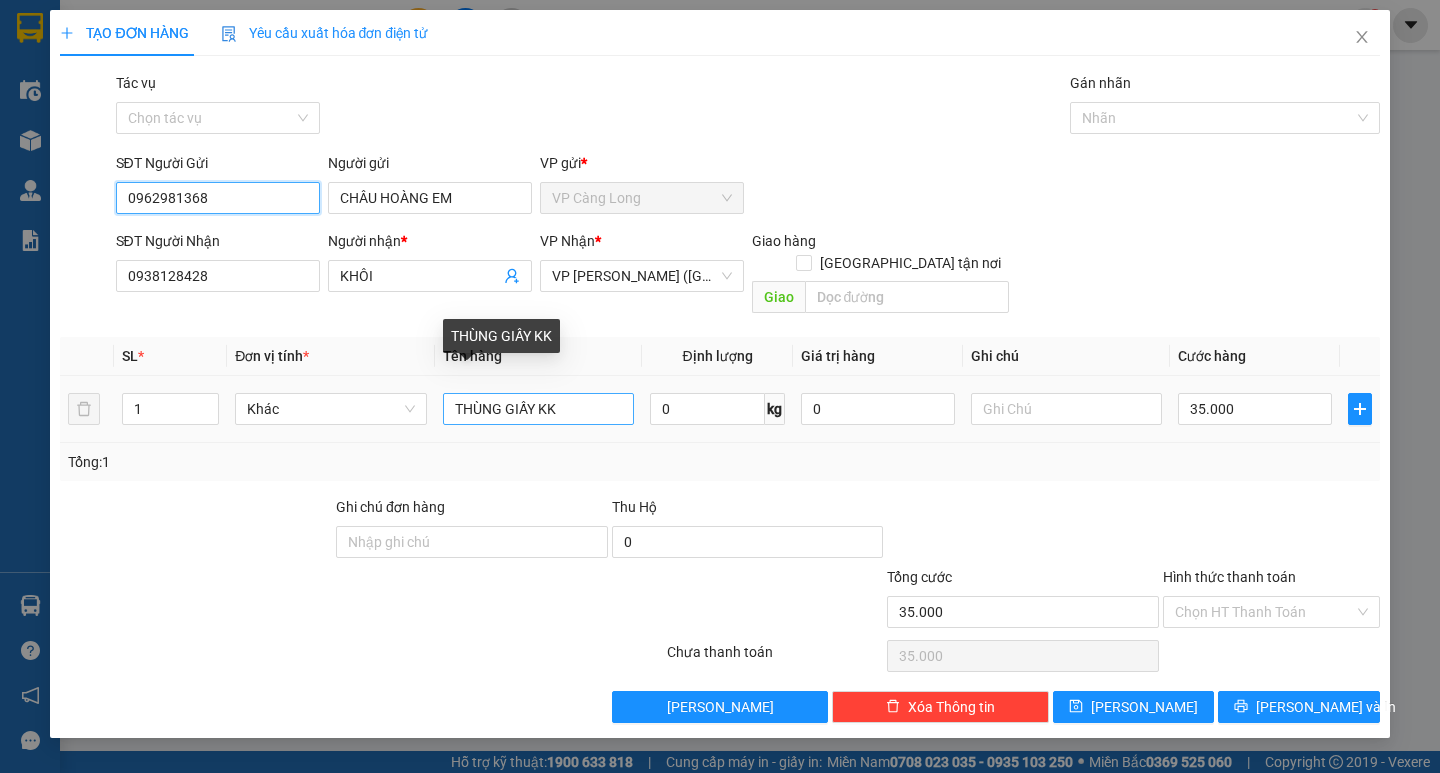 type on "0962981368" 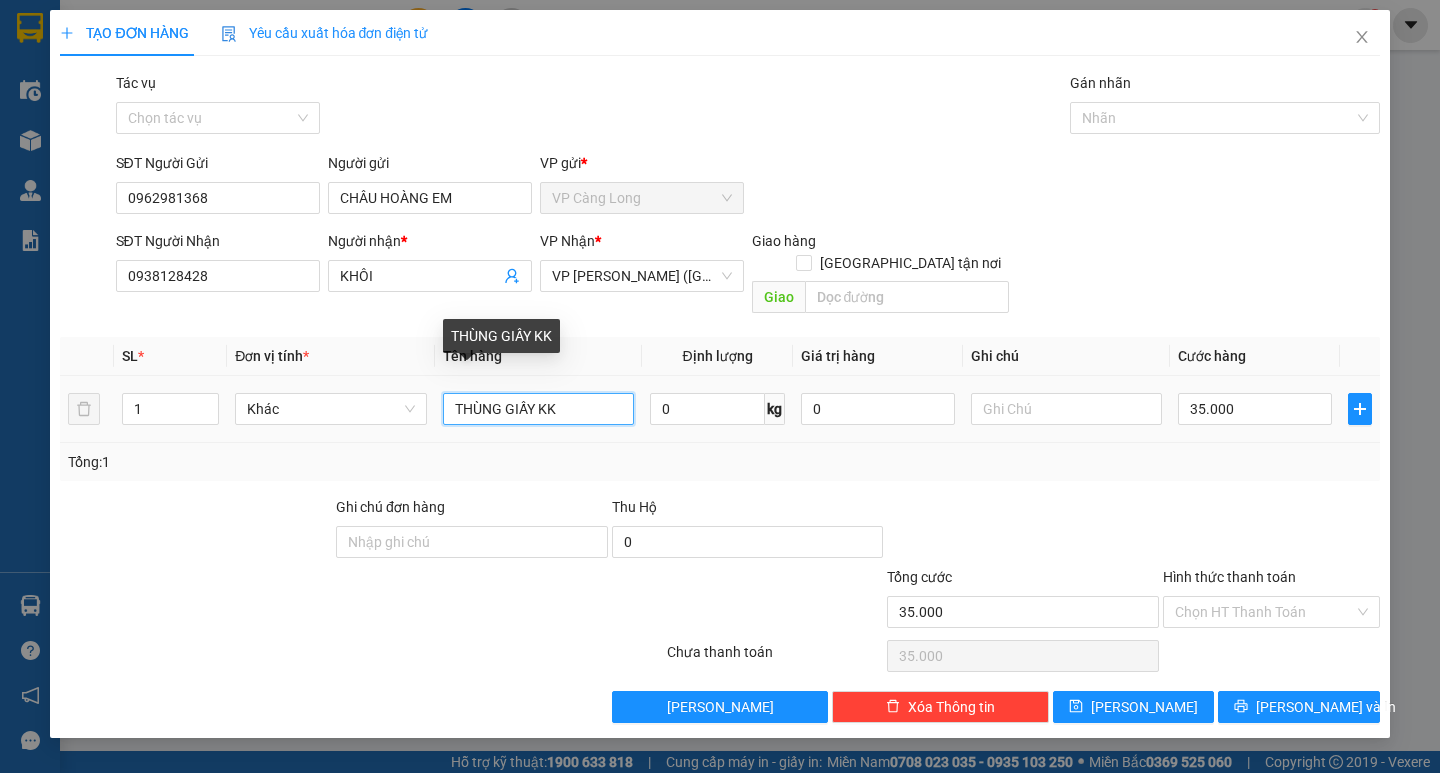 click on "THÙNG GIẤY KK" at bounding box center (538, 409) 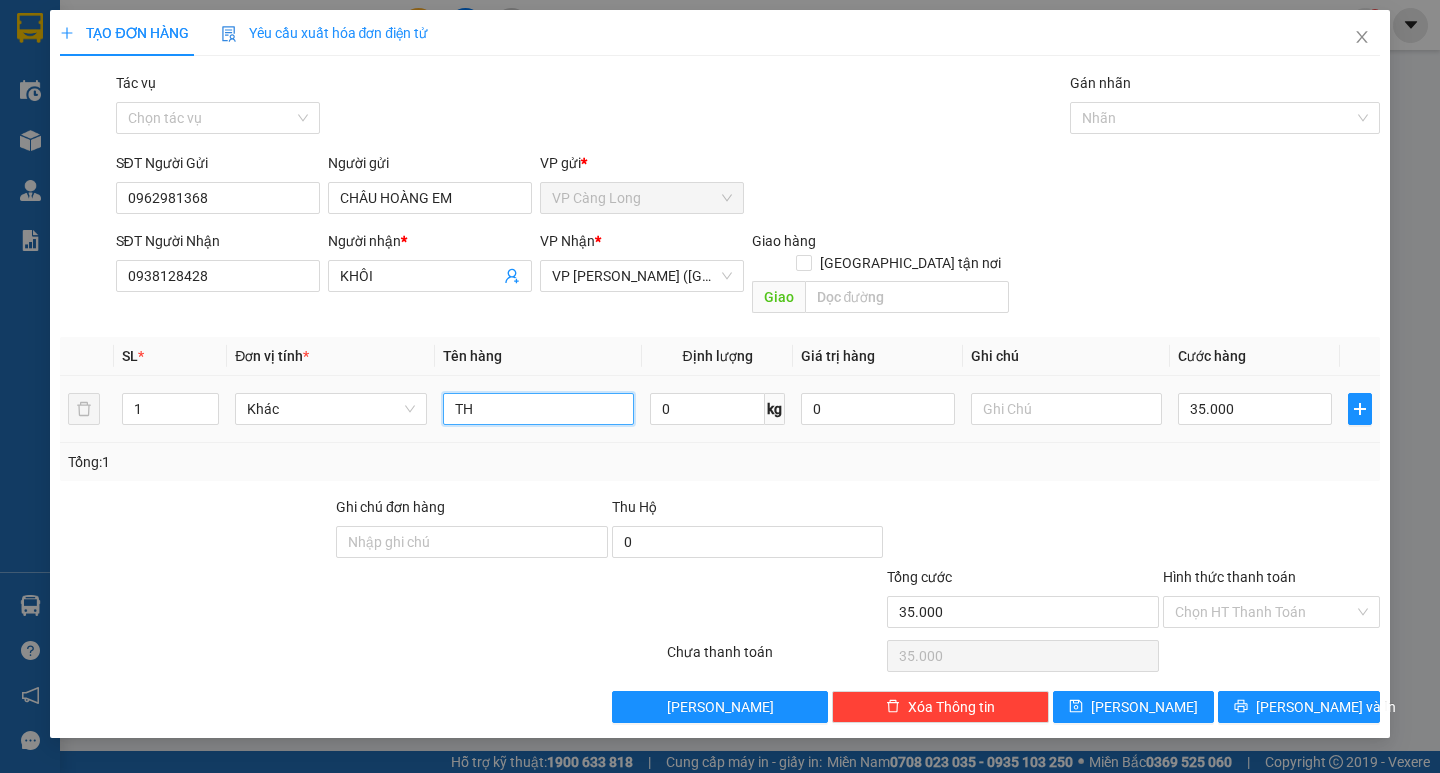 type on "T" 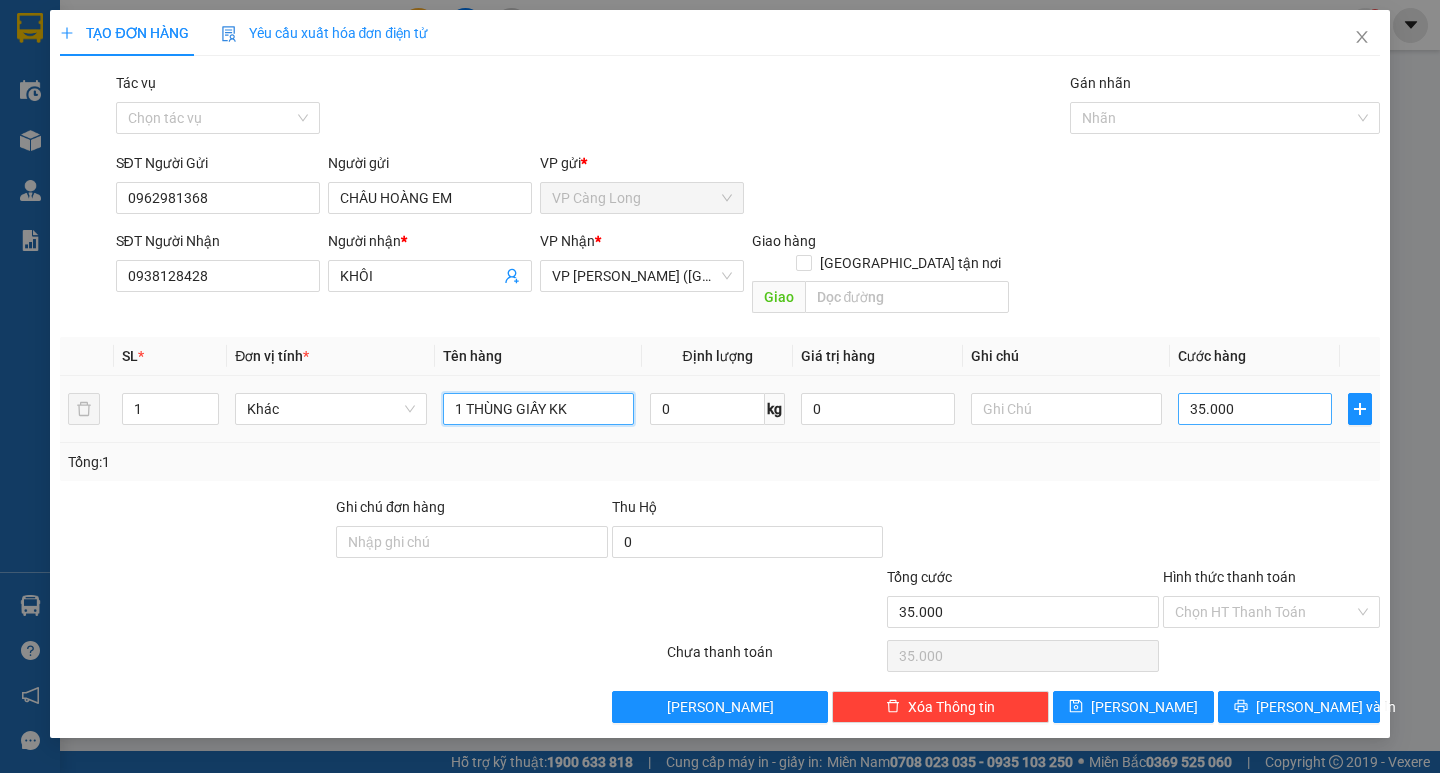 type on "1 THÙNG GIẤY KK" 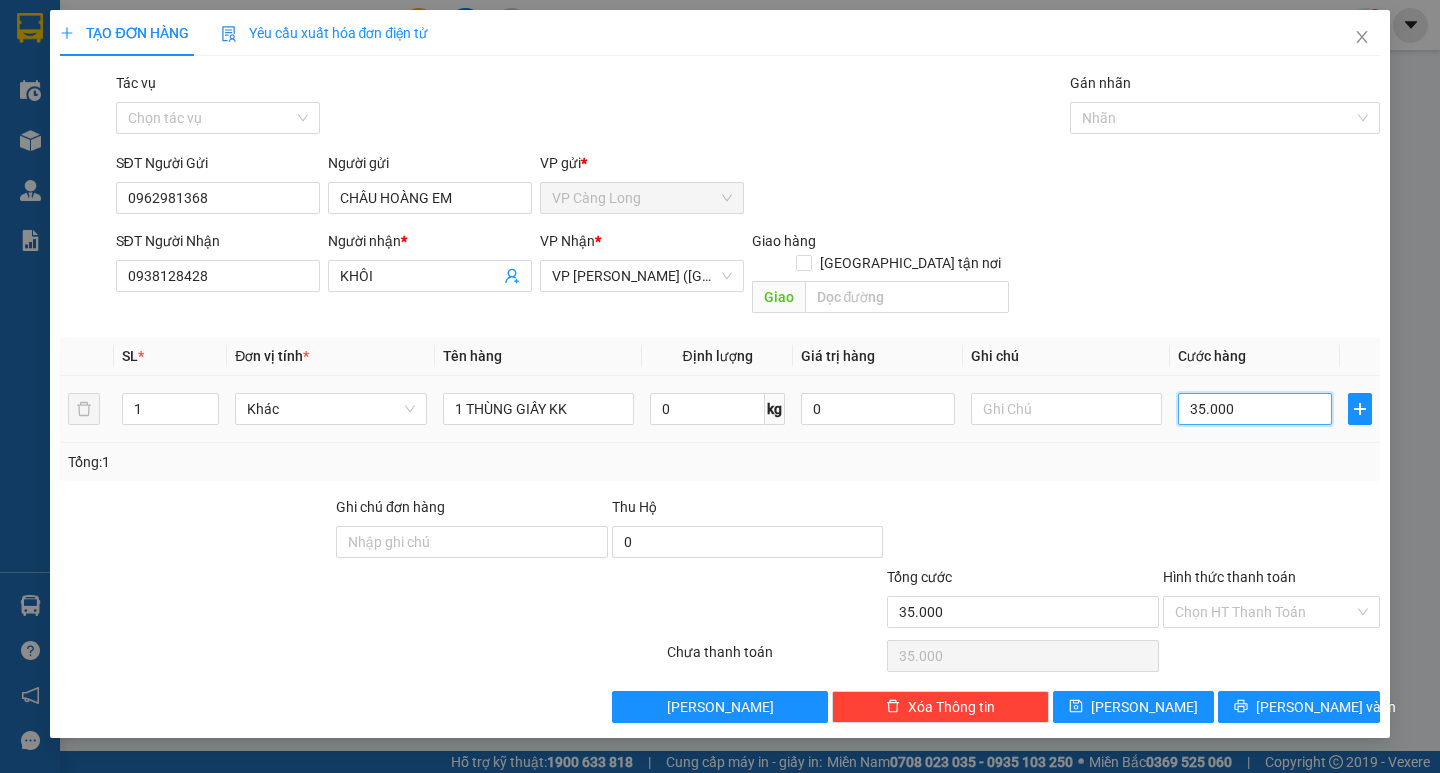 click on "35.000" at bounding box center [1255, 409] 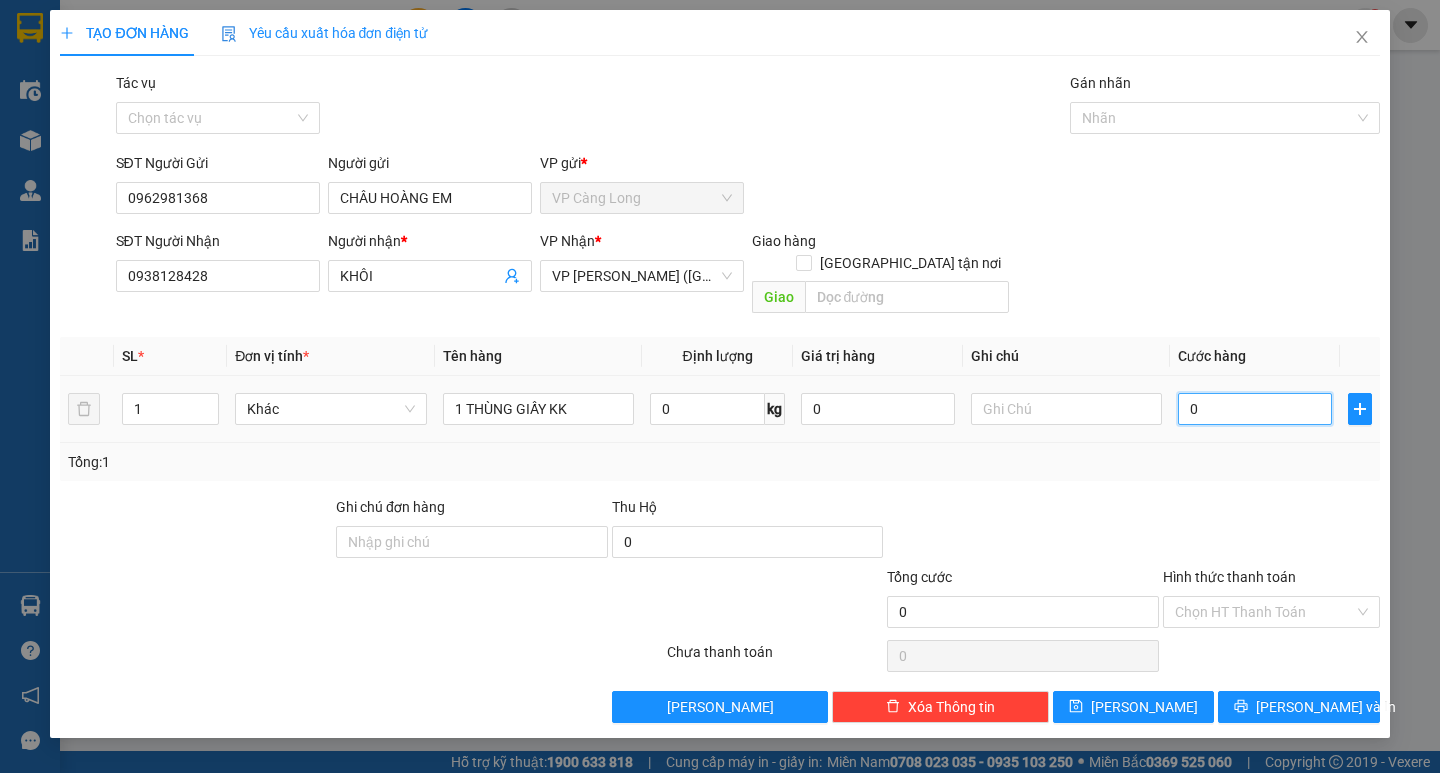 click on "0" at bounding box center (1255, 409) 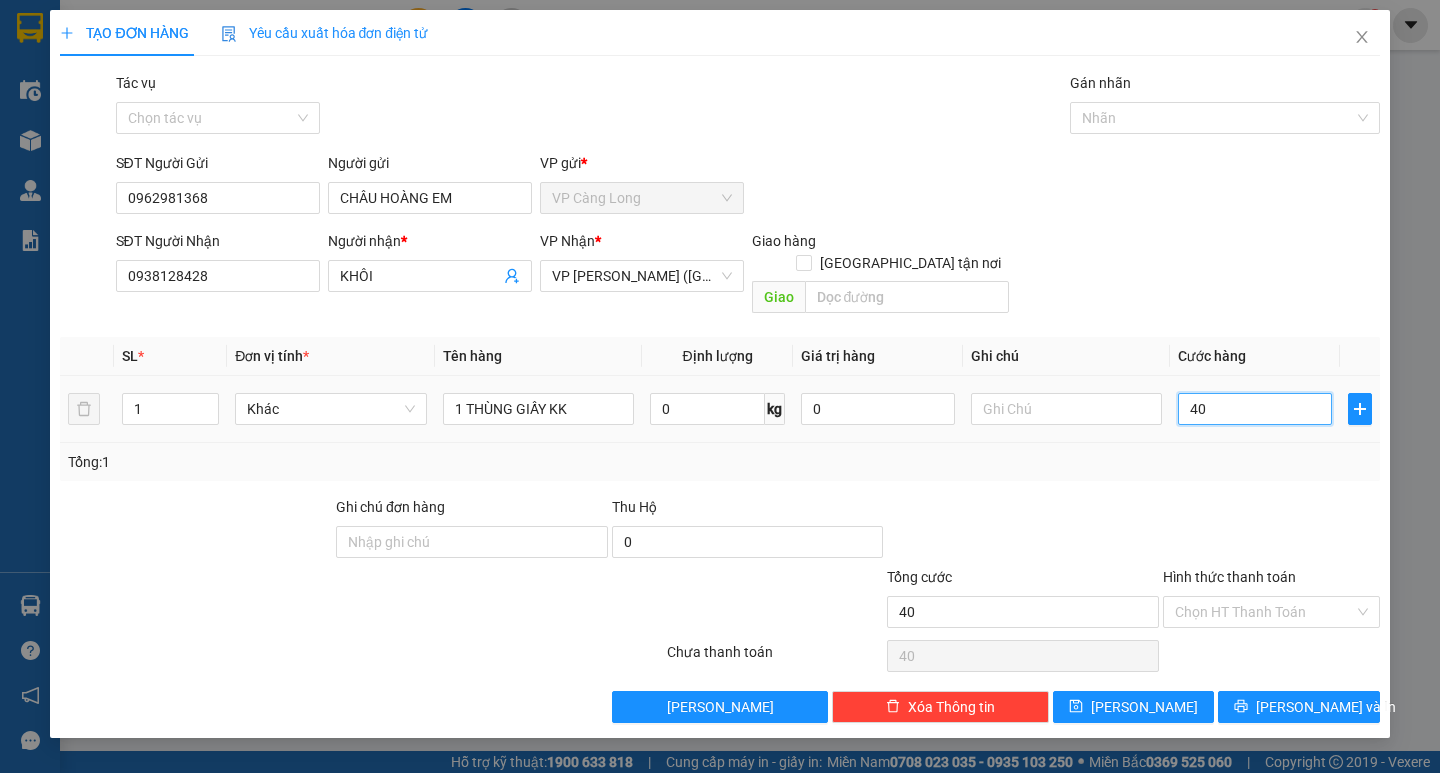 type on "400" 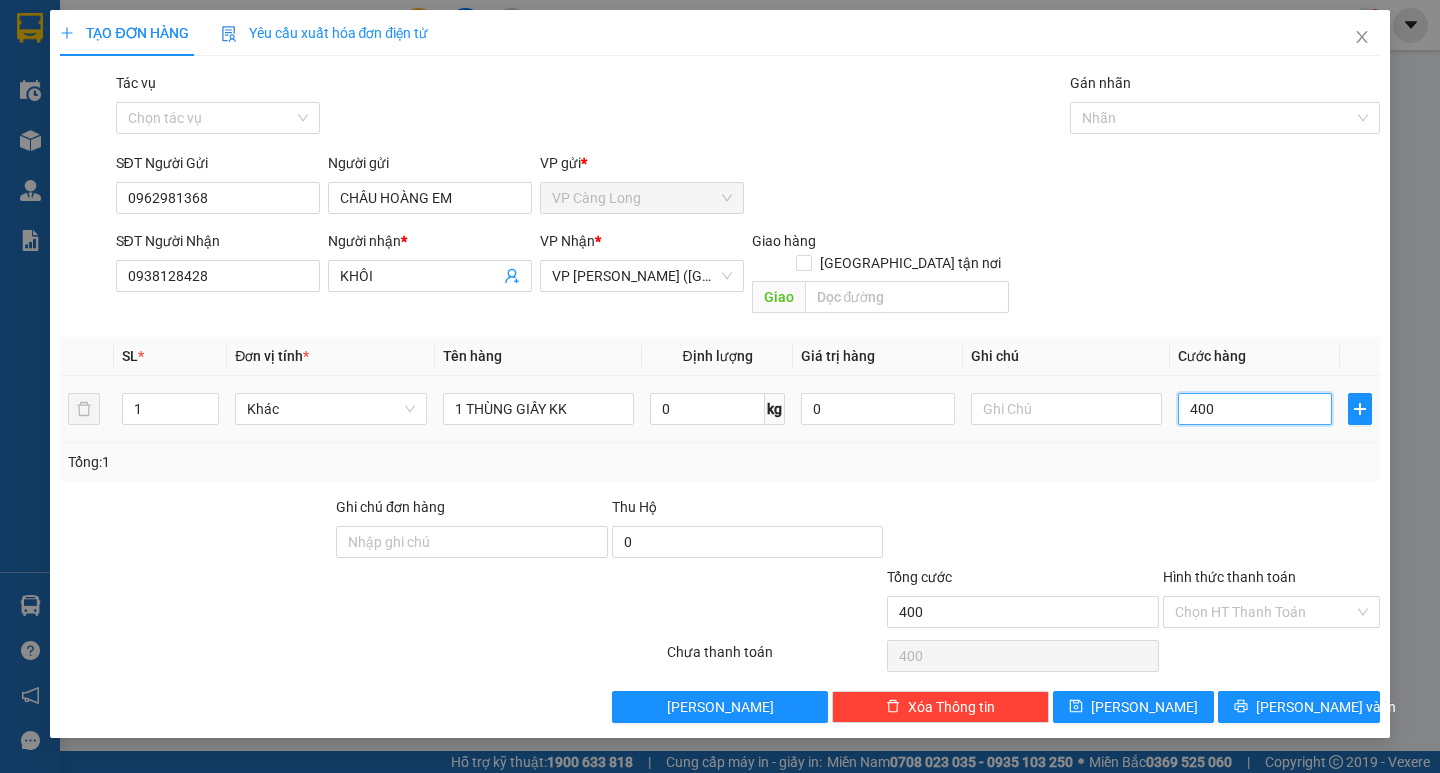 type on "4.000" 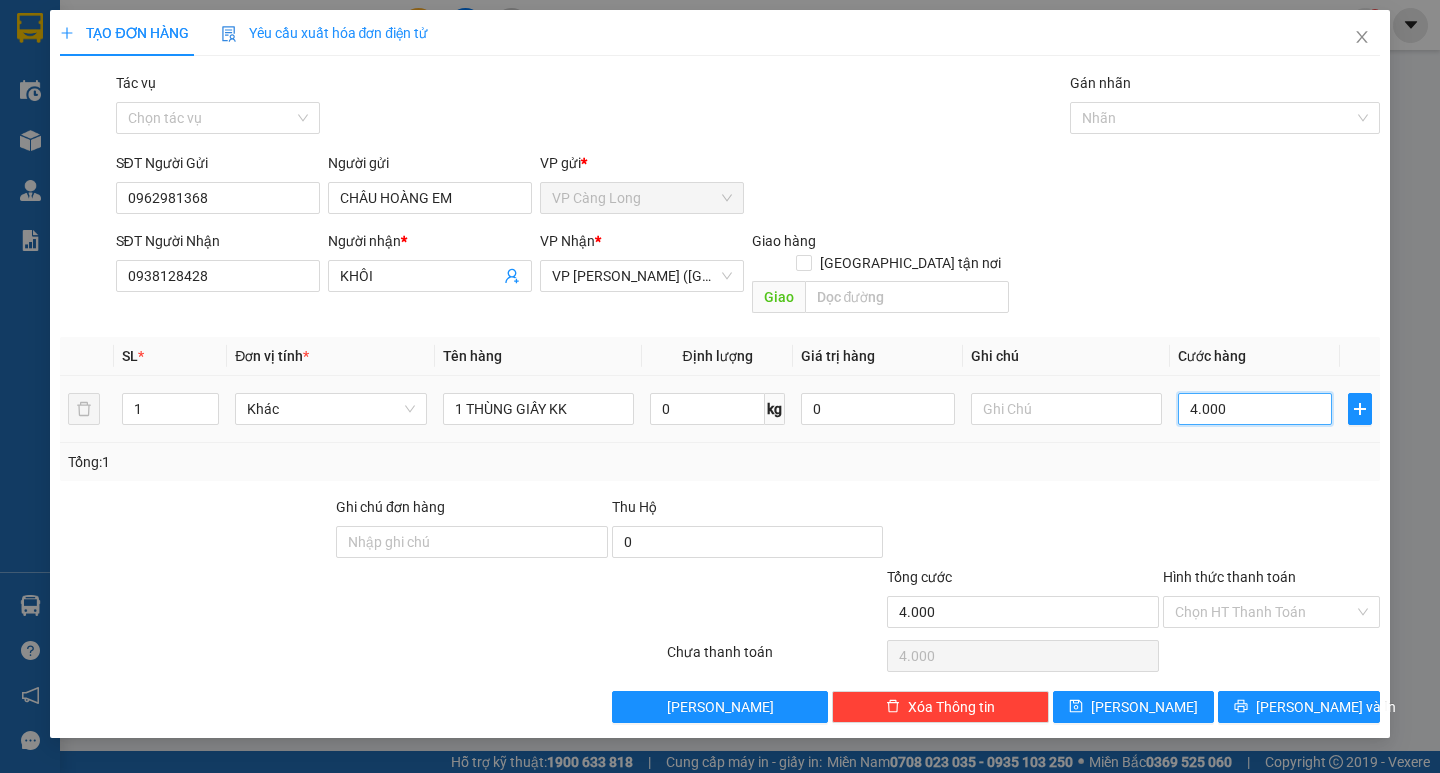 type on "40.000" 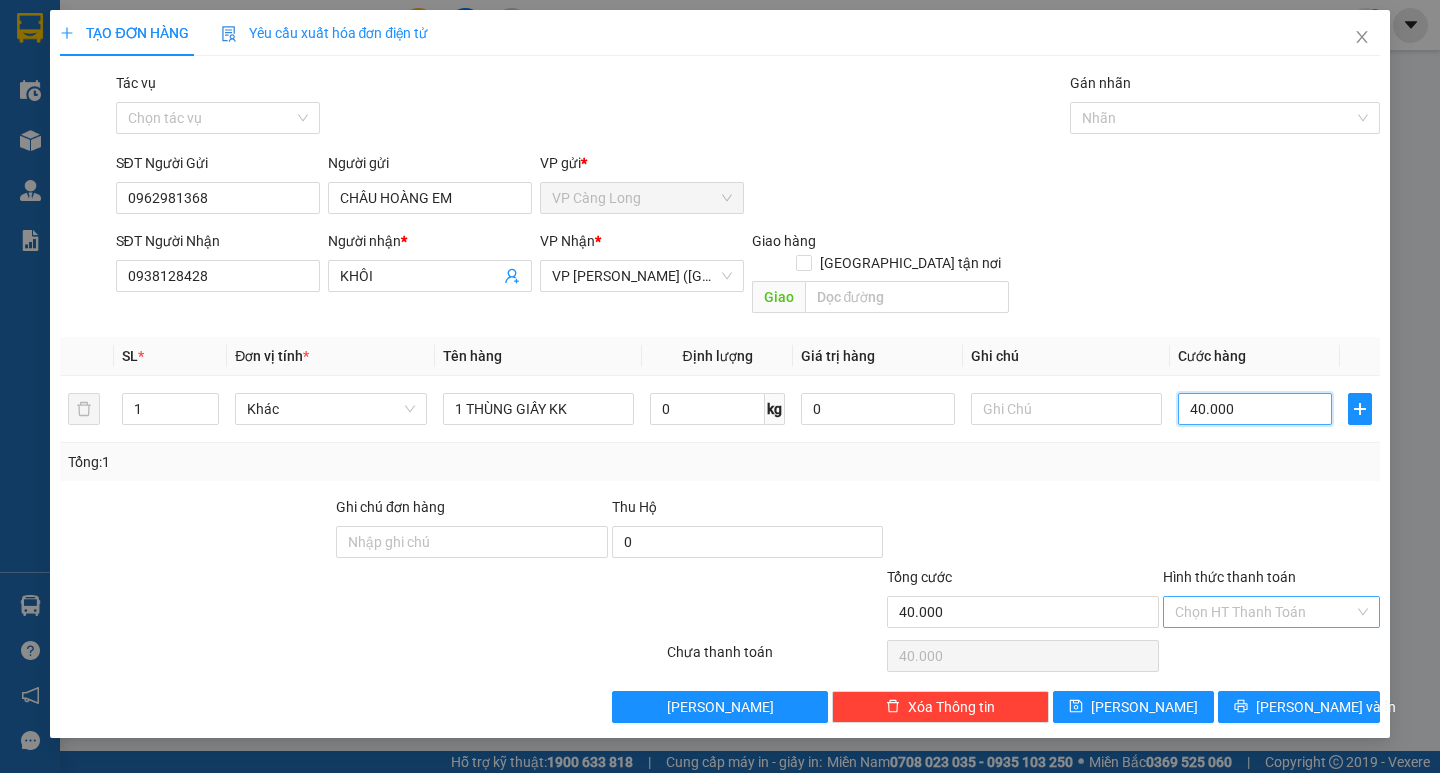 type on "40.000" 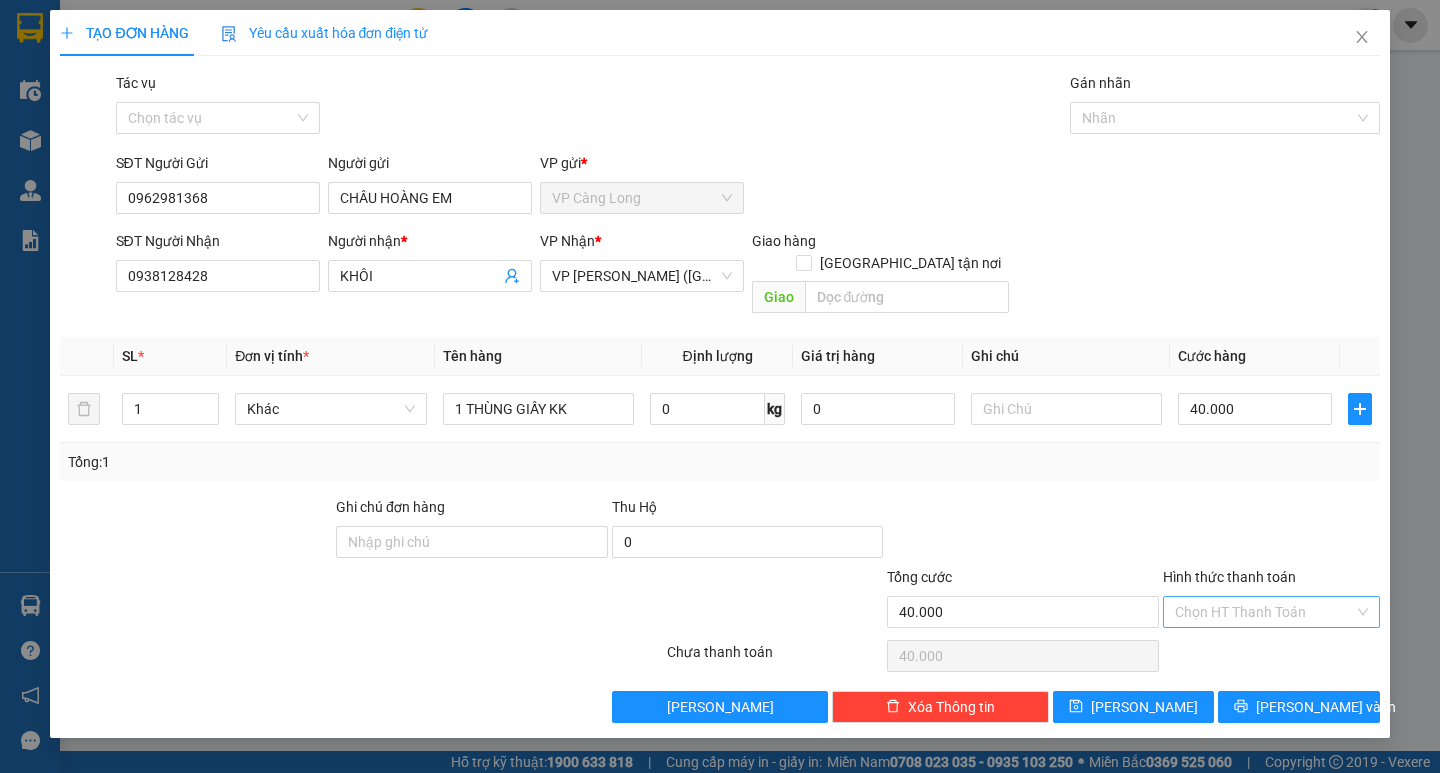 click on "Hình thức thanh toán" at bounding box center [1264, 612] 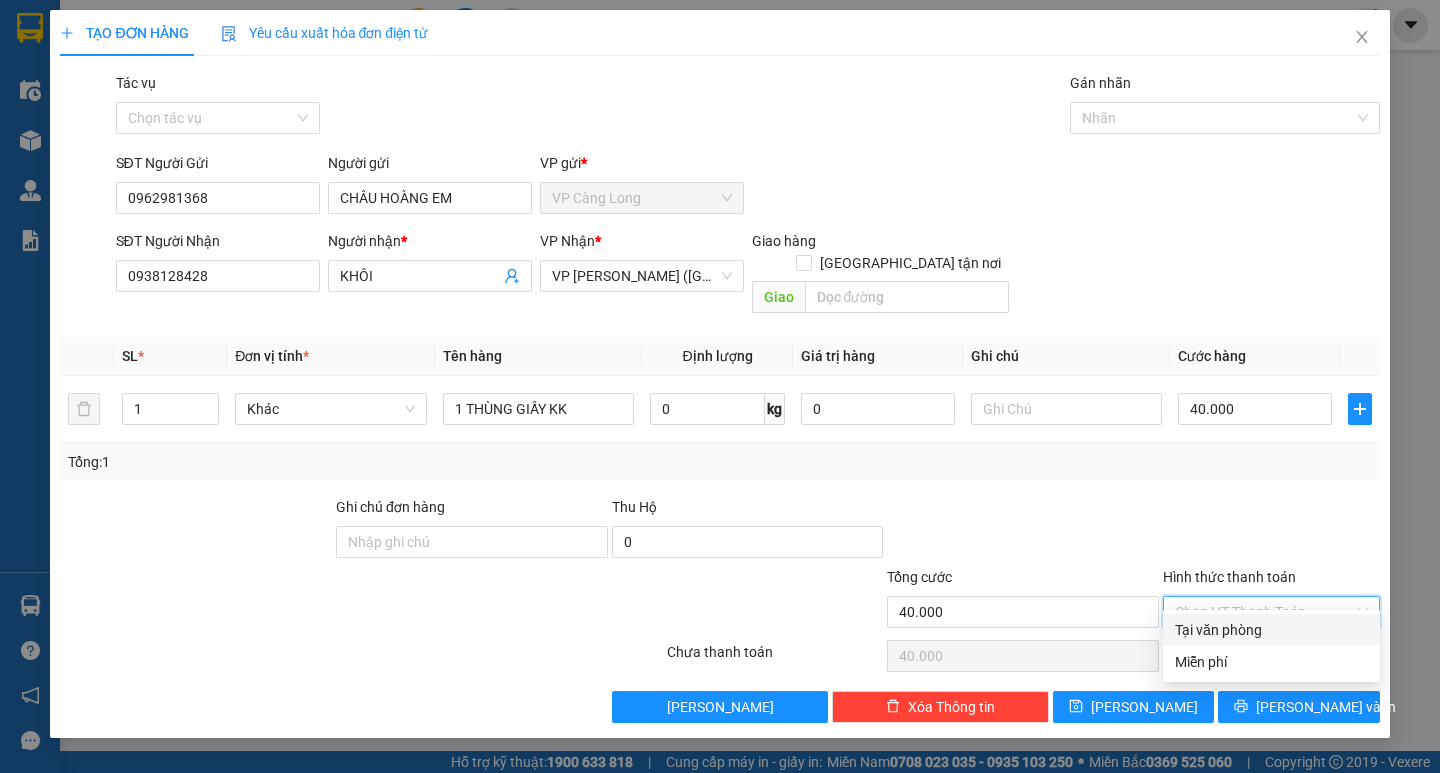 click on "Tại văn phòng" at bounding box center (1271, 630) 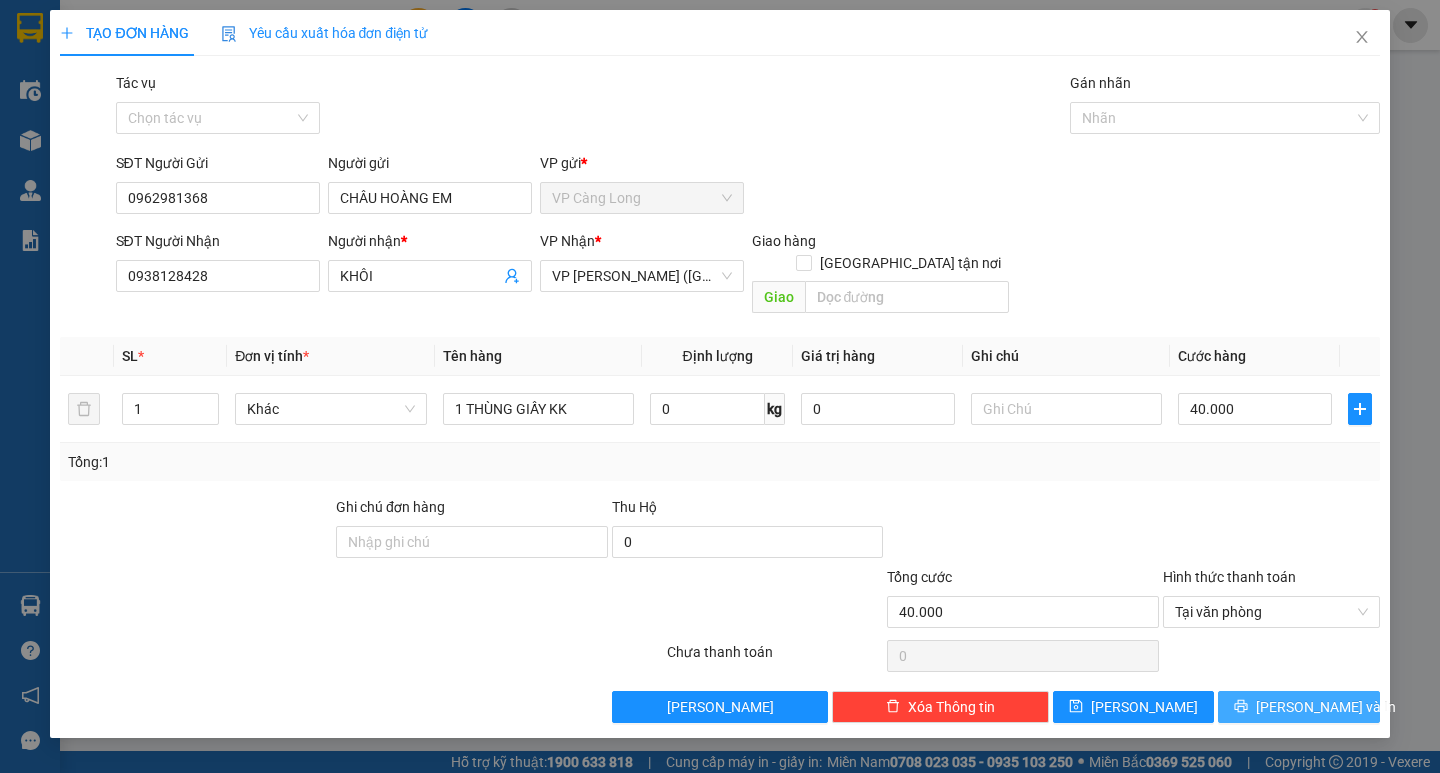 drag, startPoint x: 1276, startPoint y: 674, endPoint x: 1288, endPoint y: 730, distance: 57.271286 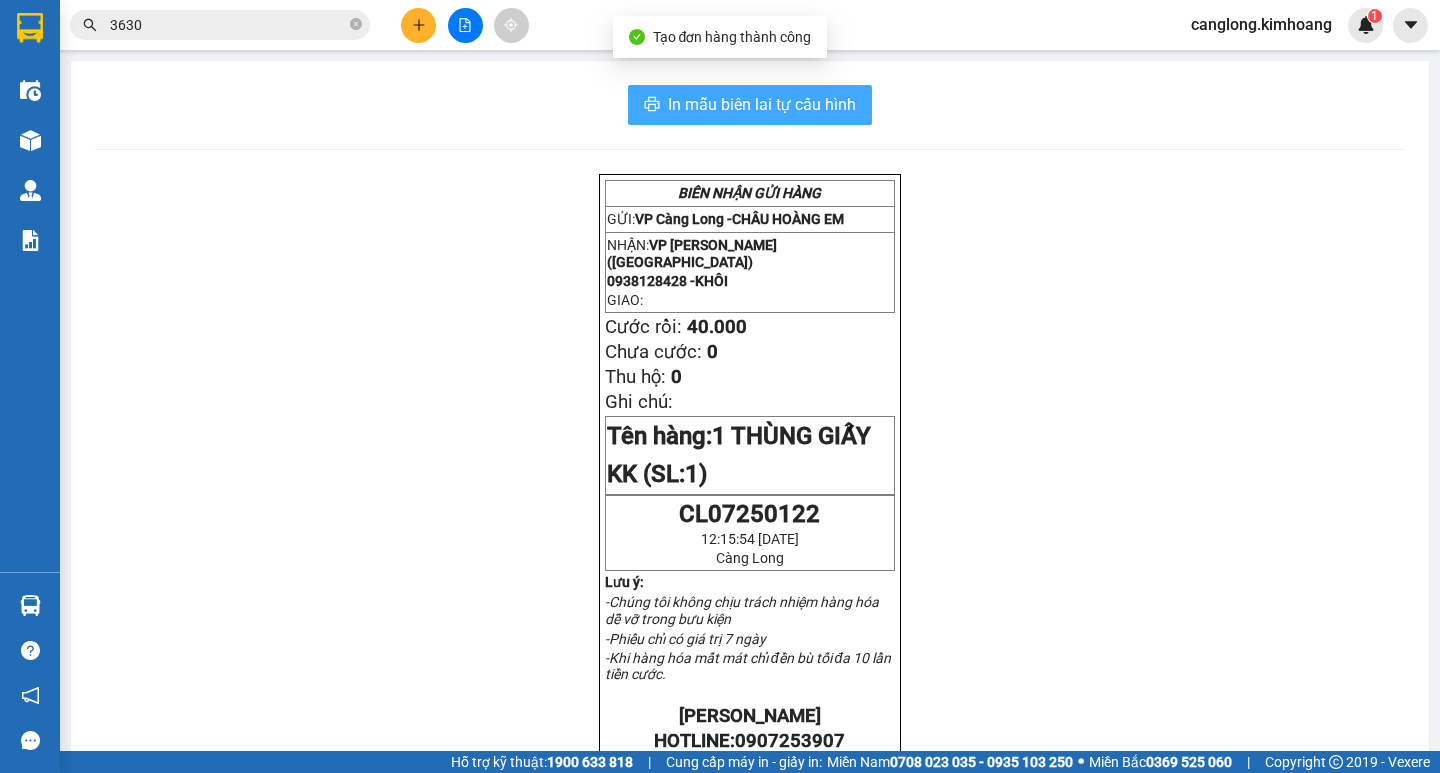 click on "In mẫu biên lai tự cấu hình" at bounding box center [762, 104] 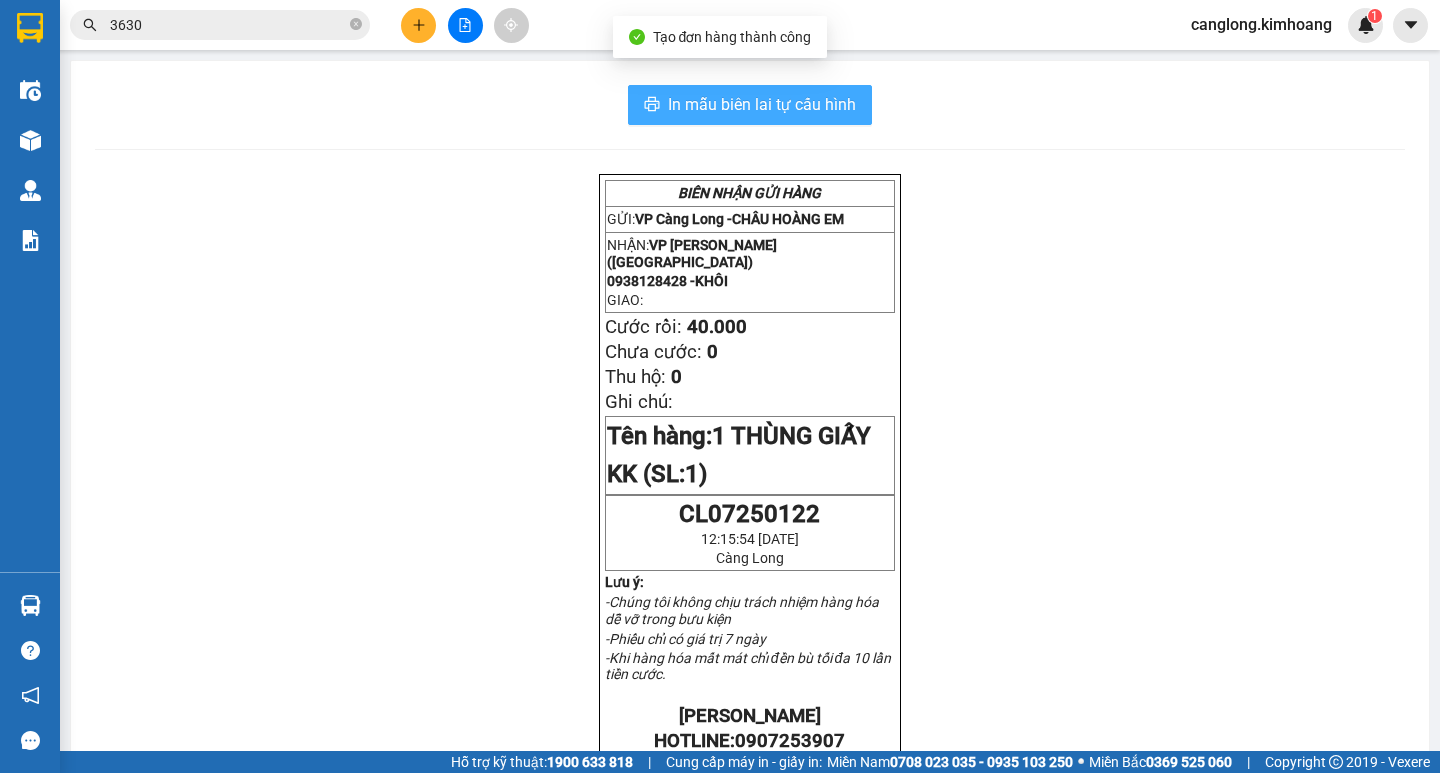 scroll, scrollTop: 0, scrollLeft: 0, axis: both 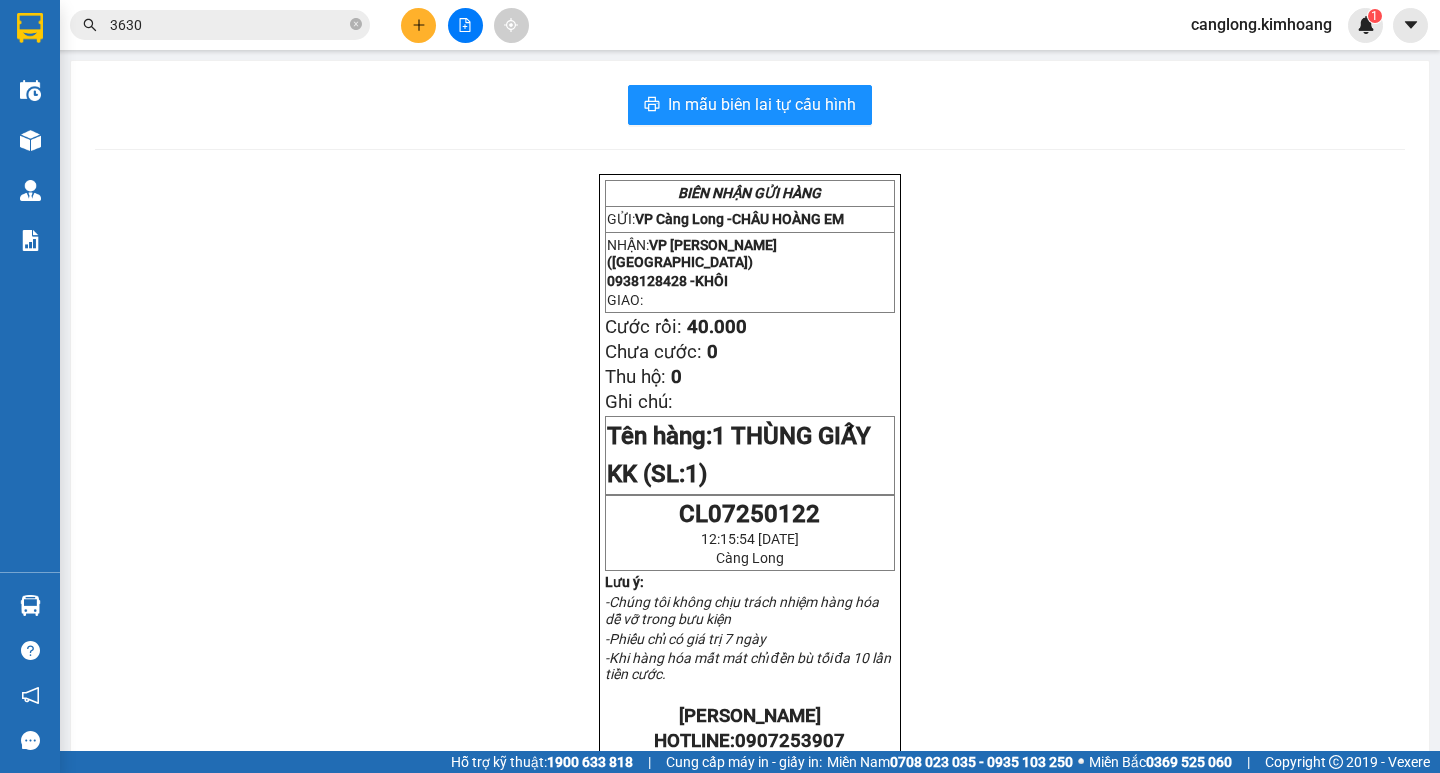 click on "BIÊN NHẬN GỬI HÀNG
GỬI:  VP Càng Long -  CHÂU HOÀNG EM
NHẬN:  VP Trần Phú (Hàng)
0938128428 -  KHÔI
GIAO:
Cước rồi:   40.000
Chưa cước:   0
Thu hộ:   0
Ghi chú:
Tên hàng:  1 THÙNG GIẤY KK (SL:  1)
CL07250122
12:15:54 - 11/07/2025
Càng Long
Lưu ý:
-Chúng tôi không chịu trách nhiệm hàng hóa dễ vỡ trong bưu kiện
-Phiếu chỉ có giá trị 7 ngày
-Khi hàng hóa mất mát chỉ đền bù tối đa 10 lần tiền cước.
KIM HOÀNG
HOTLINE:  0907253907
GỬI:  VP Càng Long -  CHÂU HOÀNG EM
NHẬN:  VP Trần Phú (Hàng)
0938128428 -  KHÔI
GIAO :
Cước rồi:   40.000
Chưa cước:   0
Thu hộ:   0
Ghi chú:
Tên hàng:  1 THÙNG GIẤY KK (SL:  1)
CL07250122
12:15:54 - 11/07/2025
Càng Long" at bounding box center (750, 753) 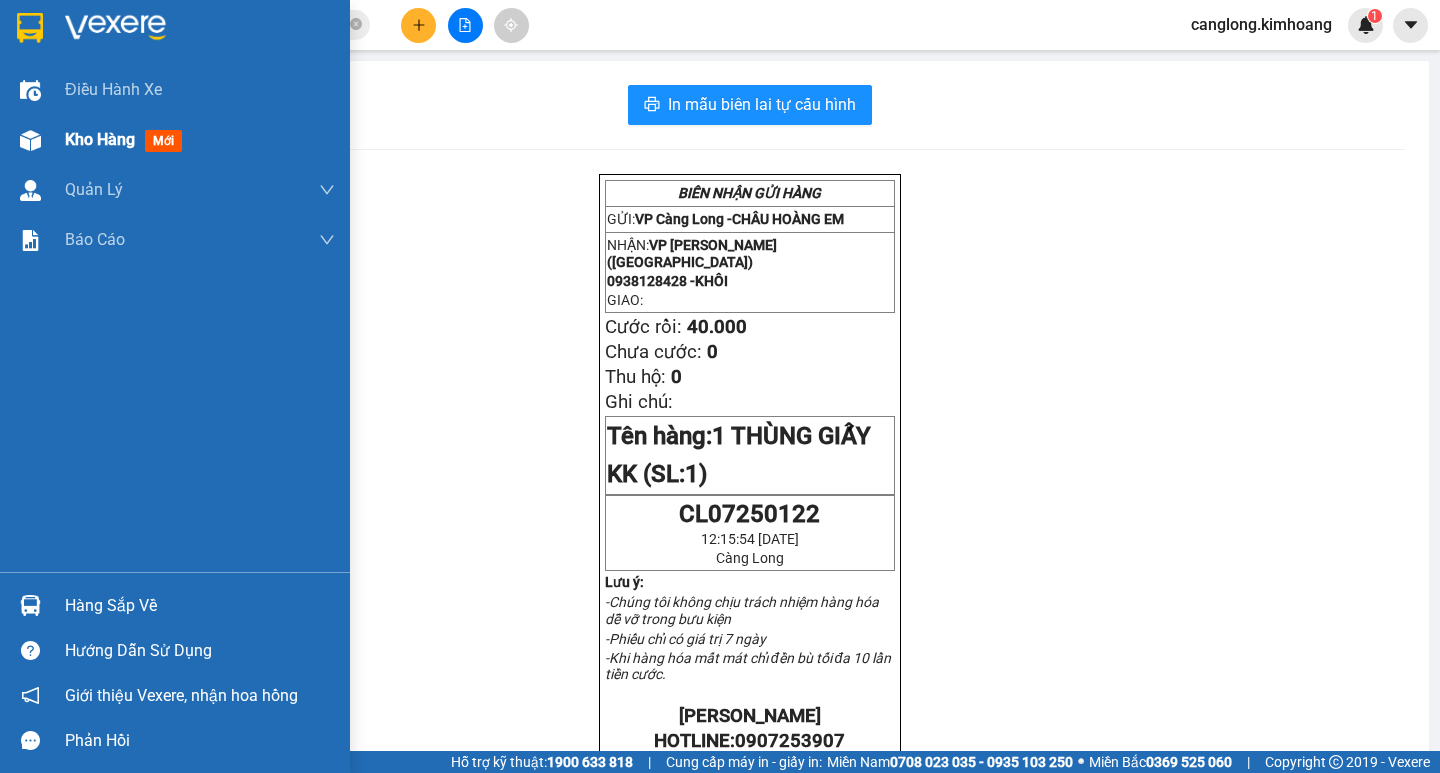 click on "Kho hàng" at bounding box center [100, 139] 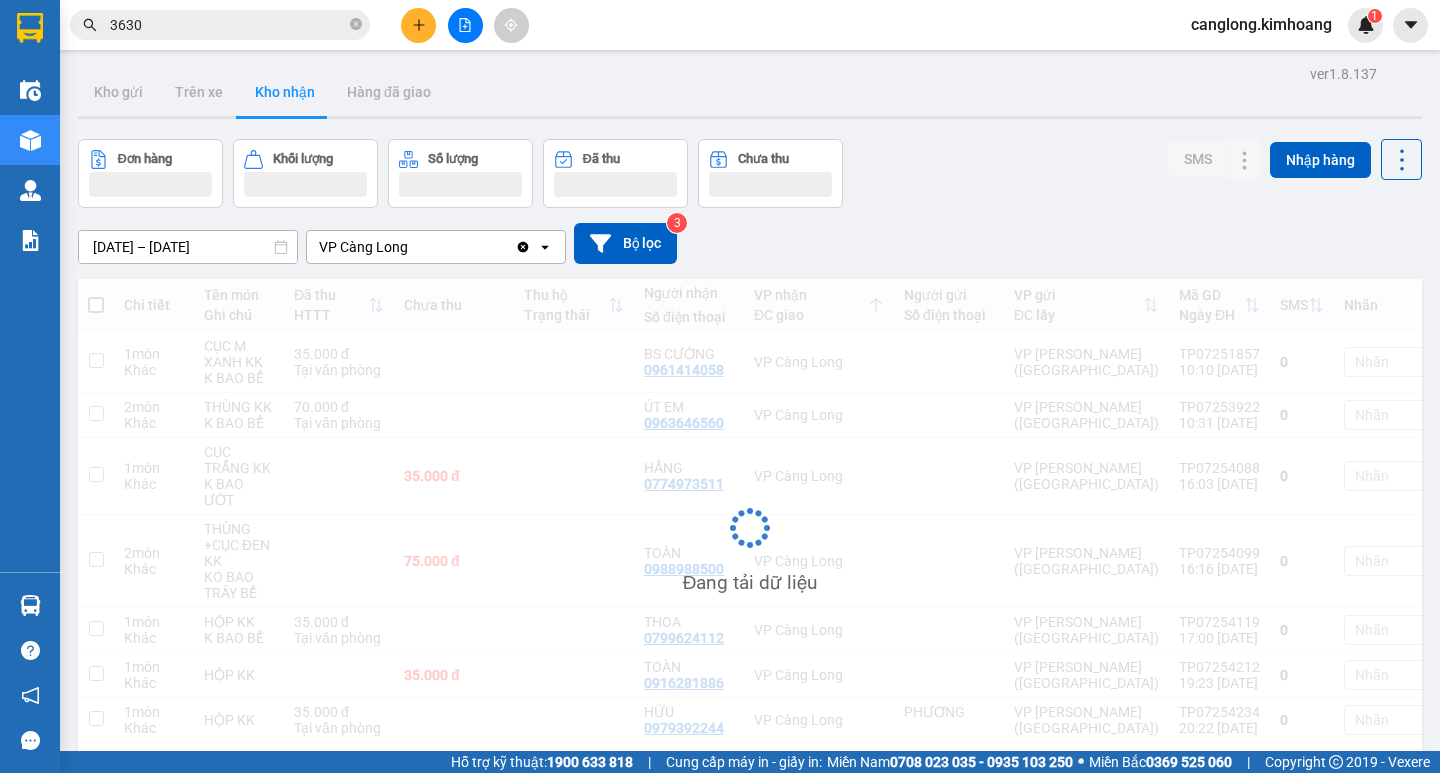 scroll, scrollTop: 92, scrollLeft: 0, axis: vertical 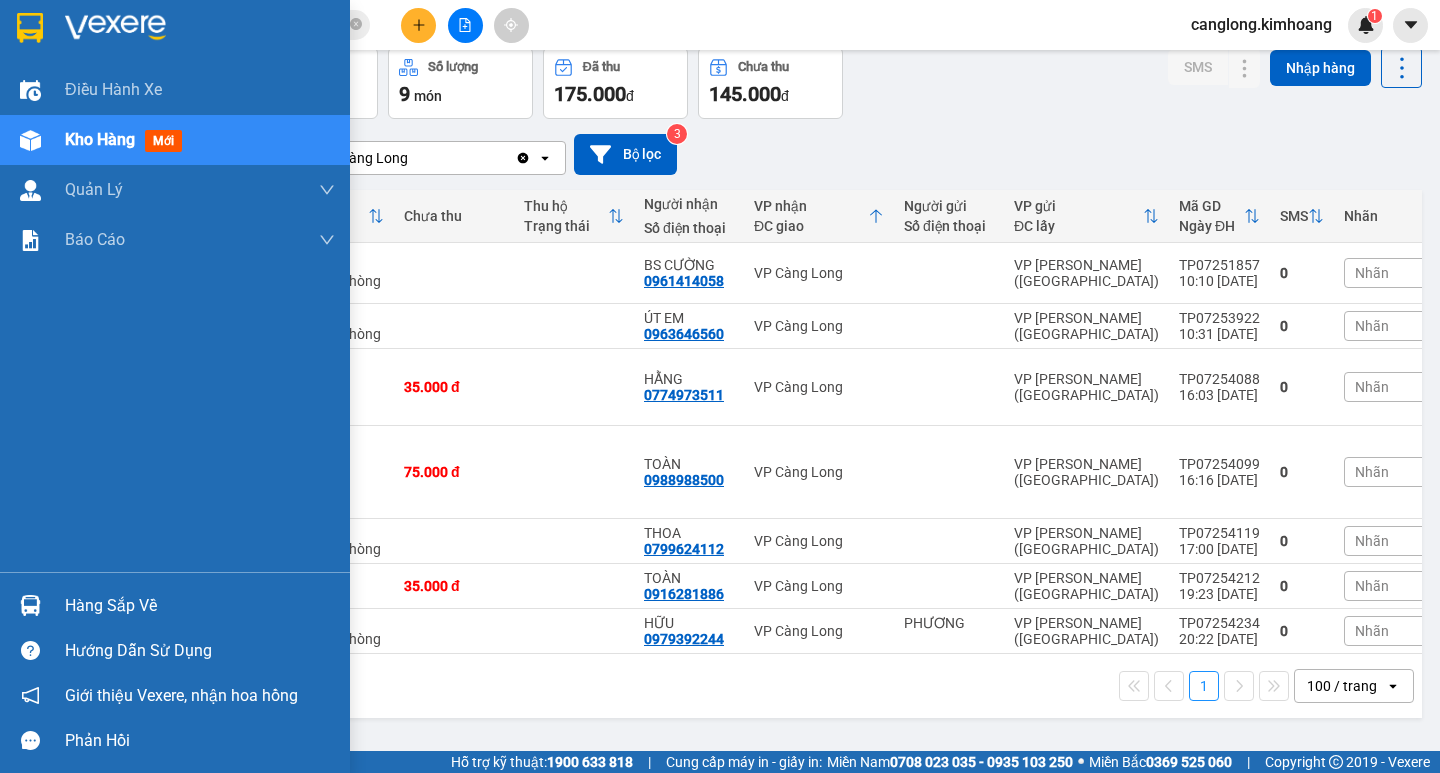 click on "Hàng sắp về" at bounding box center [200, 606] 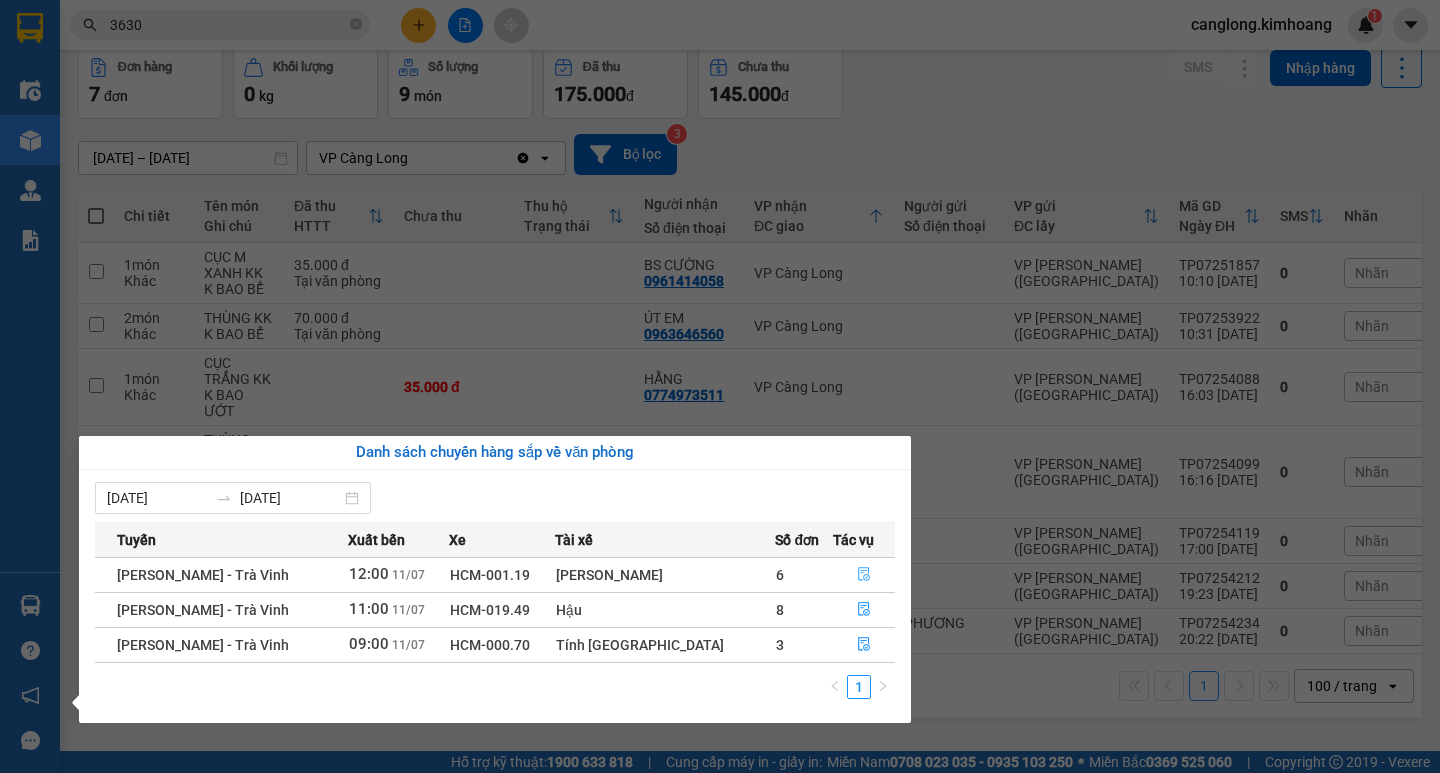 click 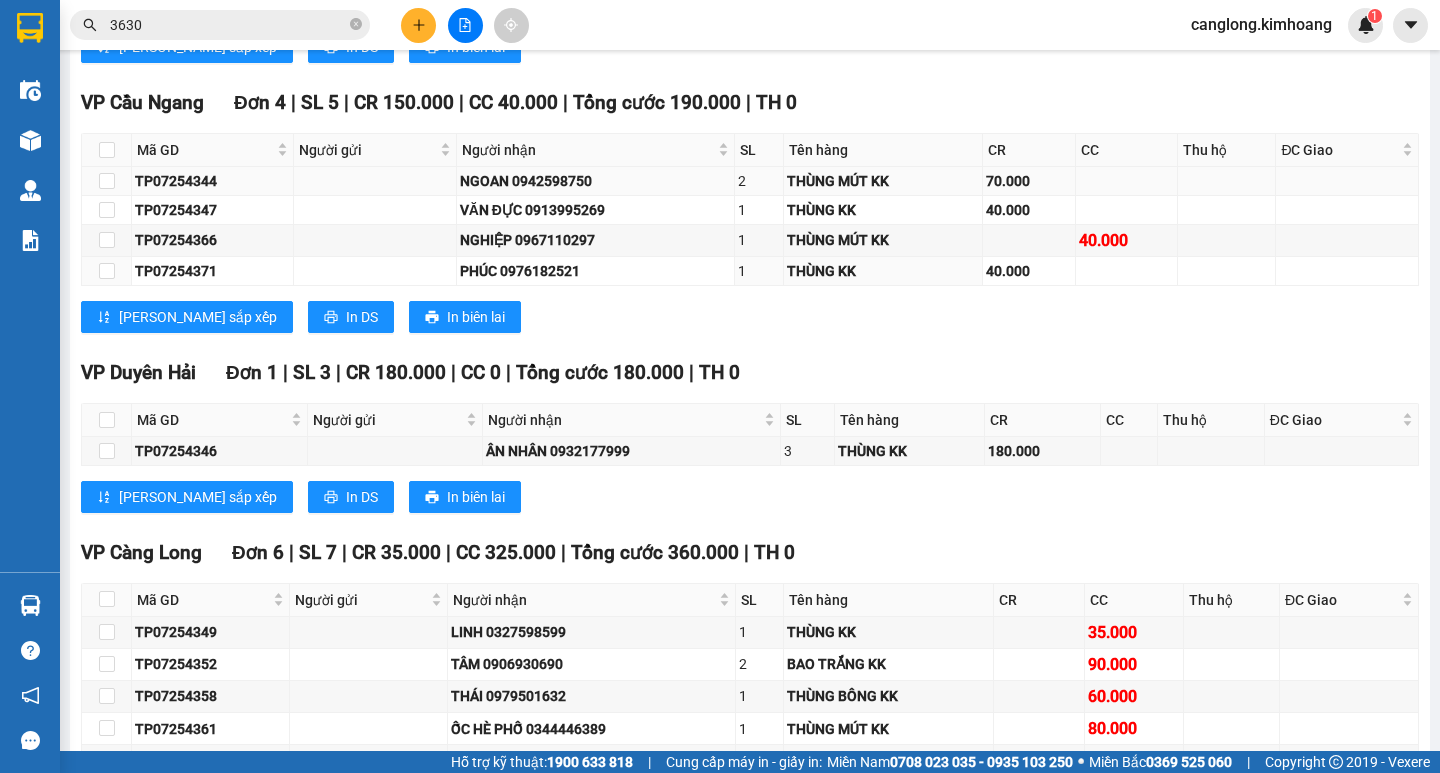 scroll, scrollTop: 1500, scrollLeft: 0, axis: vertical 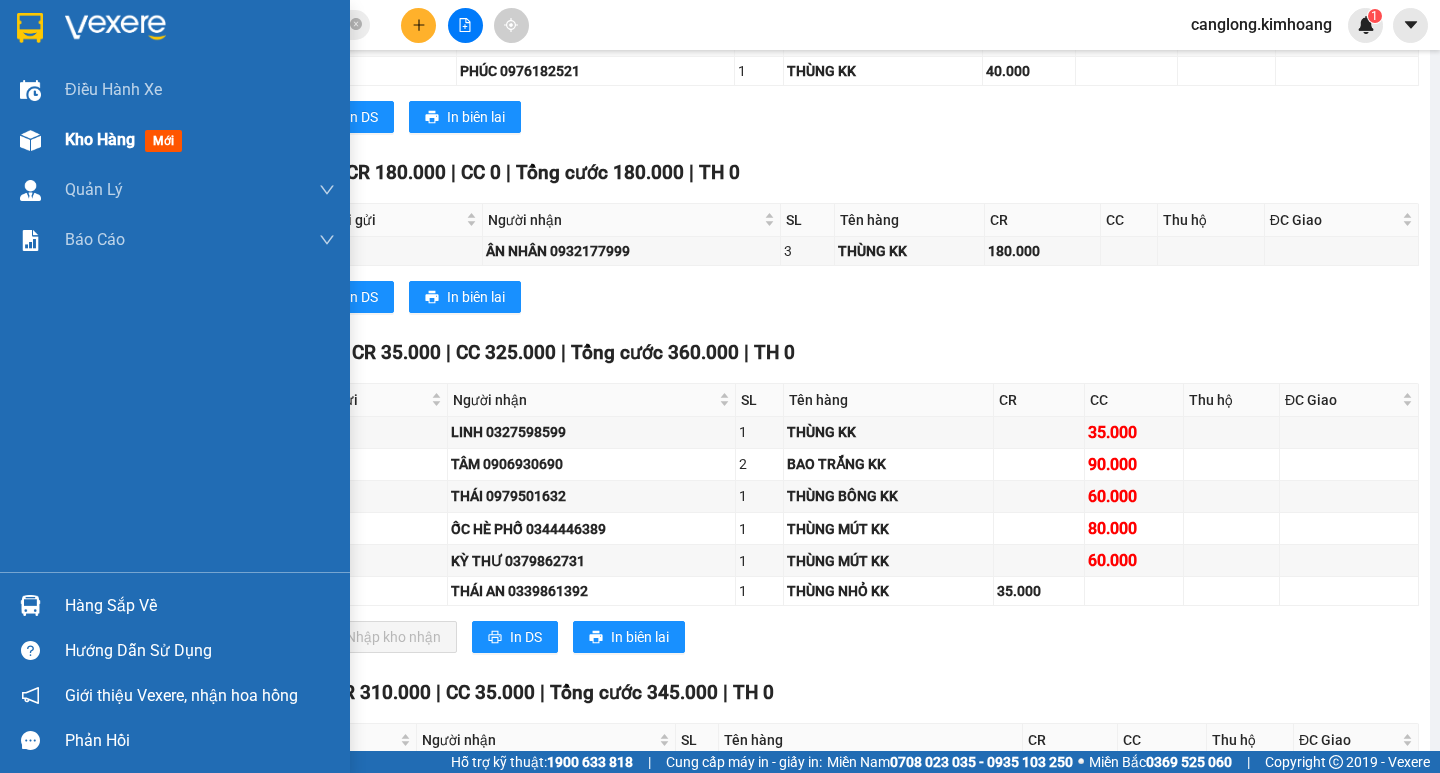click on "Kho hàng" at bounding box center (100, 139) 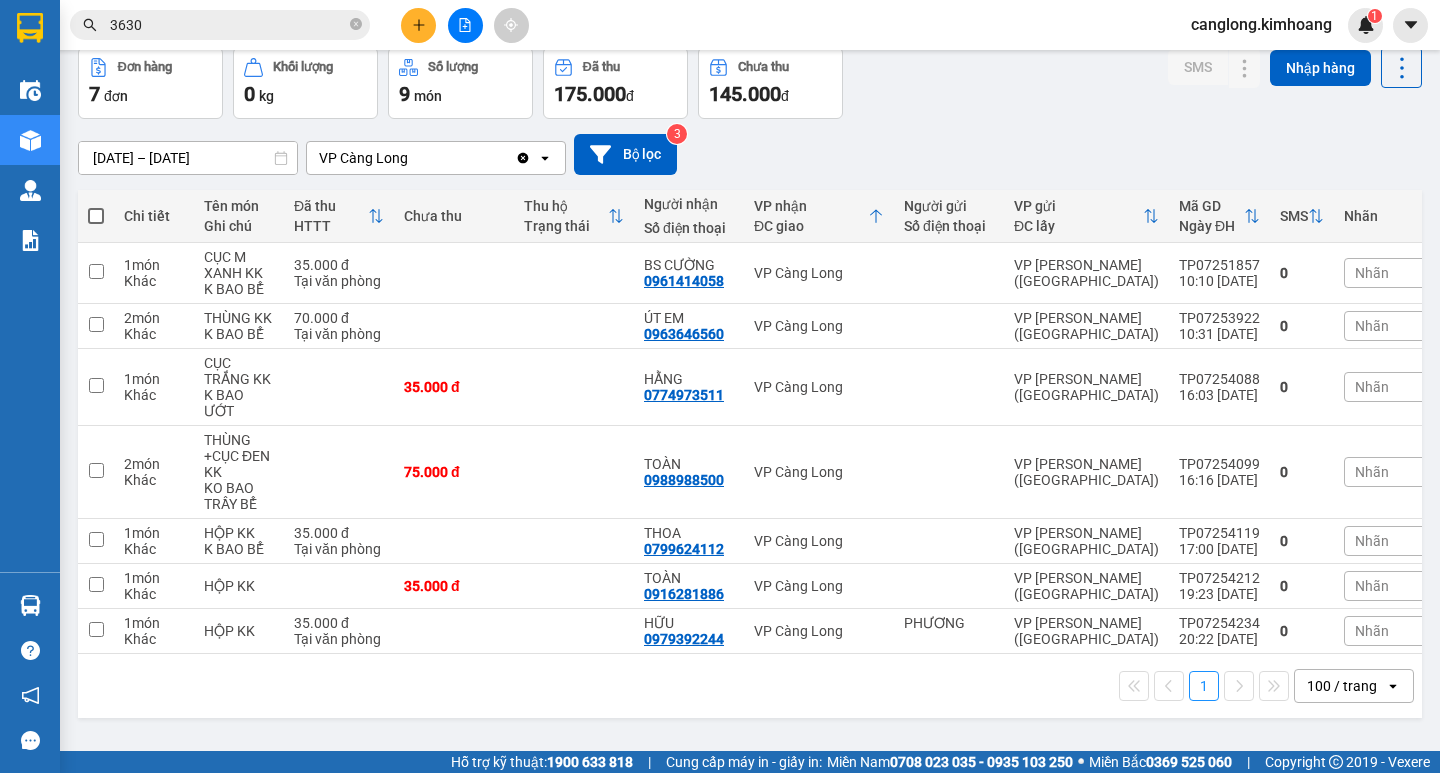 scroll, scrollTop: 0, scrollLeft: 0, axis: both 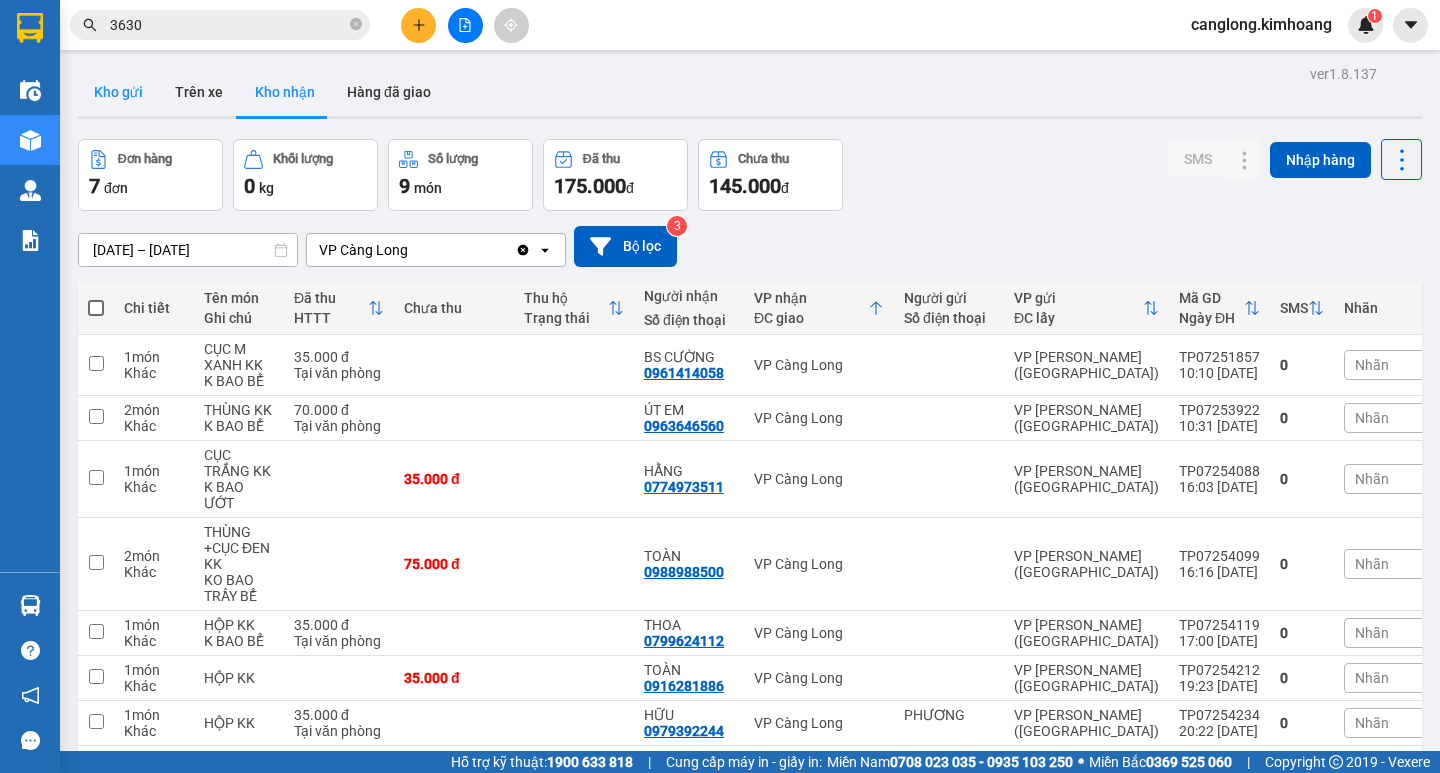 click on "Kho gửi" at bounding box center (118, 92) 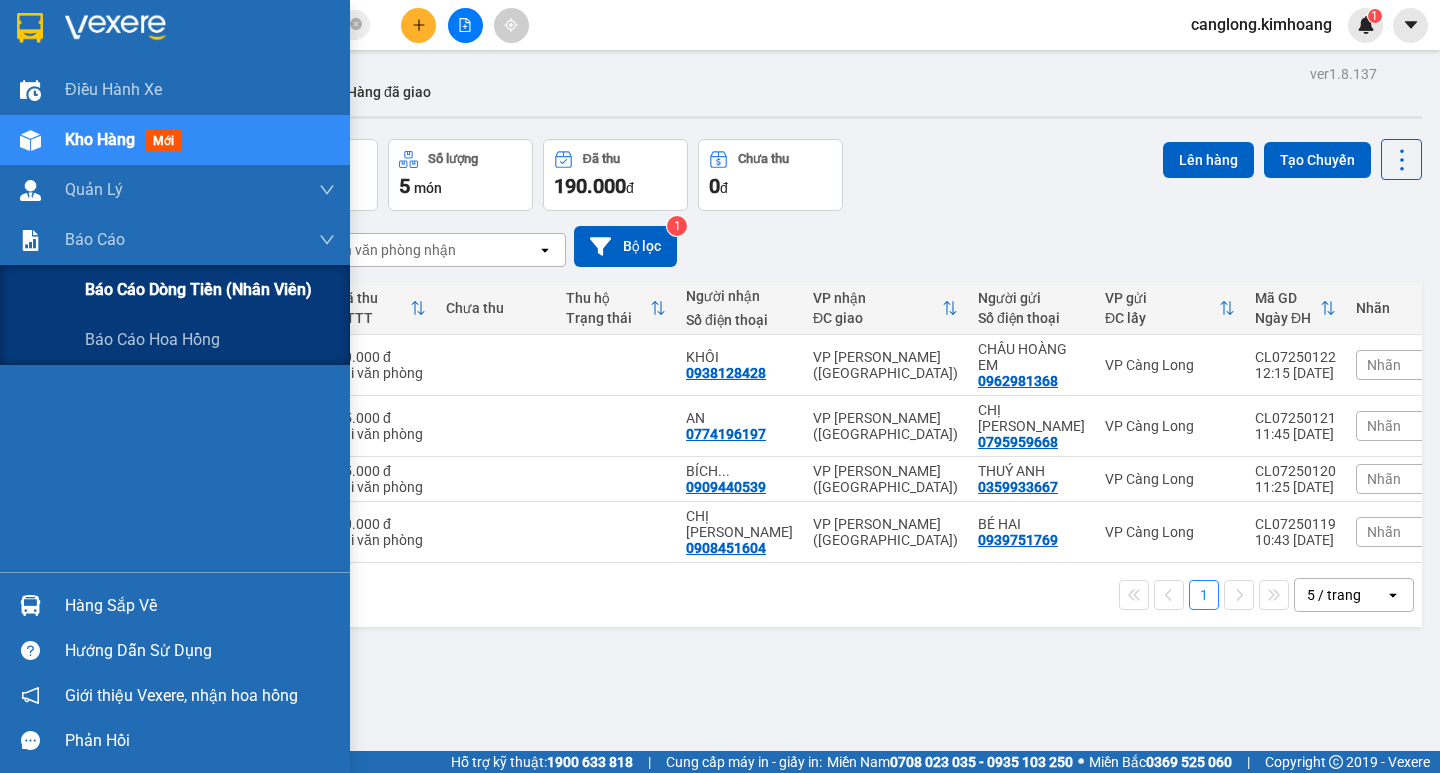 click on "Báo cáo dòng tiền (nhân viên)" at bounding box center [198, 289] 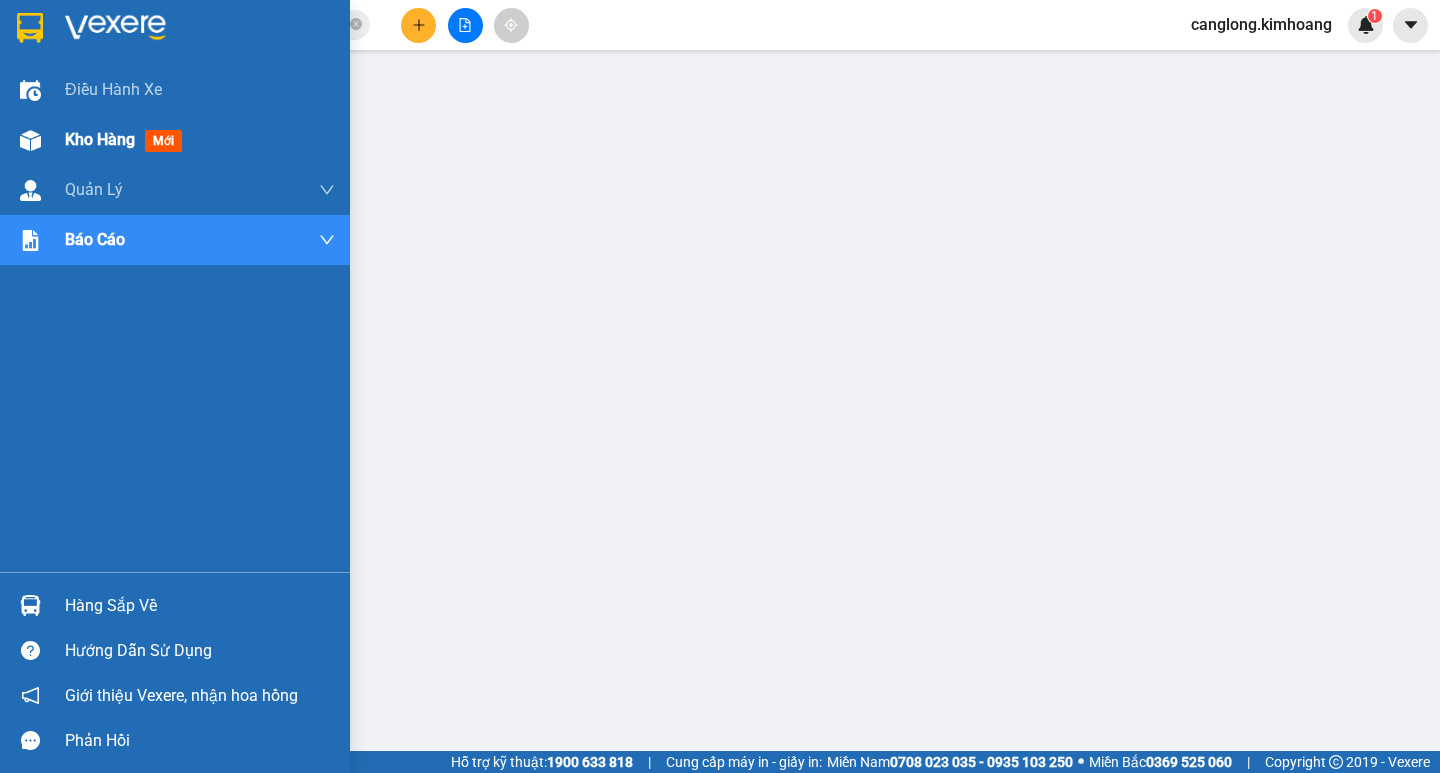 click on "Kho hàng" at bounding box center (100, 139) 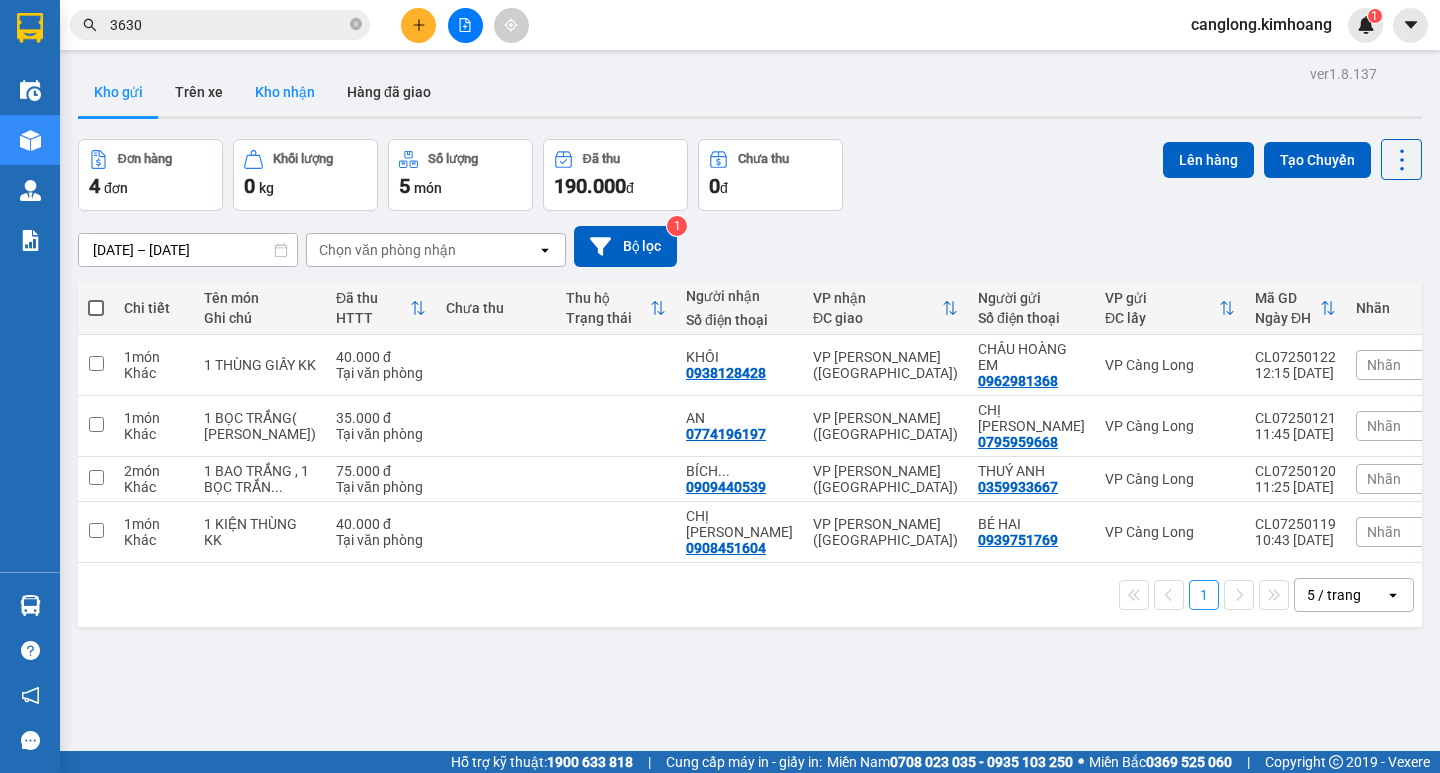 click on "Kho nhận" at bounding box center (285, 92) 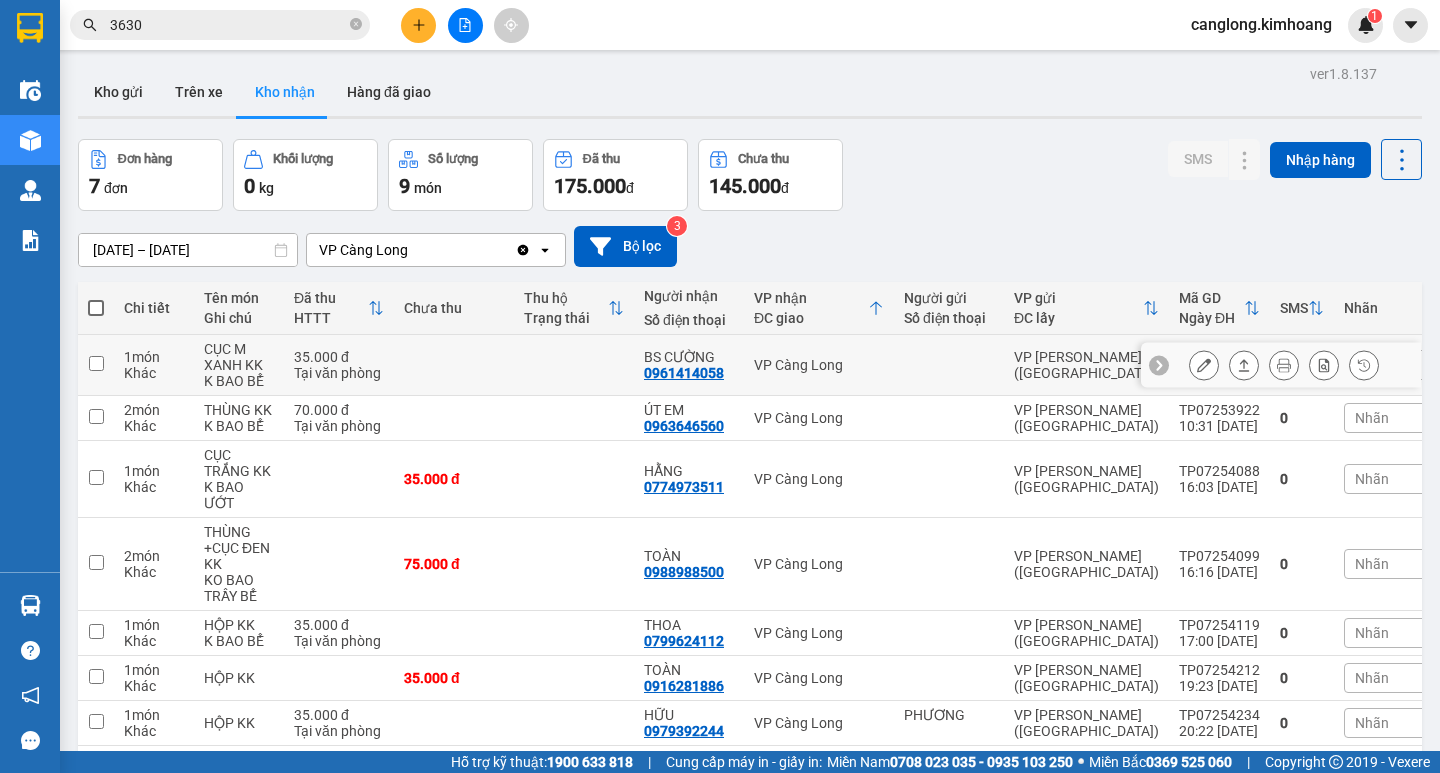 scroll, scrollTop: 92, scrollLeft: 0, axis: vertical 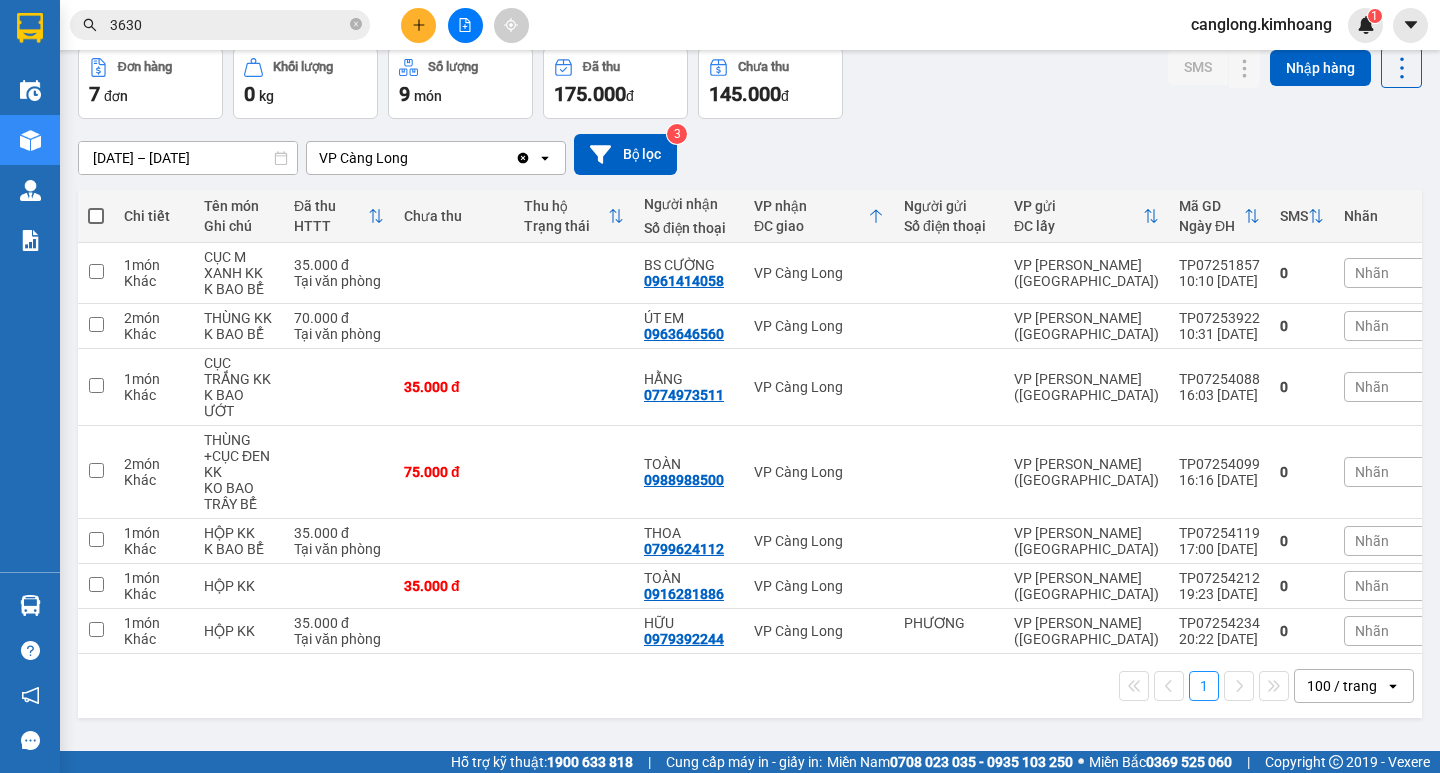 click at bounding box center [96, 216] 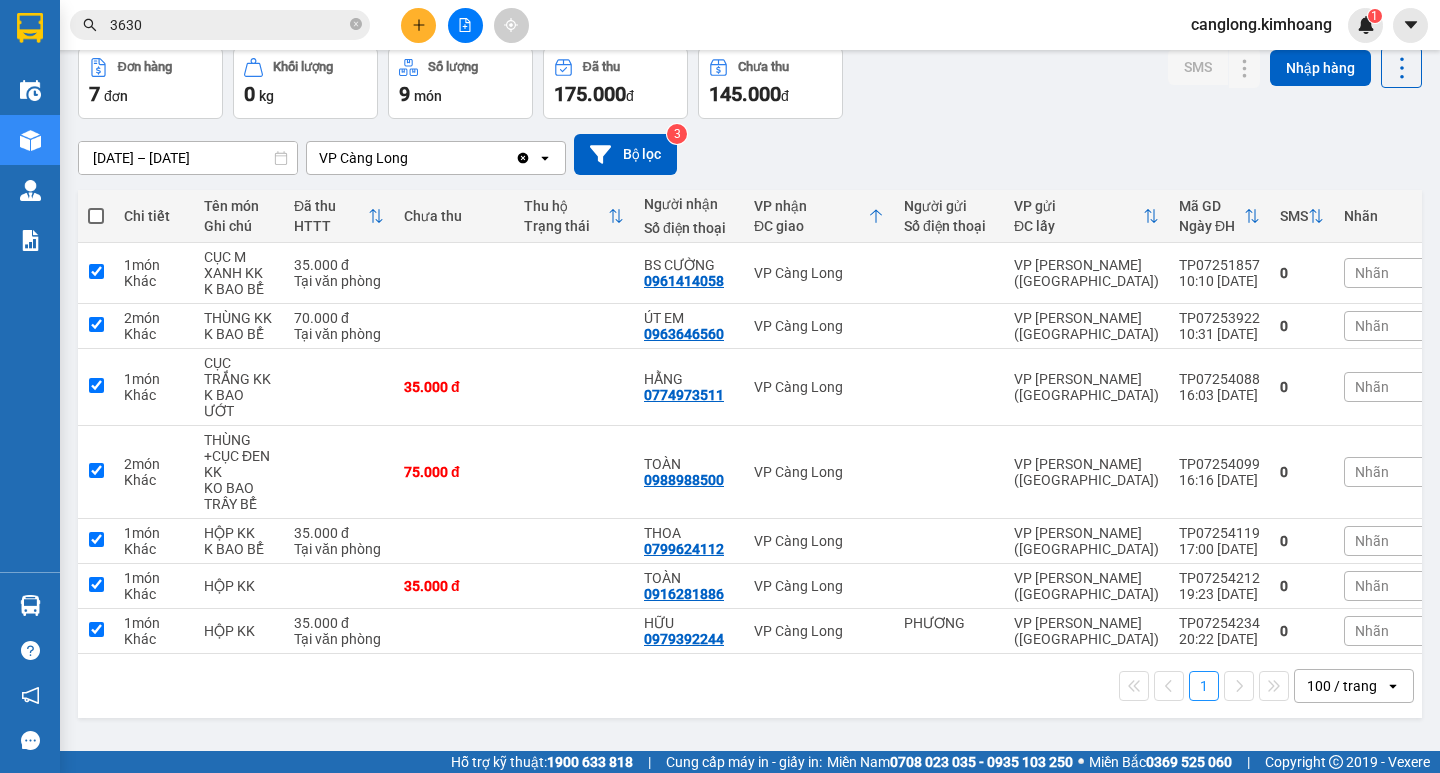 checkbox on "true" 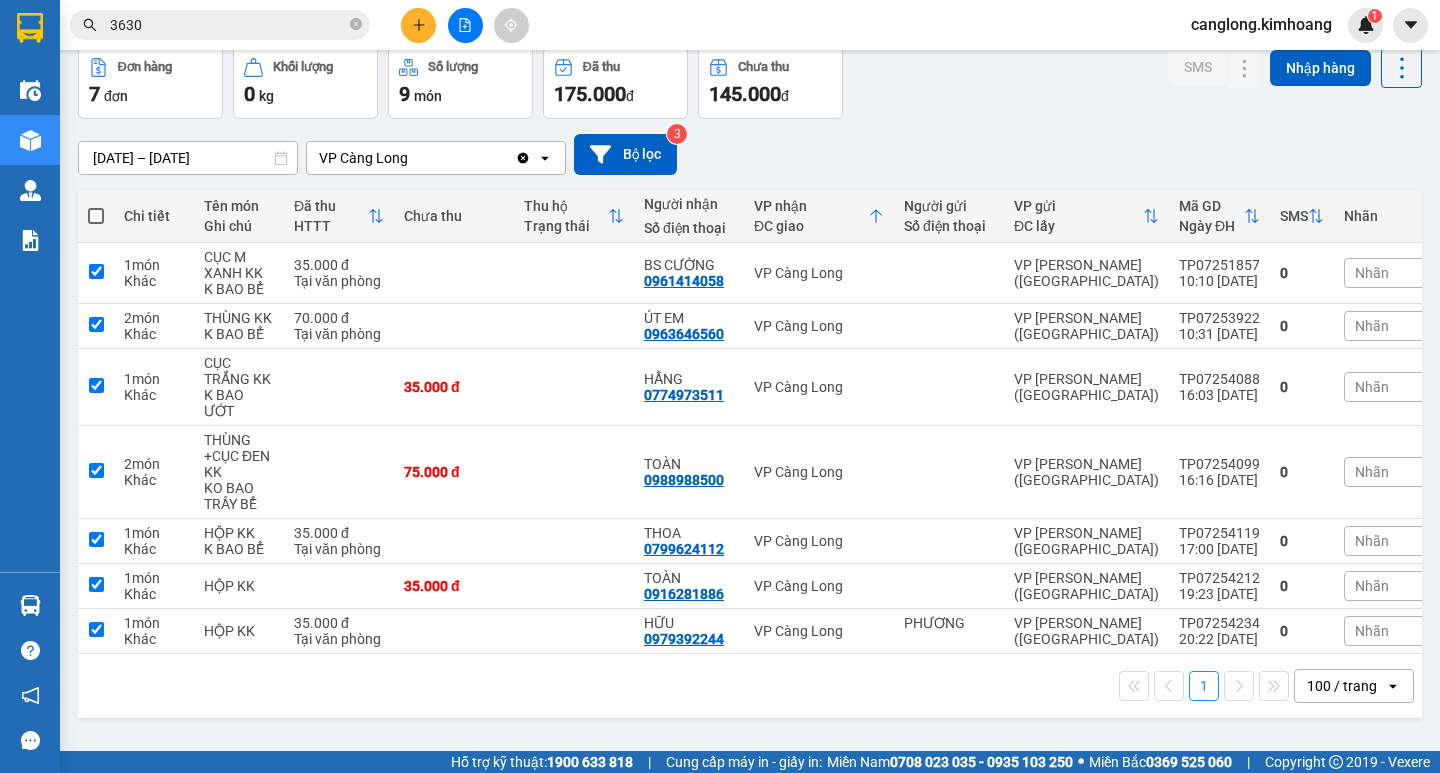 checkbox on "true" 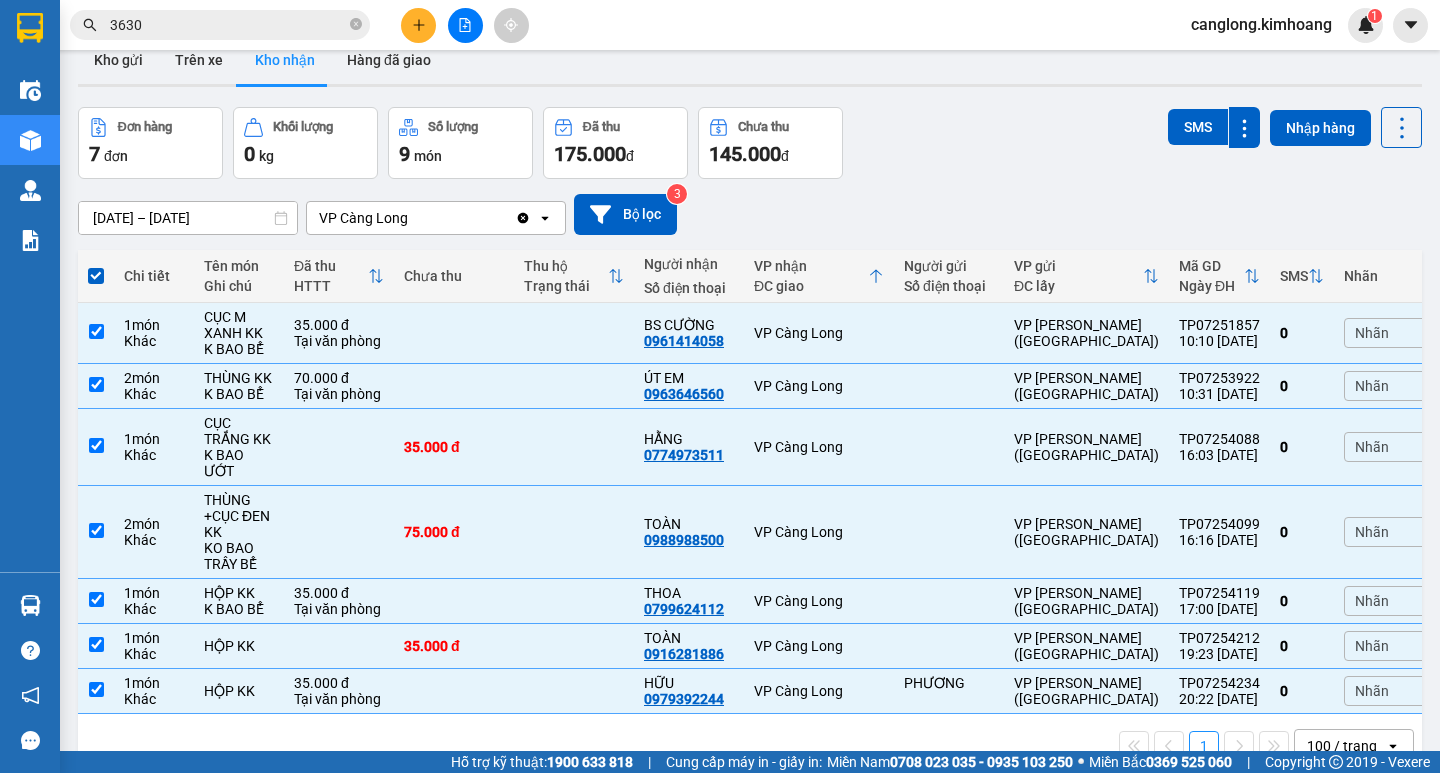scroll, scrollTop: 0, scrollLeft: 0, axis: both 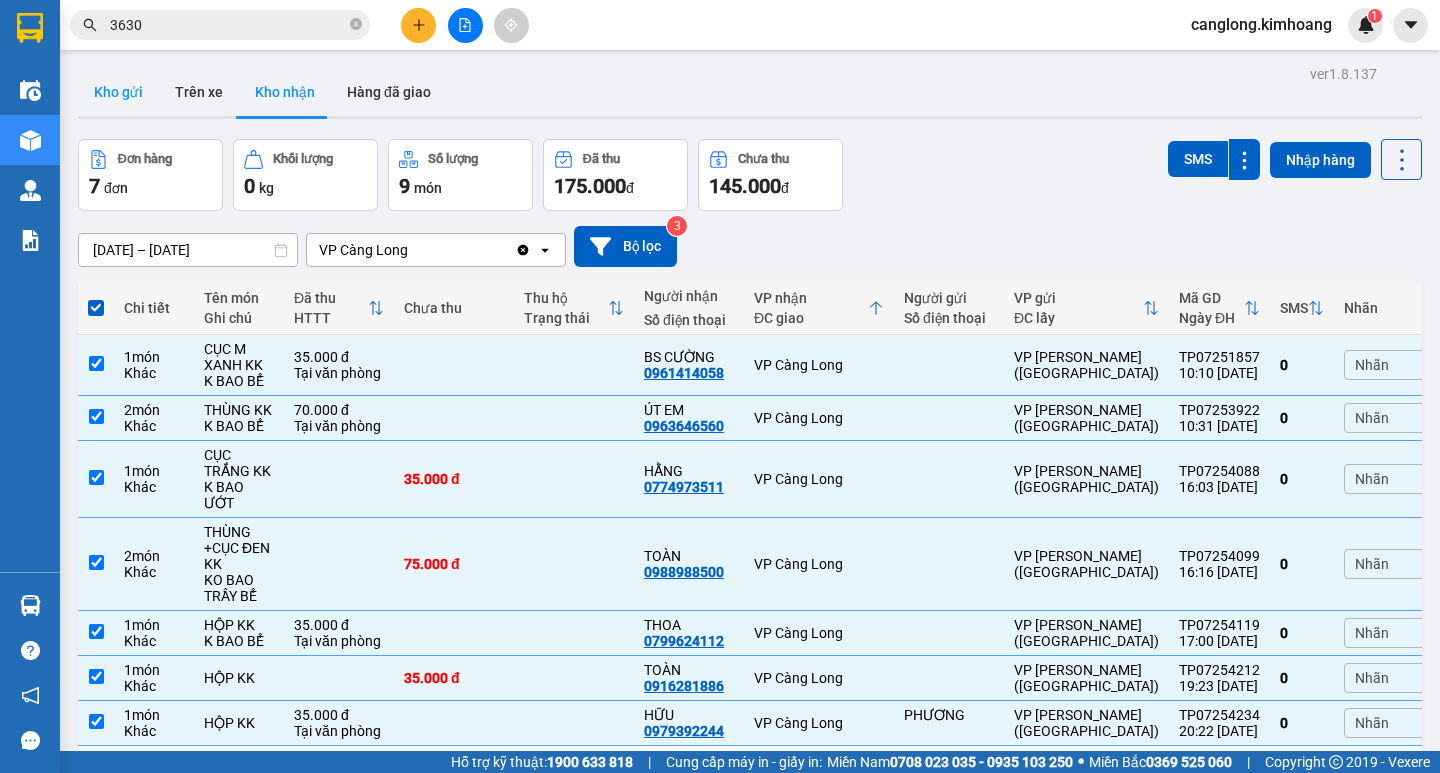 click on "Kho gửi" at bounding box center [118, 92] 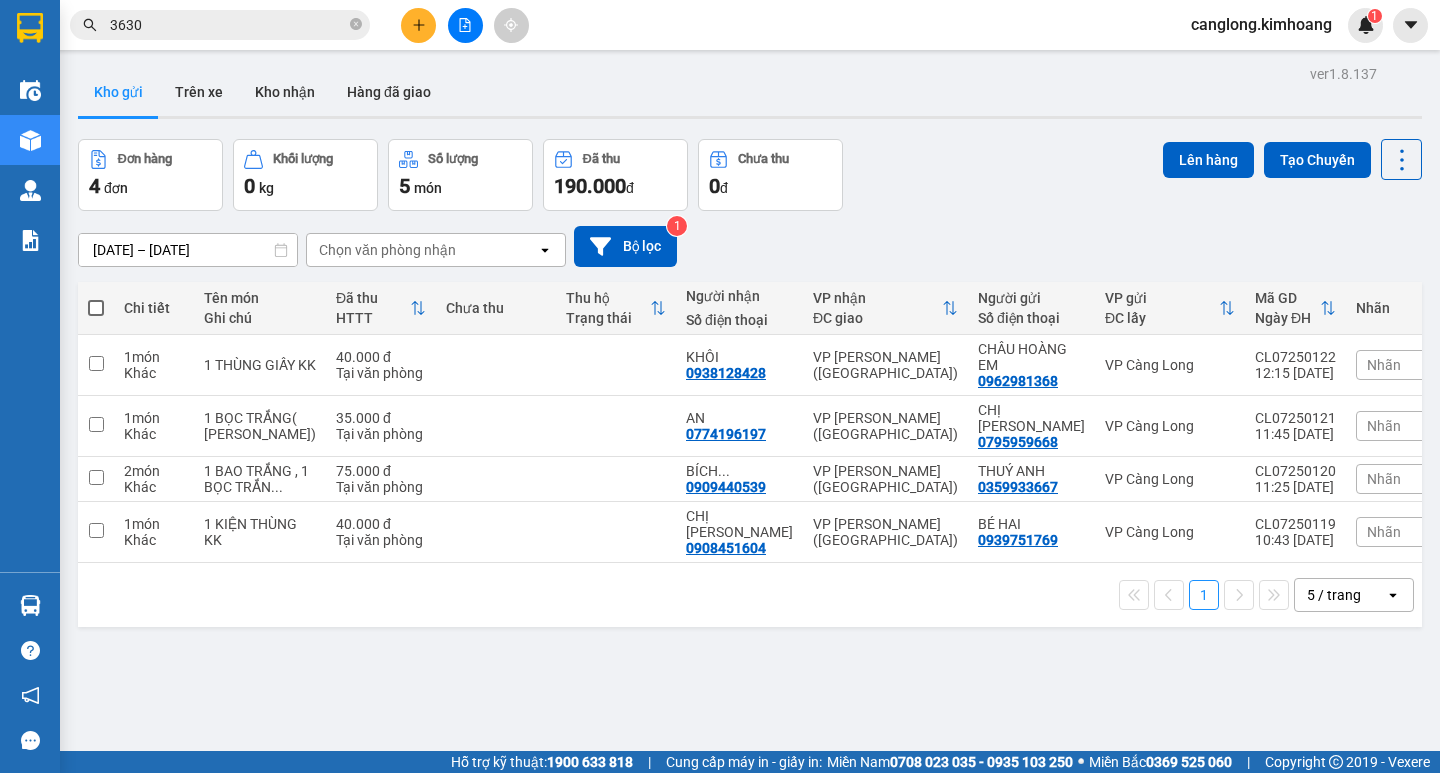 click at bounding box center (96, 308) 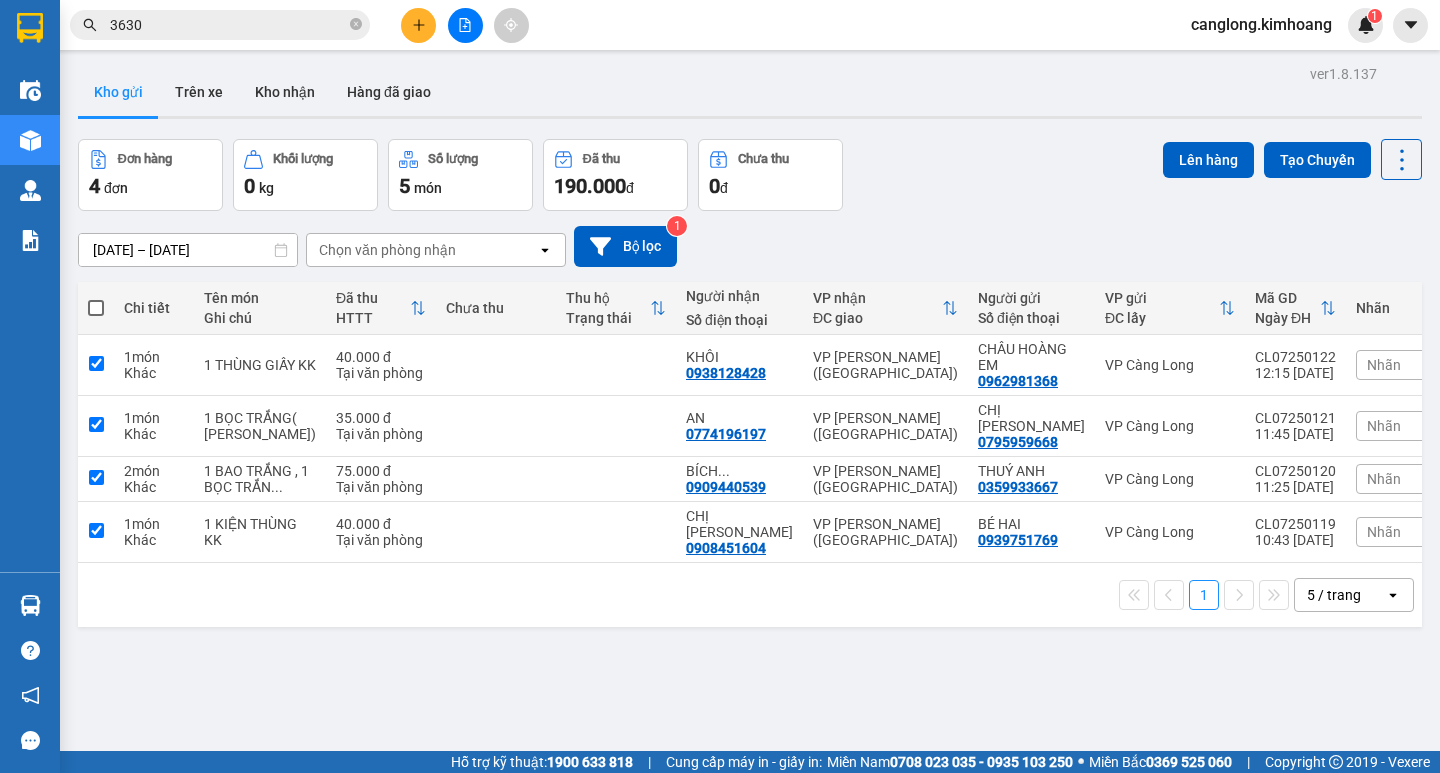 checkbox on "true" 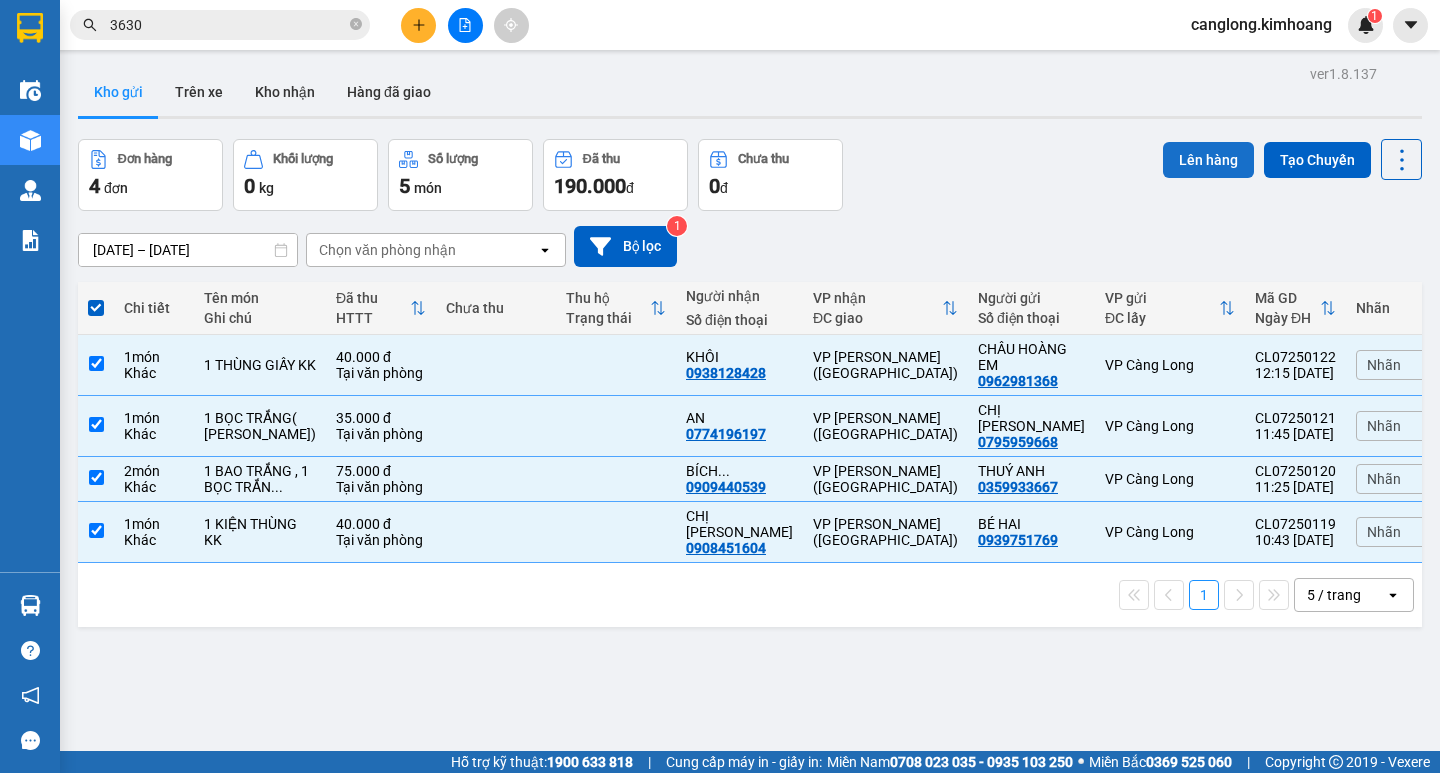 click on "Lên hàng" at bounding box center [1208, 160] 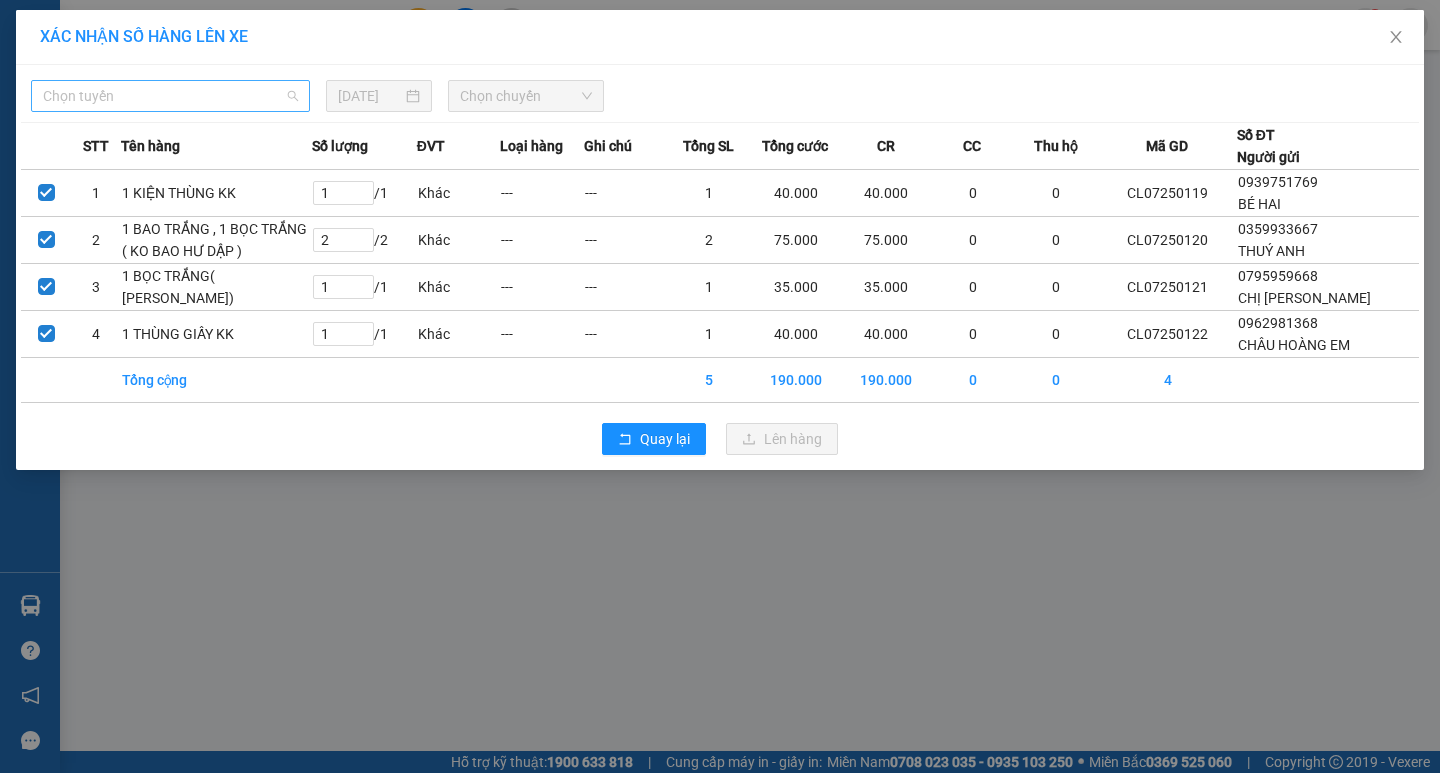 click on "Chọn tuyến" at bounding box center [170, 96] 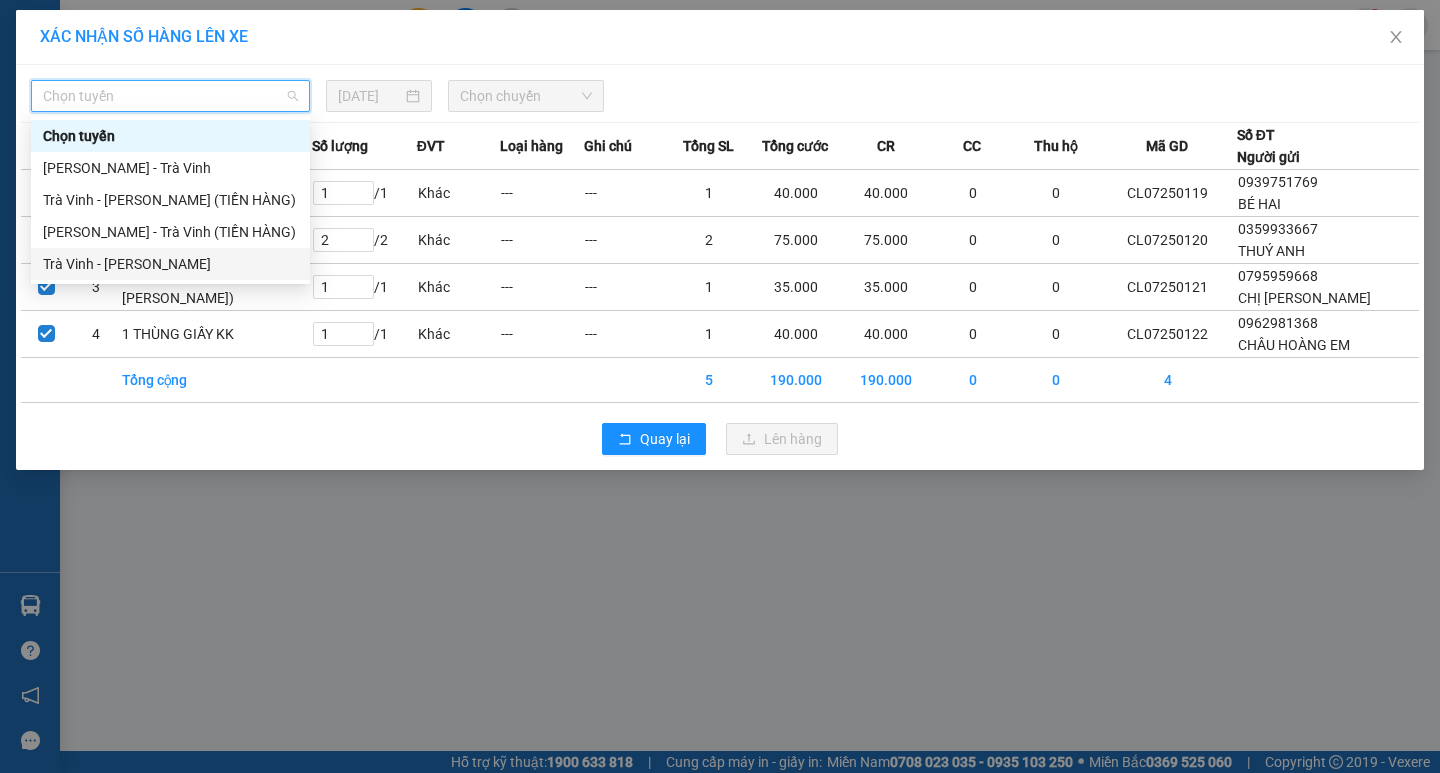 click on "Trà Vinh - [PERSON_NAME]" at bounding box center [170, 264] 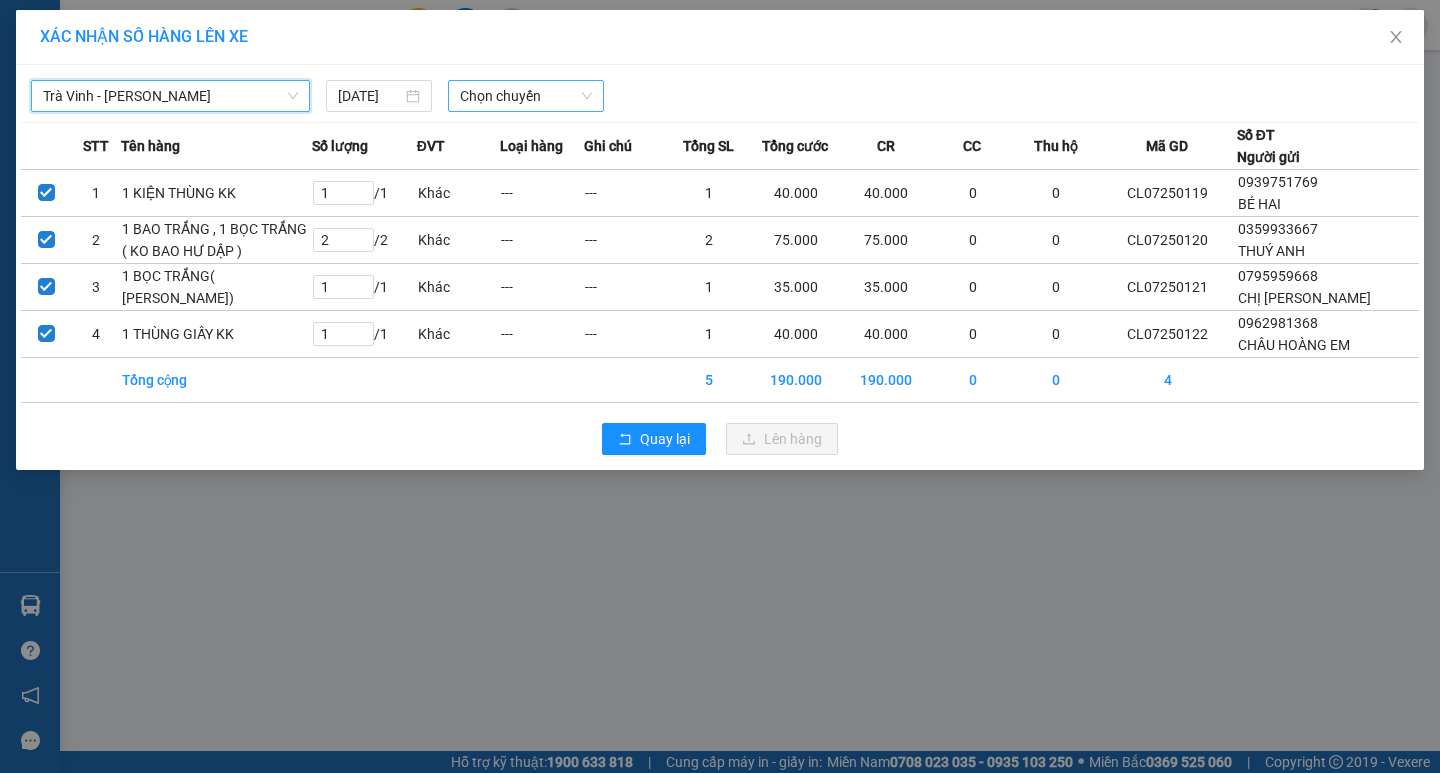 click on "Chọn chuyến" at bounding box center (526, 96) 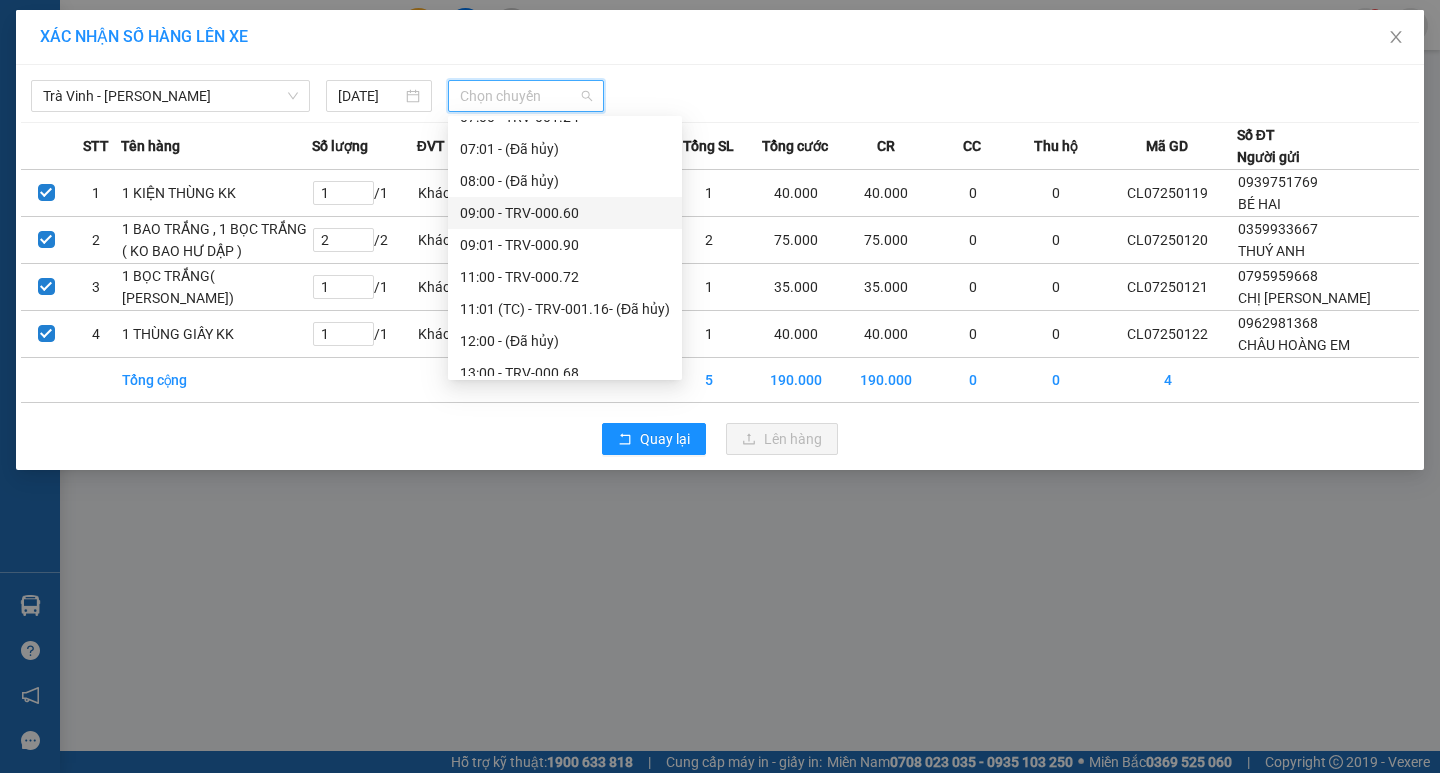 scroll, scrollTop: 600, scrollLeft: 0, axis: vertical 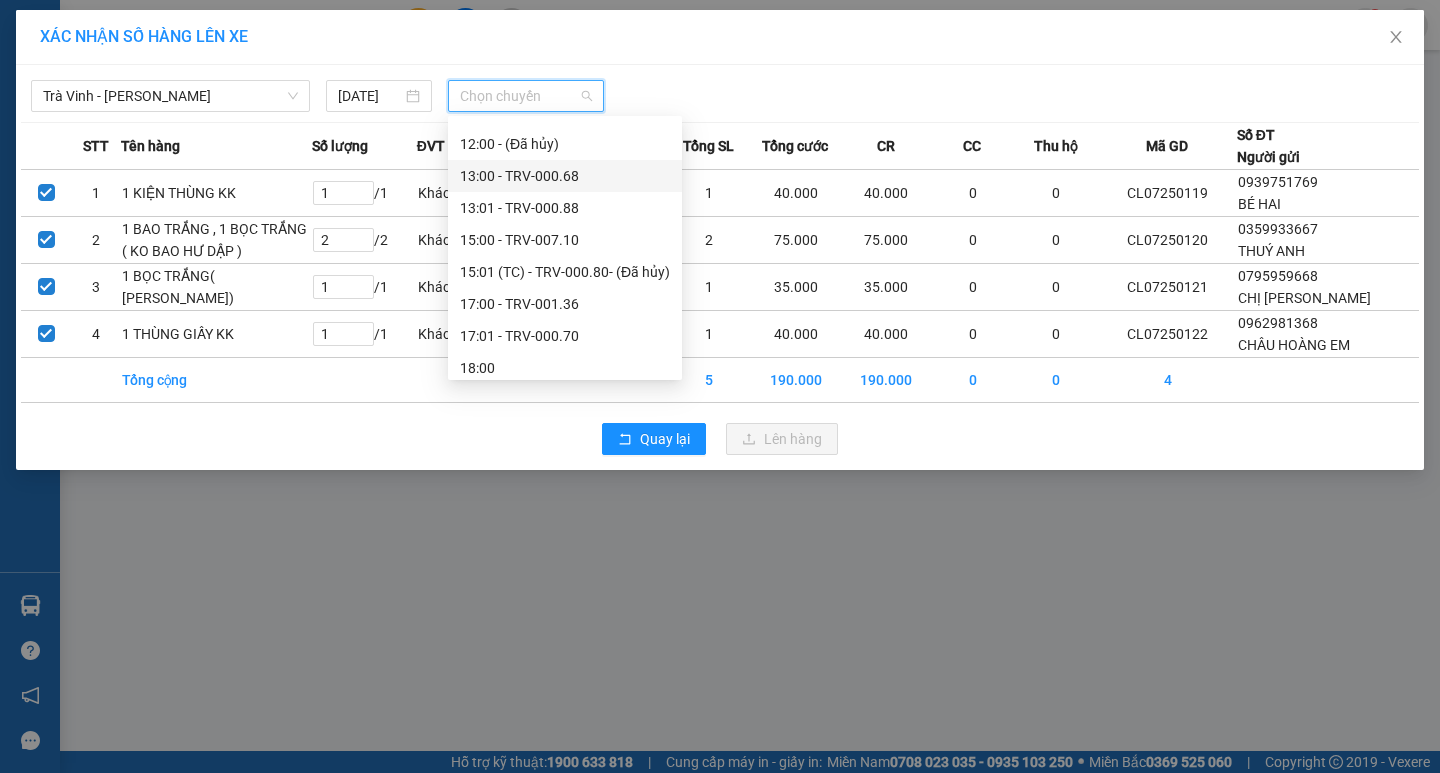 click on "13:00     - TRV-000.68" at bounding box center (565, 176) 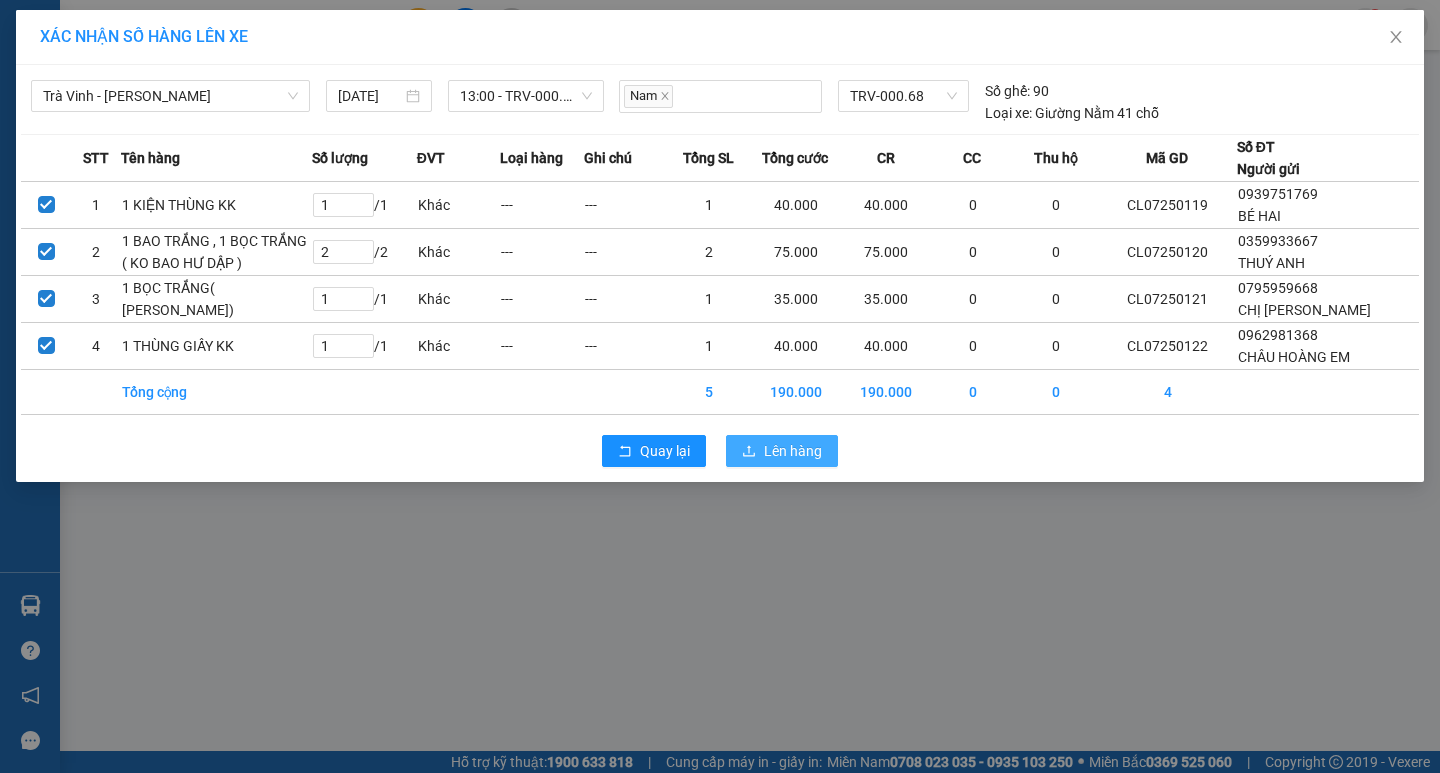 click on "Lên hàng" at bounding box center (793, 451) 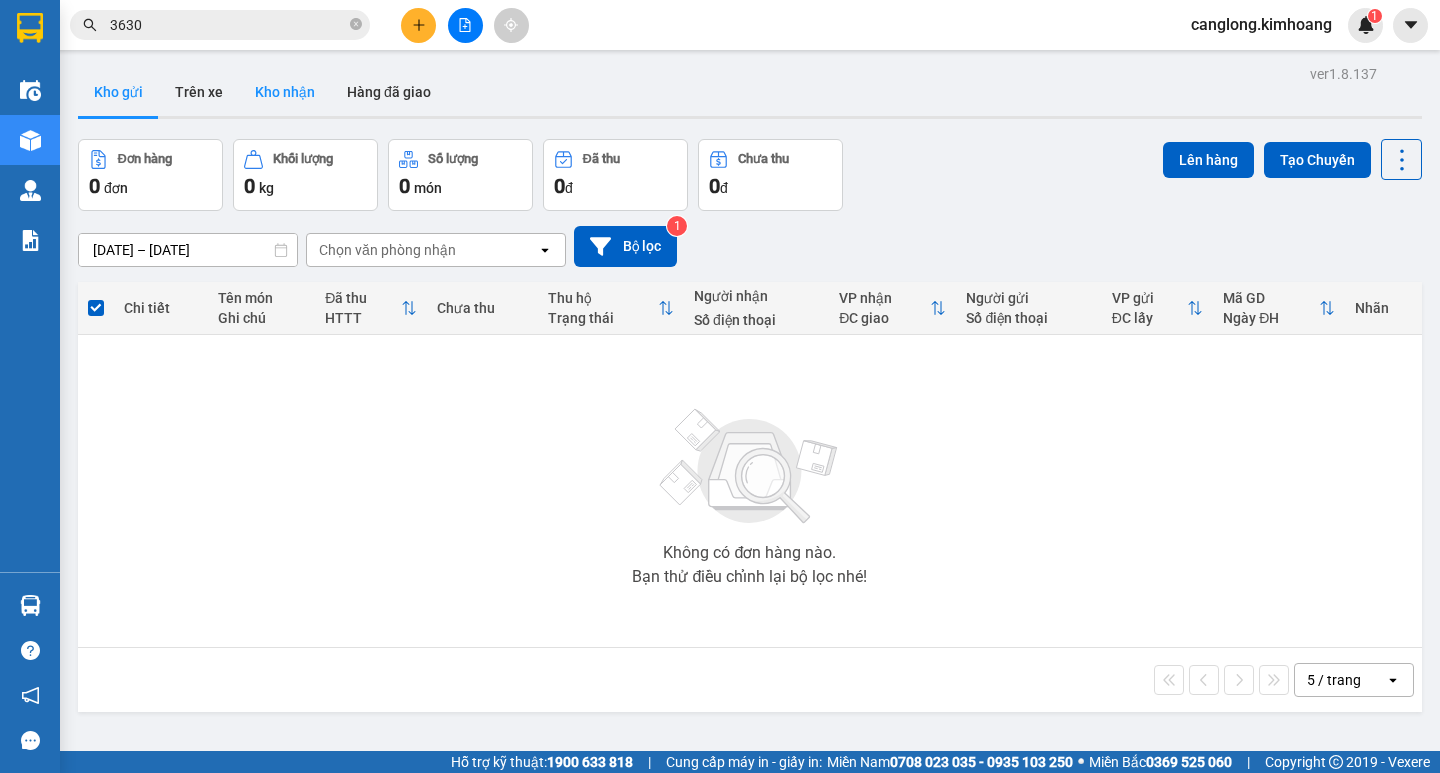 click on "Kho nhận" at bounding box center [285, 92] 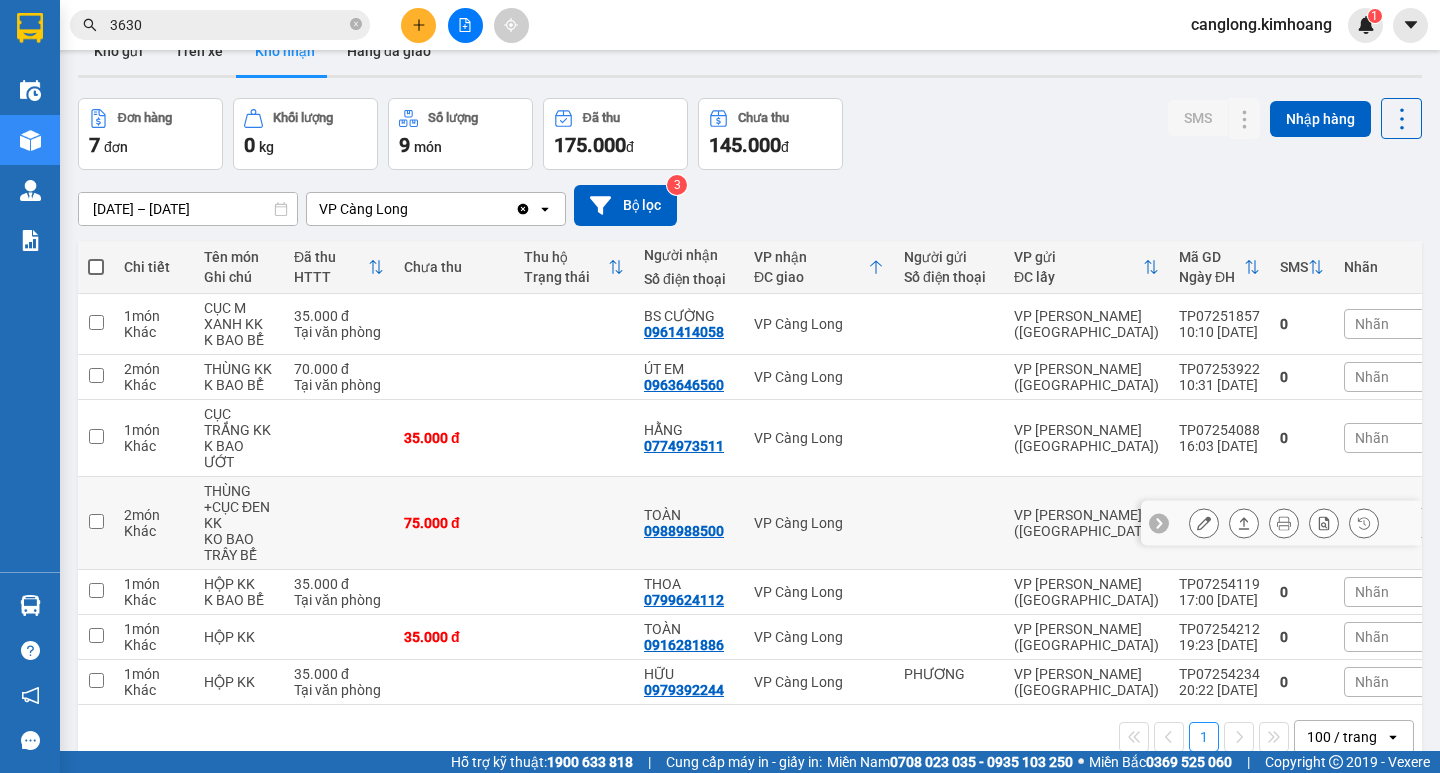 scroll, scrollTop: 0, scrollLeft: 0, axis: both 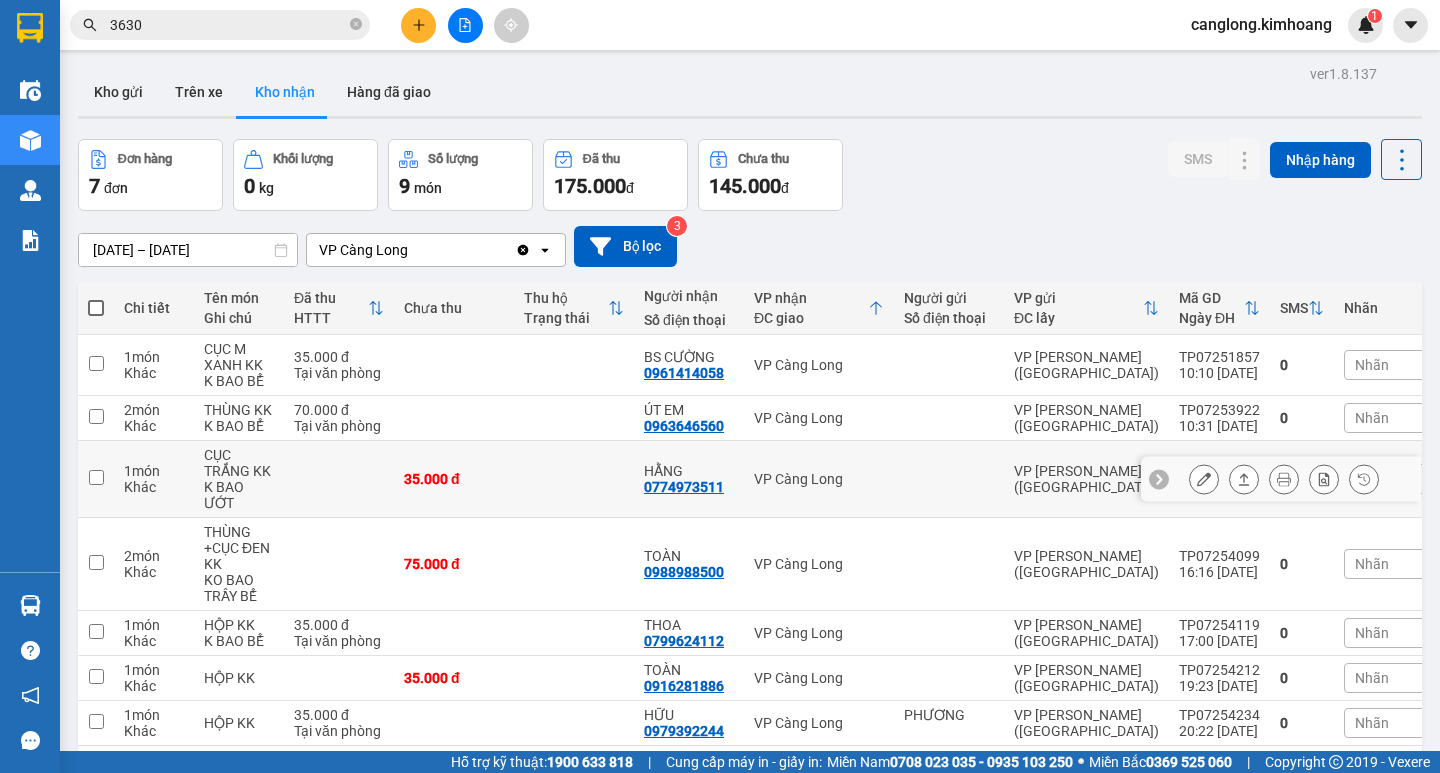 click on "2  món Khác THÙNG KK  K BAO BỂ  70.000 đ Tại văn phòng ÚT EM  0963646560 VP Càng Long VP Trần Phú (Hàng) TP07253922 10:31 10/07 0 Nhãn" at bounding box center (767, 418) 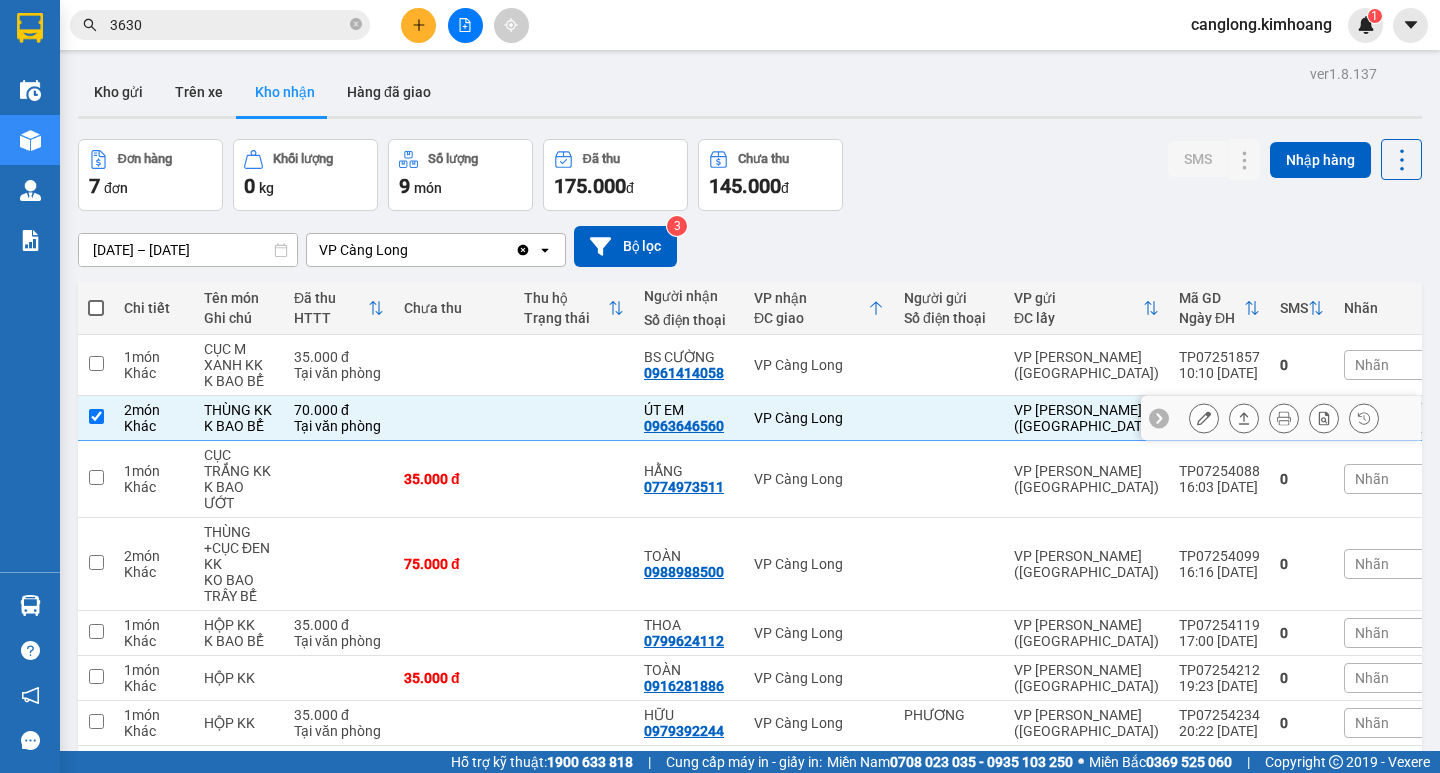 checkbox on "true" 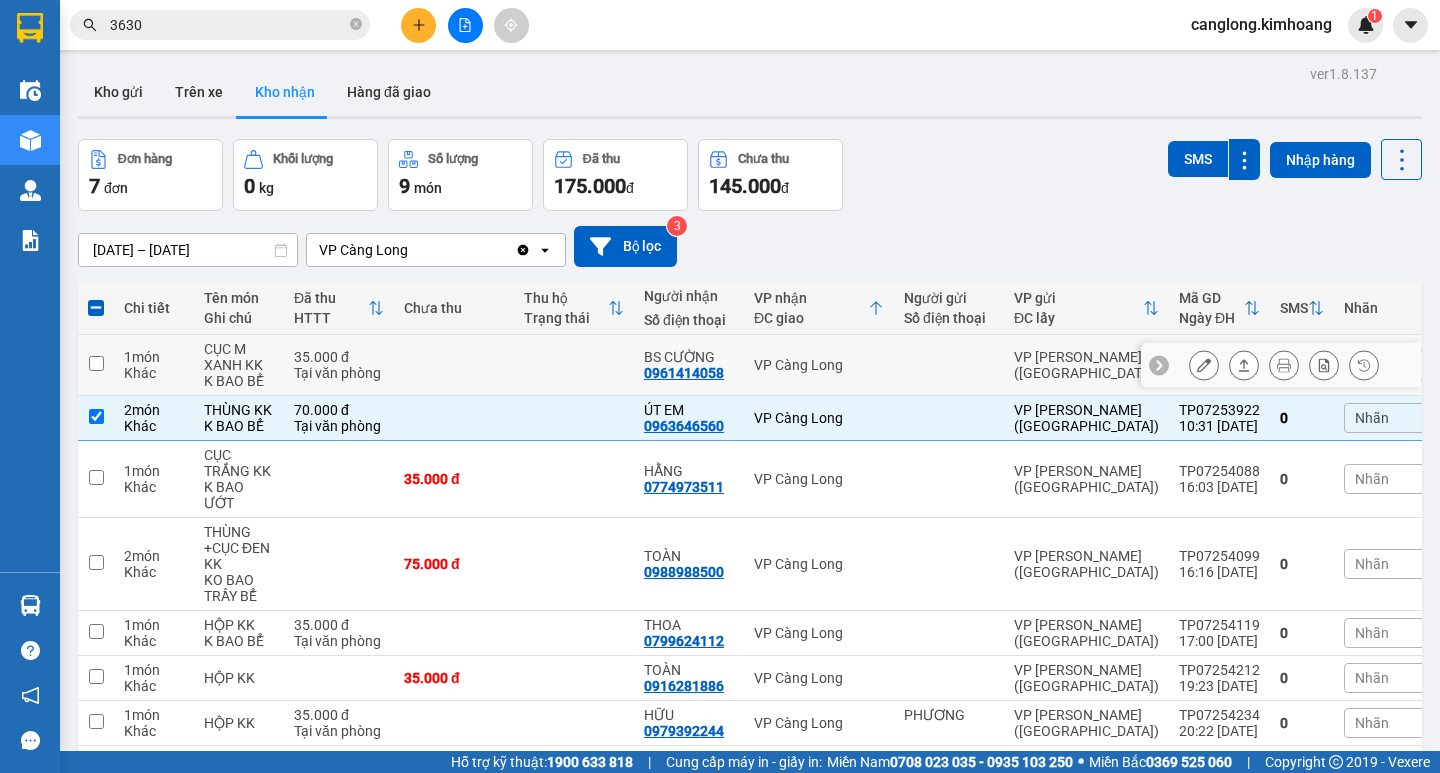drag, startPoint x: 584, startPoint y: 363, endPoint x: 564, endPoint y: 349, distance: 24.41311 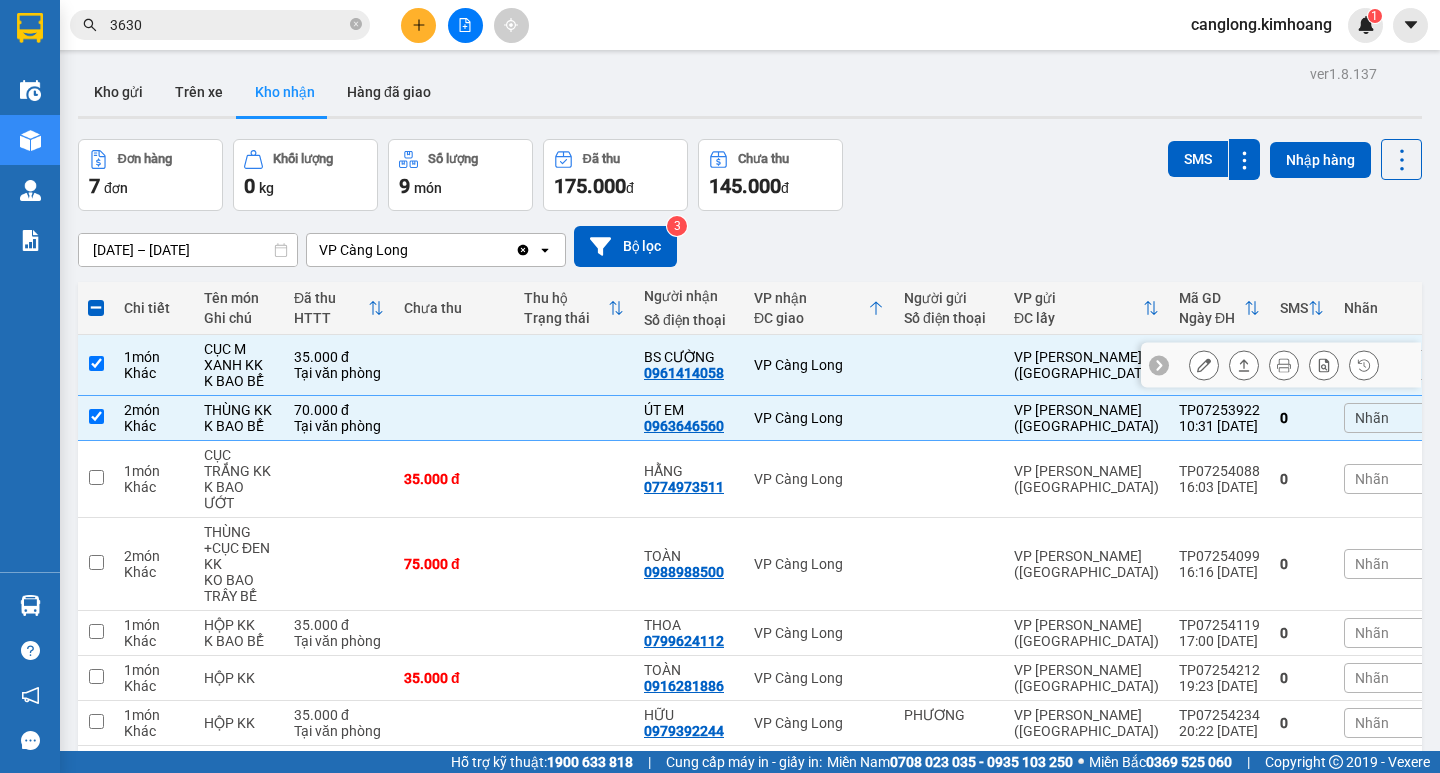 drag, startPoint x: 486, startPoint y: 359, endPoint x: 462, endPoint y: 412, distance: 58.18075 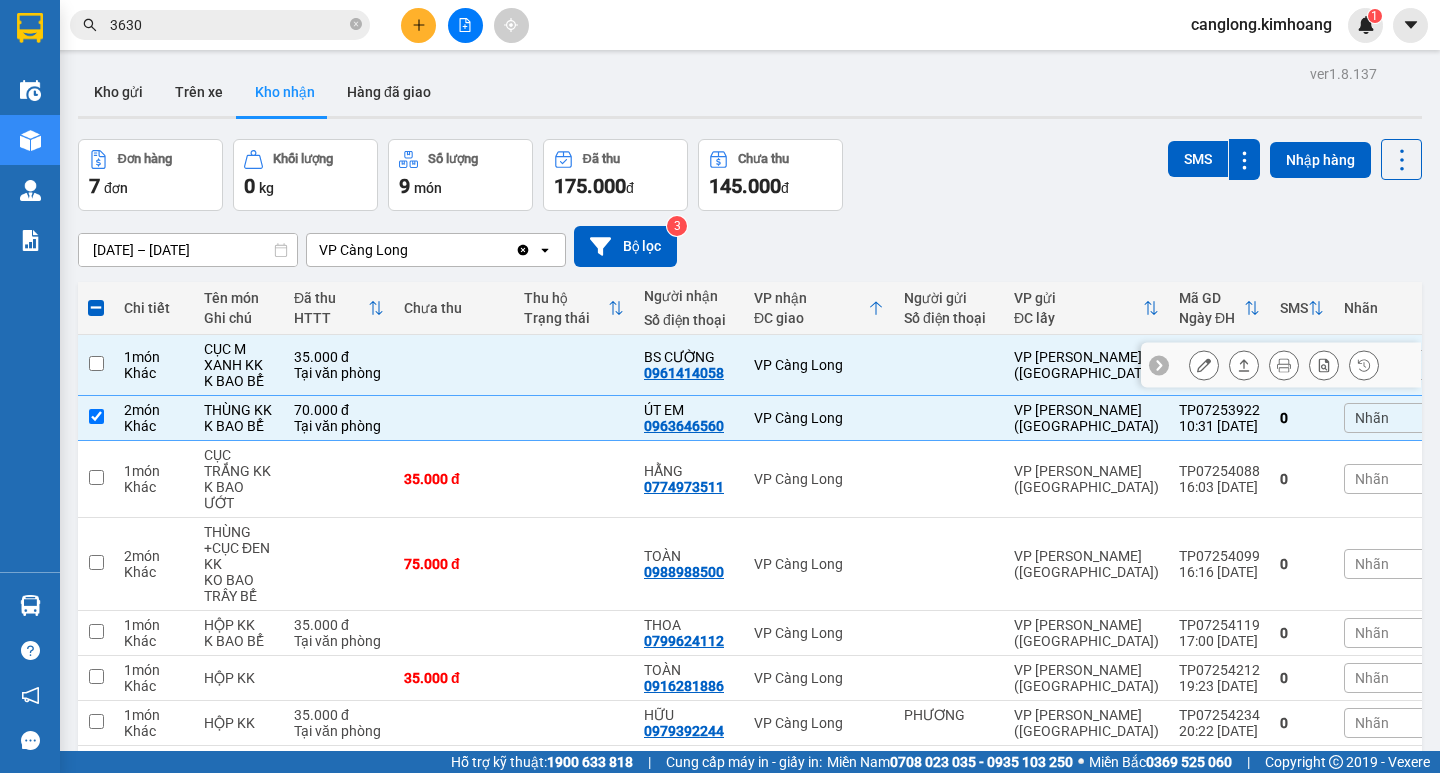 checkbox on "false" 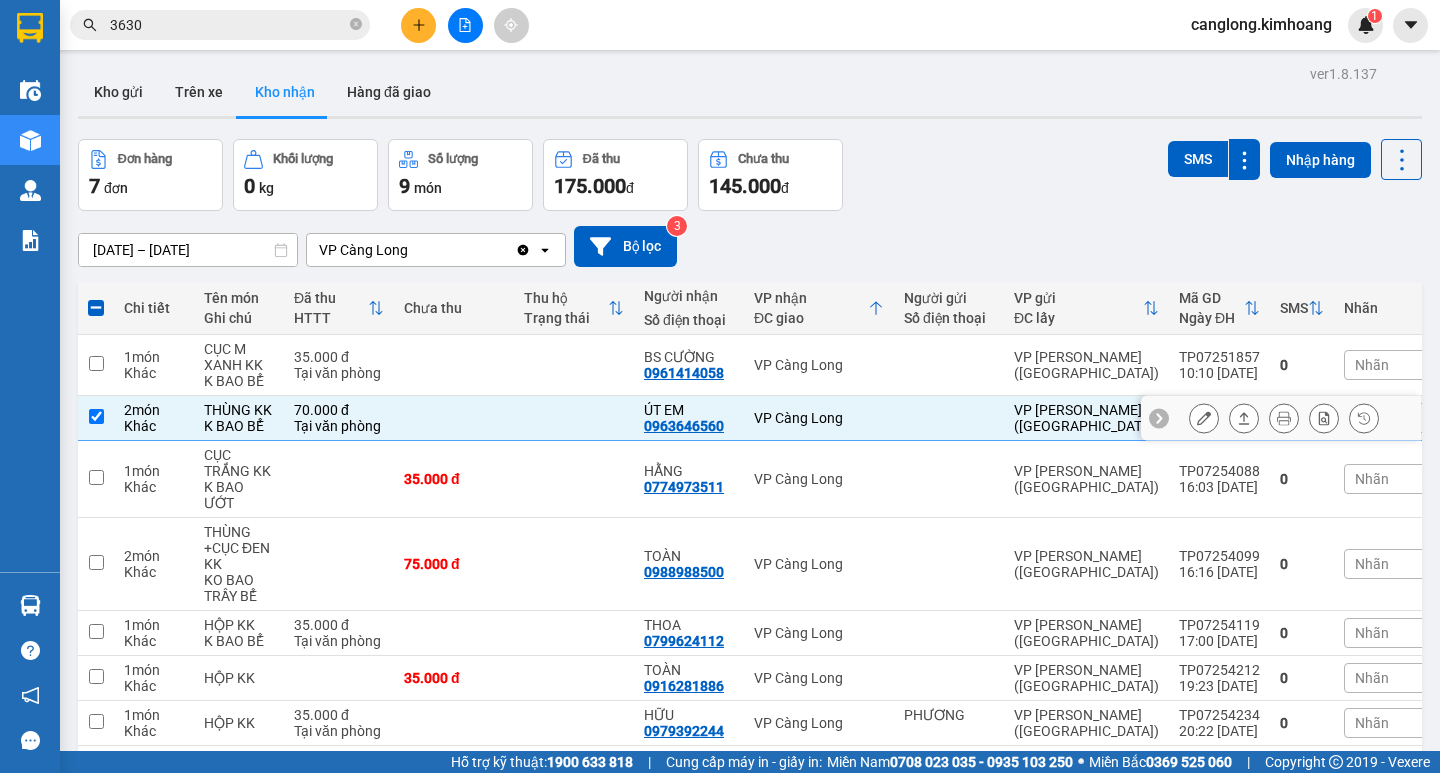 drag, startPoint x: 465, startPoint y: 418, endPoint x: 455, endPoint y: 453, distance: 36.40055 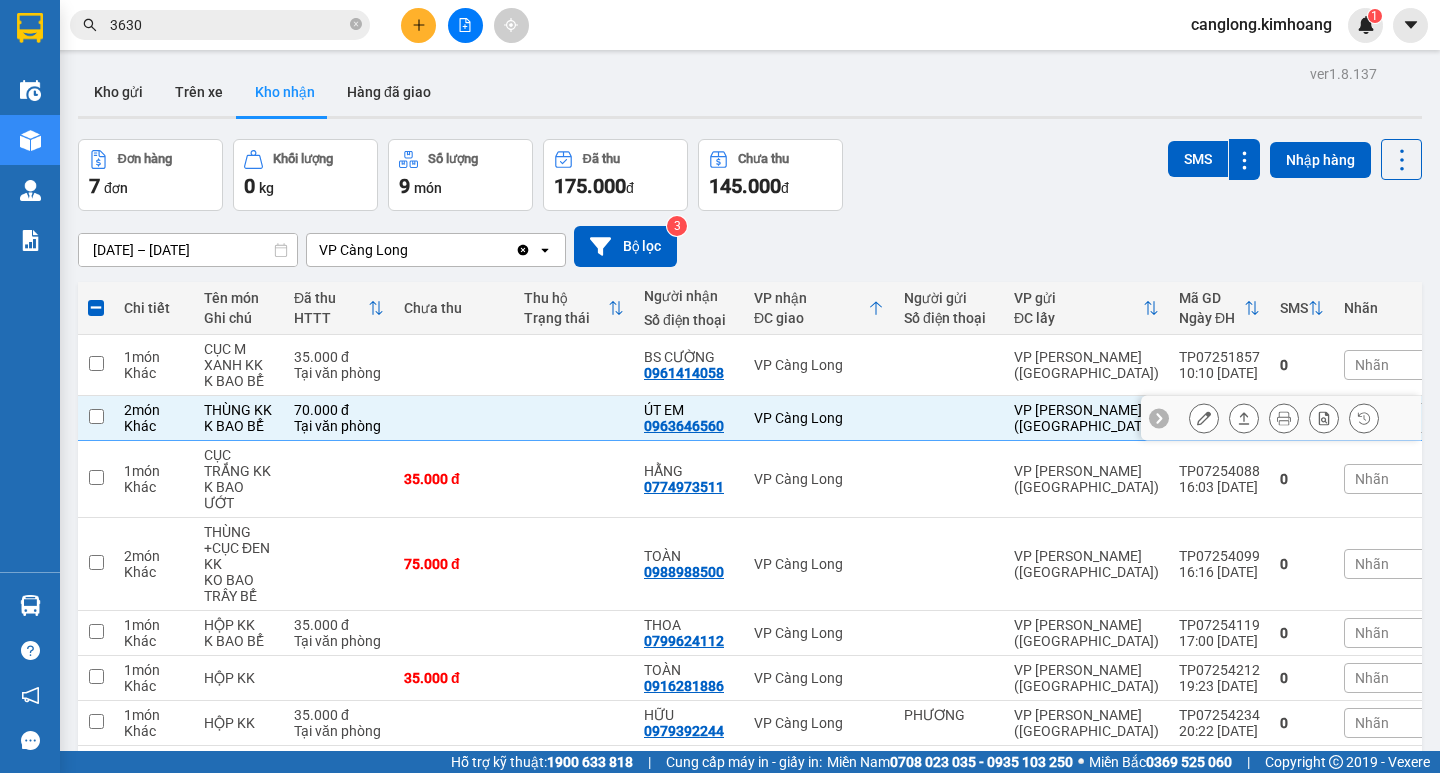 checkbox on "false" 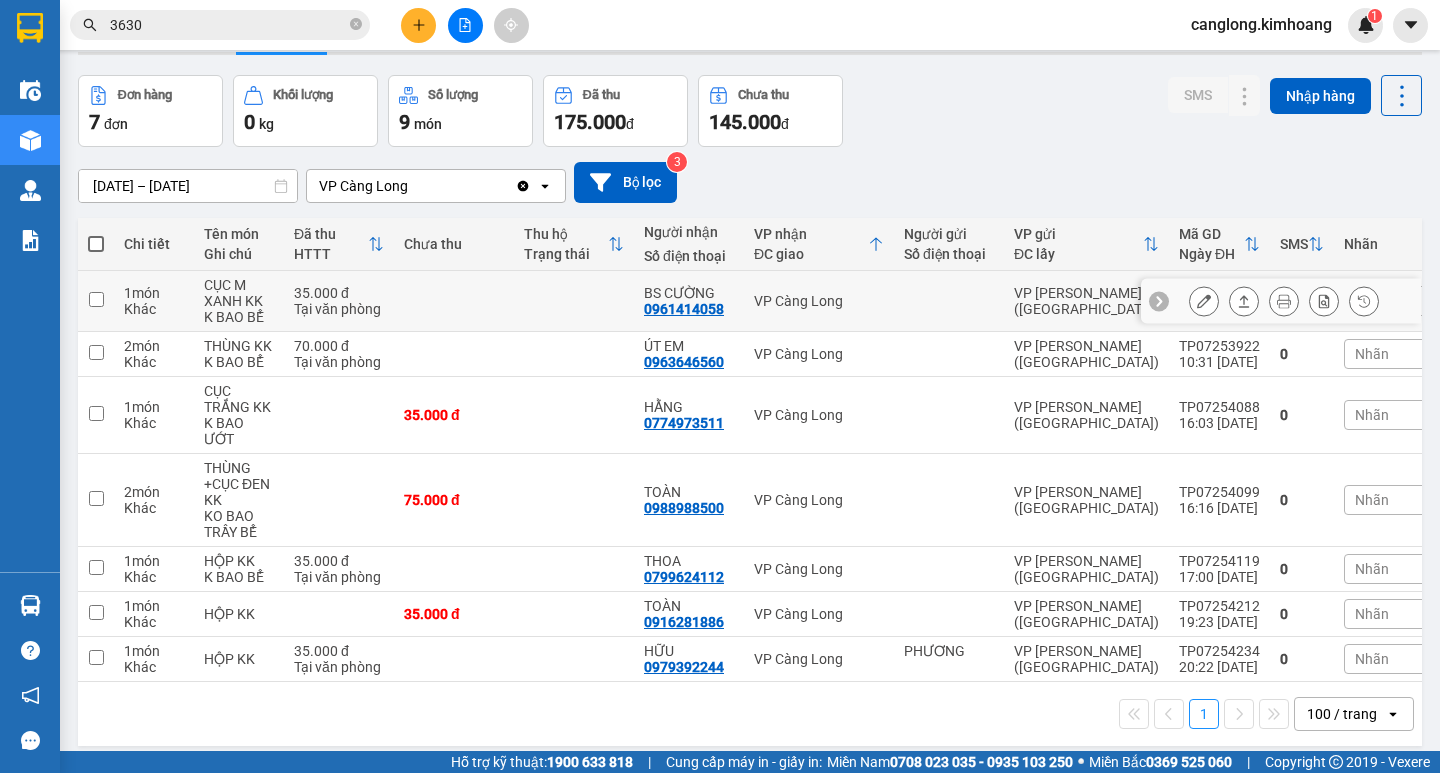 scroll, scrollTop: 92, scrollLeft: 0, axis: vertical 